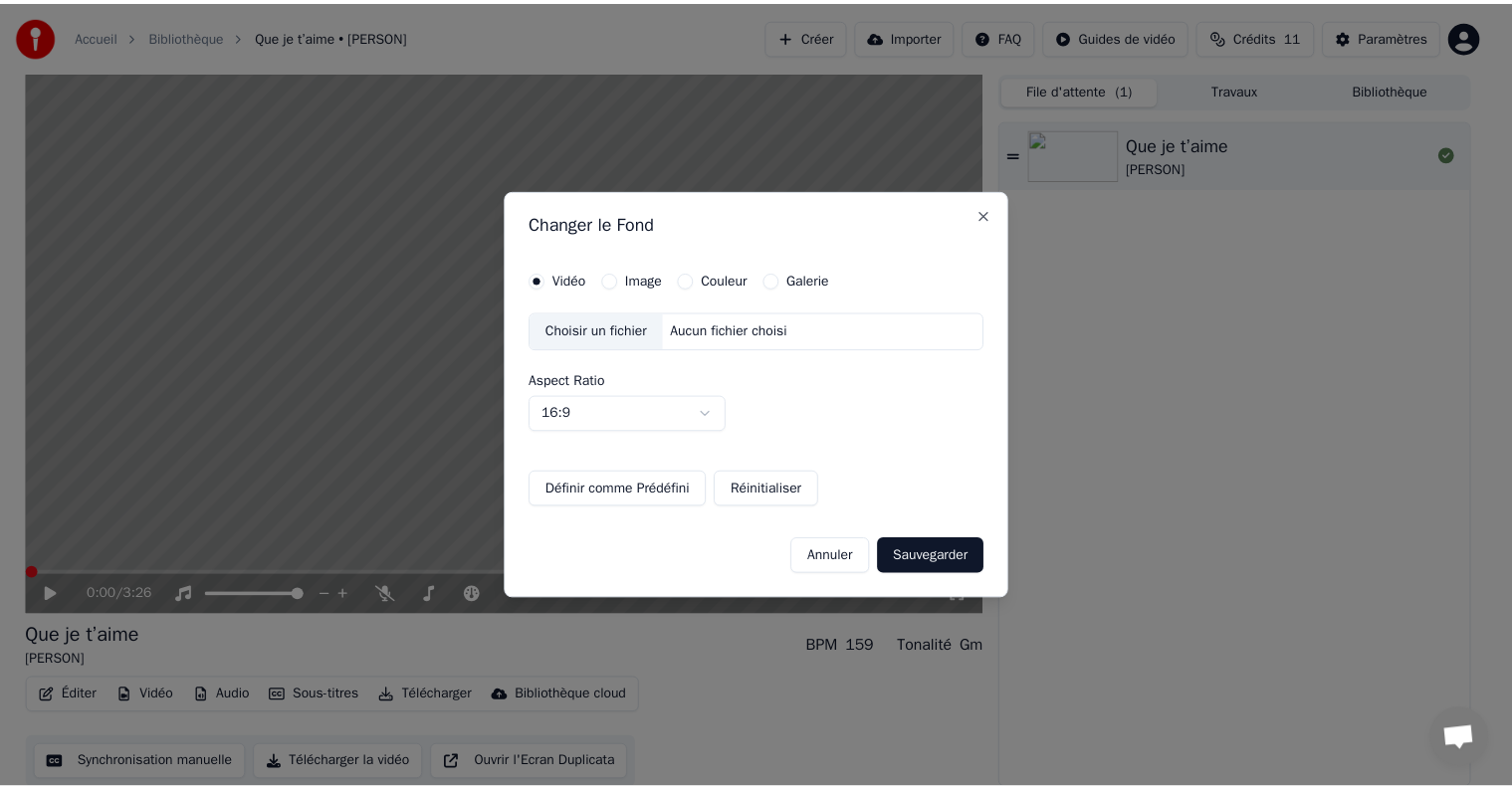 scroll, scrollTop: 1, scrollLeft: 0, axis: vertical 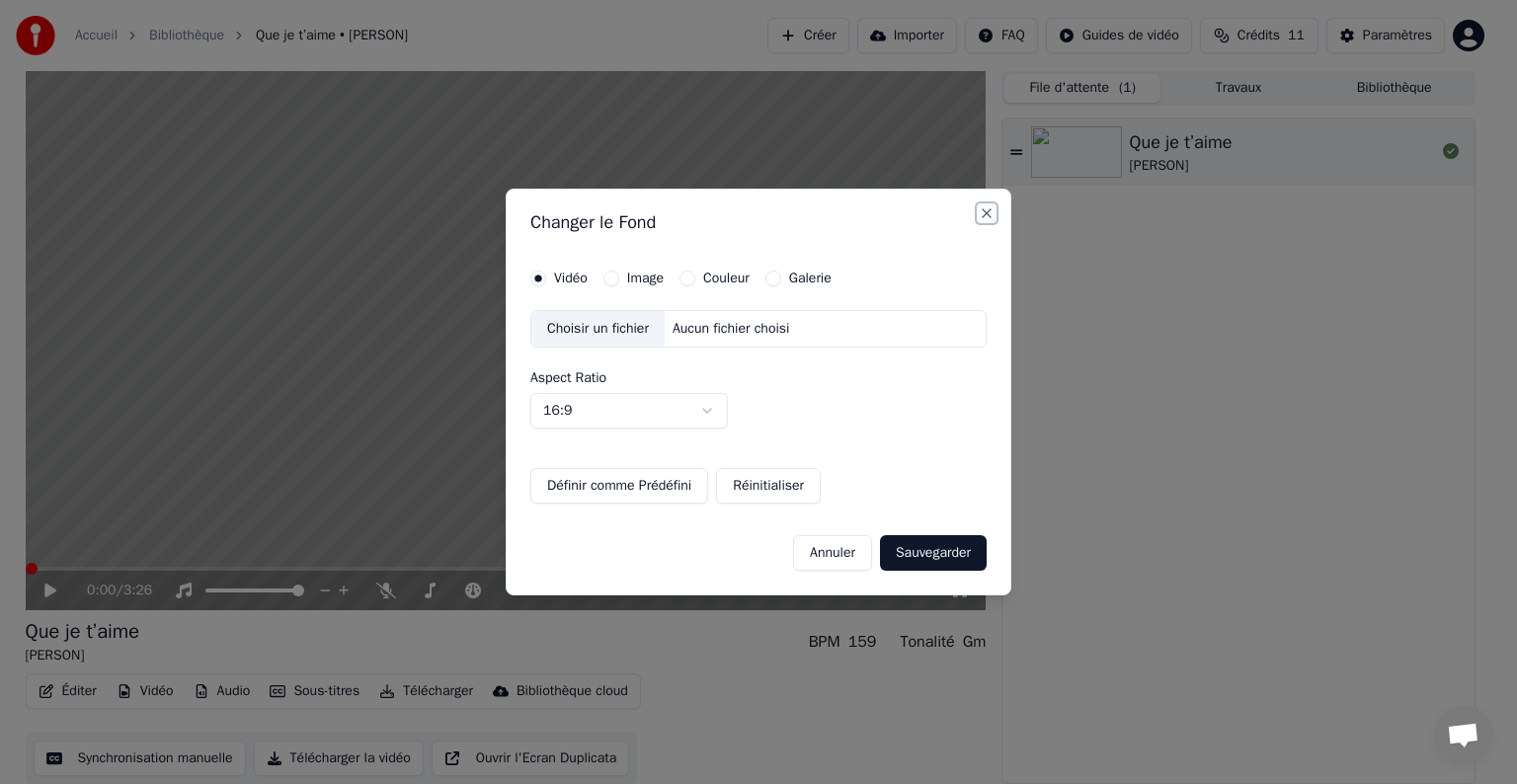 click on "Close" at bounding box center [987, 213] 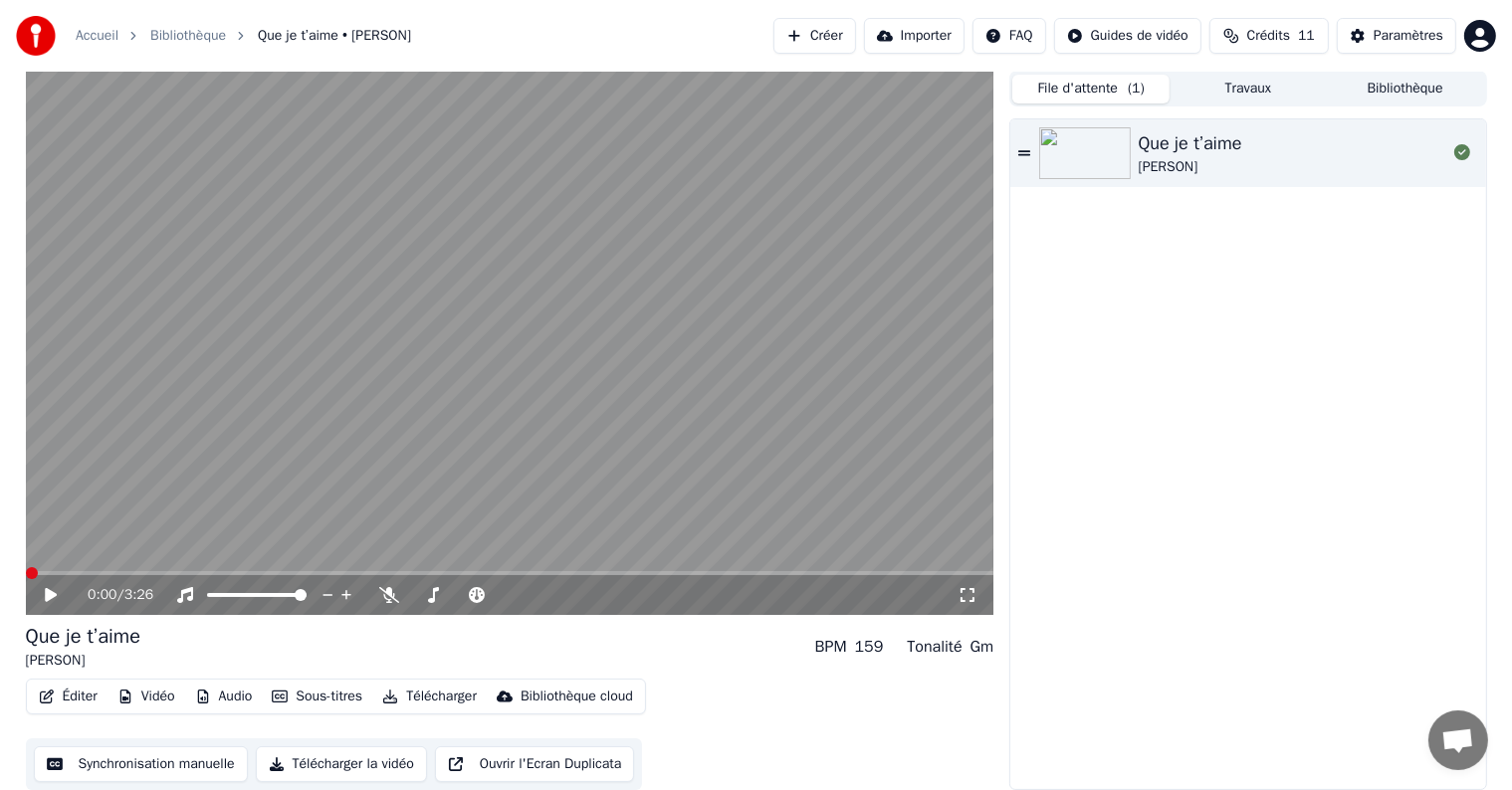 click at bounding box center [32, 573] 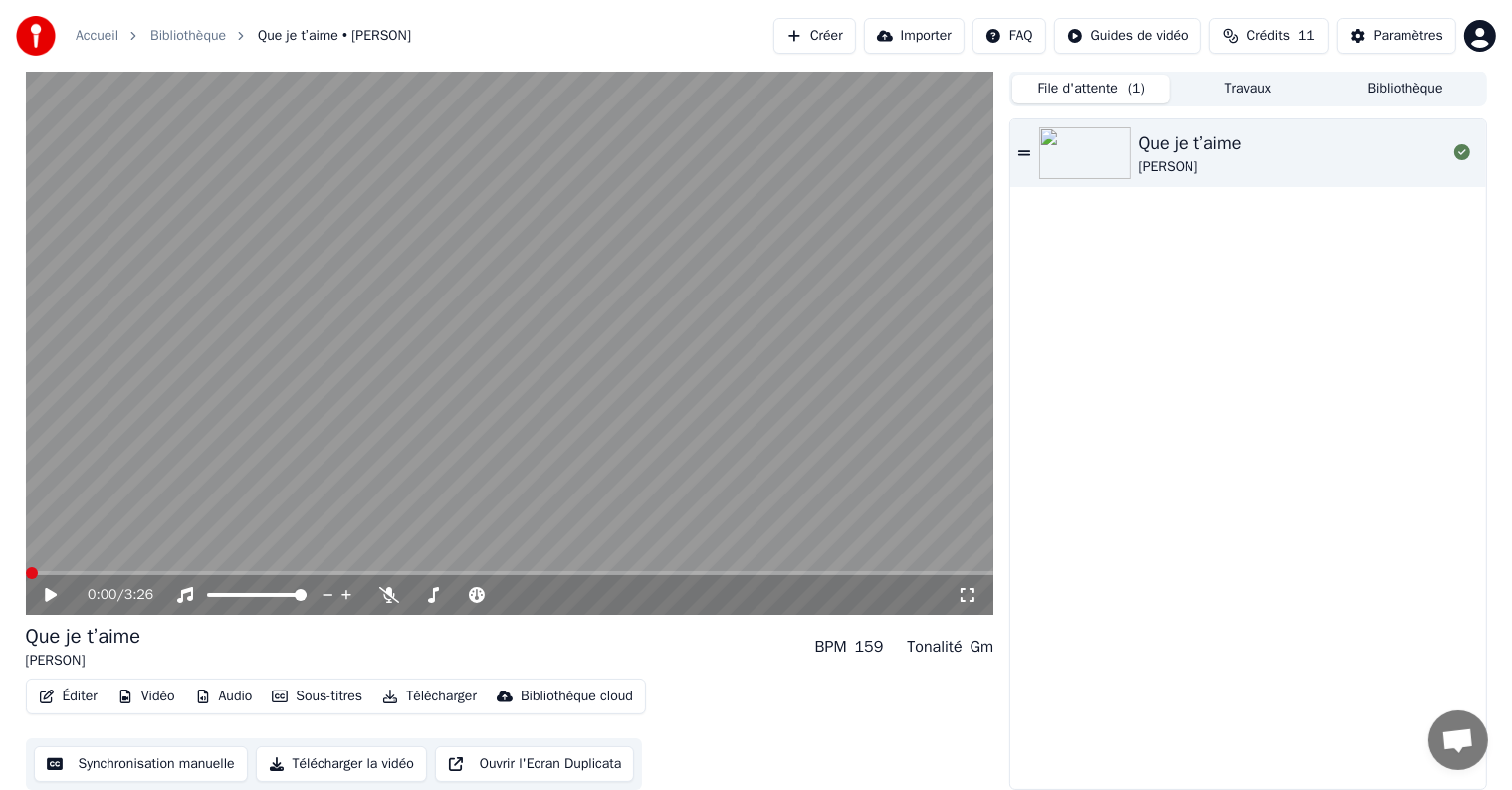 click 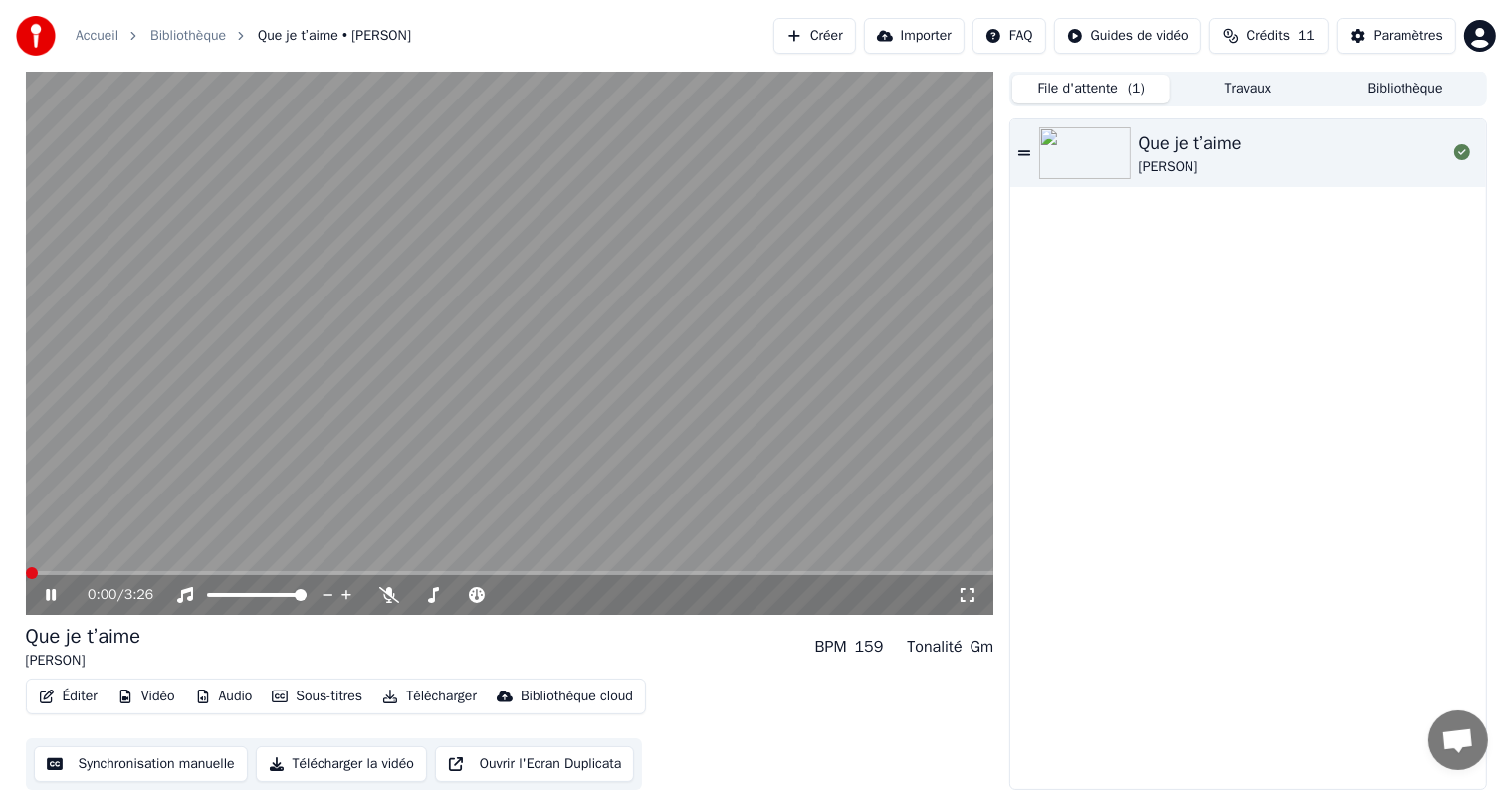 click 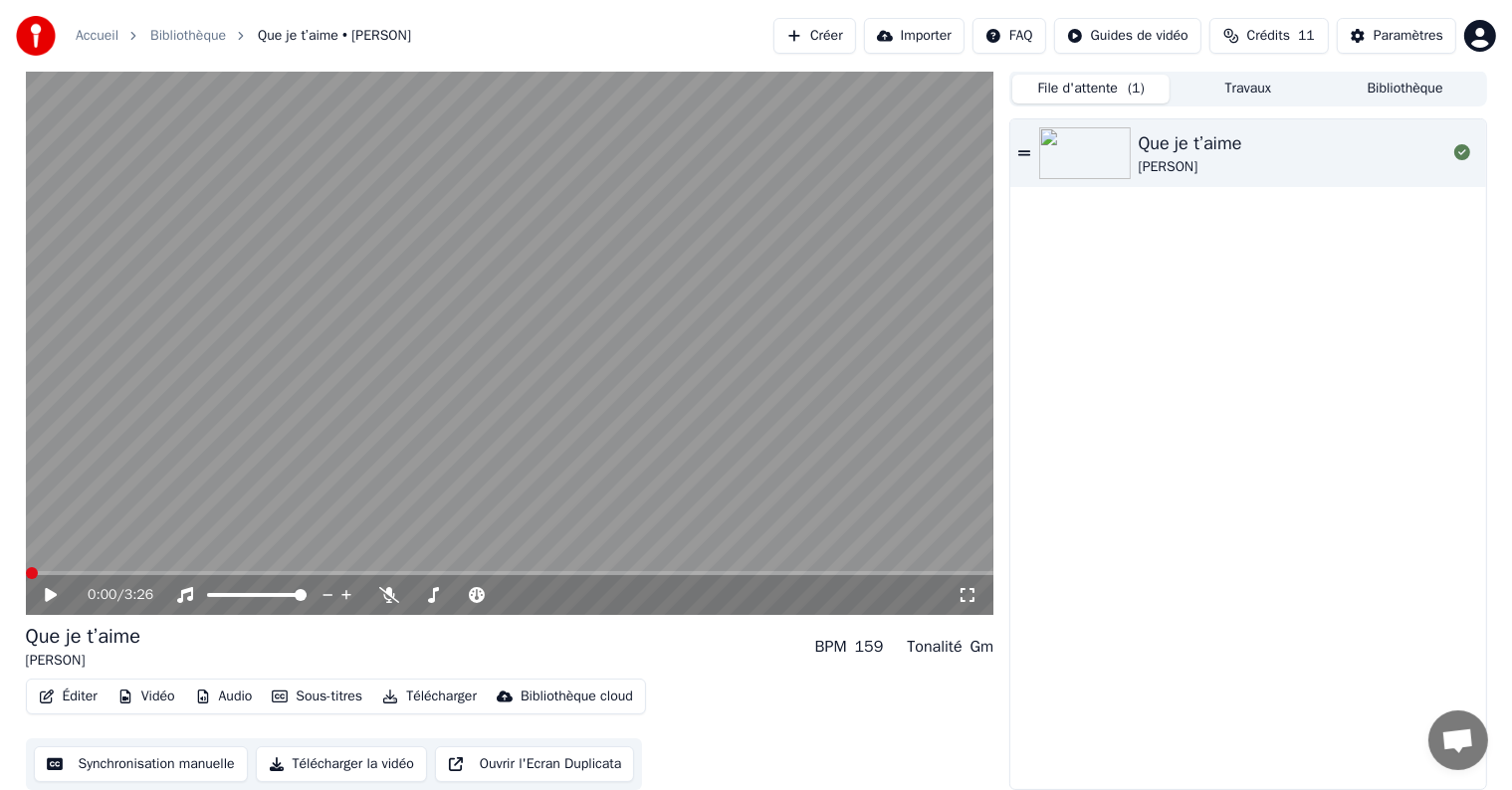 click 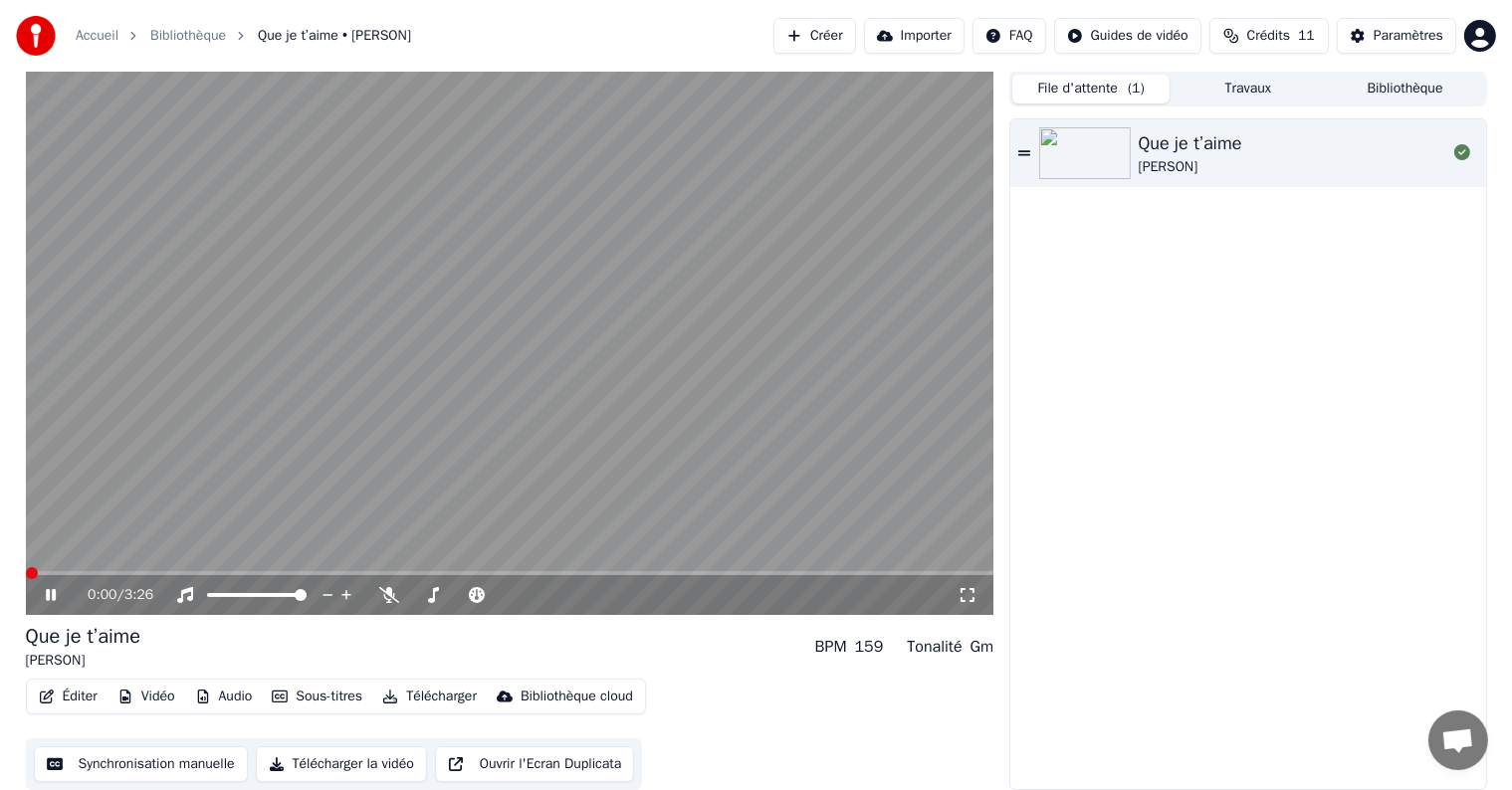 click 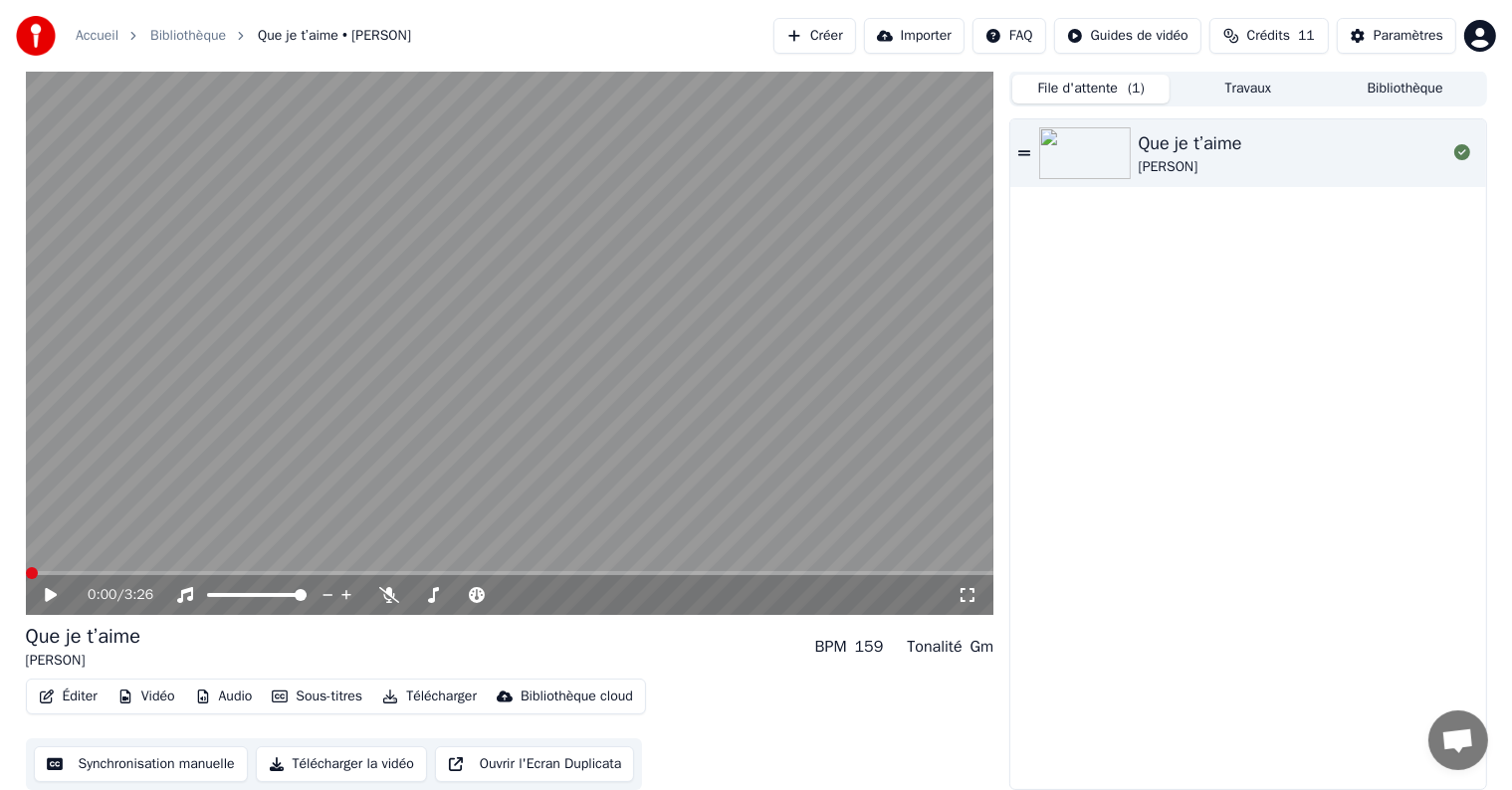 click on "Que je t’aime [PERSON]" at bounding box center (1247, 454) 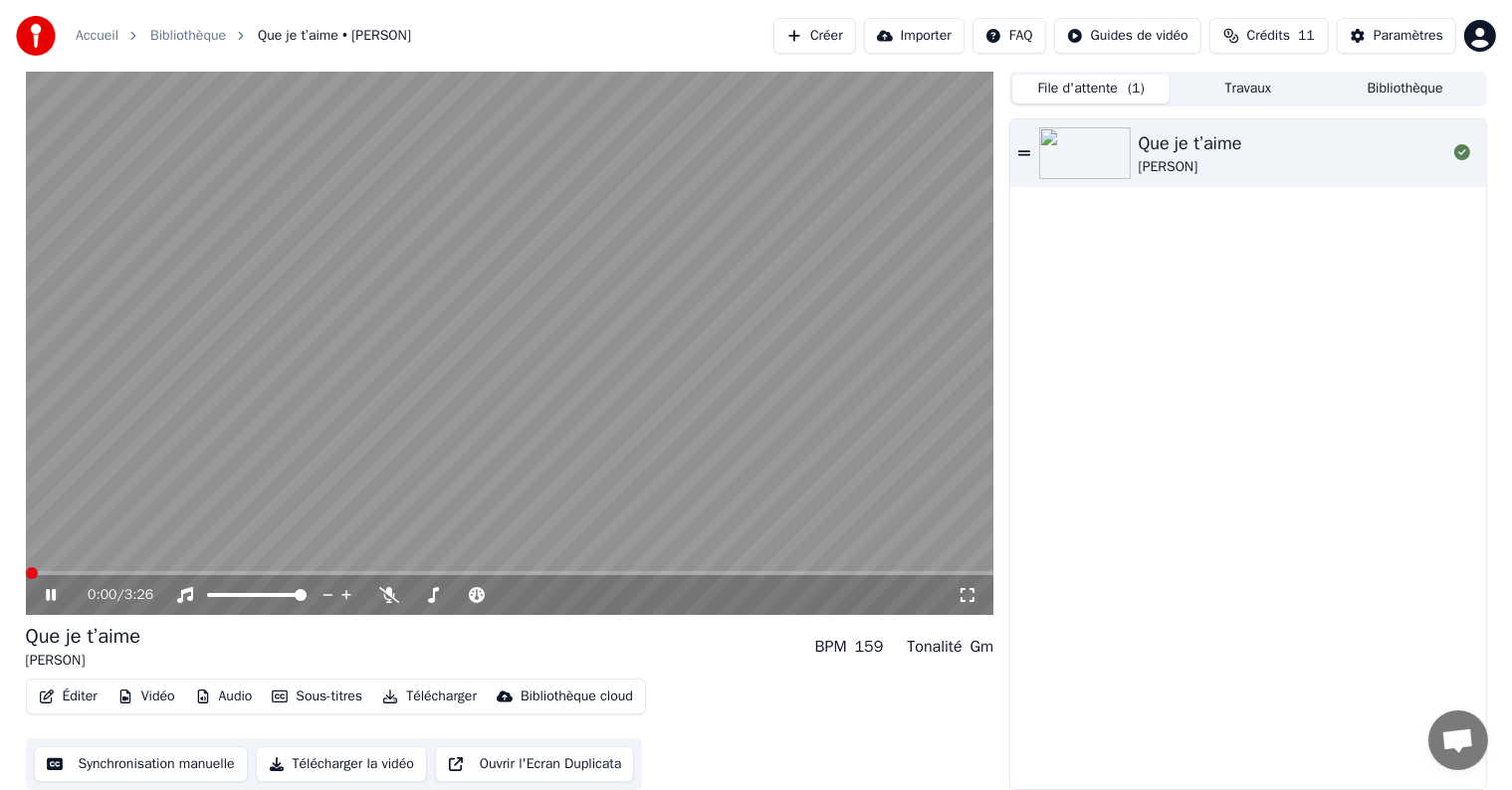 click at bounding box center [32, 573] 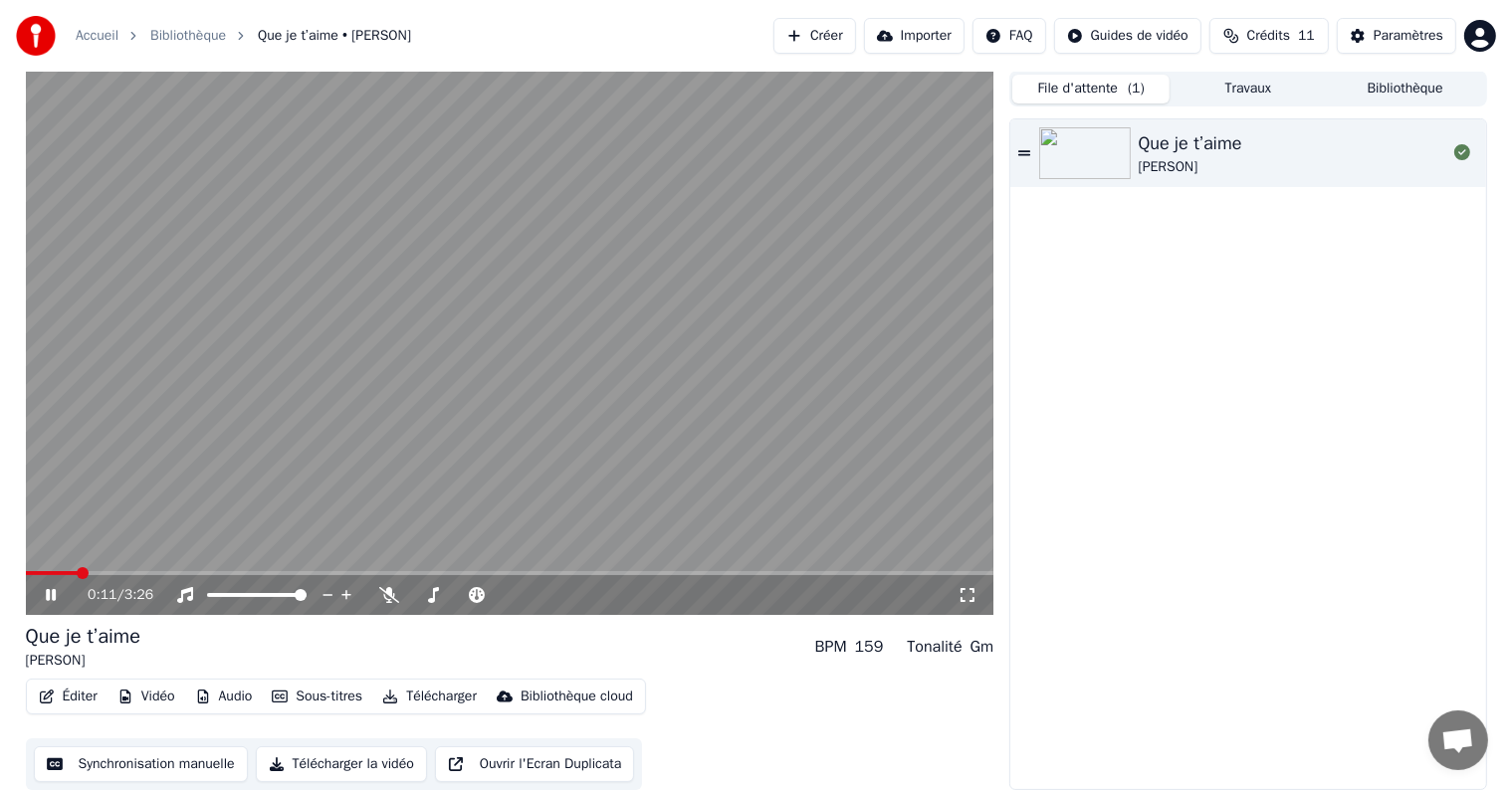 click 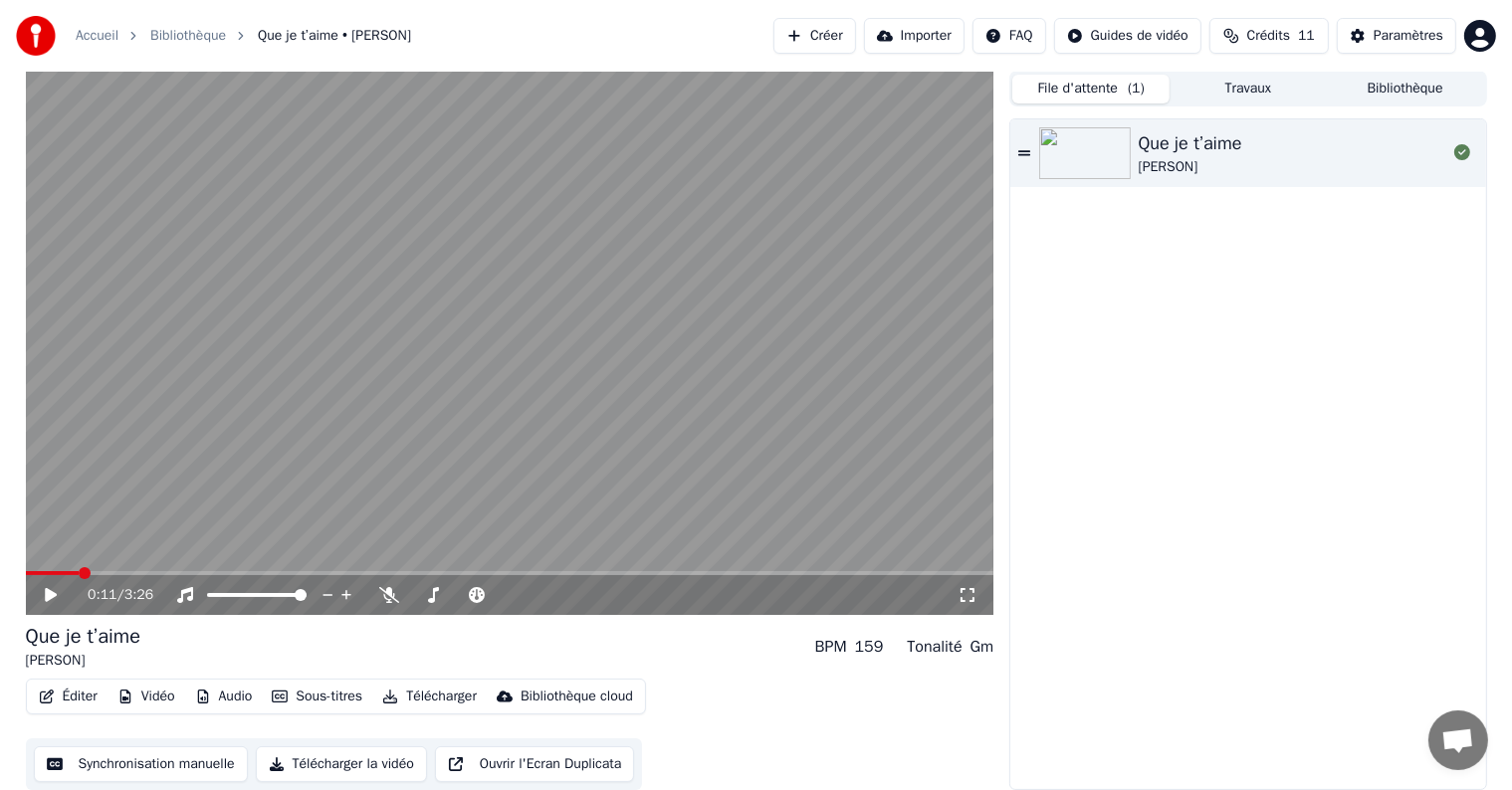 click on "Sous-titres" at bounding box center (317, 696) 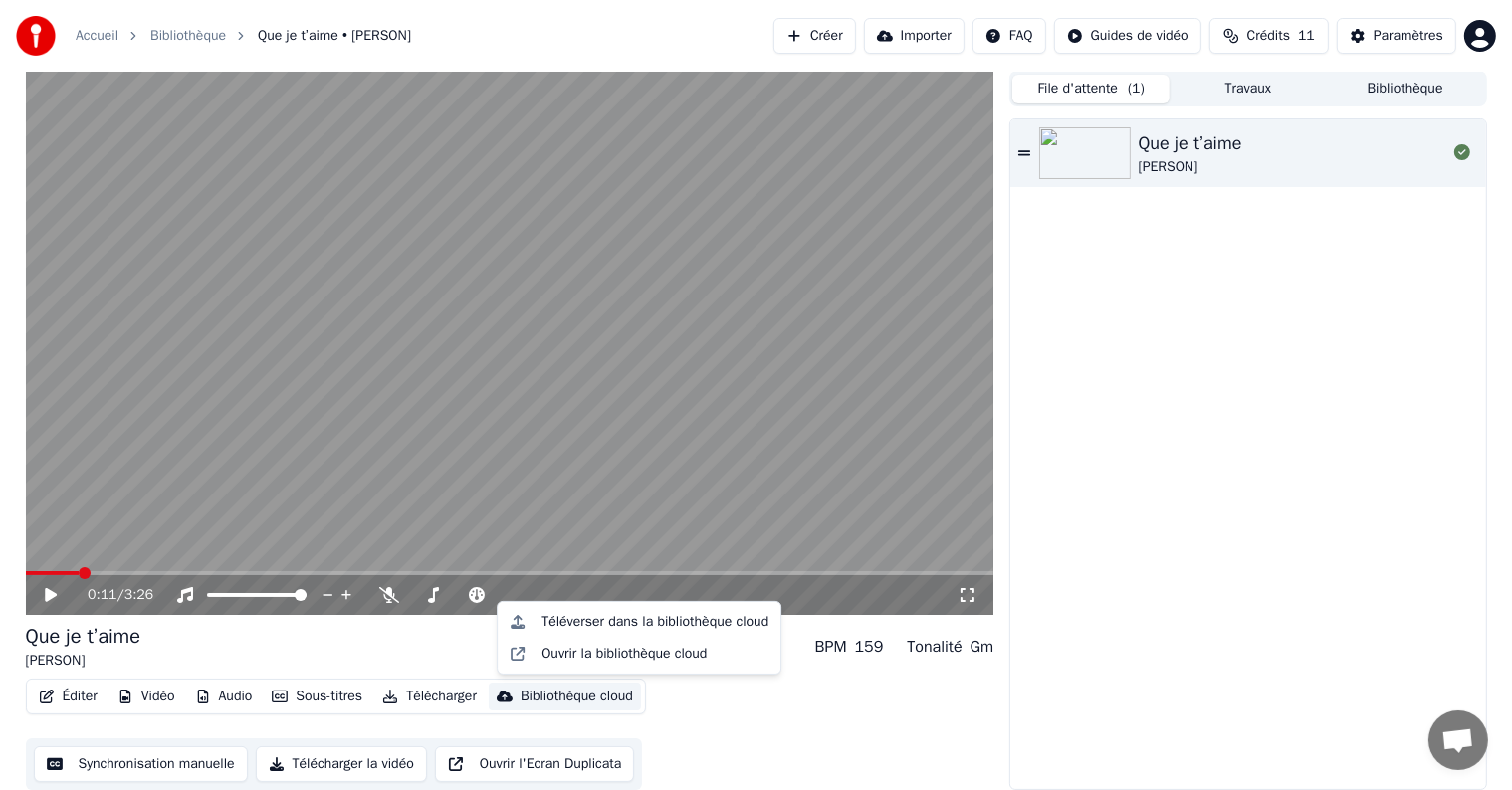 click on "Éditer Vidéo Audio Sous-titres Télécharger Bibliothèque cloud Synchronisation manuelle Télécharger la vidéo Ouvrir l'Ecran Duplicata" at bounding box center [510, 734] 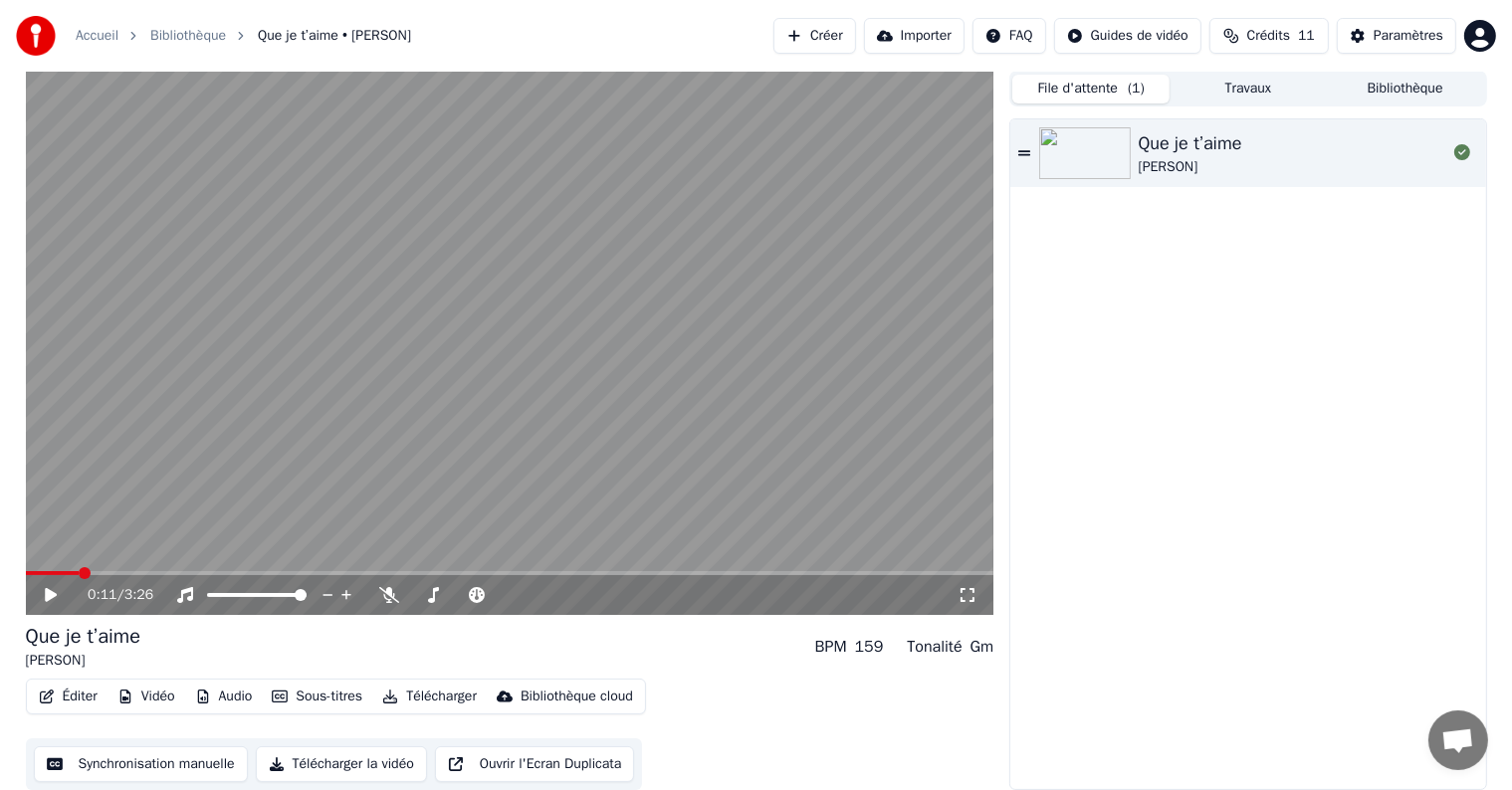 click on "Synchronisation manuelle" at bounding box center [140, 764] 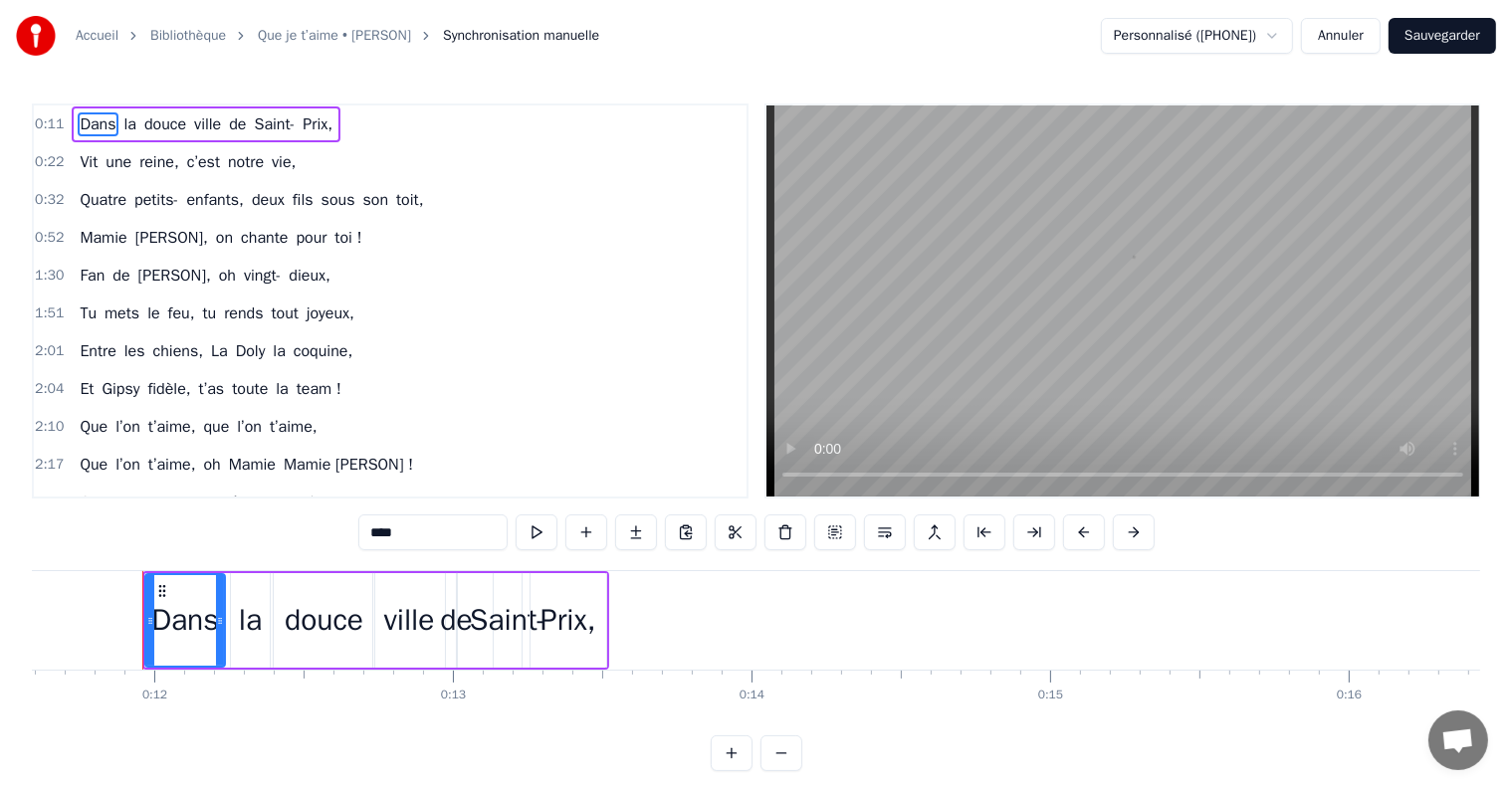 scroll, scrollTop: 0, scrollLeft: 3471, axis: horizontal 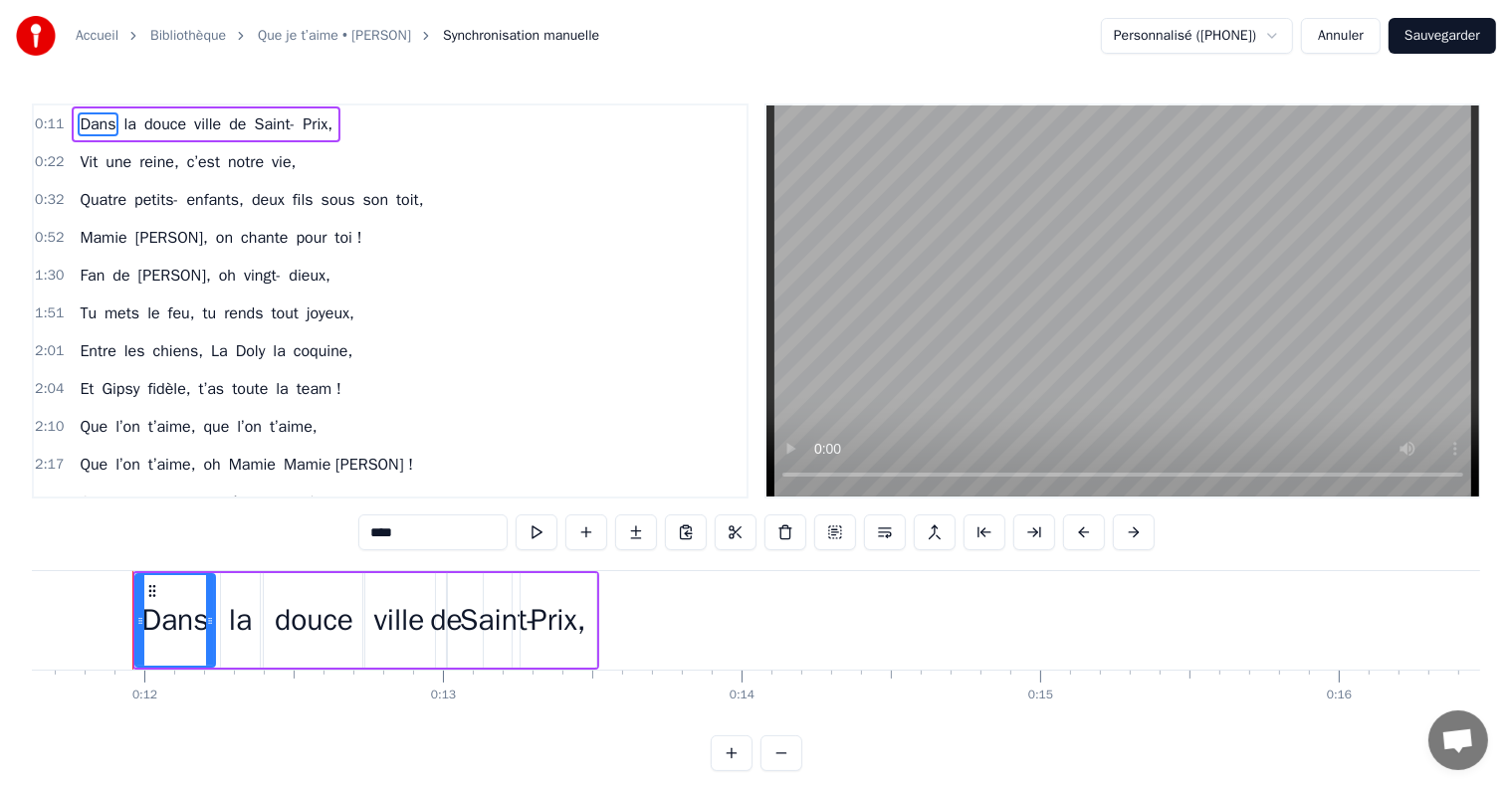 click on "Dans la douce ville de [CITY], Vit une reine, c’est notre vie, Quatre petits- enfants, deux fils sous son toit, Mamie [PERSON], on chante pour toi ! Fan de Johnny, oh vingt- dieux, Tu mets le feu, tu rends tout joyeux, Entre les chiens, La Doly la coquine, Et Gipsy fidèle, t’as toute la team ! Que l’on t’aime, que l’on t’aime, Que l’on t’aime, oh Mamie [PERSON] ! Quatre- vingts ans, c’est un poème, On te le chante, à pleine voix ! Que l’on t’aime, que l’on t’aime, Que l’on t’aime, oh Mamie [PERSON] ! On te le dit, on te le crie, Tu es la star de notre vie. Toujours connectée, Insta, Snap et Facebook, Pour les jeux télé, tu connais tous les trucs, "Slam" et "Les Douze Coups de Midi", Bientôt à la télé, on sera tous ravis ! En camping- car ou sur les flots, Tu as vu le monde, tu fais des cadeaux, En cuisine, c’est la fête, Quiche lorraine, tarte aux pommes, quelle recette ! Et quand tu dis "oh vingt- dieux", On sait qu’il va pleuvoir du feu, Toi qui as vécu Ce" at bounding box center [27448, 620] 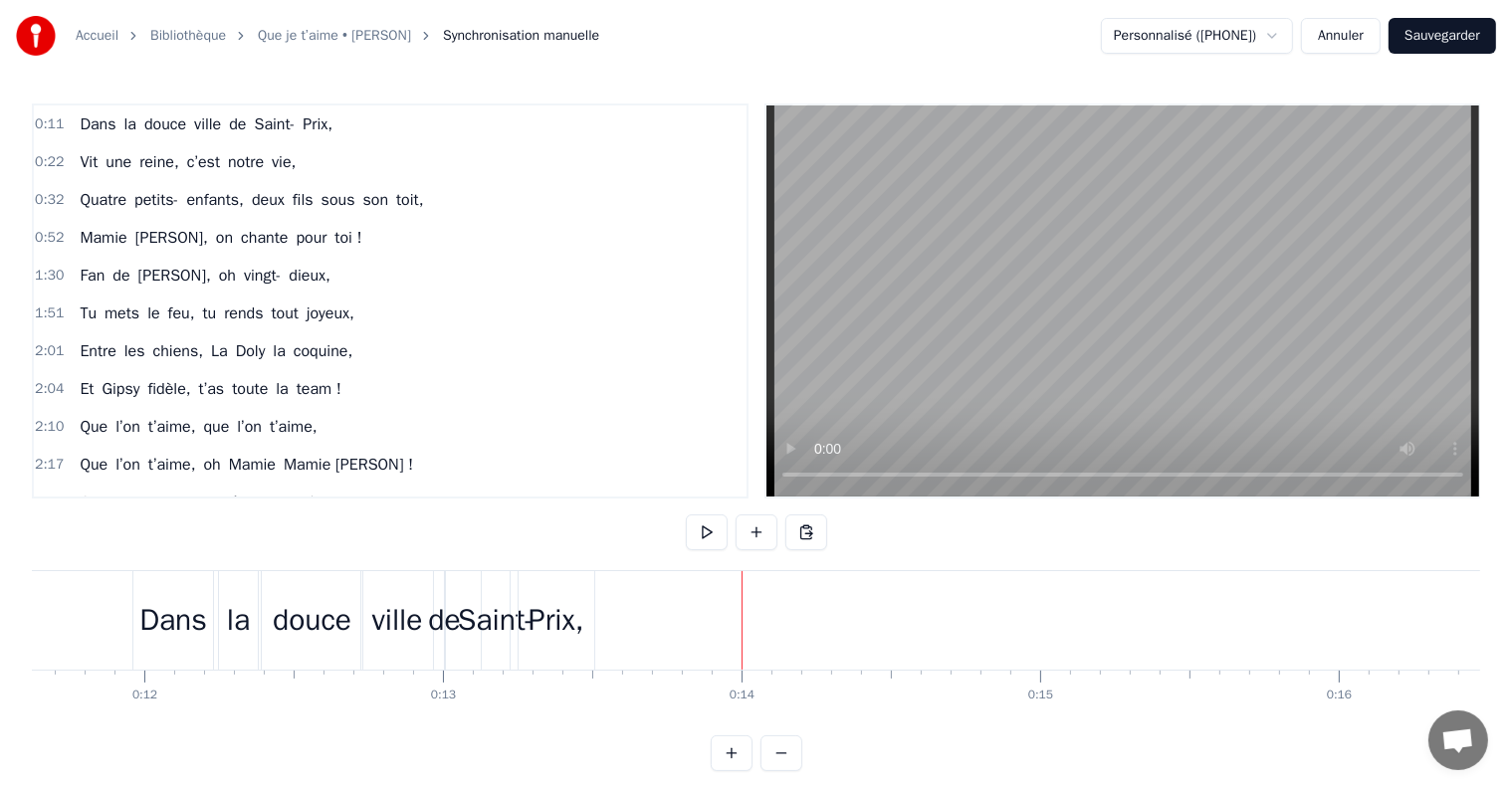 click on "Prix," at bounding box center [556, 620] 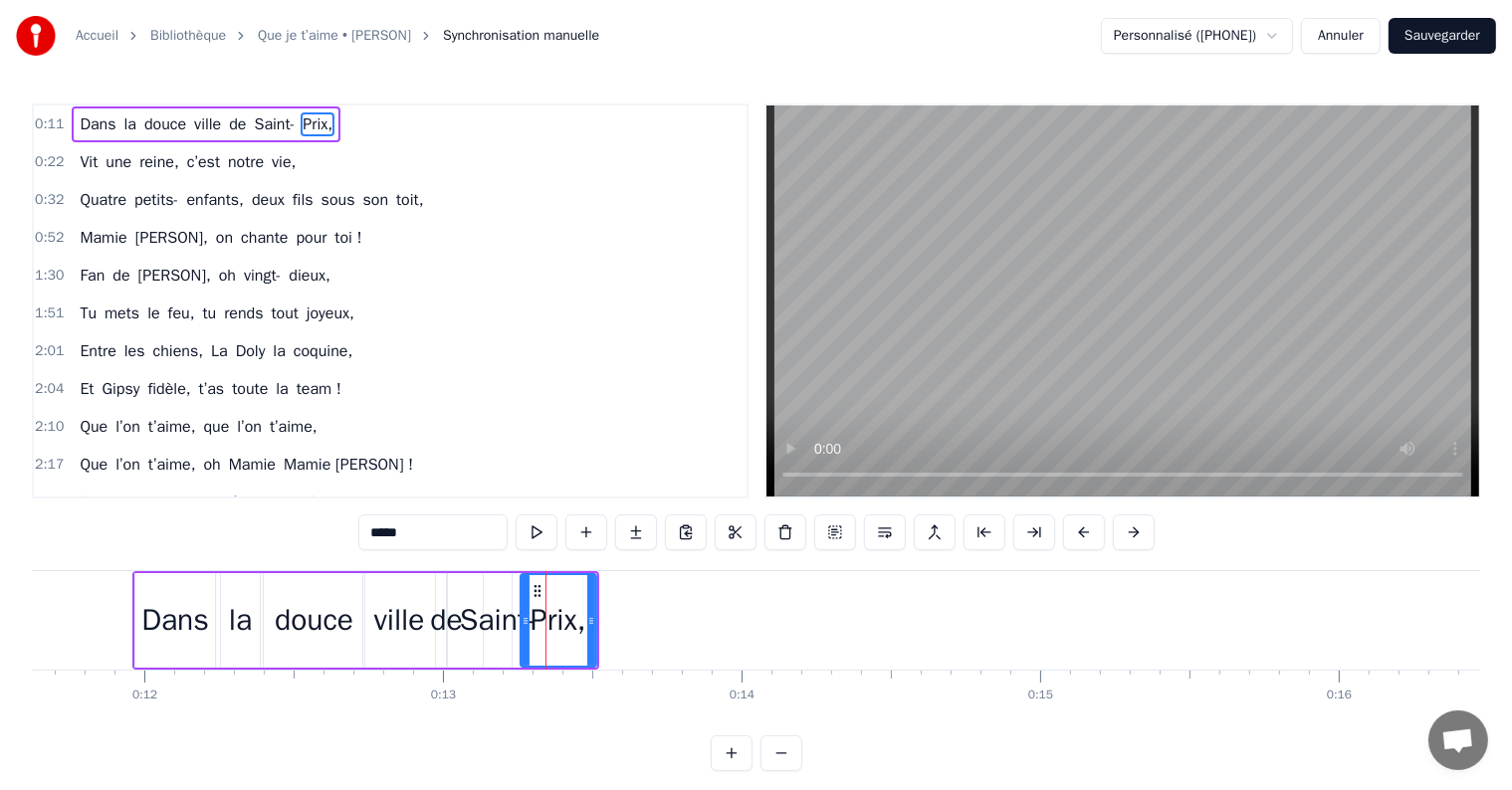 click at bounding box center [591, 620] 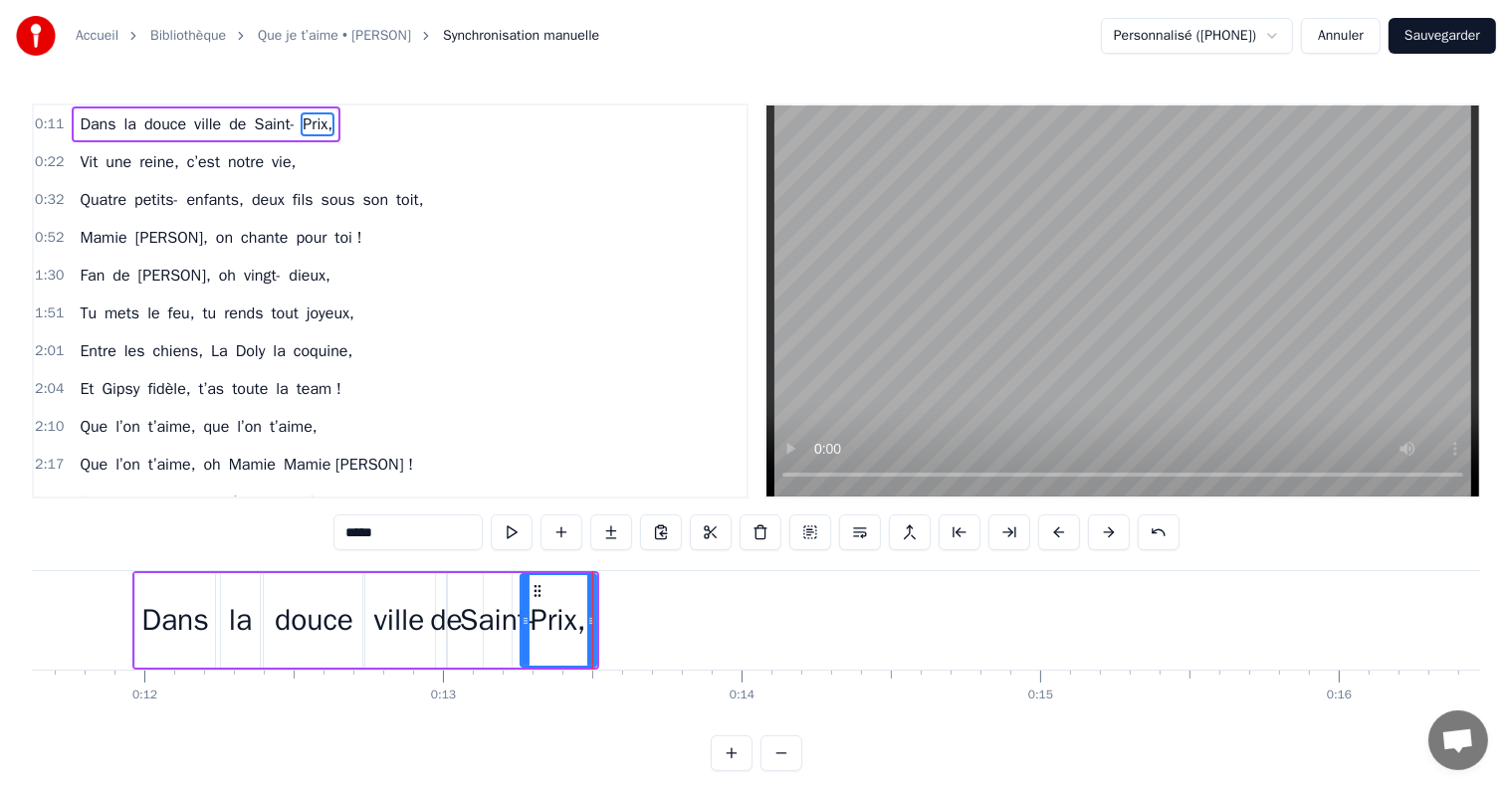 click on "Dans" at bounding box center [175, 620] 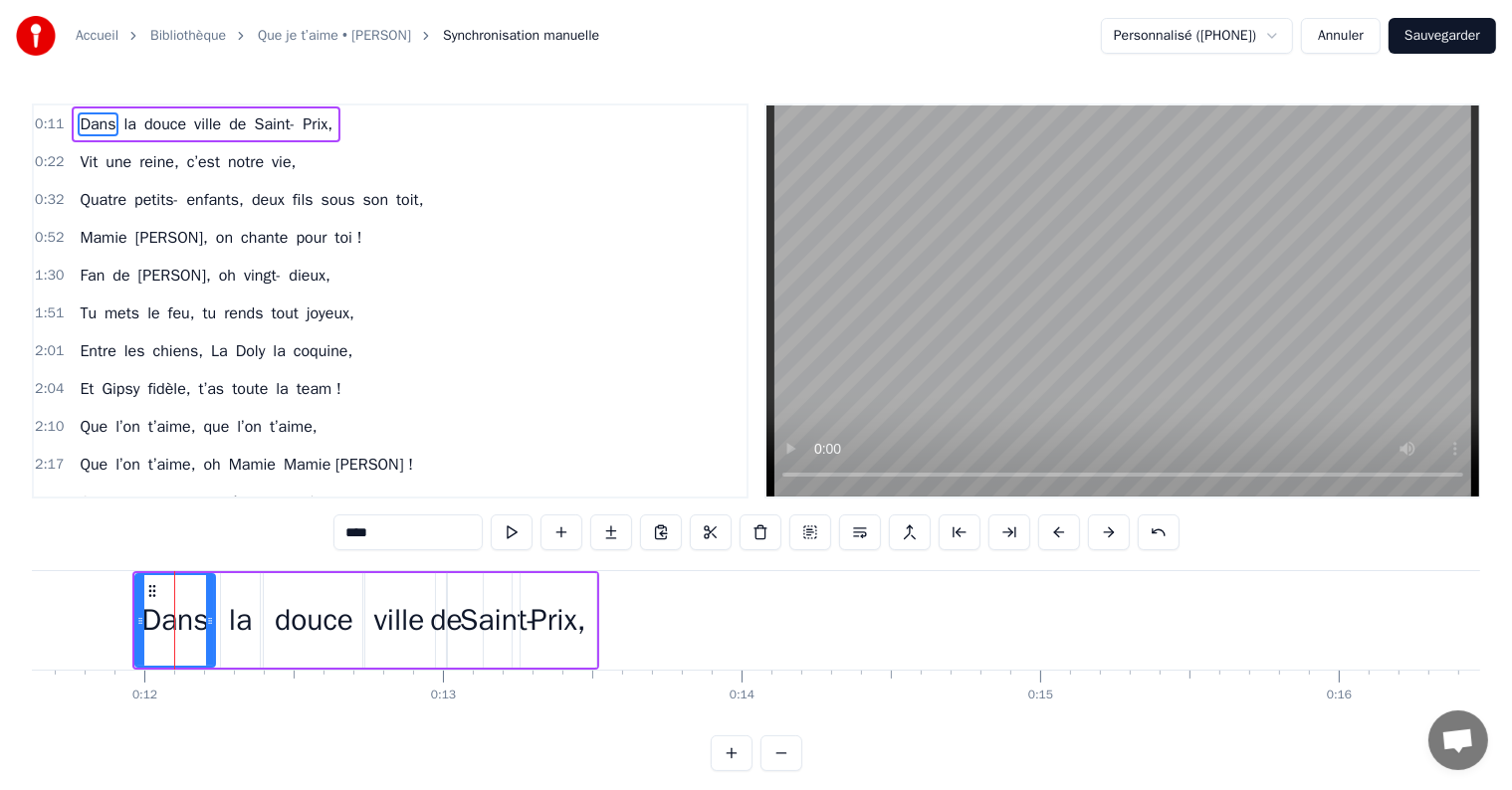 click on "la" at bounding box center [240, 620] 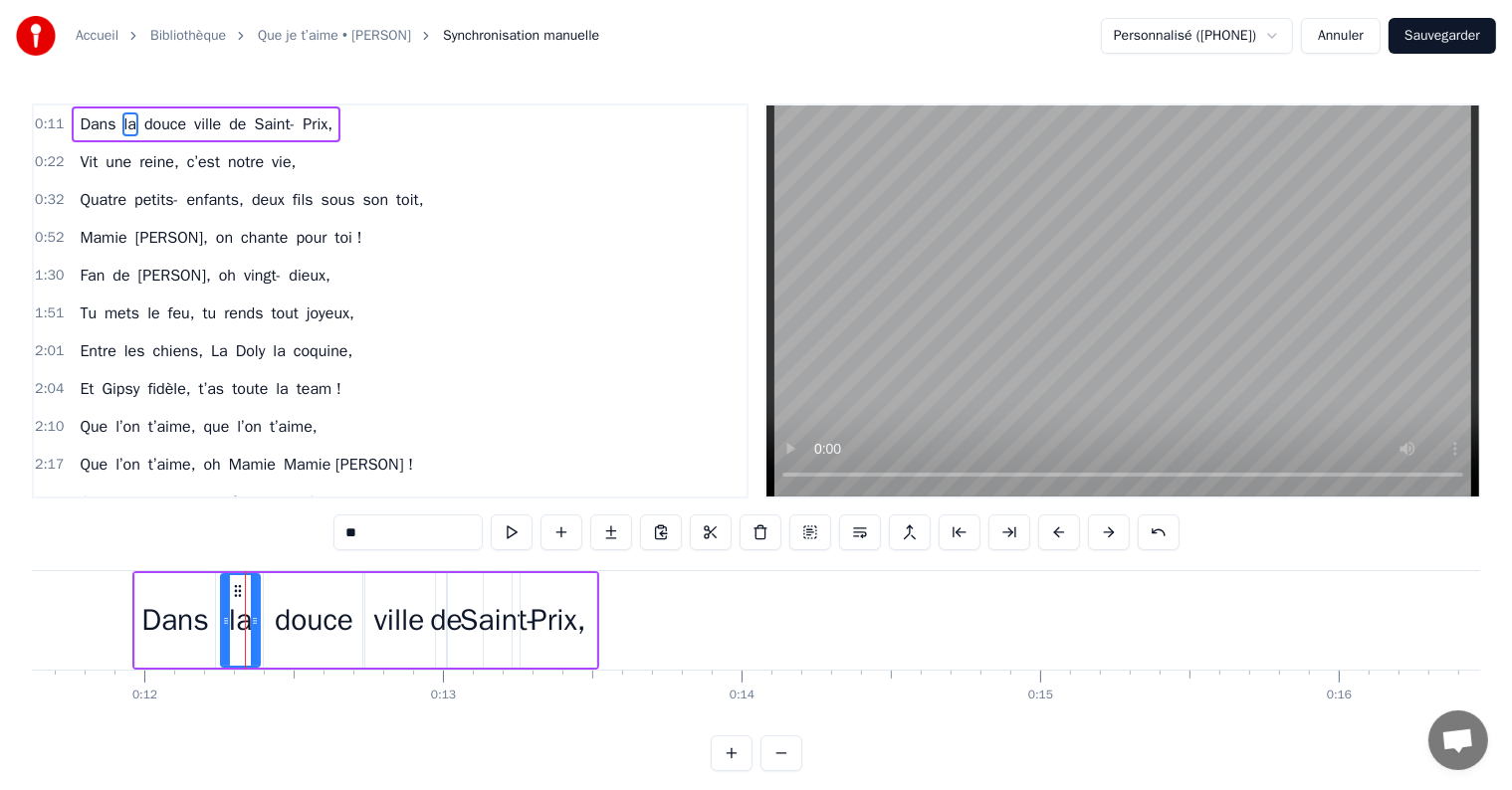 click on "douce" at bounding box center [314, 620] 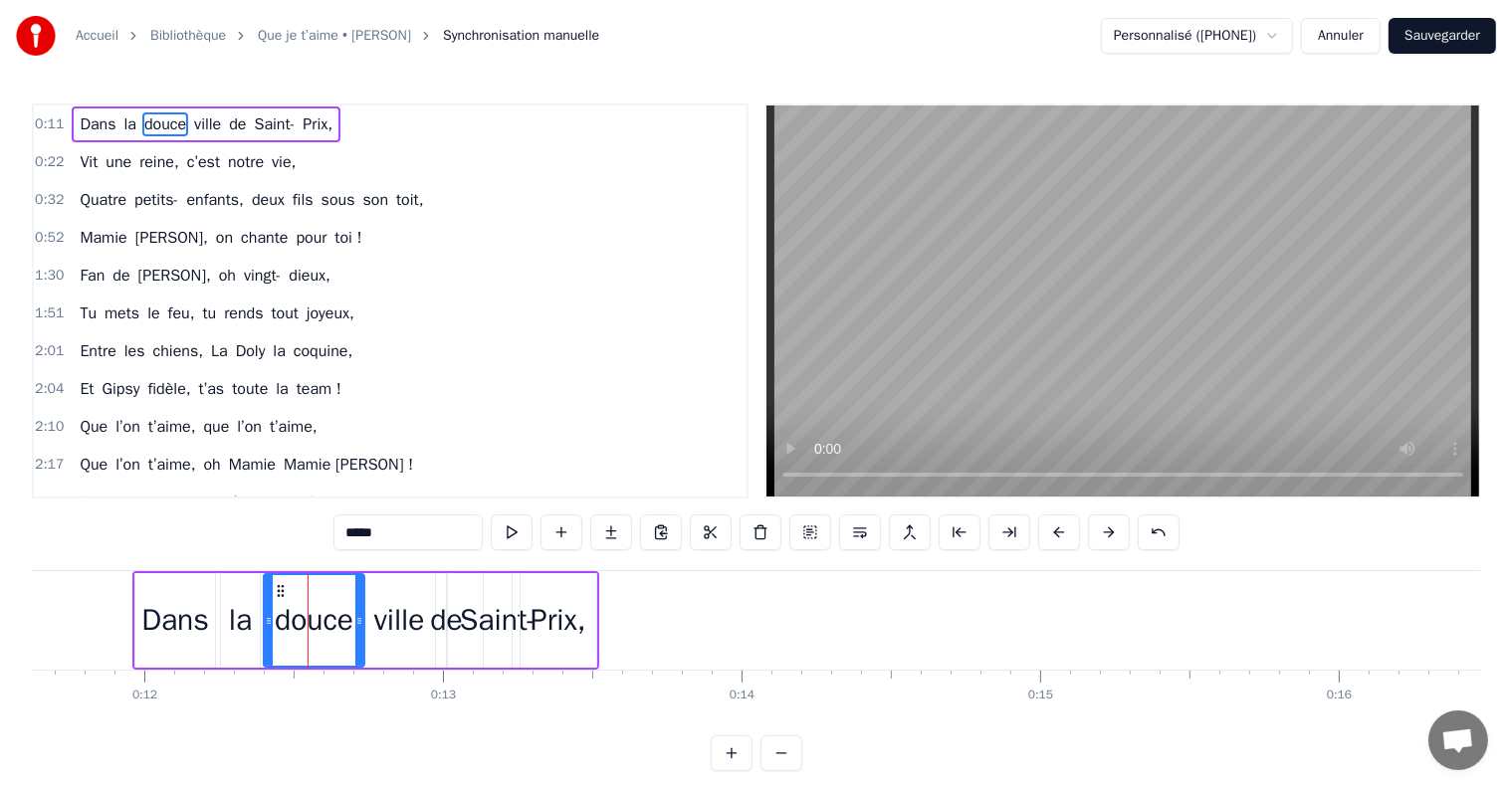 click on "Dans" at bounding box center [175, 620] 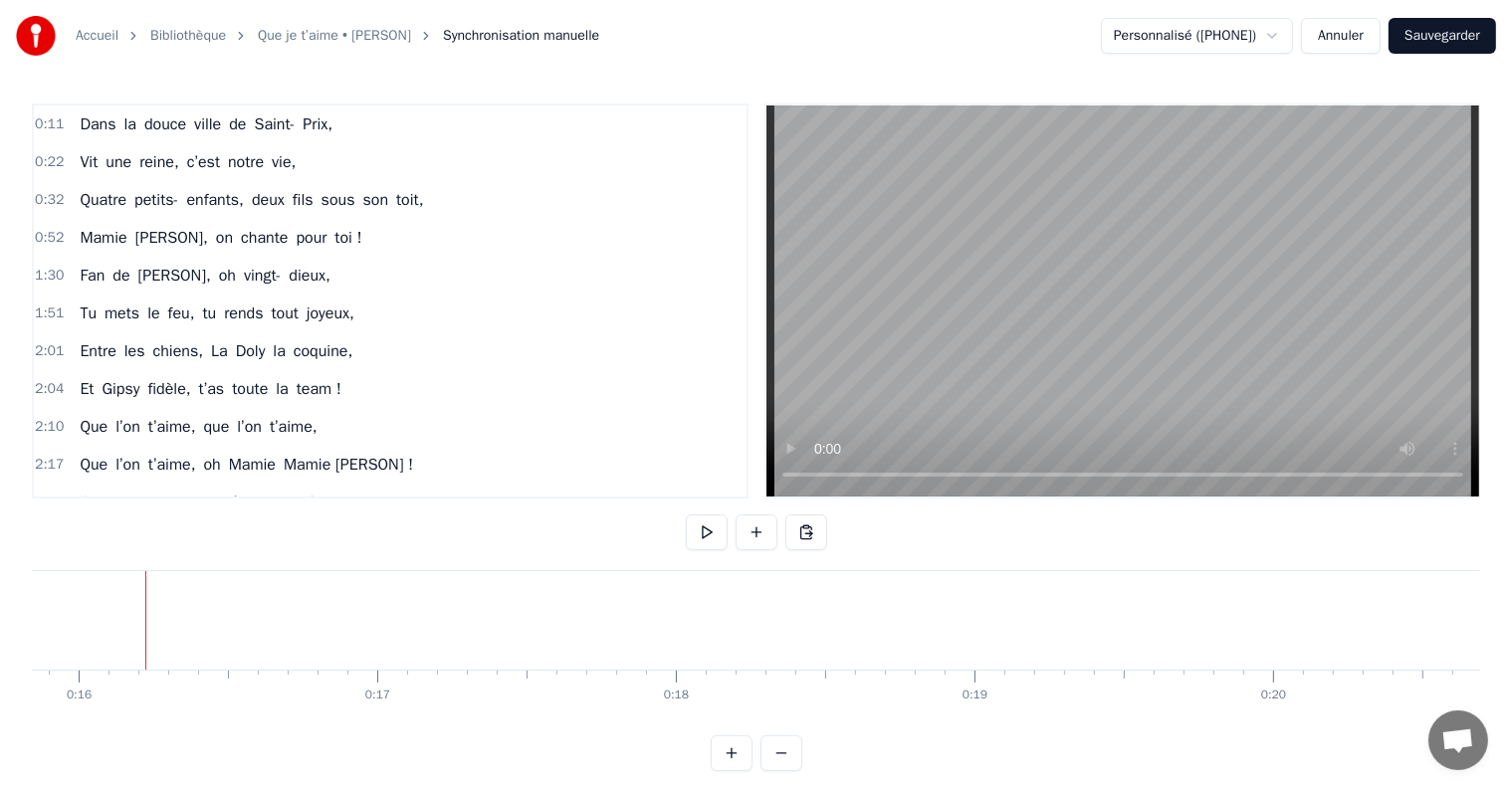 scroll, scrollTop: 0, scrollLeft: 4744, axis: horizontal 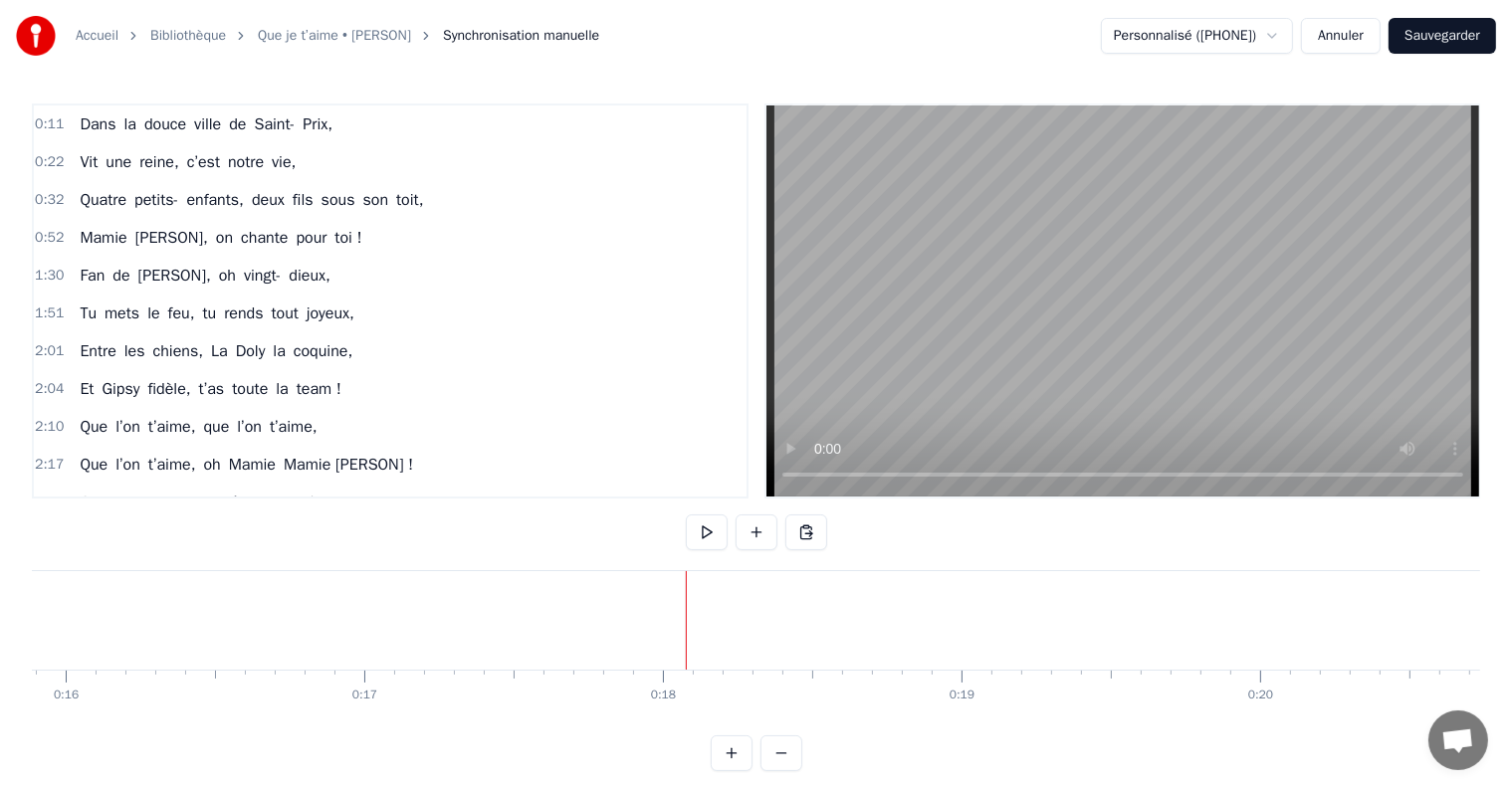 click at bounding box center [26175, 620] 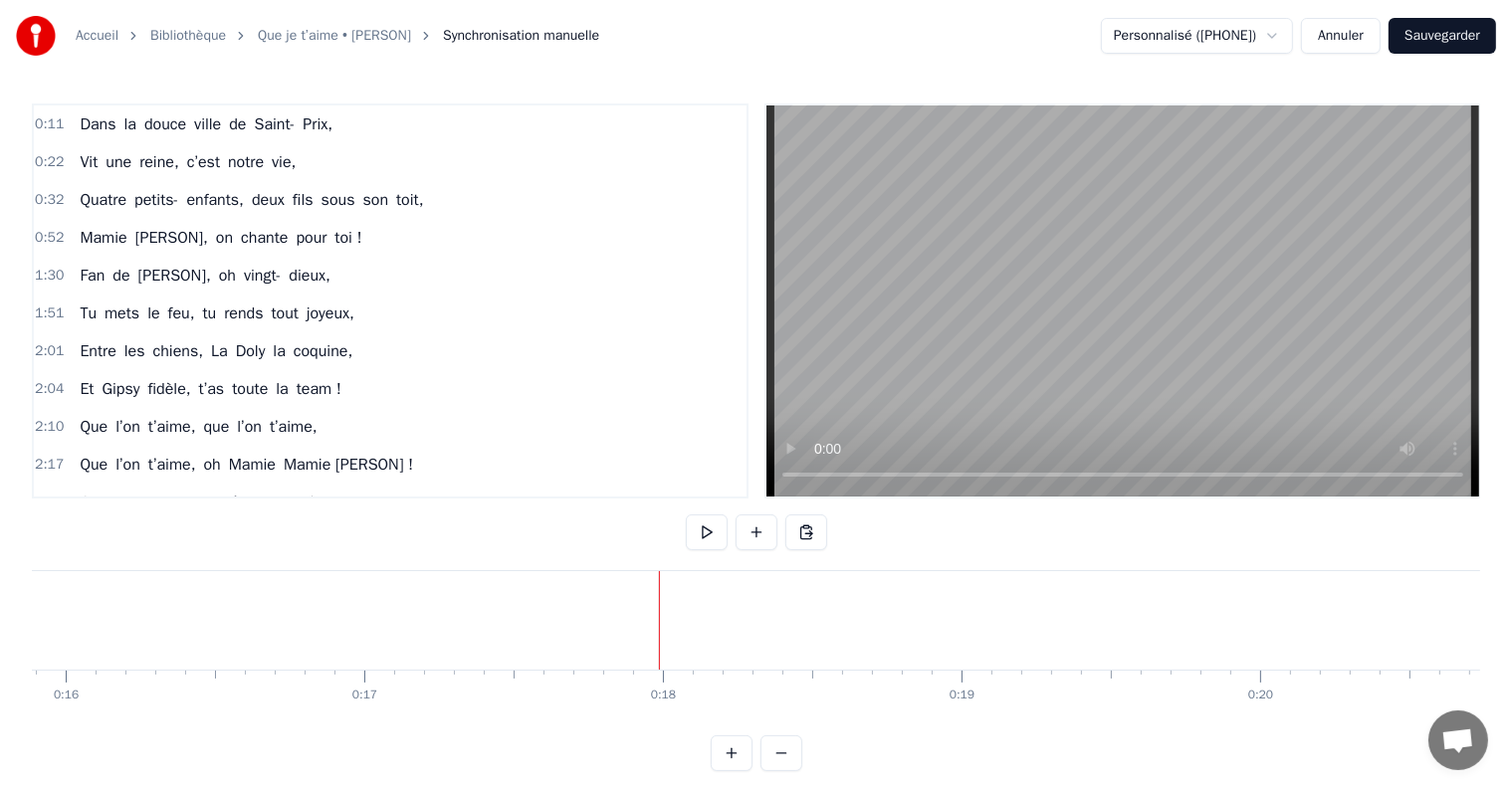 drag, startPoint x: 178, startPoint y: 736, endPoint x: 96, endPoint y: 726, distance: 82.60751 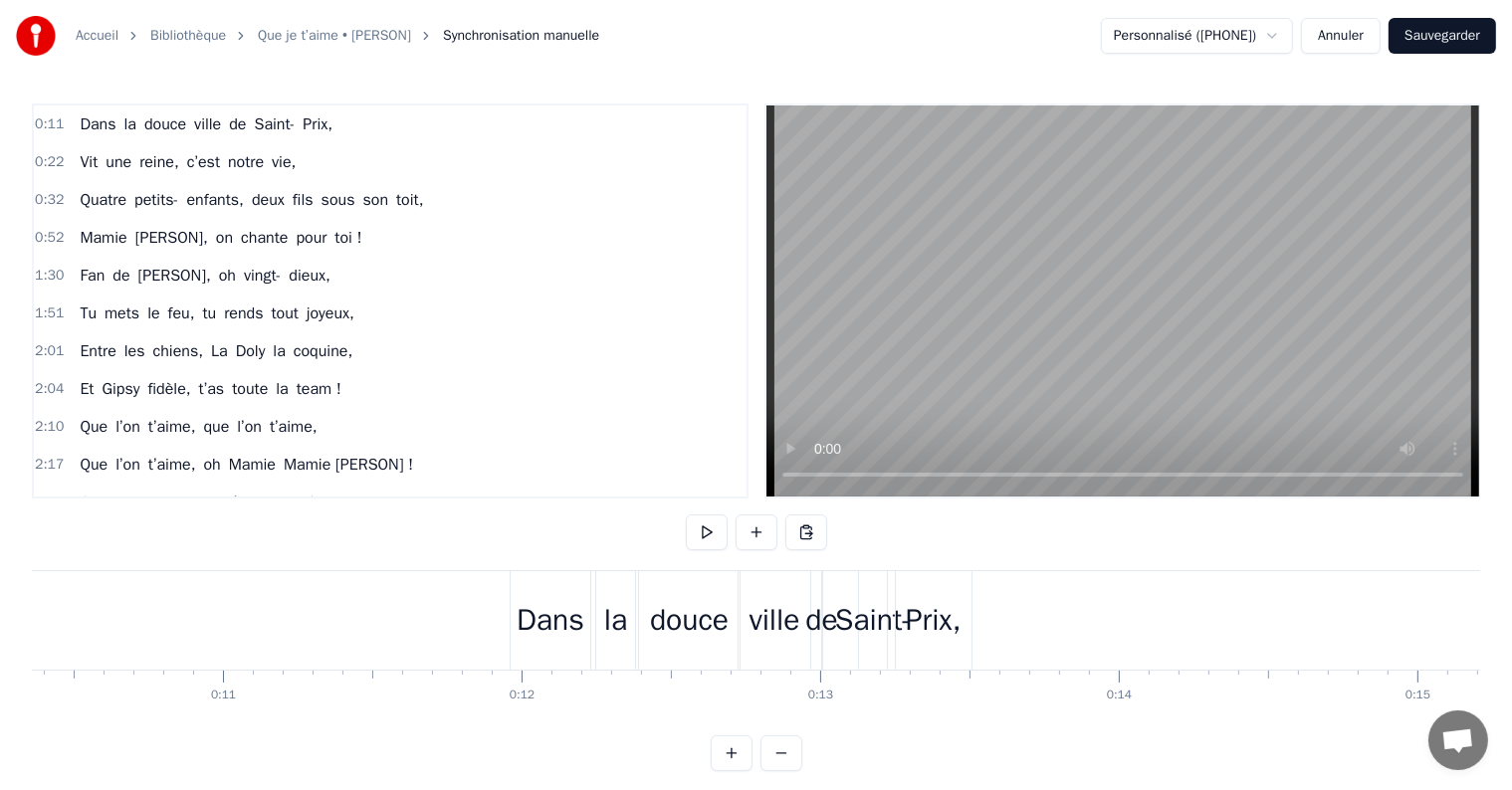 scroll, scrollTop: 0, scrollLeft: 3338, axis: horizontal 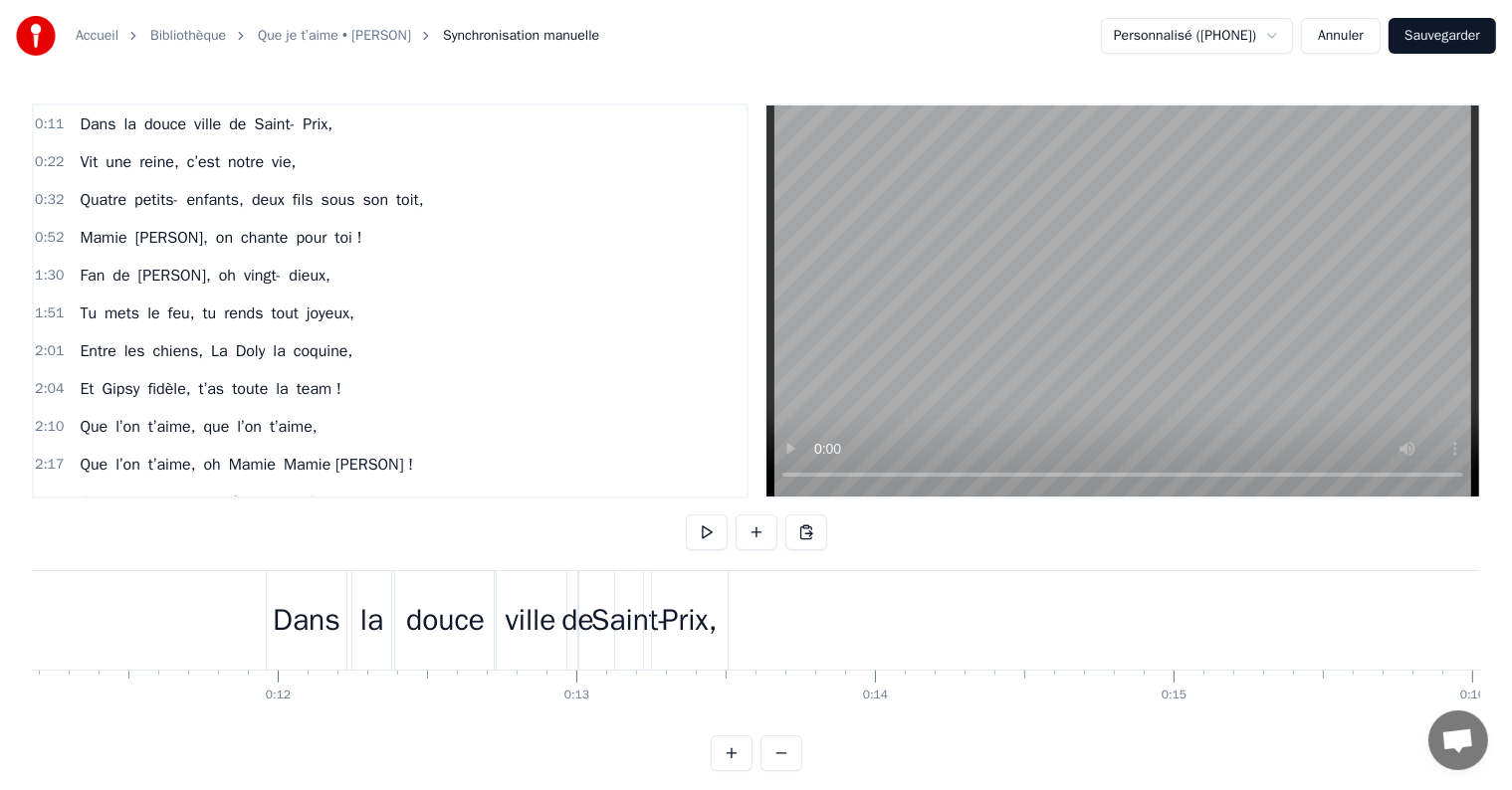 click on "Dans" at bounding box center (307, 620) 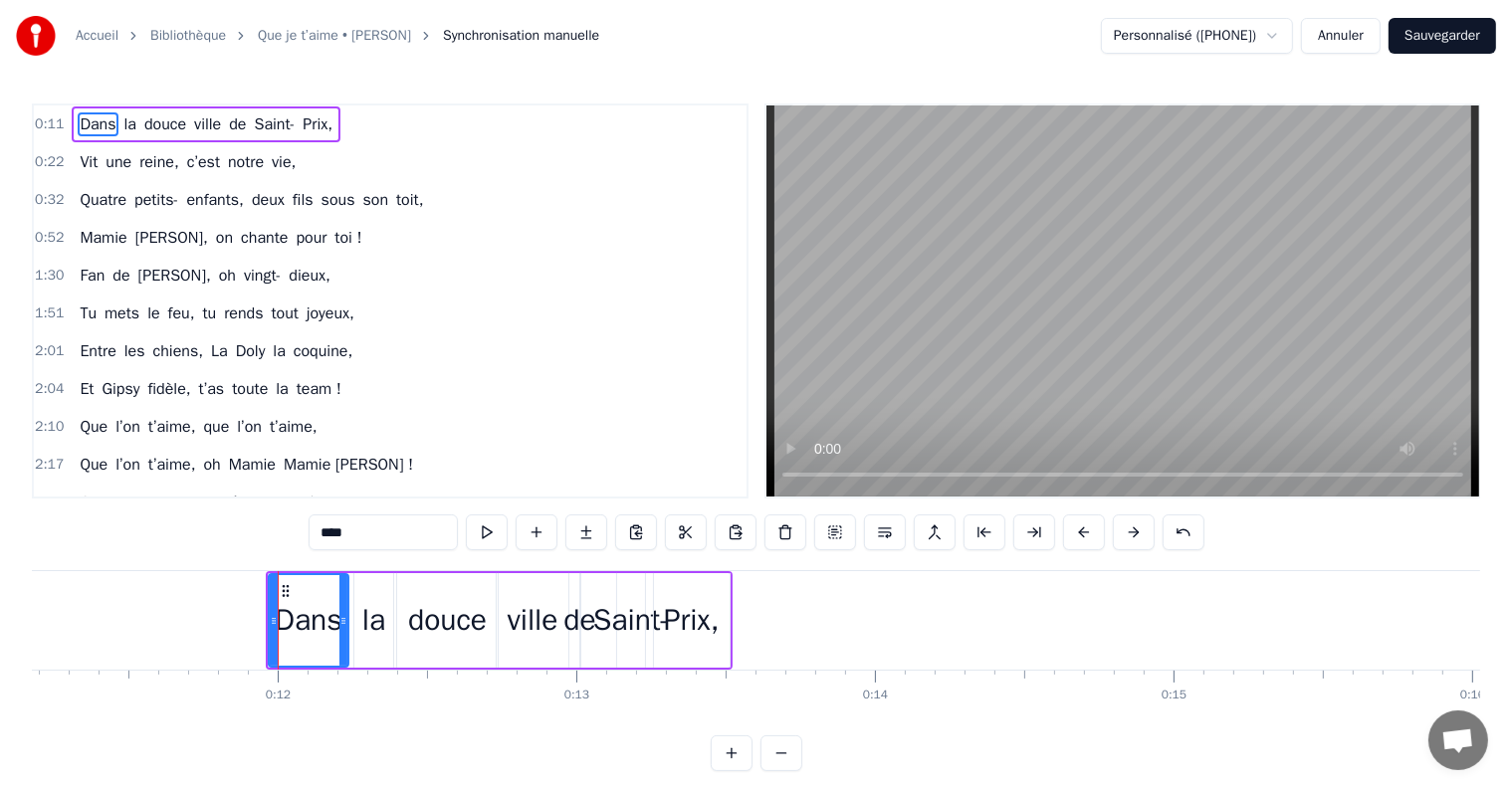 click at bounding box center (27581, 620) 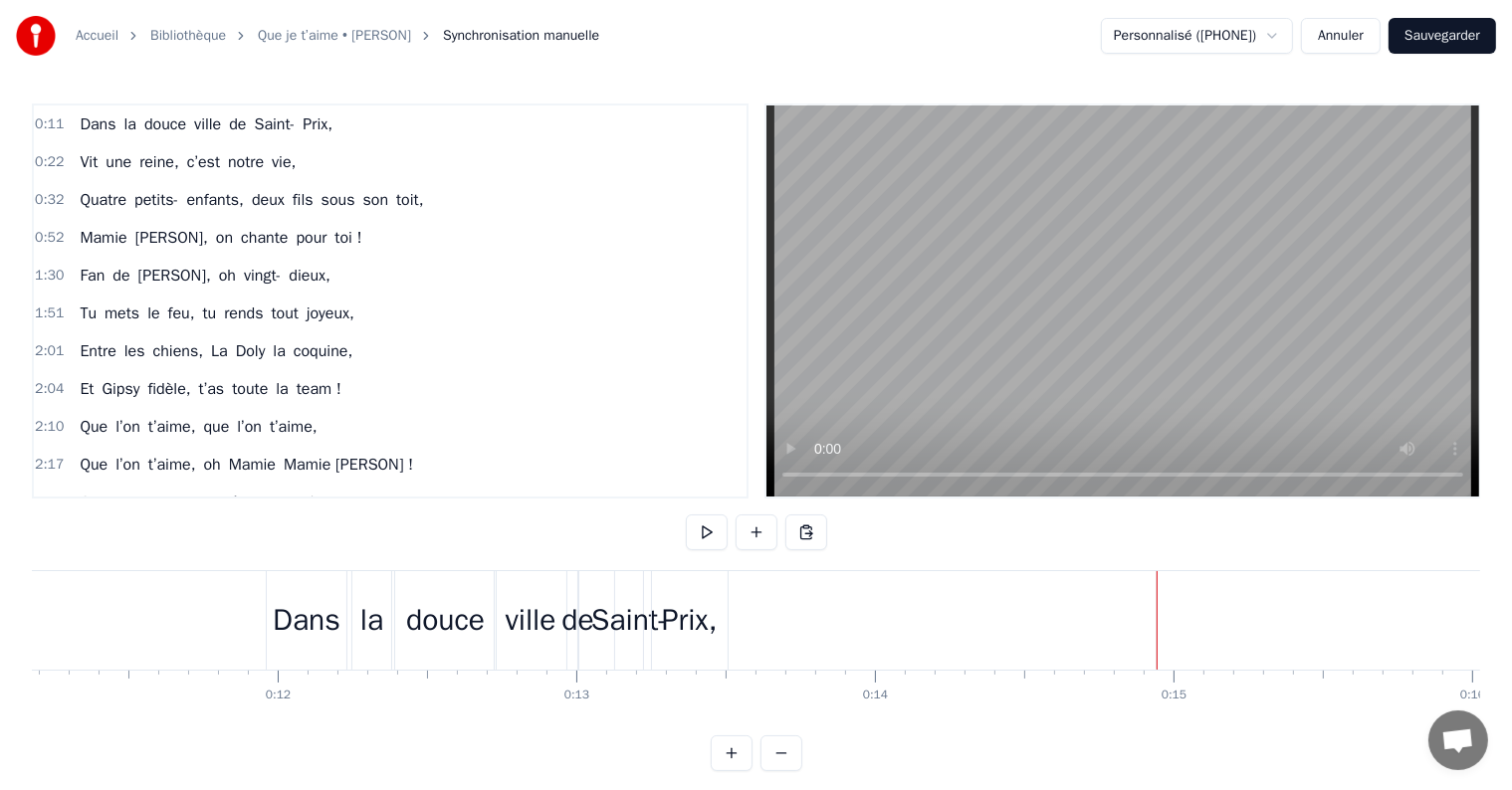 click on "Dans" at bounding box center (307, 620) 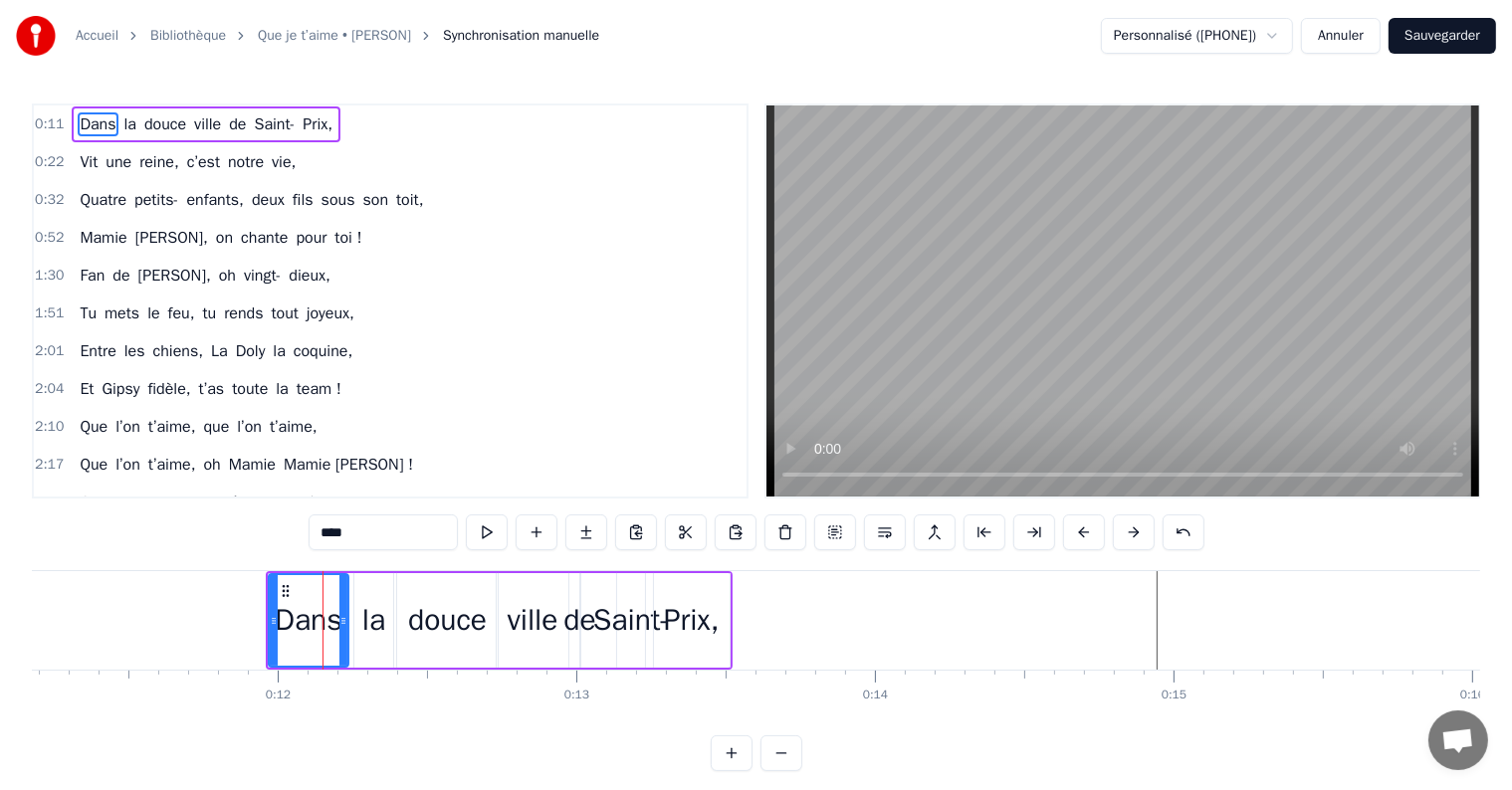 click 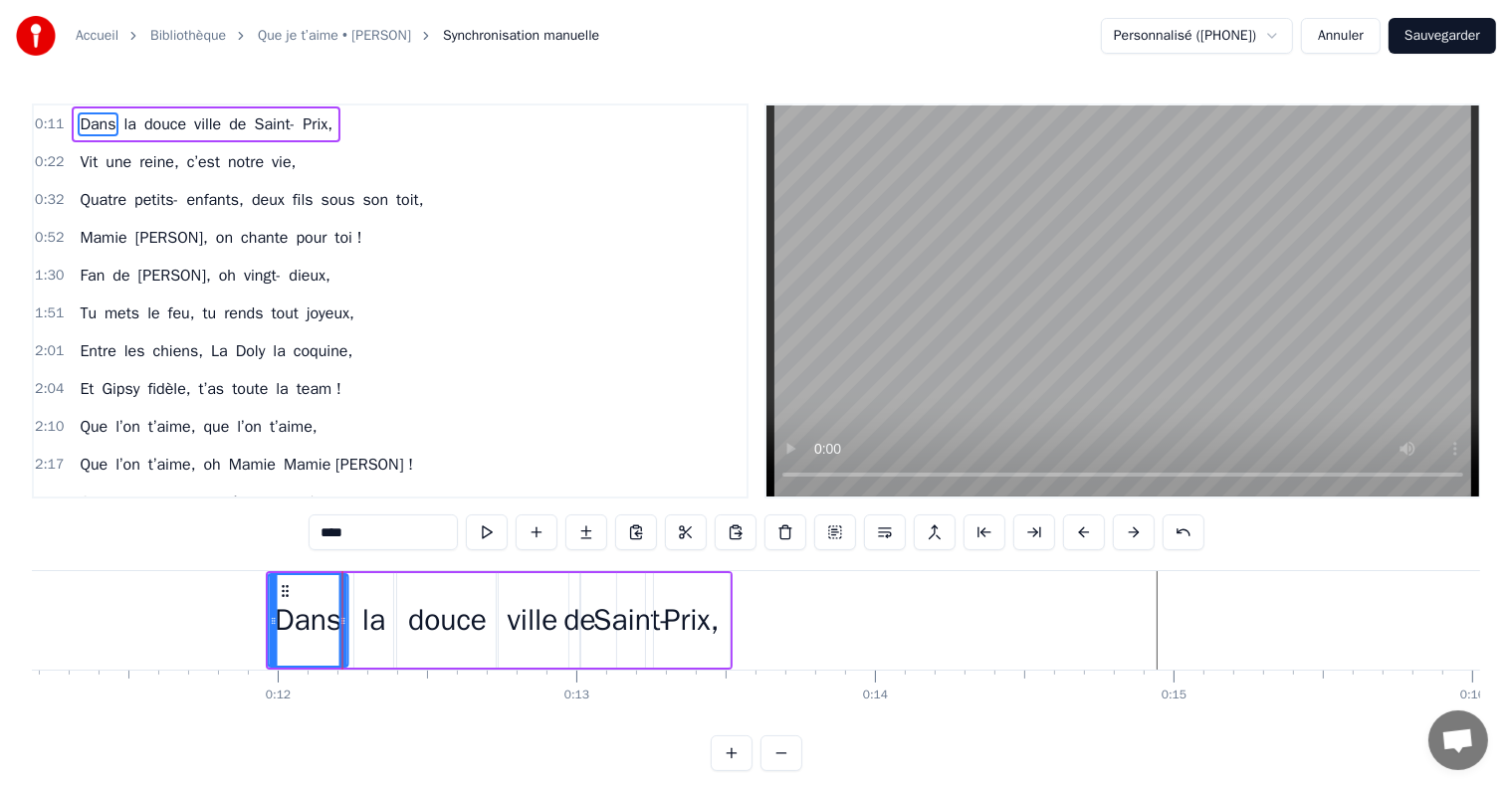 click 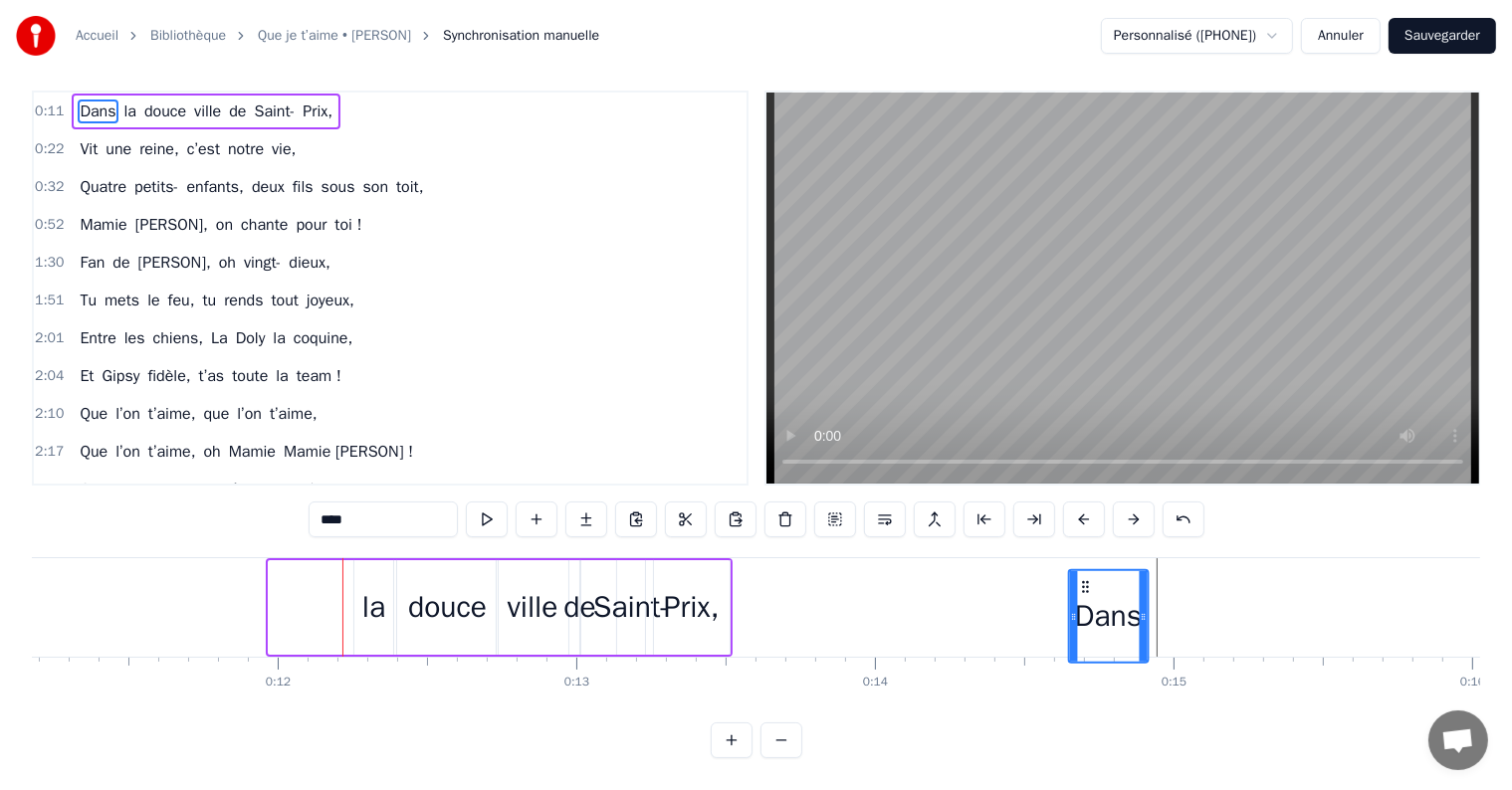 scroll, scrollTop: 30, scrollLeft: 0, axis: vertical 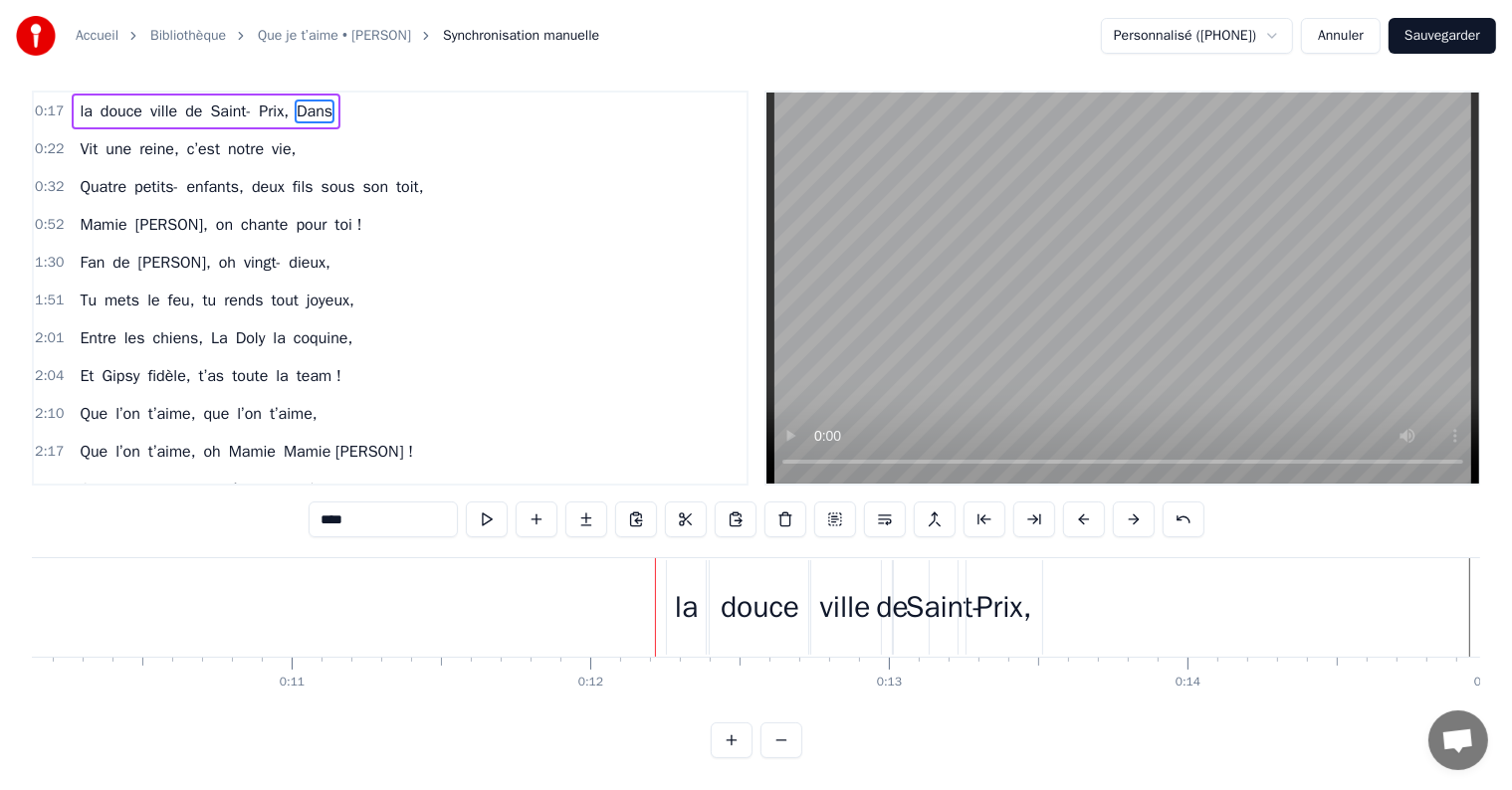 click on "la" at bounding box center [686, 607] 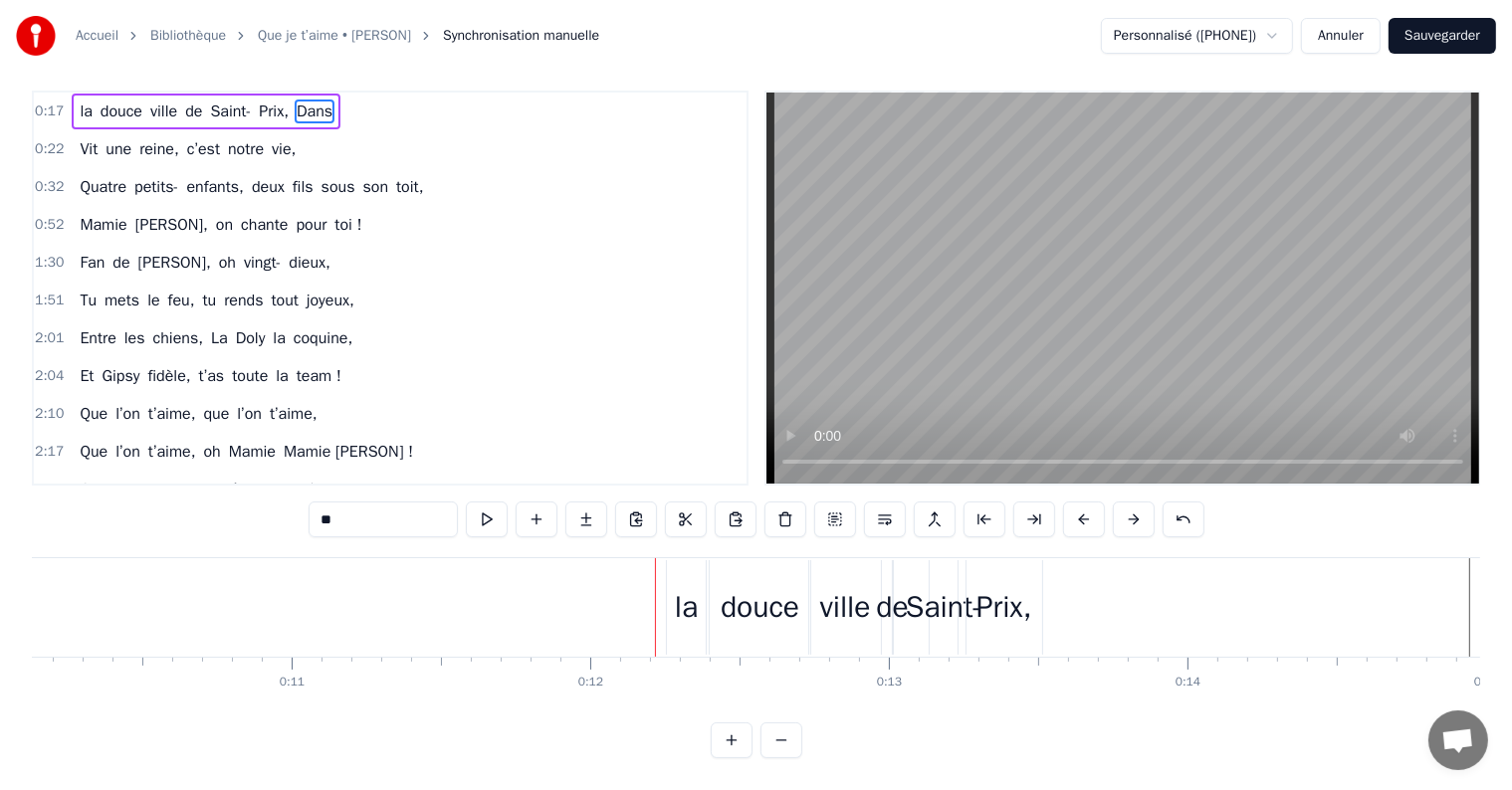 scroll, scrollTop: 0, scrollLeft: 0, axis: both 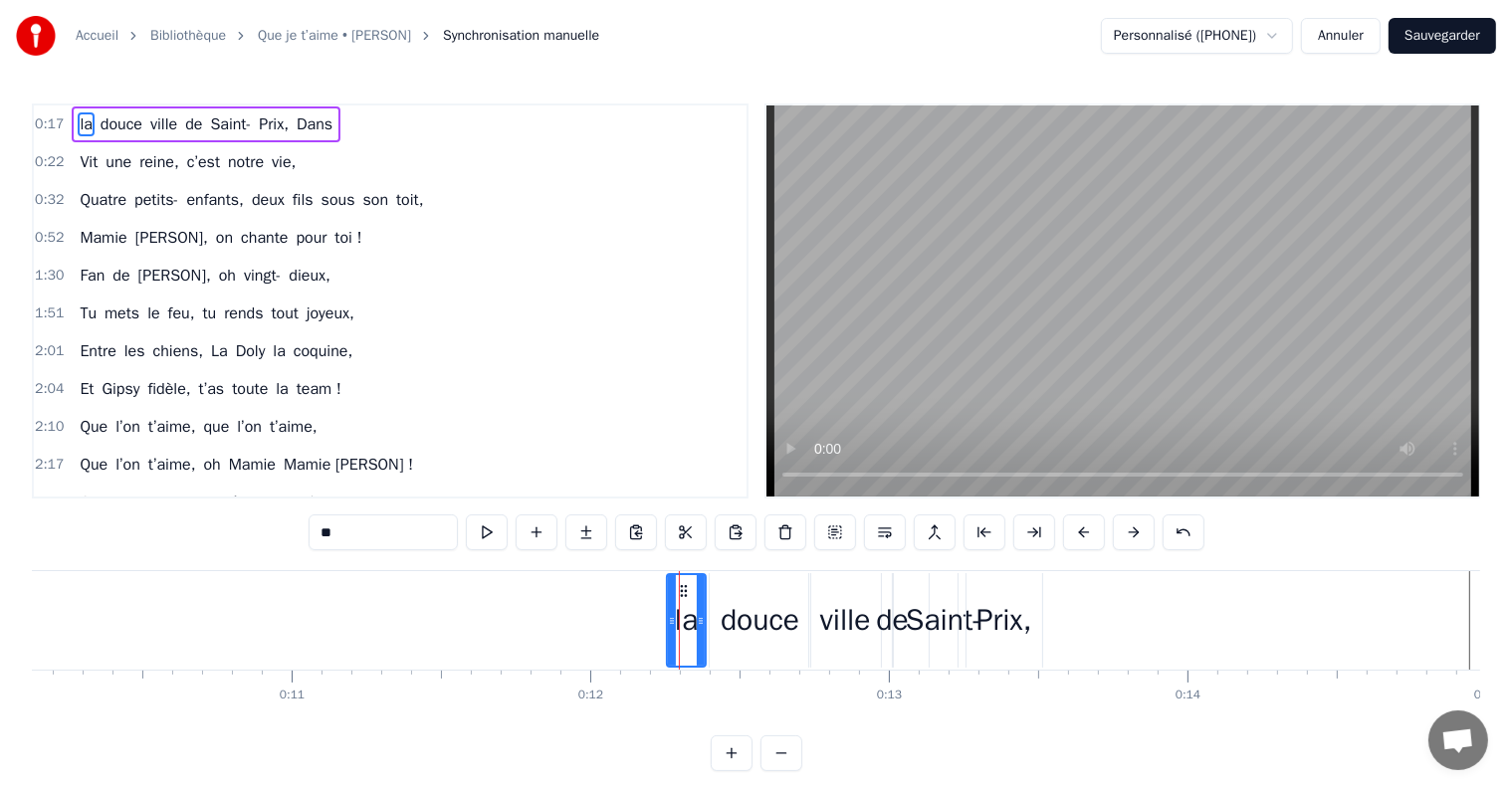 click on "douce" at bounding box center (759, 620) 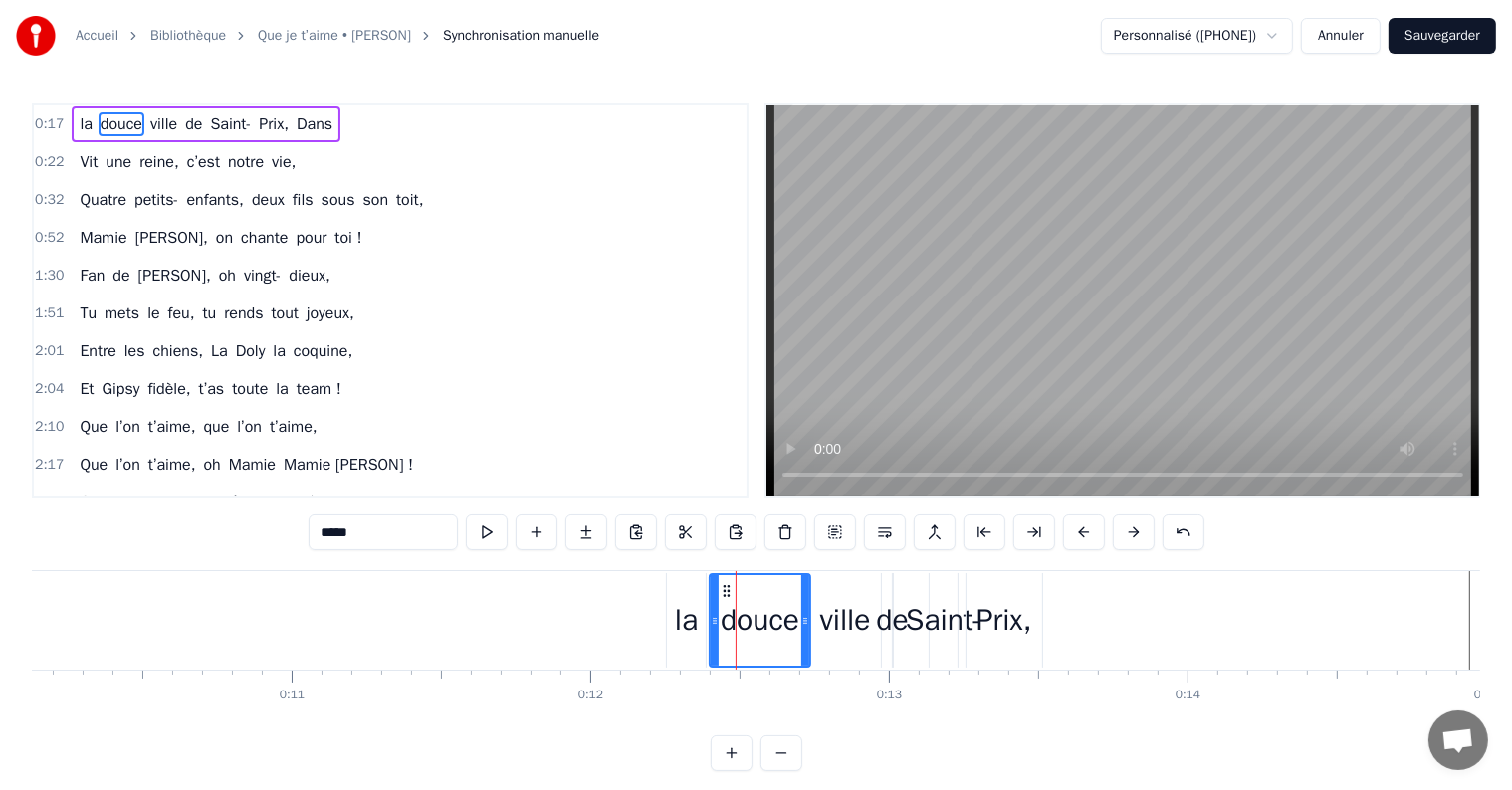 click on "la" at bounding box center [686, 620] 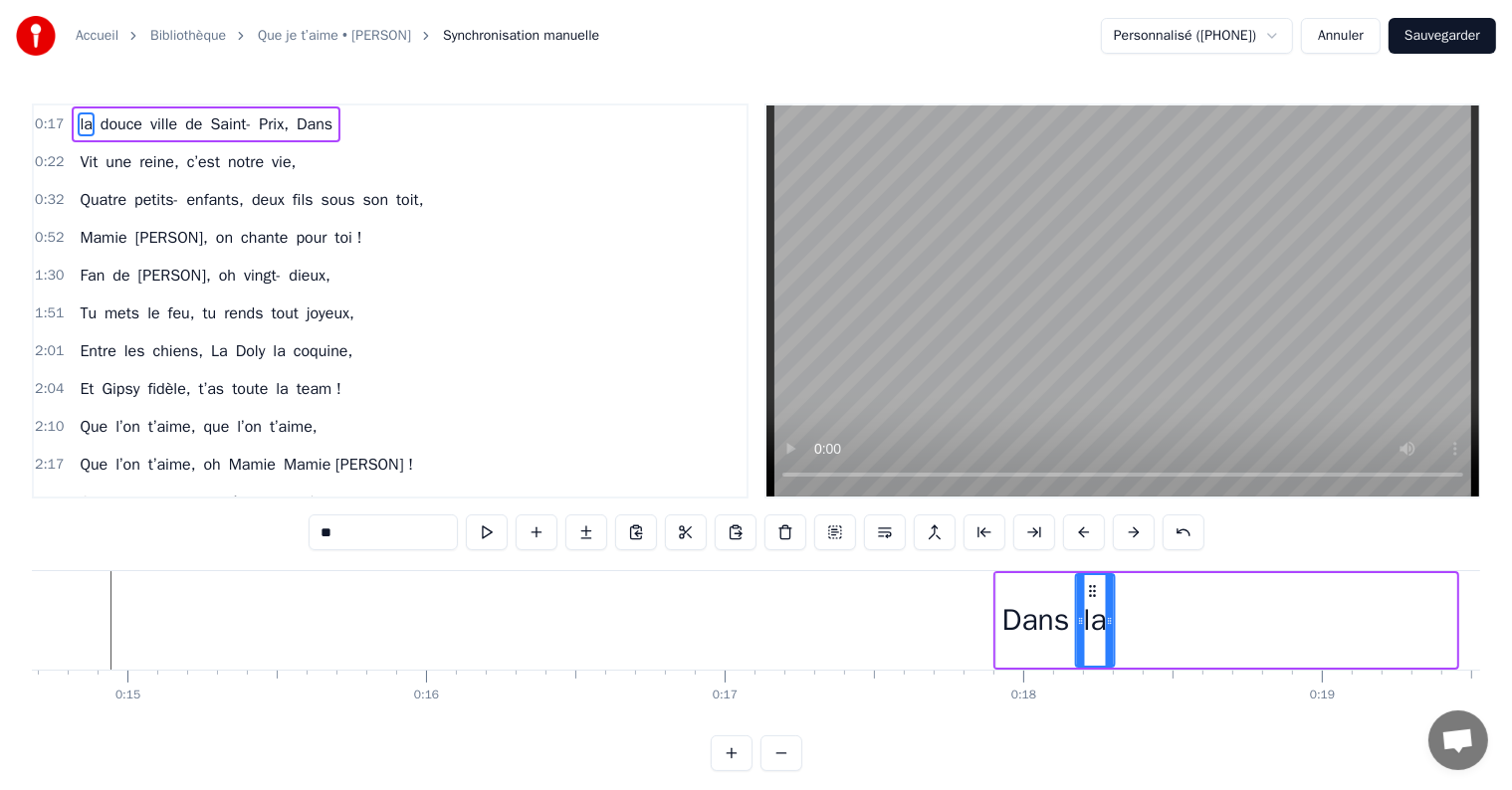 drag, startPoint x: 682, startPoint y: 588, endPoint x: 1091, endPoint y: 597, distance: 409.09901 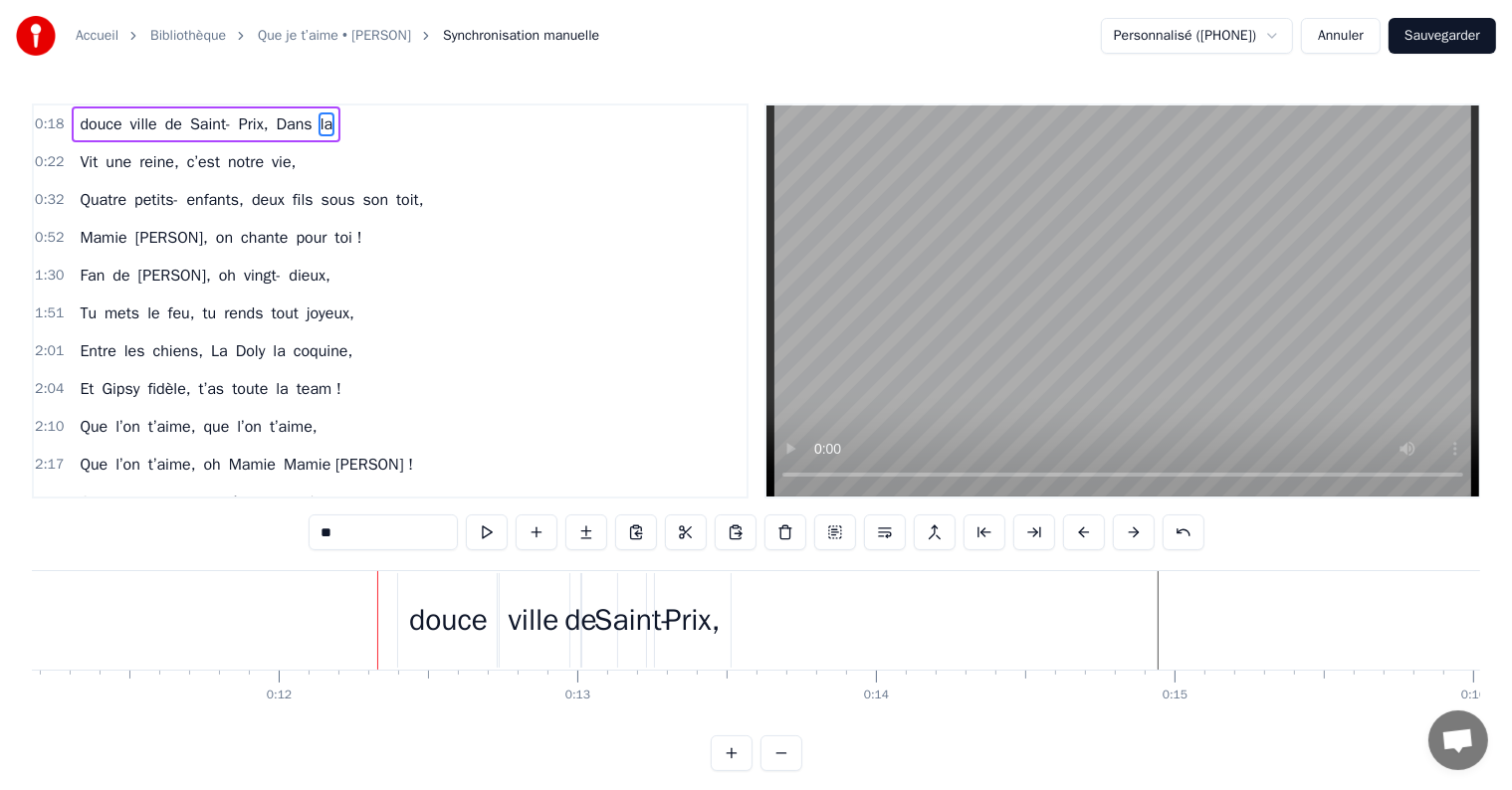 scroll, scrollTop: 0, scrollLeft: 3233, axis: horizontal 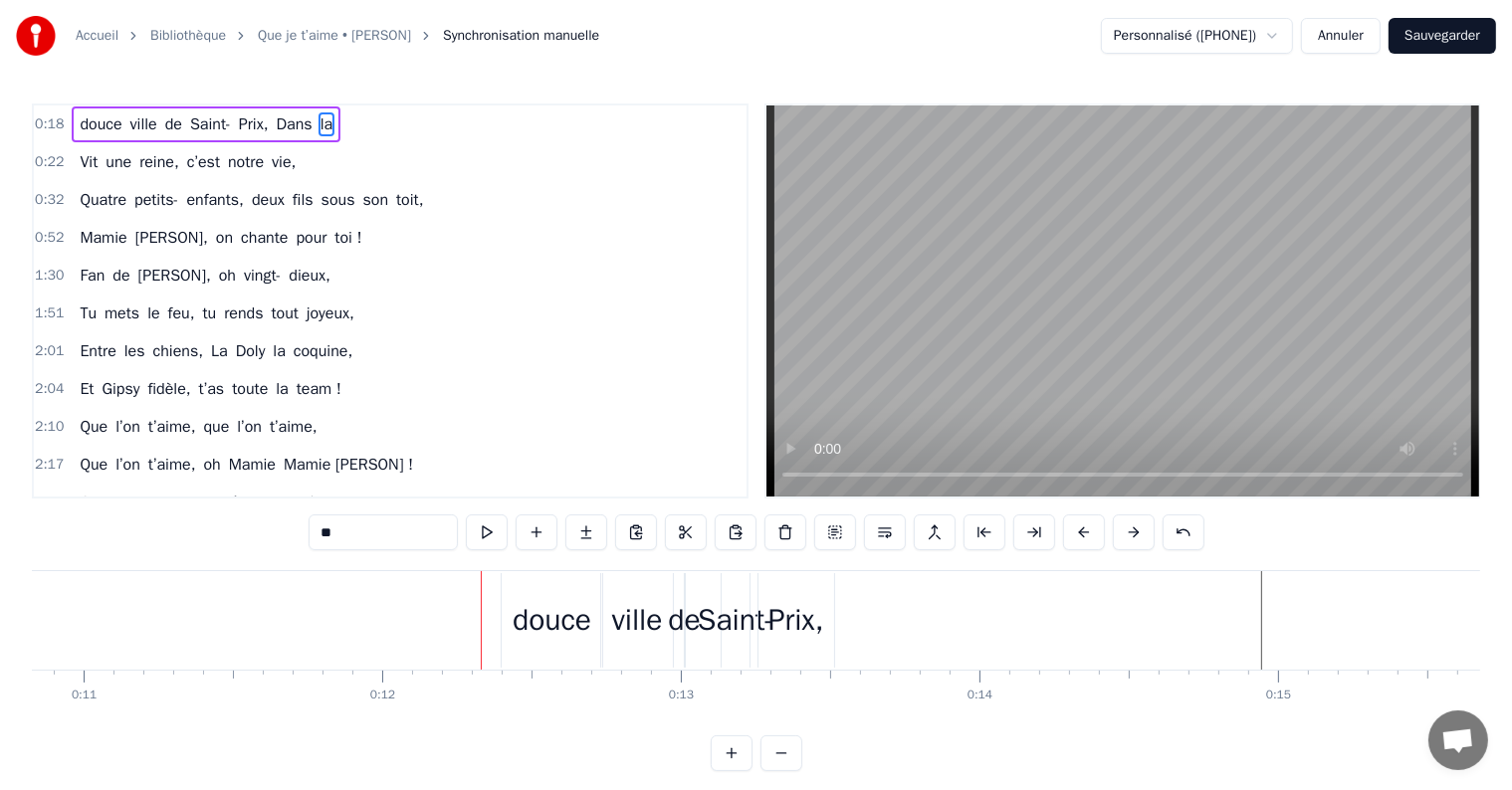 click on "douce" at bounding box center (551, 620) 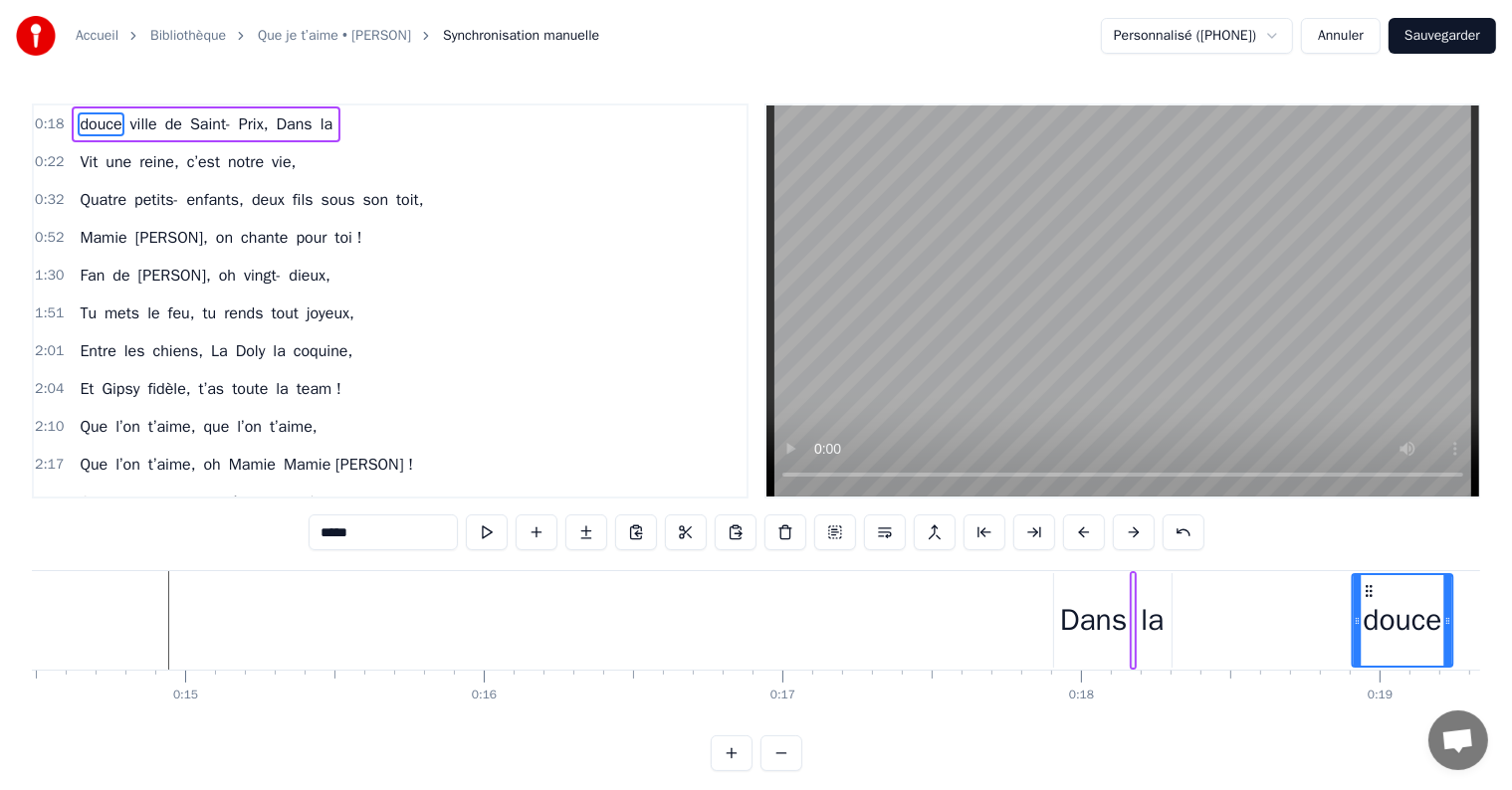 scroll, scrollTop: 0, scrollLeft: 4339, axis: horizontal 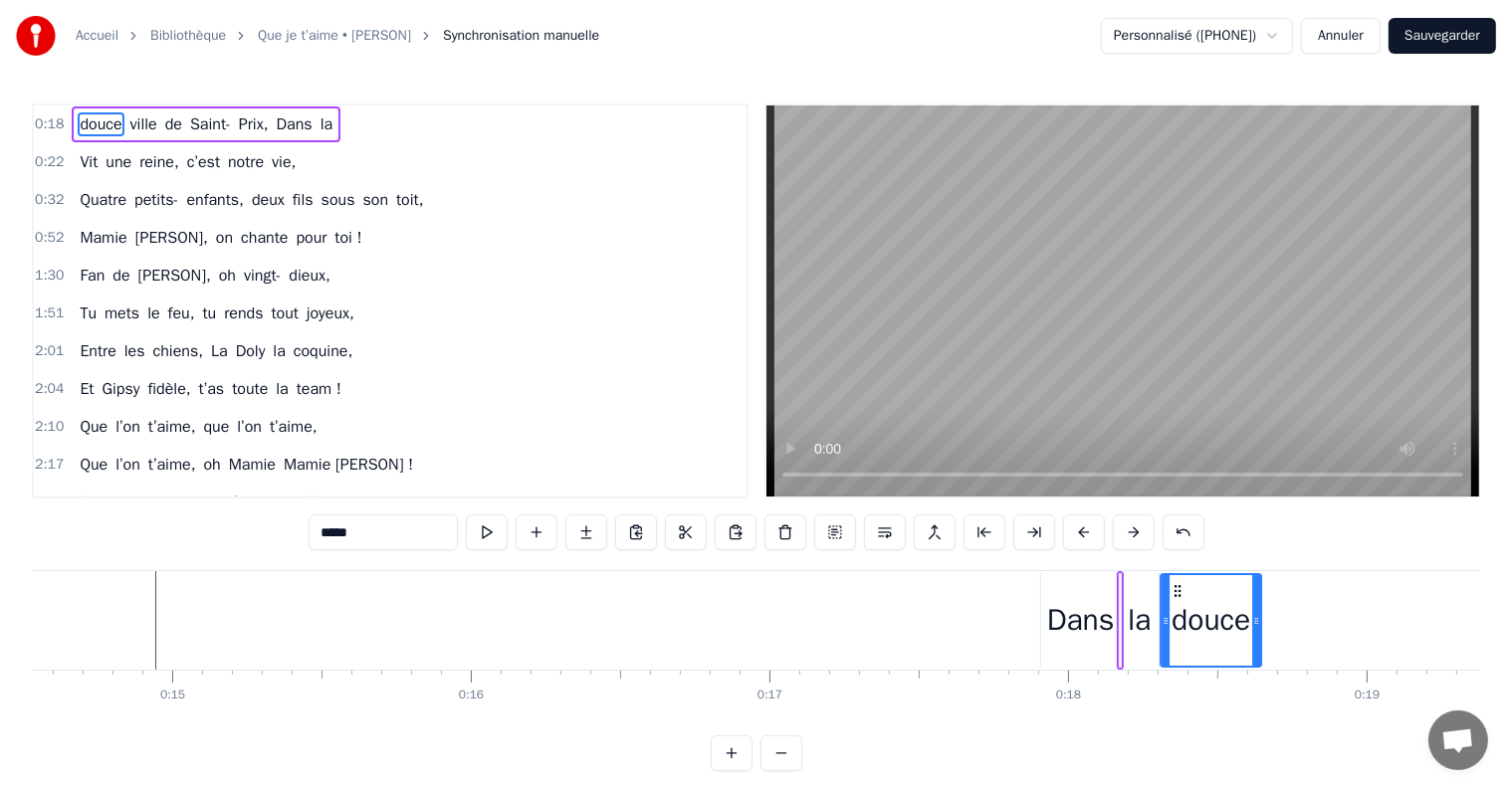 drag, startPoint x: 514, startPoint y: 587, endPoint x: 1173, endPoint y: 607, distance: 659.30342 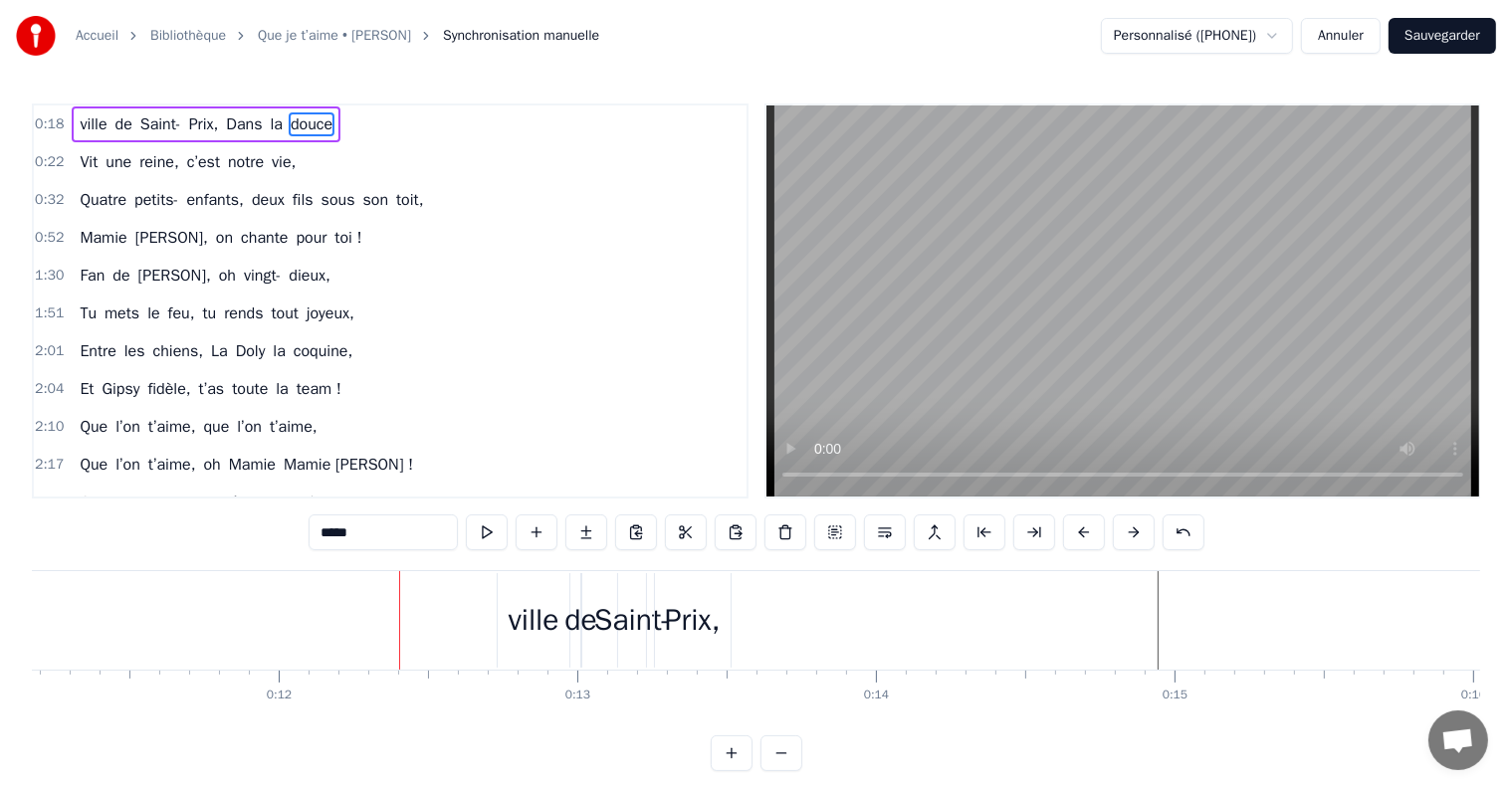 scroll, scrollTop: 0, scrollLeft: 3269, axis: horizontal 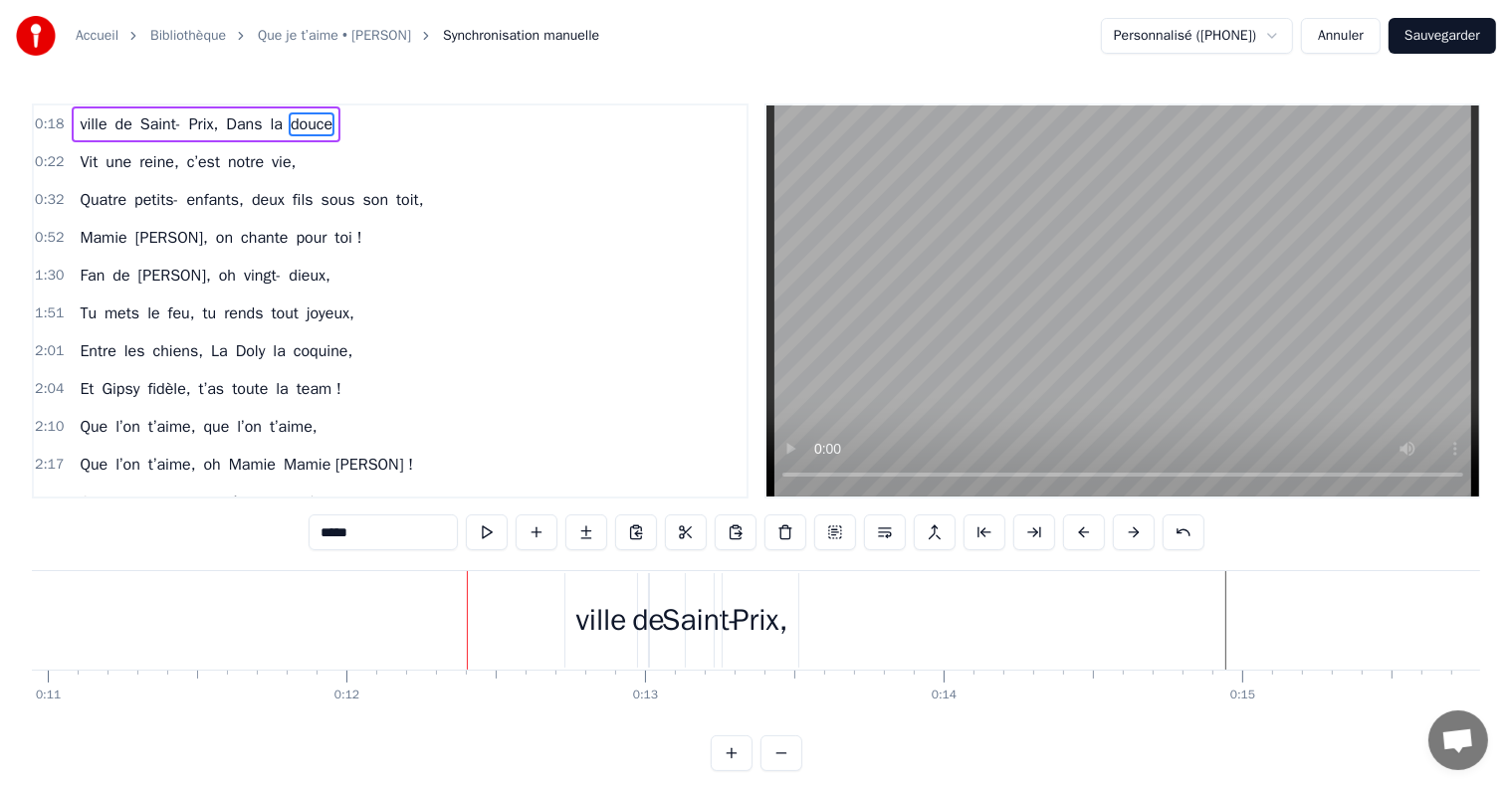click on "ville" at bounding box center (601, 620) 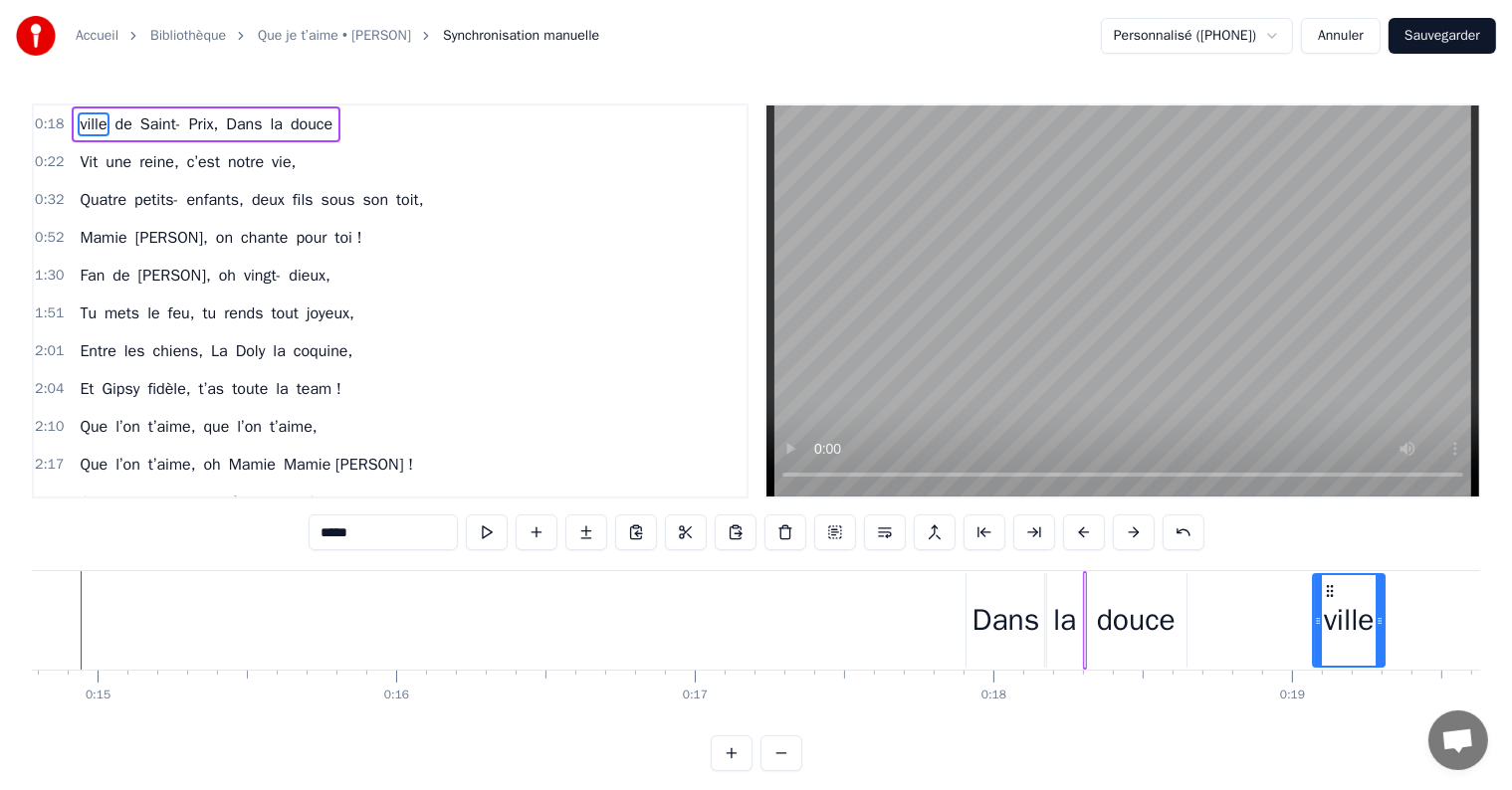 scroll, scrollTop: 0, scrollLeft: 4470, axis: horizontal 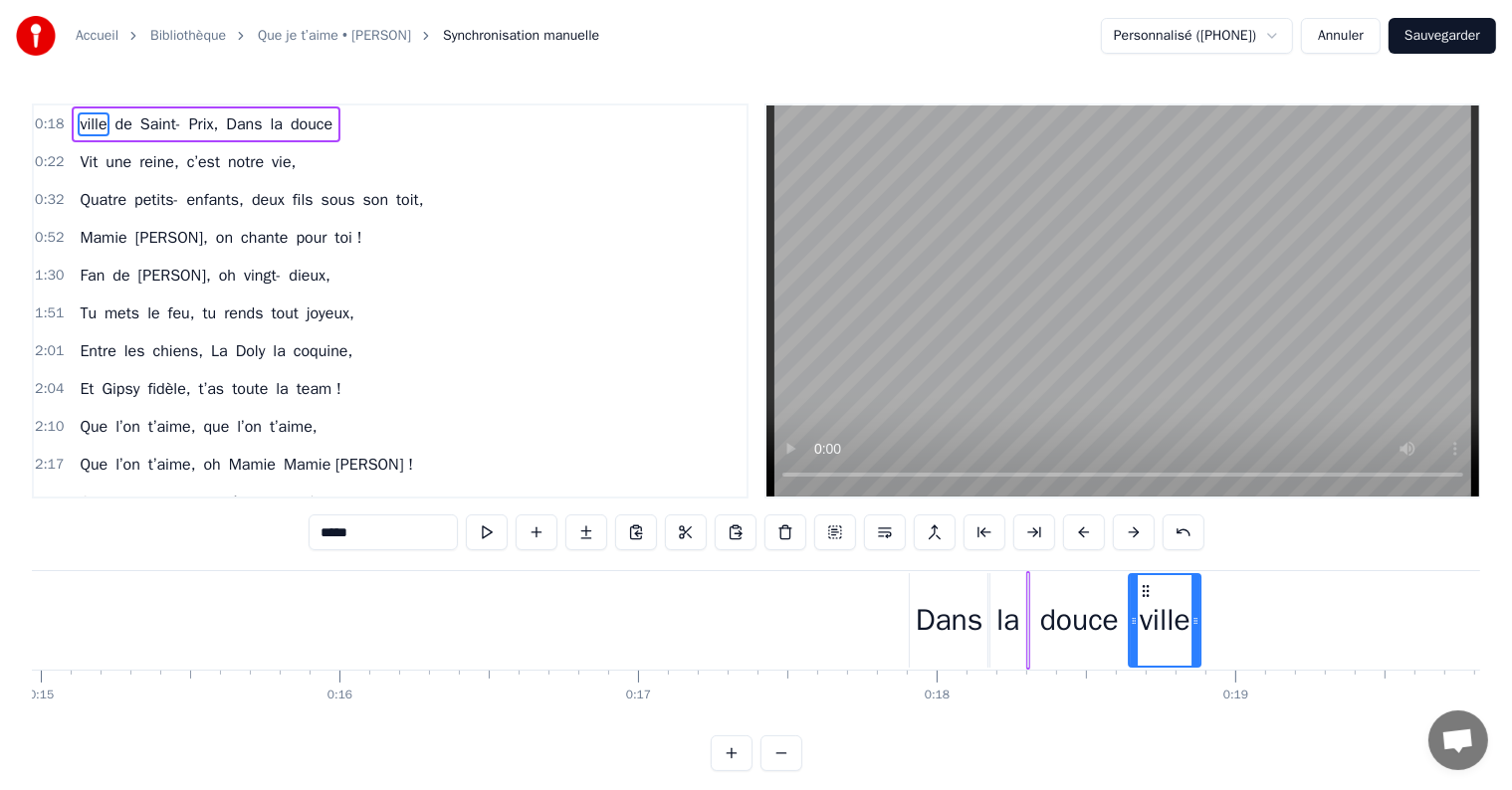 drag, startPoint x: 580, startPoint y: 589, endPoint x: 1143, endPoint y: 604, distance: 563.1998 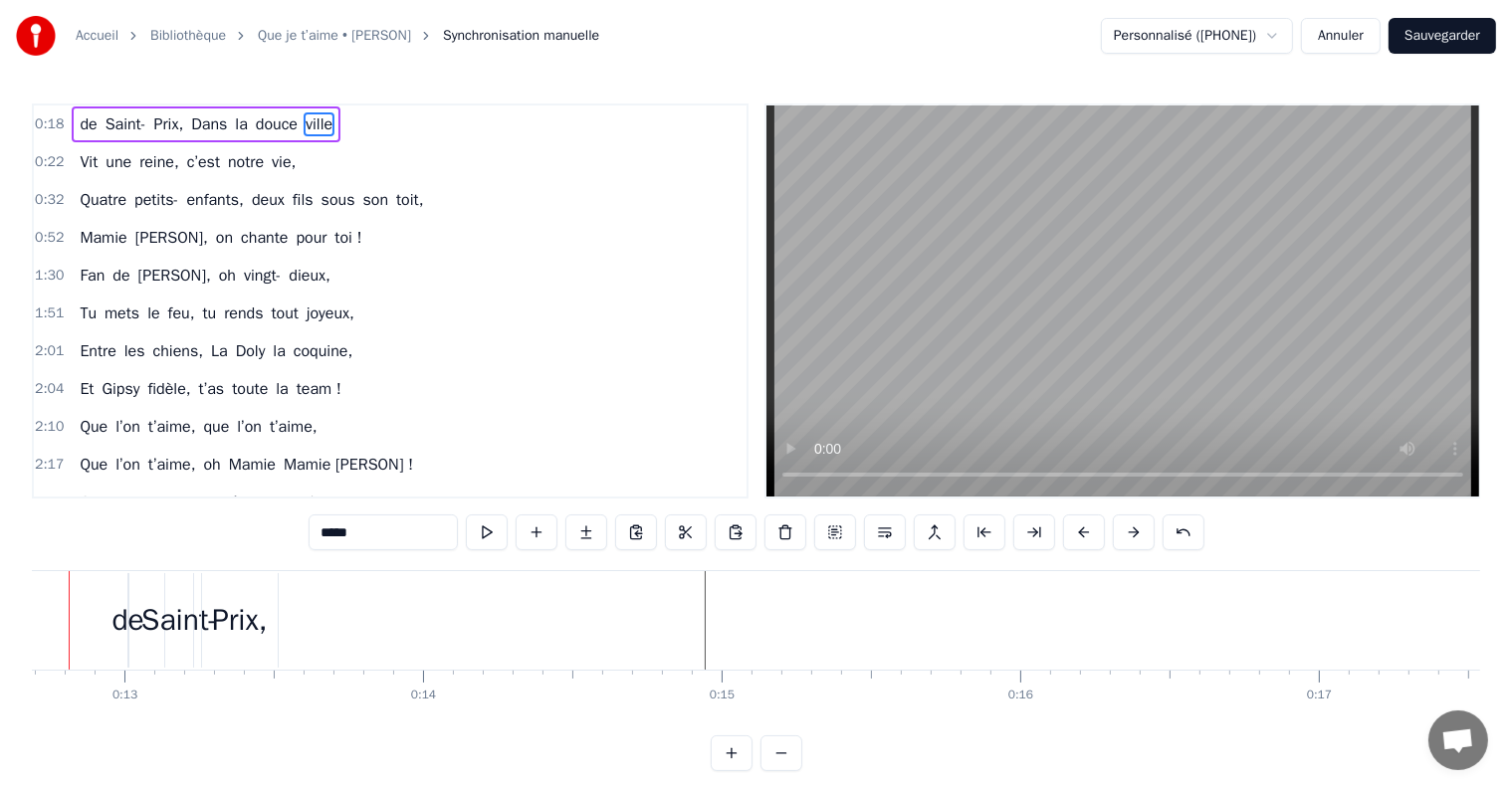 scroll, scrollTop: 0, scrollLeft: 3407, axis: horizontal 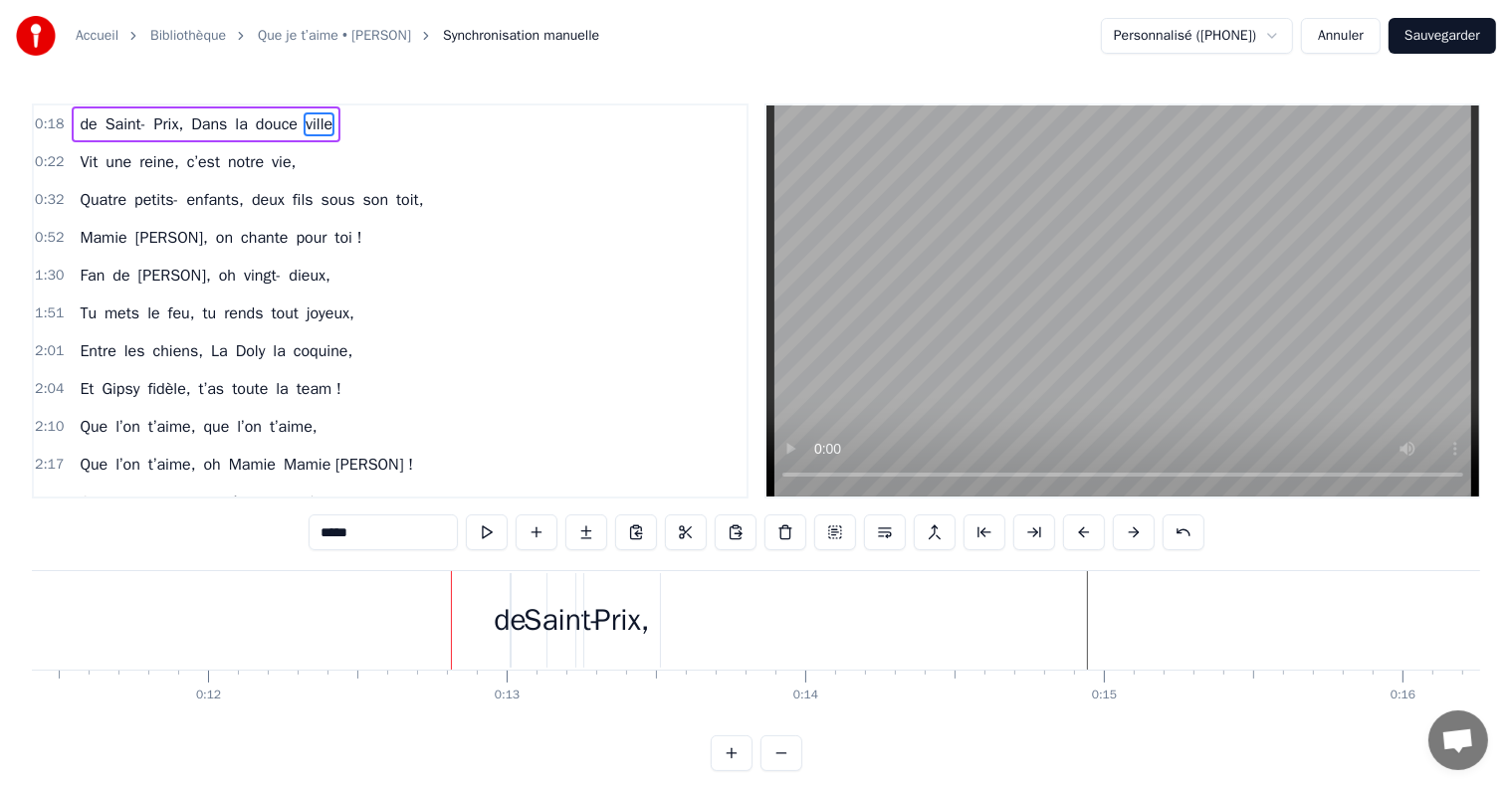 click on "de" at bounding box center (510, 620) 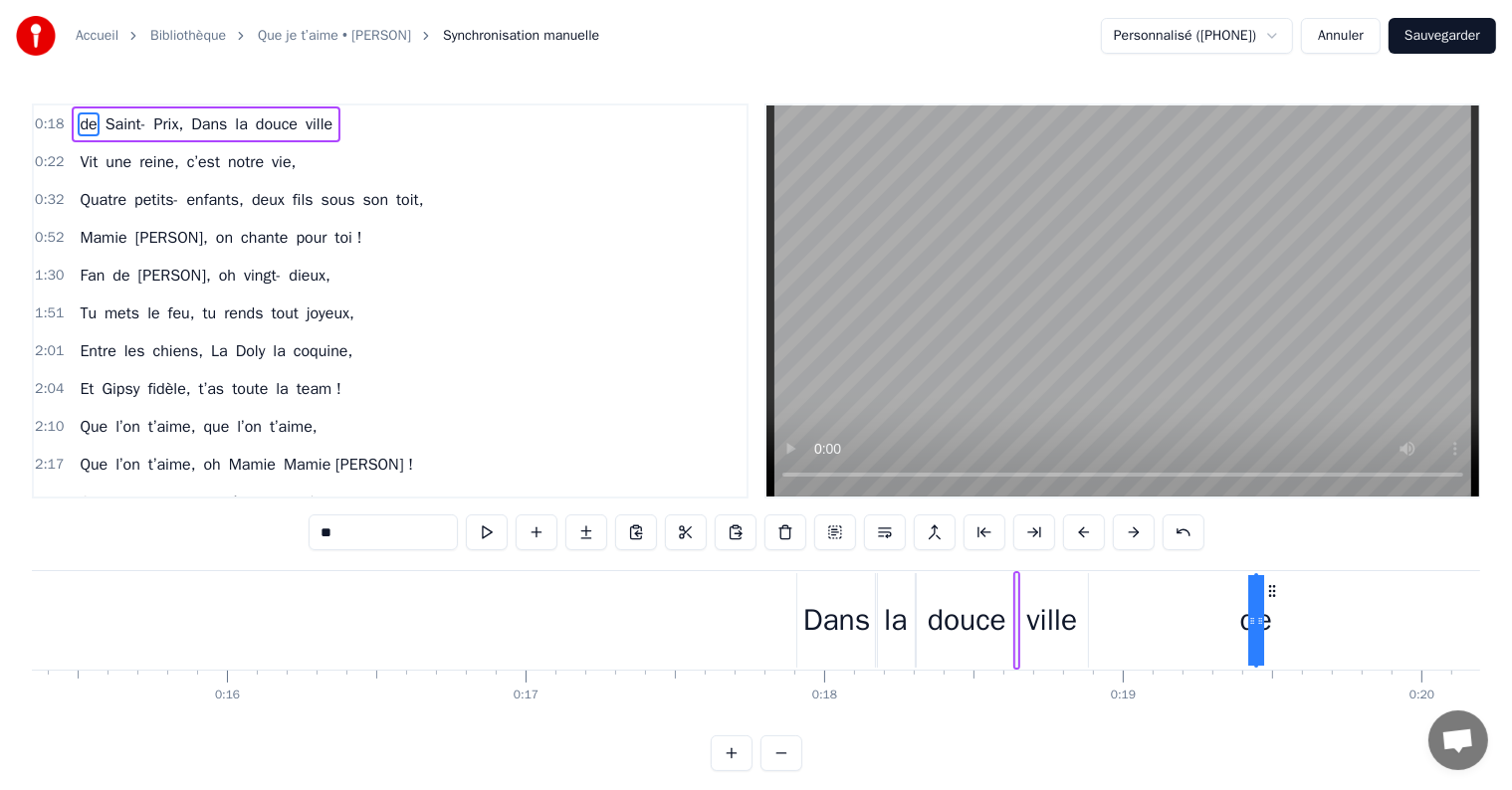 scroll, scrollTop: 0, scrollLeft: 4593, axis: horizontal 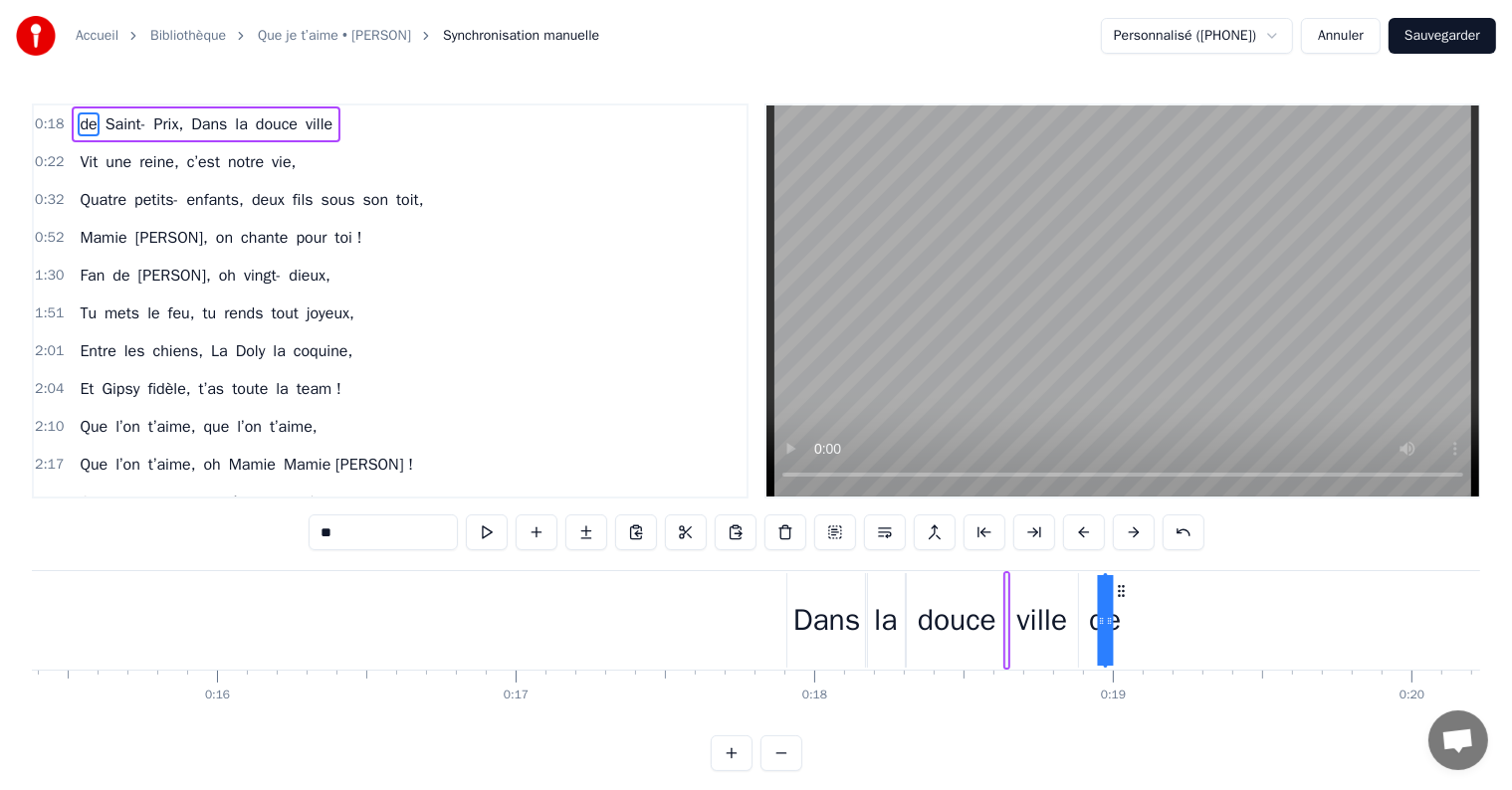 drag, startPoint x: 529, startPoint y: 586, endPoint x: 1122, endPoint y: 593, distance: 593.0413 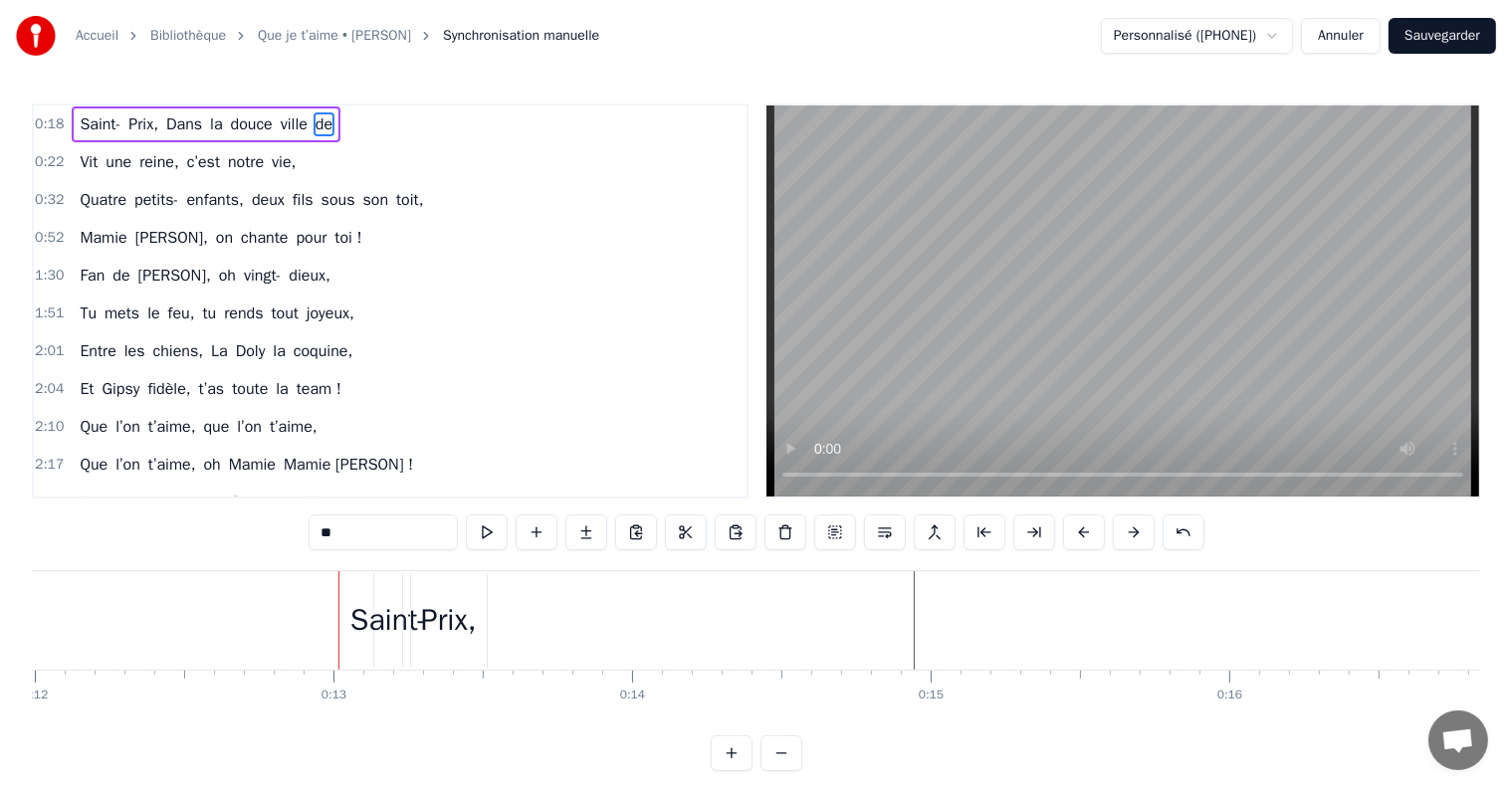 scroll, scrollTop: 0, scrollLeft: 3338, axis: horizontal 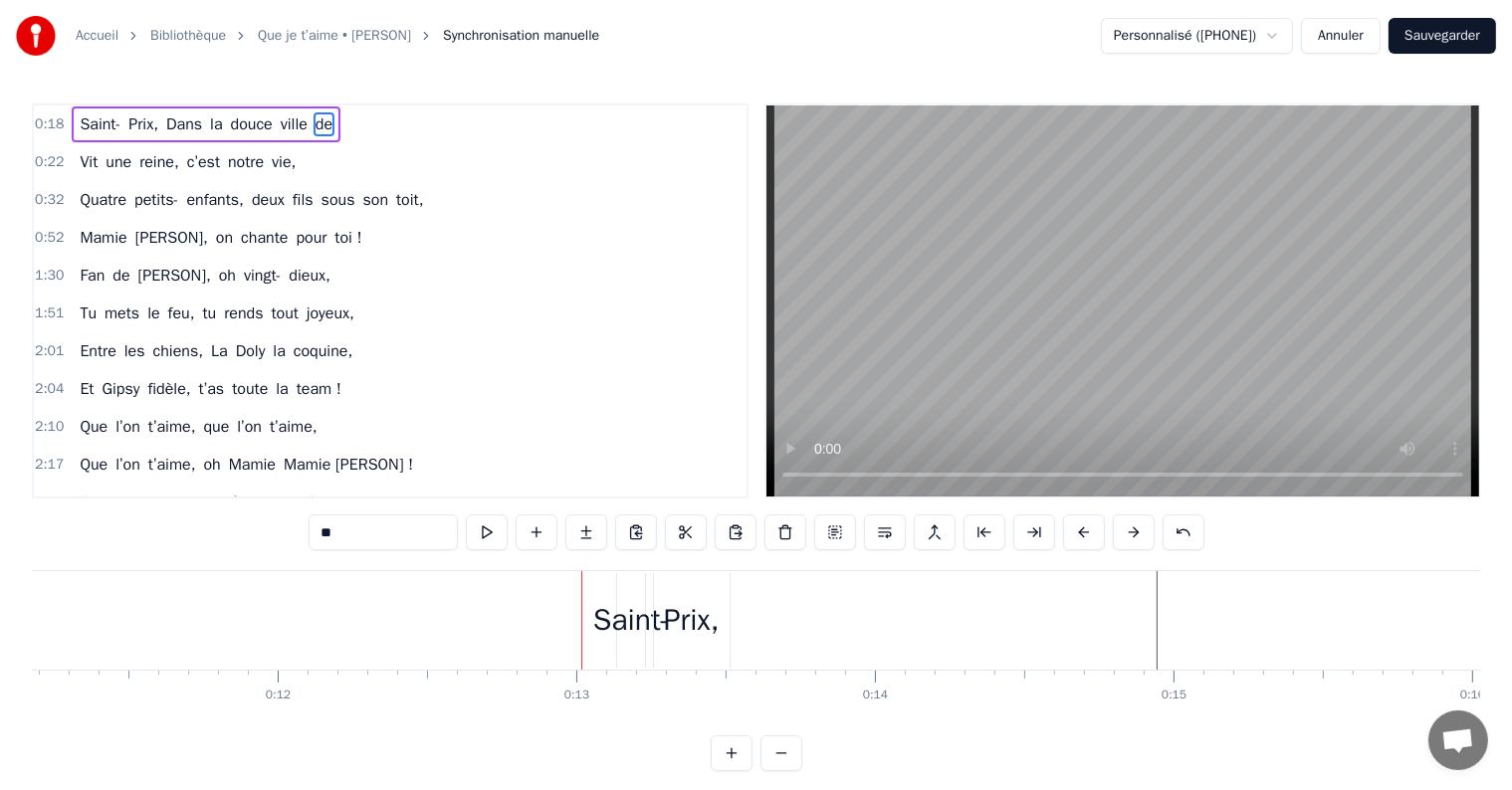 click on "Saint-" at bounding box center [631, 620] 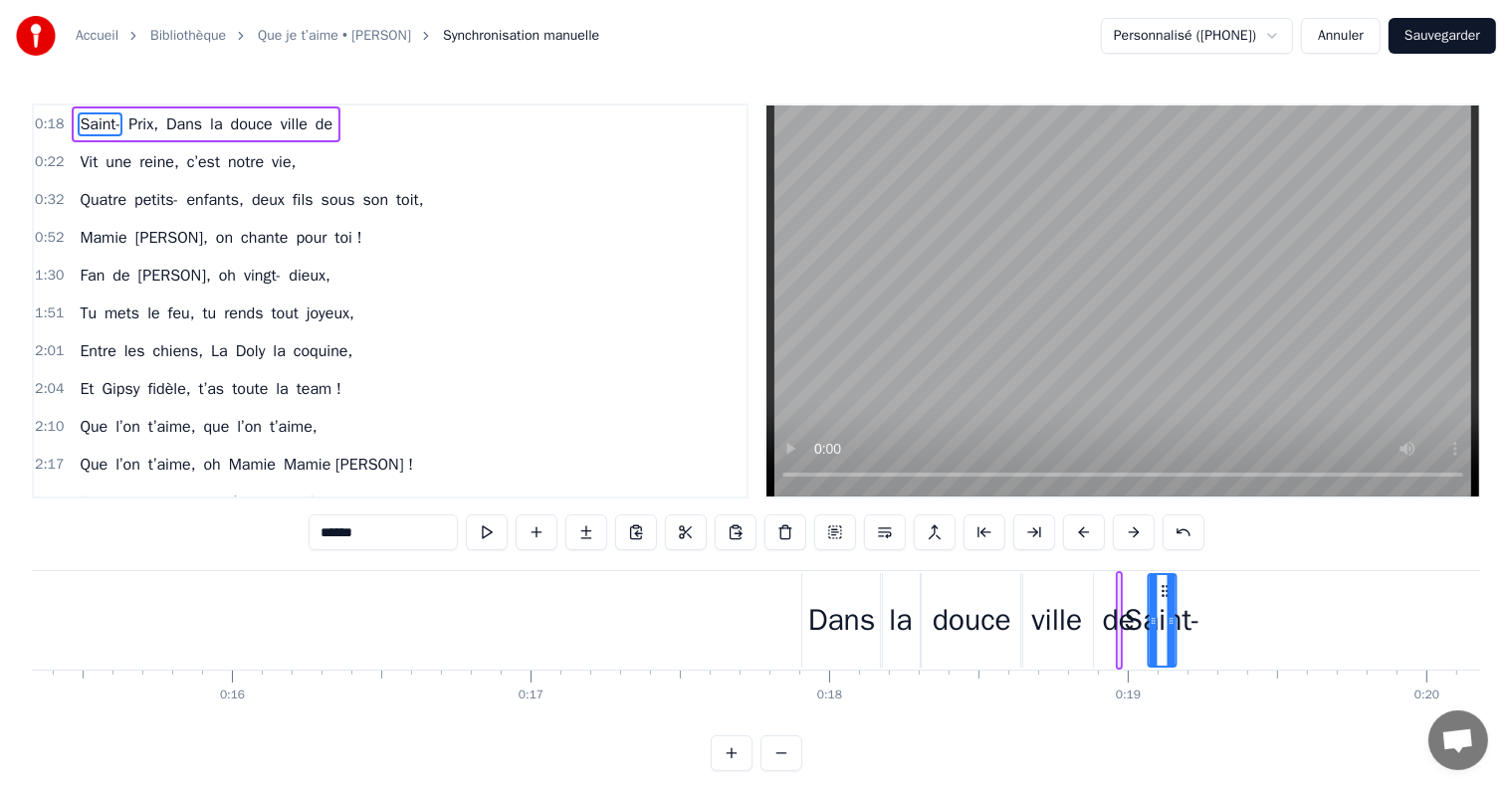 drag, startPoint x: 629, startPoint y: 586, endPoint x: 1161, endPoint y: 583, distance: 532.0085 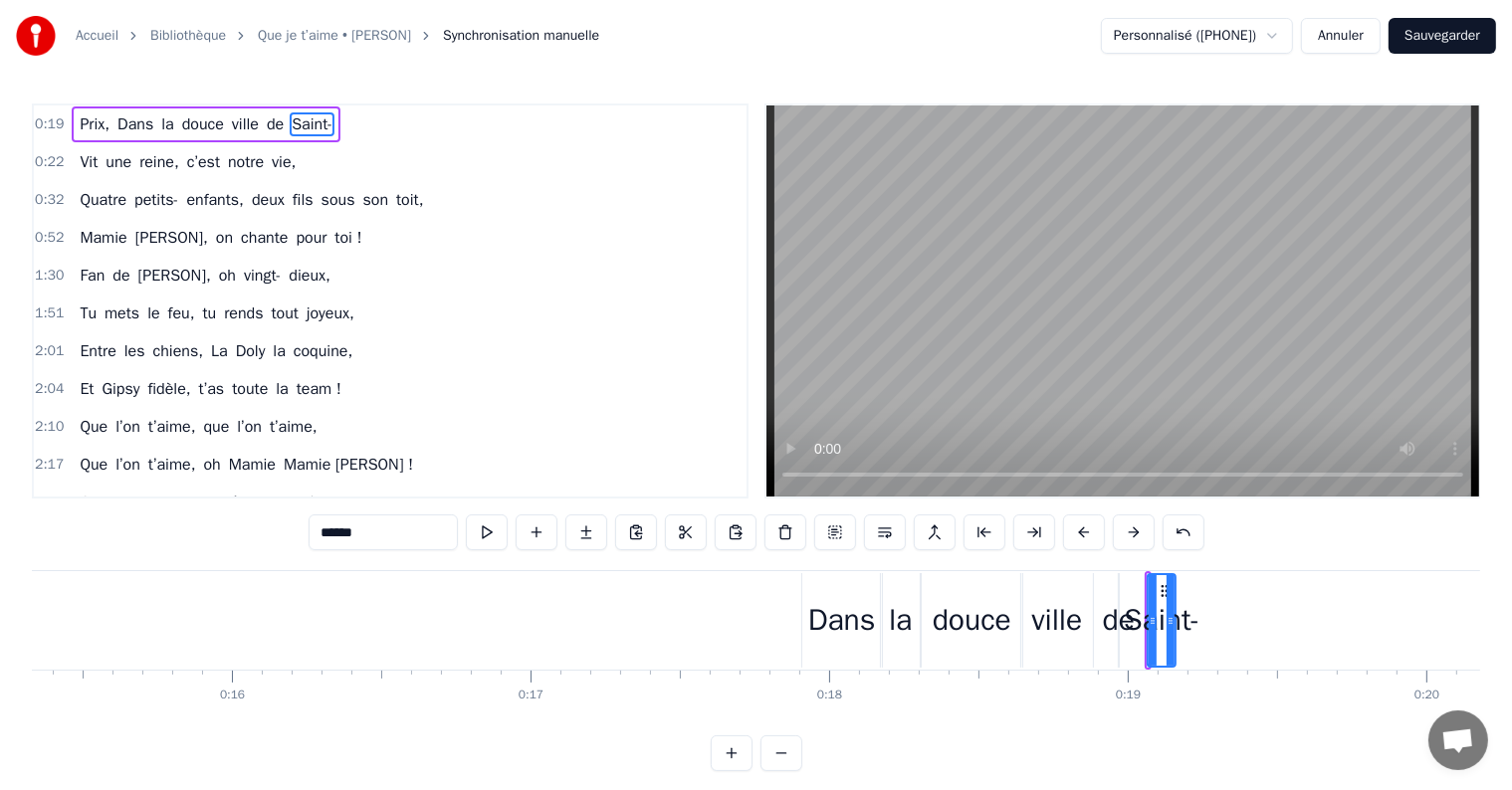 scroll, scrollTop: 0, scrollLeft: 4578, axis: horizontal 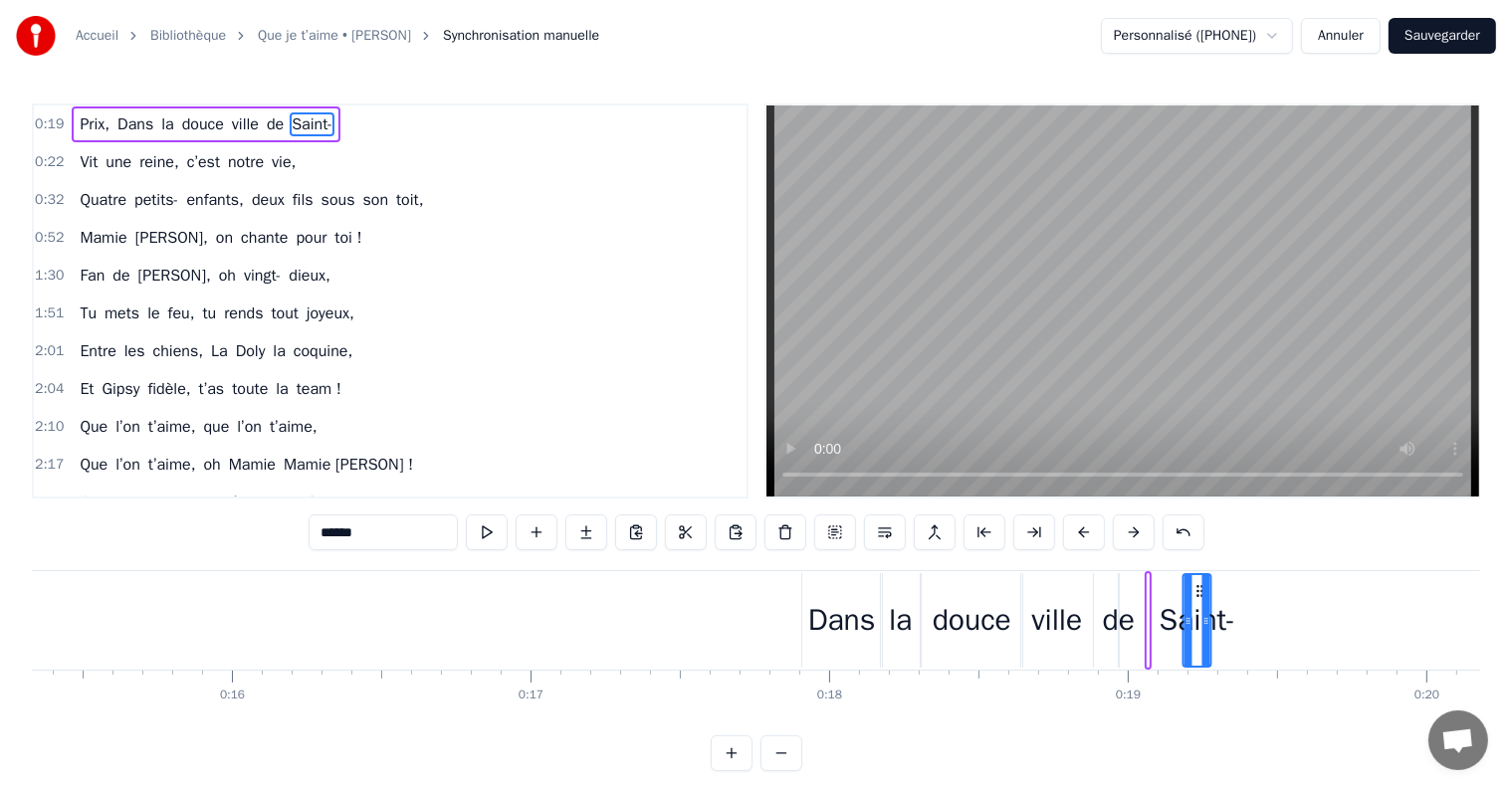 drag, startPoint x: 1166, startPoint y: 585, endPoint x: 1202, endPoint y: 585, distance: 36 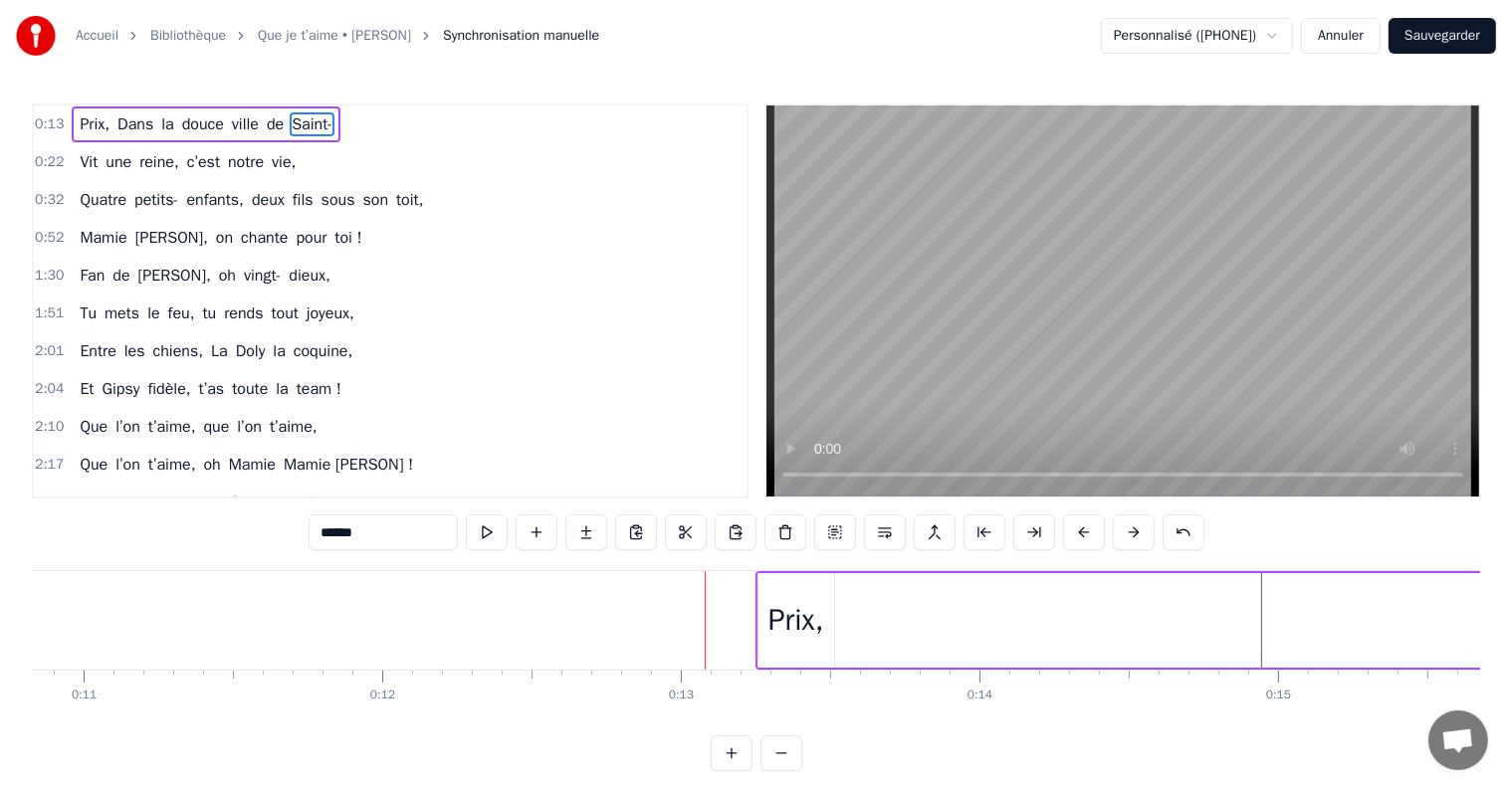 scroll, scrollTop: 0, scrollLeft: 3581, axis: horizontal 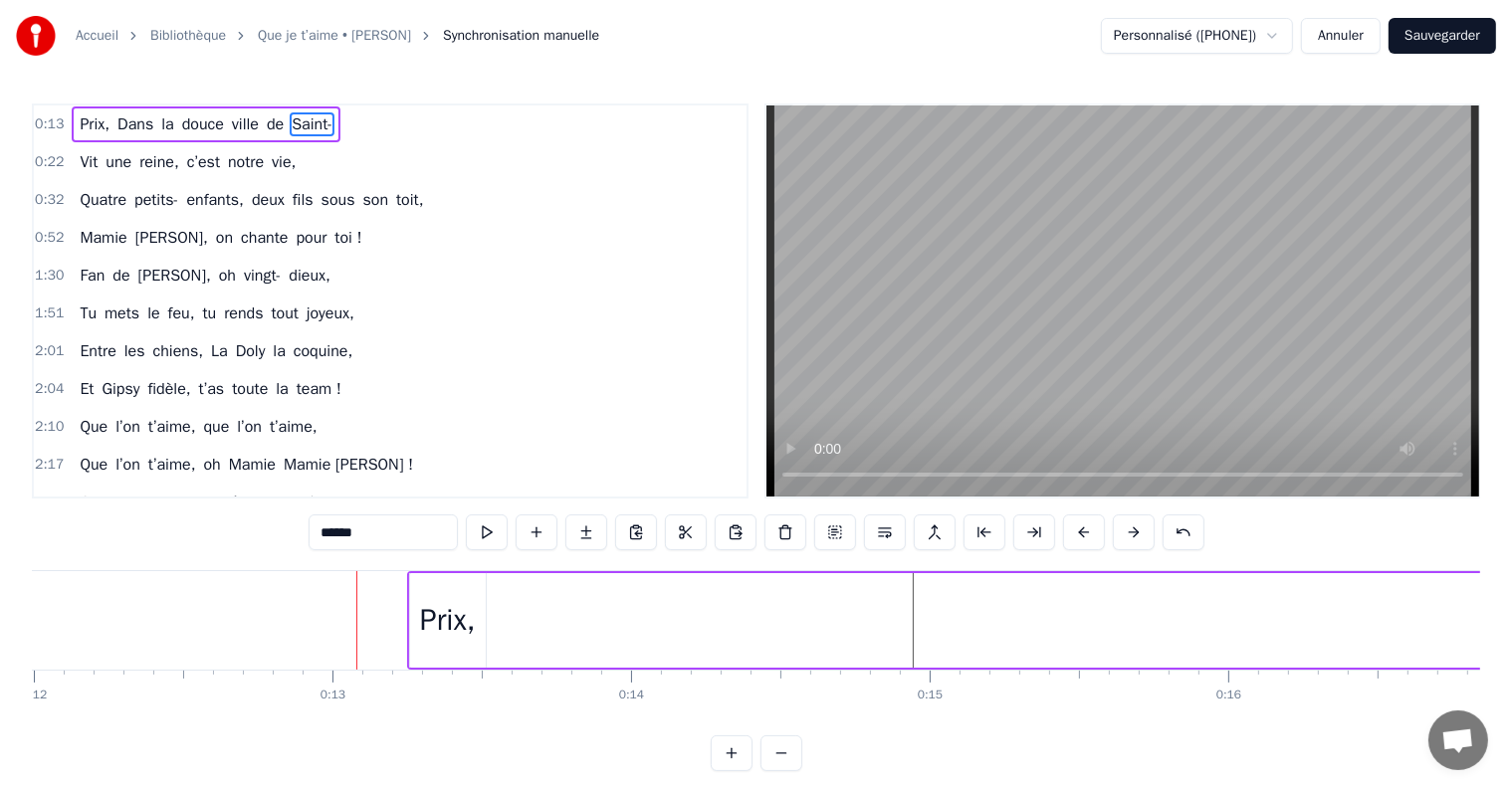 click on "Prix," at bounding box center [448, 620] 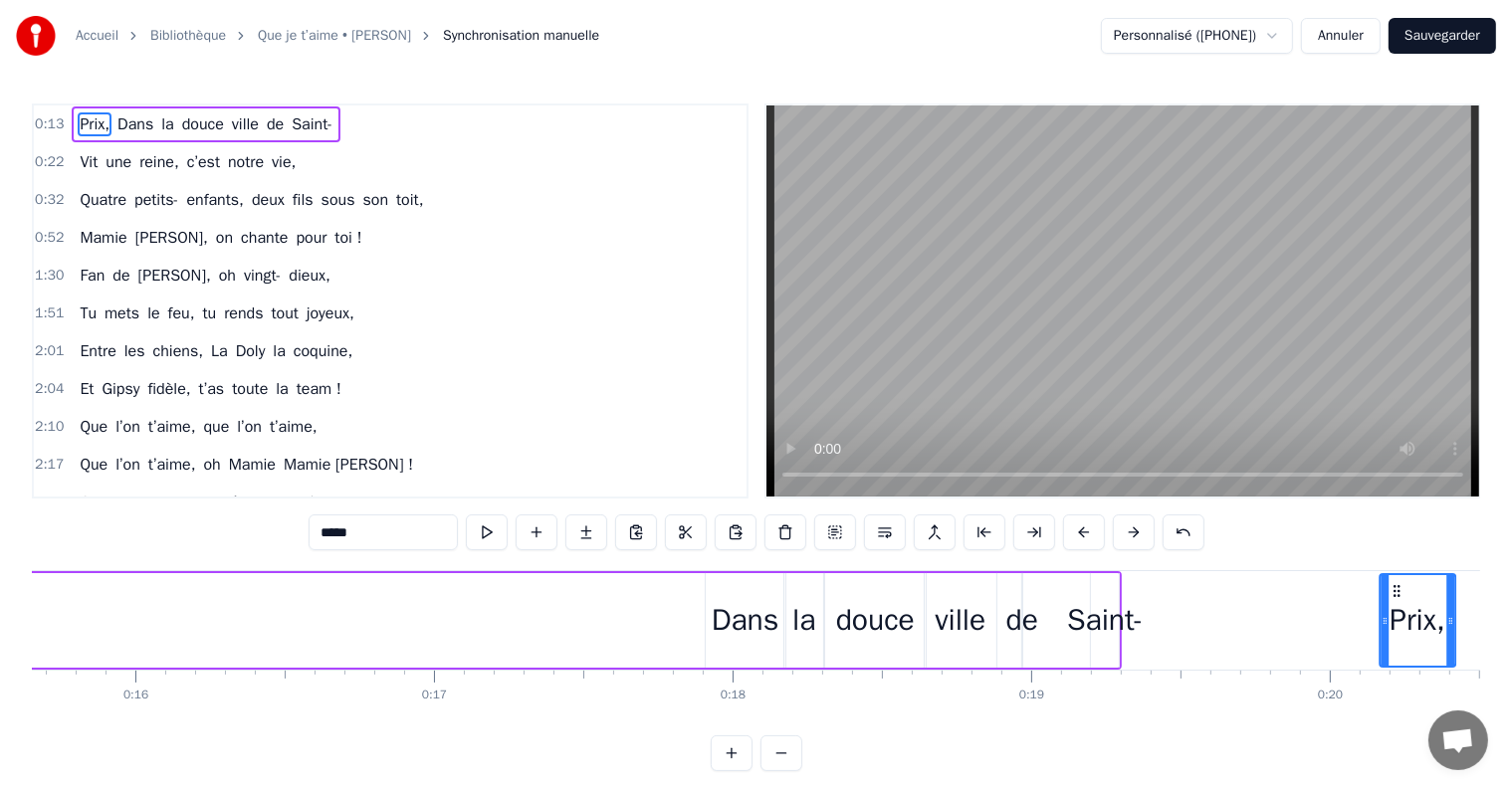 scroll, scrollTop: 0, scrollLeft: 4686, axis: horizontal 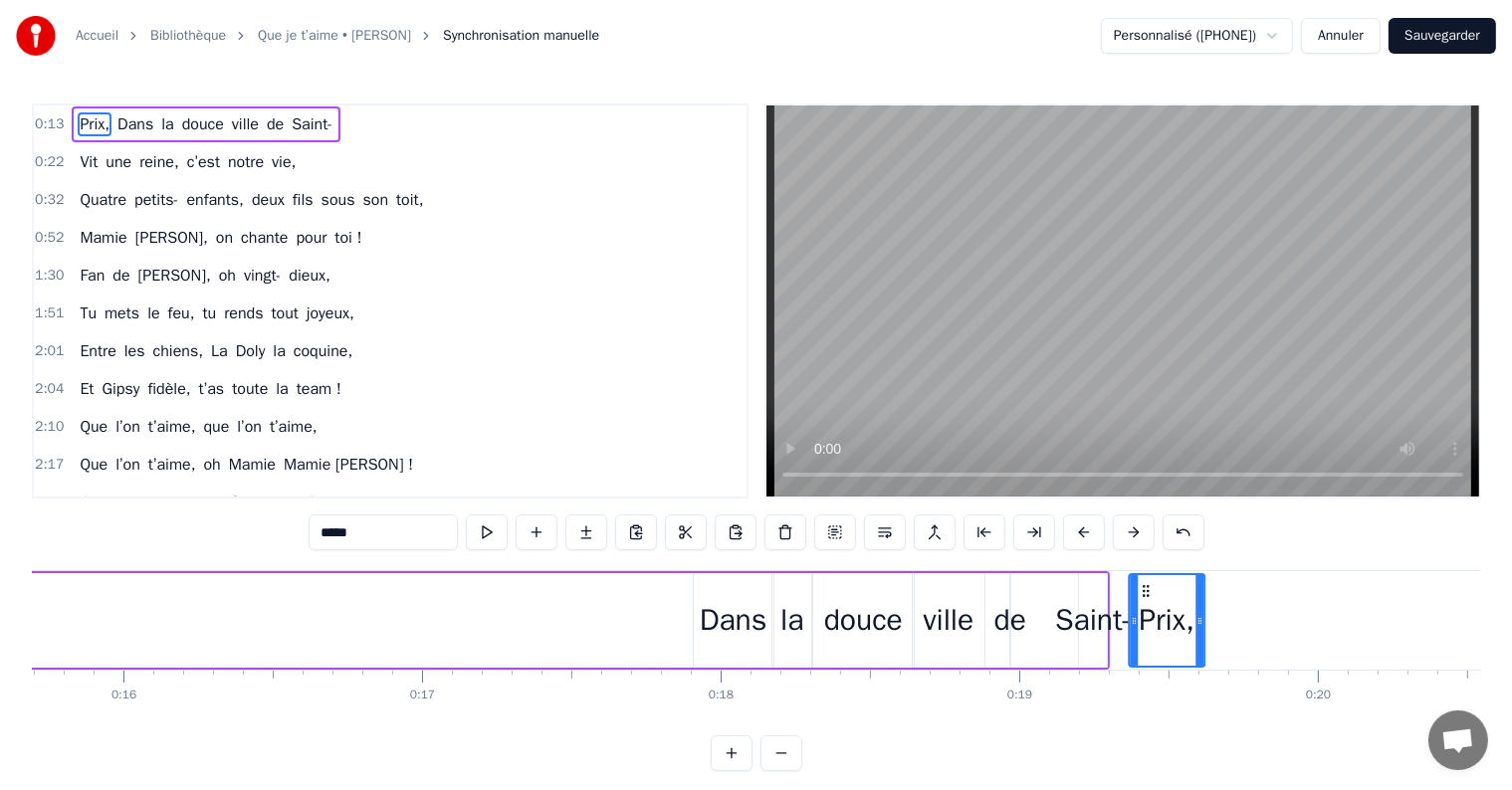 drag, startPoint x: 423, startPoint y: 591, endPoint x: 1142, endPoint y: 604, distance: 719.118 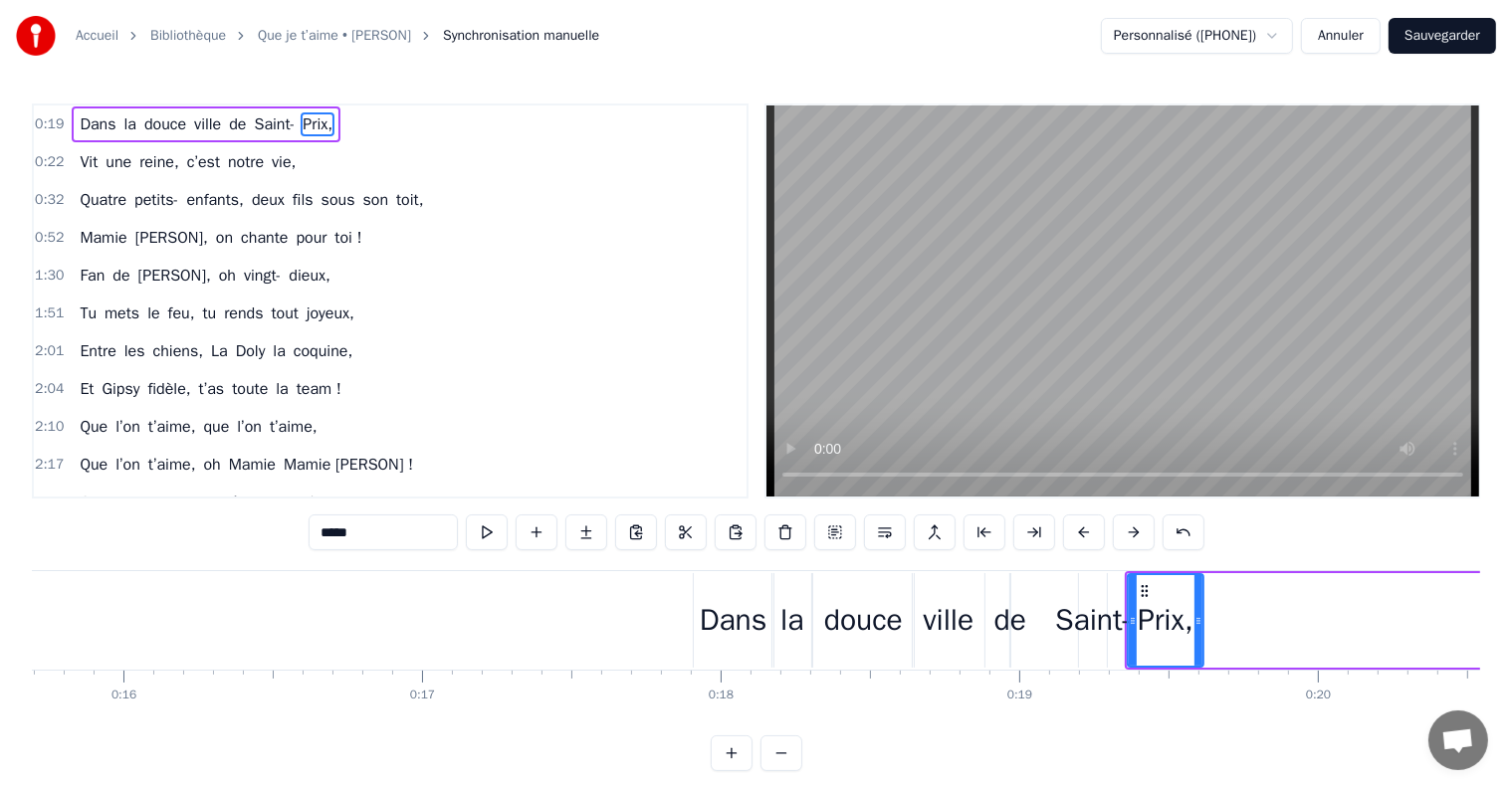 type 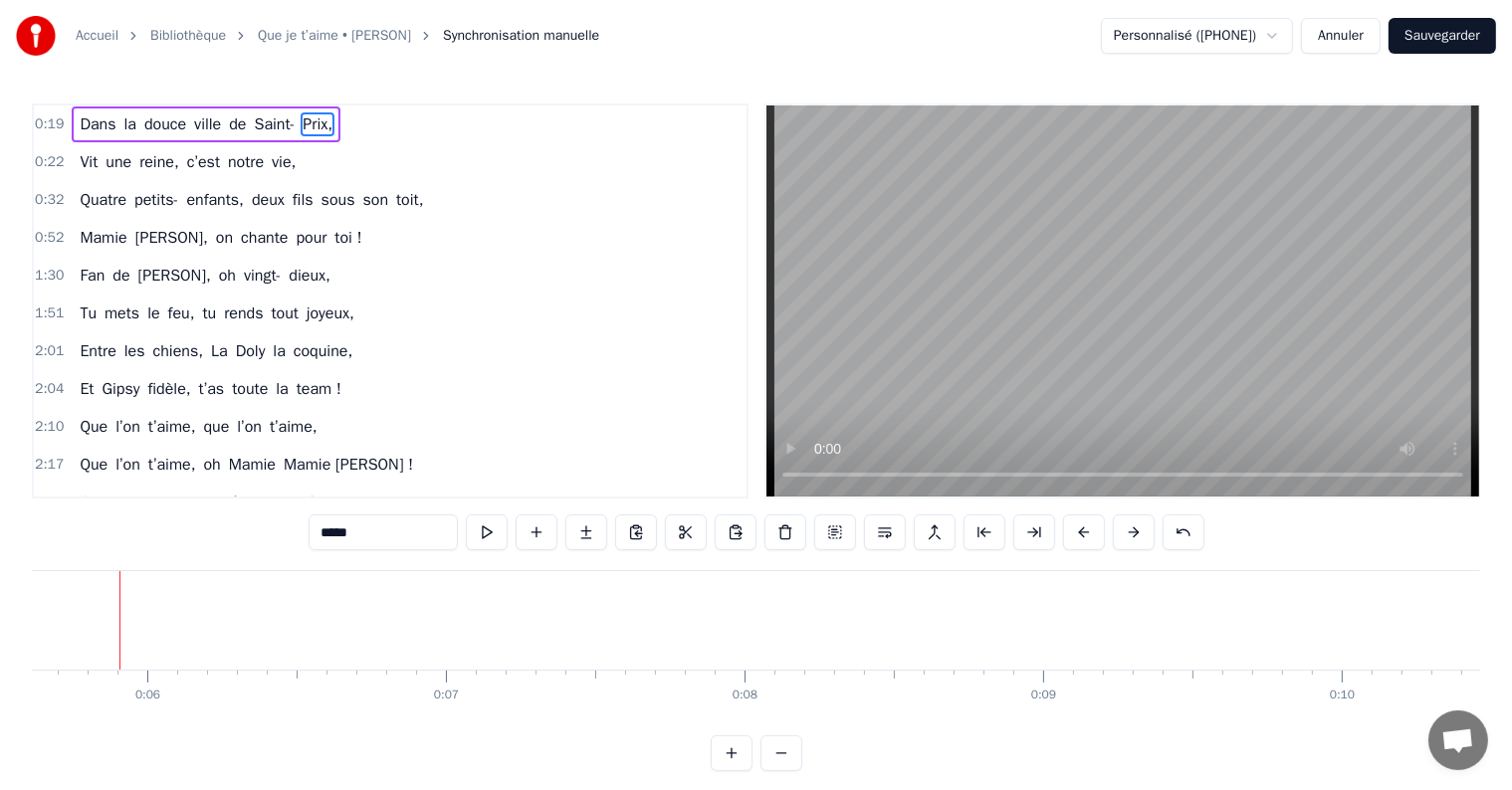 scroll, scrollTop: 0, scrollLeft: 1664, axis: horizontal 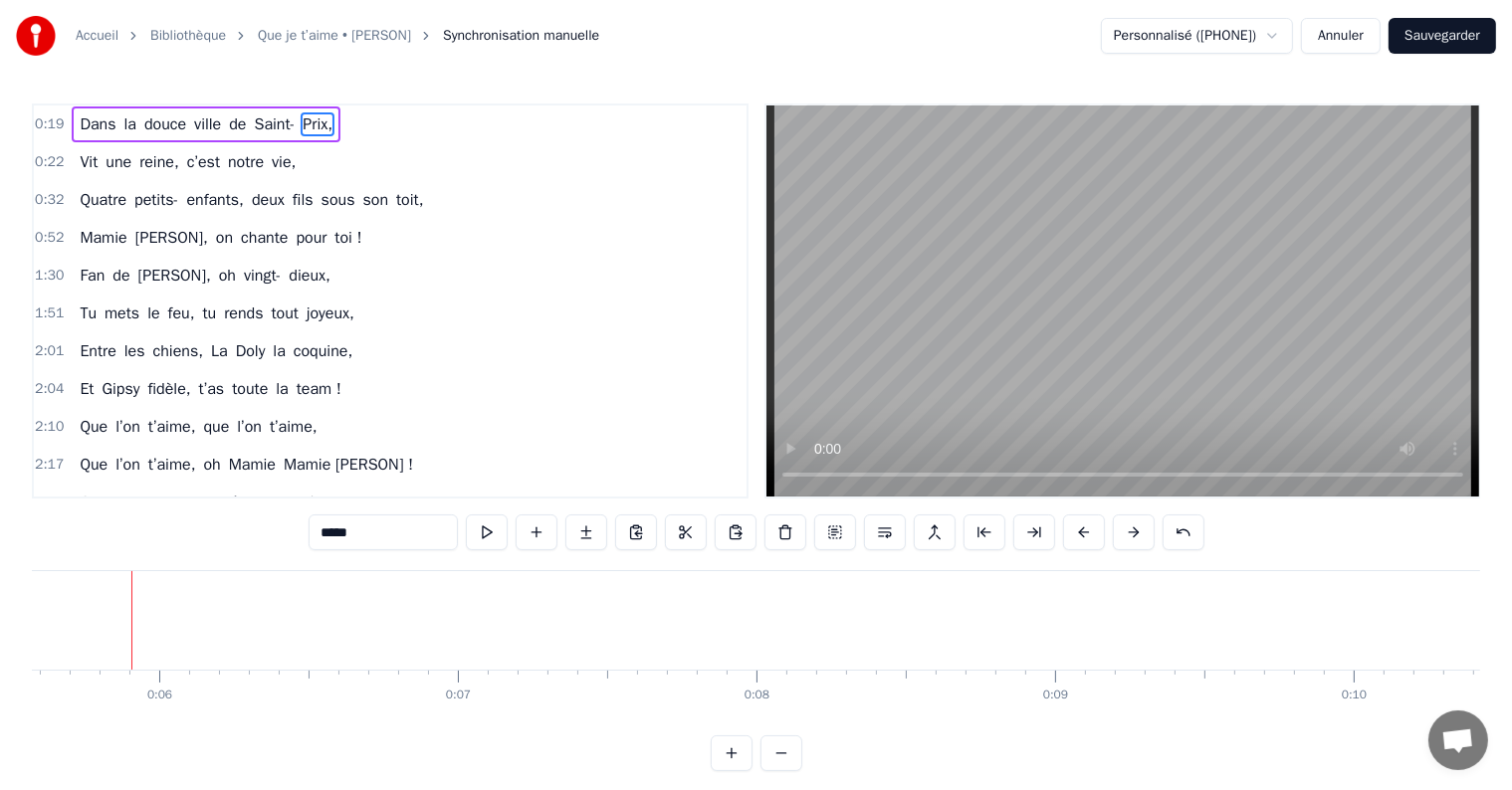 click at bounding box center (29255, 620) 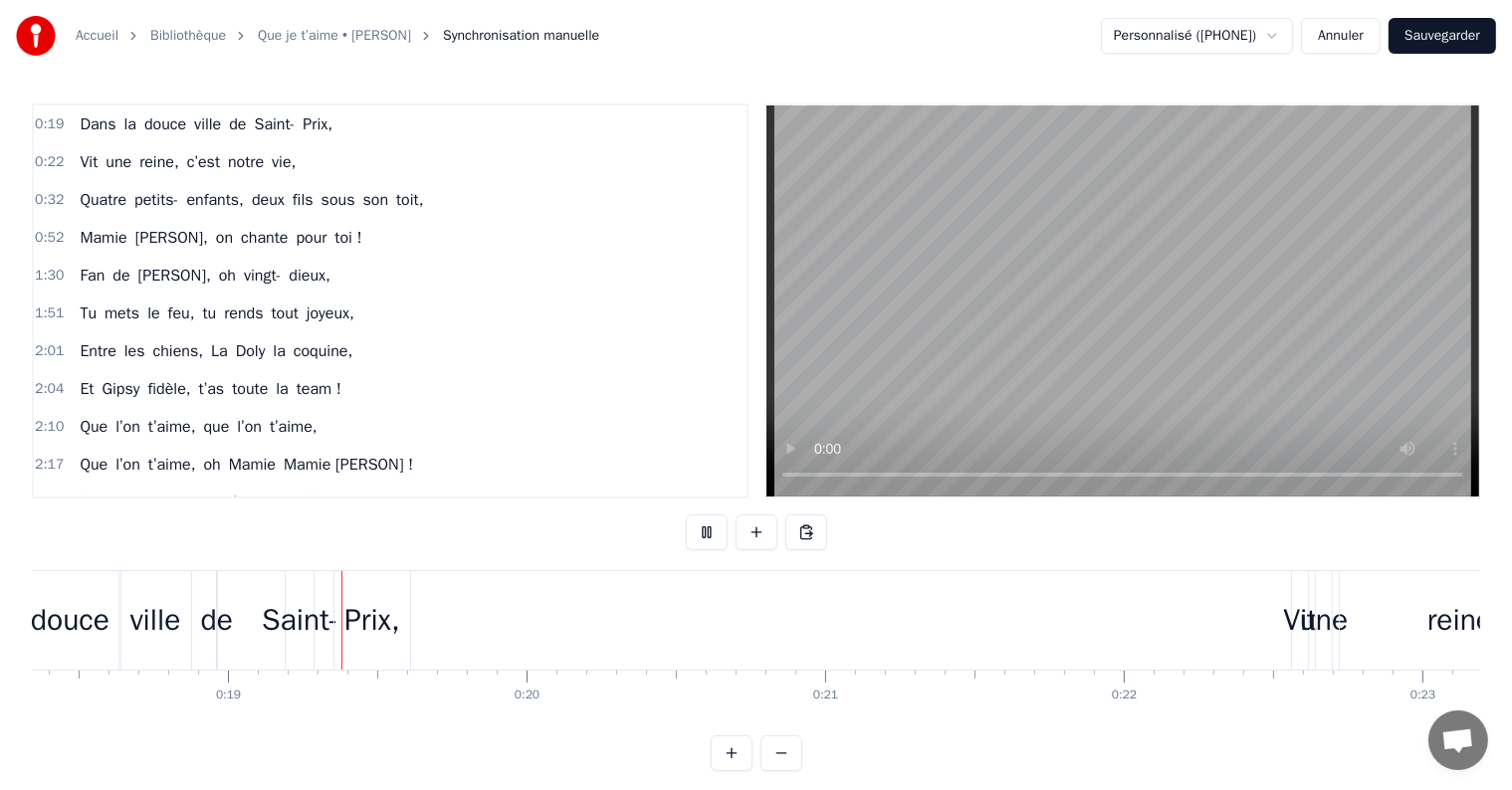 scroll, scrollTop: 0, scrollLeft: 5483, axis: horizontal 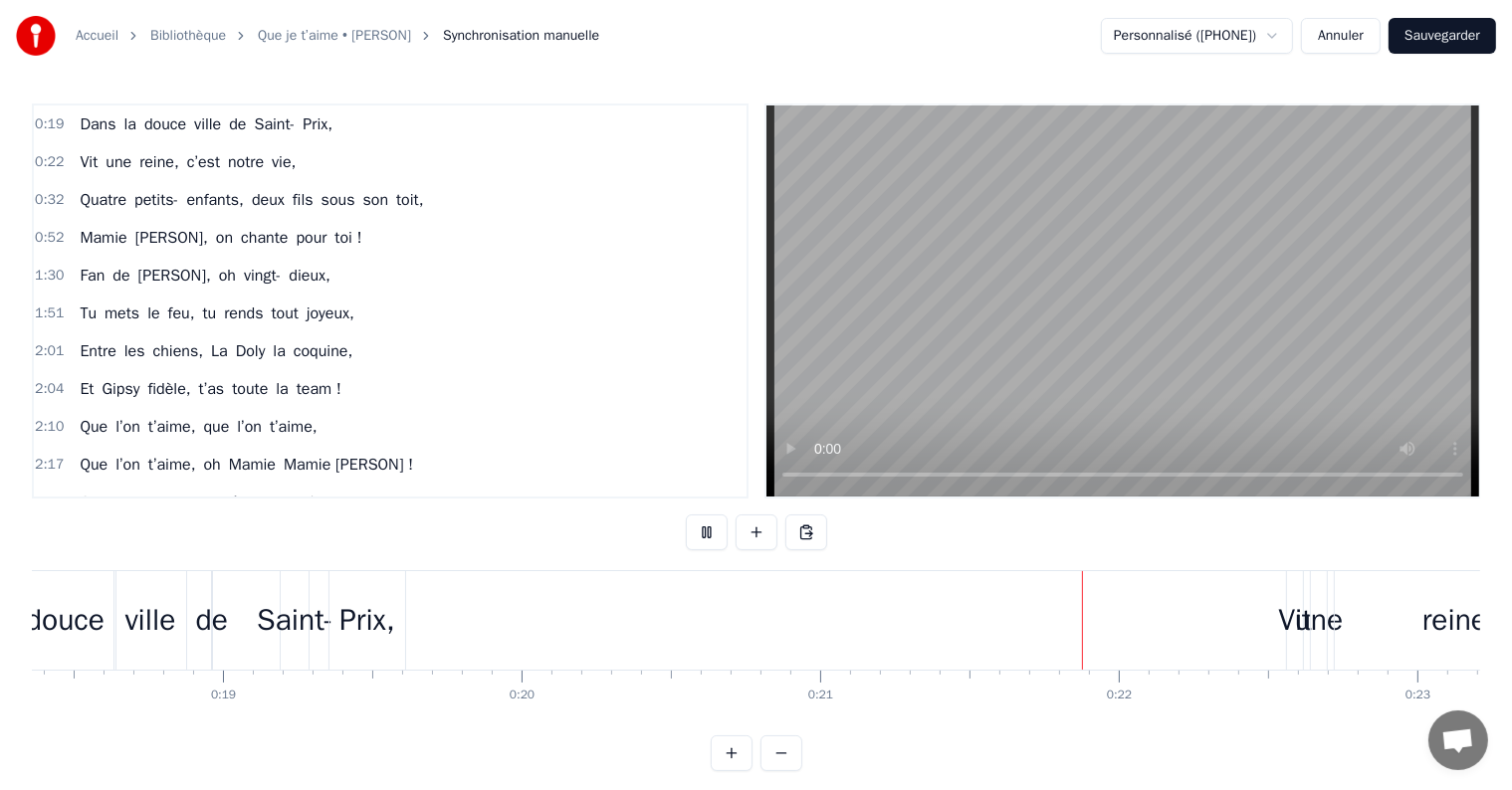 click at bounding box center (1123, 300) 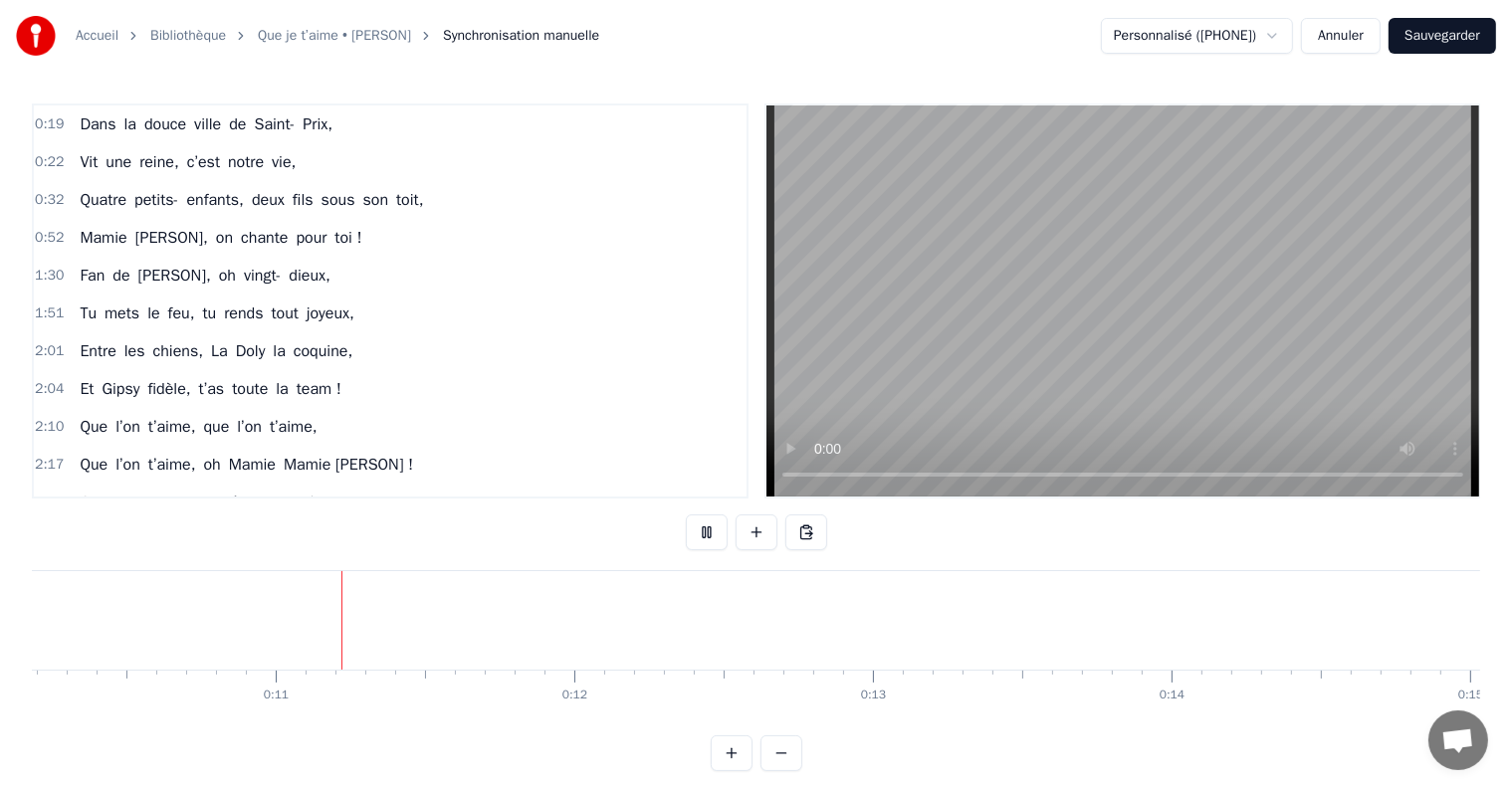 scroll, scrollTop: 0, scrollLeft: 3054, axis: horizontal 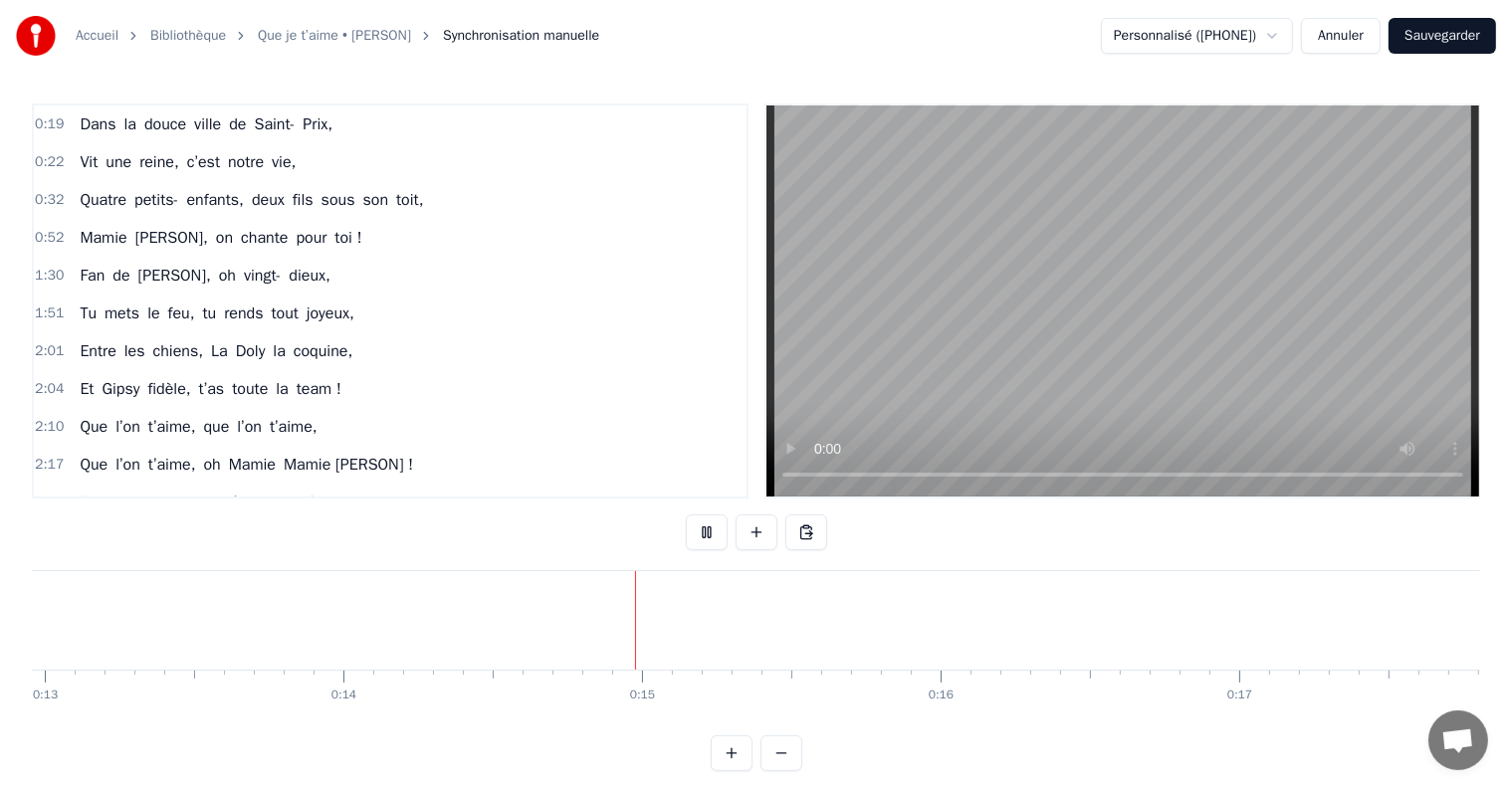 click at bounding box center [1123, 300] 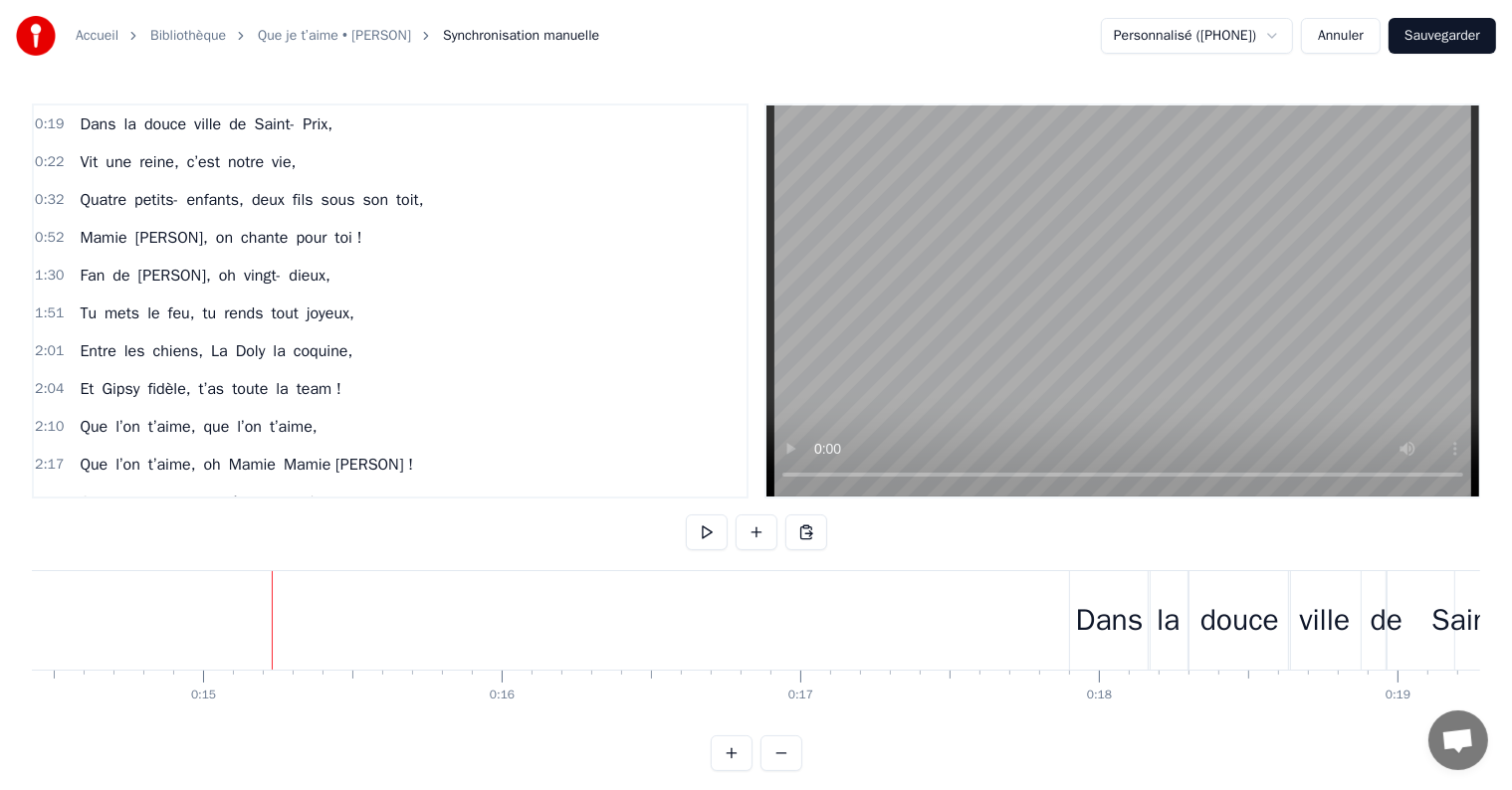 scroll, scrollTop: 0, scrollLeft: 4320, axis: horizontal 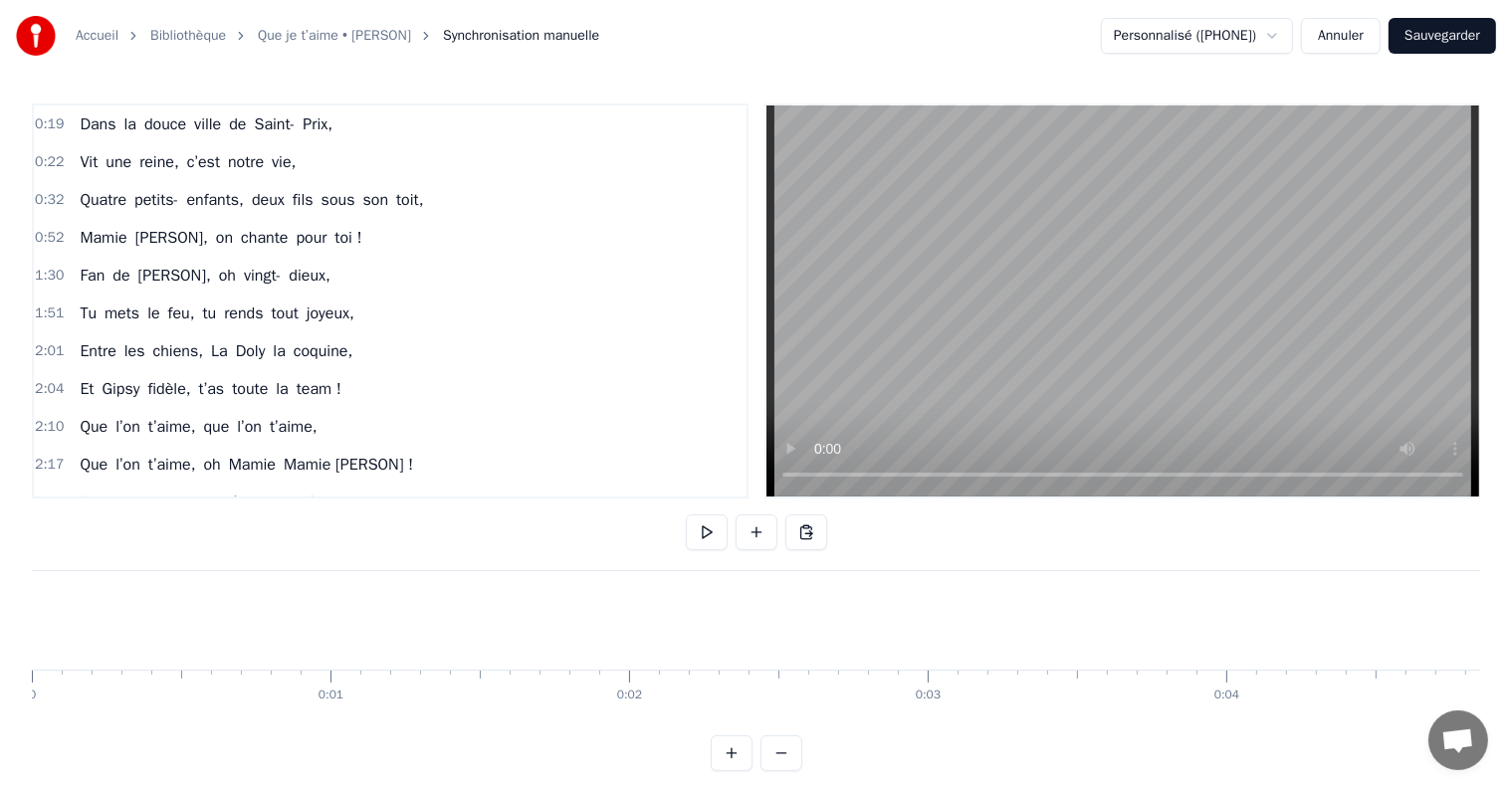 click on "Dans la douce ville de [CITY]," at bounding box center [206, 124] 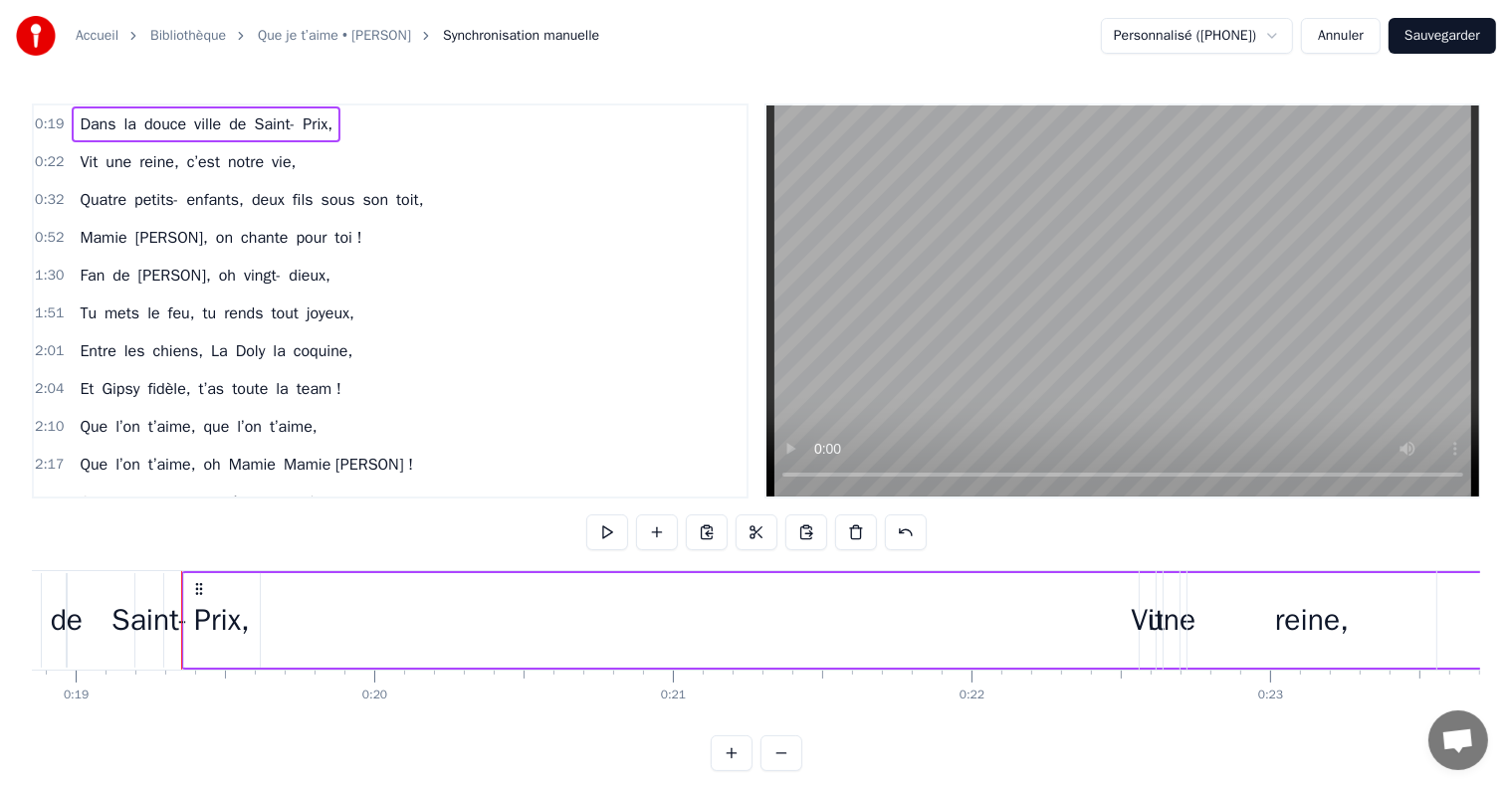 scroll, scrollTop: 0, scrollLeft: 5679, axis: horizontal 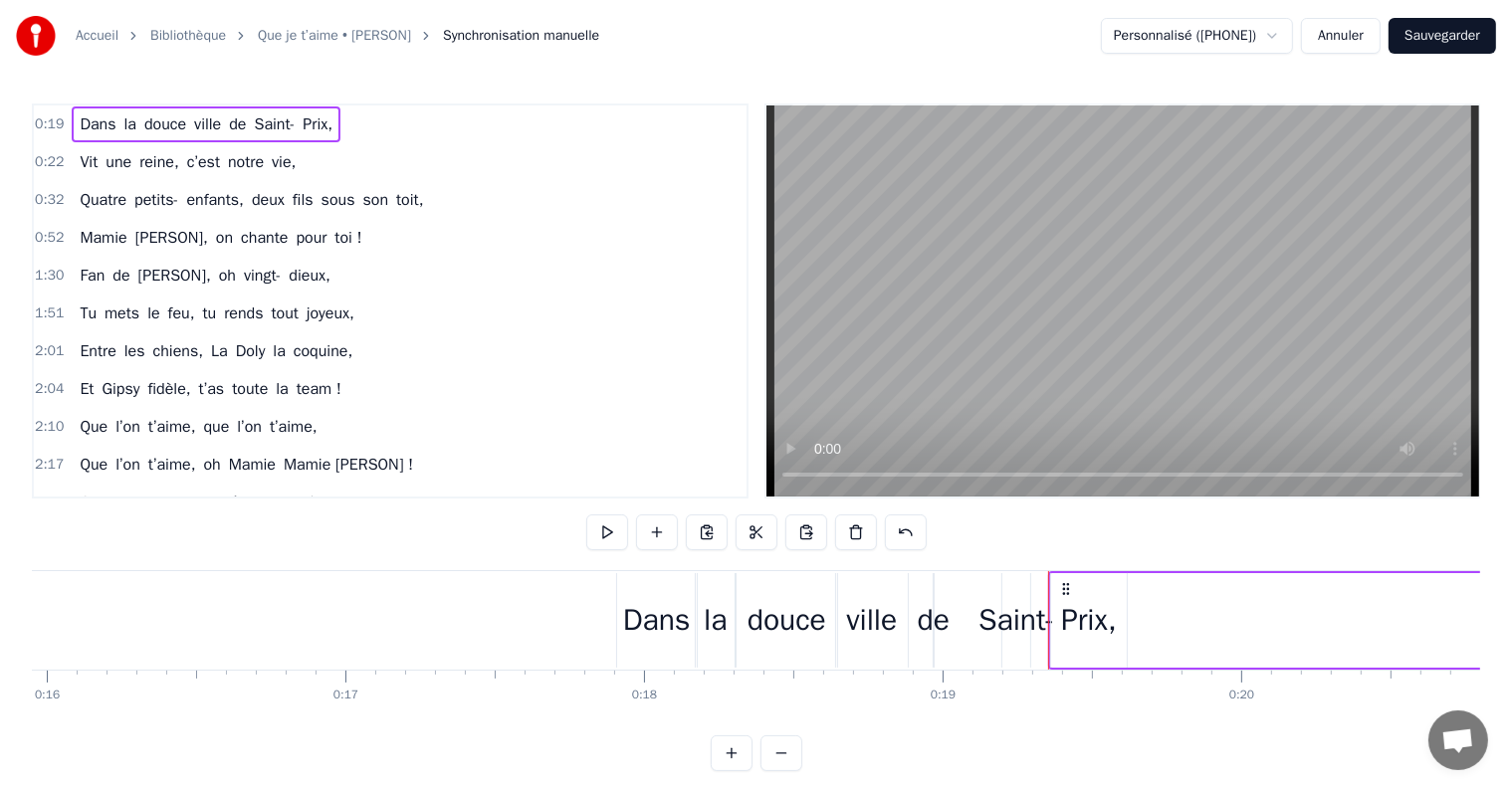 click on "la" at bounding box center [715, 620] 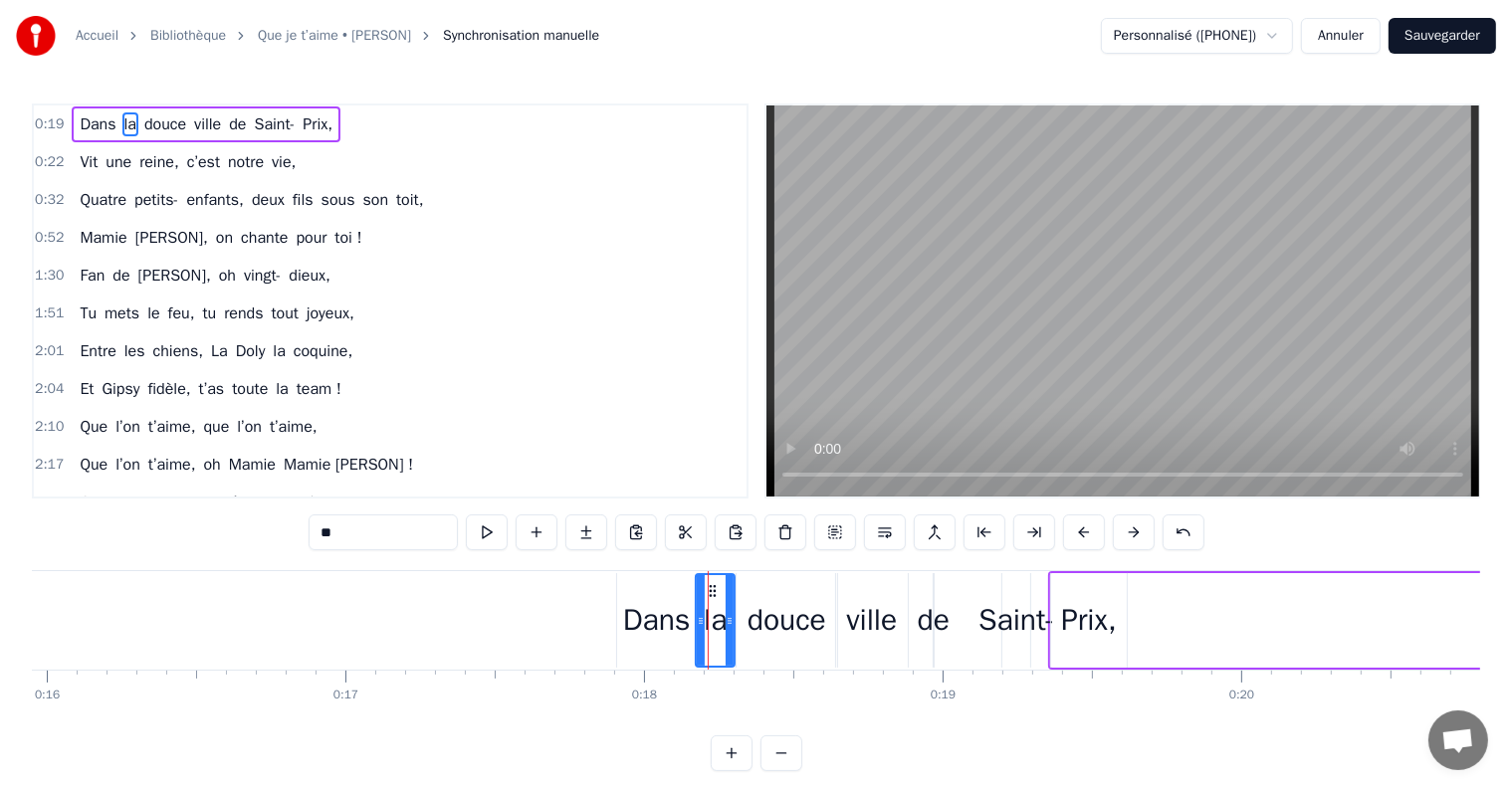 click on "Dans" at bounding box center [657, 620] 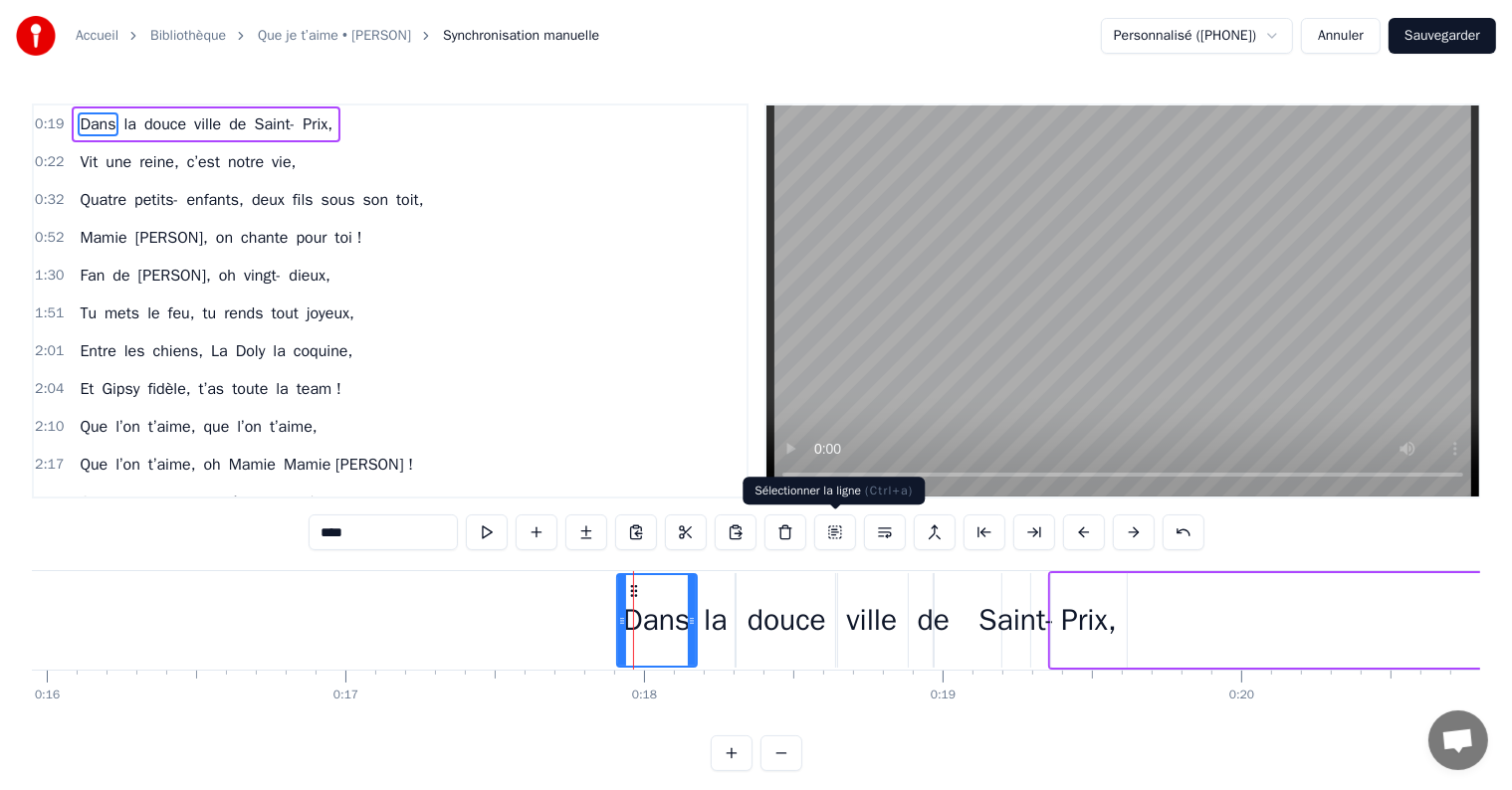 click at bounding box center (835, 532) 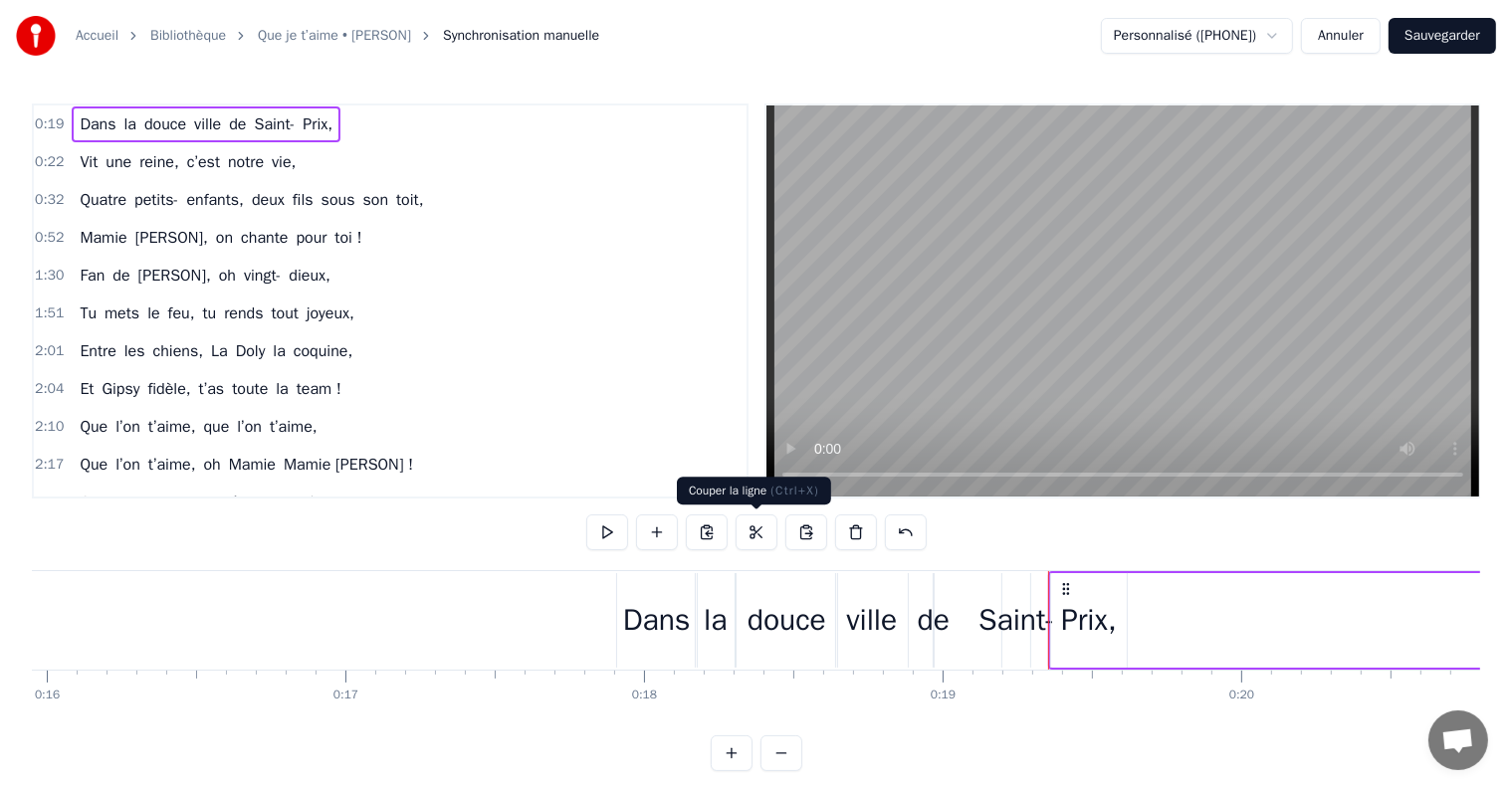 click at bounding box center (756, 532) 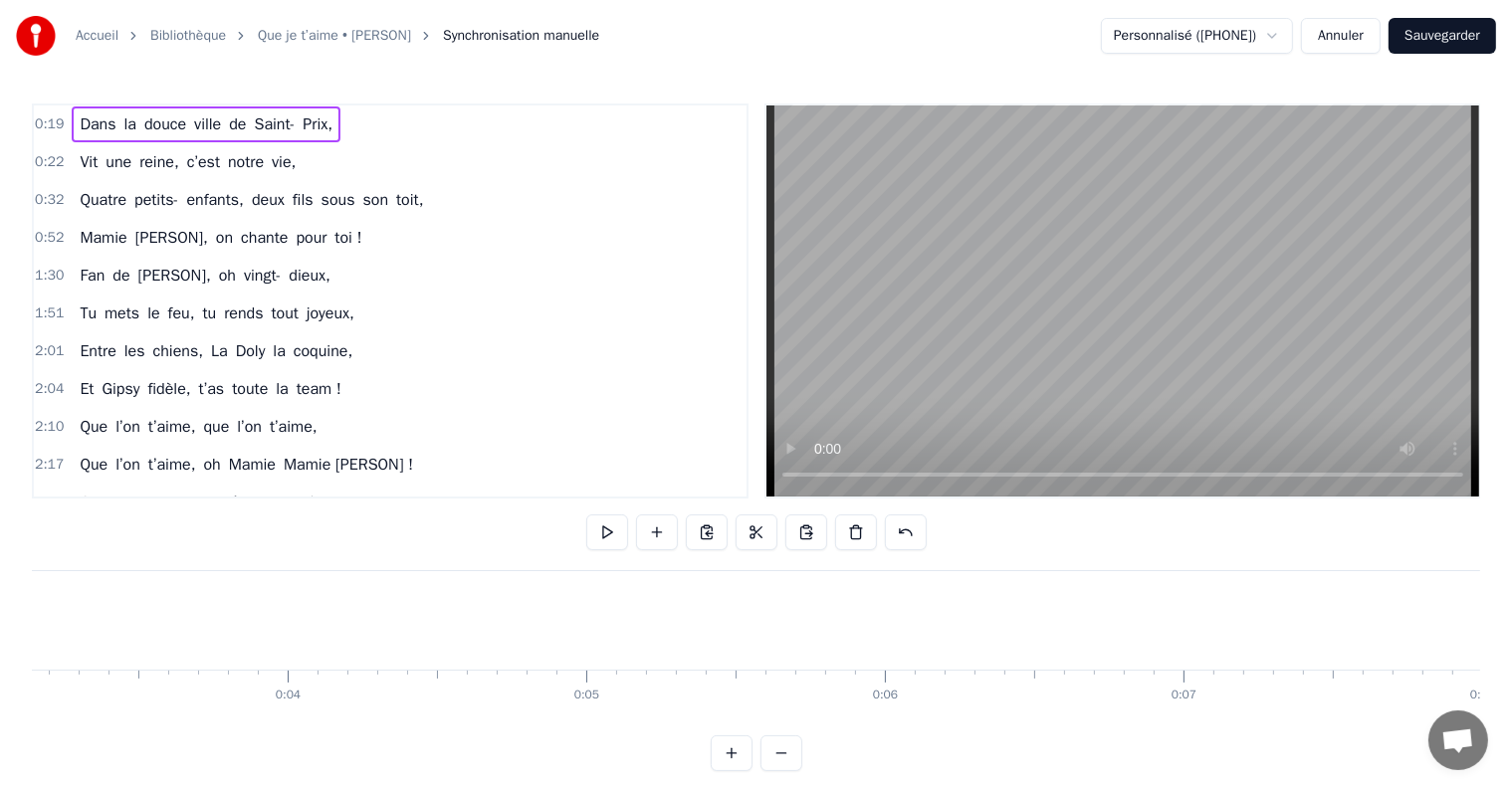 scroll, scrollTop: 0, scrollLeft: 904, axis: horizontal 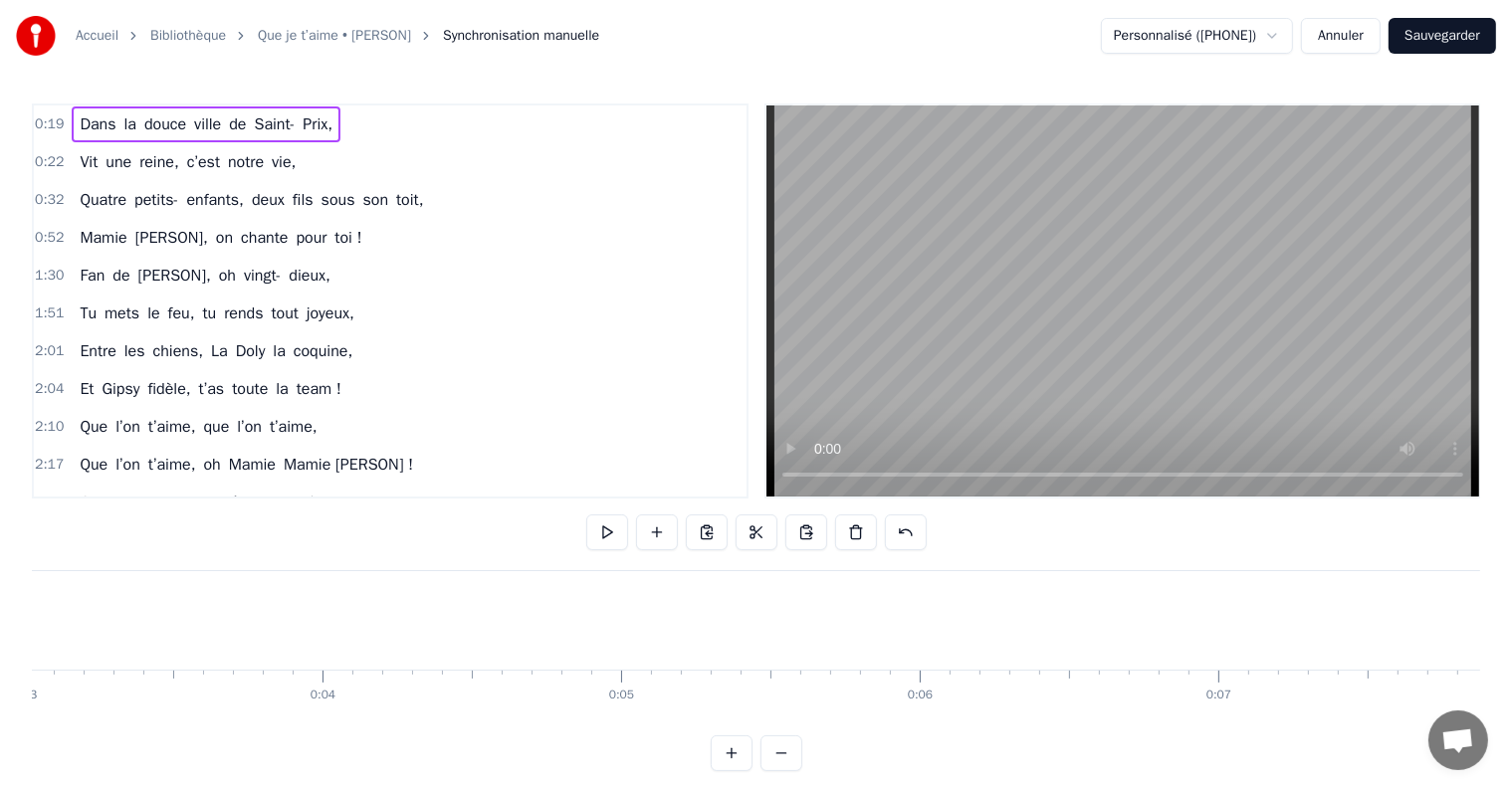 click at bounding box center [30015, 620] 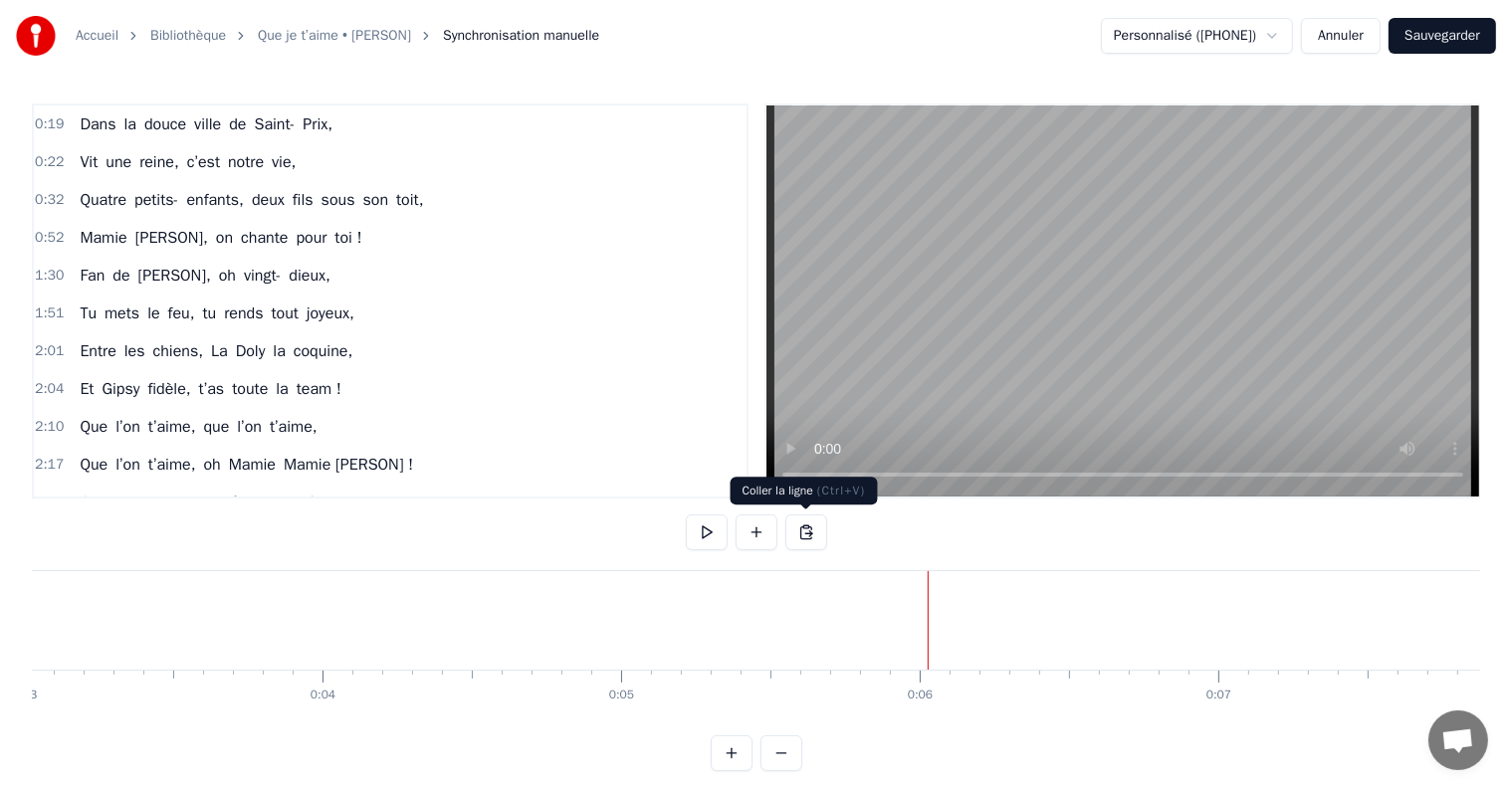 click at bounding box center [806, 532] 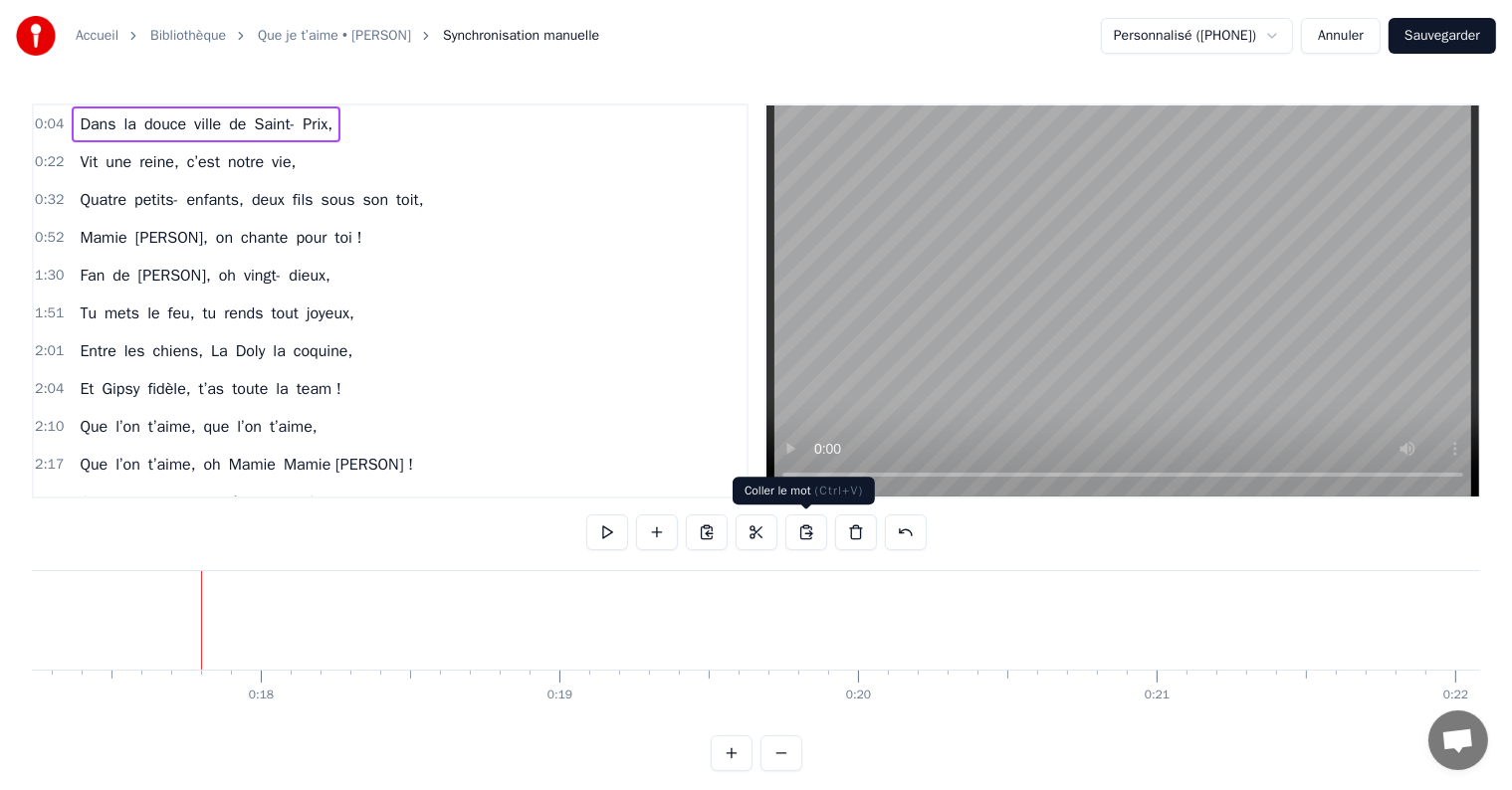 scroll, scrollTop: 0, scrollLeft: 5215, axis: horizontal 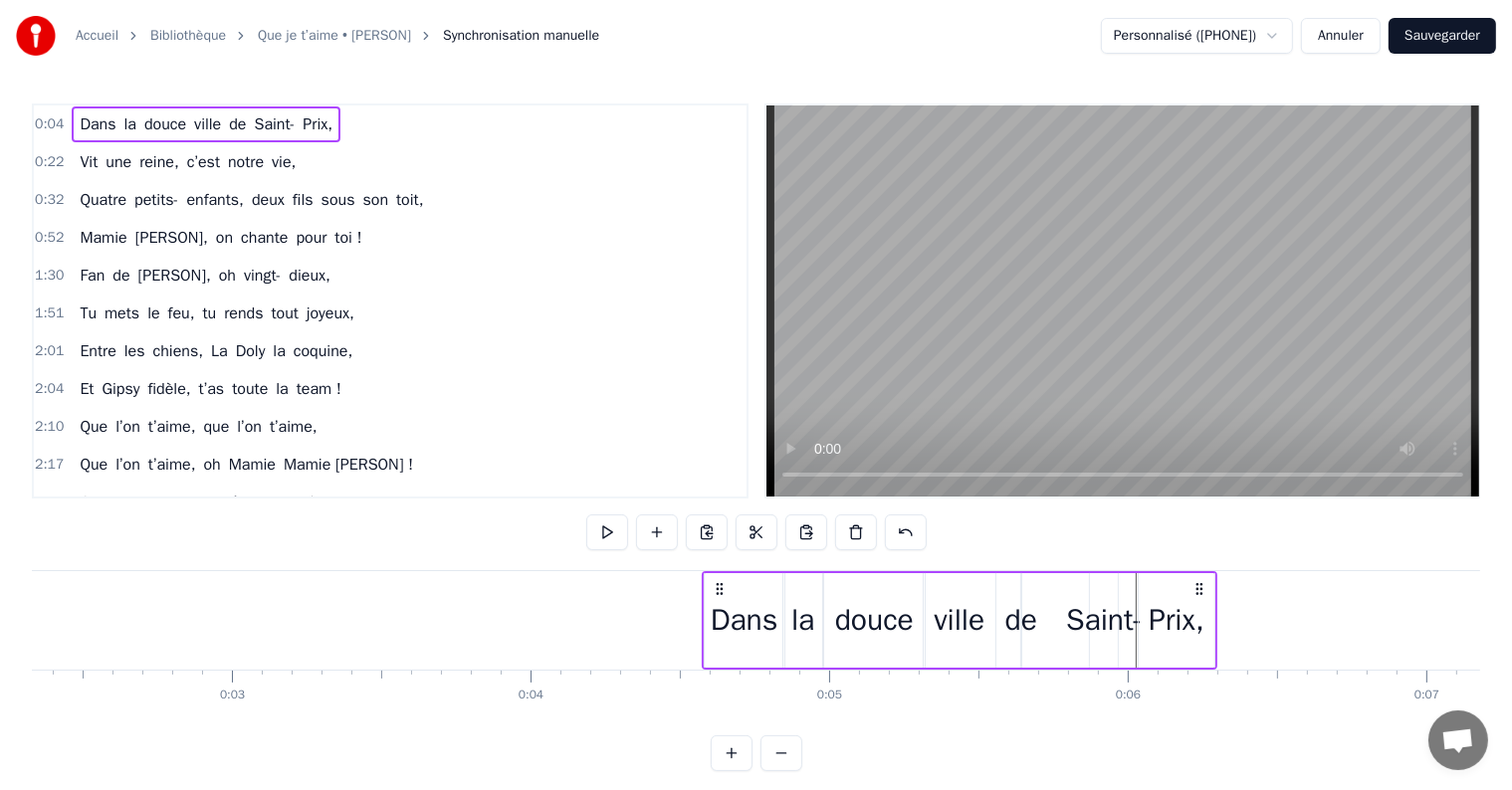 click 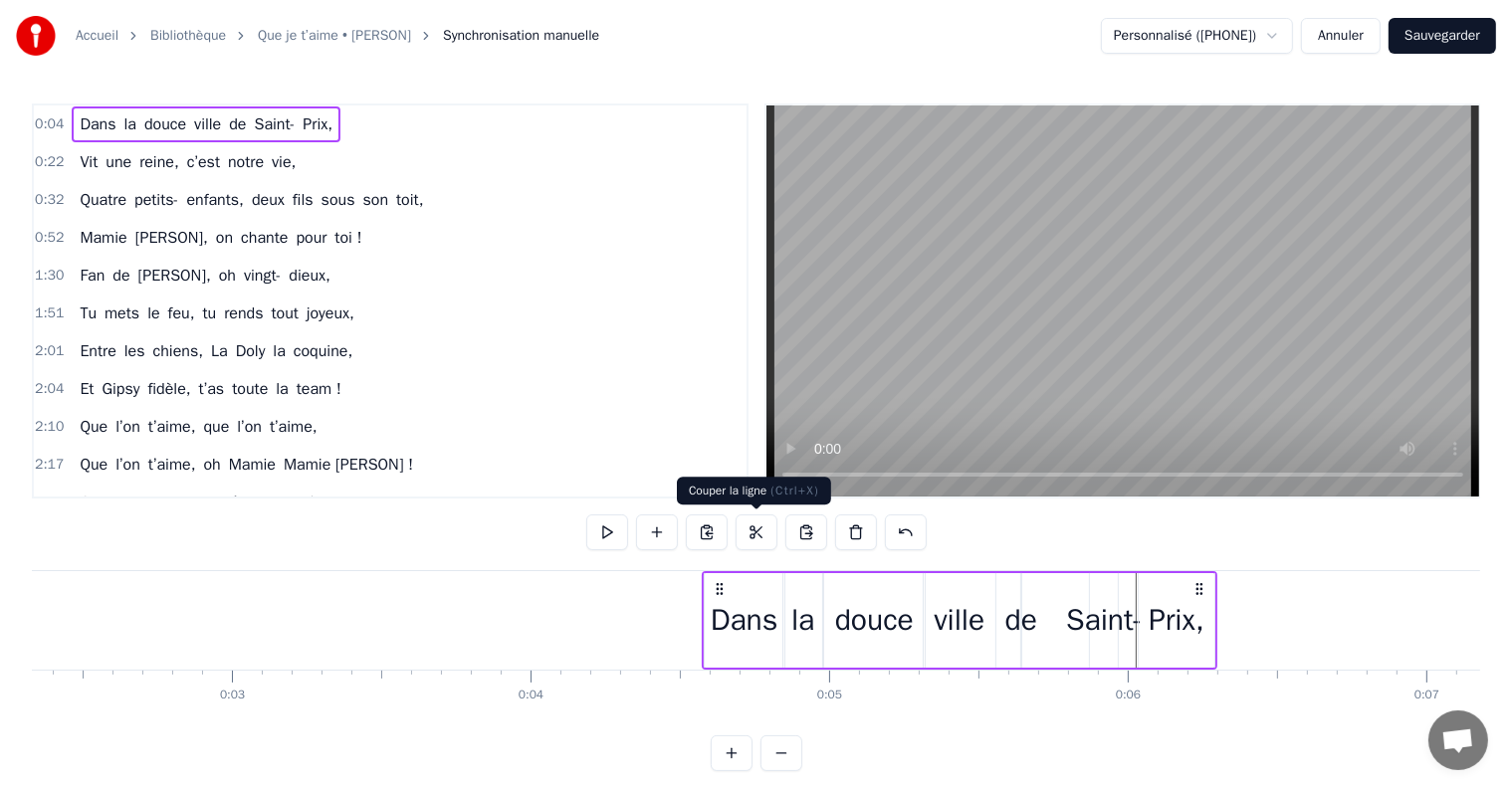 click at bounding box center [756, 532] 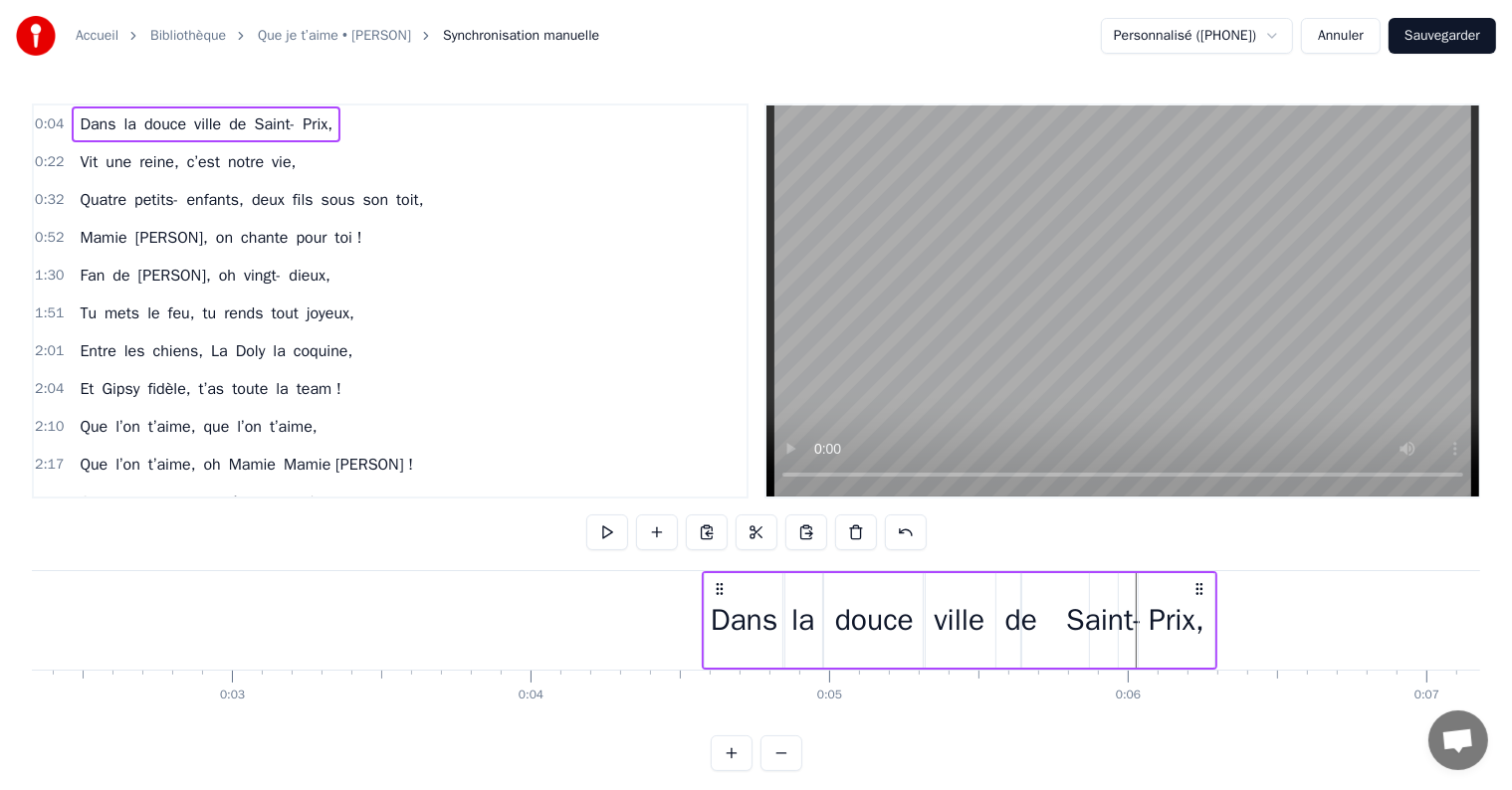 click 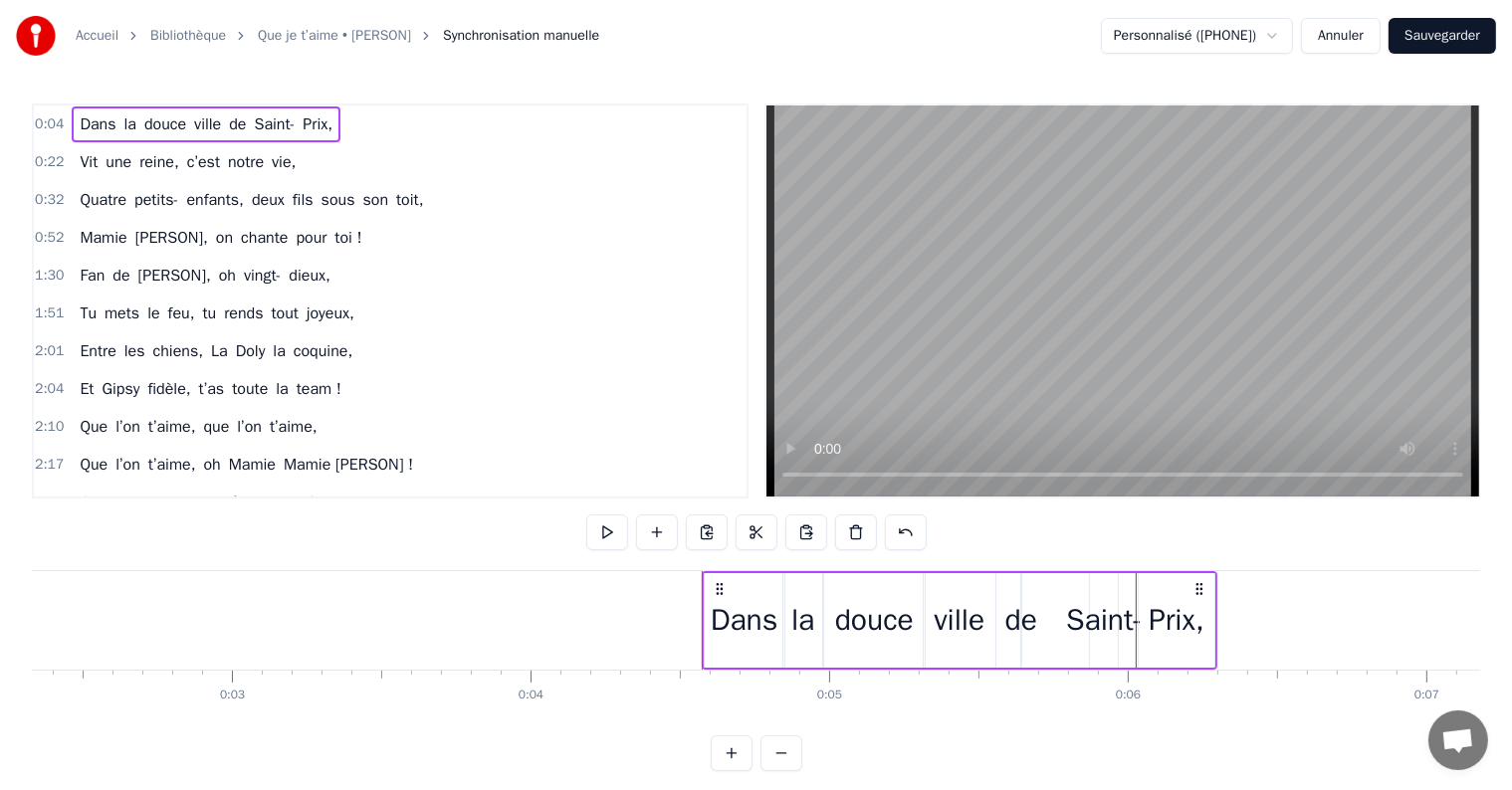 click on "Dans" at bounding box center (745, 620) 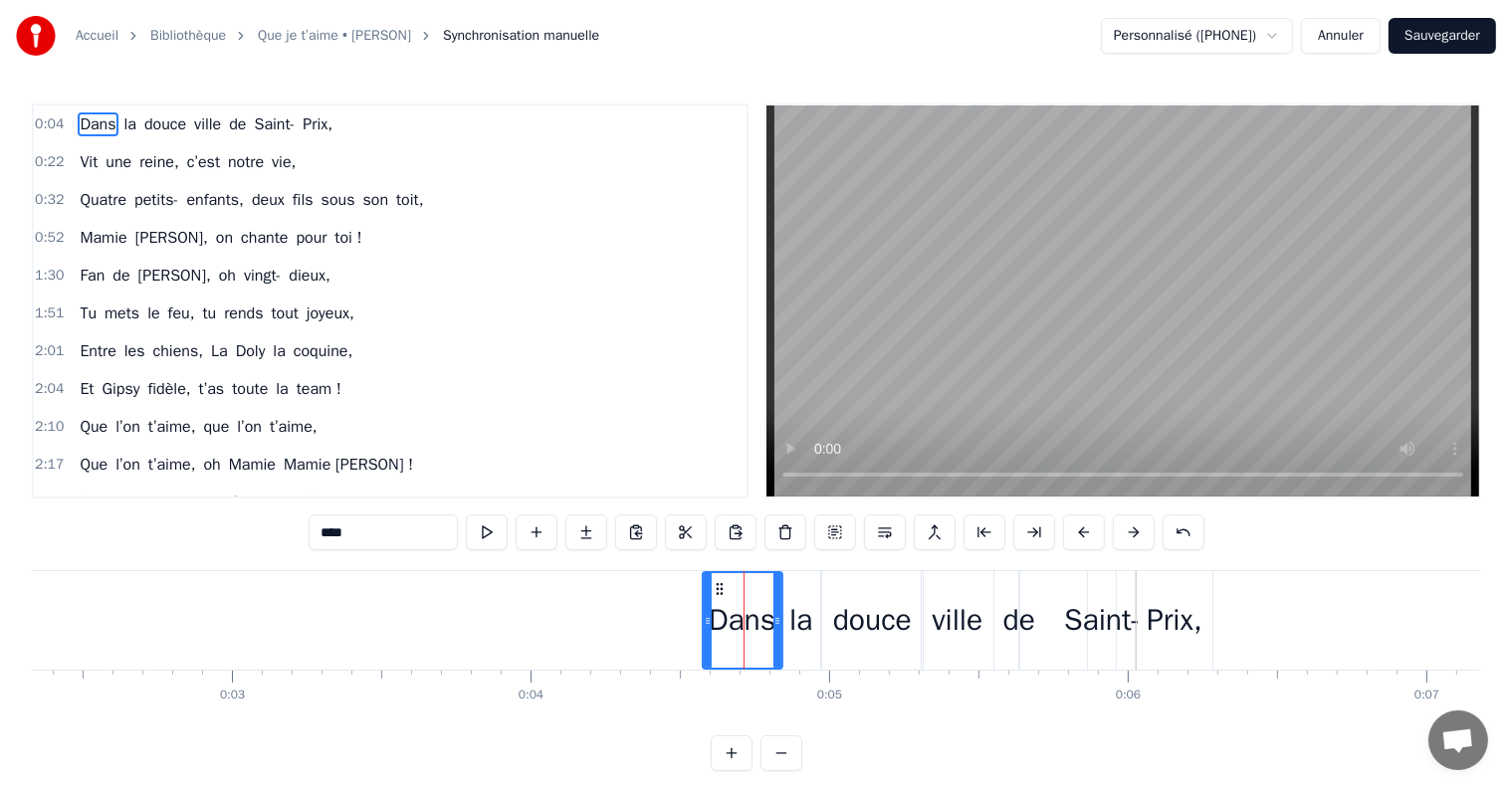 click at bounding box center (30223, 620) 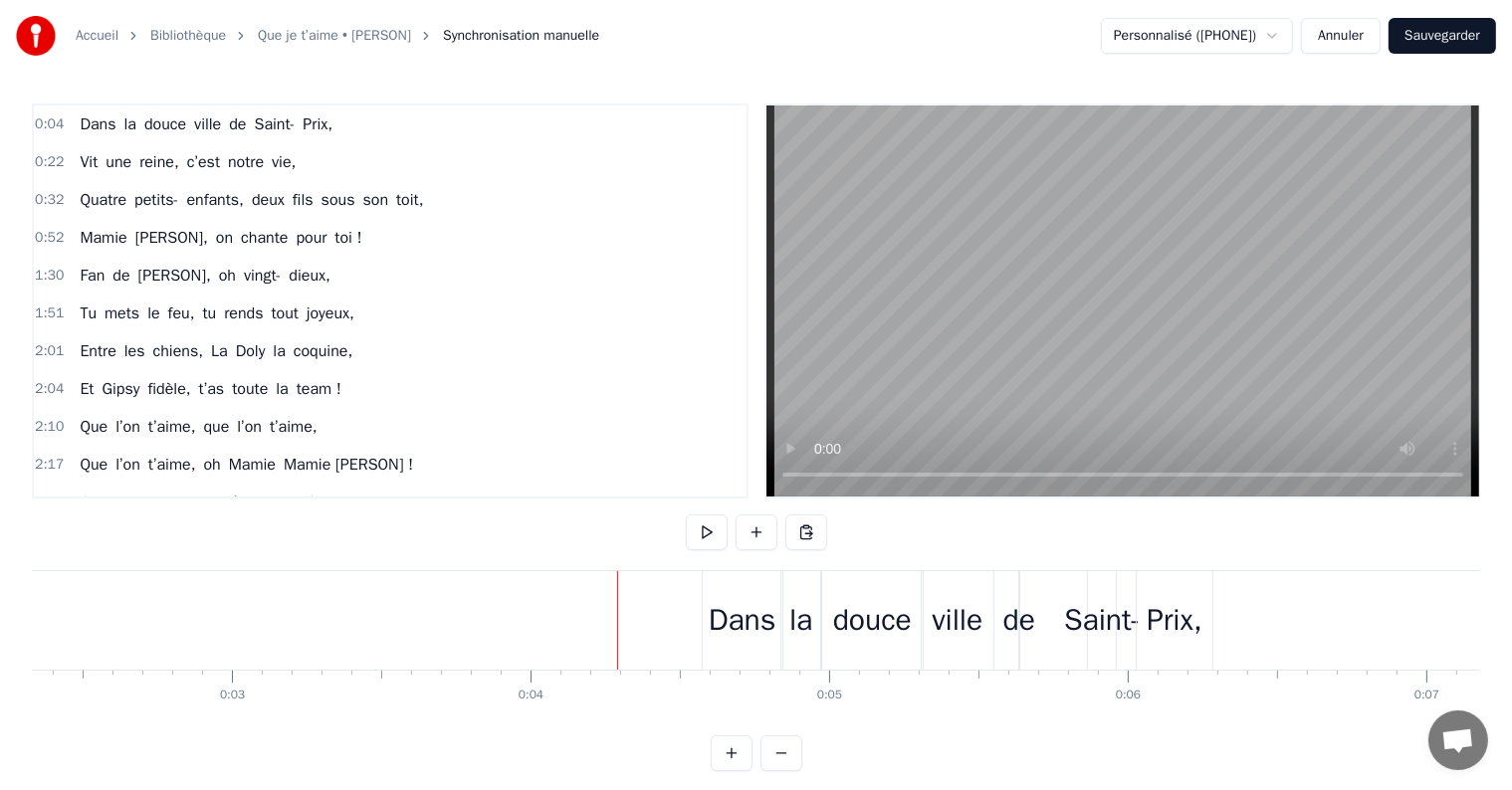 click on "Dans" at bounding box center [743, 620] 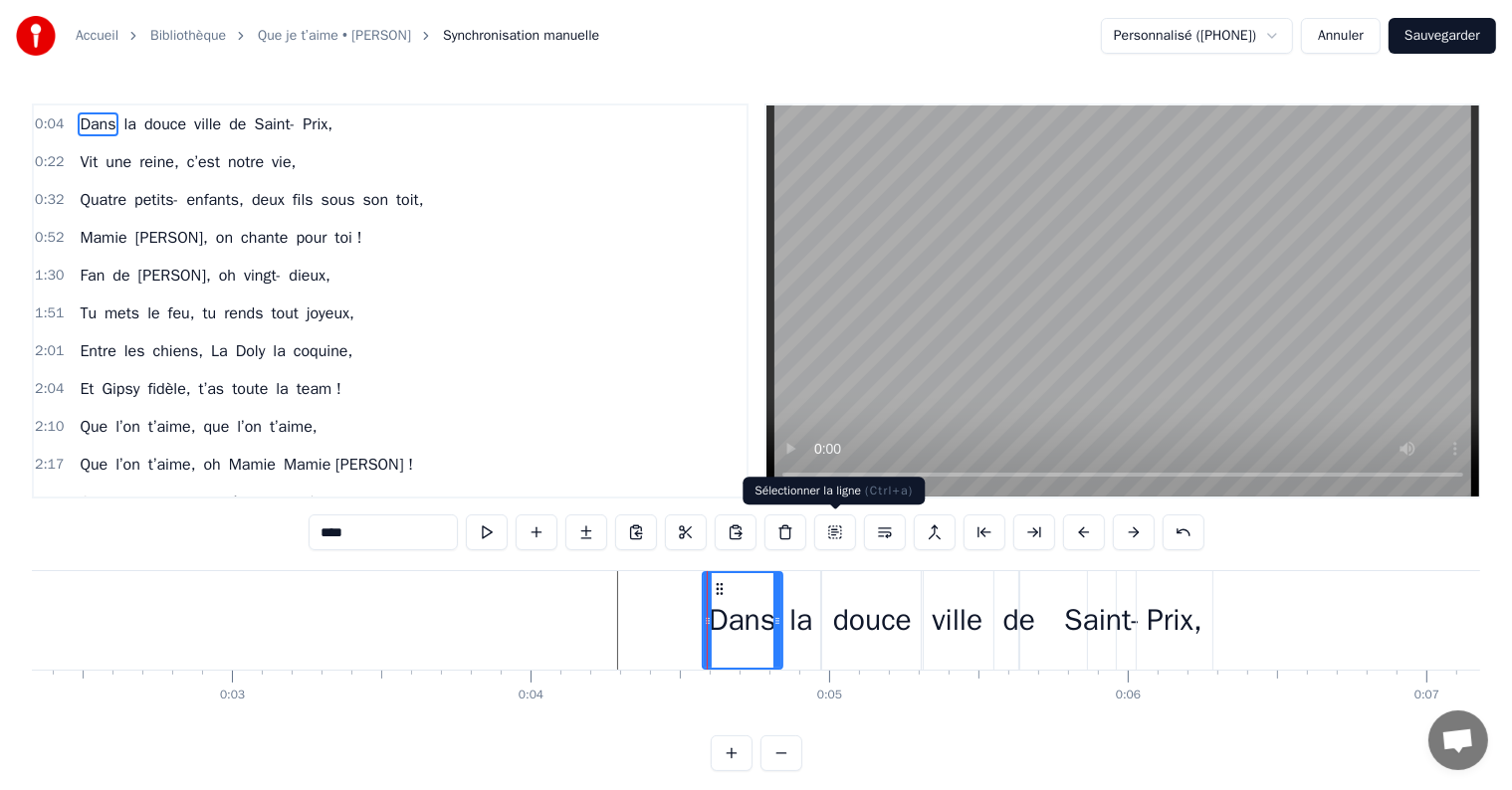 click at bounding box center [835, 532] 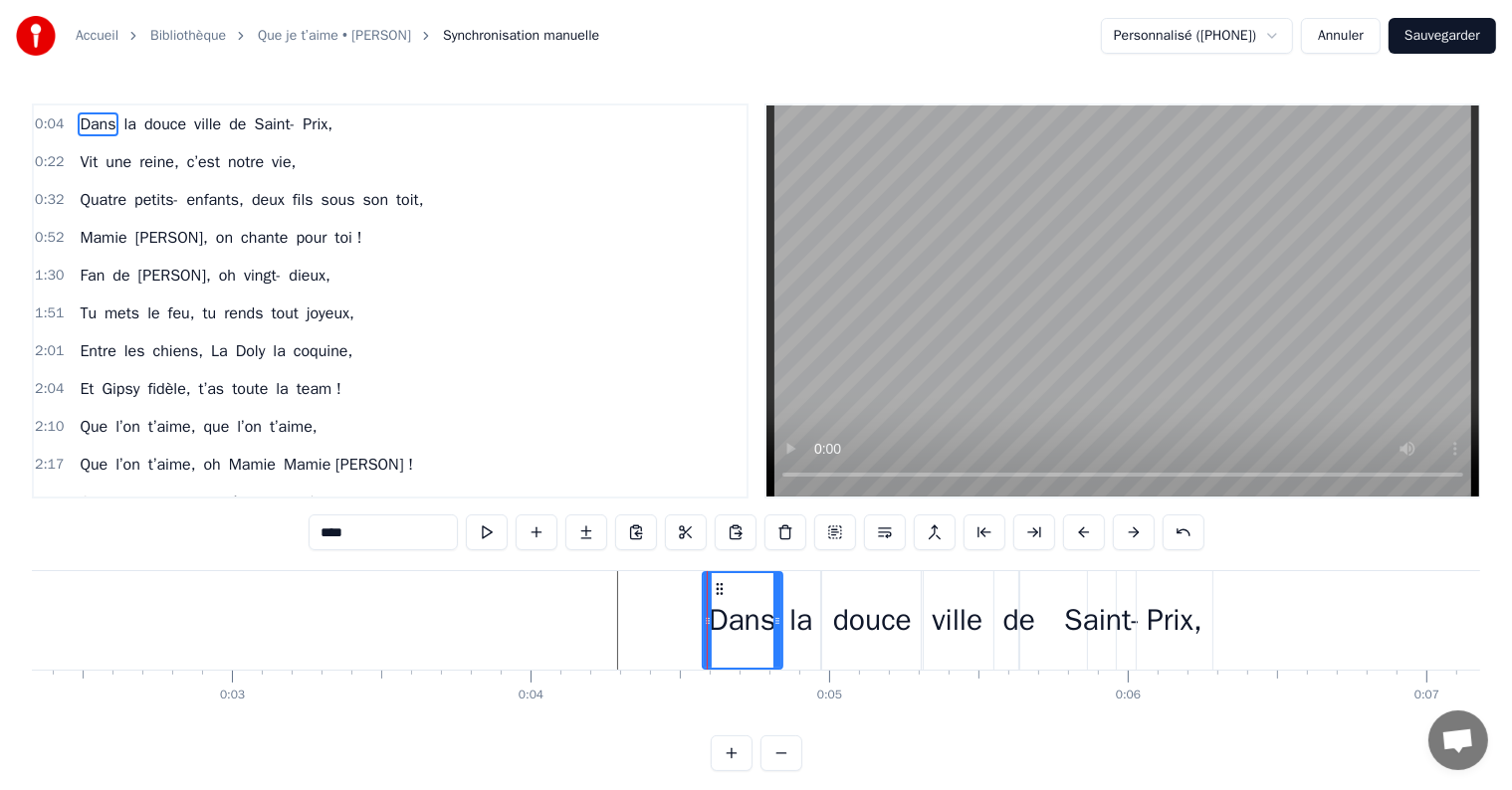 click at bounding box center [30223, 620] 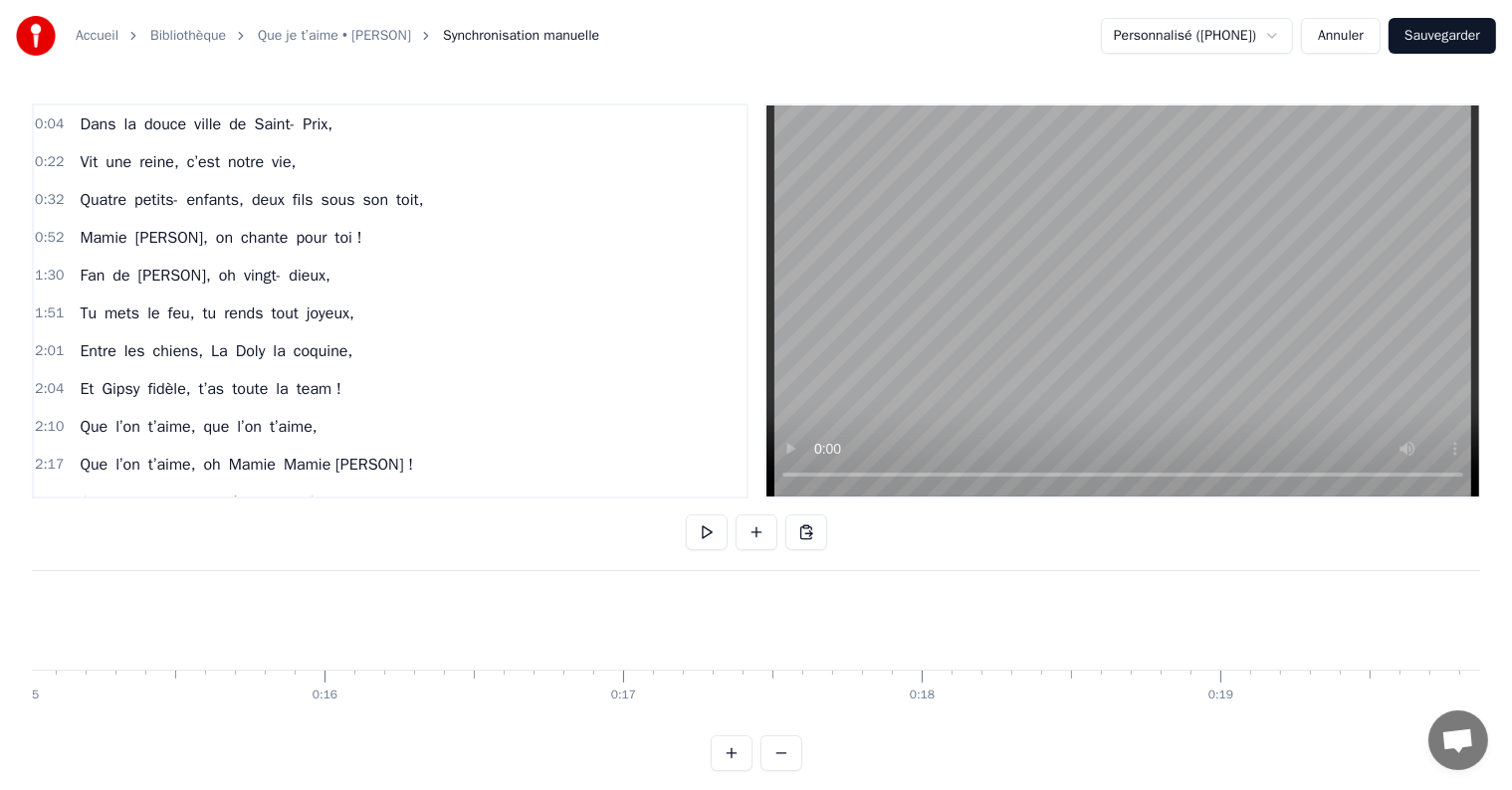 scroll, scrollTop: 0, scrollLeft: 4519, axis: horizontal 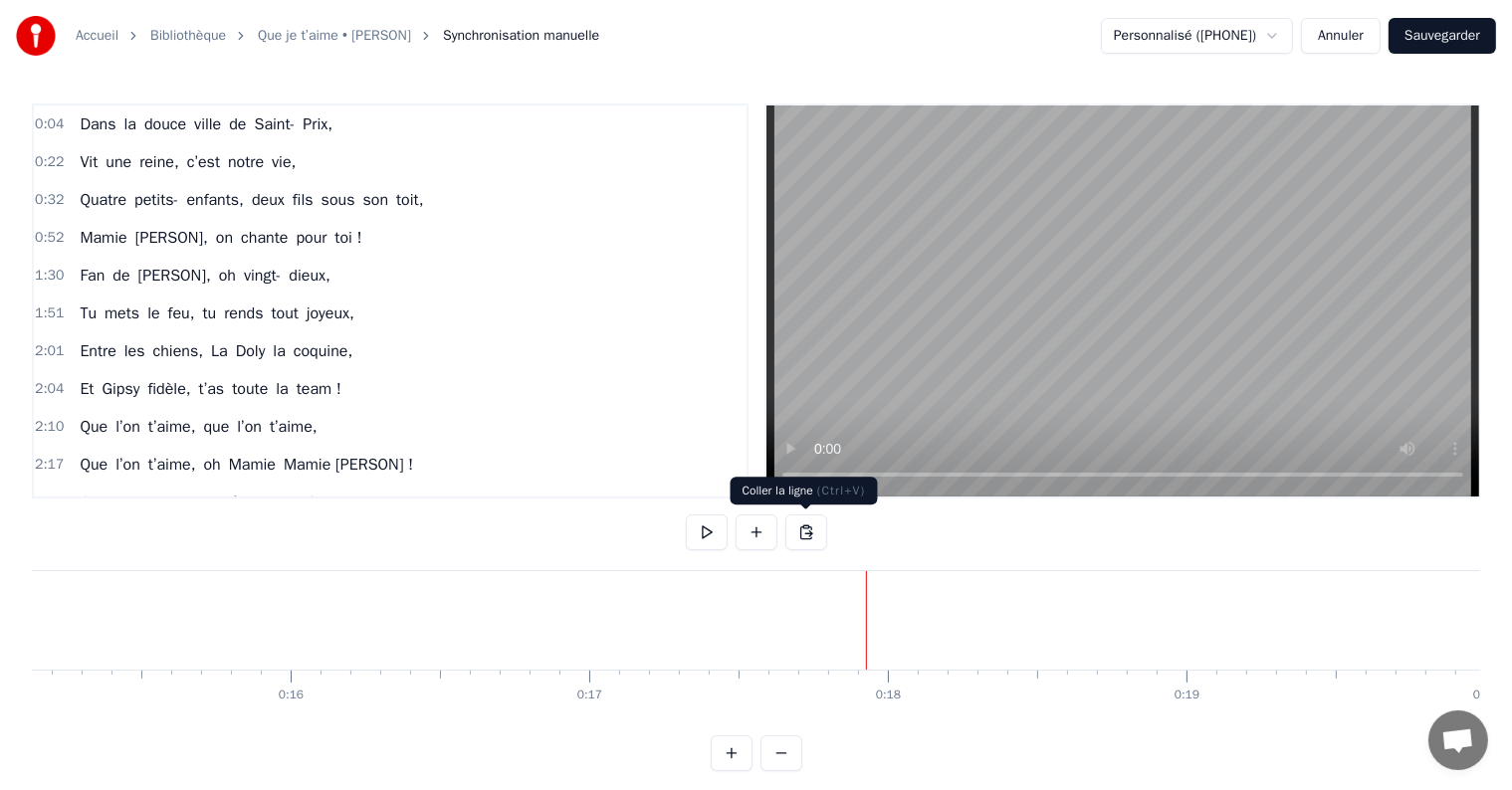 click at bounding box center (806, 532) 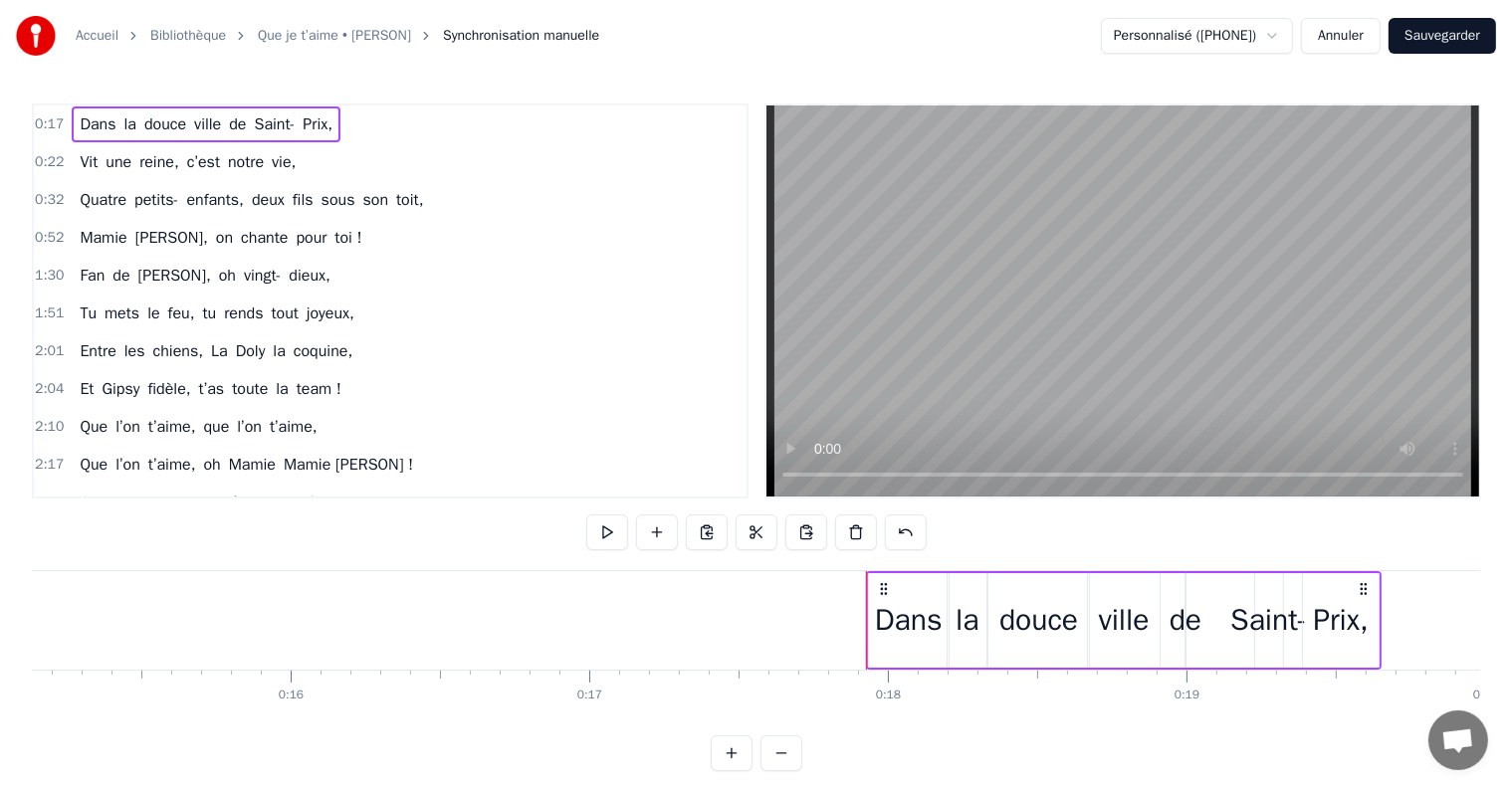 click at bounding box center (26400, 620) 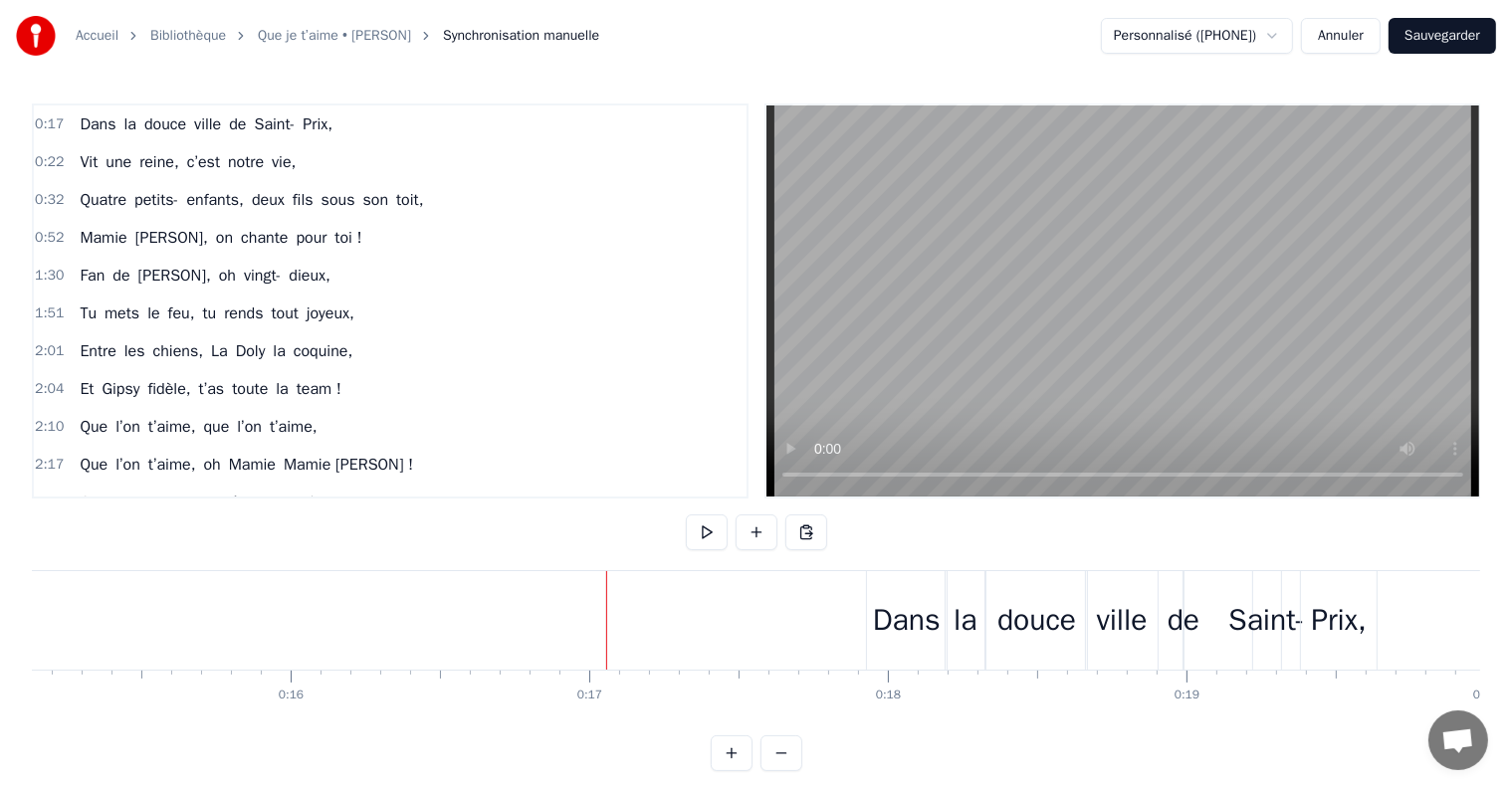 click at bounding box center [26400, 620] 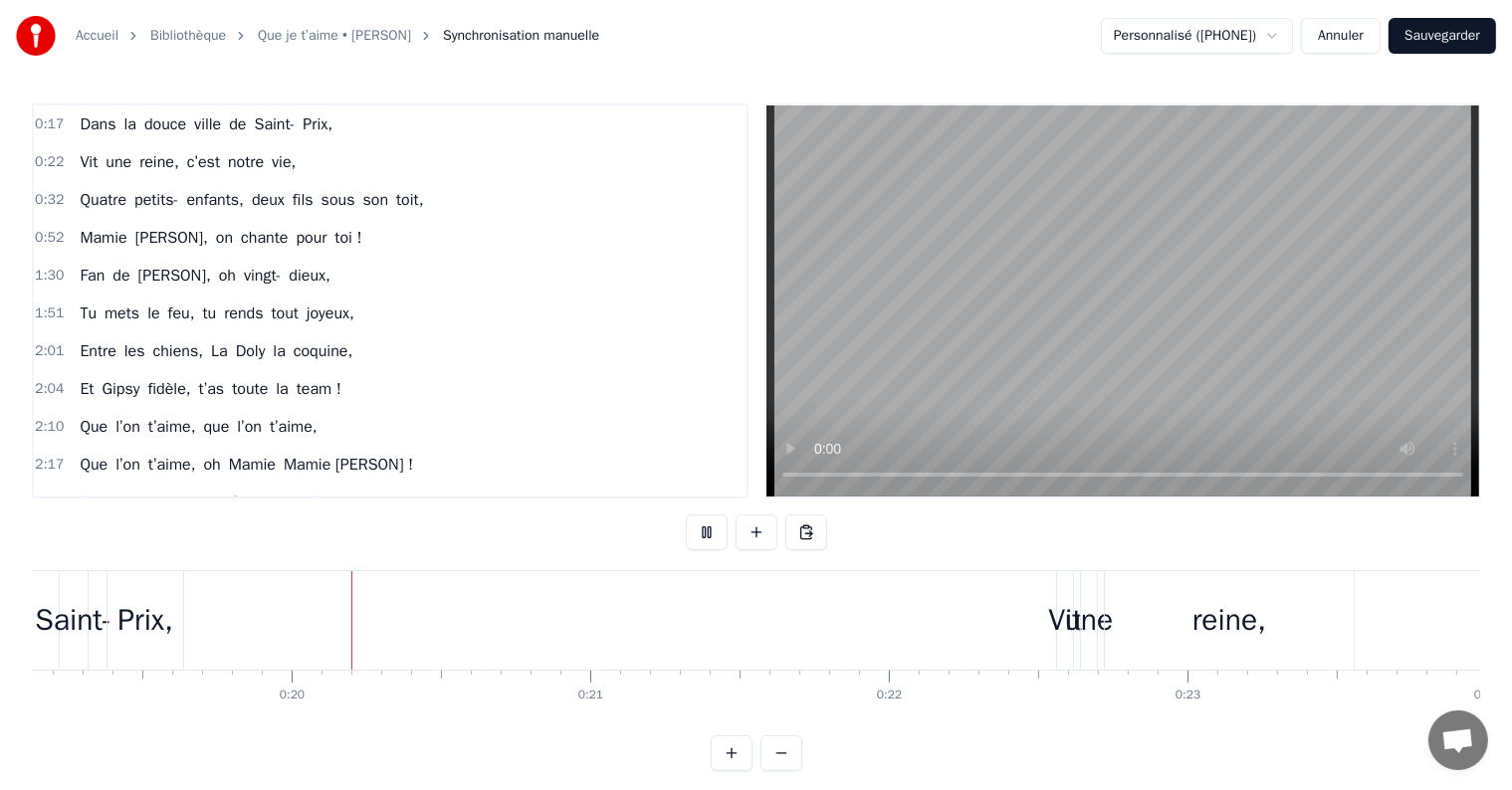 scroll, scrollTop: 0, scrollLeft: 5793, axis: horizontal 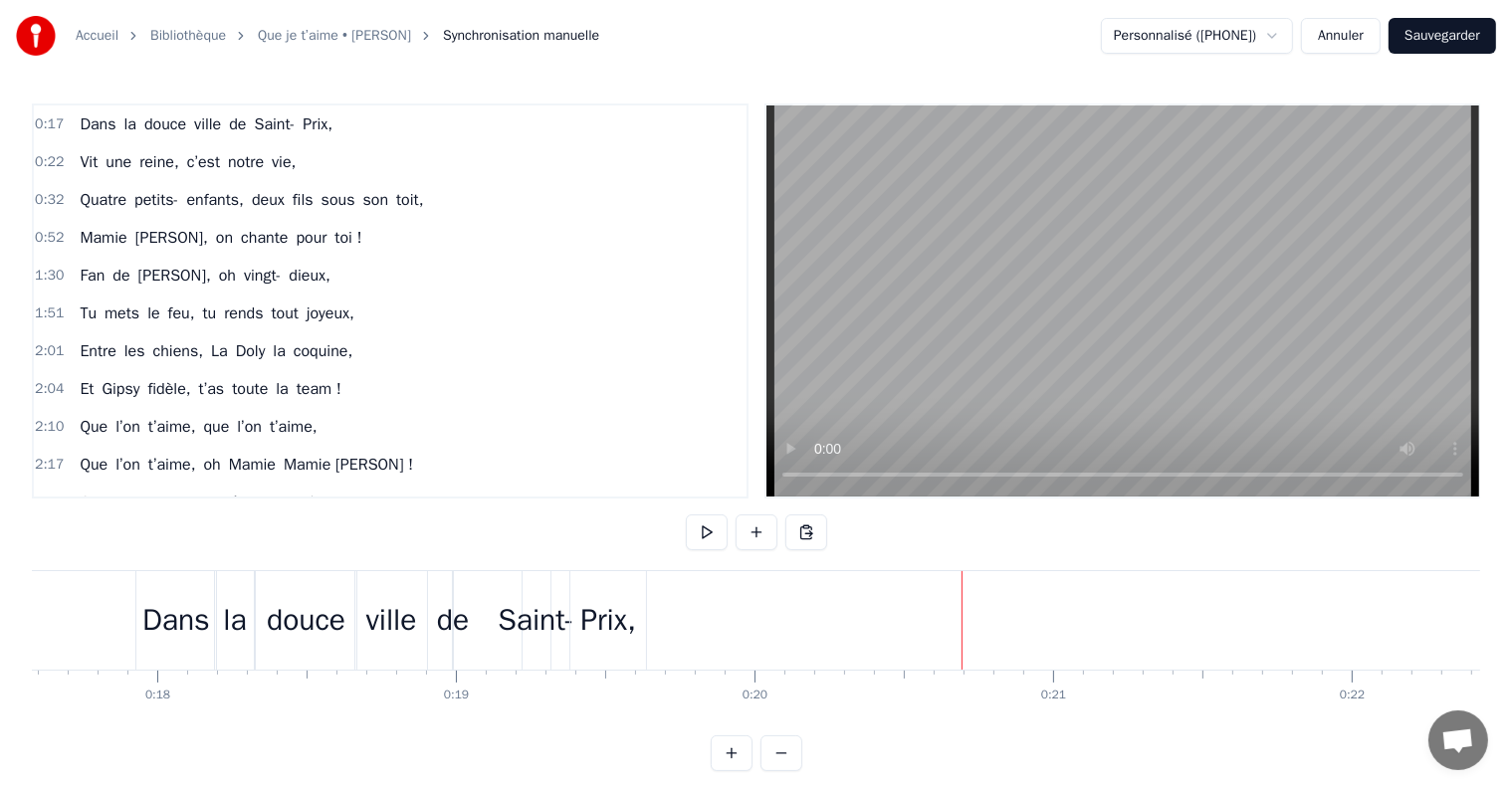 click on "Dans" at bounding box center (176, 620) 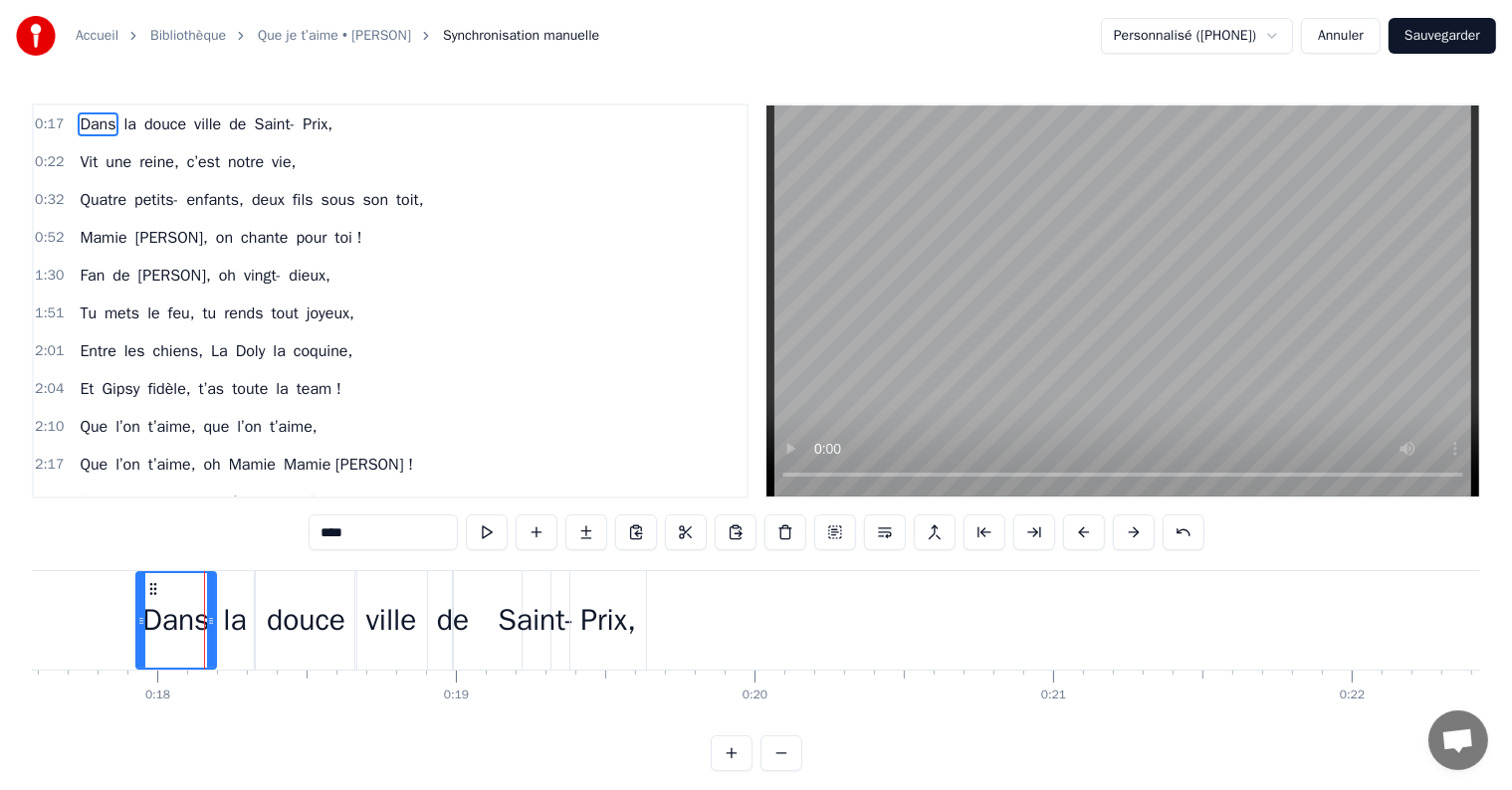 click on "Prix," at bounding box center (608, 620) 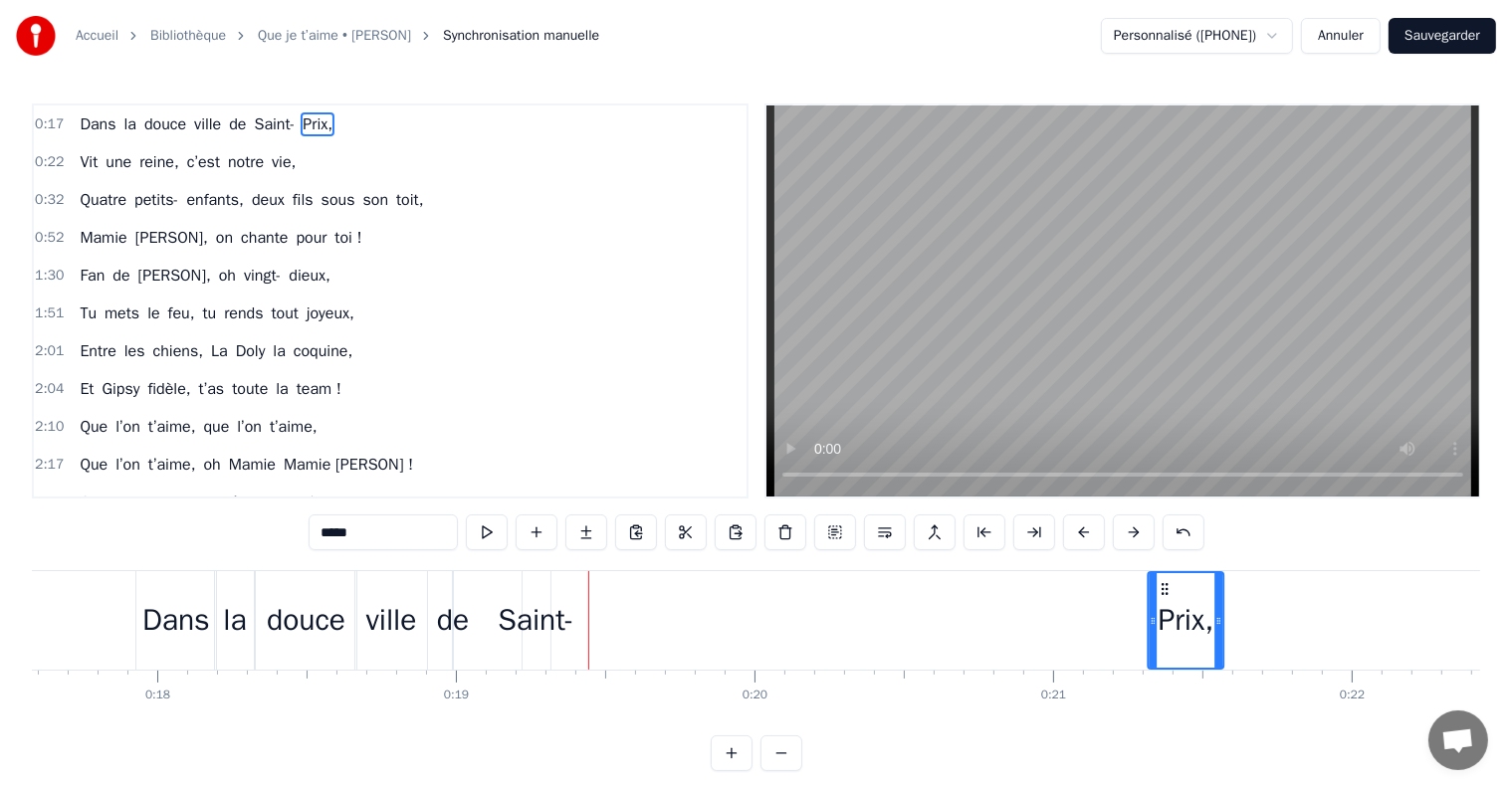 drag, startPoint x: 582, startPoint y: 581, endPoint x: 1160, endPoint y: 603, distance: 578.4185 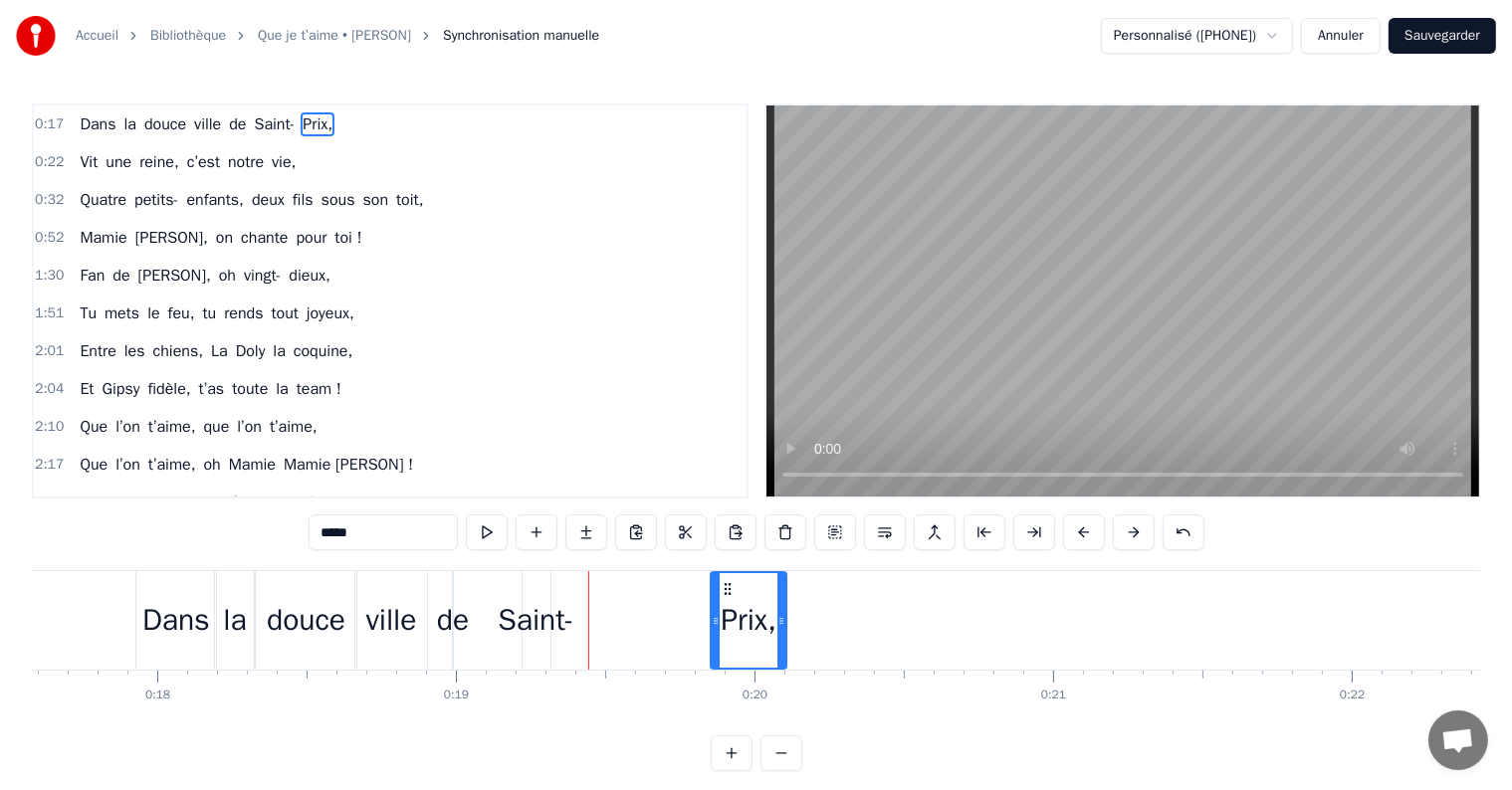 drag, startPoint x: 1159, startPoint y: 585, endPoint x: 723, endPoint y: 567, distance: 436.3714 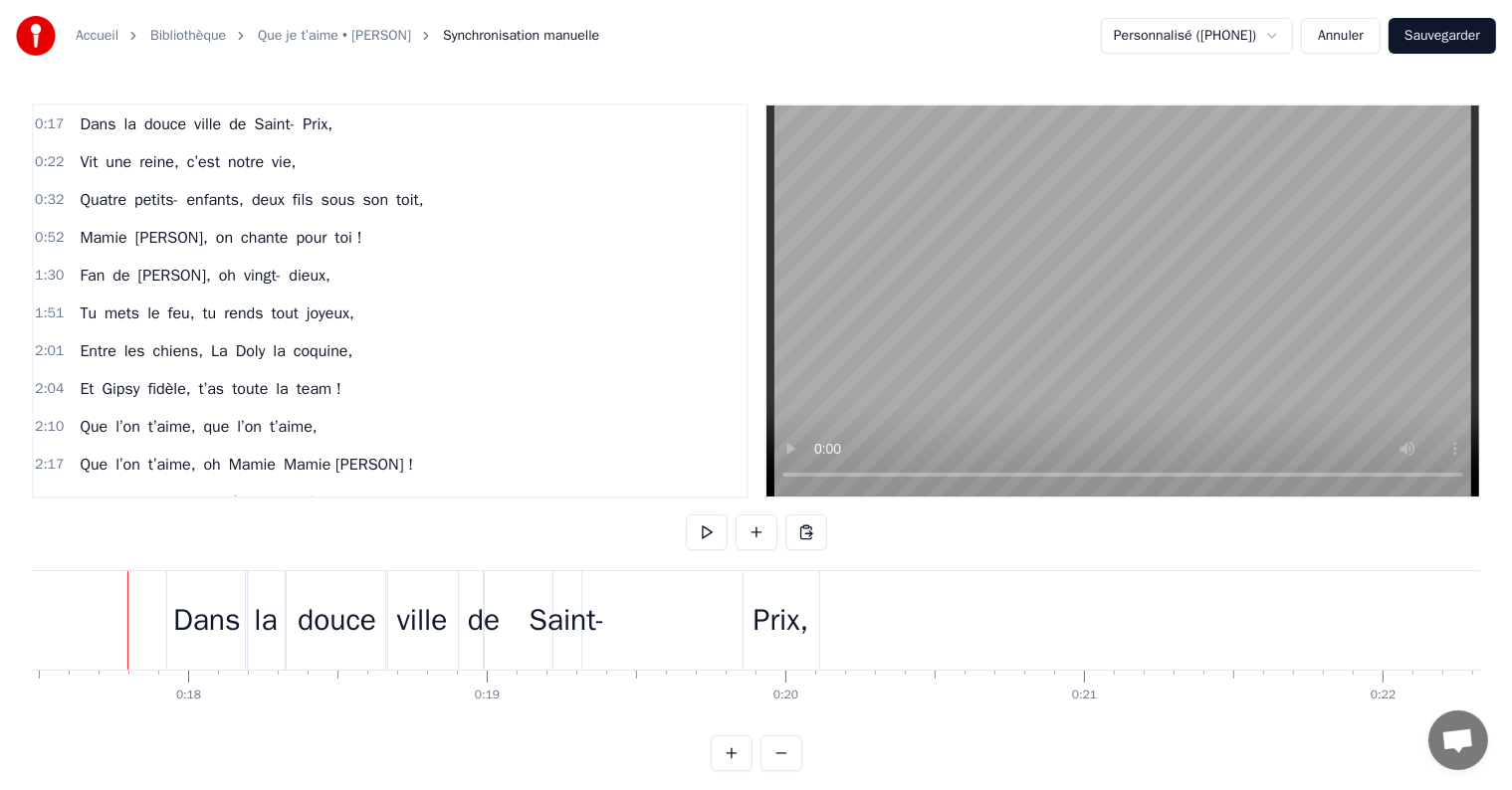 scroll, scrollTop: 0, scrollLeft: 5215, axis: horizontal 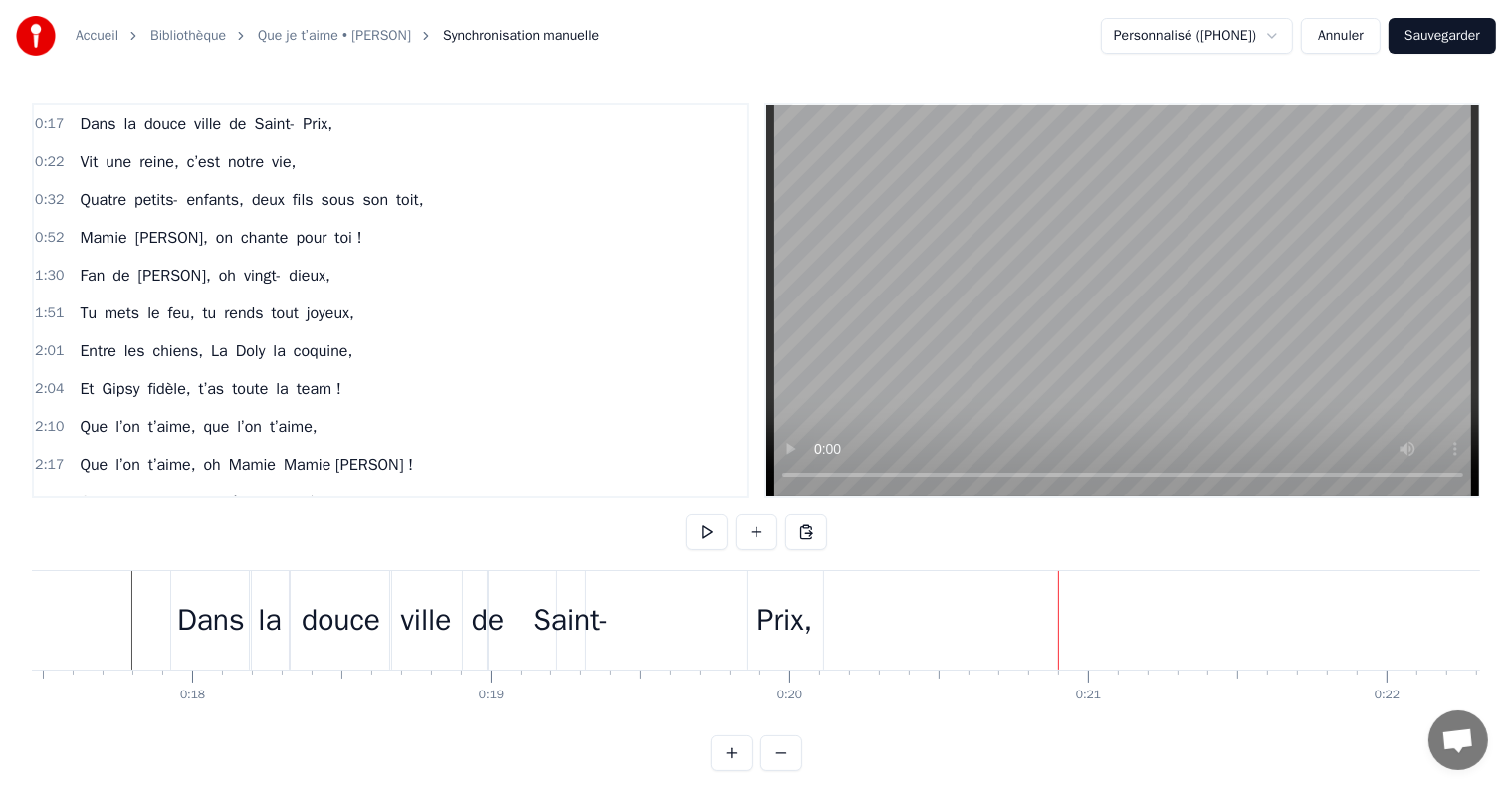 click on "Prix," at bounding box center (785, 620) 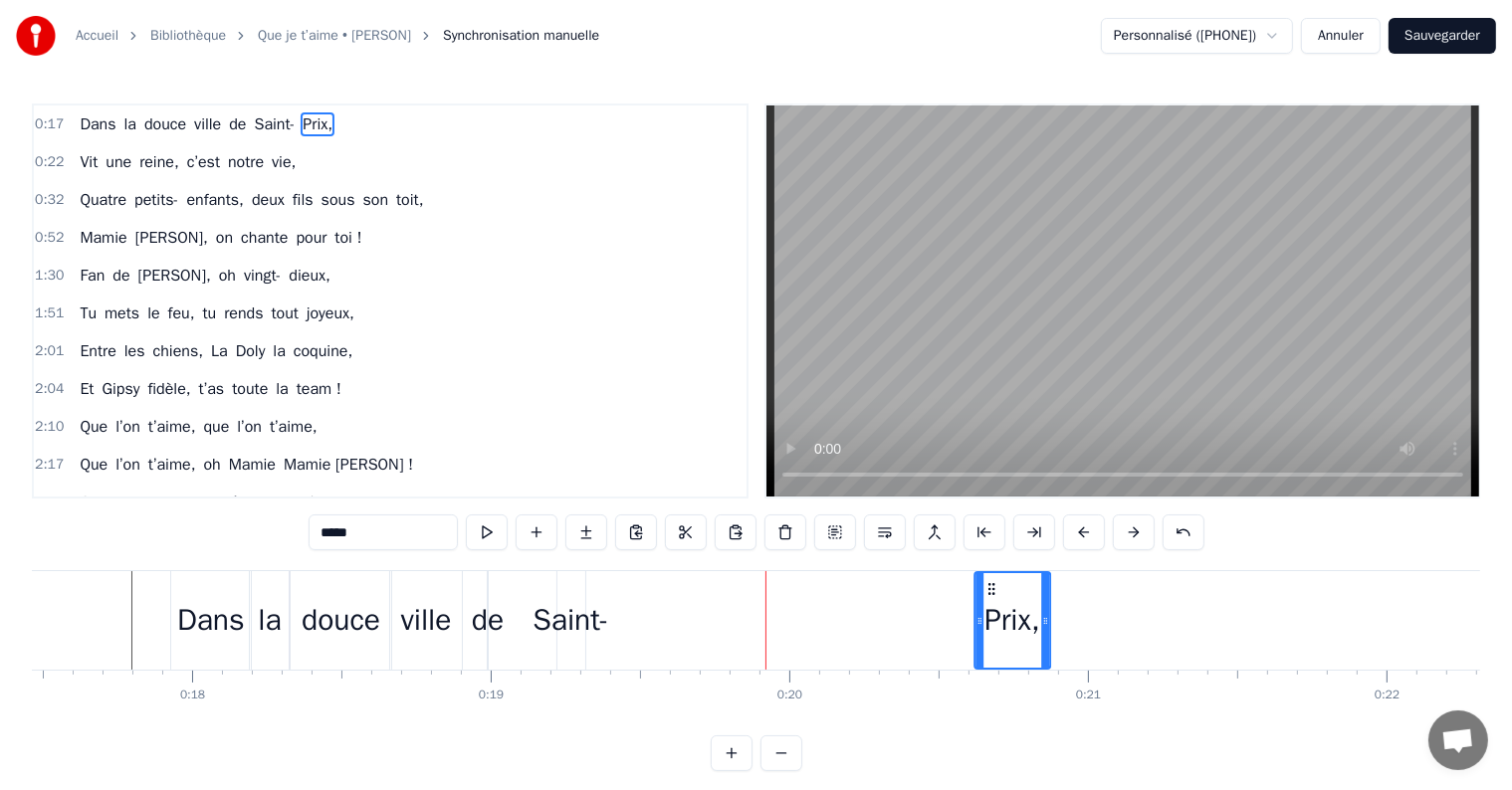 drag, startPoint x: 762, startPoint y: 585, endPoint x: 989, endPoint y: 600, distance: 227.49505 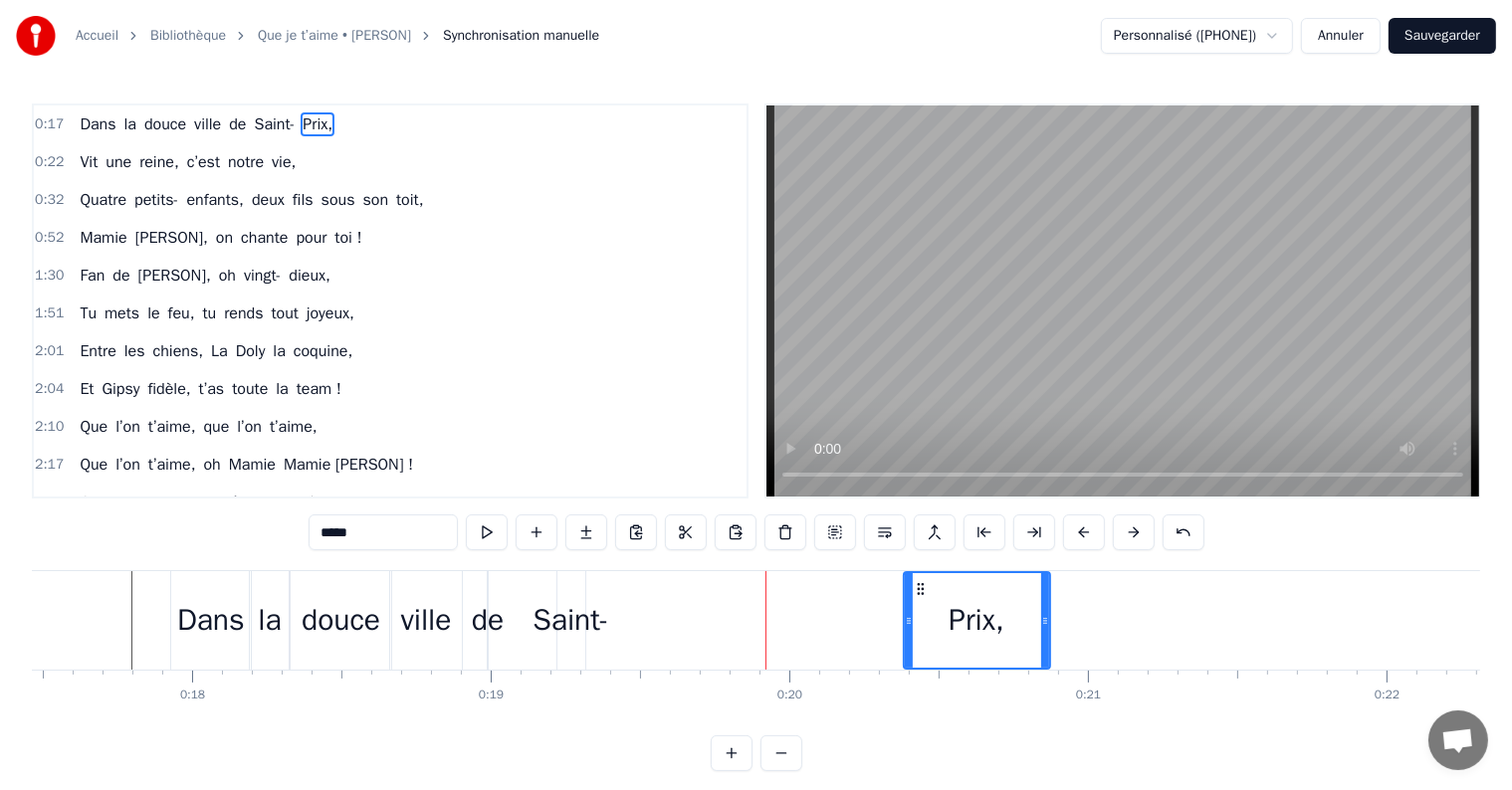 drag, startPoint x: 975, startPoint y: 618, endPoint x: 903, endPoint y: 617, distance: 72.00694 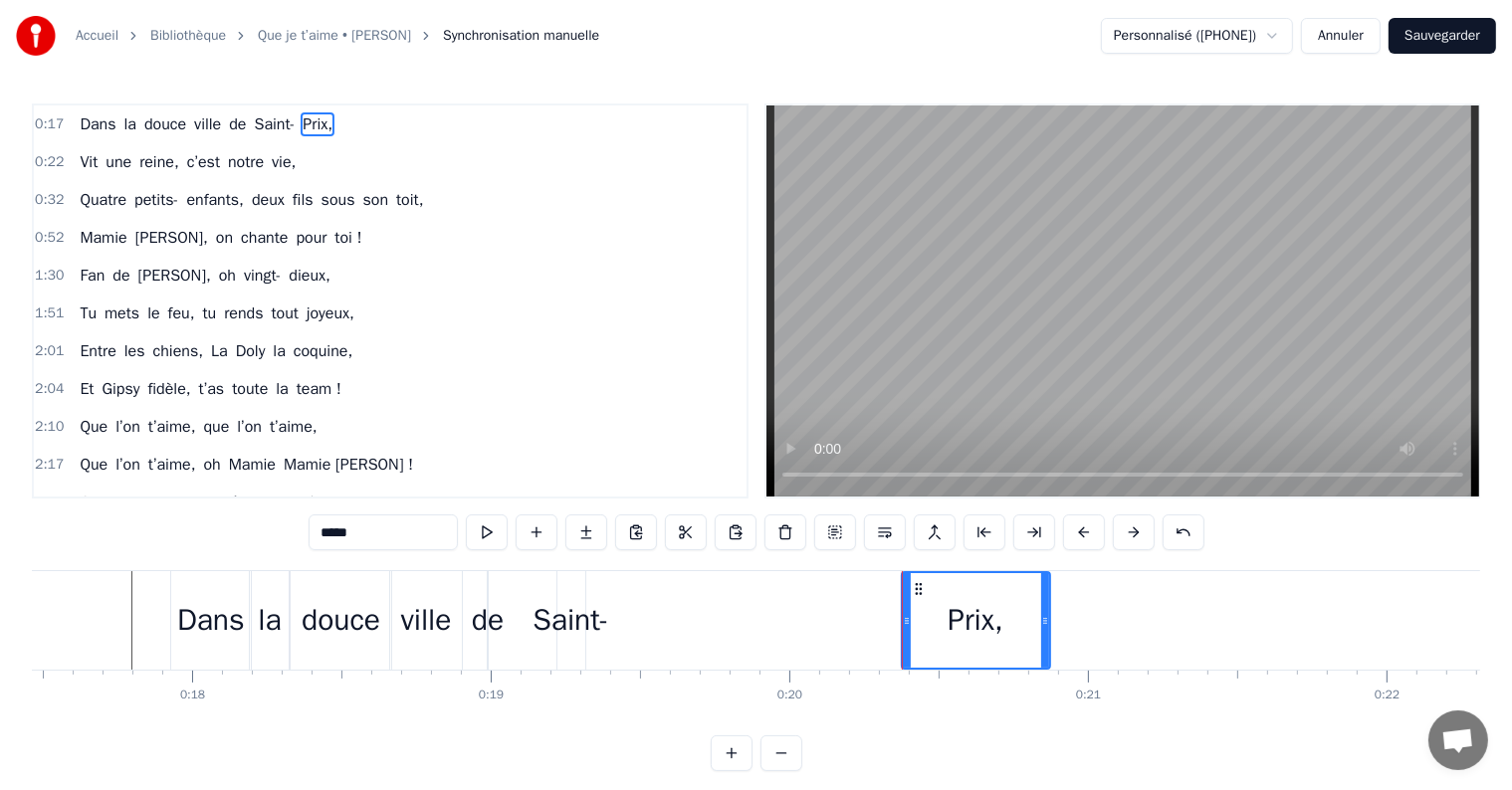click on "Saint-" at bounding box center [570, 620] 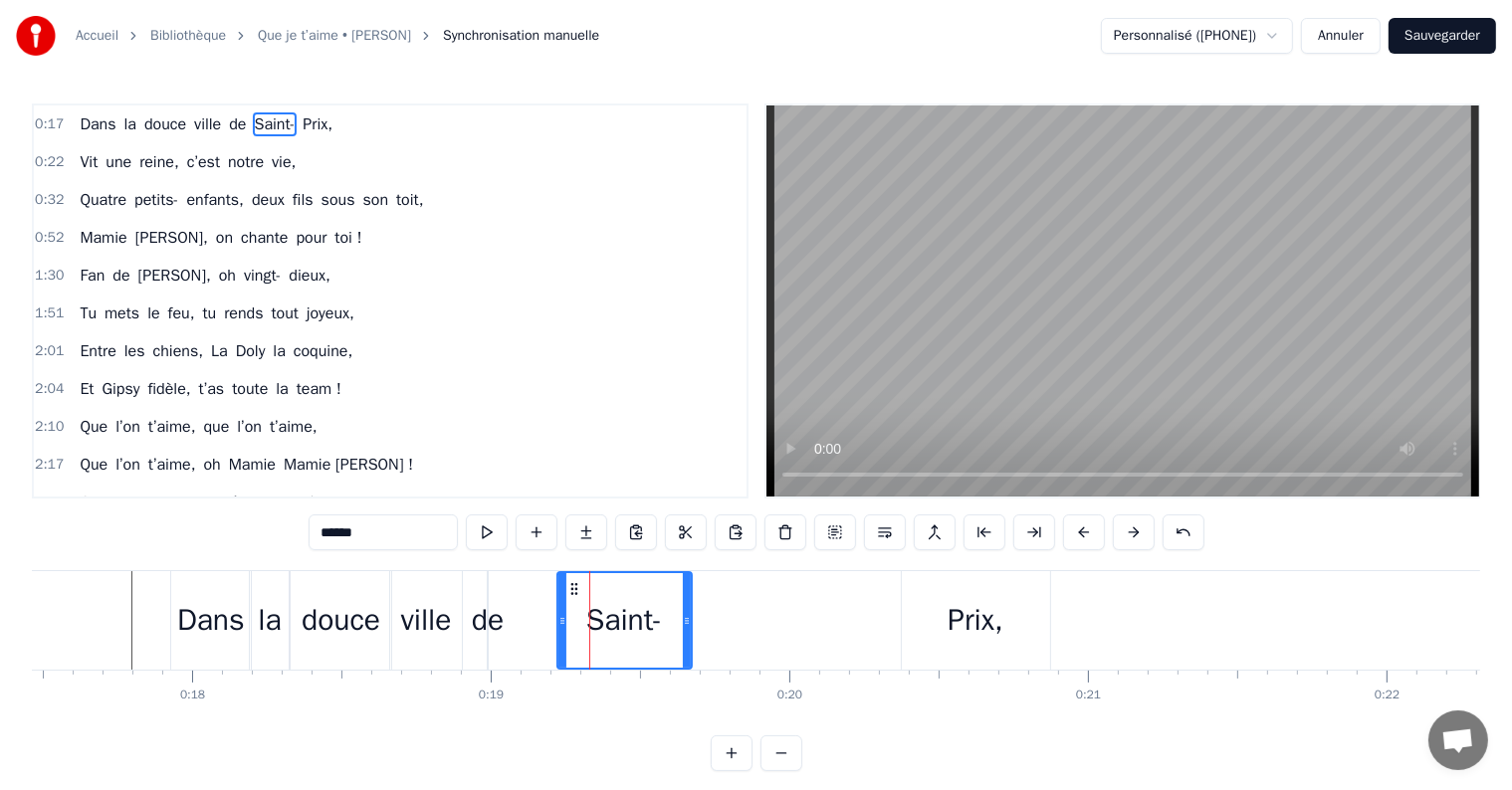 drag, startPoint x: 579, startPoint y: 613, endPoint x: 657, endPoint y: 616, distance: 78.05767 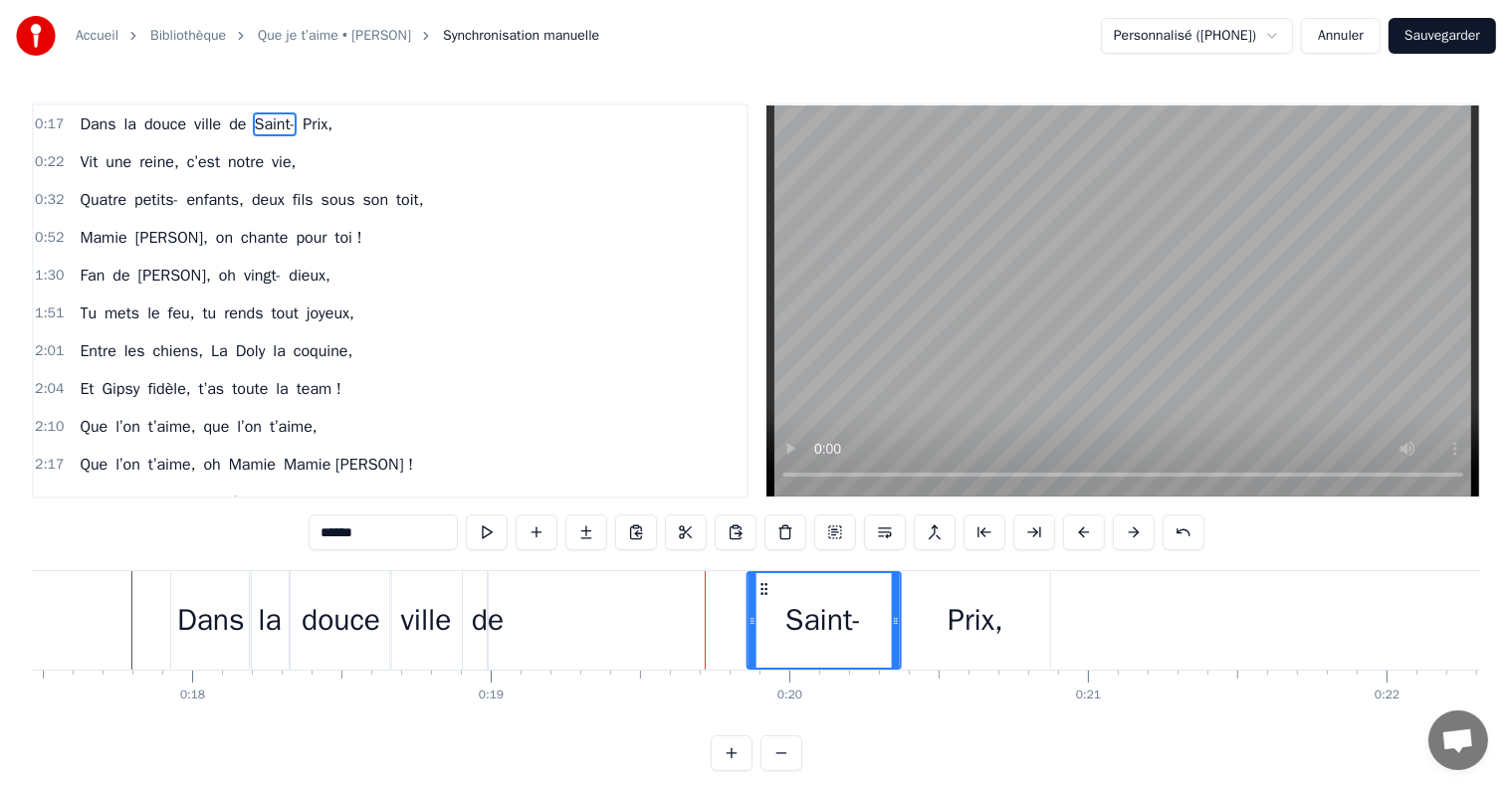 drag, startPoint x: 572, startPoint y: 592, endPoint x: 761, endPoint y: 597, distance: 189.06613 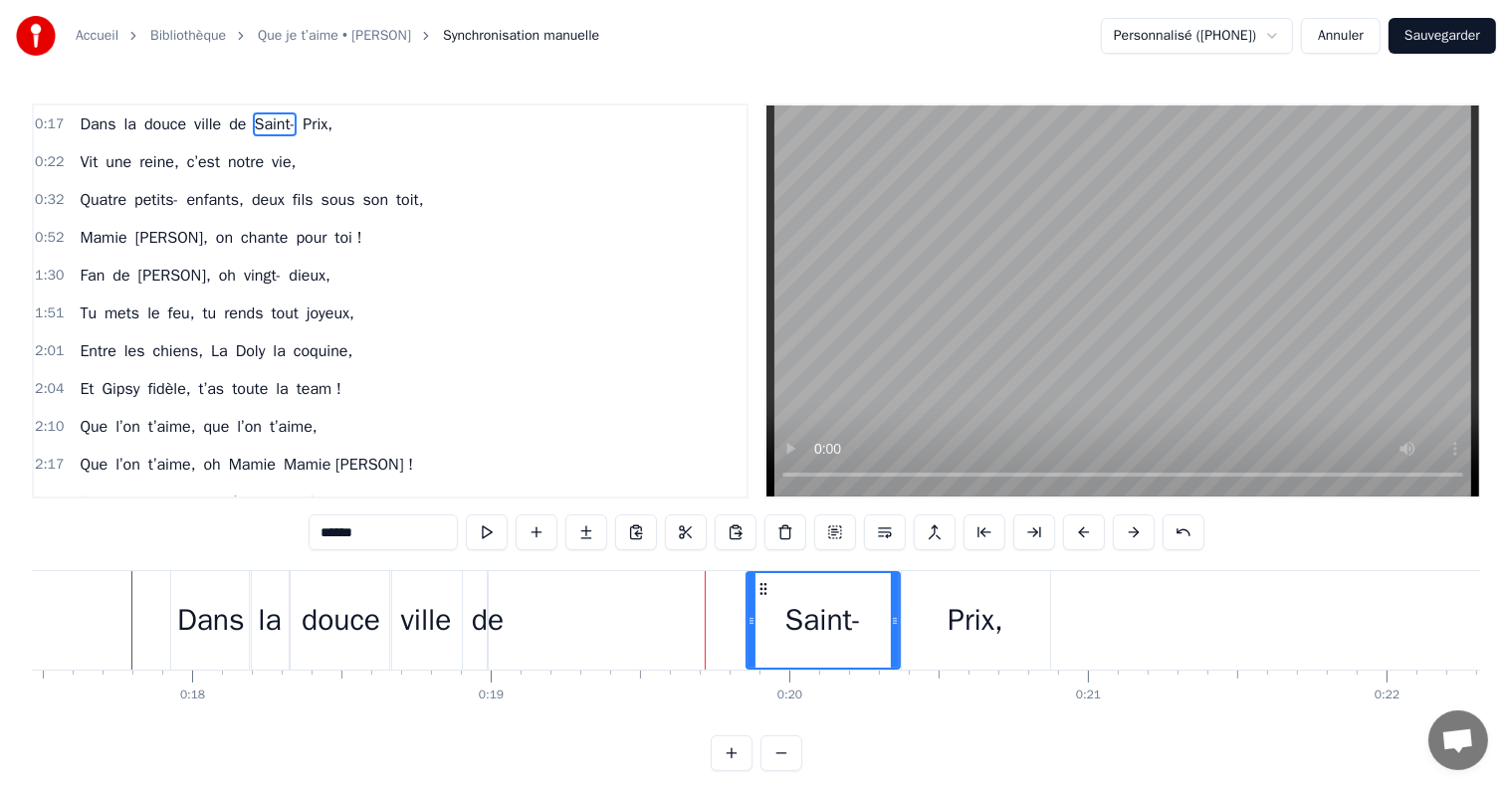 click on "Dans la douce ville de [CITY]," at bounding box center (612, 620) 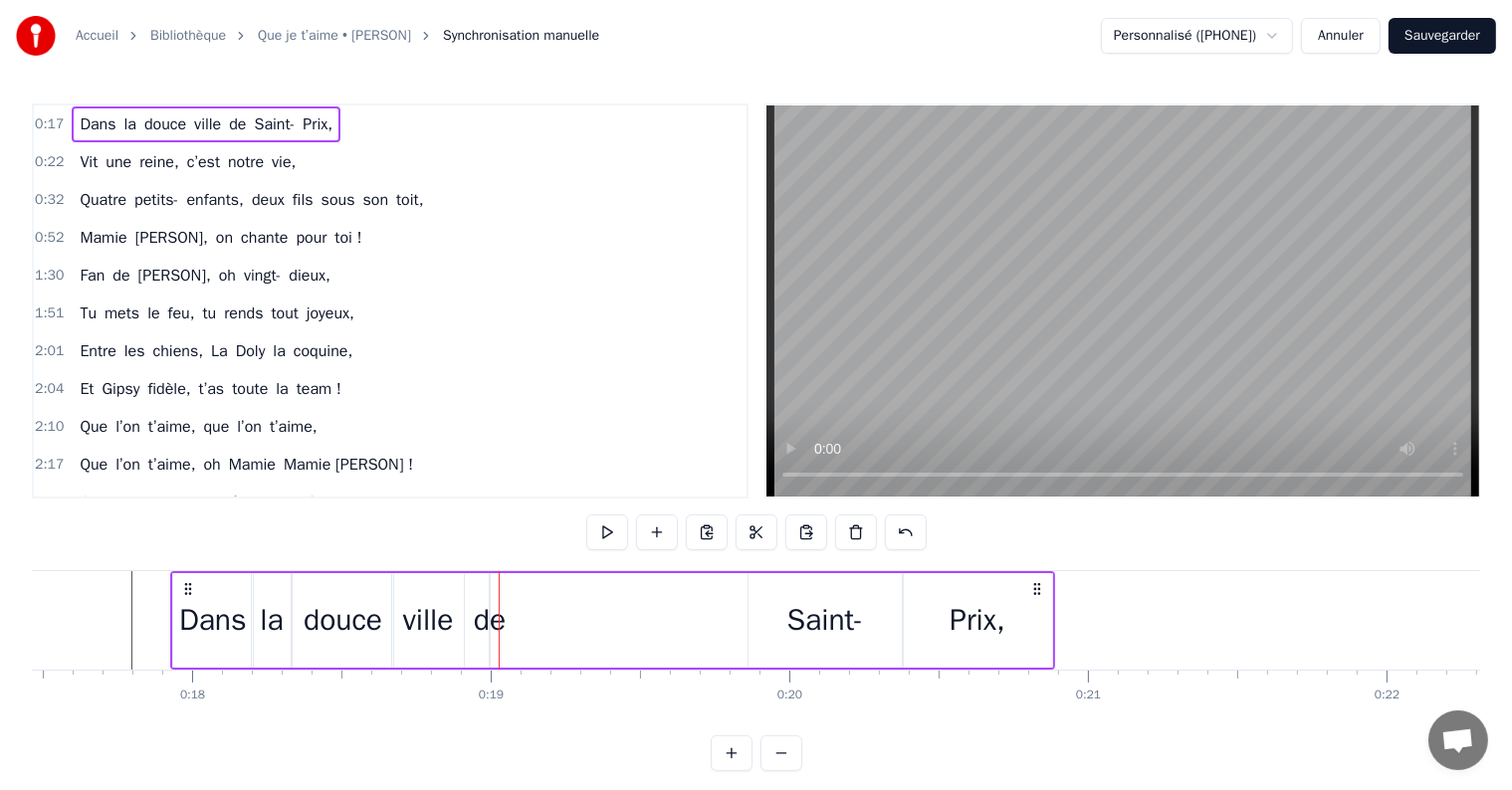 click on "de" at bounding box center (490, 620) 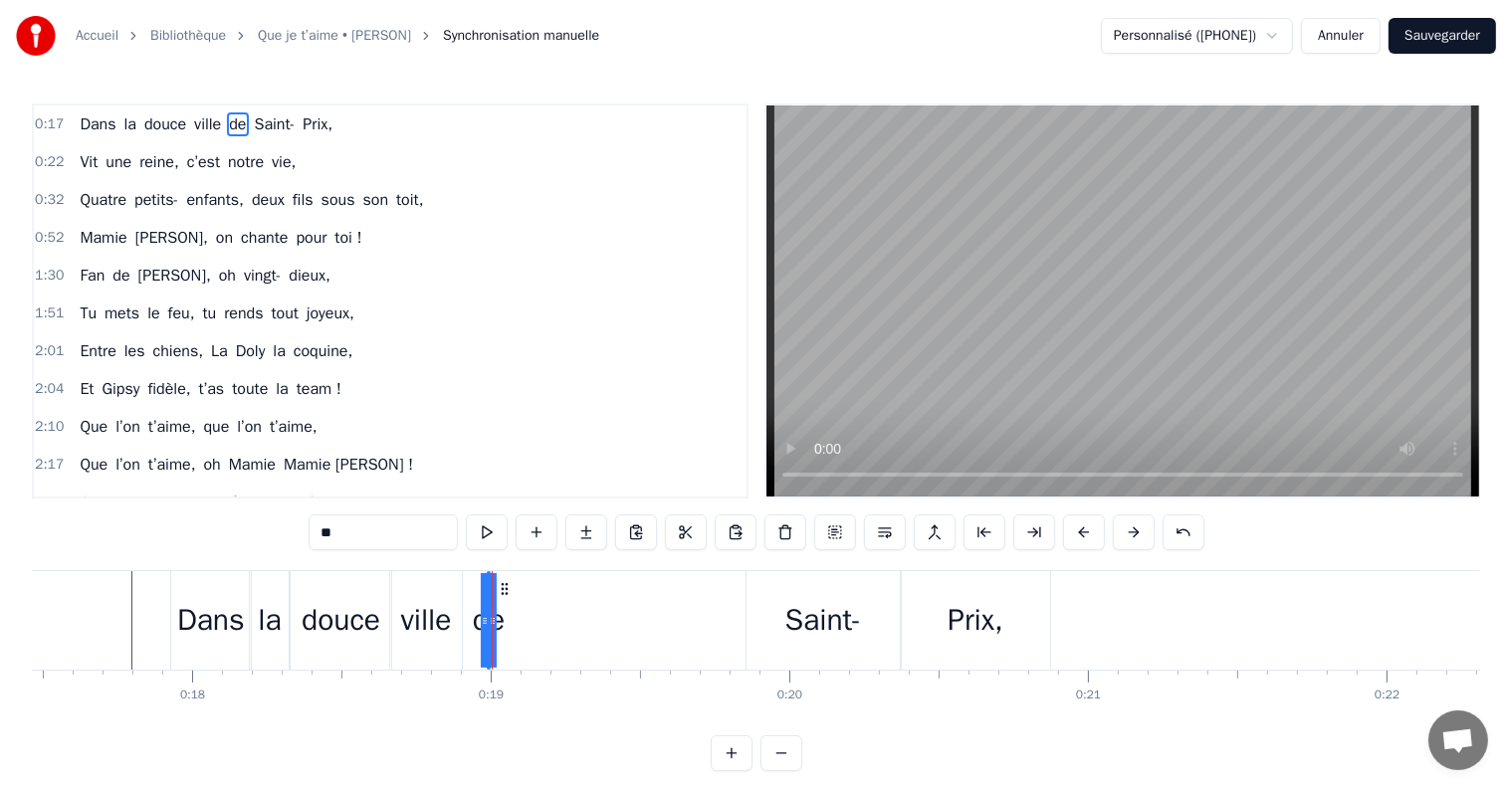 drag, startPoint x: 494, startPoint y: 585, endPoint x: 448, endPoint y: 629, distance: 63.655322 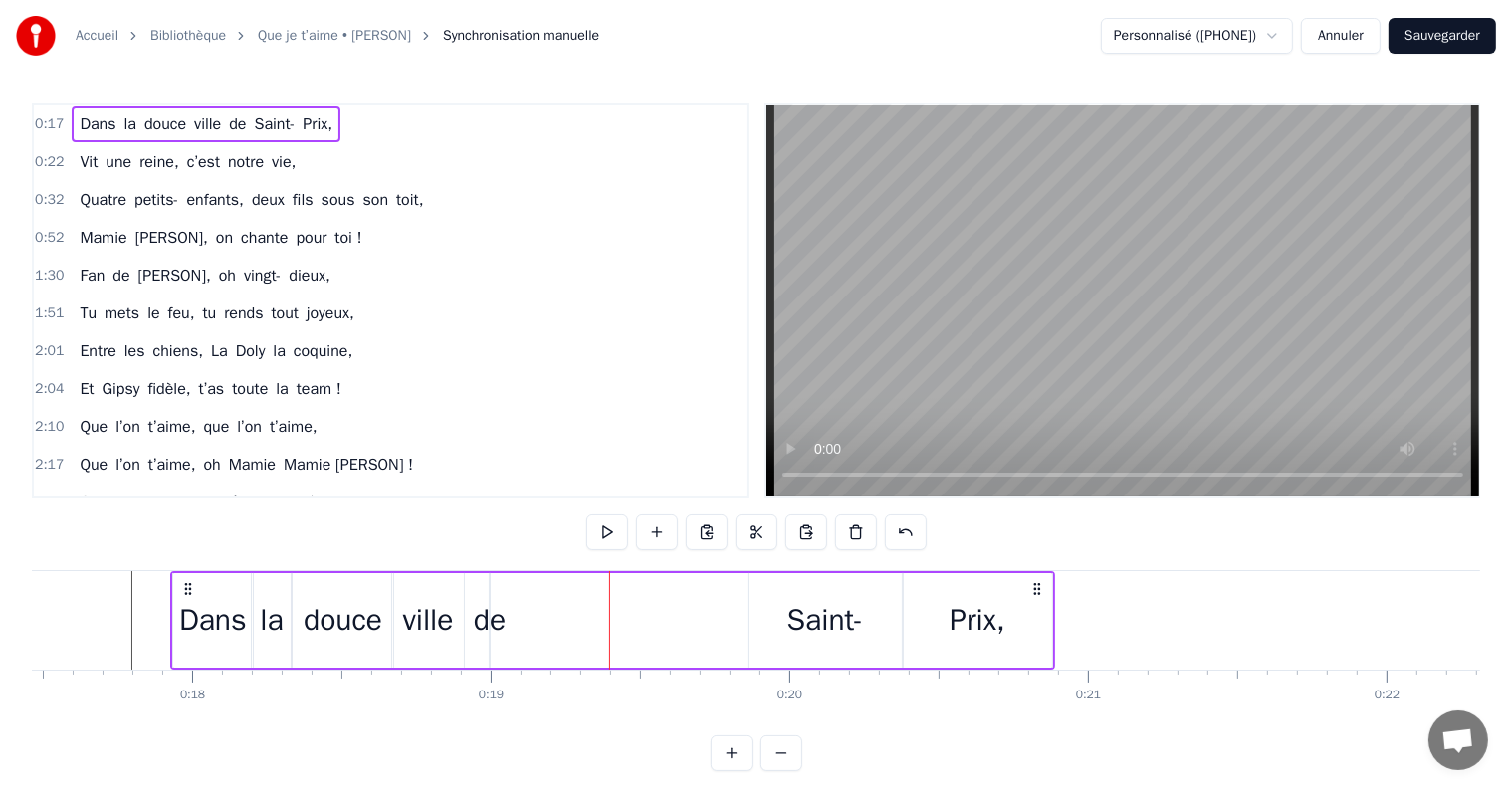 click on "de" at bounding box center (490, 620) 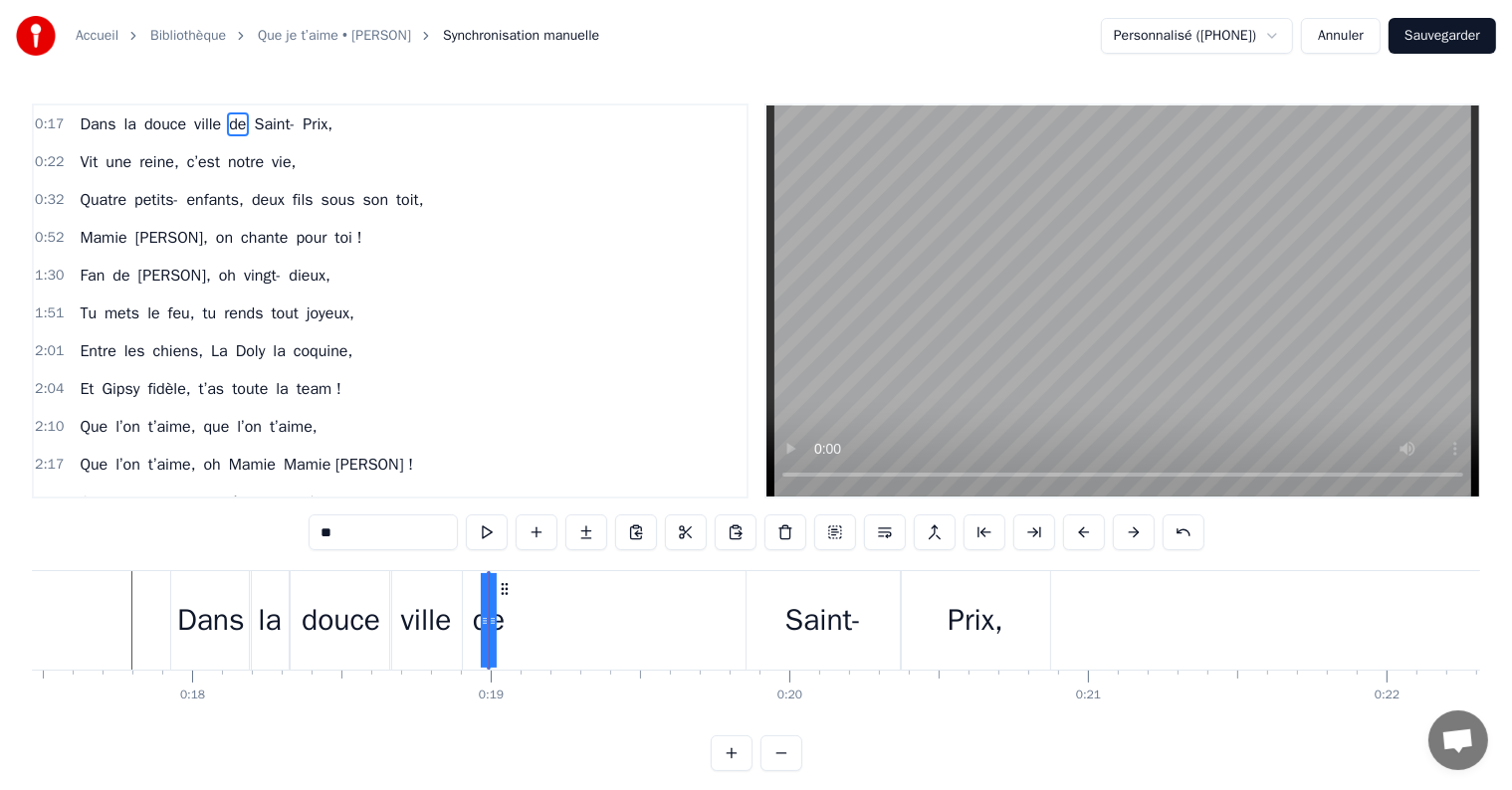 drag, startPoint x: 482, startPoint y: 606, endPoint x: 444, endPoint y: 606, distance: 38 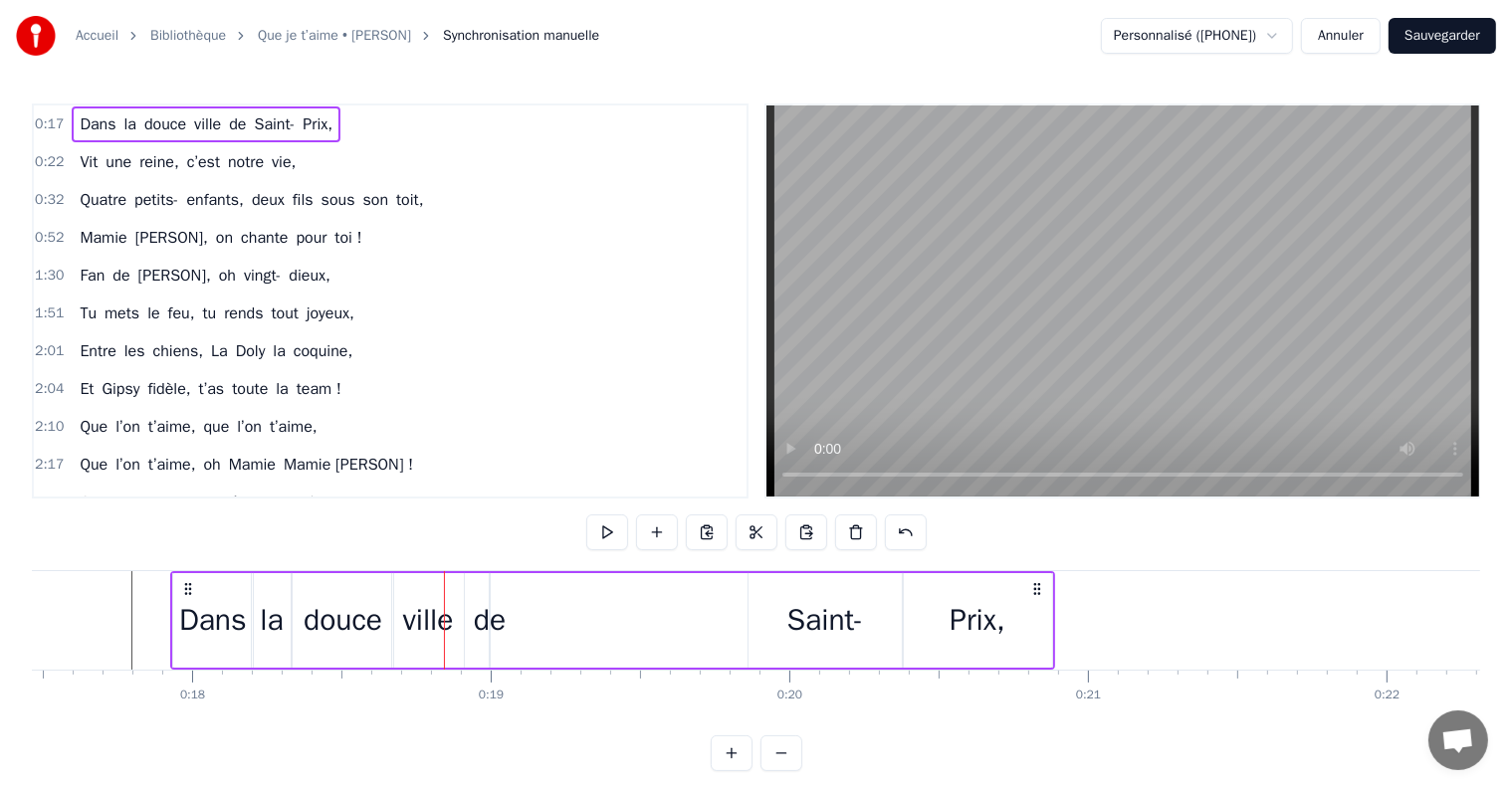 click on "de" at bounding box center (490, 620) 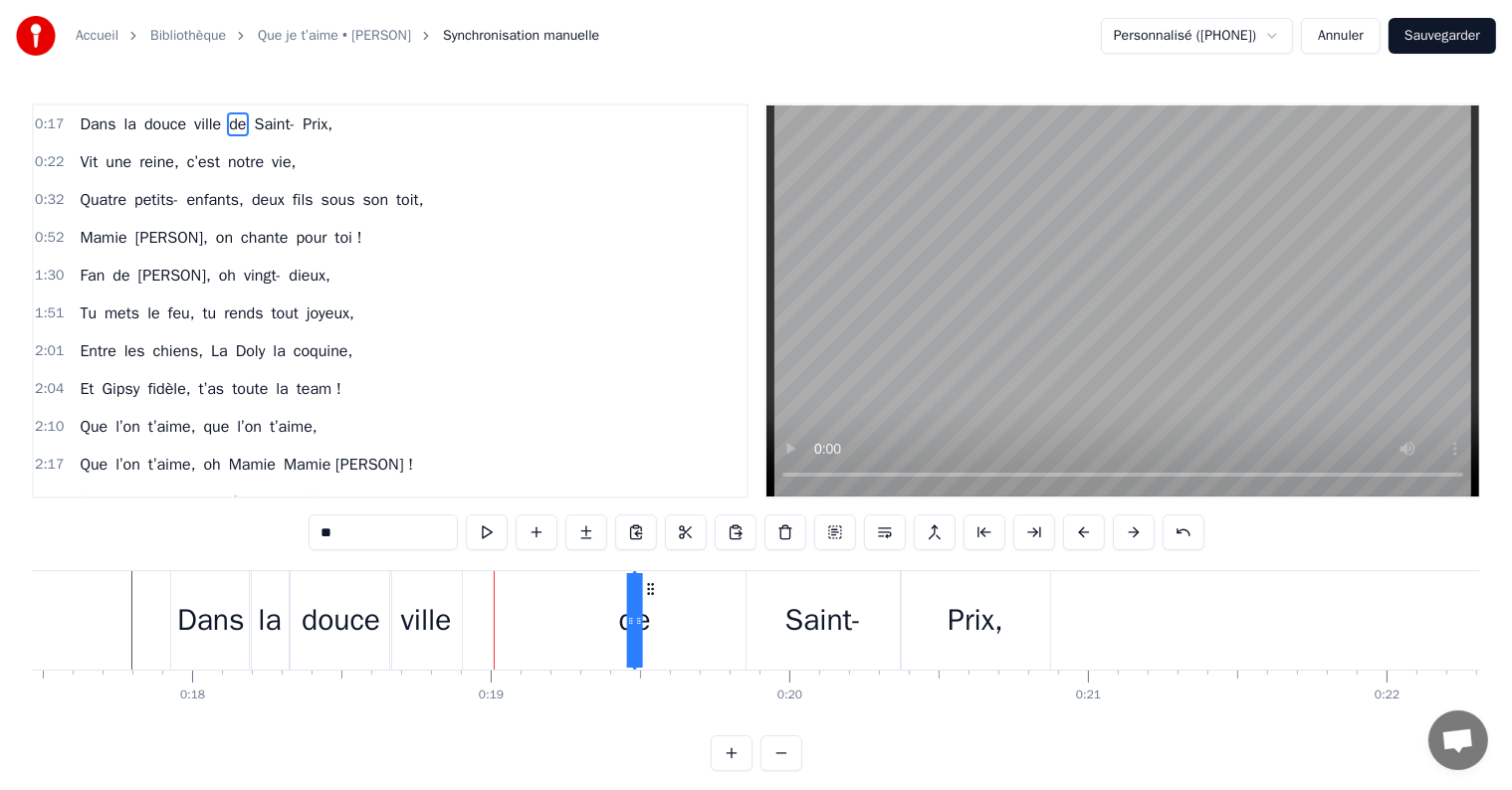 drag, startPoint x: 506, startPoint y: 584, endPoint x: 651, endPoint y: 593, distance: 145.27904 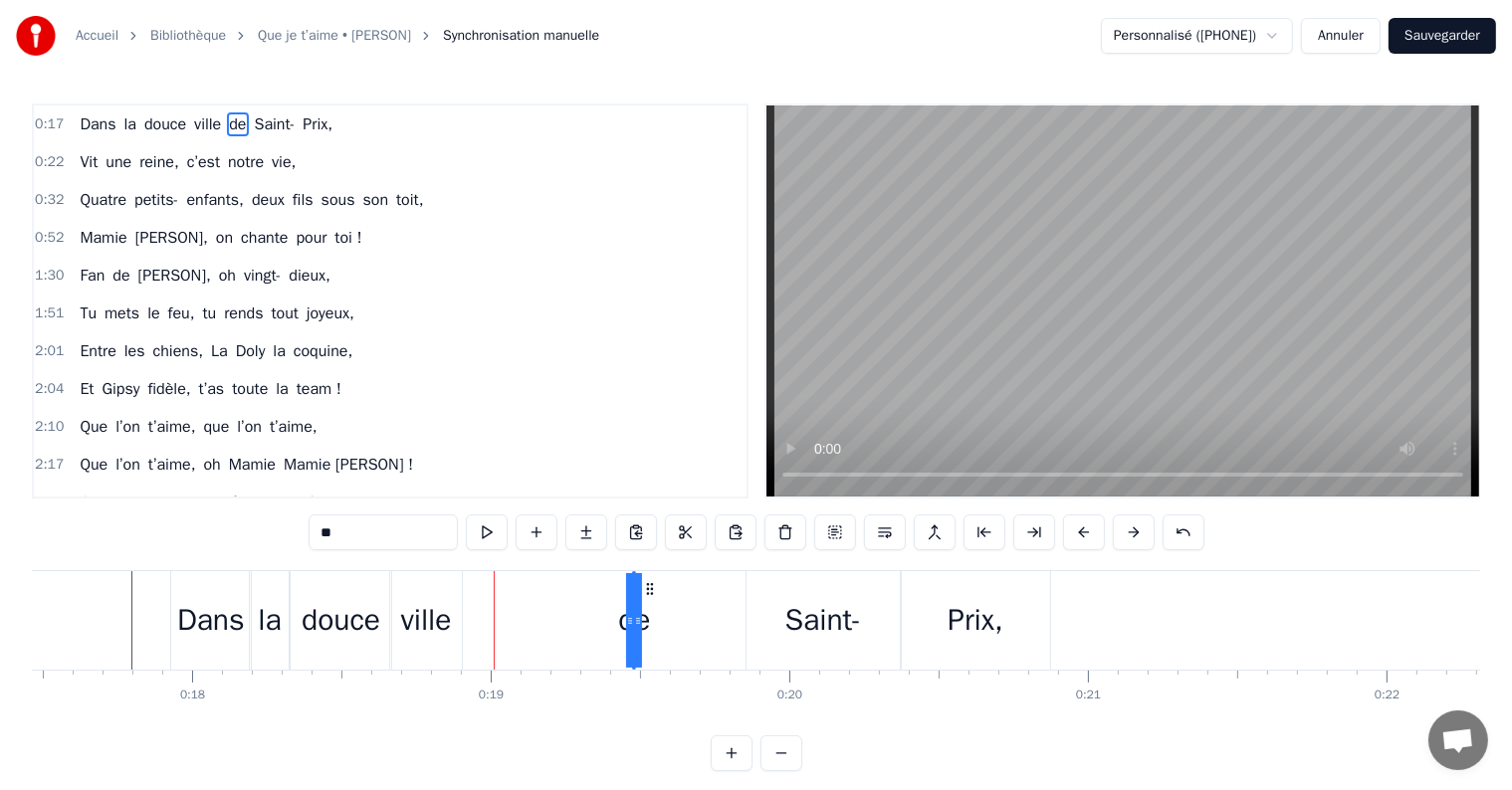 drag, startPoint x: 638, startPoint y: 618, endPoint x: 694, endPoint y: 621, distance: 56.0803 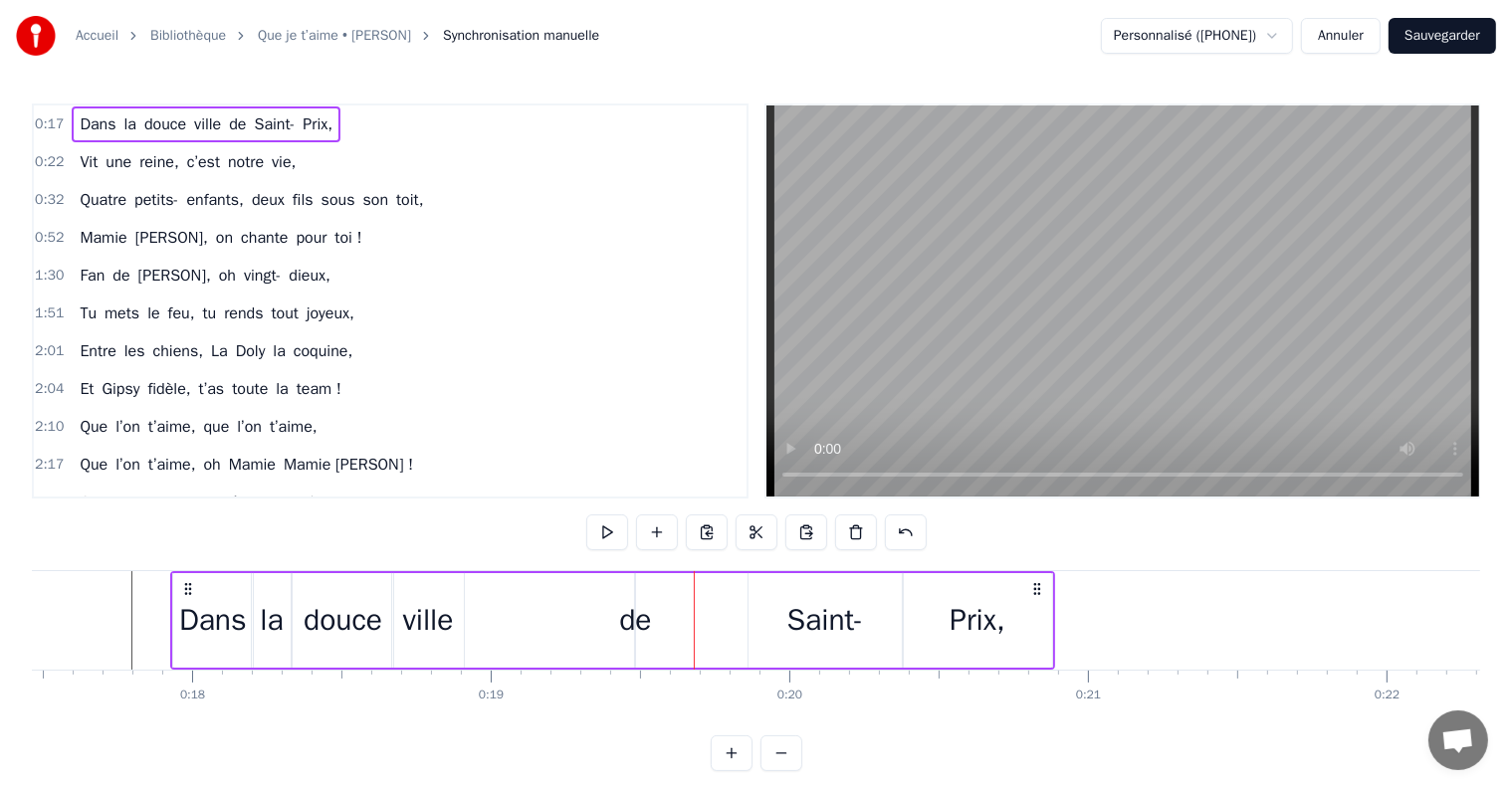 click on "de" at bounding box center [635, 620] 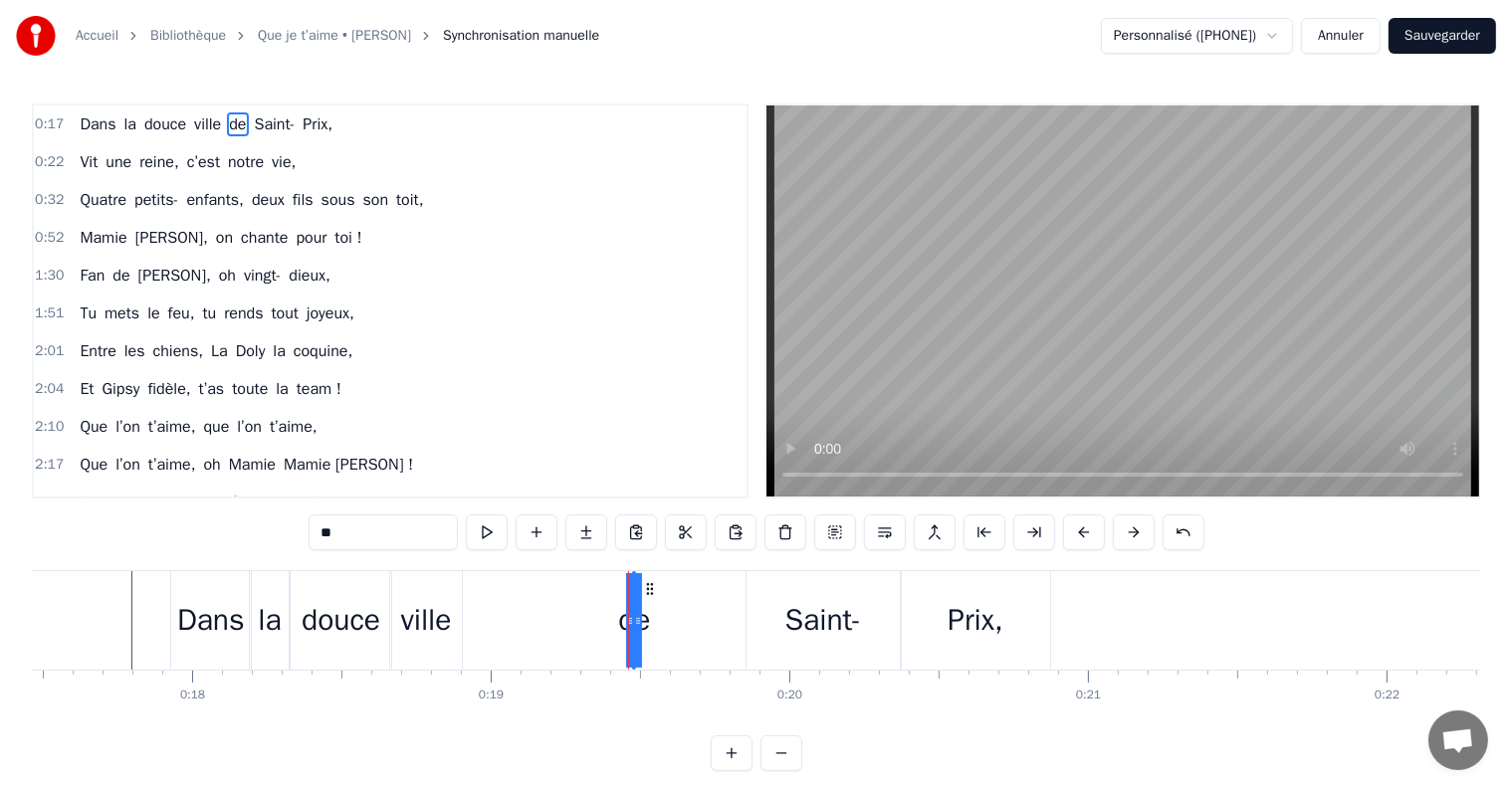 drag, startPoint x: 626, startPoint y: 620, endPoint x: 589, endPoint y: 619, distance: 37.01351 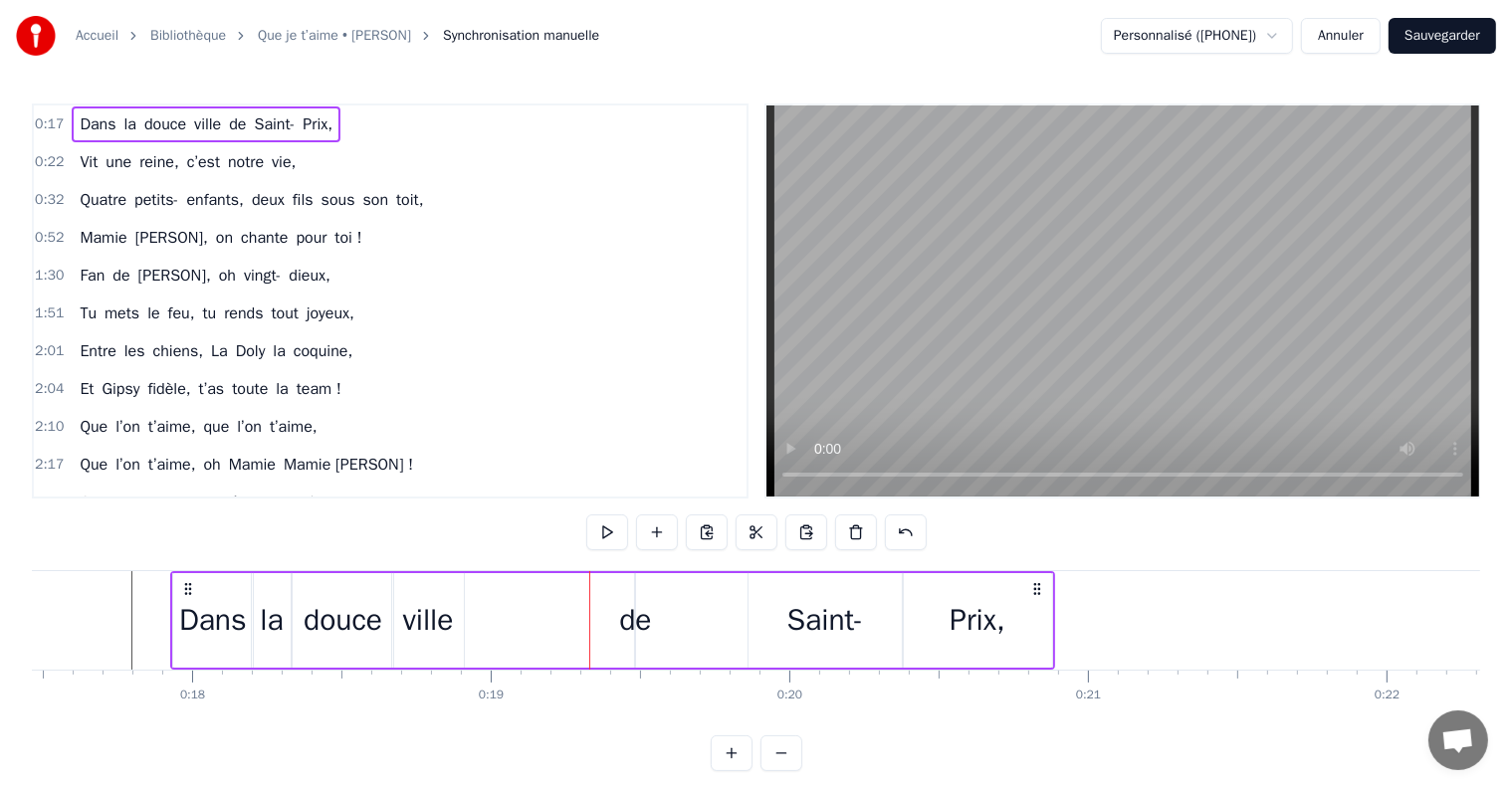 click on "de" at bounding box center (635, 620) 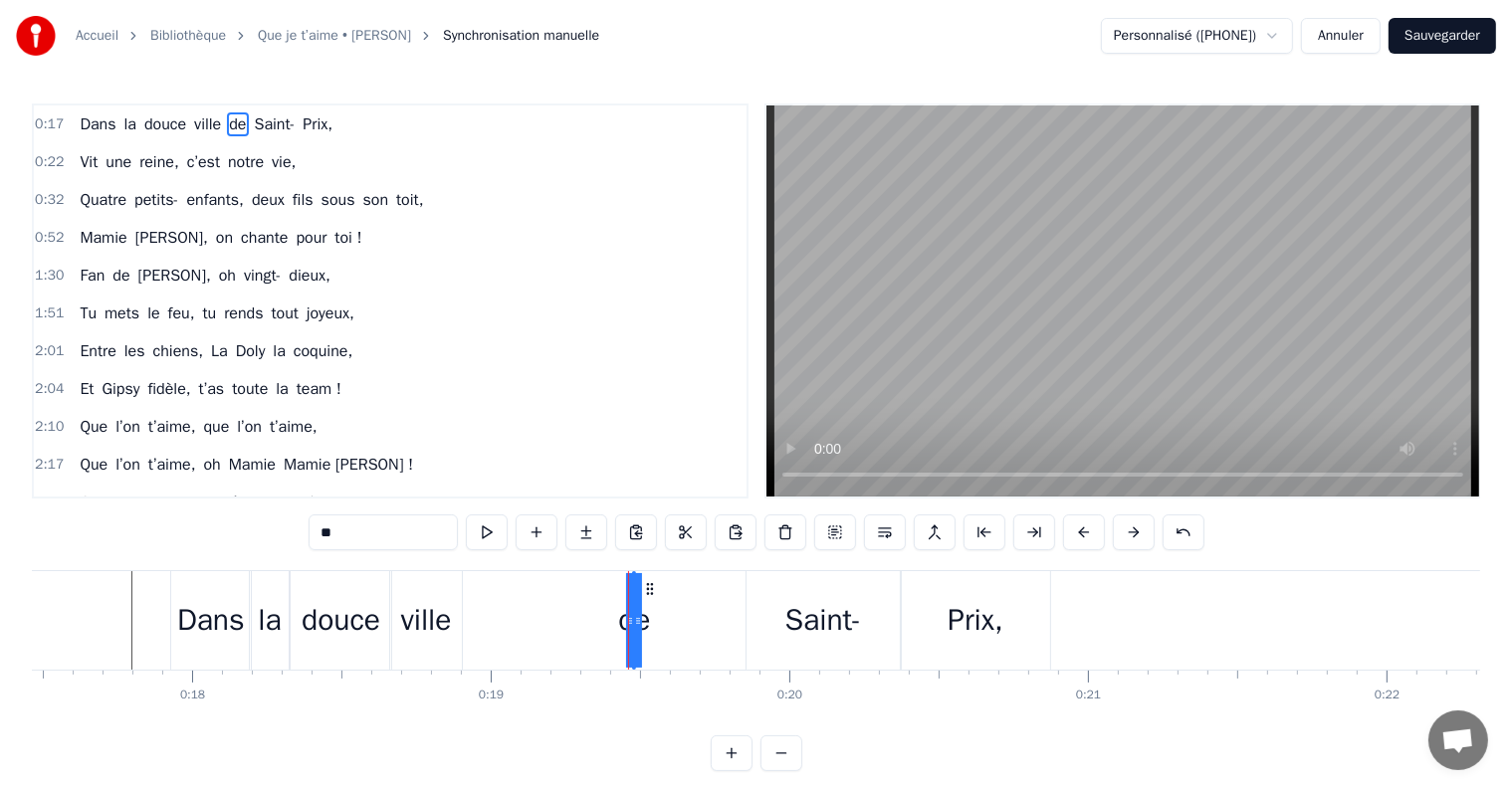 drag, startPoint x: 637, startPoint y: 616, endPoint x: 695, endPoint y: 615, distance: 58.00862 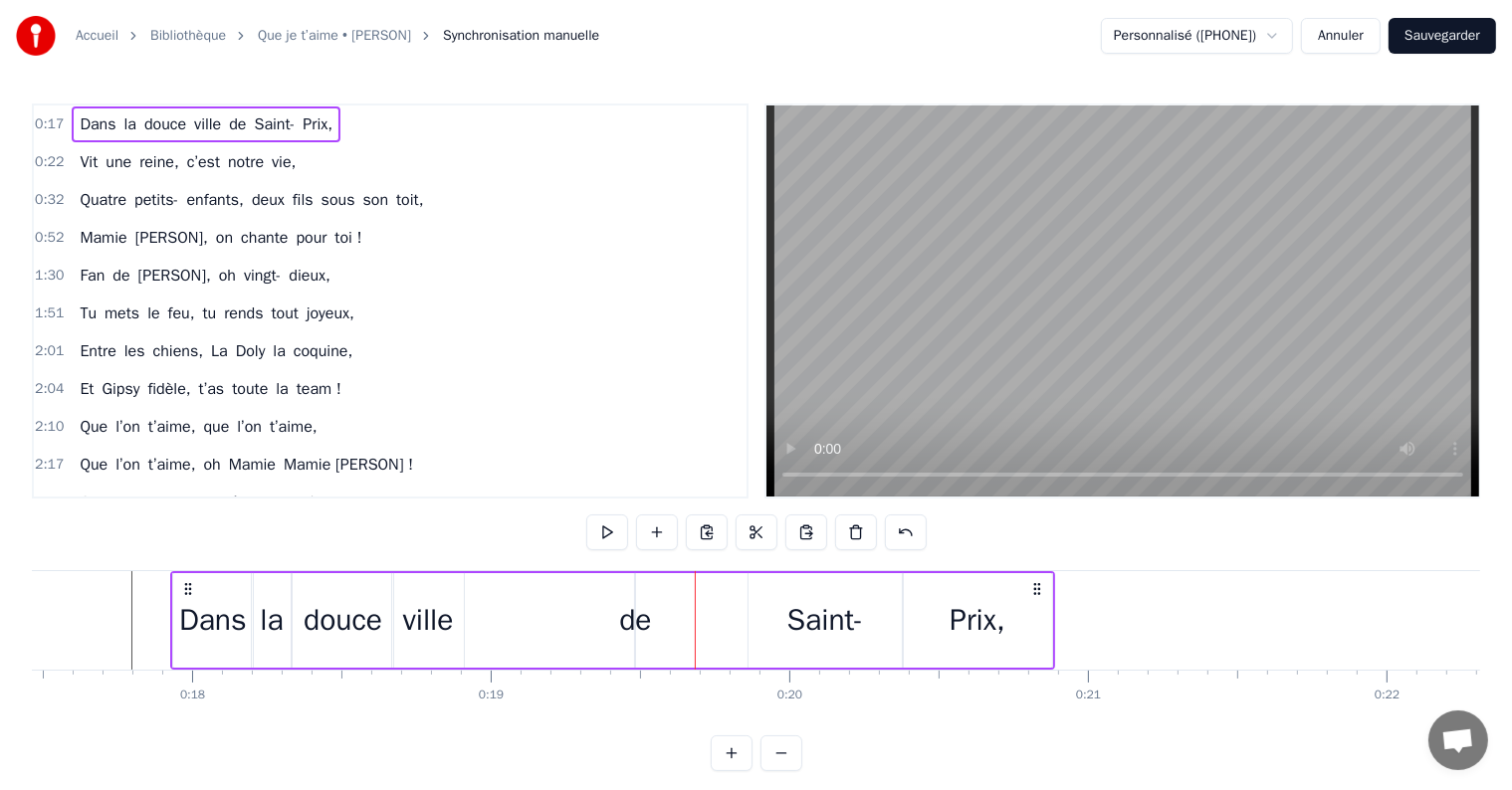 click on "de" at bounding box center (635, 620) 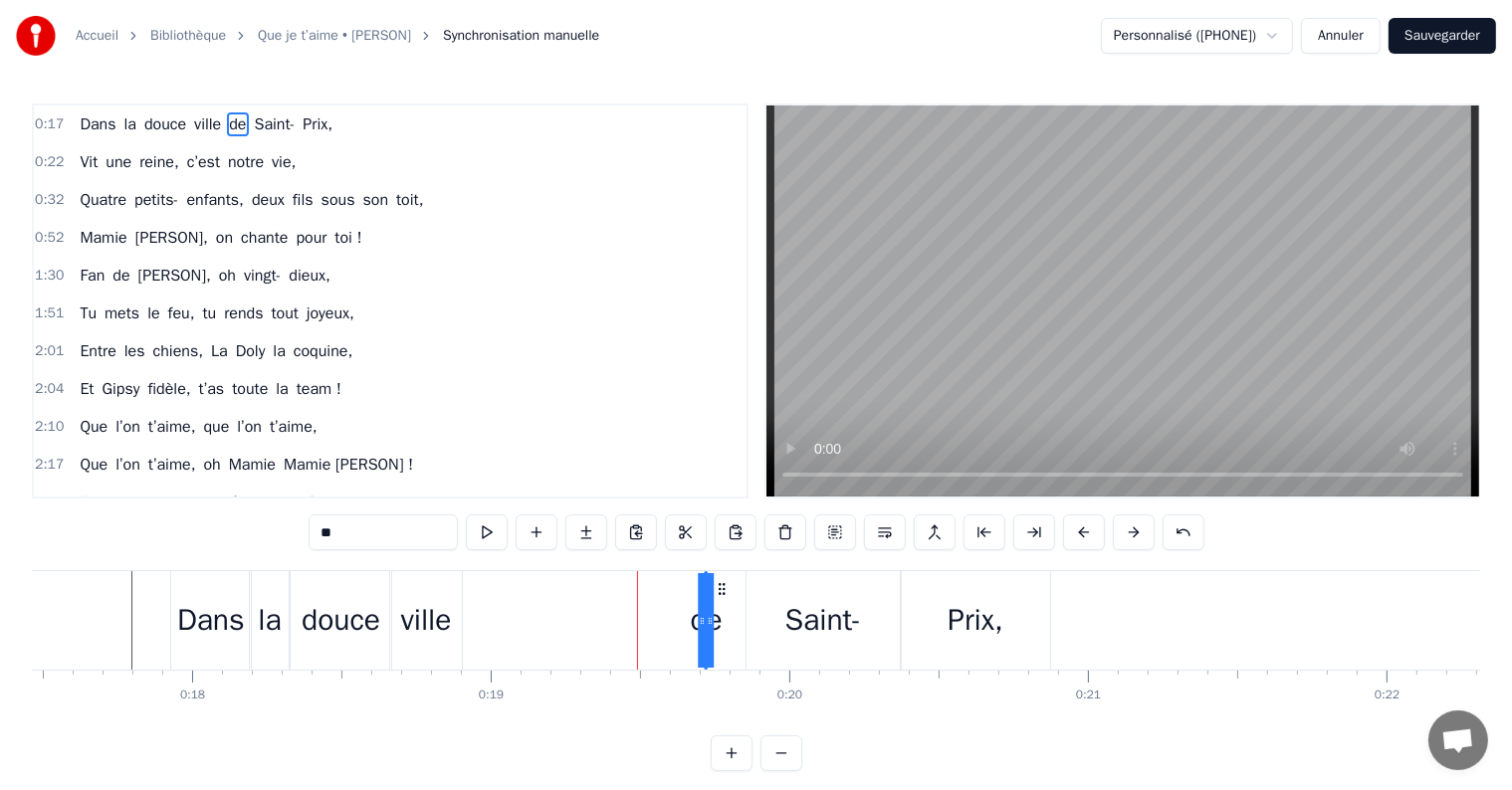 drag, startPoint x: 645, startPoint y: 589, endPoint x: 719, endPoint y: 585, distance: 74.10803 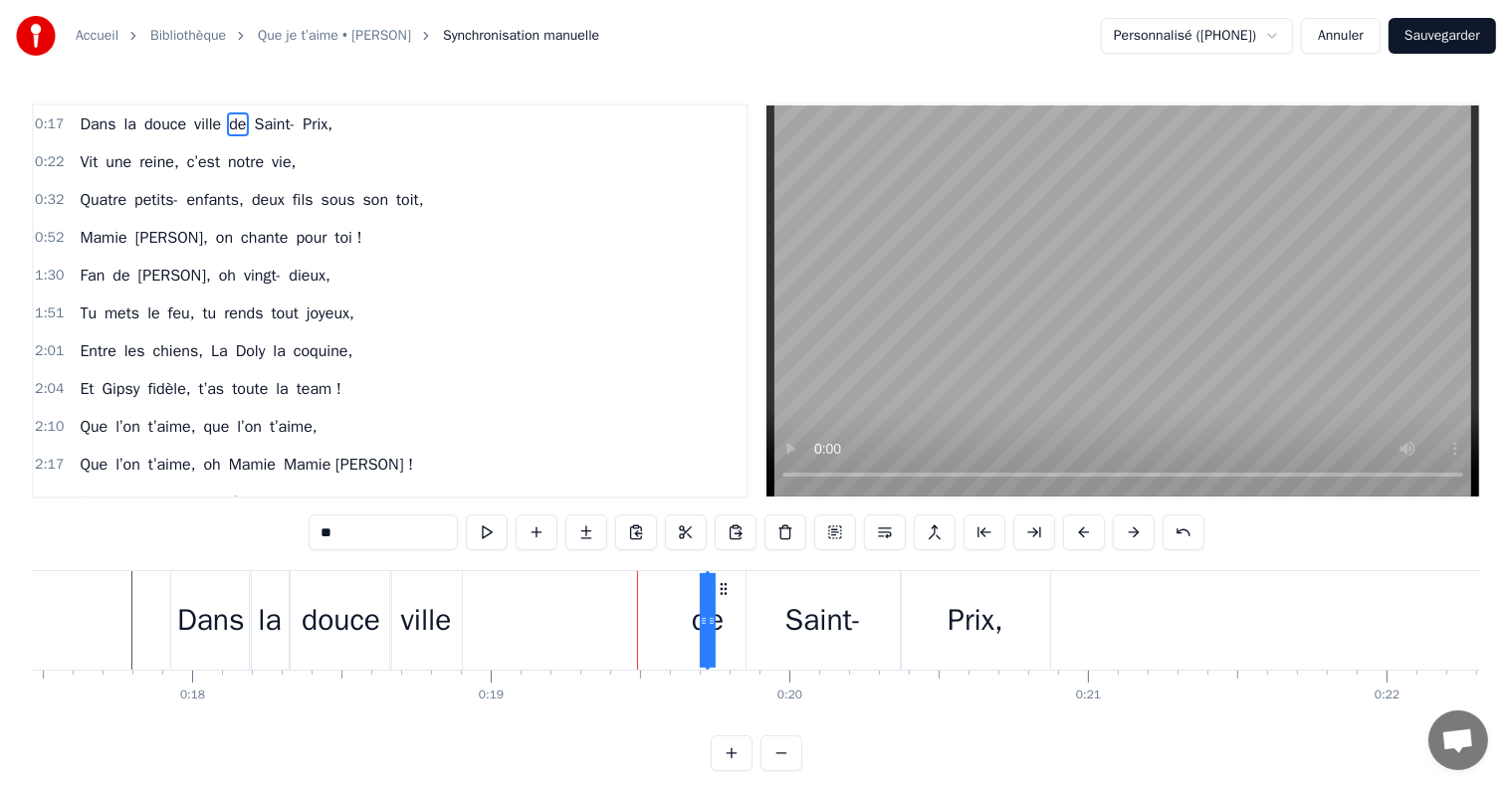 click on "ville" at bounding box center (426, 620) 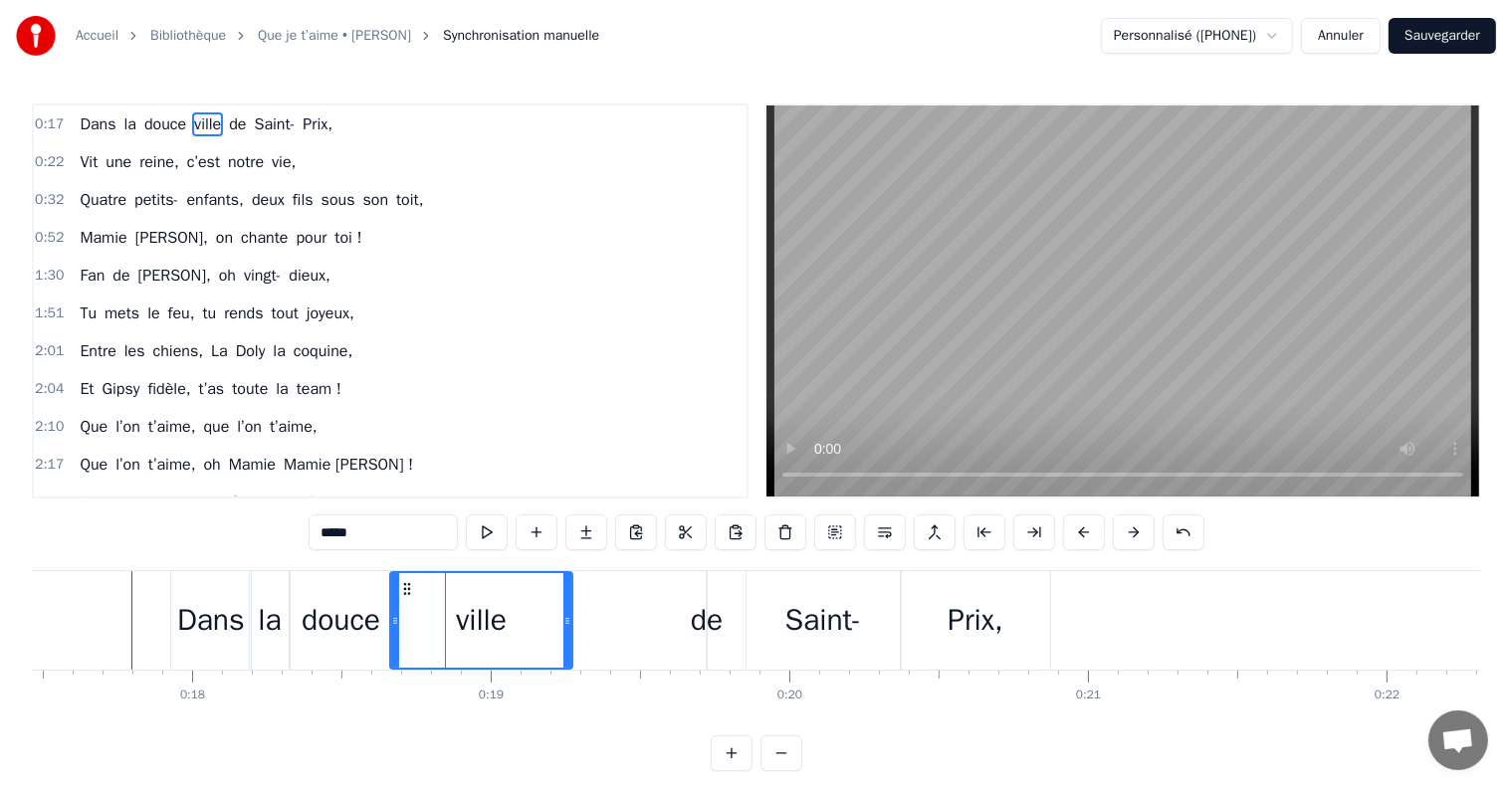 drag, startPoint x: 458, startPoint y: 613, endPoint x: 523, endPoint y: 609, distance: 65.12296 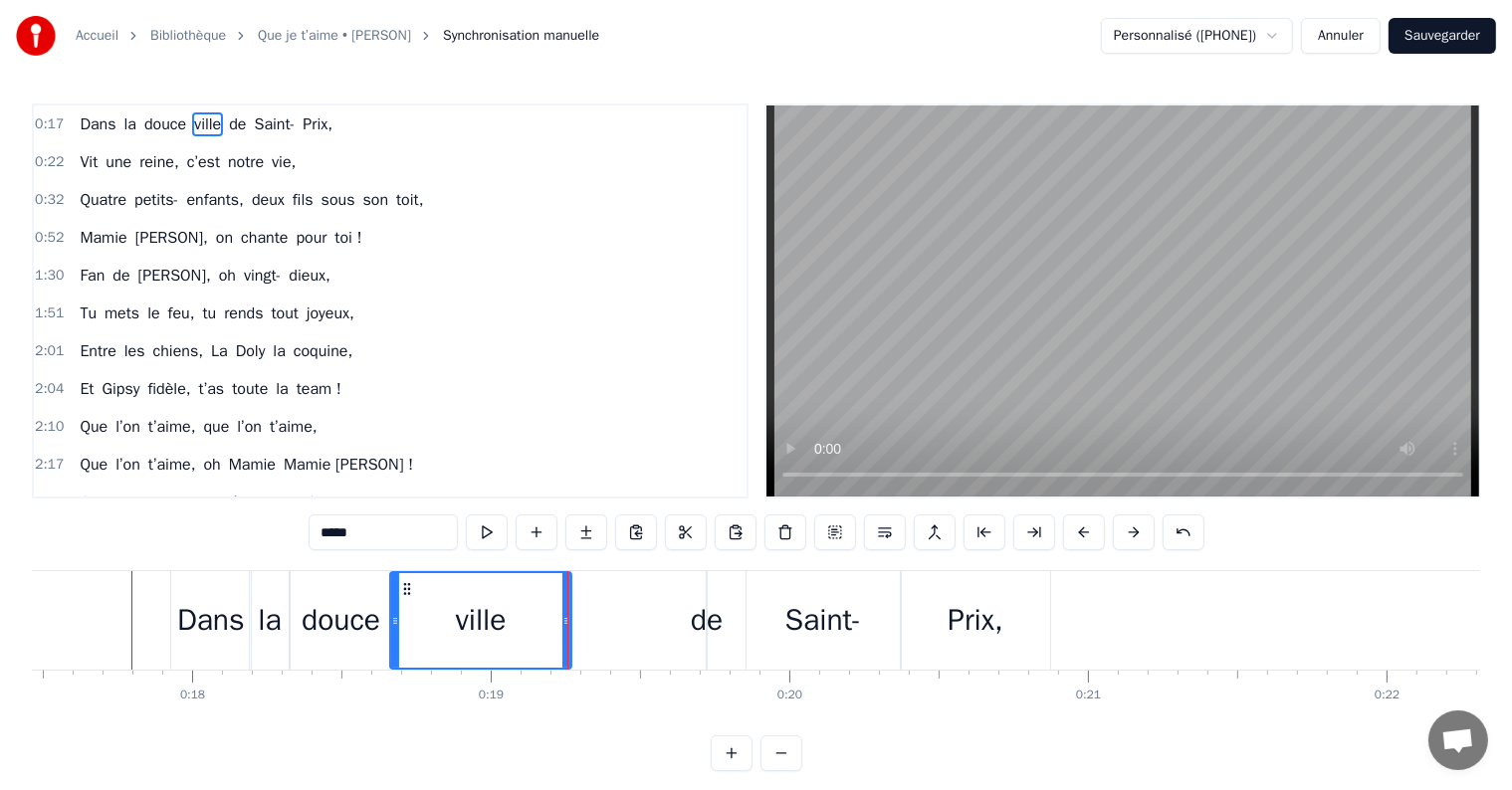 drag, startPoint x: 501, startPoint y: 603, endPoint x: 577, endPoint y: 604, distance: 76.00658 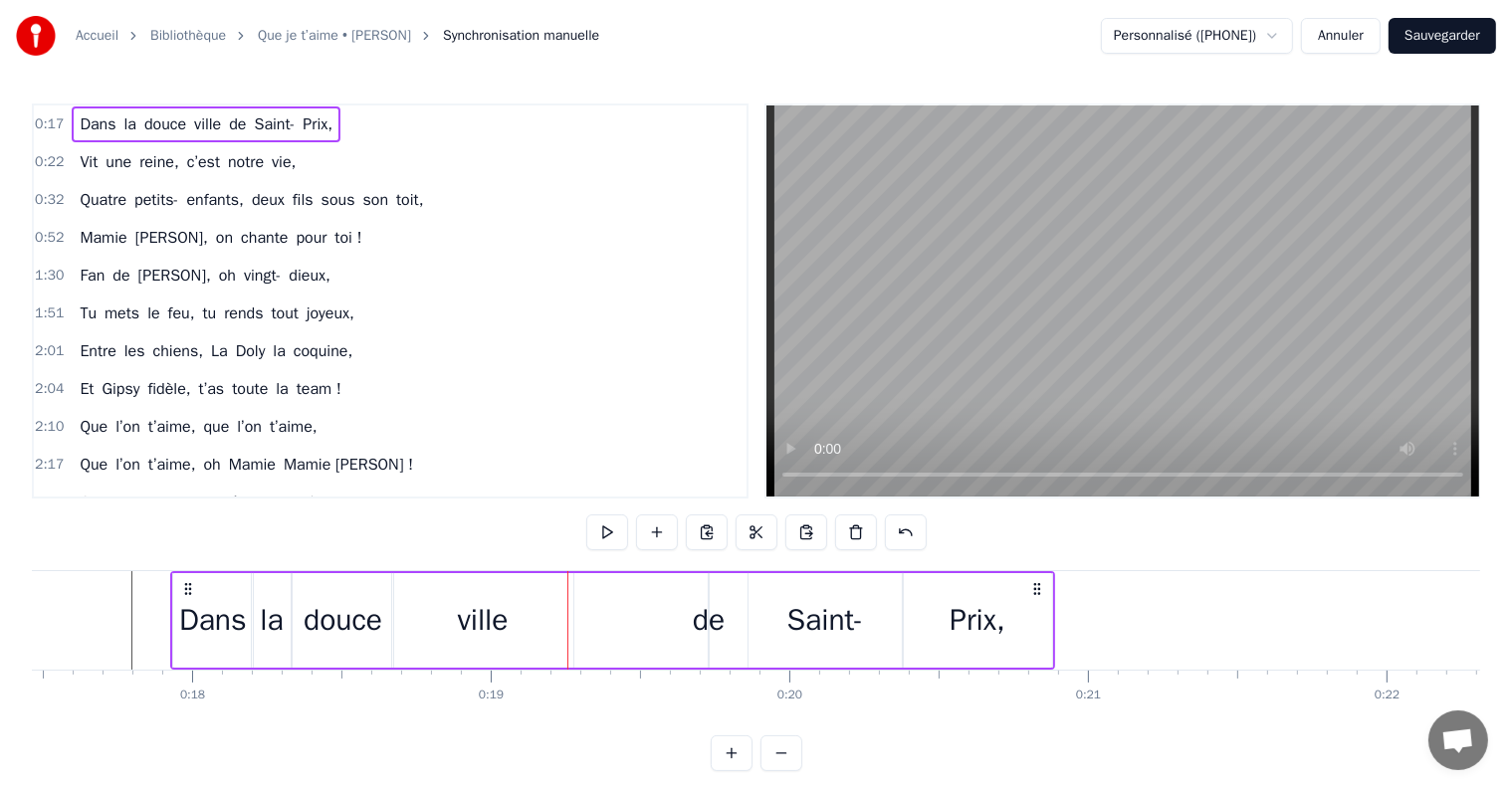 click on "ville" at bounding box center (483, 620) 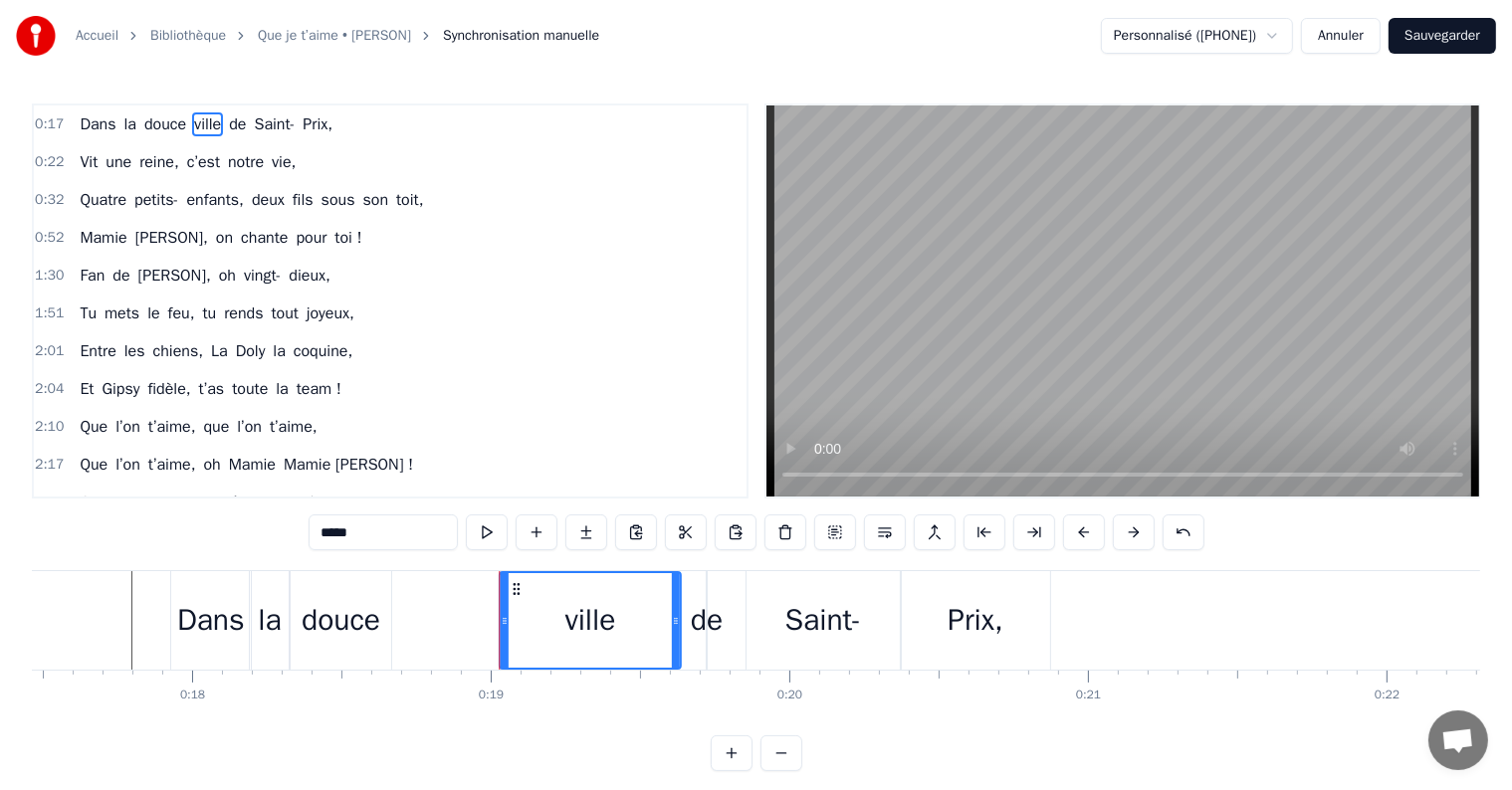 drag, startPoint x: 406, startPoint y: 587, endPoint x: 506, endPoint y: 604, distance: 101.43471 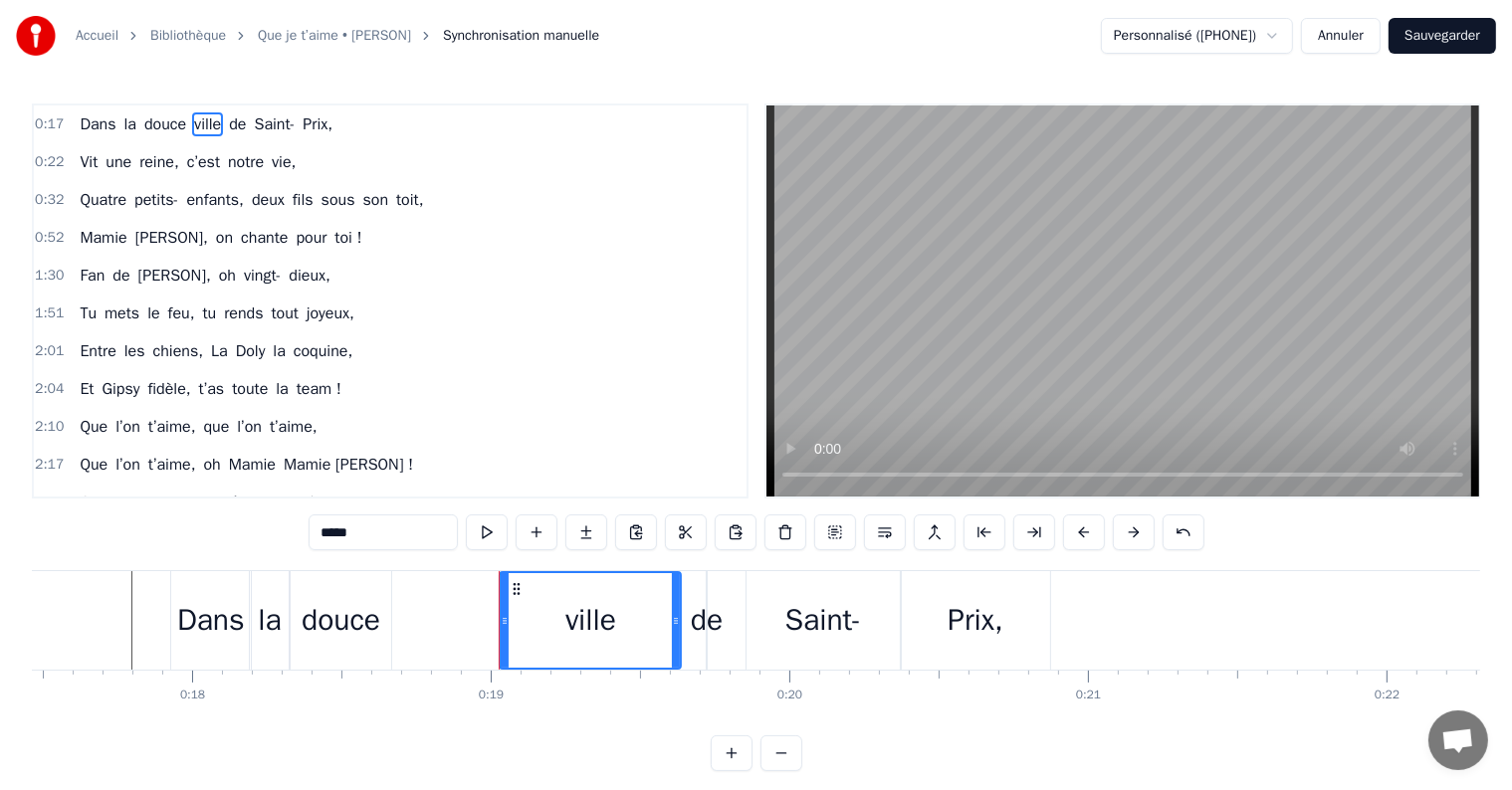 click on "douce" at bounding box center (340, 620) 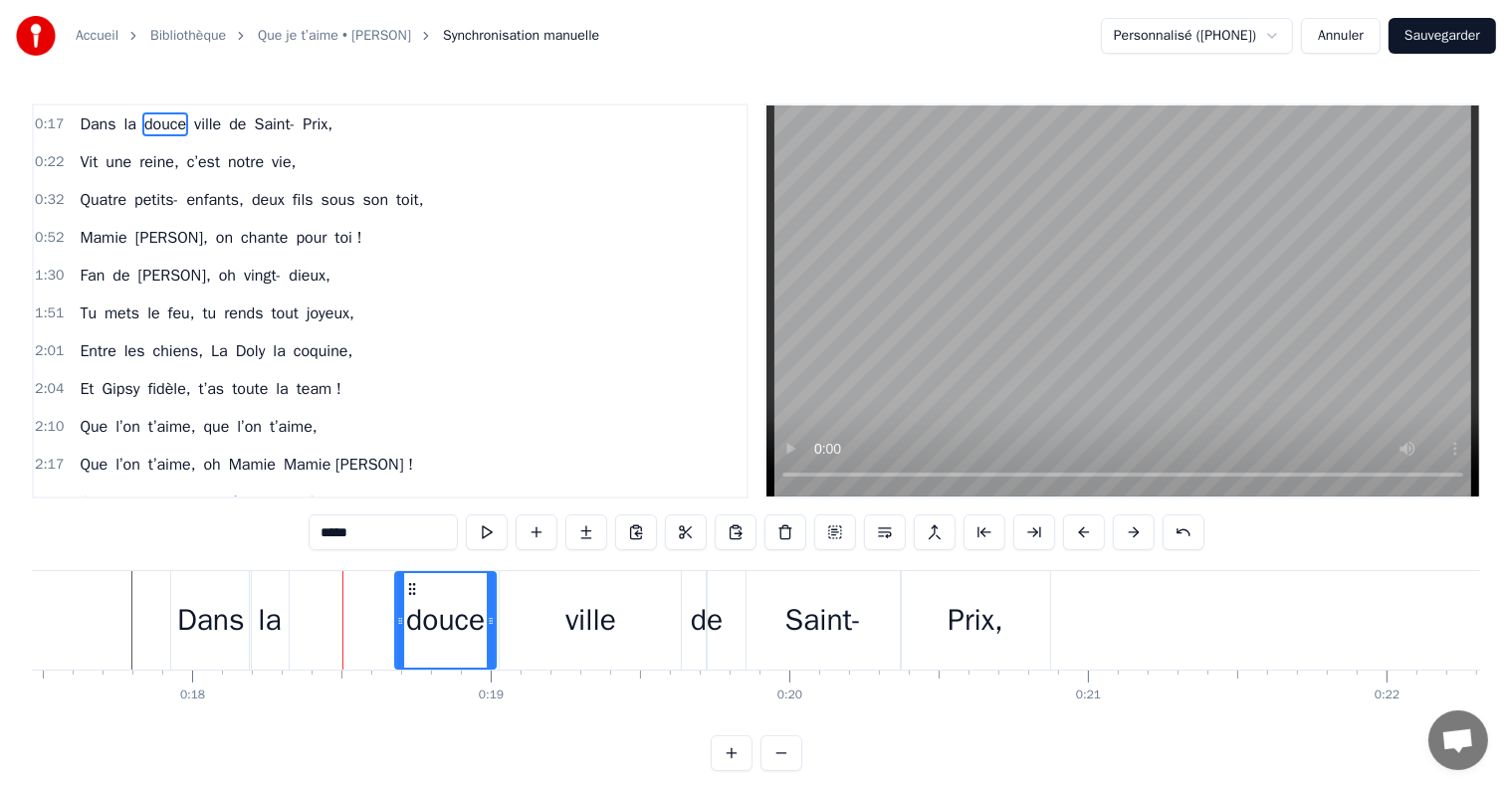 drag, startPoint x: 305, startPoint y: 583, endPoint x: 409, endPoint y: 599, distance: 105.22357 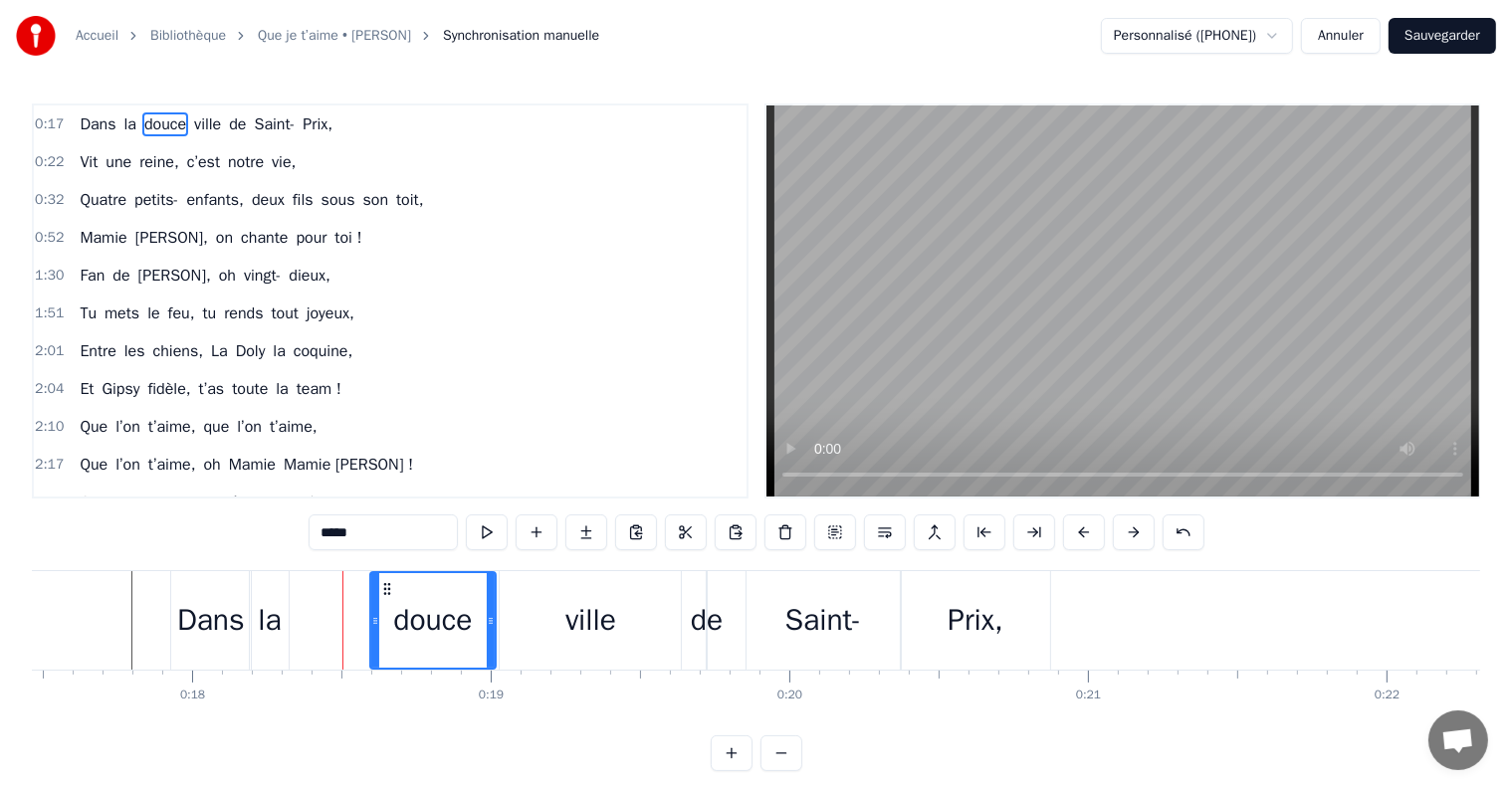 drag, startPoint x: 398, startPoint y: 593, endPoint x: 338, endPoint y: 589, distance: 60.133186 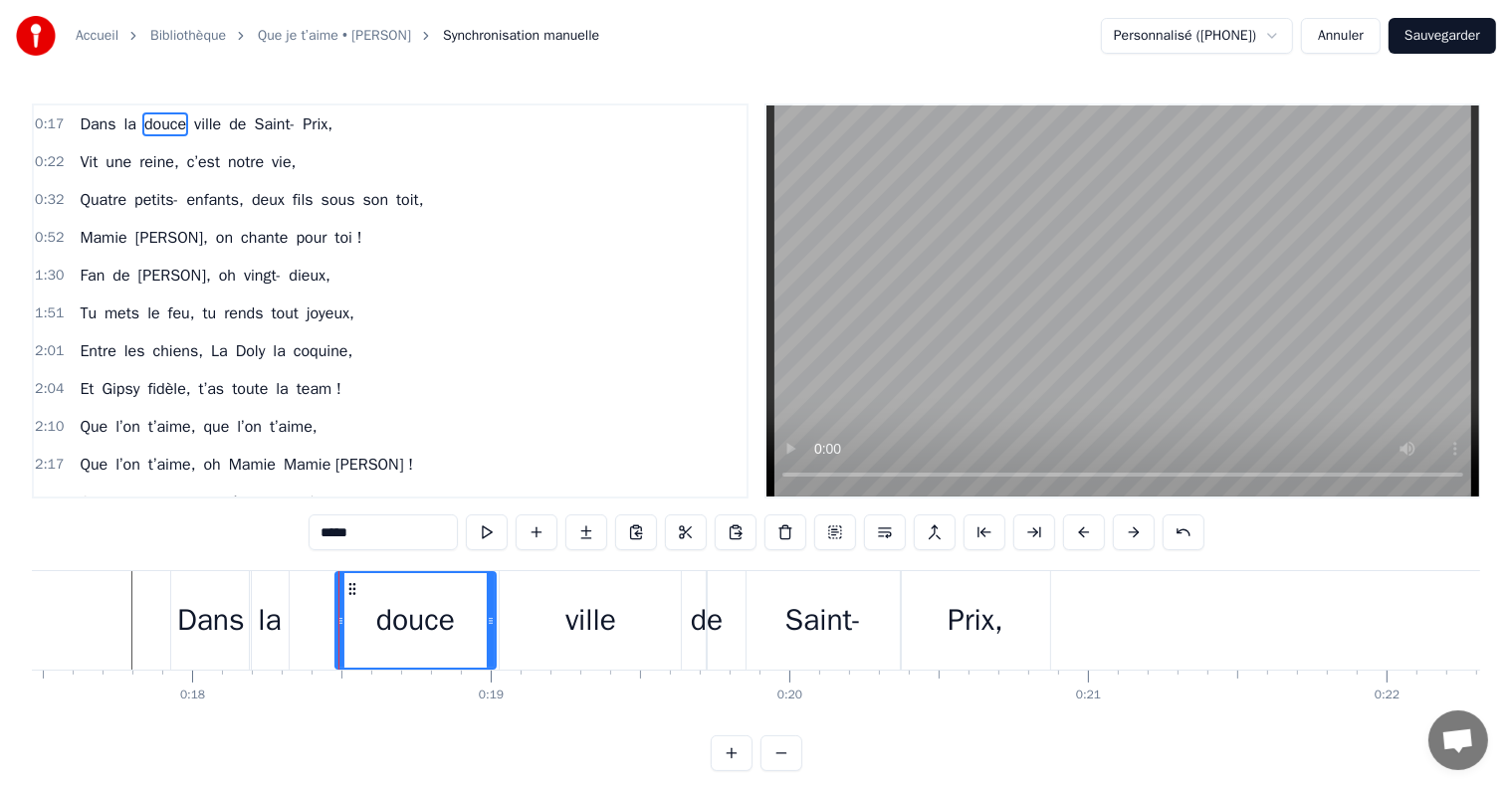 click on "la" at bounding box center [269, 620] 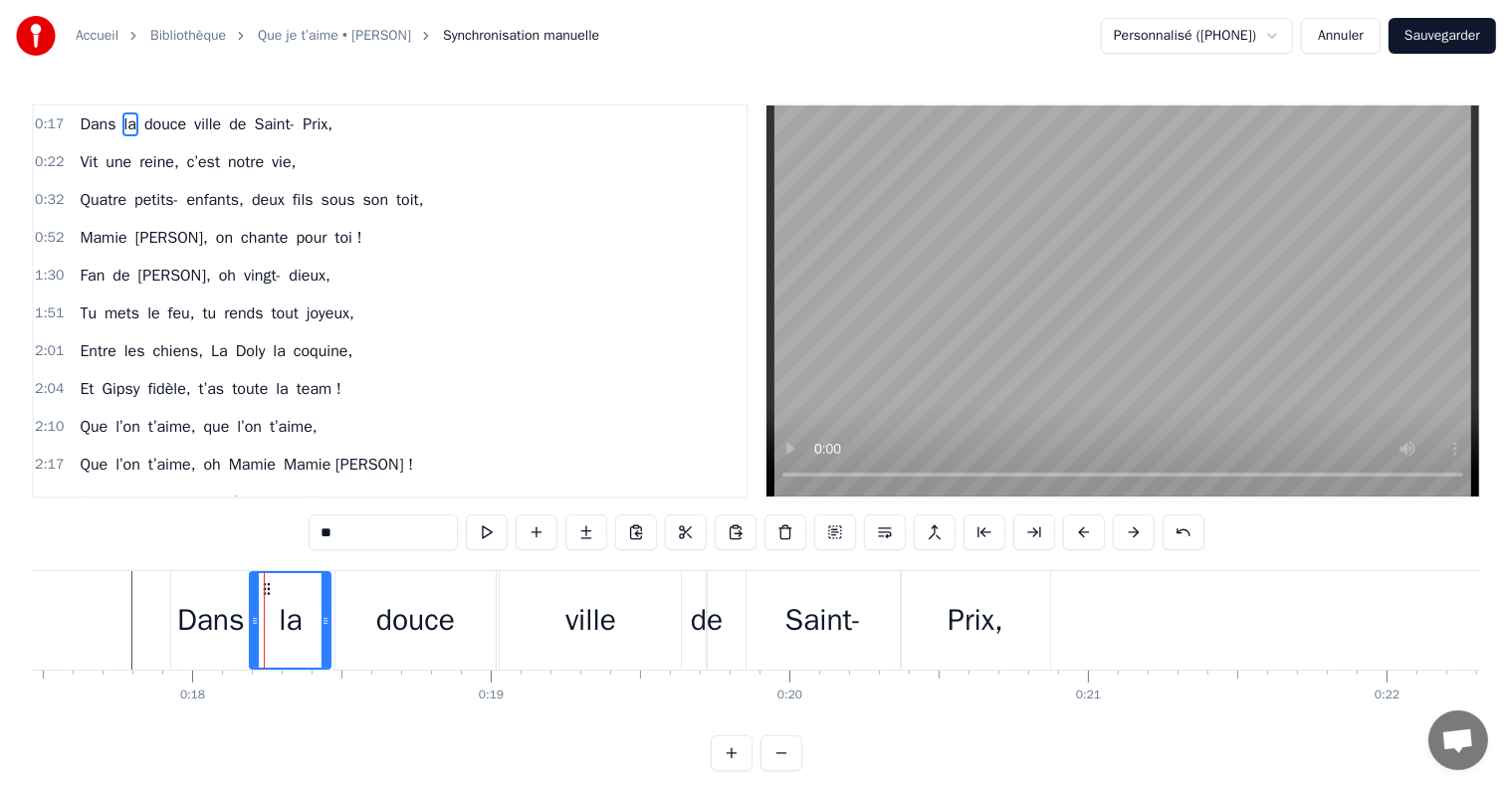 drag, startPoint x: 285, startPoint y: 589, endPoint x: 326, endPoint y: 593, distance: 41.19466 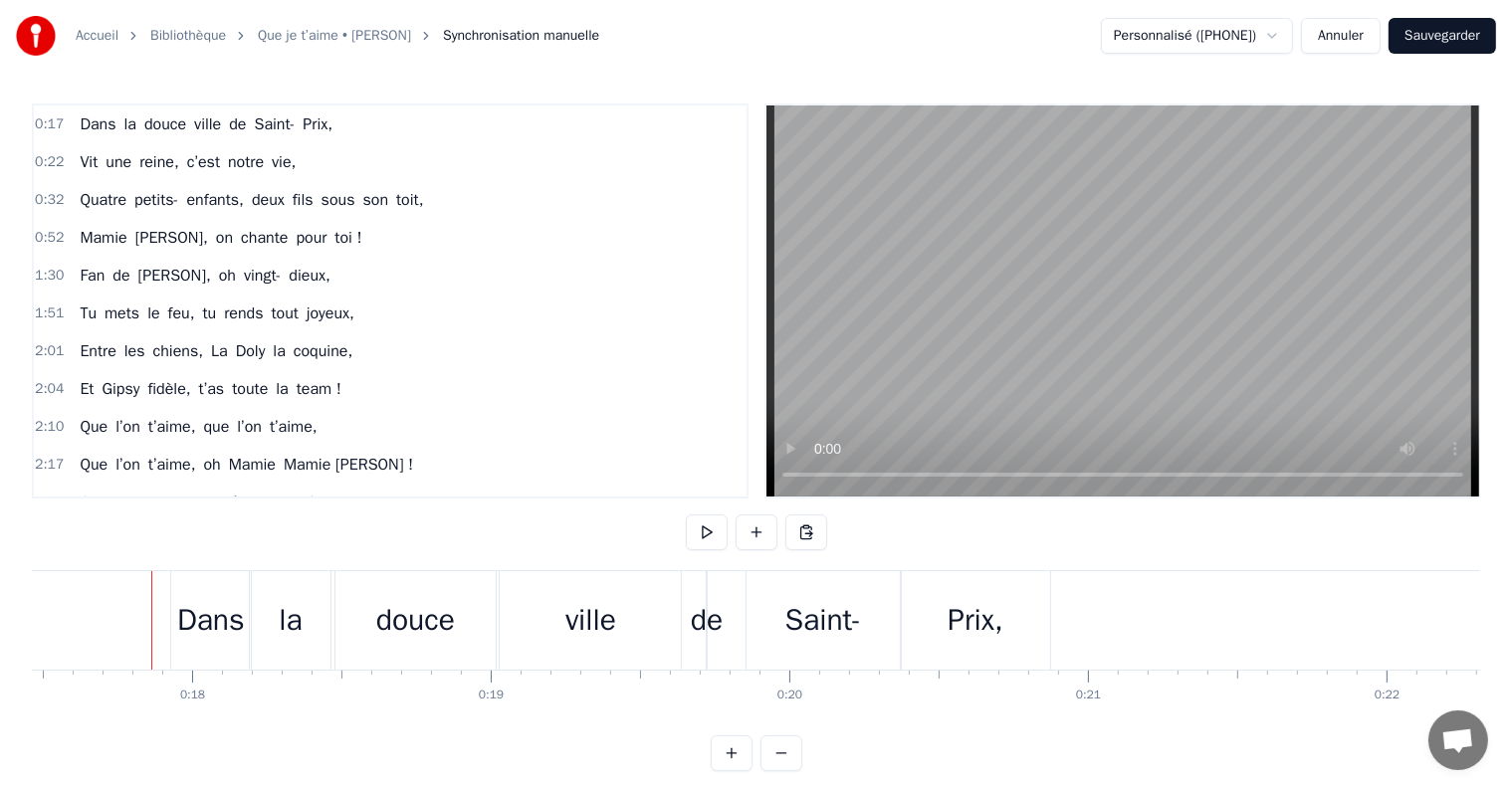 click at bounding box center [25704, 620] 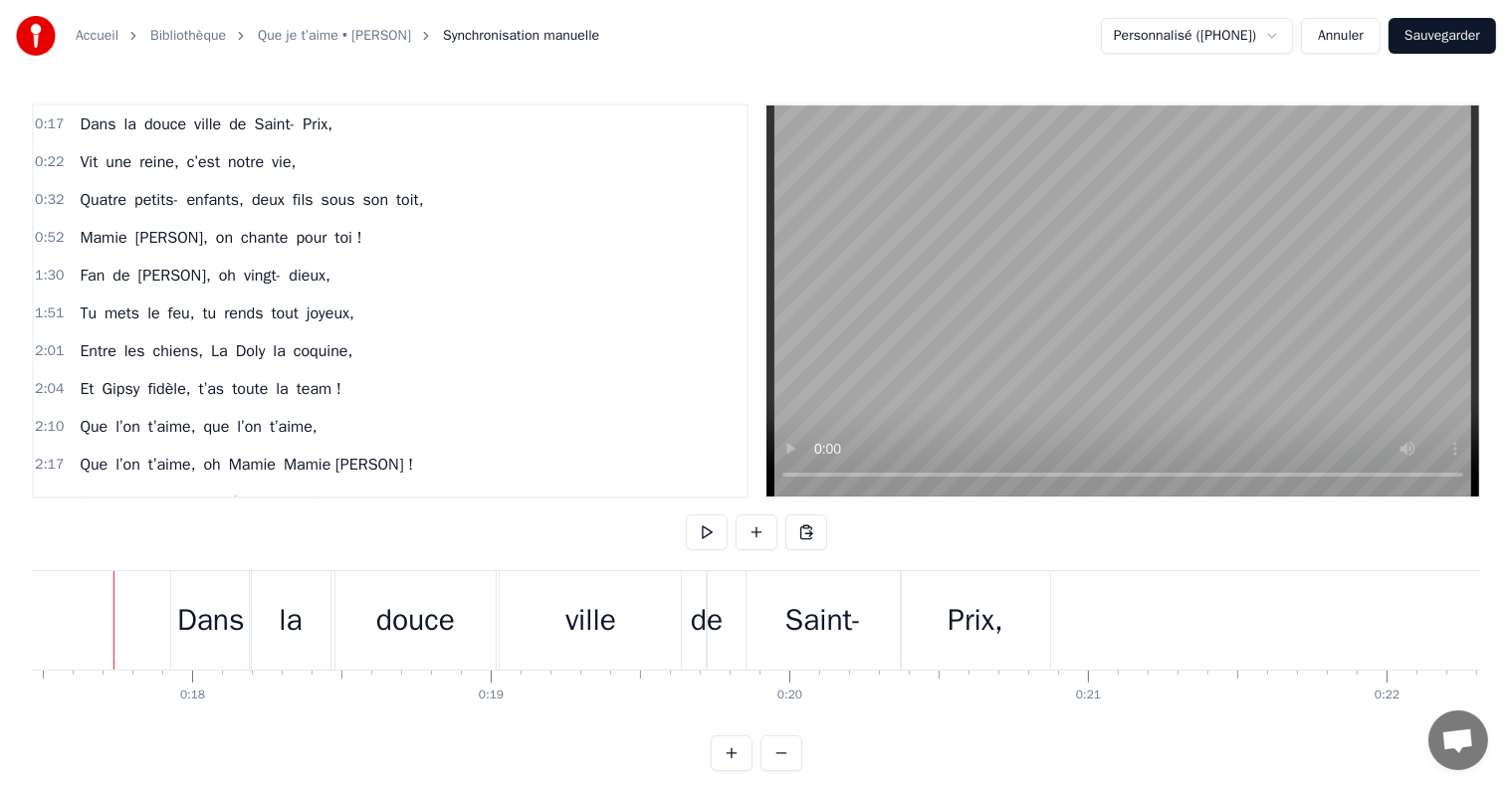 scroll, scrollTop: 0, scrollLeft: 5196, axis: horizontal 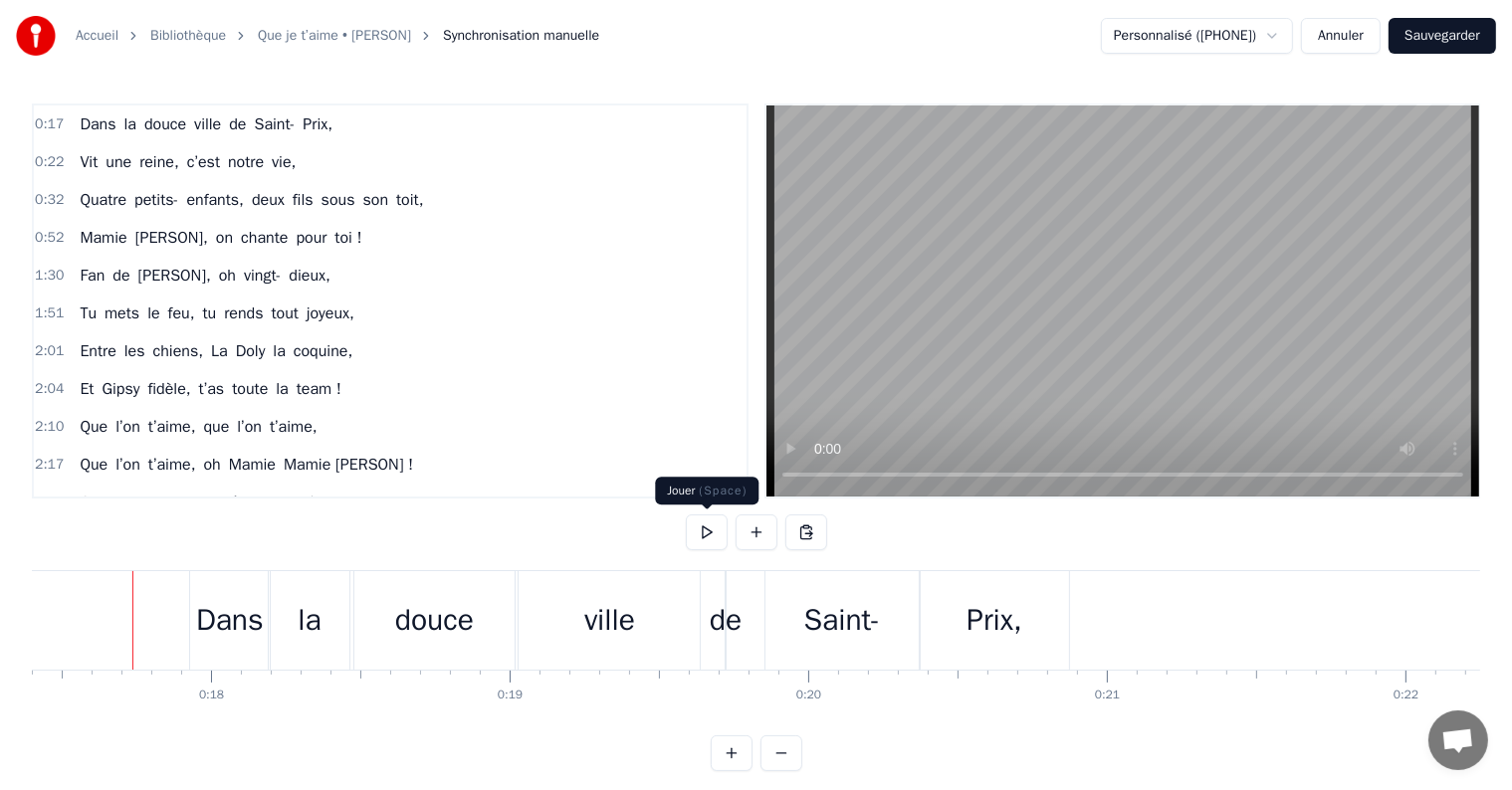 click at bounding box center [707, 532] 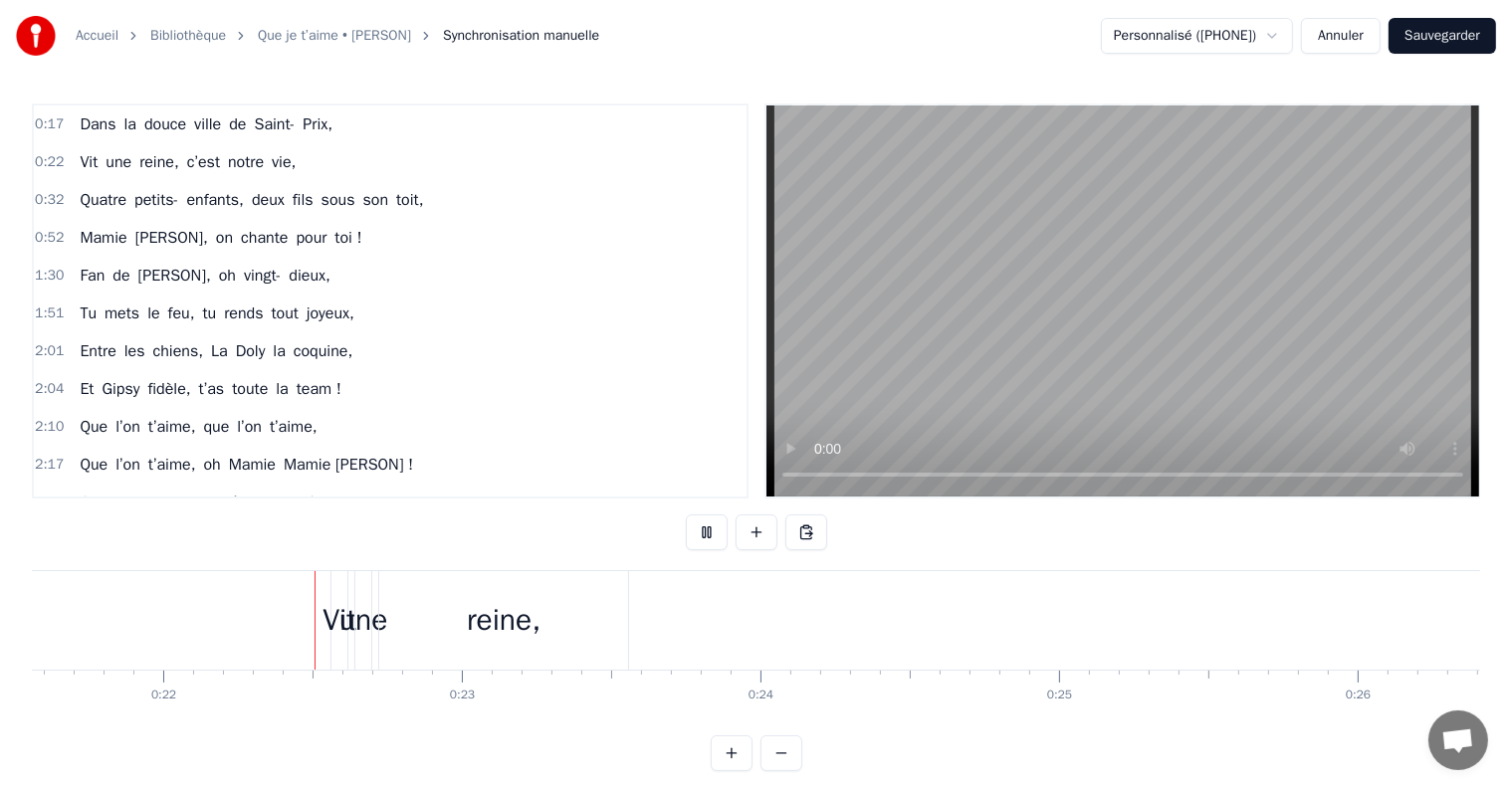 scroll, scrollTop: 0, scrollLeft: 6453, axis: horizontal 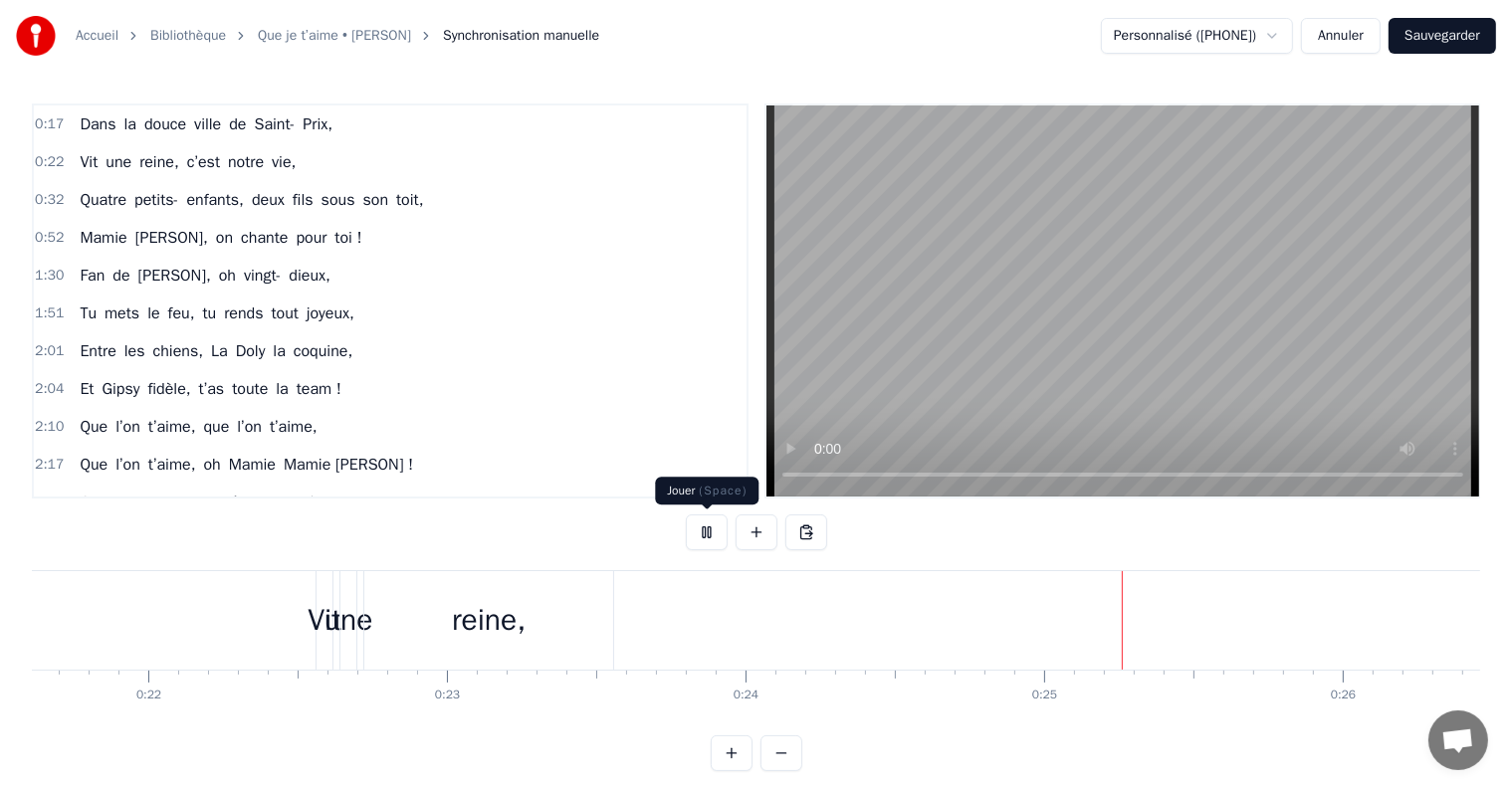 click at bounding box center [707, 532] 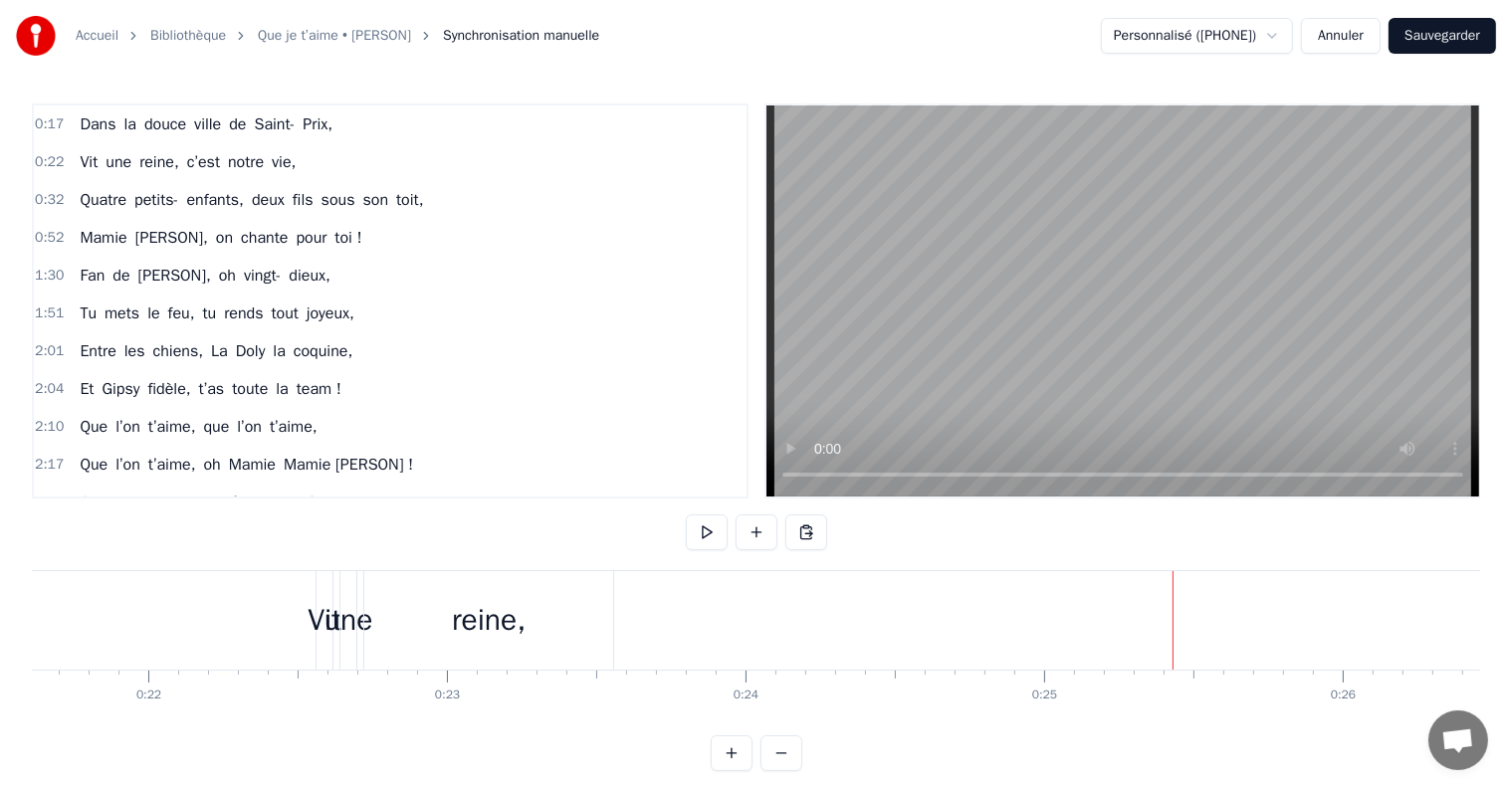 click on "Vit" at bounding box center (324, 620) 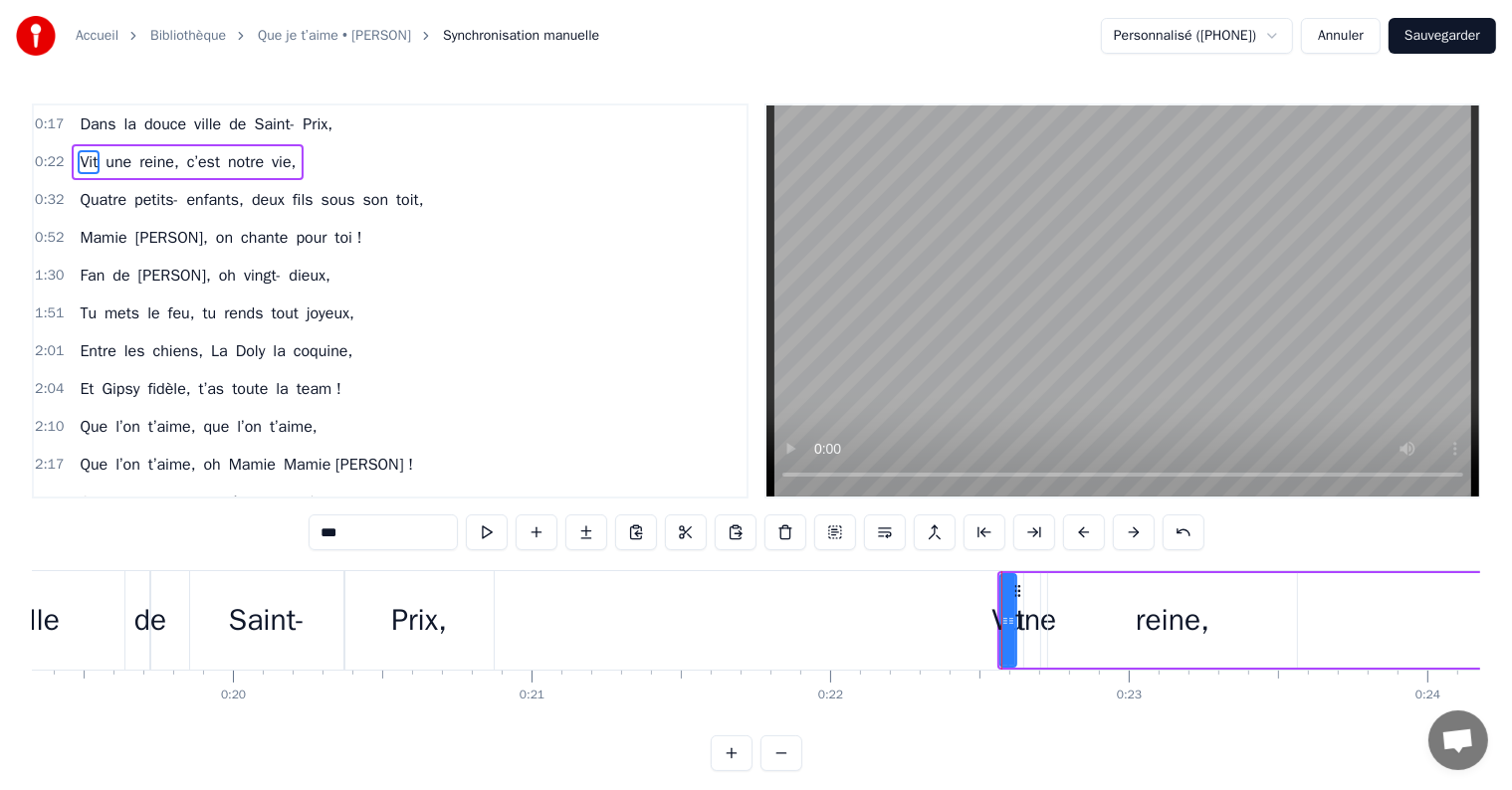 scroll, scrollTop: 0, scrollLeft: 5667, axis: horizontal 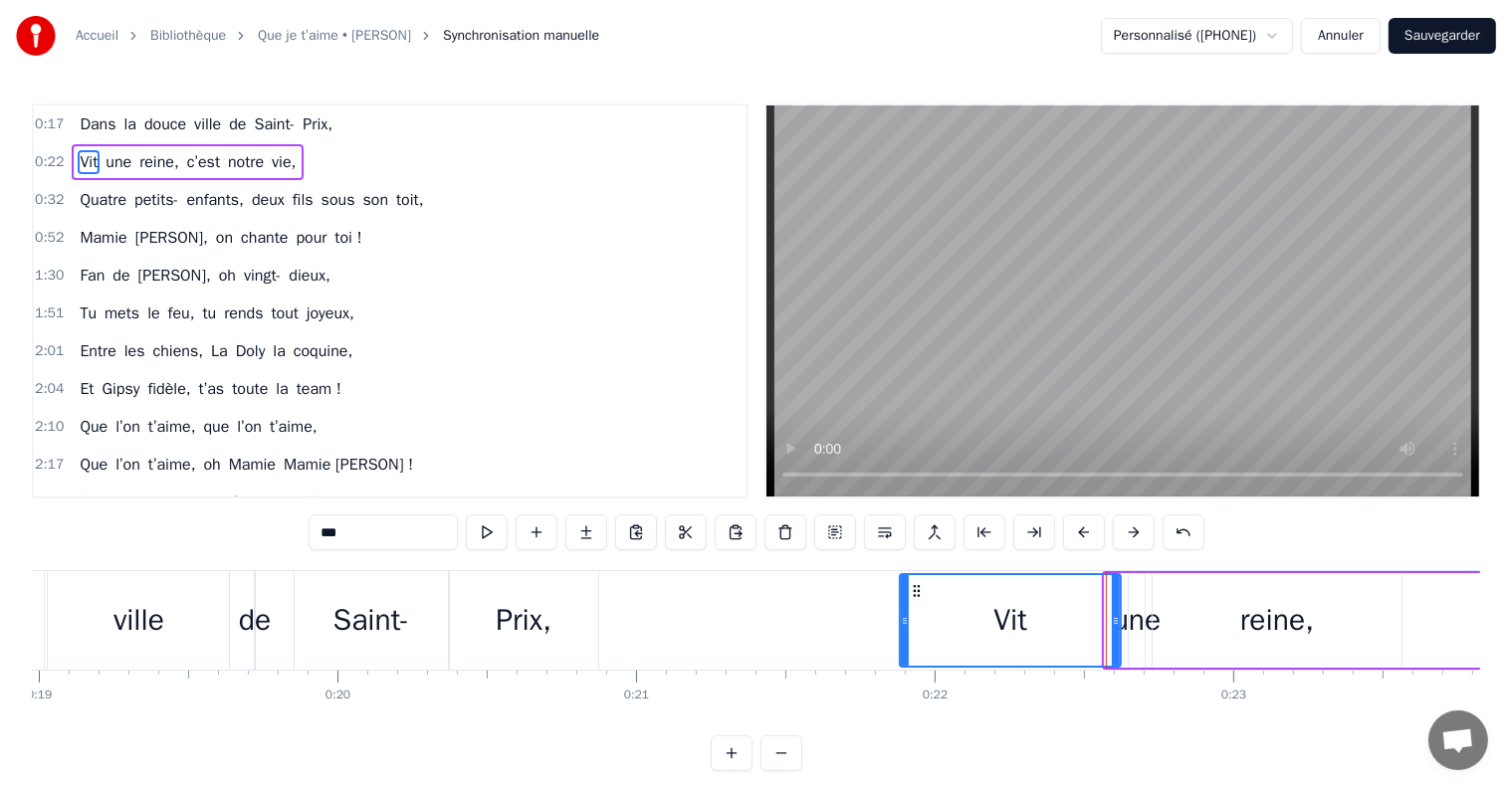 drag, startPoint x: 1110, startPoint y: 610, endPoint x: 913, endPoint y: 601, distance: 197.20548 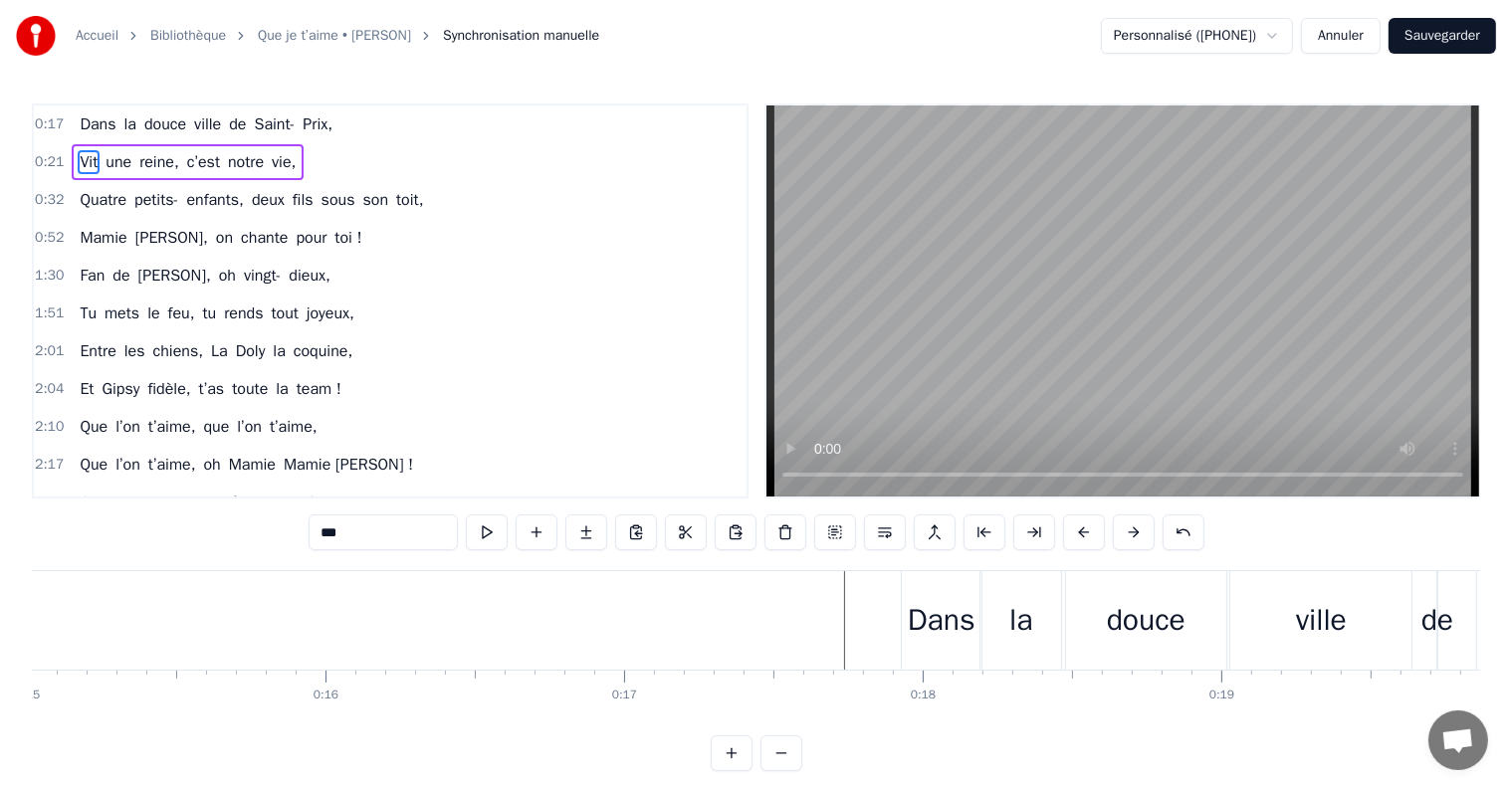 scroll, scrollTop: 0, scrollLeft: 4658, axis: horizontal 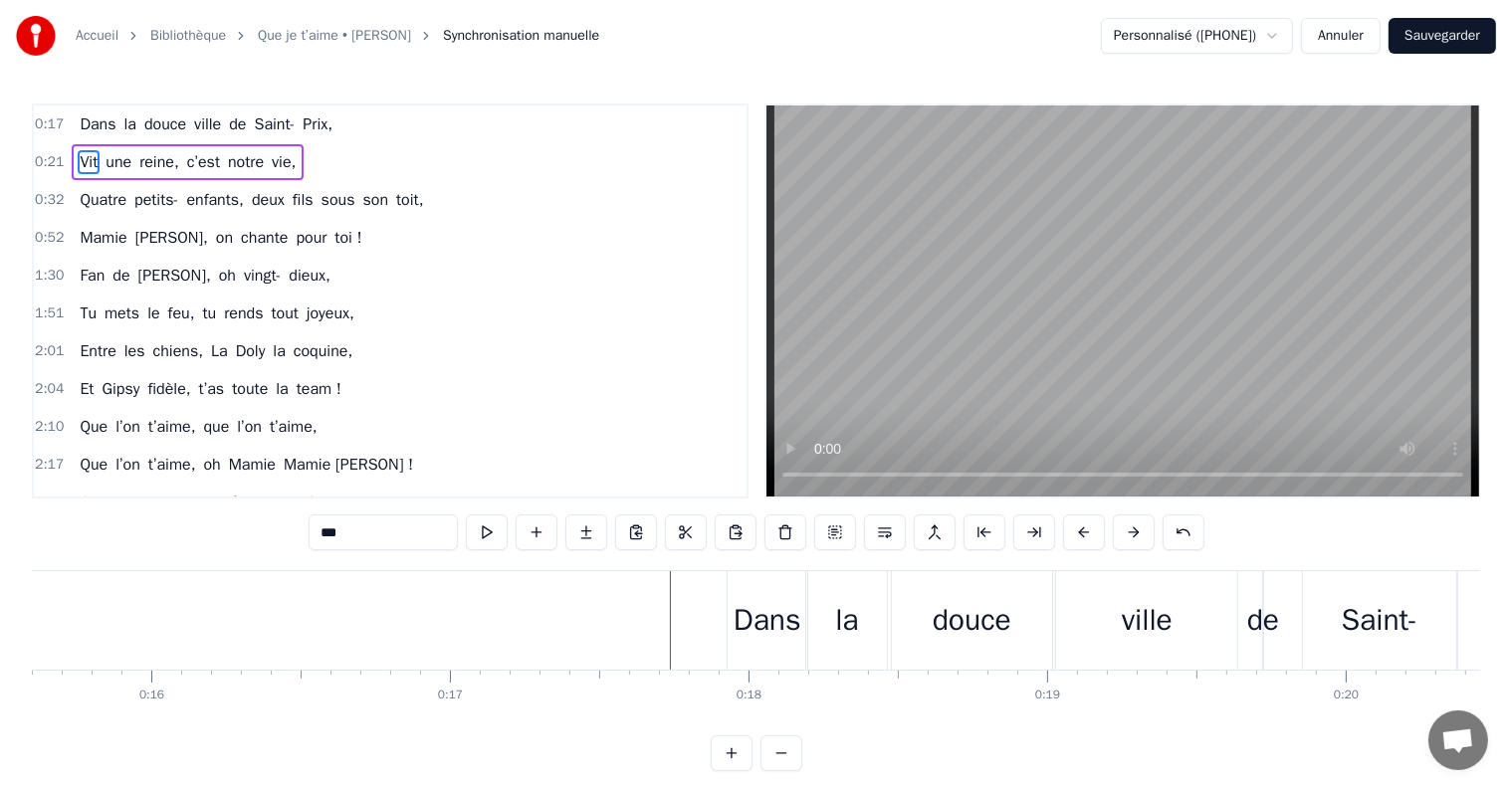 click at bounding box center (26260, 620) 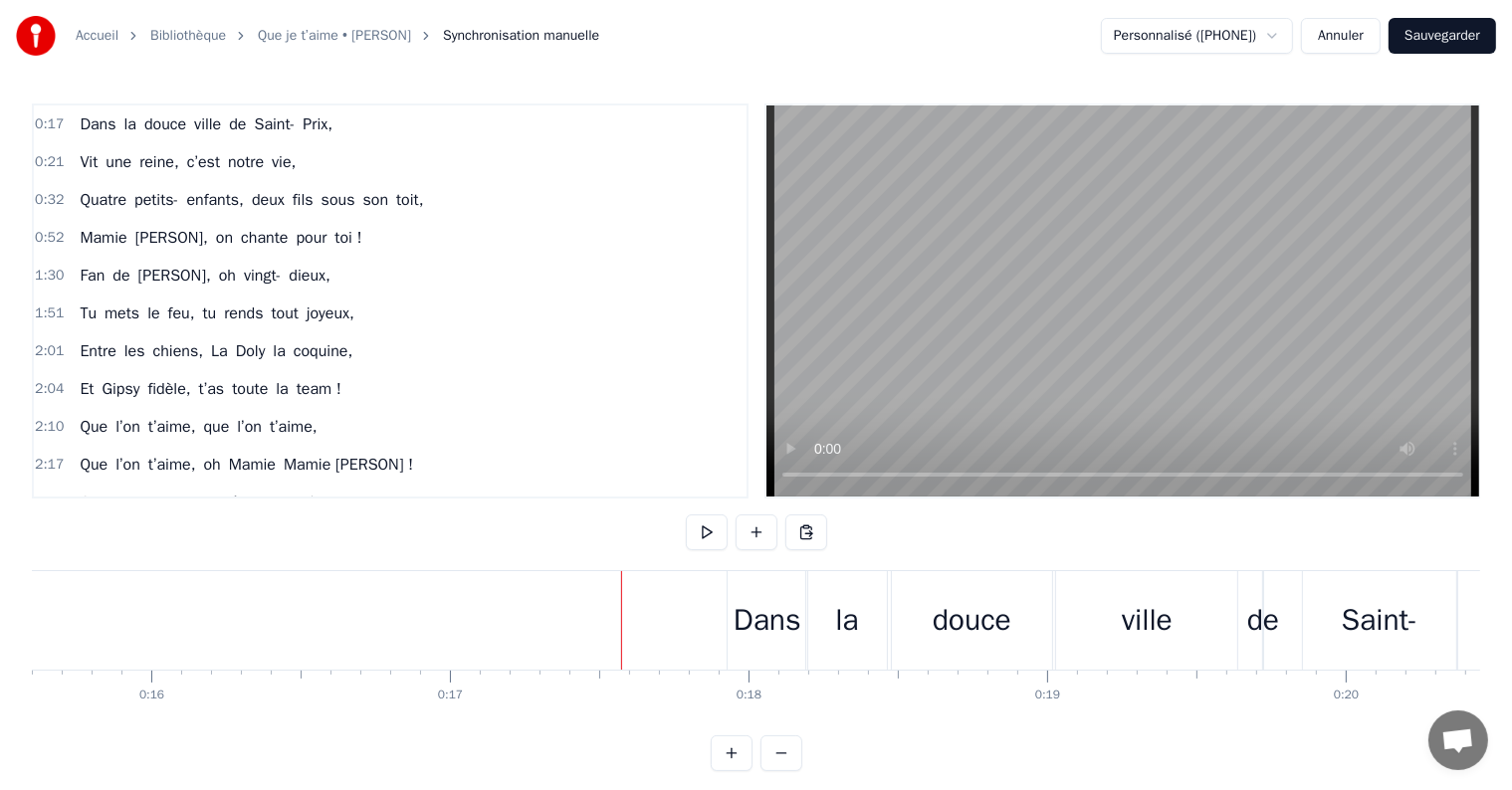 click at bounding box center (26260, 620) 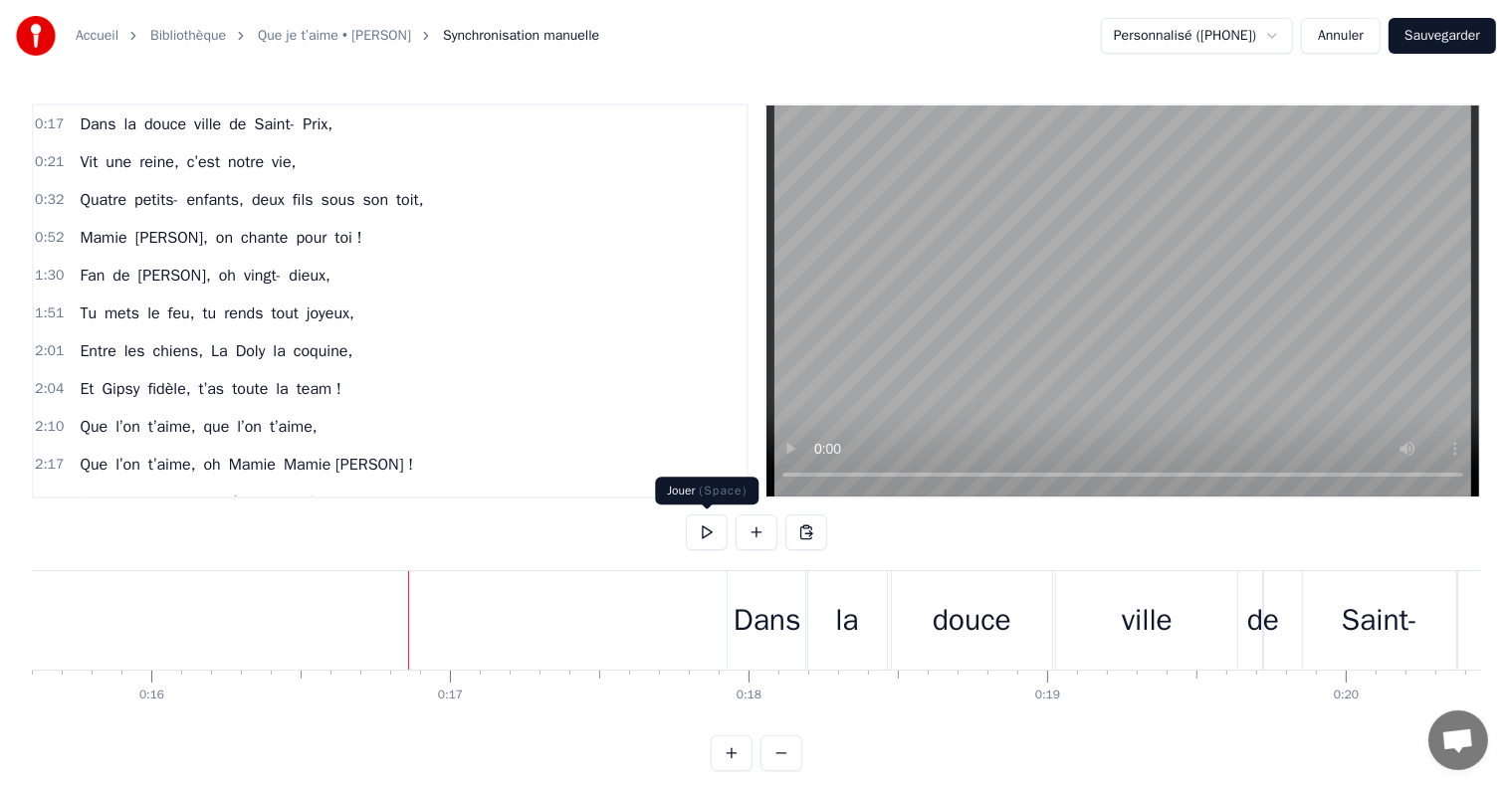 click at bounding box center [707, 532] 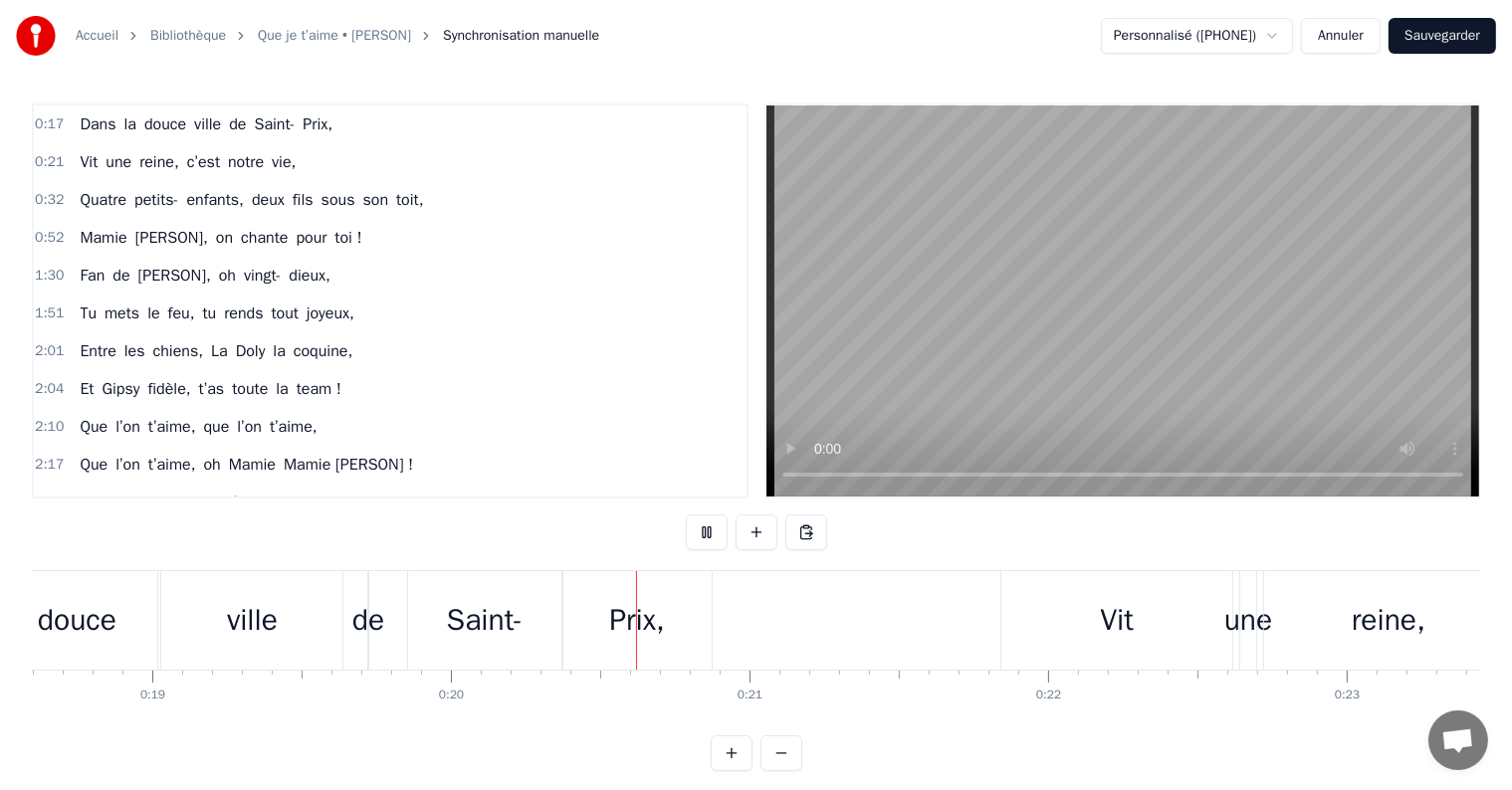 click at bounding box center [707, 532] 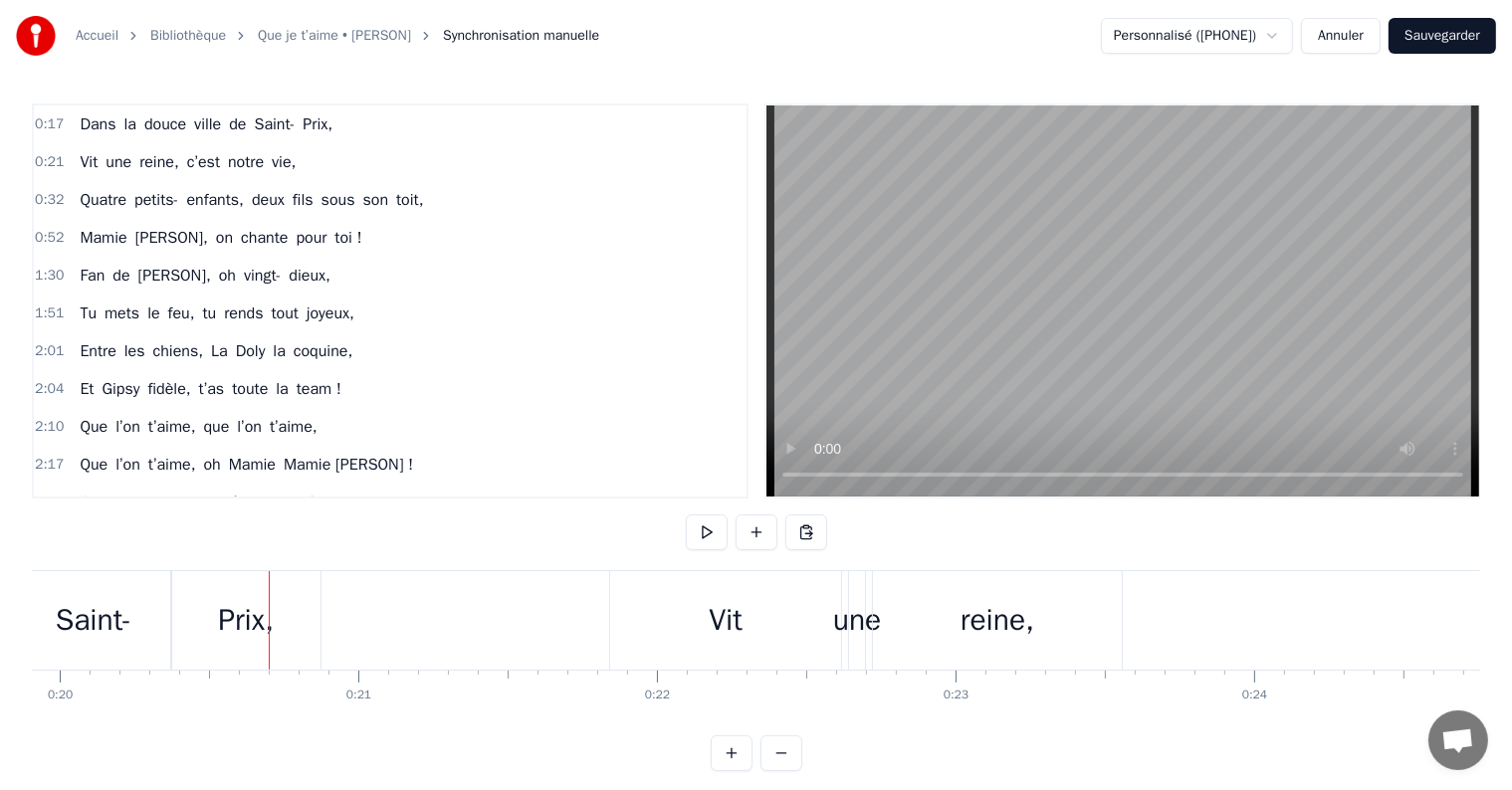 scroll, scrollTop: 0, scrollLeft: 5950, axis: horizontal 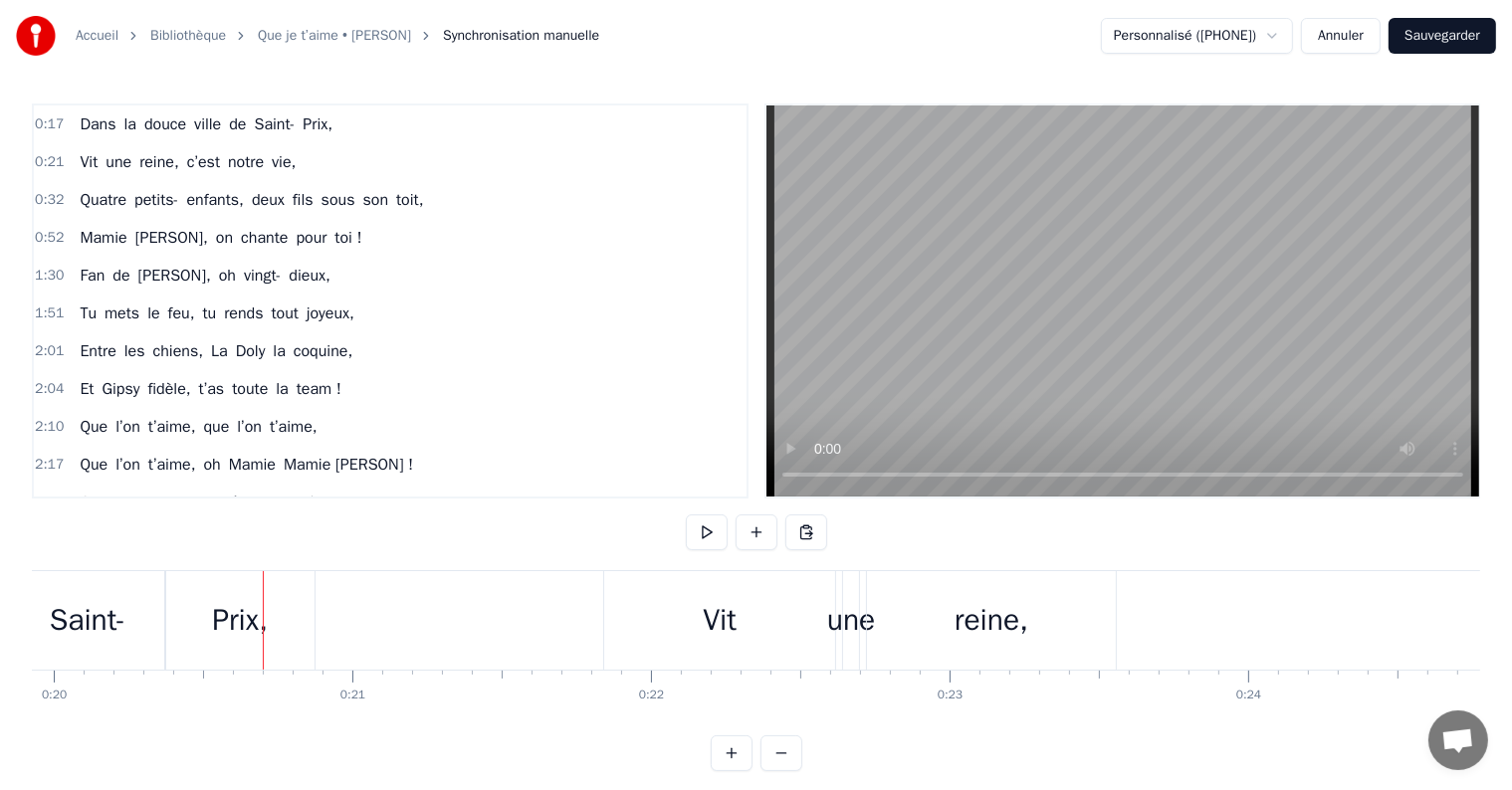 click on "0:17 Dans la douce ville de [CITY], 0:21 Vit une reine, c’est notre vie, 0:32 Quatre petits- enfants, deux fils sous son toit, 0:52 Mamie [PERSON], on chante pour toi ! 1:30 Fan de Johnny, oh vingt- dieux, 1:51 Tu mets le feu, tu rends tout joyeux, 2:01 Entre les chiens, La Doly la coquine, 2:04 Et Gipsy fidèle, t’as toute la team ! 2:10 Que l’on t’aime, que l’on t’aime, 2:17 Que l’on t’aime, oh Mamie [PERSON] ! 2:35 Quatre- vingts ans, c’est un poème, 2:41 On te le chante, à pleine voix ! 2:49 Que l’on t’aime, que l’on t’aime, 2:50 Que l’on t’aime, oh Mamie [PERSON] ! 2:54 On te le dit, on te le crie, 2:54 Tu es la star de notre vie. 2:55 Toujours connectée, Insta, Snap et Facebook, 3:01 Pour les jeux télé, tu connais tous les trucs, 3:03 "Slam" et "Les Douze Coups de Midi", 3:05 Bientôt à la télé, on sera tous ravis ! 3:06 En camping- car ou sur les flots, 3:06 Tu as vu le monde, tu fais des cadeaux, 3:07 En cuisine, c’est la fête, 3:07 Quiche lorraine, tarte" at bounding box center (756, 437) 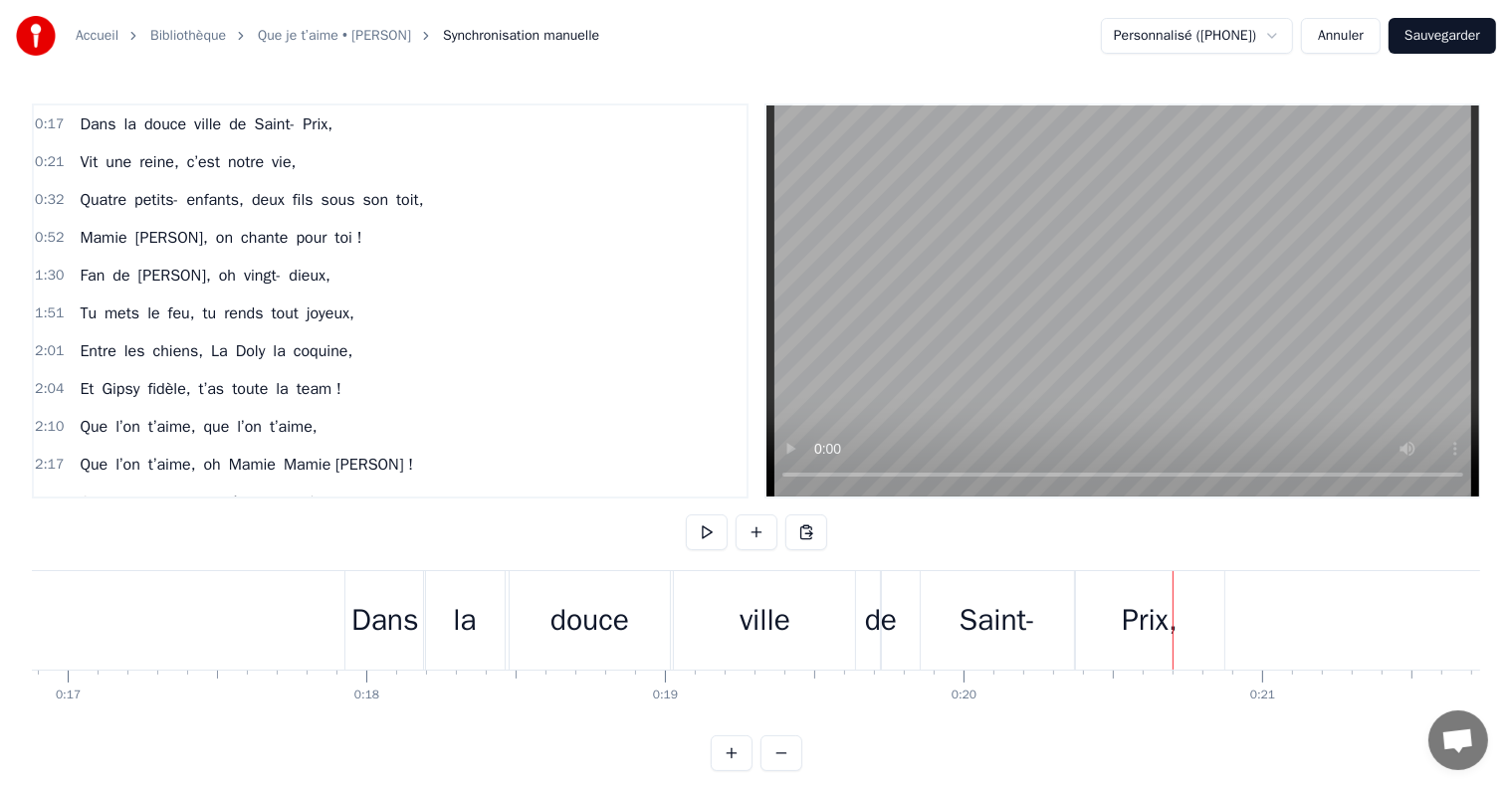 scroll, scrollTop: 0, scrollLeft: 5076, axis: horizontal 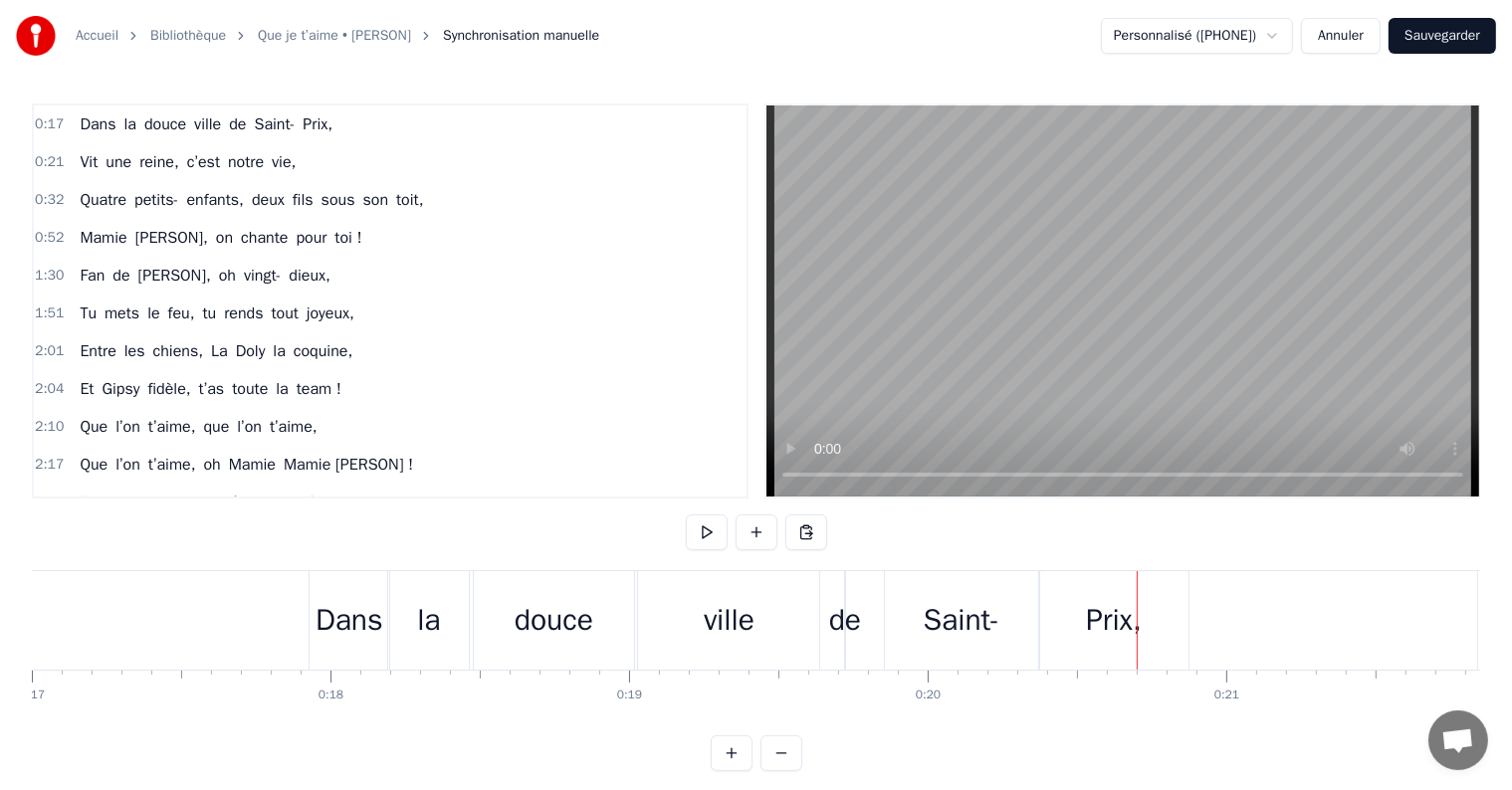 click on "Prix," at bounding box center (1114, 620) 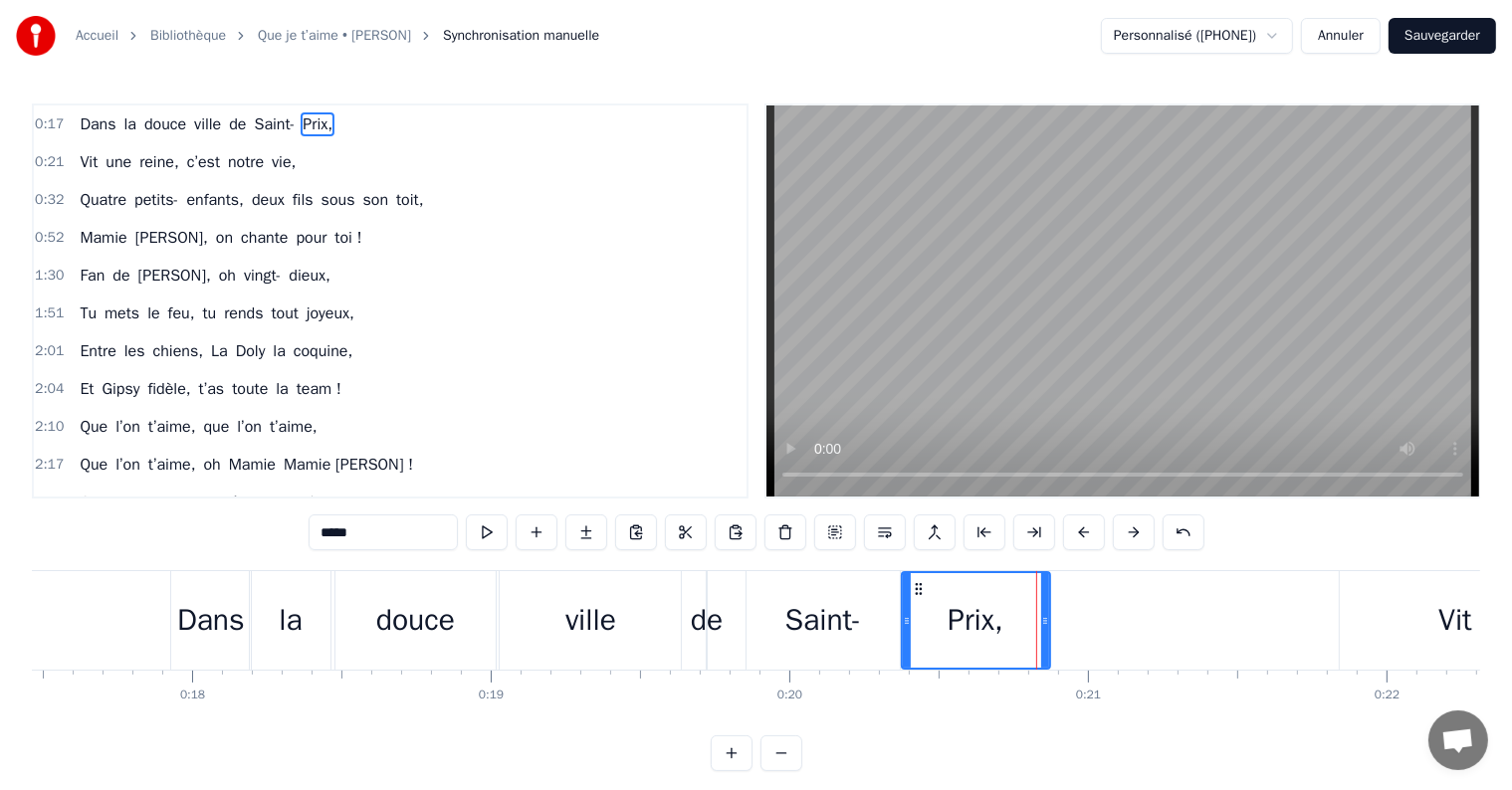 scroll, scrollTop: 0, scrollLeft: 5250, axis: horizontal 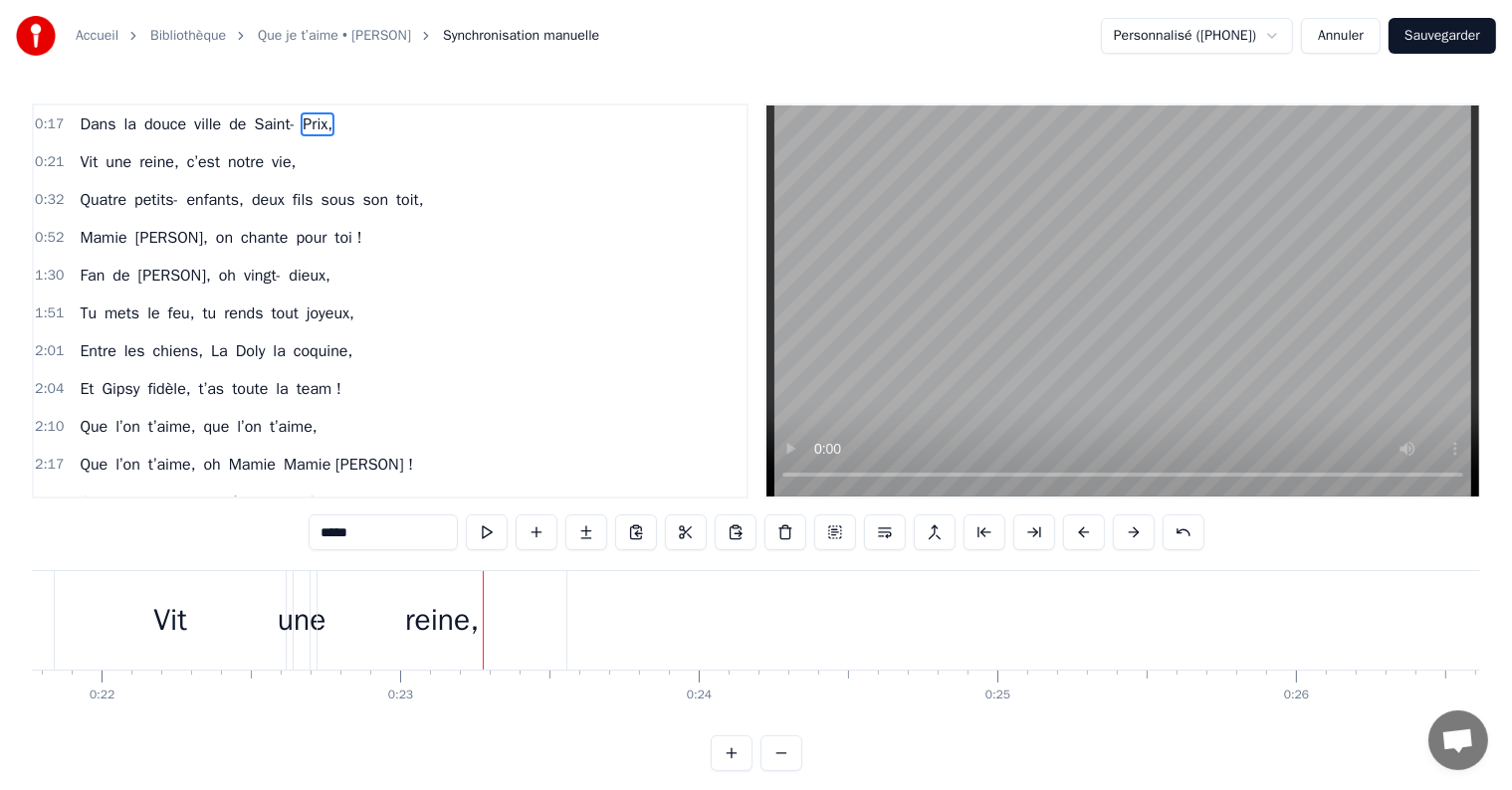 click on "0:17 Dans la douce ville de [CITY], 0:21 Vit une reine, c’est notre vie, 0:32 Quatre petits- enfants, deux fils sous son toit, 0:52 Mamie [PERSON], on chante pour toi ! 1:30 Fan de Johnny, oh vingt- dieux, 1:51 Tu mets le feu, tu rends tout joyeux, 2:01 Entre les chiens, La Doly la coquine, 2:04 Et Gipsy fidèle, t’as toute la team ! 2:10 Que l’on t’aime, que l’on t’aime, 2:17 Que l’on t’aime, oh Mamie [PERSON] ! 2:35 Quatre- vingts ans, c’est un poème, 2:41 On te le chante, à pleine voix ! 2:49 Que l’on t’aime, que l’on t’aime, 2:50 Que l’on t’aime, oh Mamie [PERSON] ! 2:54 On te le dit, on te le crie, 2:54 Tu es la star de notre vie. 2:55 Toujours connectée, Insta, Snap et Facebook, 3:01 Pour les jeux télé, tu connais tous les trucs, 3:03 "Slam" et "Les Douze Coups de Midi", 3:05 Bientôt à la télé, on sera tous ravis ! 3:06 En camping- car ou sur les flots, 3:06 Tu as vu le monde, tu fais des cadeaux, 3:07 En cuisine, c’est la fête, 3:07 Quiche lorraine, tarte" at bounding box center (390, 300) 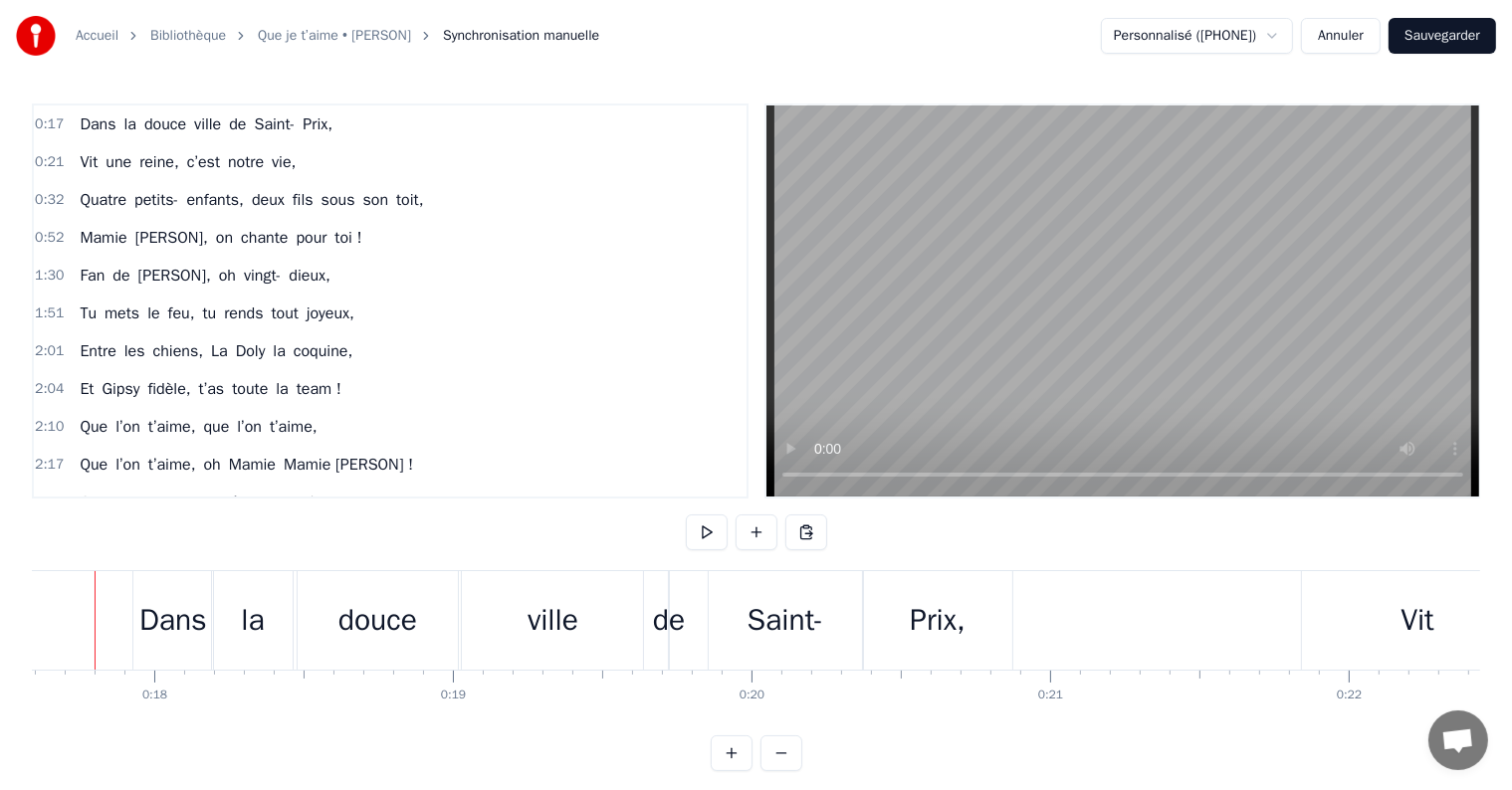 scroll, scrollTop: 0, scrollLeft: 5215, axis: horizontal 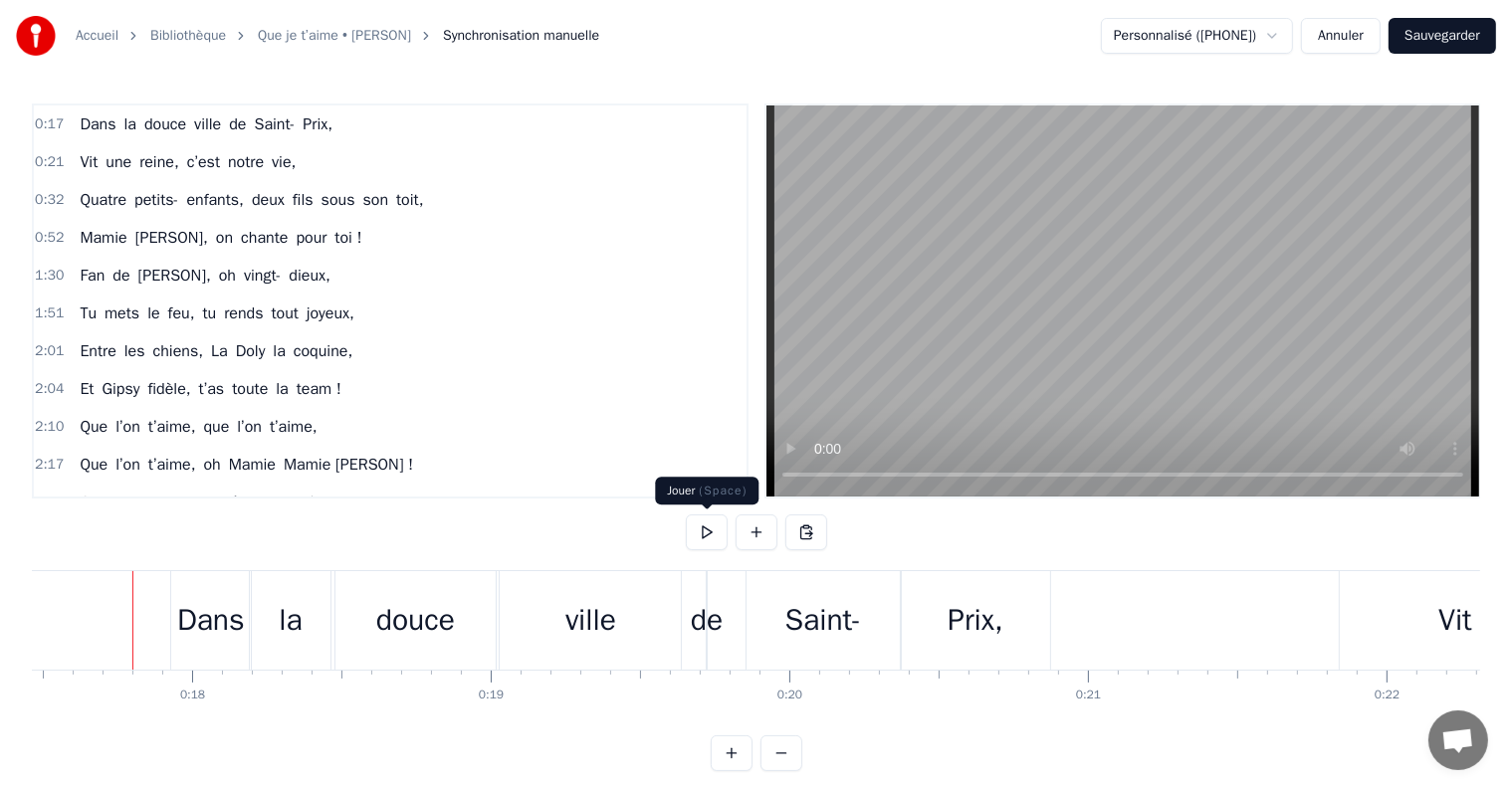 click at bounding box center [707, 532] 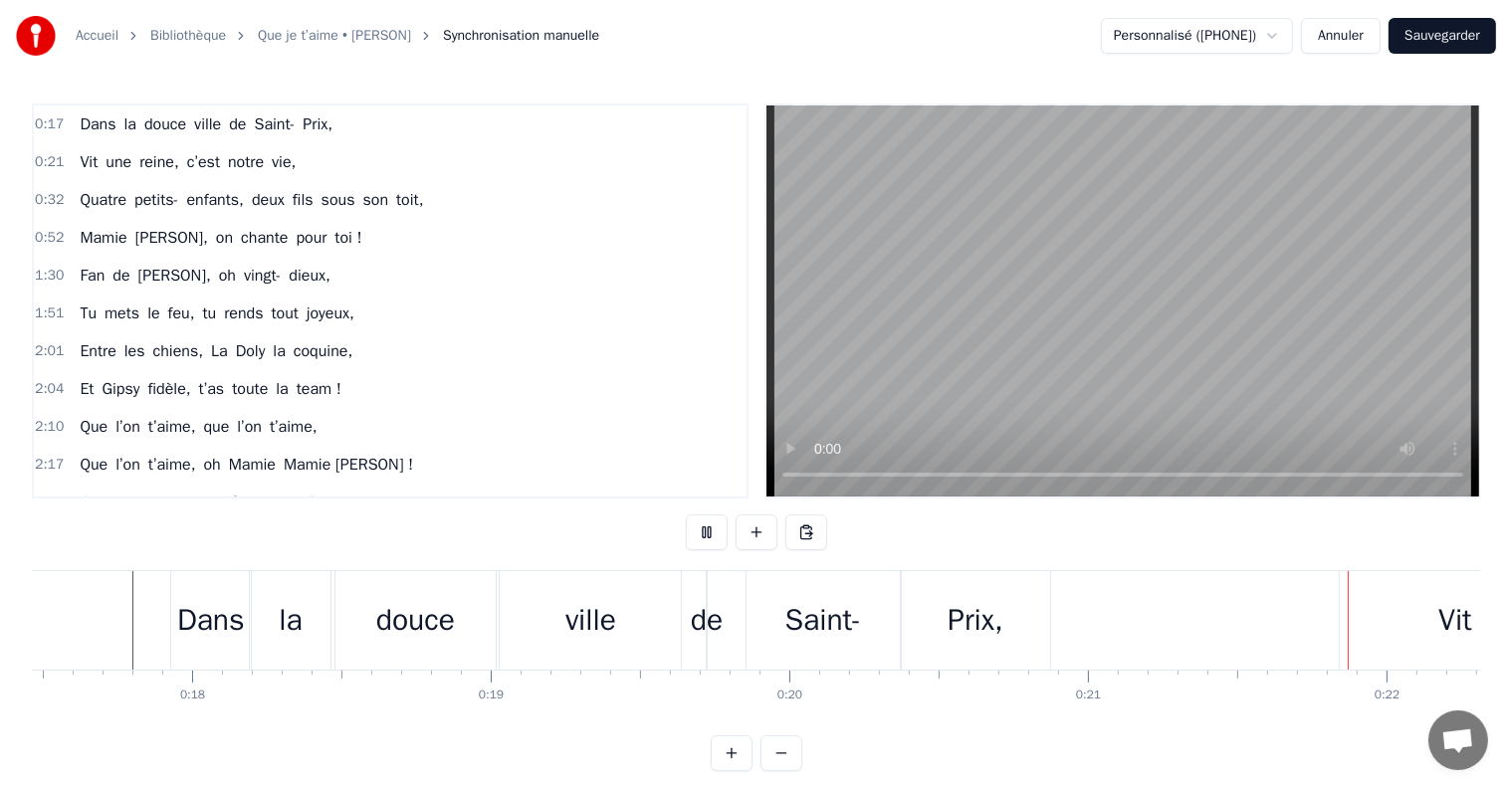 click at bounding box center (707, 532) 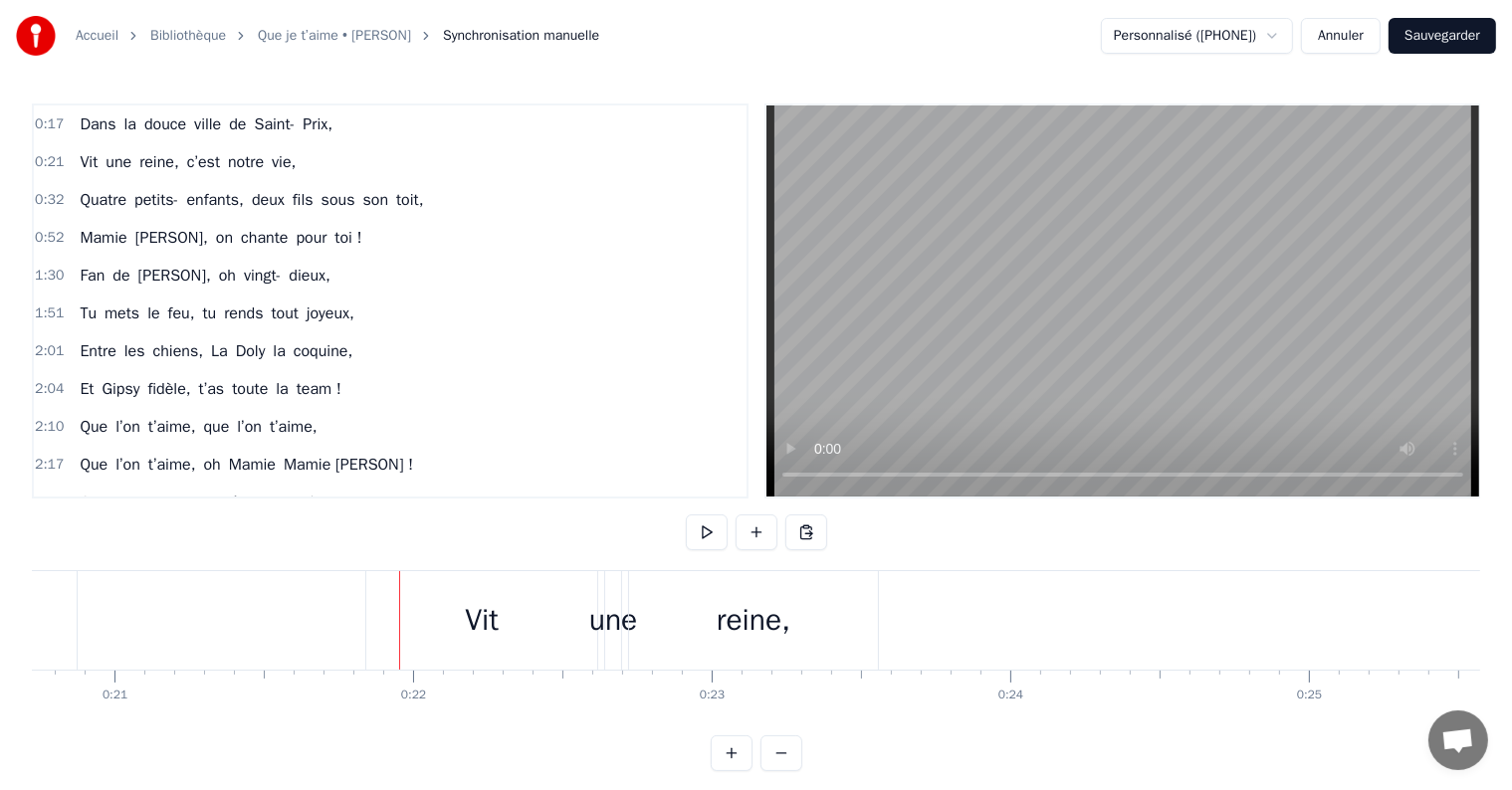 scroll, scrollTop: 0, scrollLeft: 6119, axis: horizontal 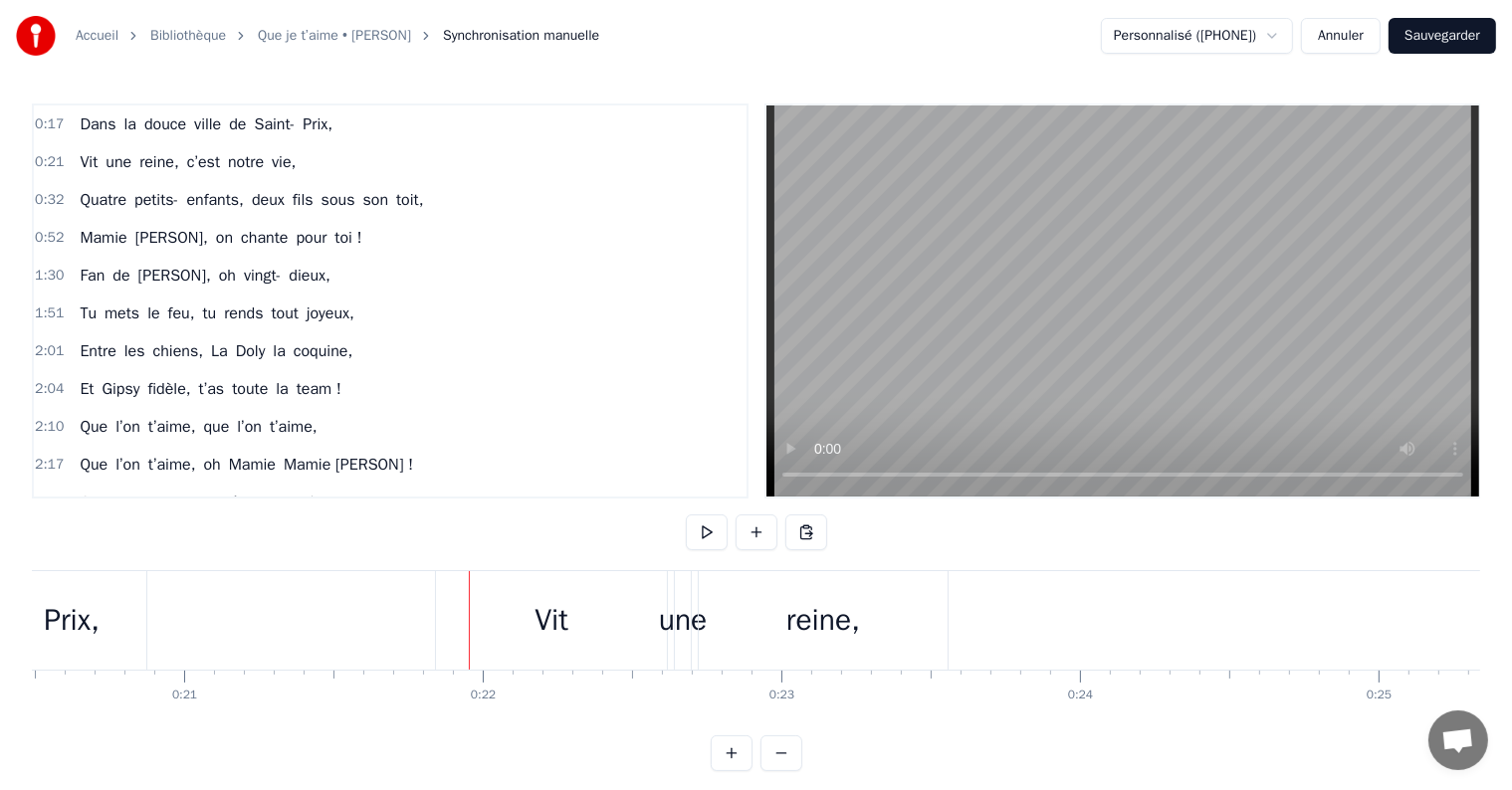 click on "Vit" at bounding box center [551, 620] 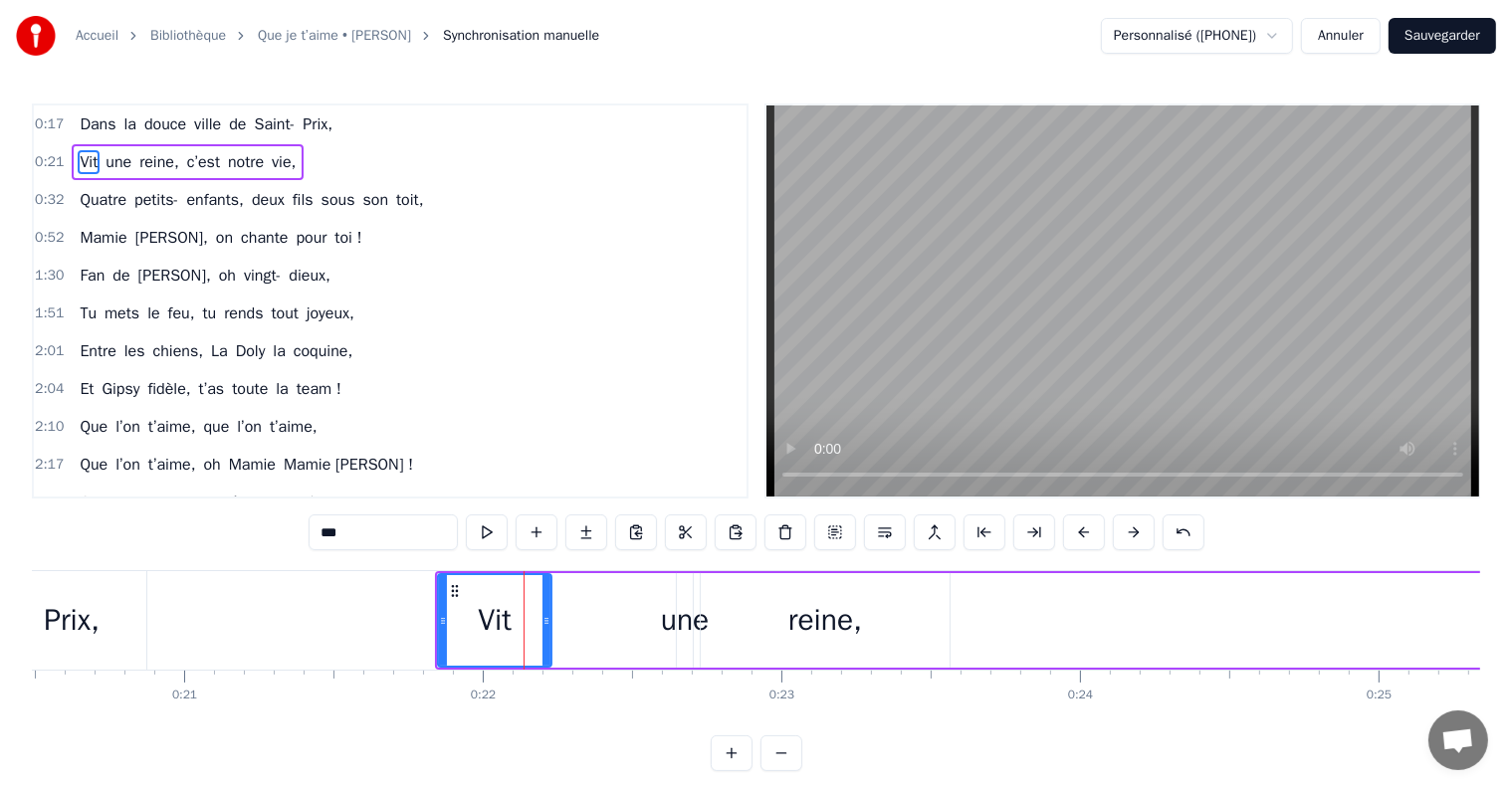 drag, startPoint x: 663, startPoint y: 589, endPoint x: 551, endPoint y: 577, distance: 112.64102 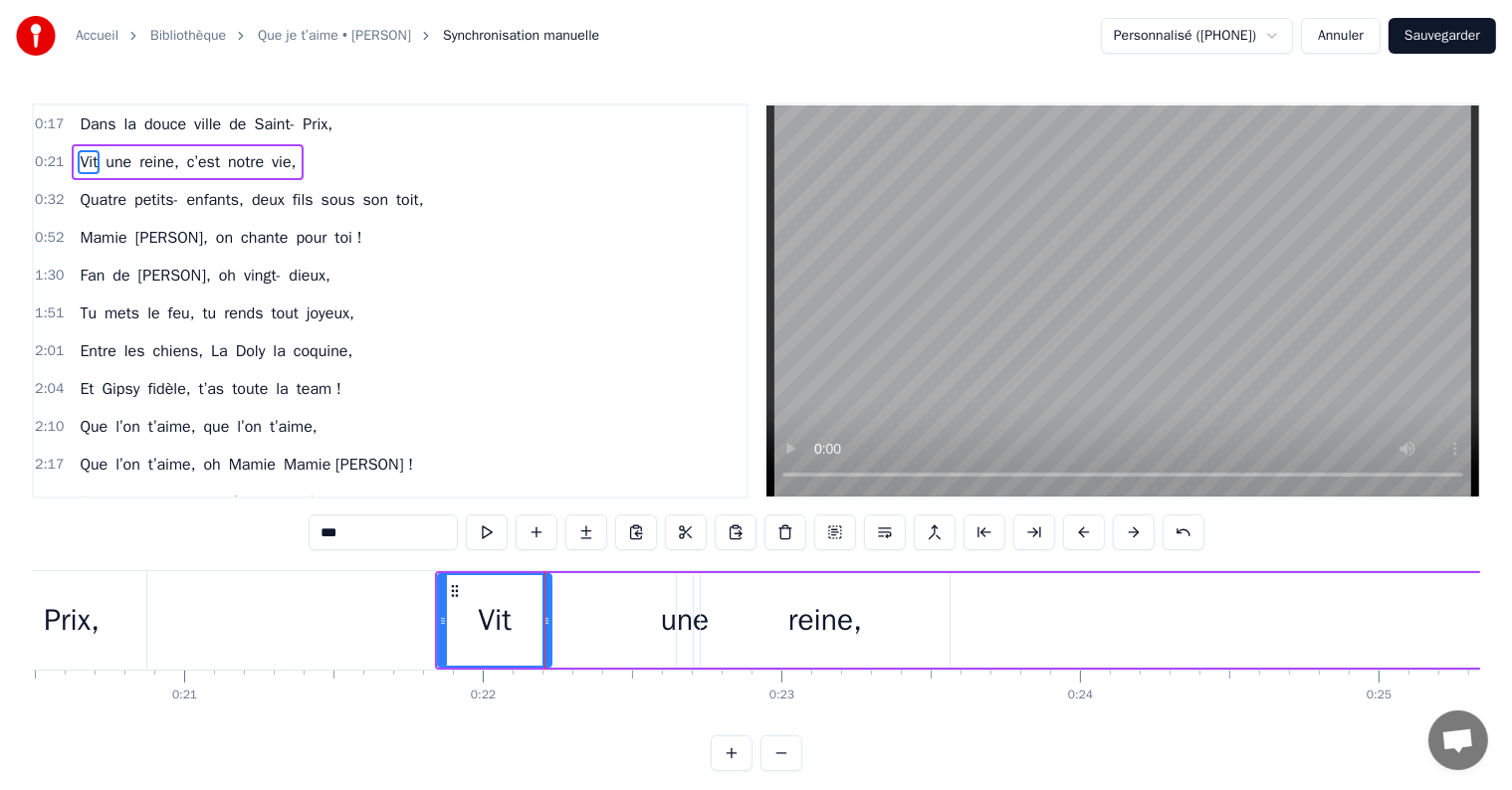 click on "une" at bounding box center (685, 620) 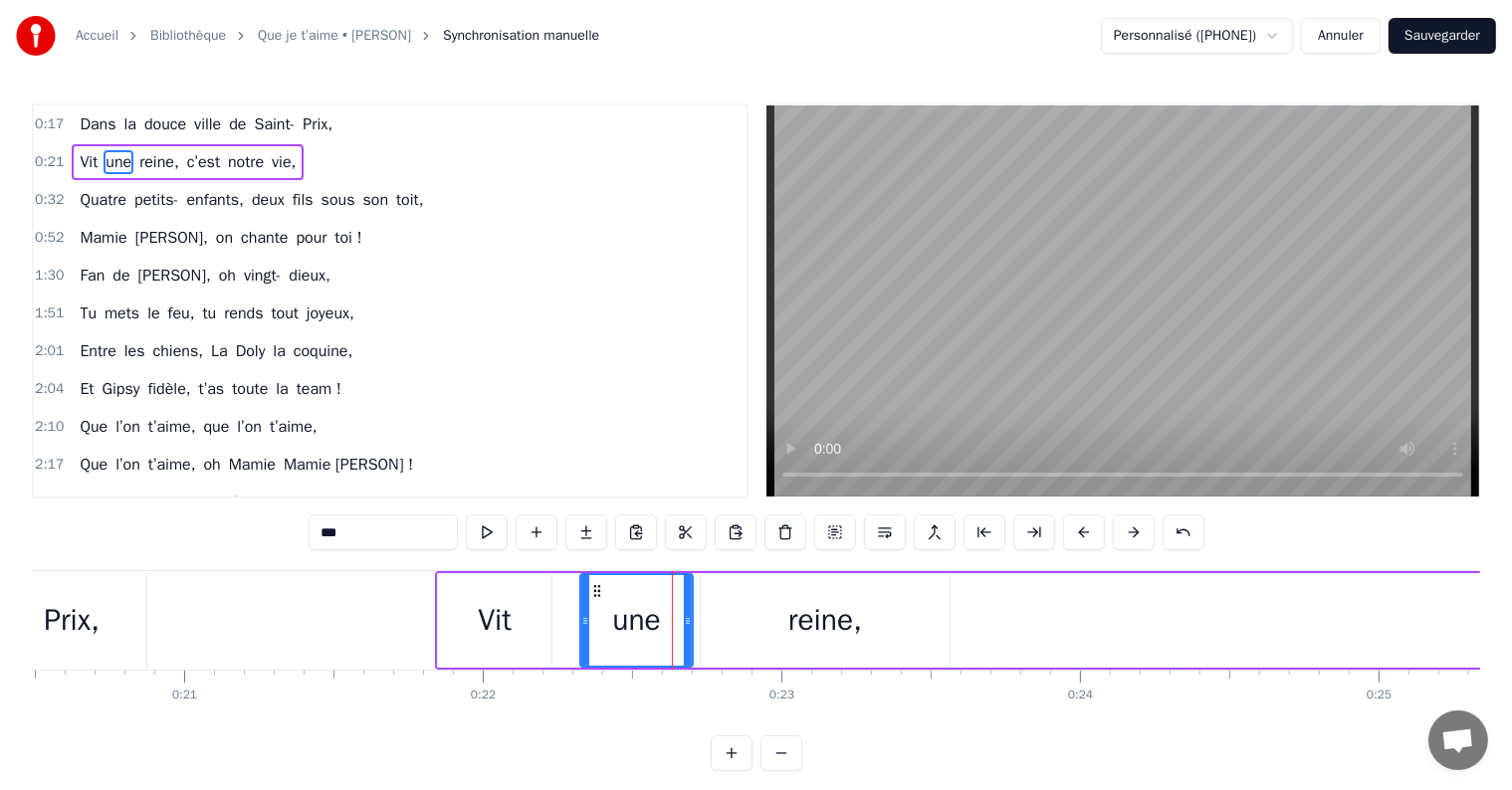 drag, startPoint x: 679, startPoint y: 600, endPoint x: 582, endPoint y: 593, distance: 97.25225 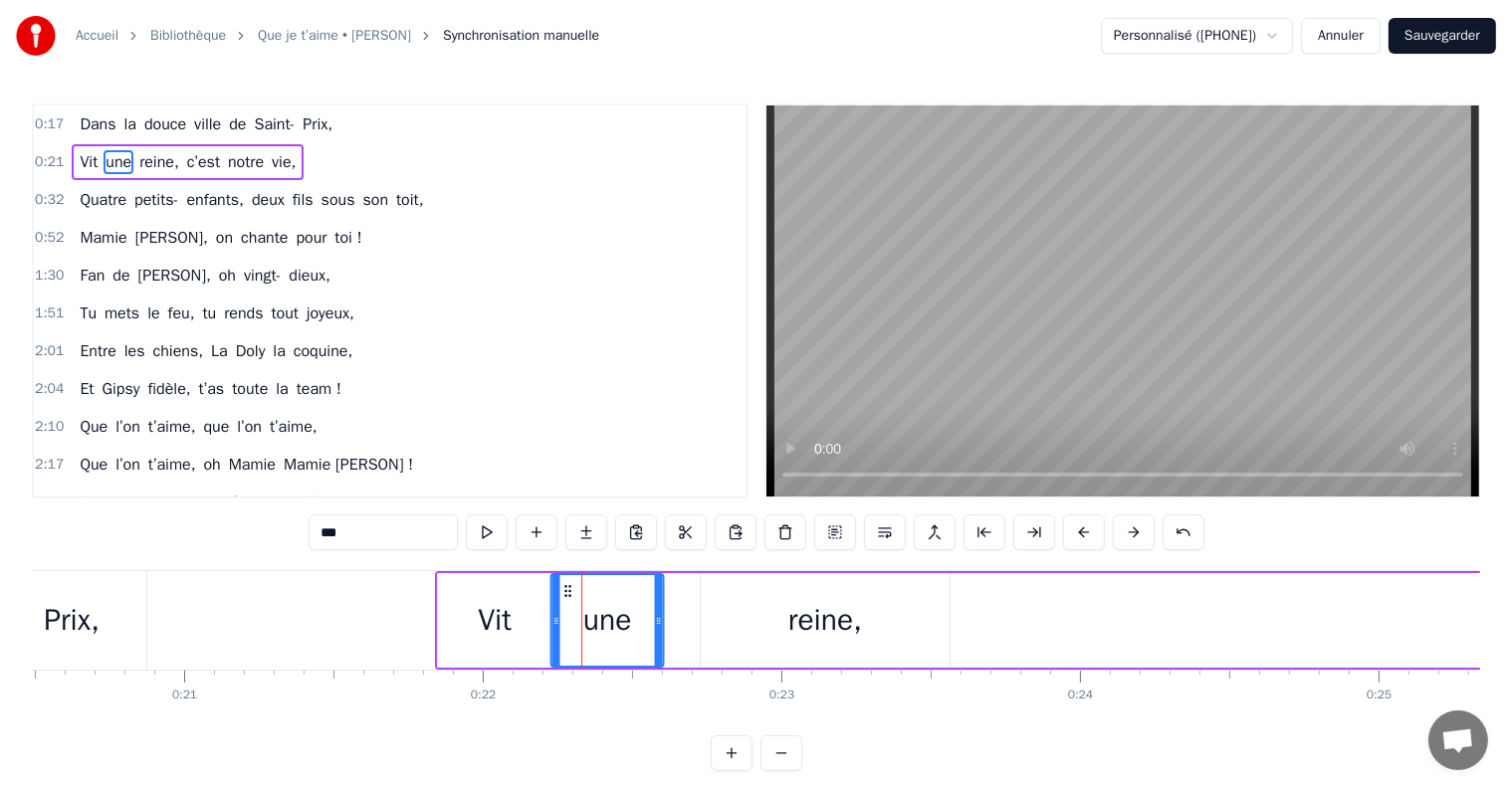 drag, startPoint x: 593, startPoint y: 584, endPoint x: 568, endPoint y: 585, distance: 25.019992 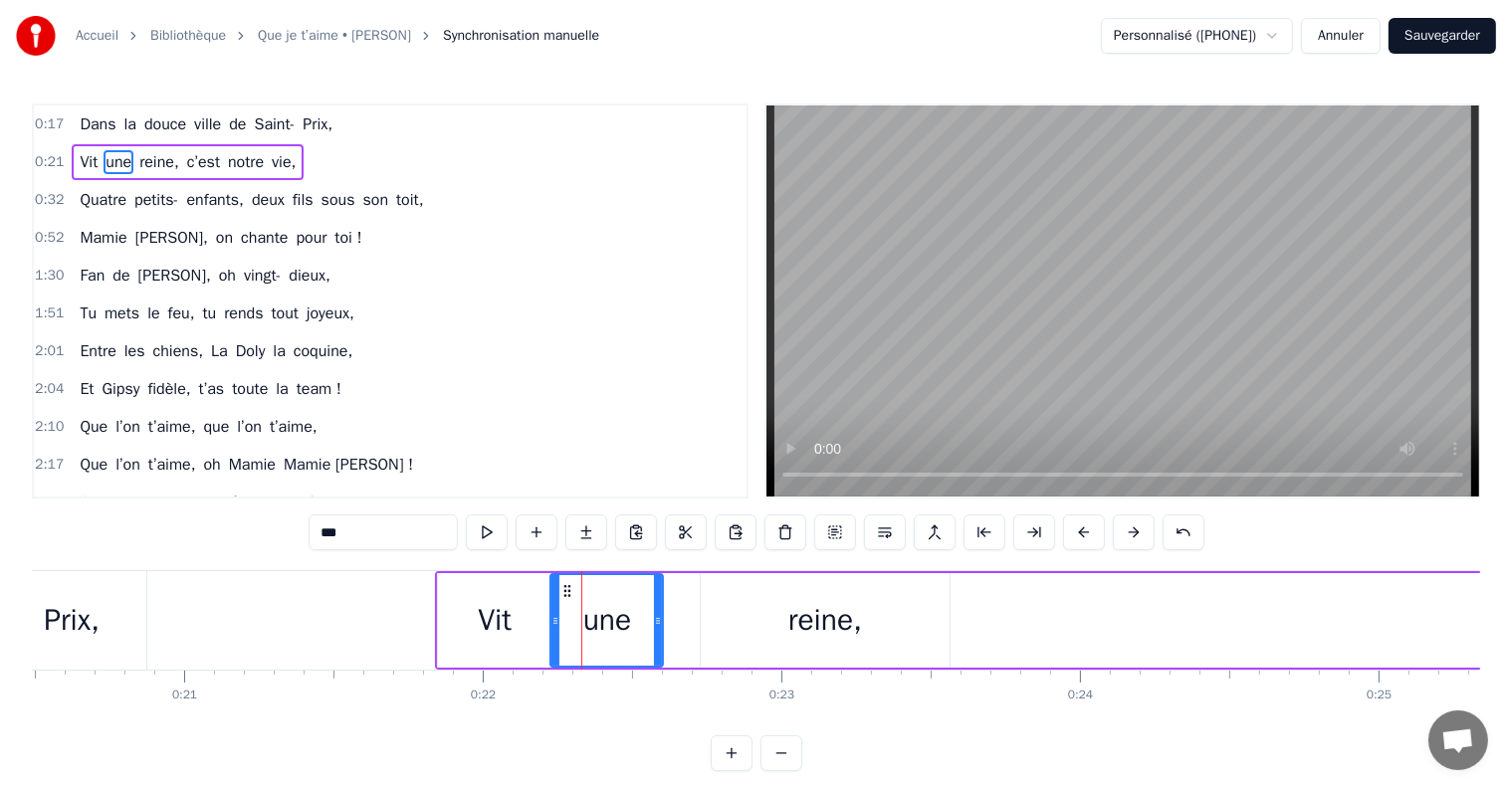 click on "reine," at bounding box center [825, 620] 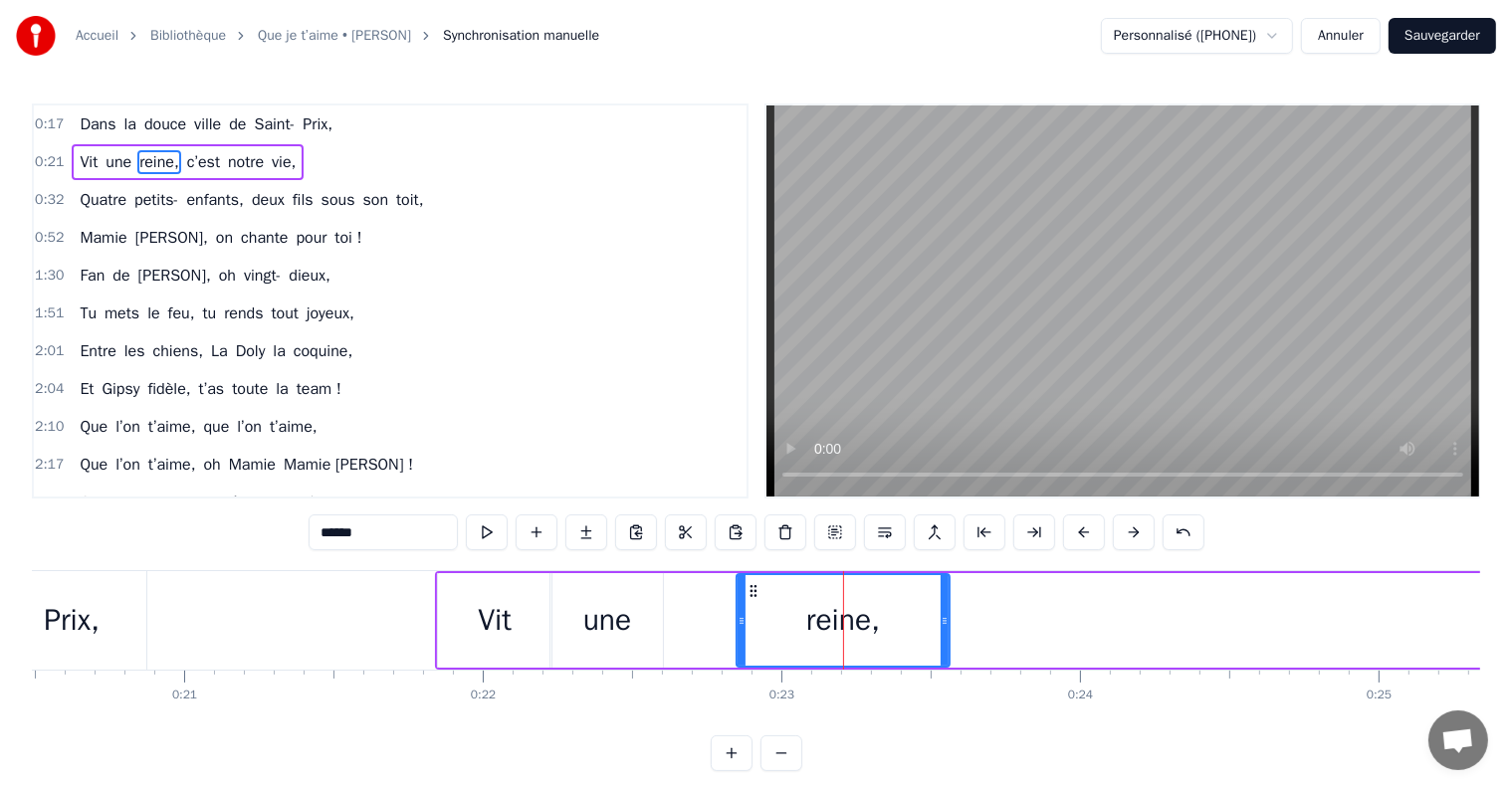 drag, startPoint x: 708, startPoint y: 589, endPoint x: 749, endPoint y: 590, distance: 41.01219 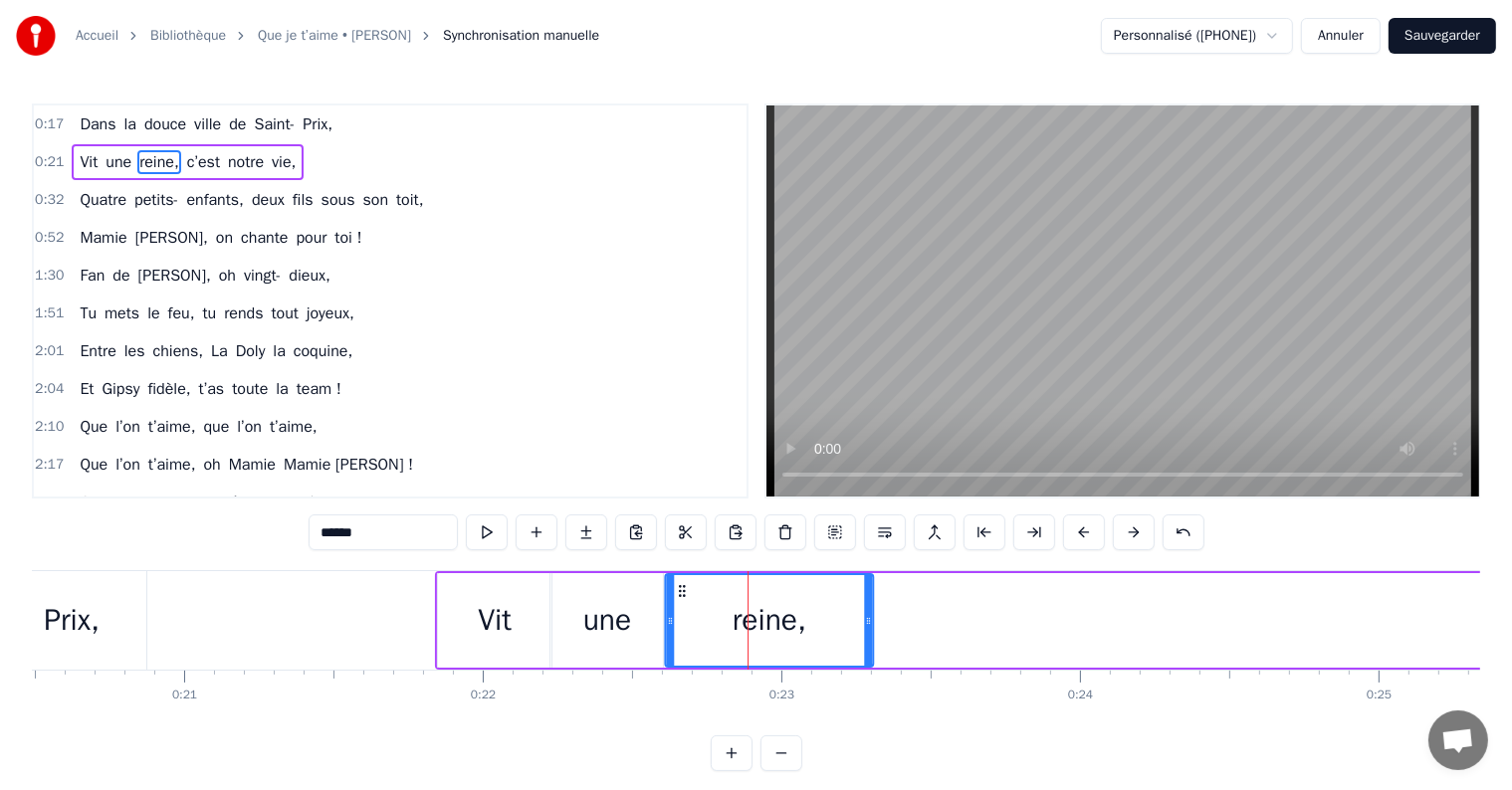 drag, startPoint x: 759, startPoint y: 590, endPoint x: 683, endPoint y: 593, distance: 76.05919 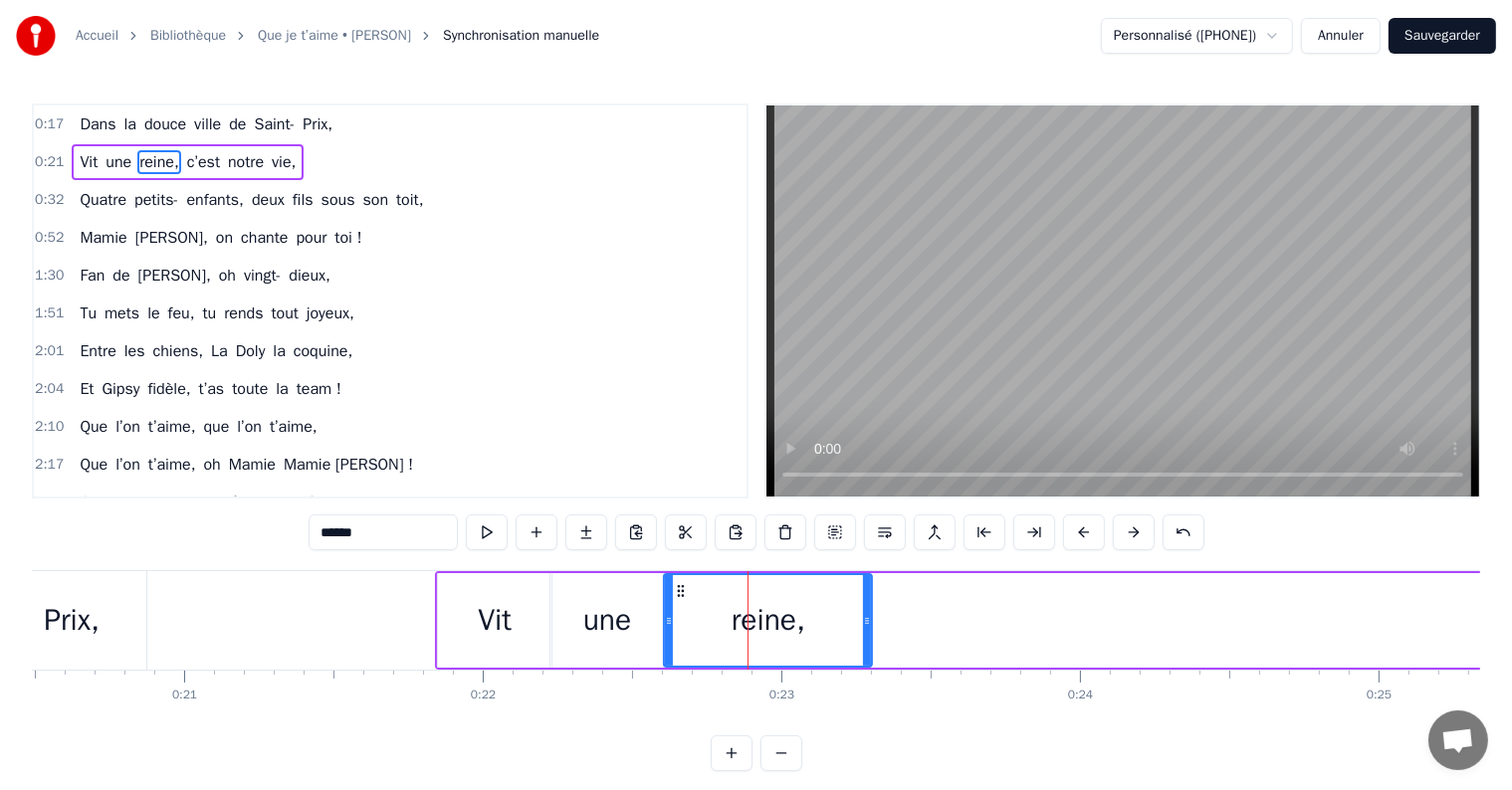 click on "0:17 Dans la douce ville de [CITY], 0:21 Vit une reine, c’est notre vie, 0:32 Quatre petits- enfants, deux fils sous son toit, 0:52 Mamie [PERSON], on chante pour toi ! 1:30 Fan de Johnny, oh vingt- dieux, 1:51 Tu mets le feu, tu rends tout joyeux, 2:01 Entre les chiens, La Doly la coquine, 2:04 Et Gipsy fidèle, t’as toute la team ! 2:10 Que l’on t’aime, que l’on t’aime, 2:17 Que l’on t’aime, oh Mamie [PERSON] ! 2:35 Quatre- vingts ans, c’est un poème, 2:41 On te le chante, à pleine voix ! 2:49 Que l’on t’aime, que l’on t’aime, 2:50 Que l’on t’aime, oh Mamie [PERSON] ! 2:54 On te le dit, on te le crie, 2:54 Tu es la star de notre vie. 2:55 Toujours connectée, Insta, Snap et Facebook, 3:01 Pour les jeux télé, tu connais tous les trucs, 3:03 "Slam" et "Les Douze Coups de Midi", 3:05 Bientôt à la télé, on sera tous ravis ! 3:06 En camping- car ou sur les flots, 3:06 Tu as vu le monde, tu fais des cadeaux, 3:07 En cuisine, c’est la fête, 3:07 Quiche lorraine, tarte" at bounding box center [756, 437] 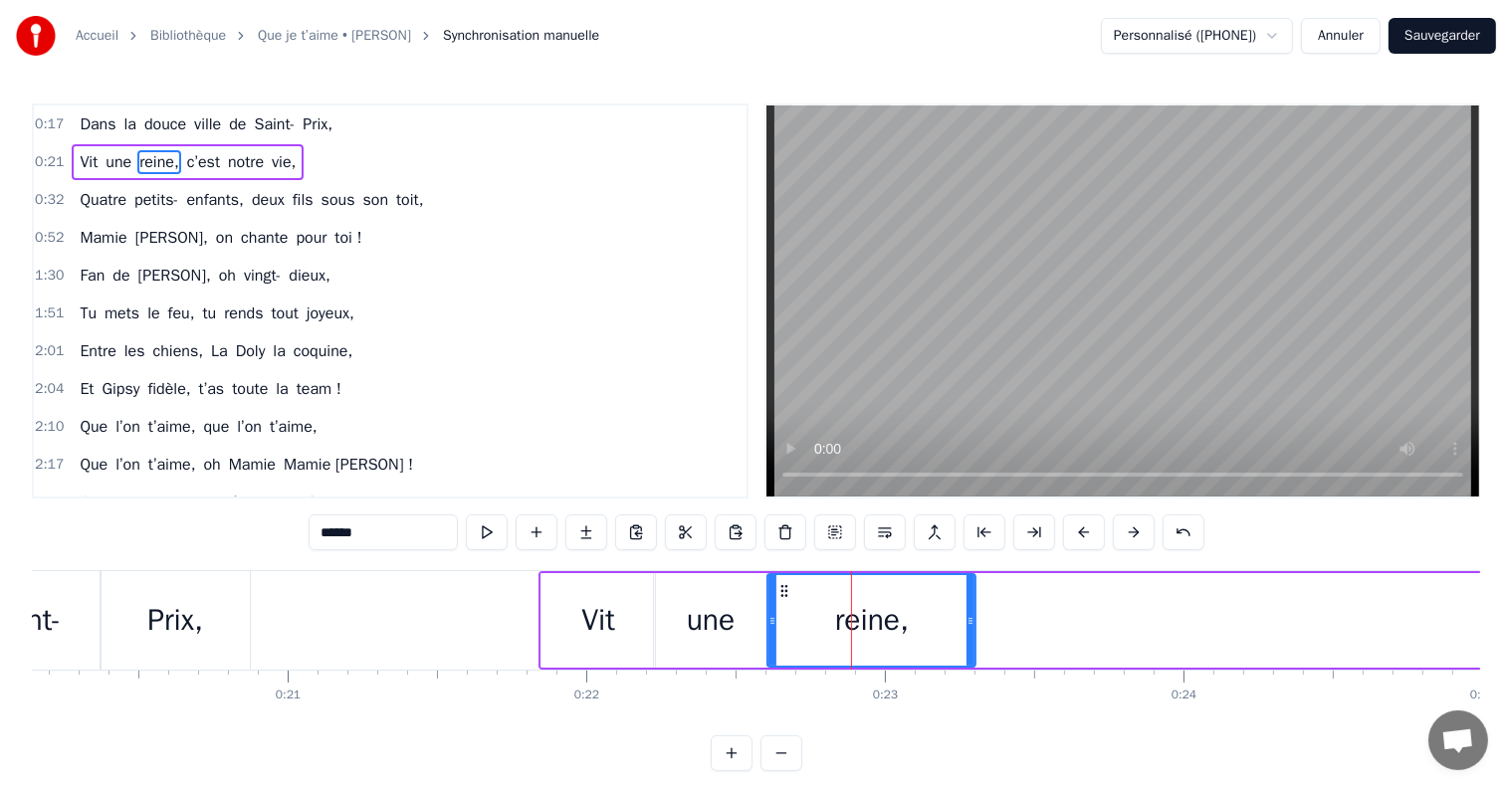 scroll, scrollTop: 0, scrollLeft: 5771, axis: horizontal 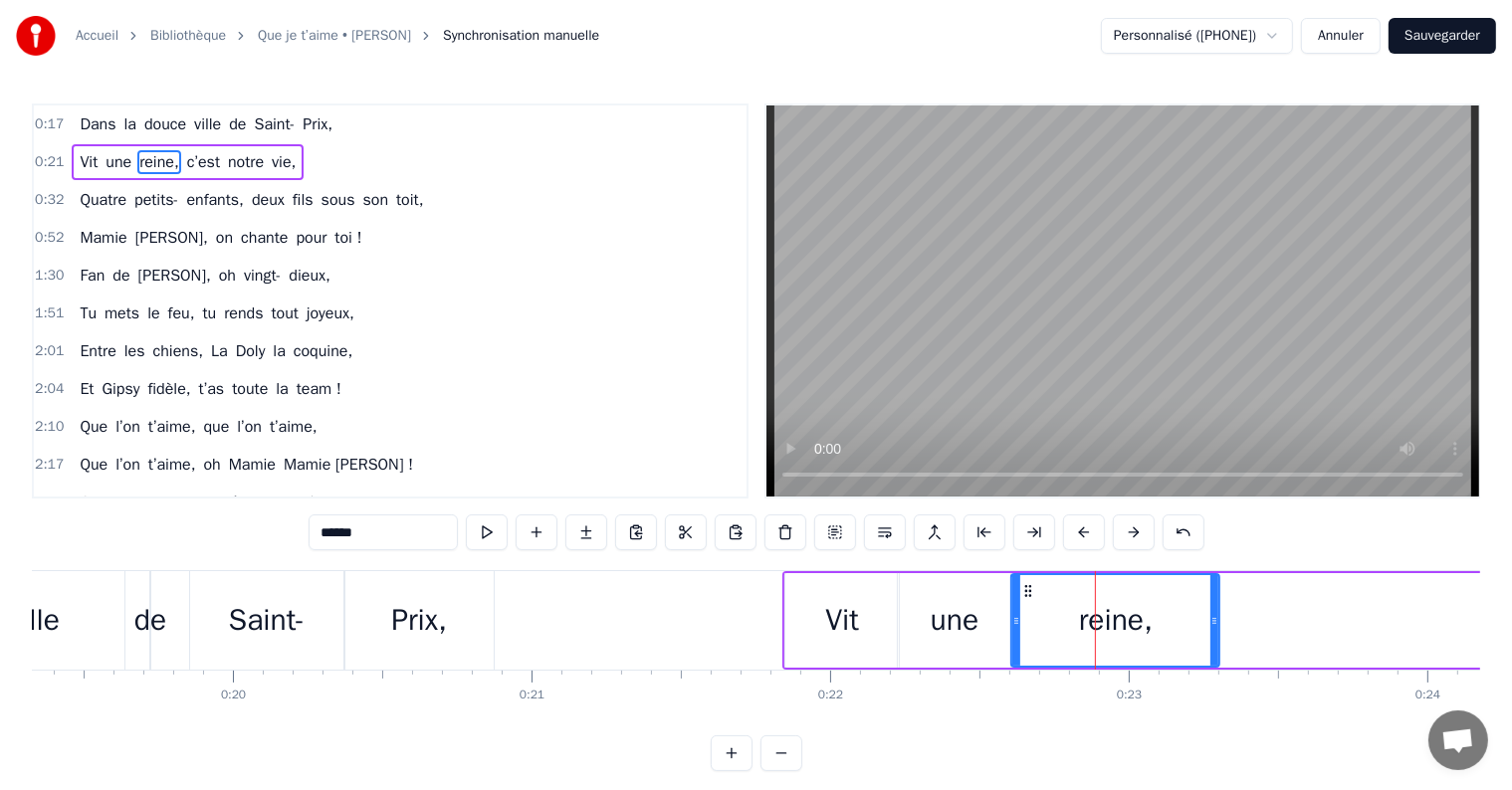 click on "Vit" at bounding box center (842, 620) 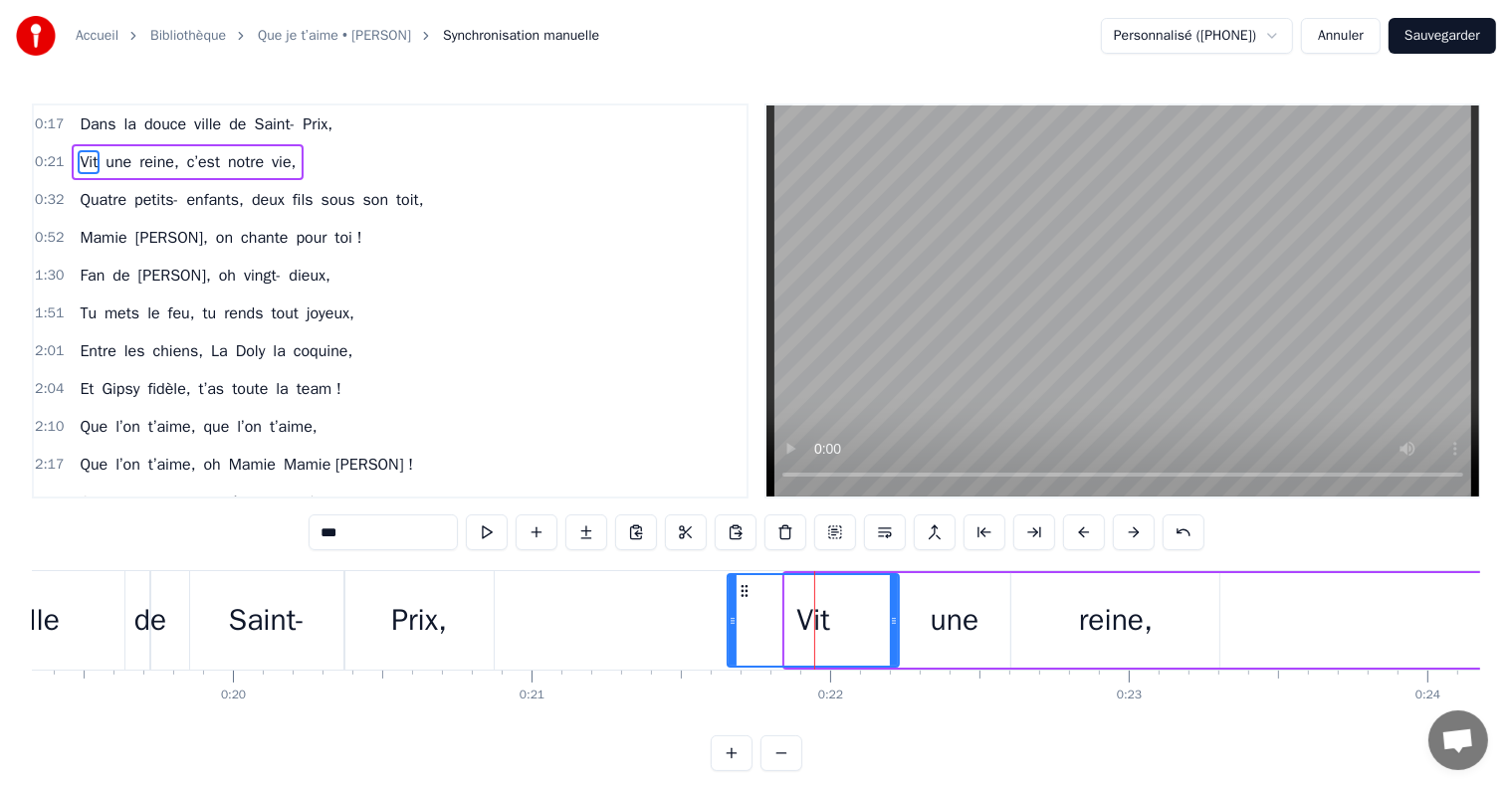 drag, startPoint x: 792, startPoint y: 585, endPoint x: 744, endPoint y: 580, distance: 48.25971 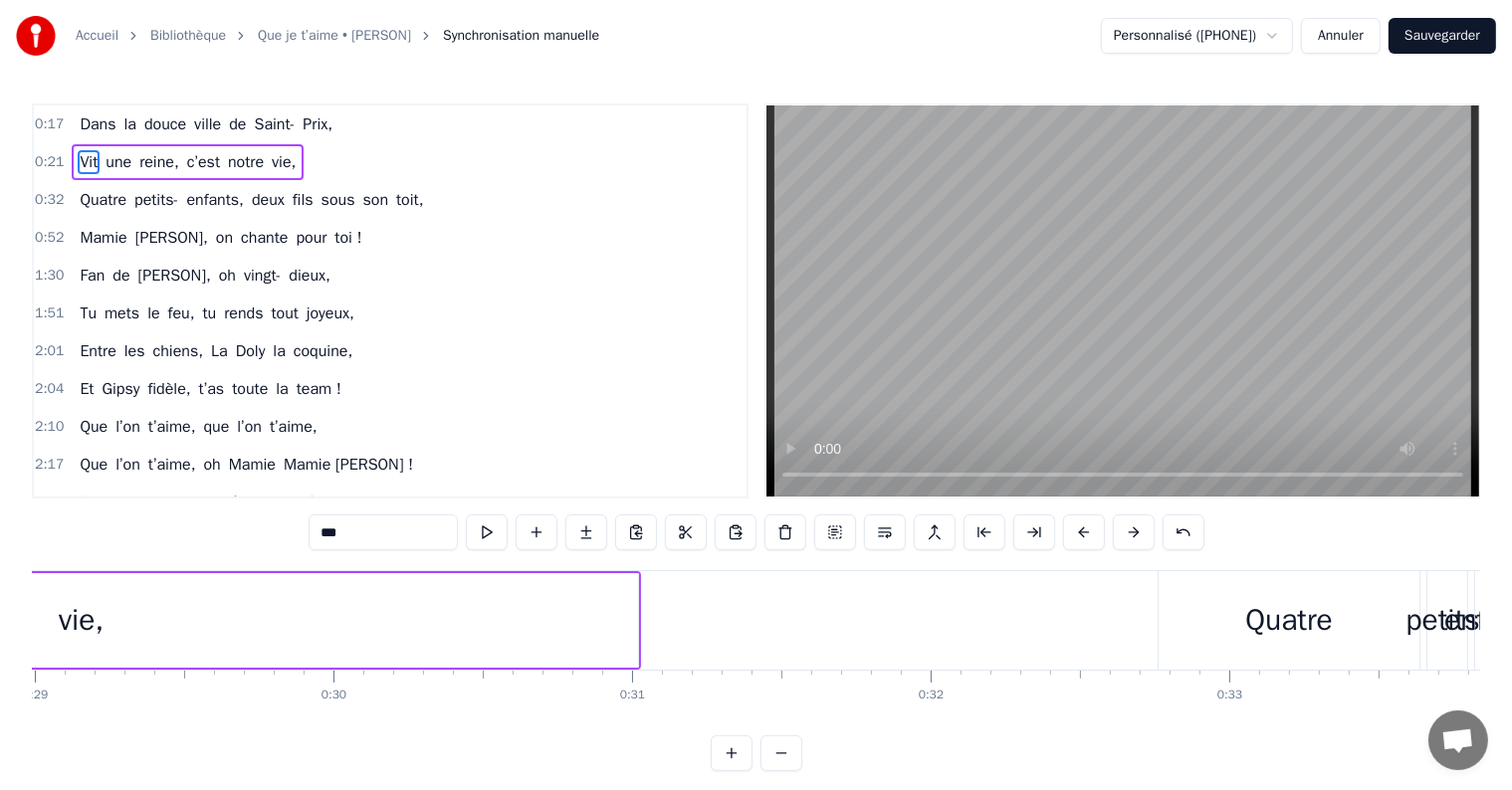 scroll, scrollTop: 0, scrollLeft: 8344, axis: horizontal 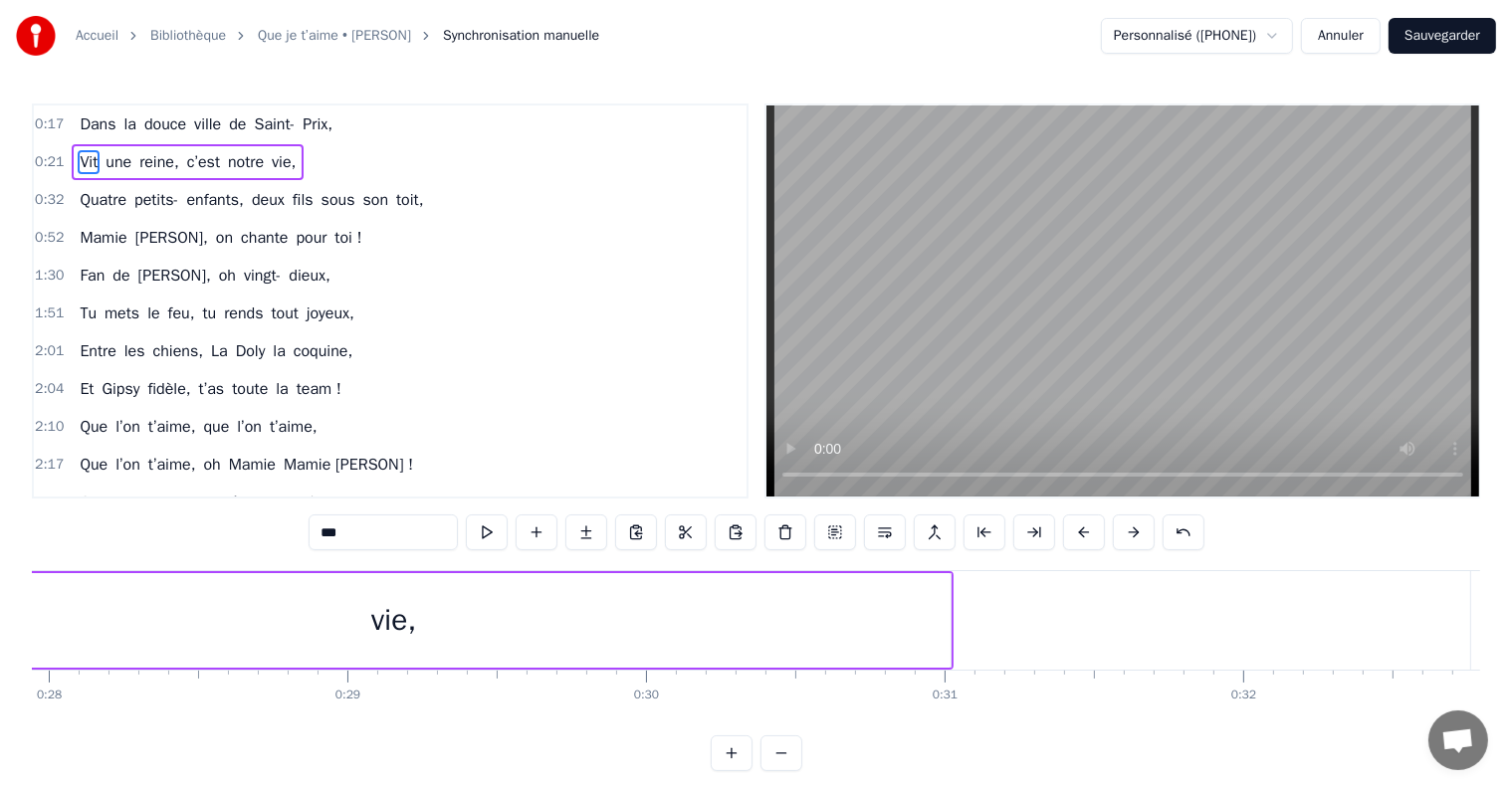 click on "vie," at bounding box center (393, 620) 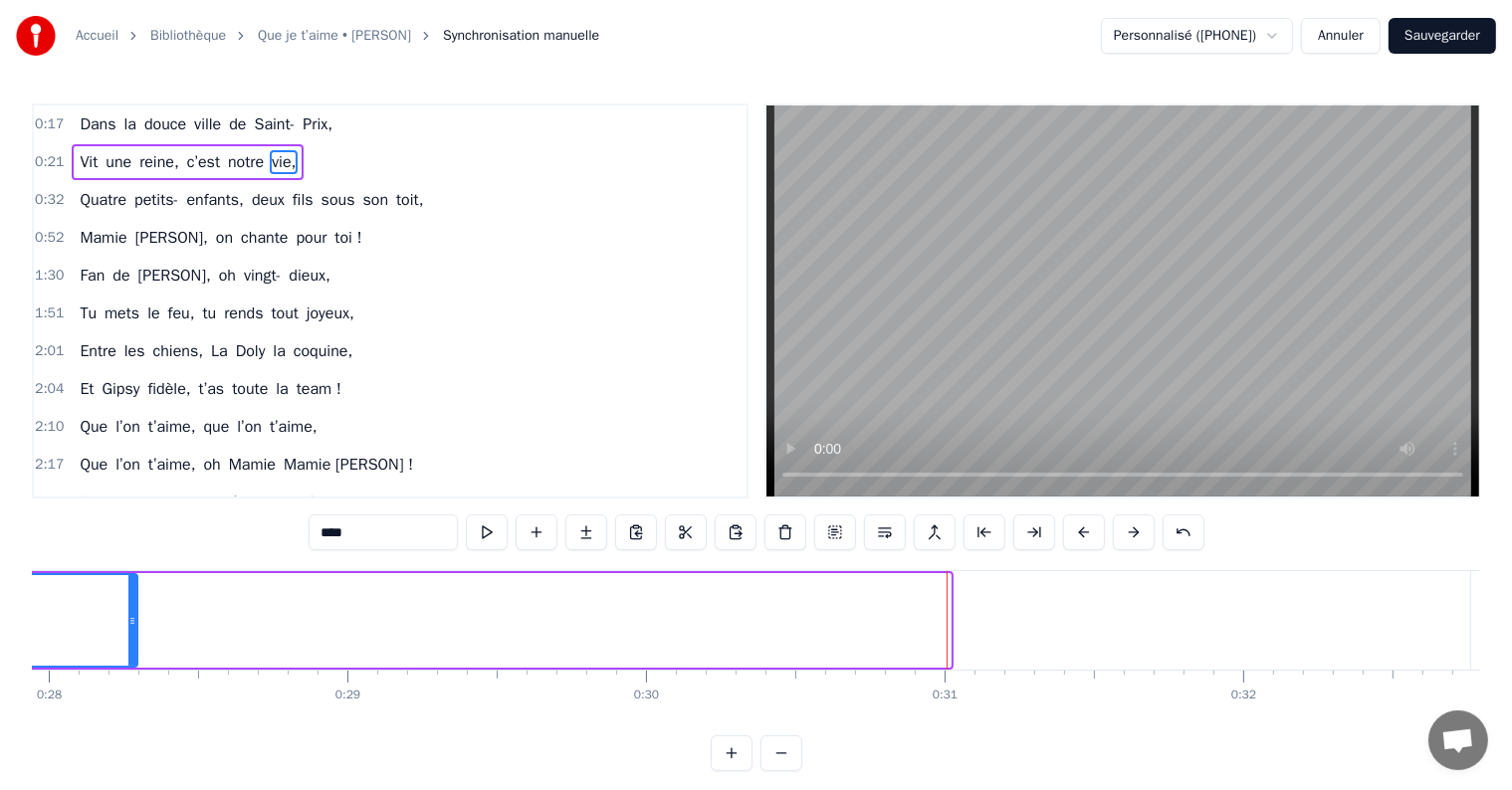 drag, startPoint x: 948, startPoint y: 599, endPoint x: 134, endPoint y: 593, distance: 814.02211 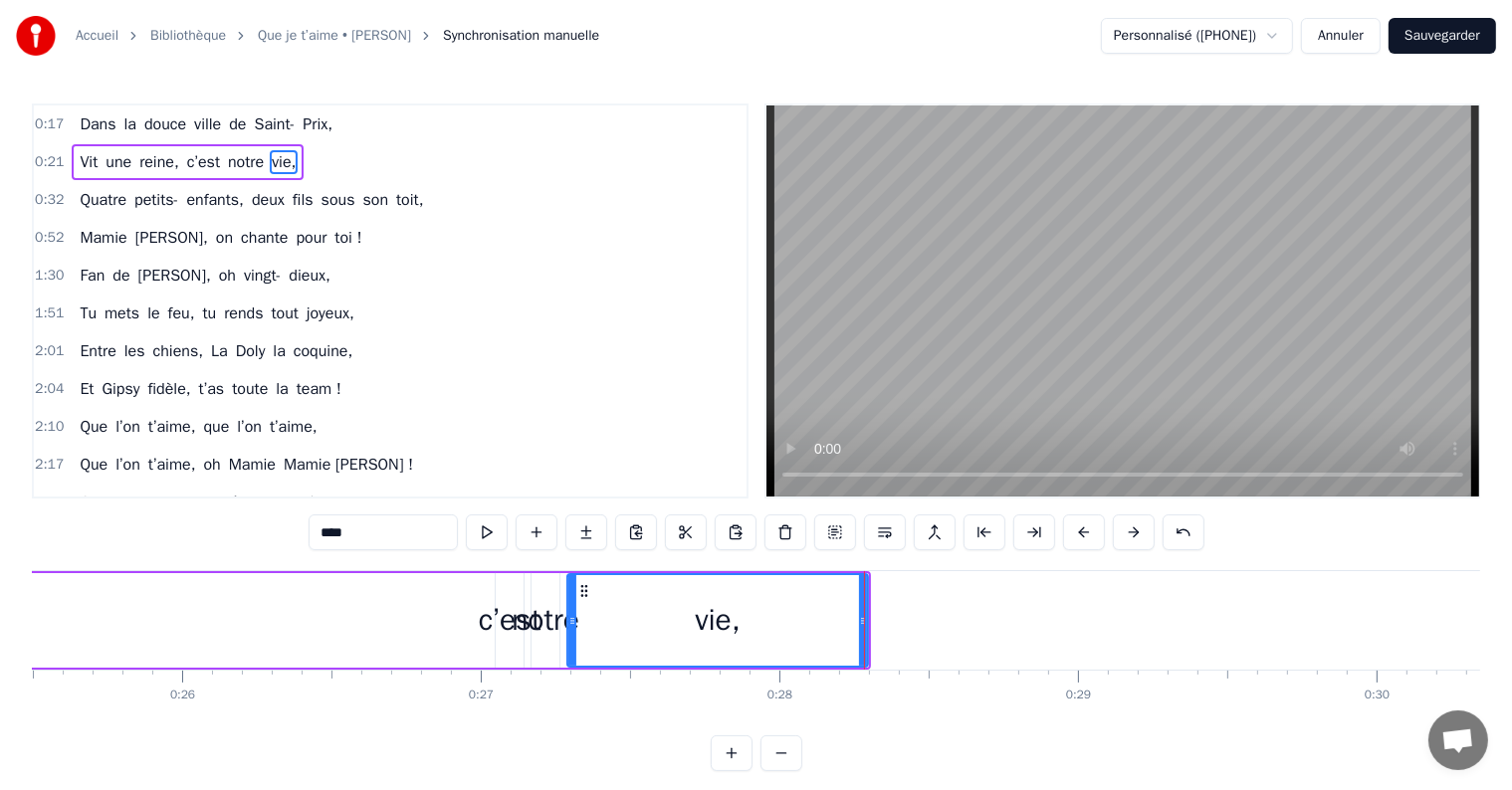 scroll, scrollTop: 0, scrollLeft: 7302, axis: horizontal 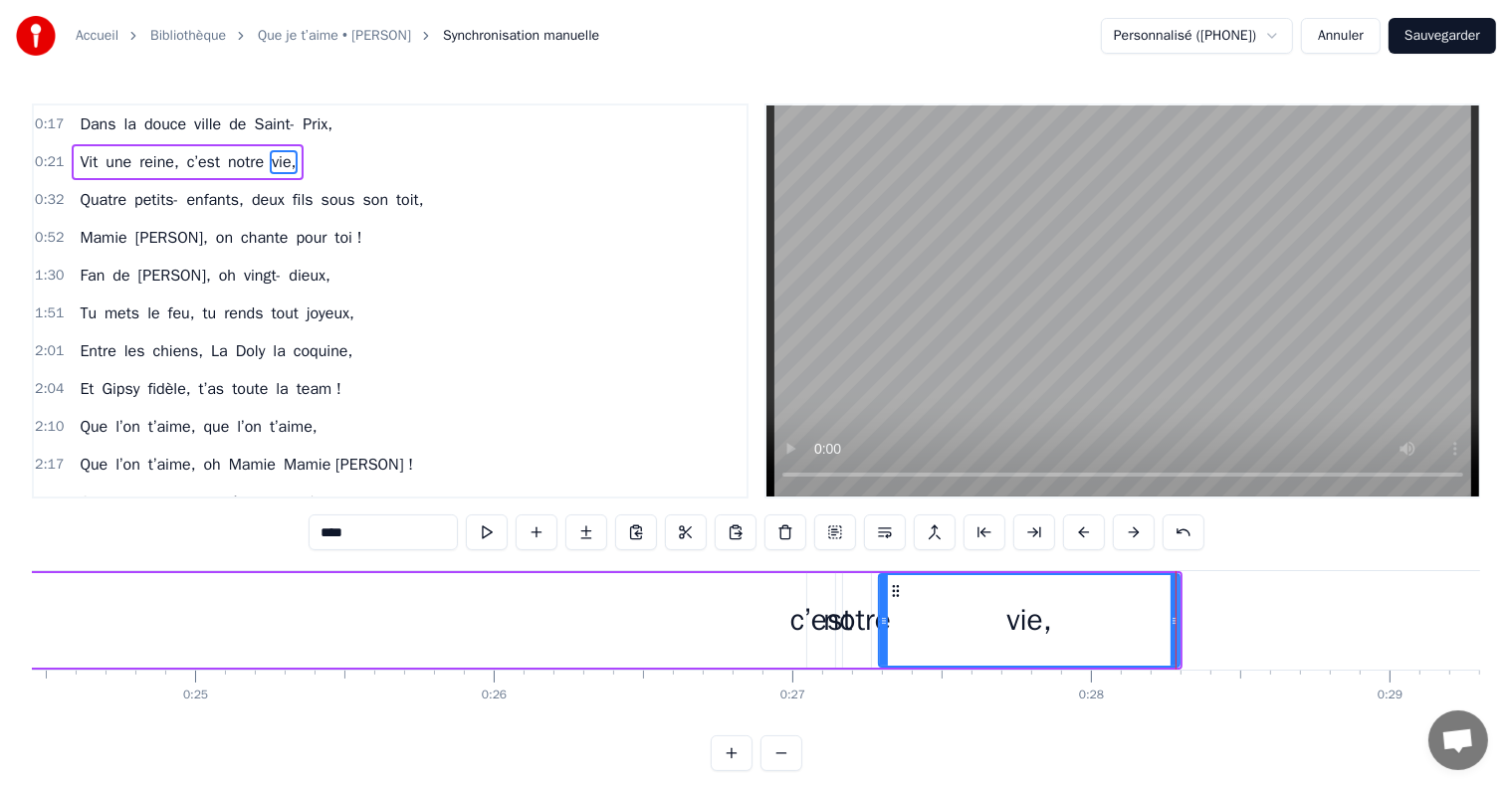 click on "c’est" at bounding box center [821, 620] 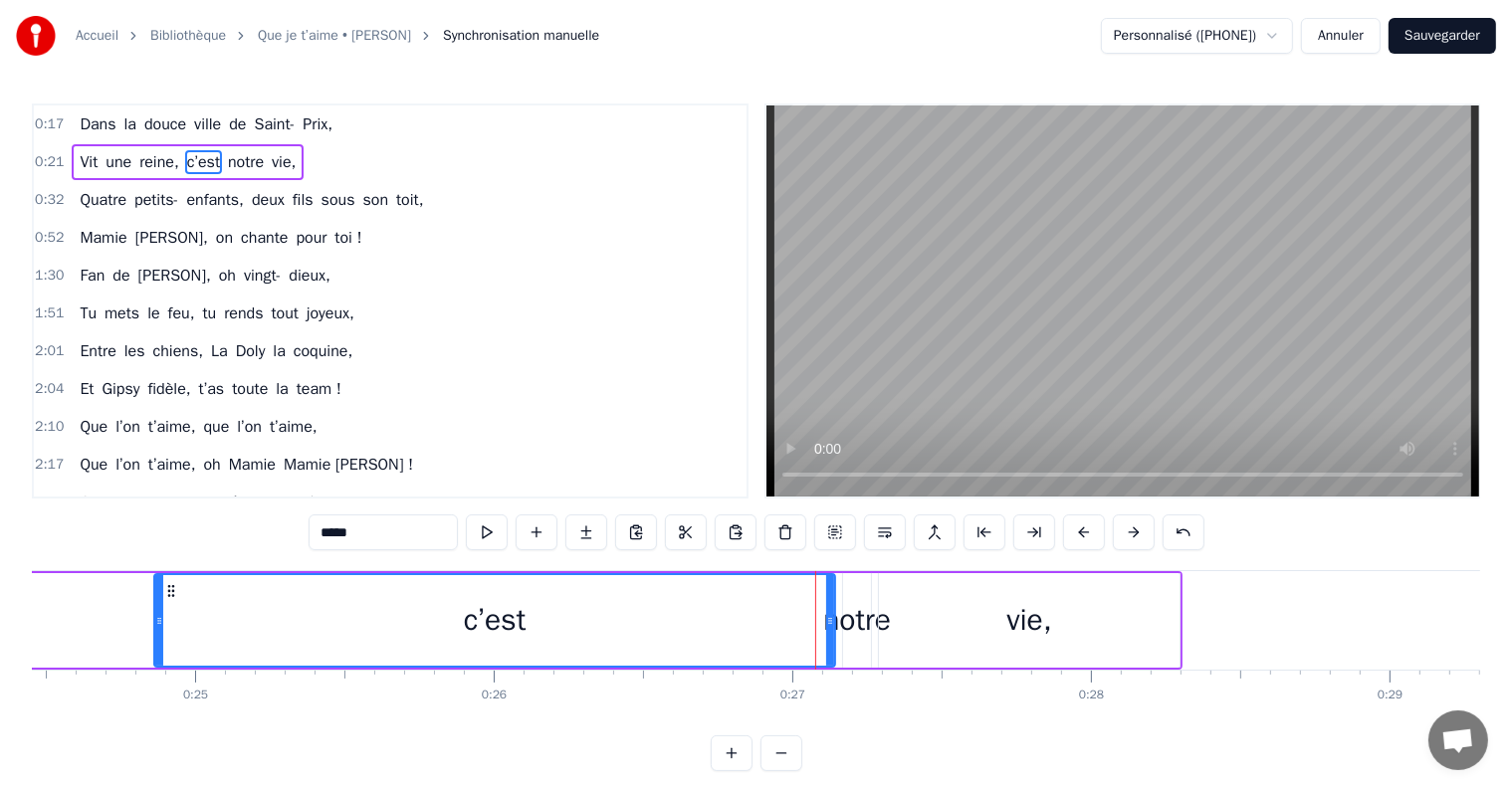 drag, startPoint x: 809, startPoint y: 601, endPoint x: 156, endPoint y: 569, distance: 653.78 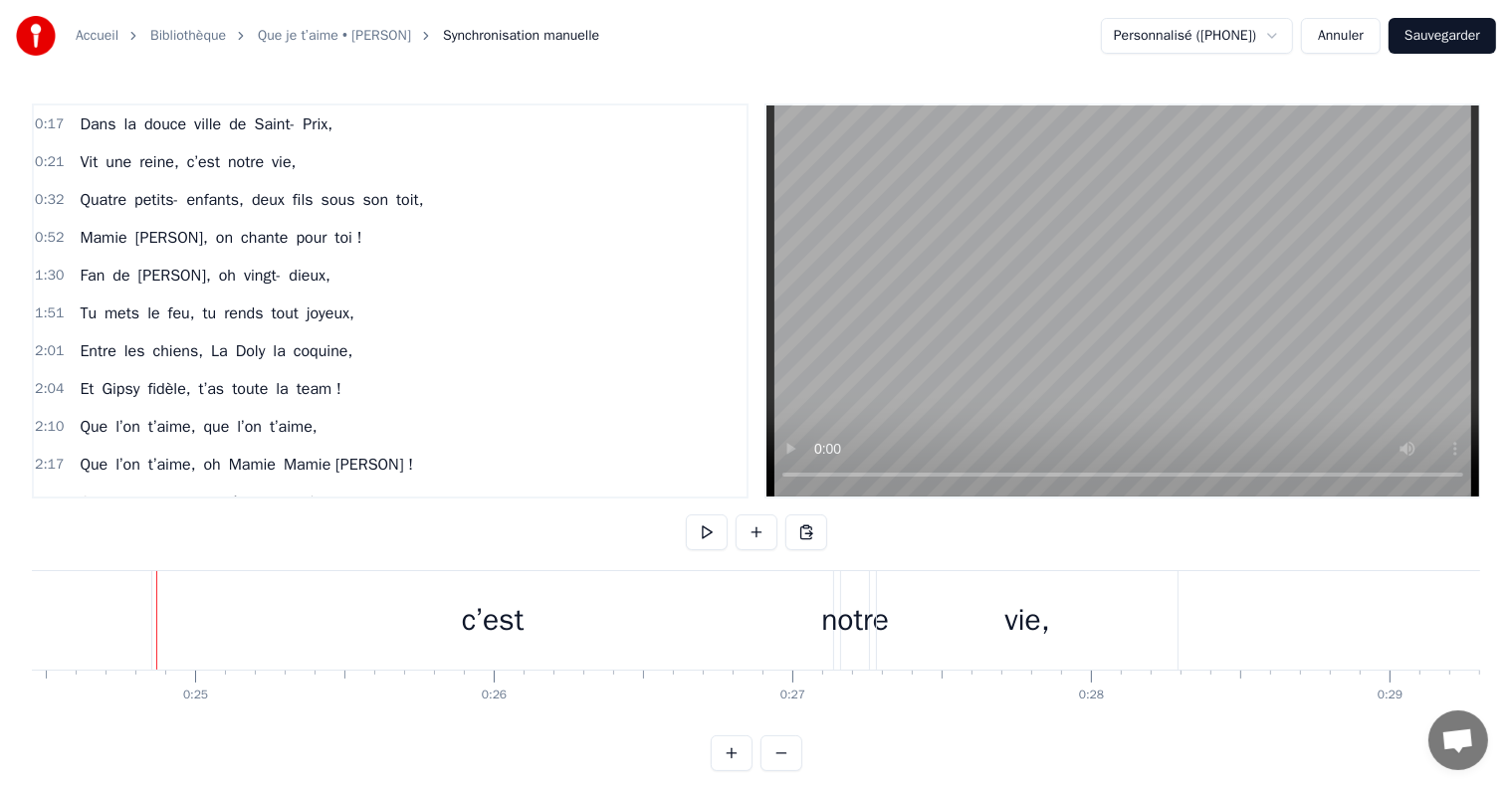 click on "c’est" at bounding box center [493, 620] 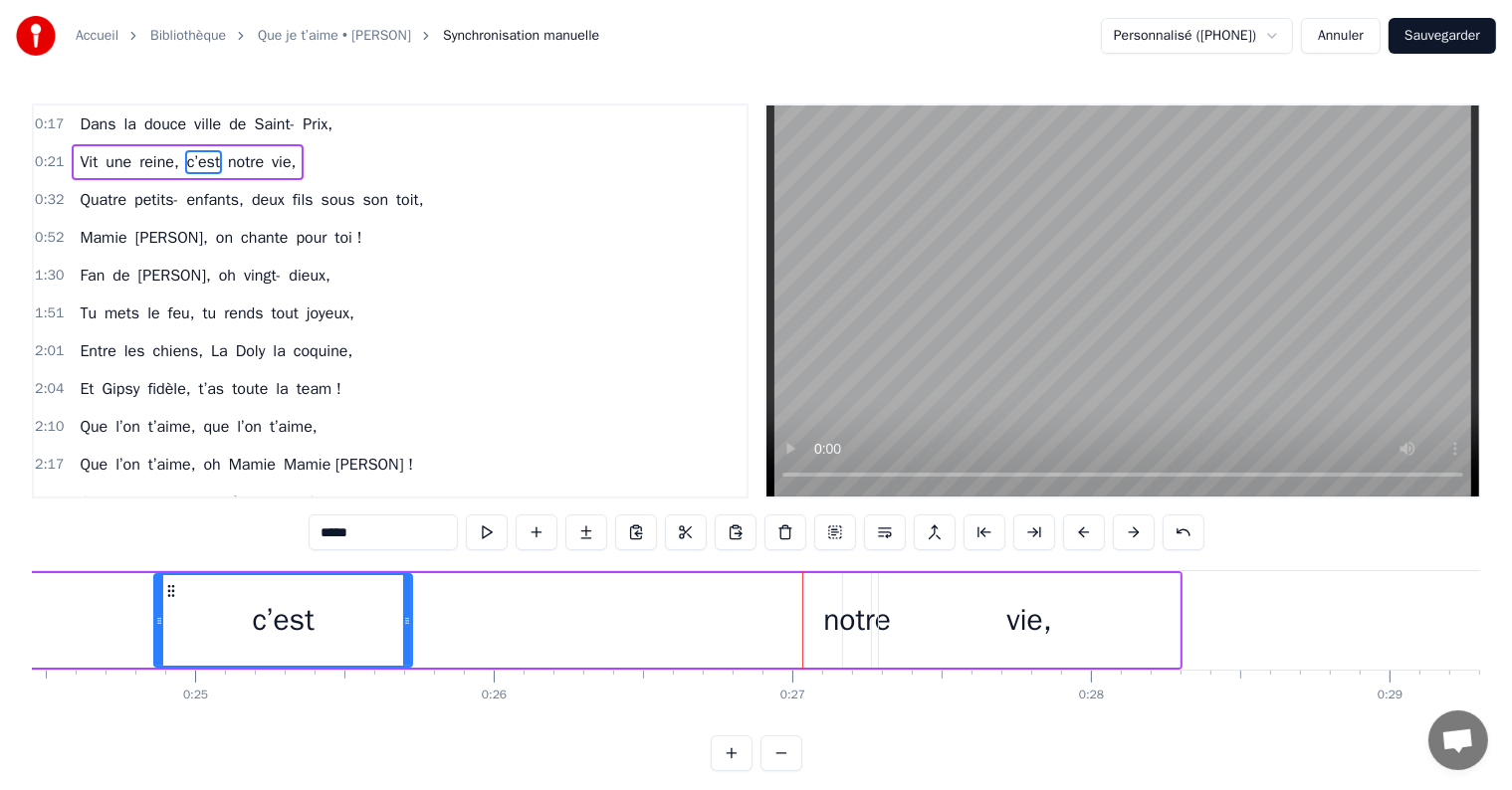 drag, startPoint x: 832, startPoint y: 596, endPoint x: 409, endPoint y: 589, distance: 423.05792 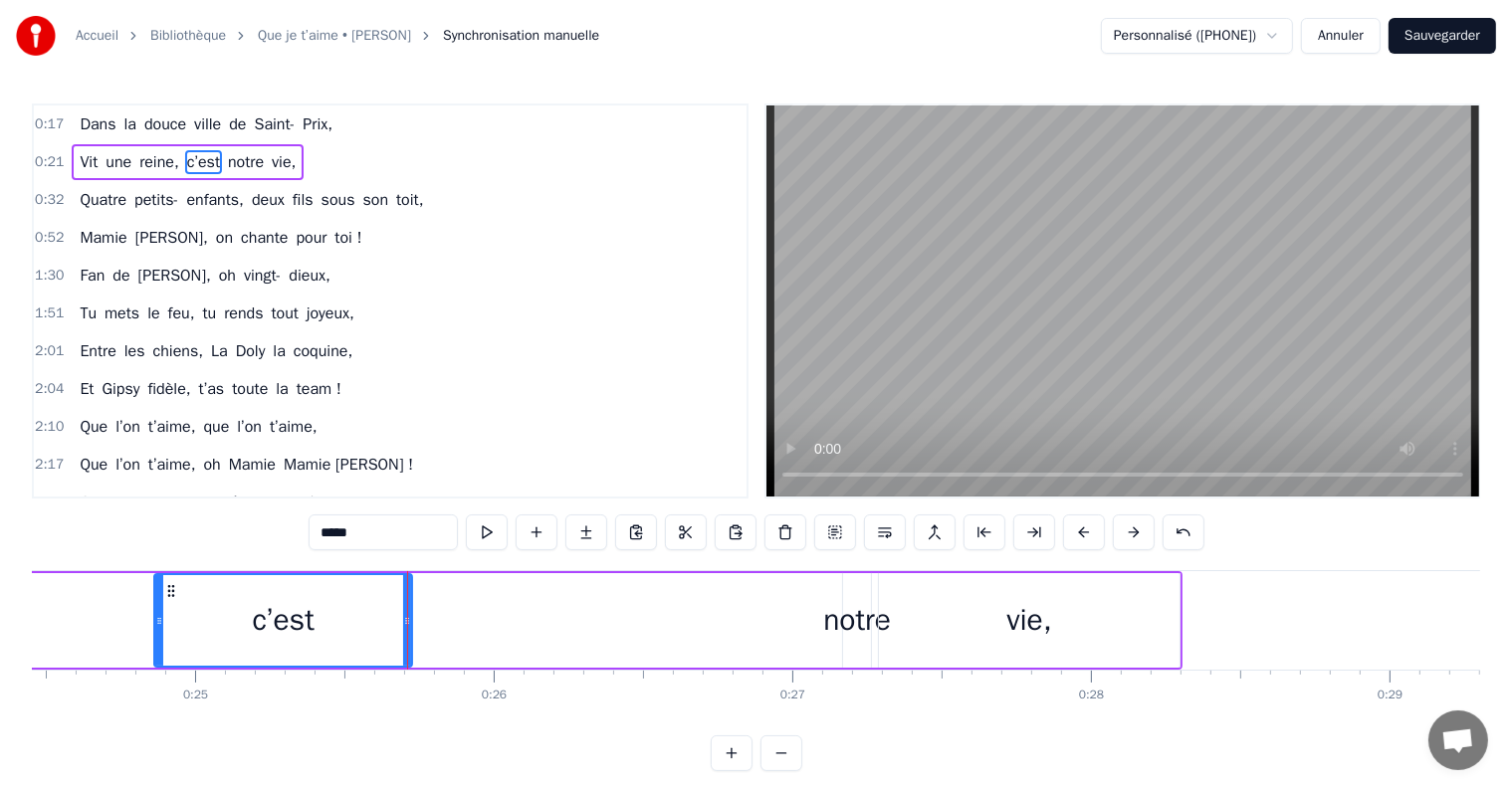 click on "notre" at bounding box center [857, 620] 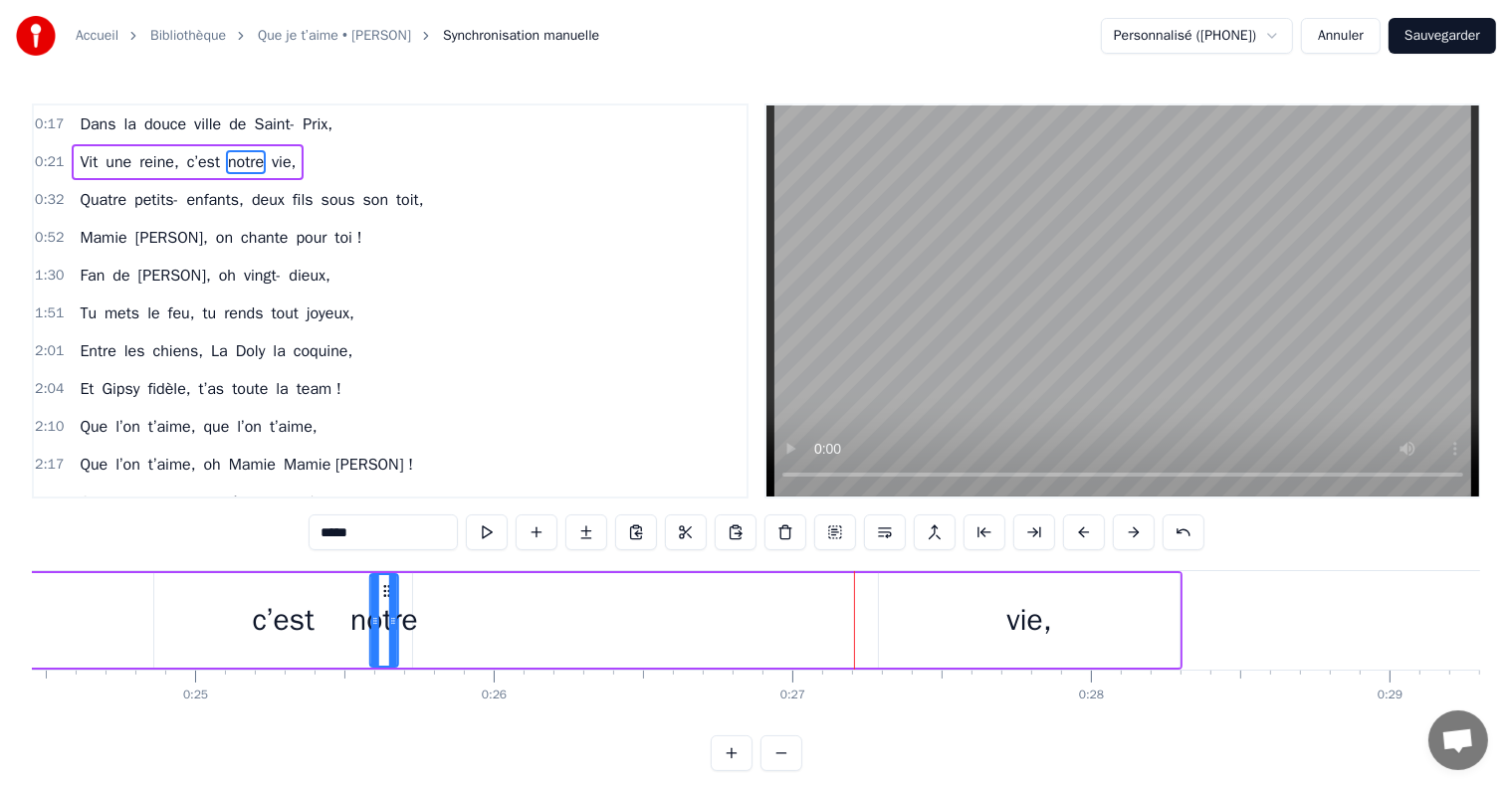 drag, startPoint x: 860, startPoint y: 588, endPoint x: 386, endPoint y: 565, distance: 474.55769 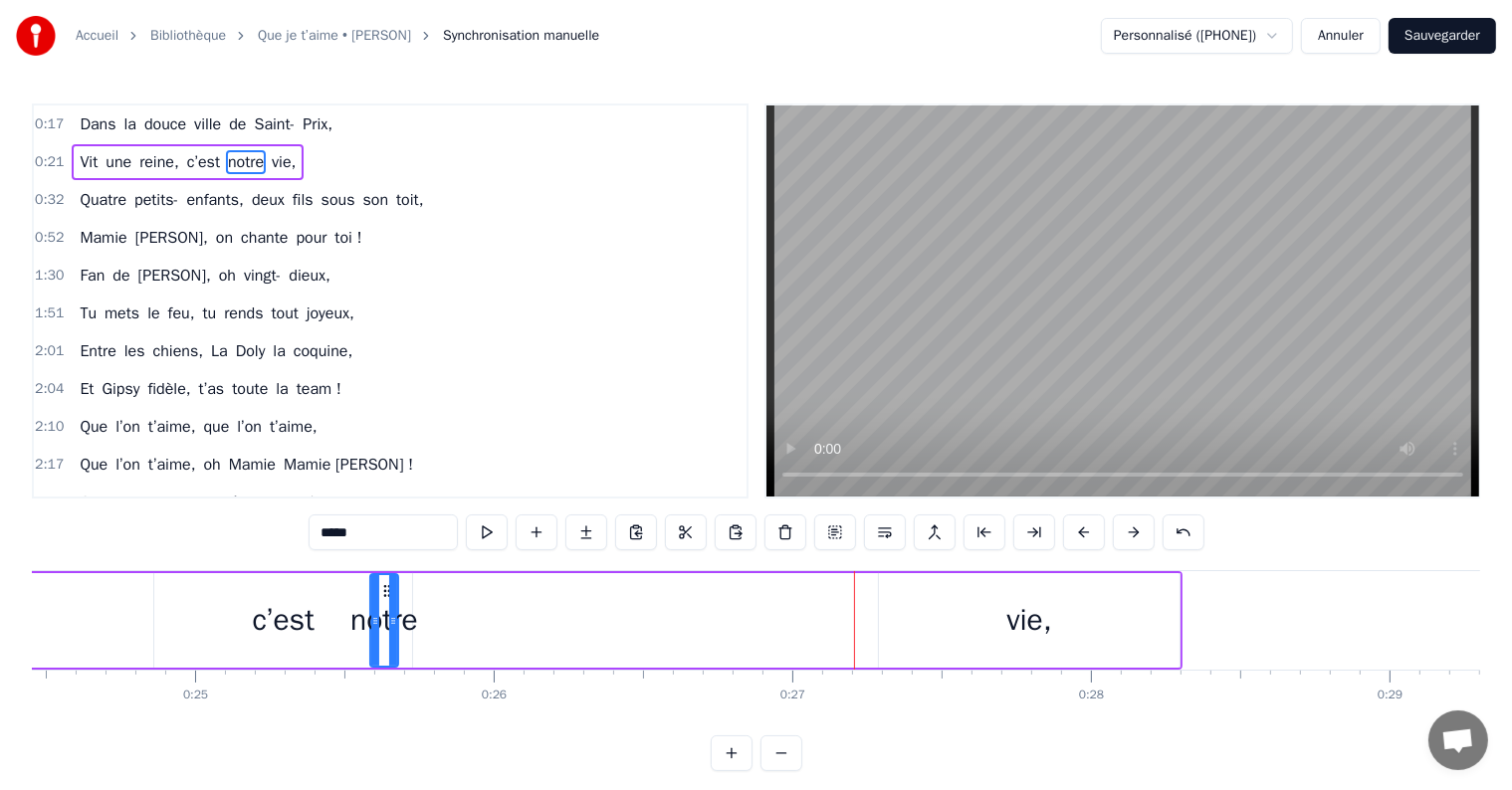 click on "vie," at bounding box center (1029, 620) 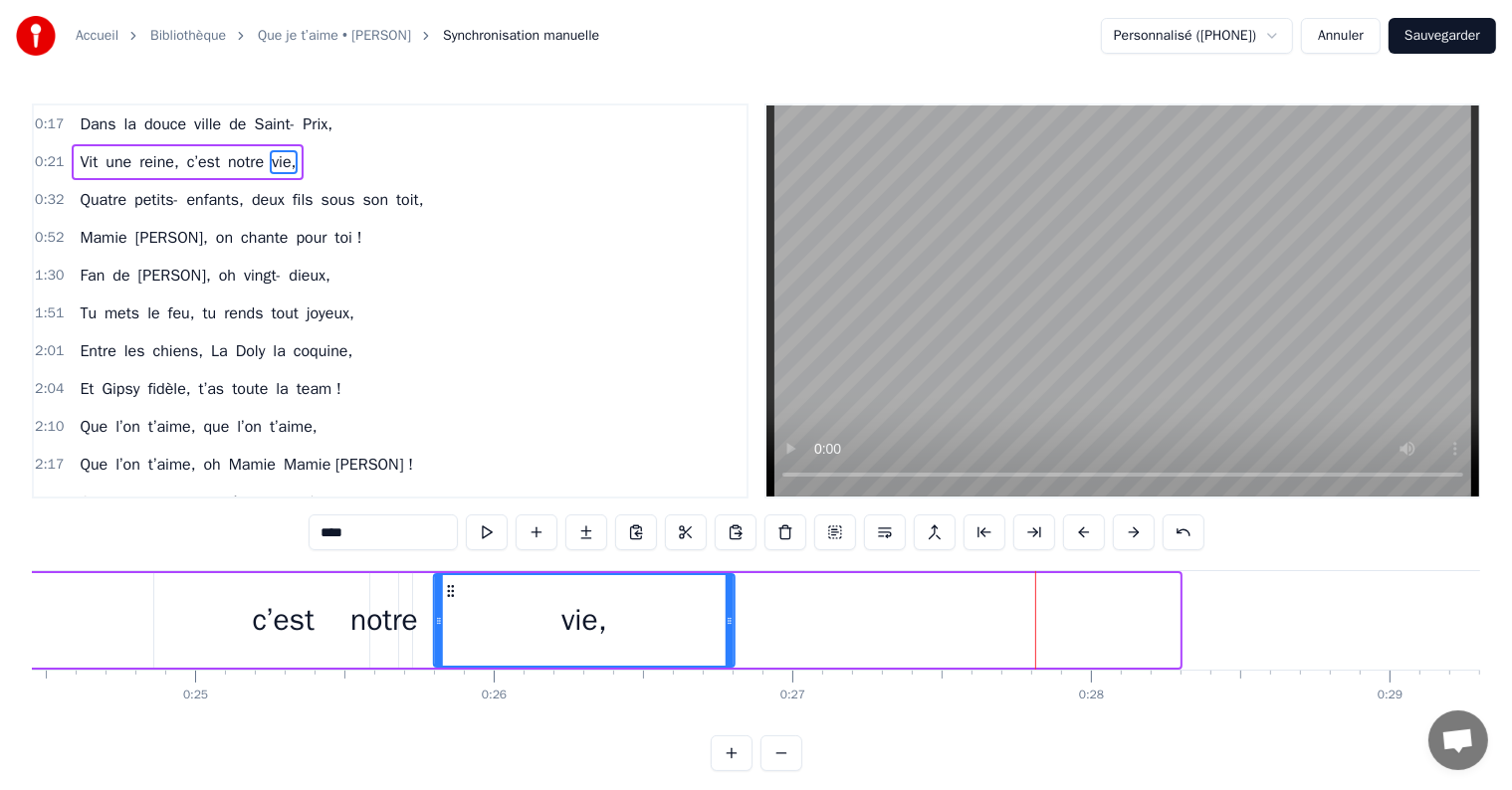 drag, startPoint x: 895, startPoint y: 592, endPoint x: 448, endPoint y: 585, distance: 447.05481 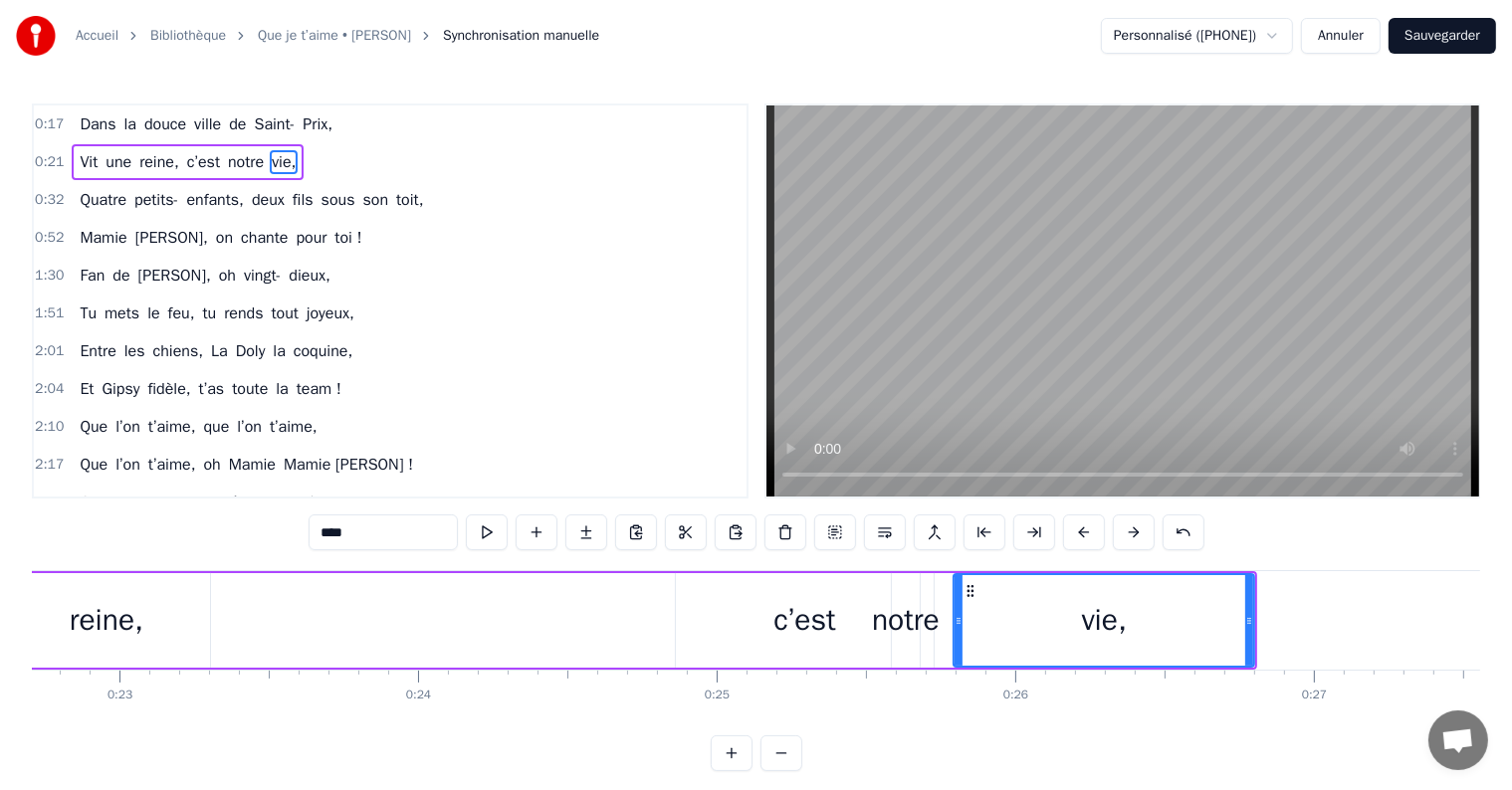 scroll, scrollTop: 0, scrollLeft: 6641, axis: horizontal 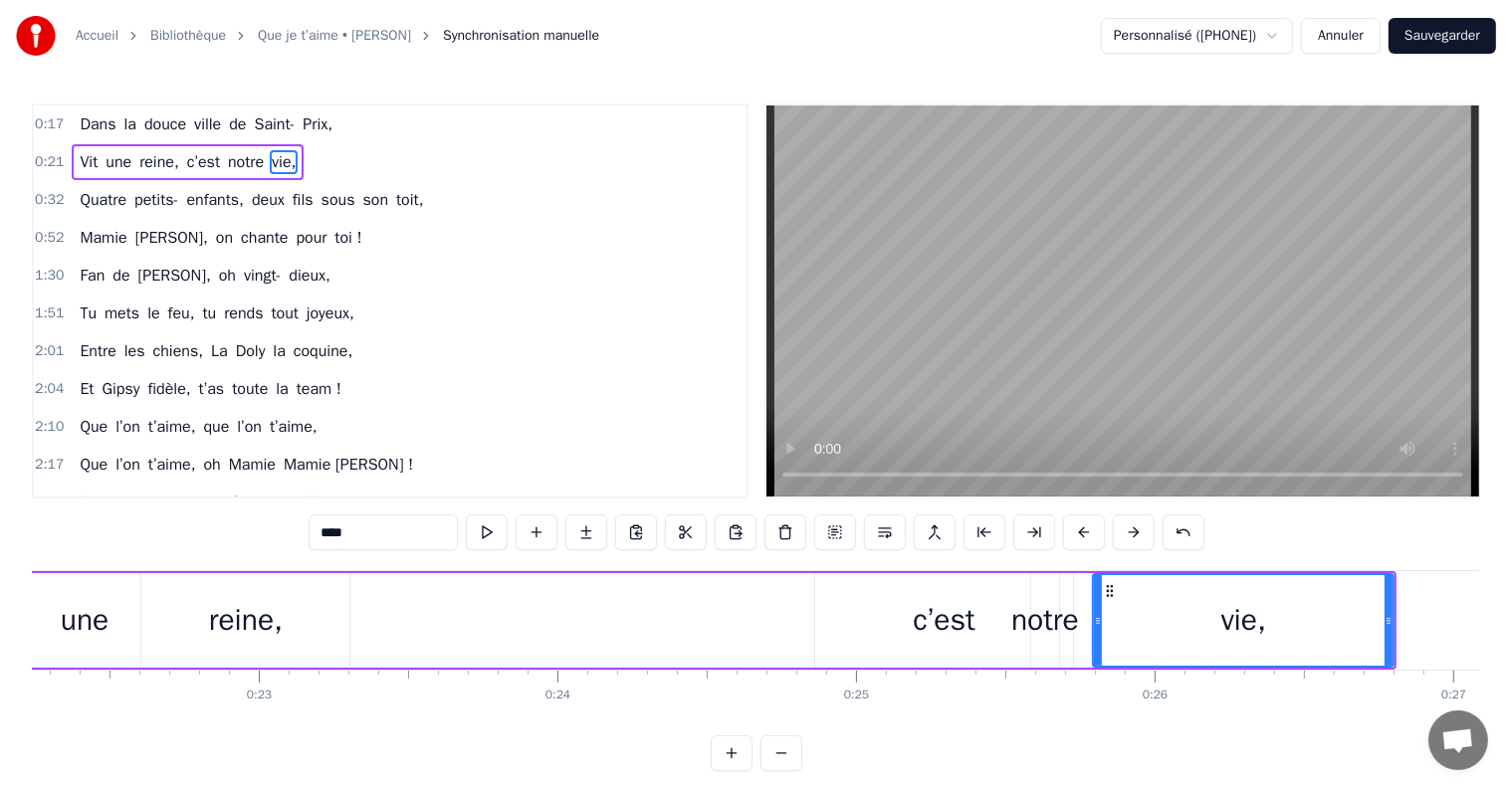 click on "c’est" at bounding box center (944, 620) 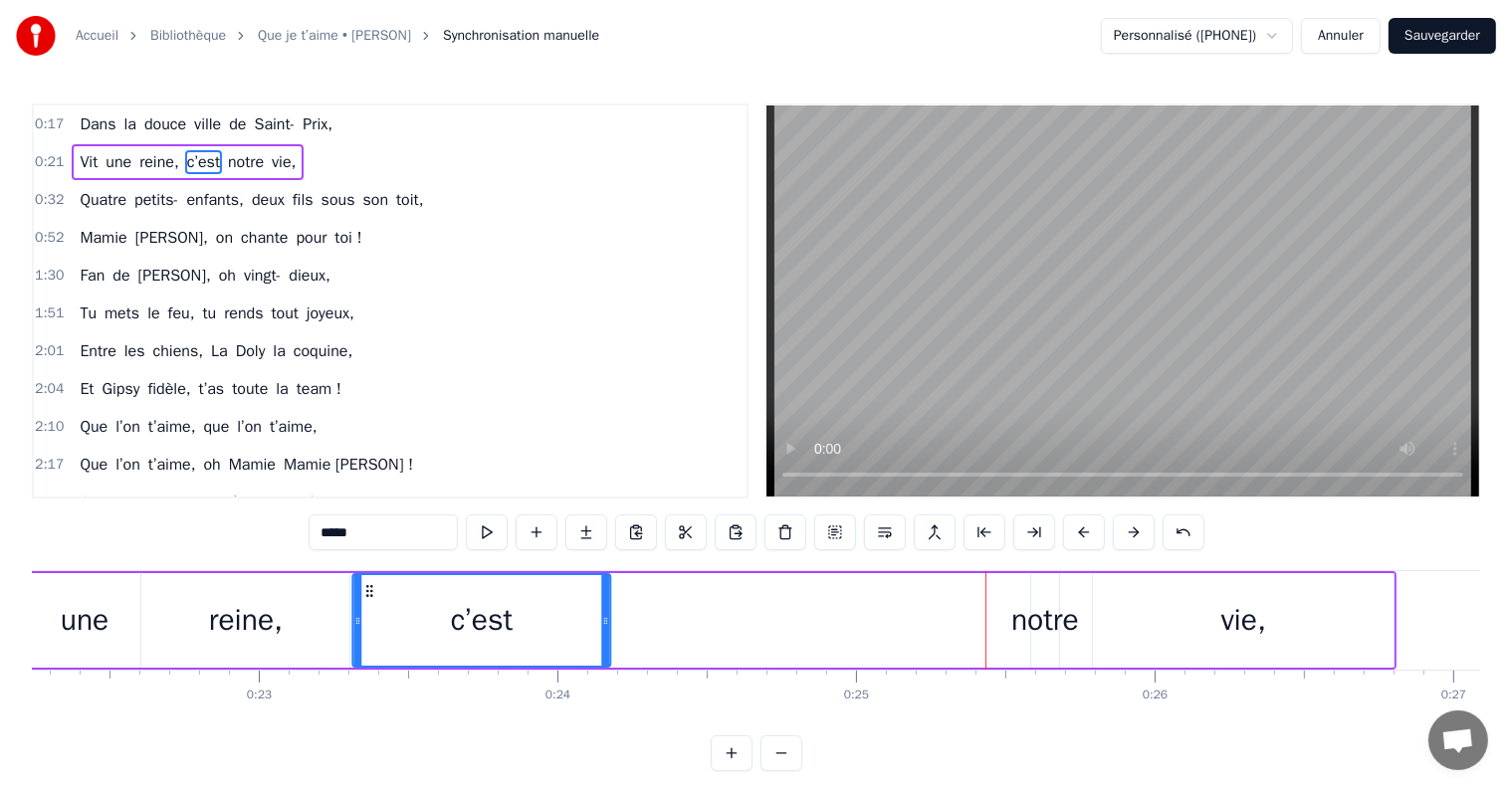 drag, startPoint x: 828, startPoint y: 583, endPoint x: 367, endPoint y: 585, distance: 461.00434 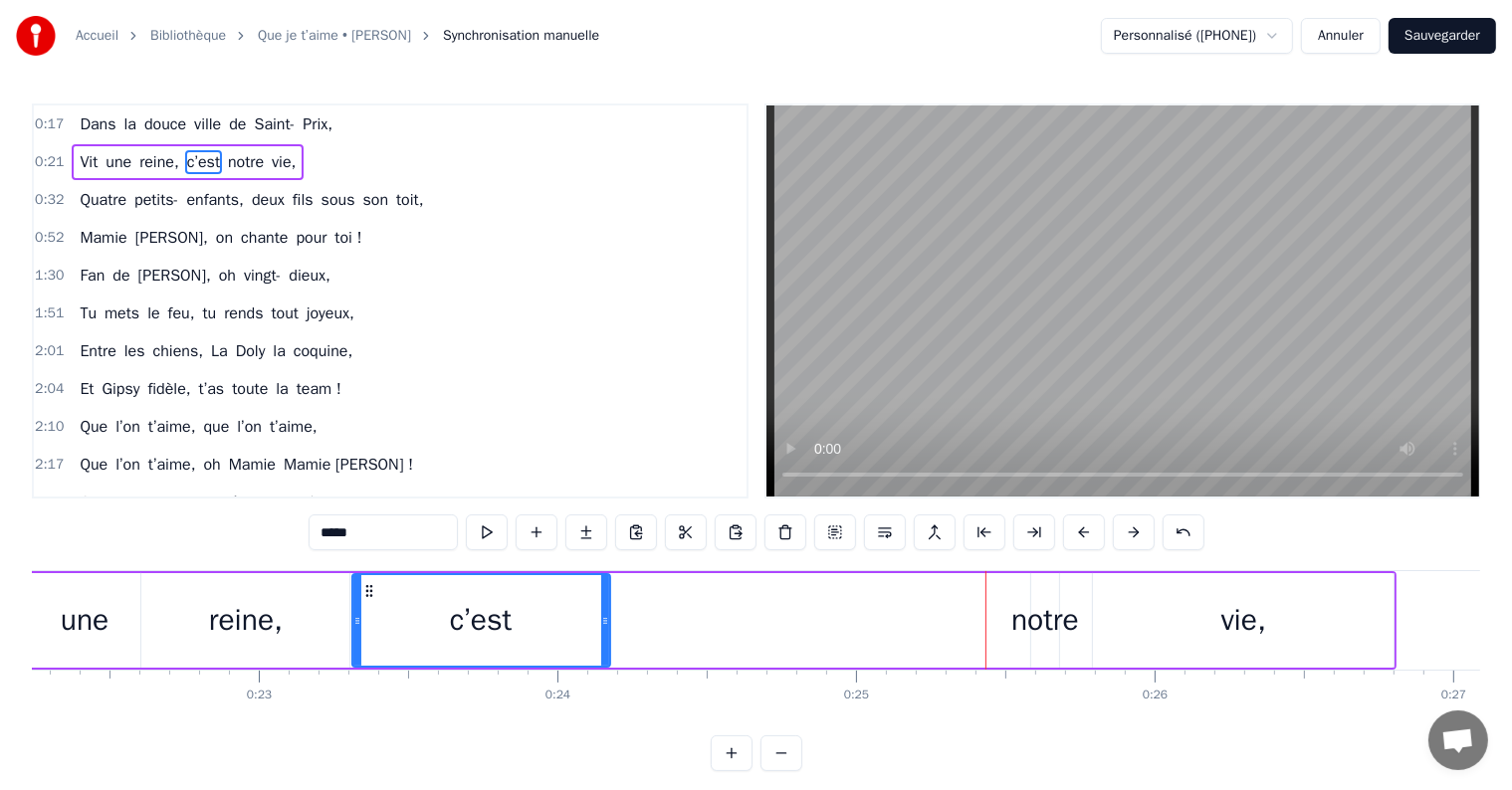 click on "notre" at bounding box center (1045, 620) 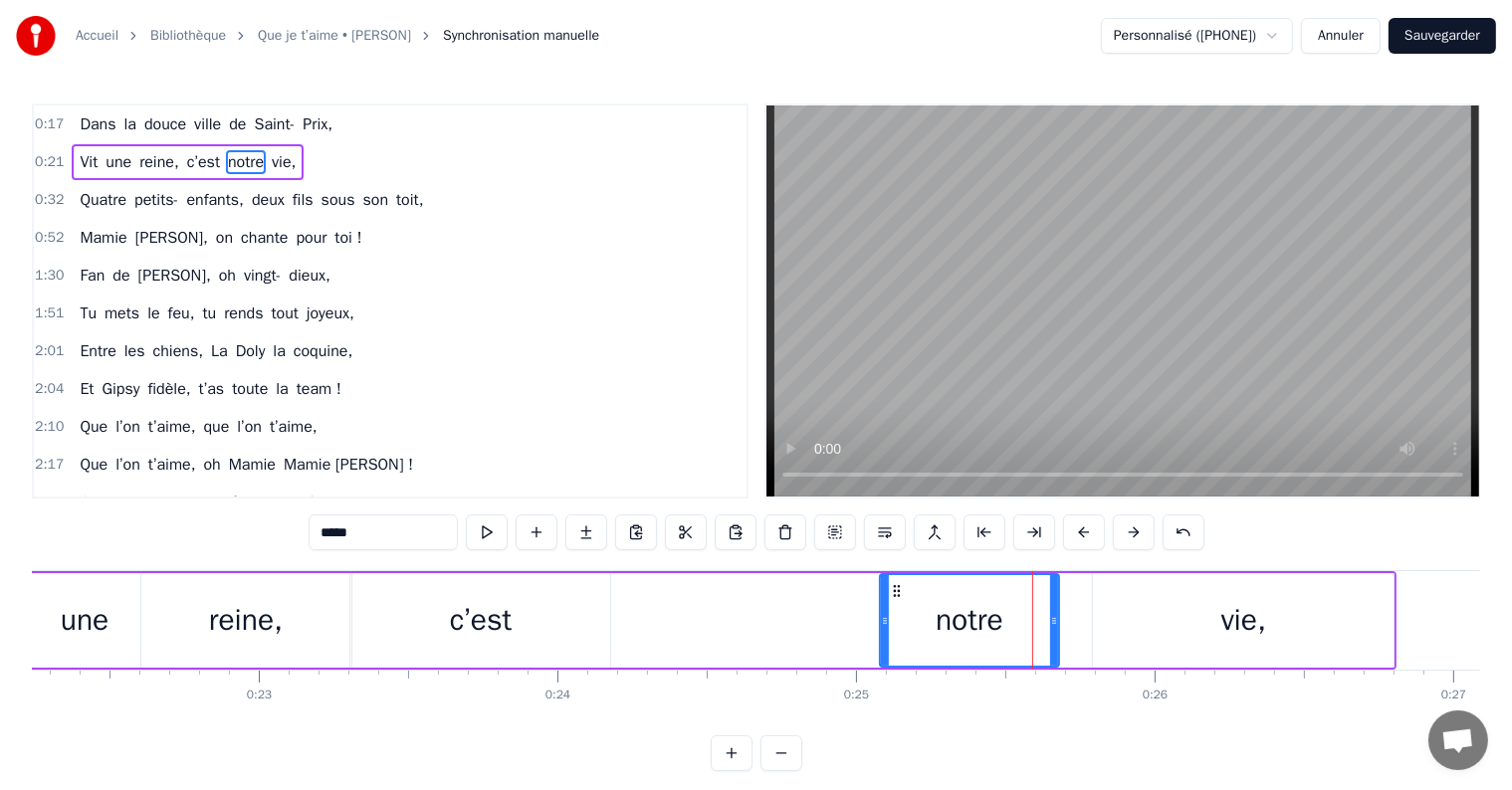 drag, startPoint x: 1034, startPoint y: 592, endPoint x: 870, endPoint y: 591, distance: 164.00305 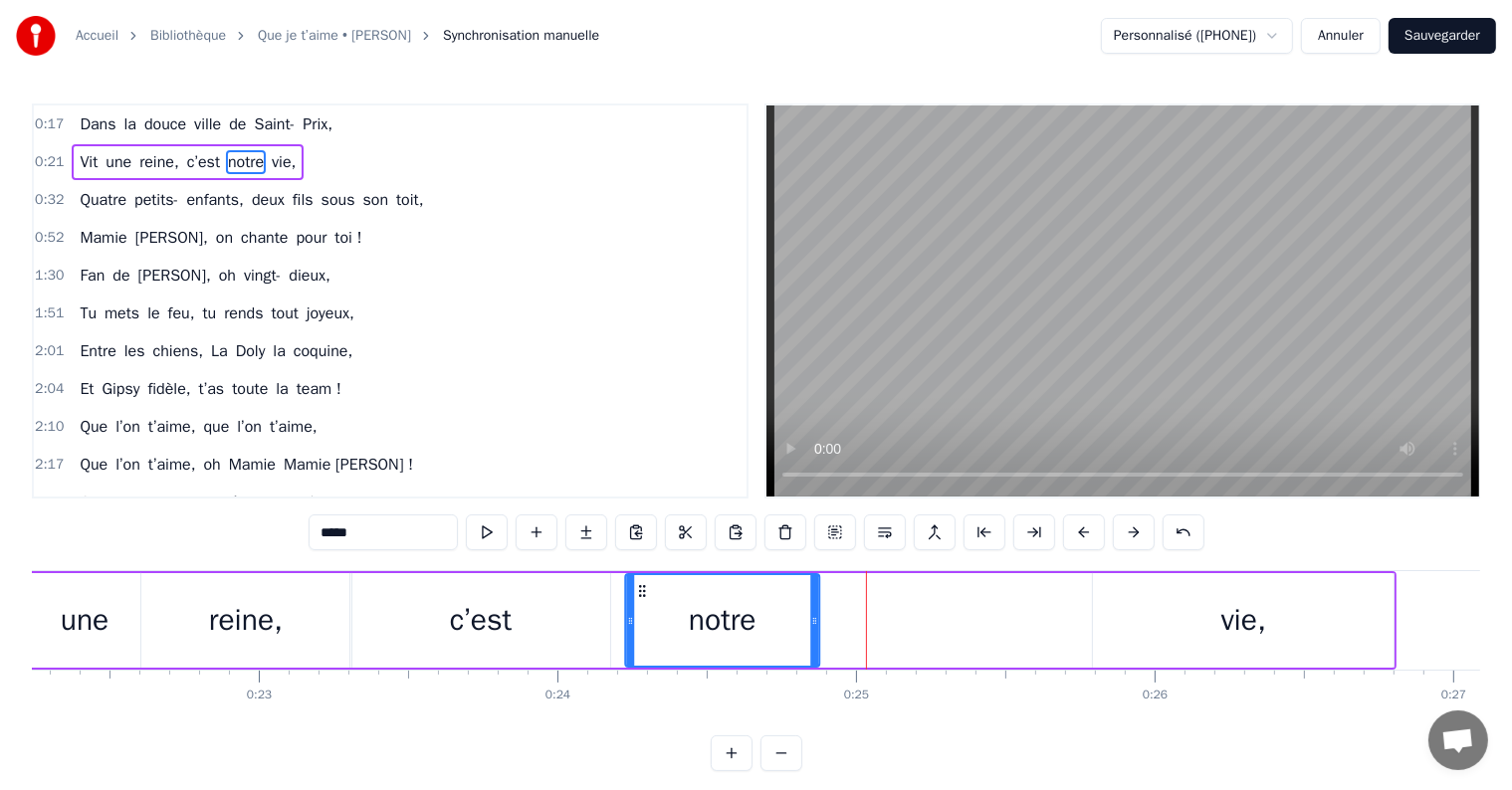 drag, startPoint x: 880, startPoint y: 591, endPoint x: 650, endPoint y: 585, distance: 230.07825 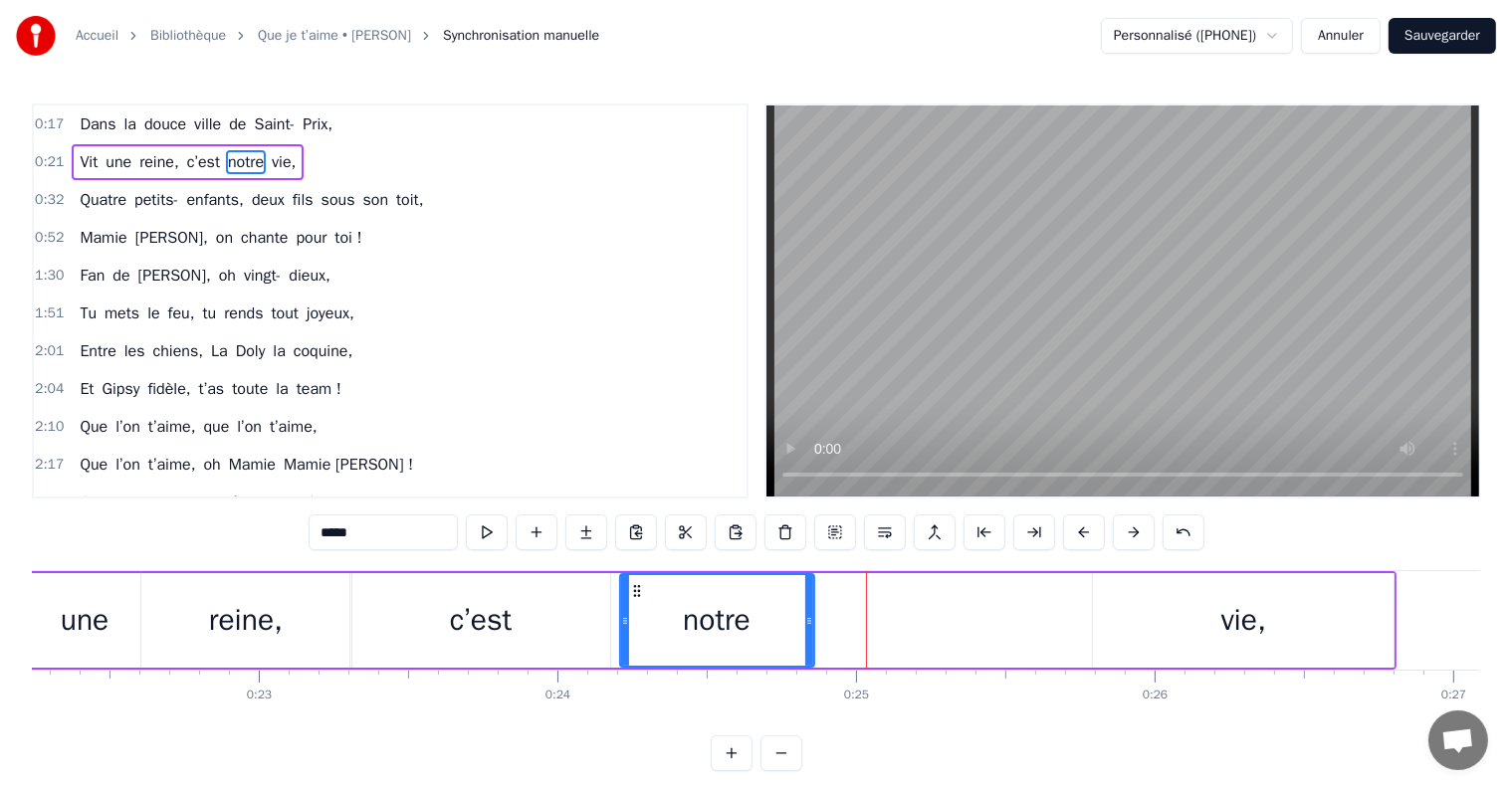 click on "vie," at bounding box center (1243, 620) 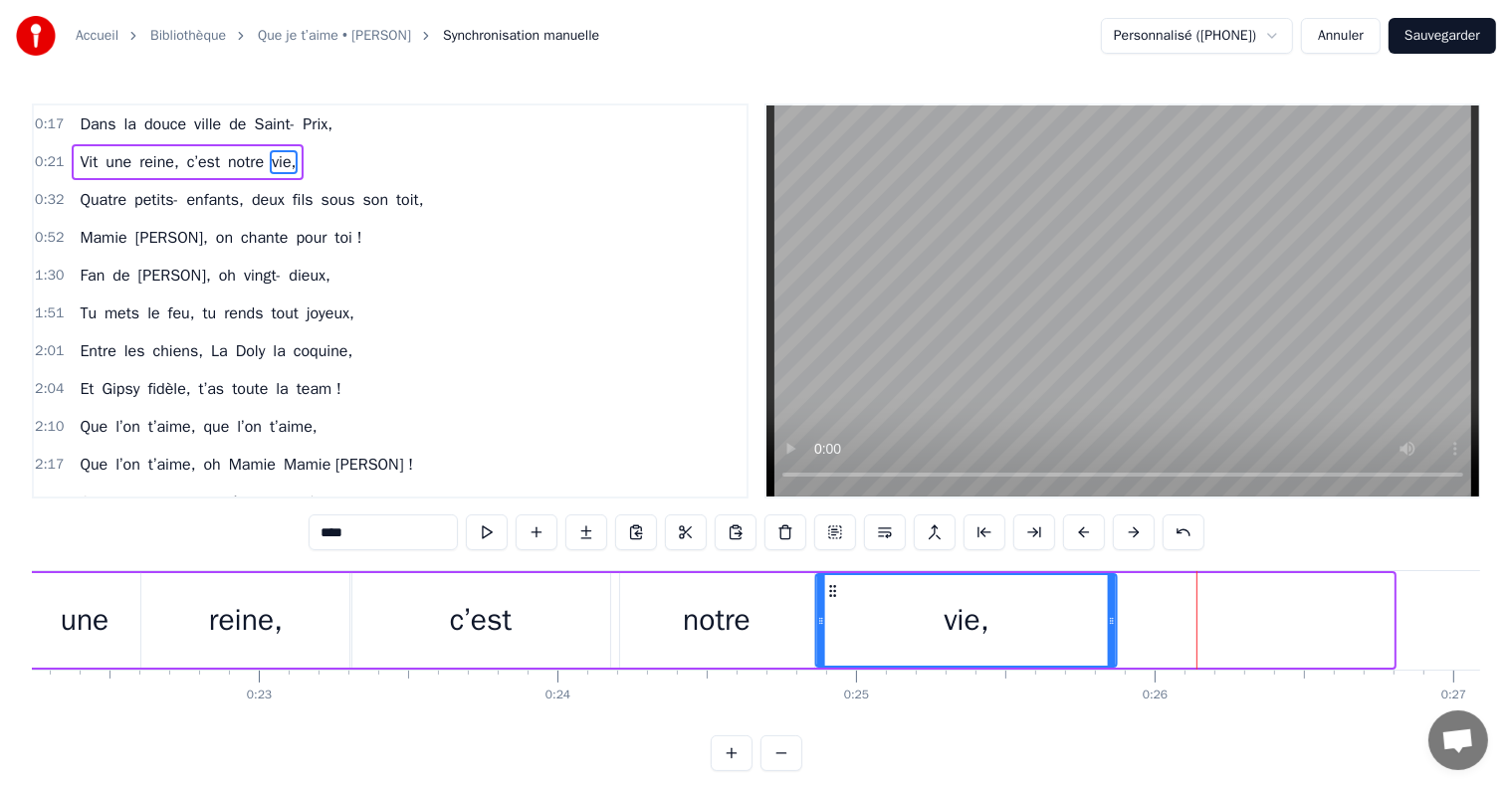 drag, startPoint x: 1106, startPoint y: 592, endPoint x: 828, endPoint y: 591, distance: 278.0018 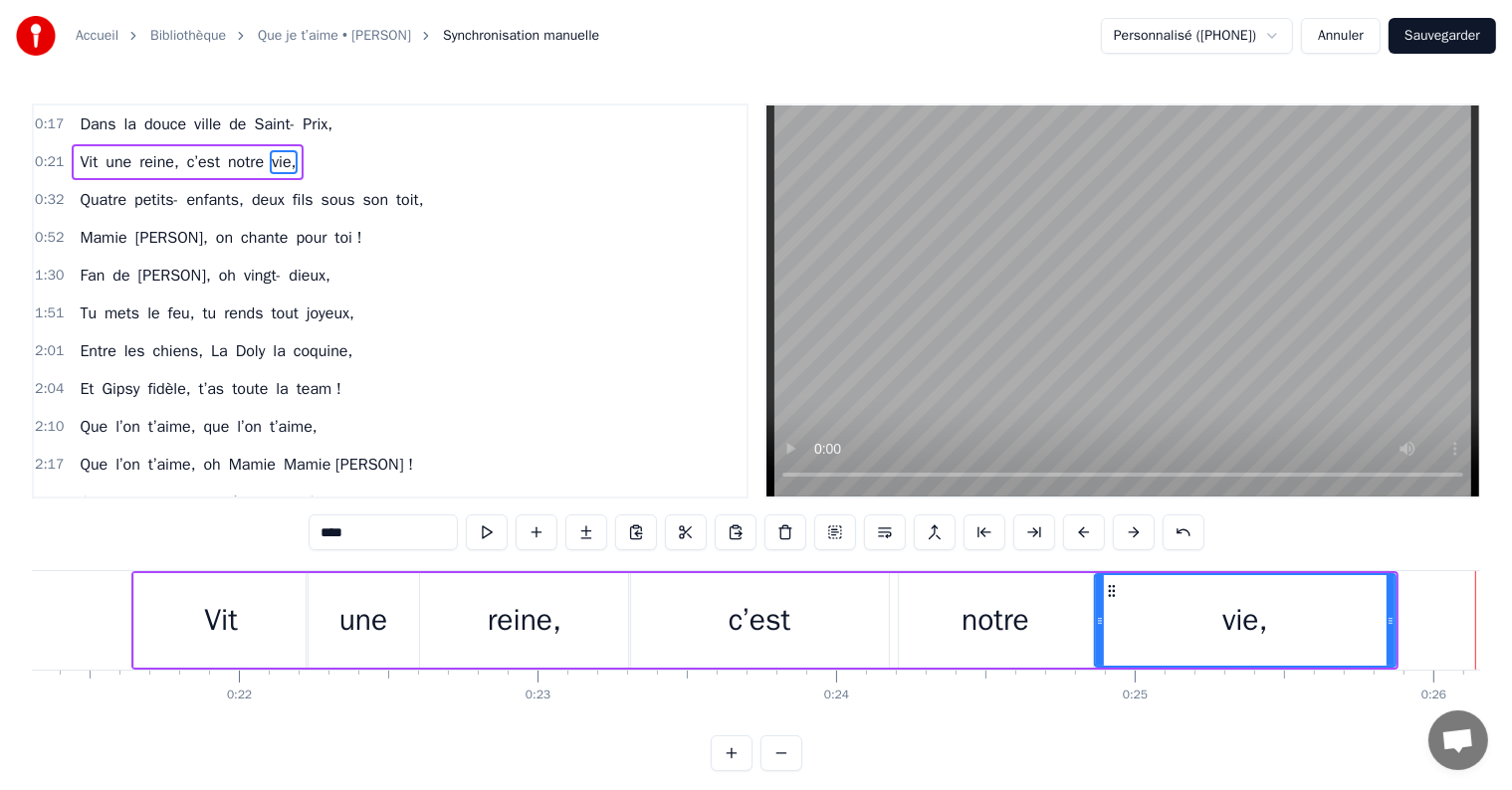scroll, scrollTop: 0, scrollLeft: 6293, axis: horizontal 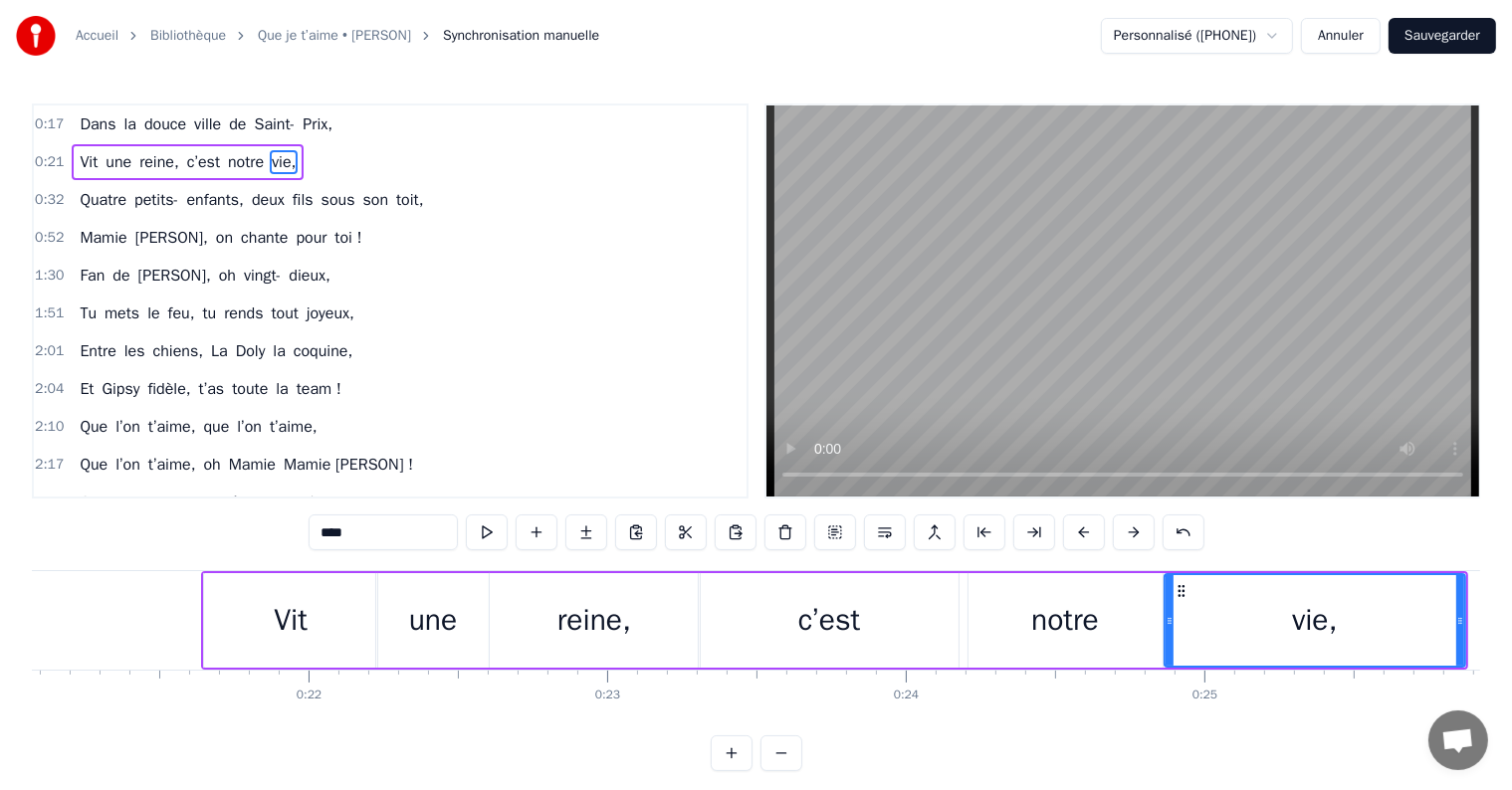 click on "reine," at bounding box center [593, 620] 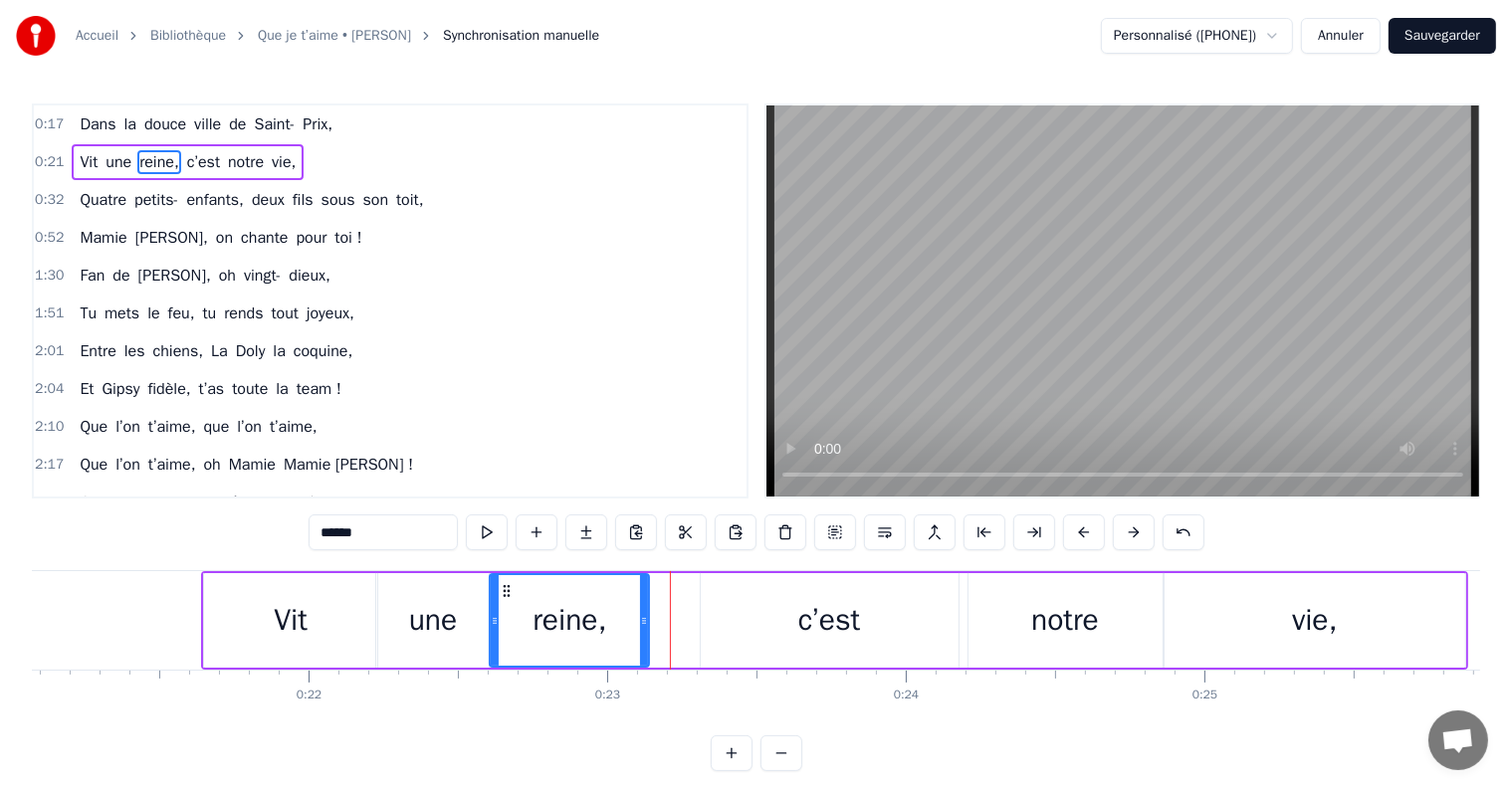 drag, startPoint x: 692, startPoint y: 593, endPoint x: 639, endPoint y: 596, distance: 53.08484 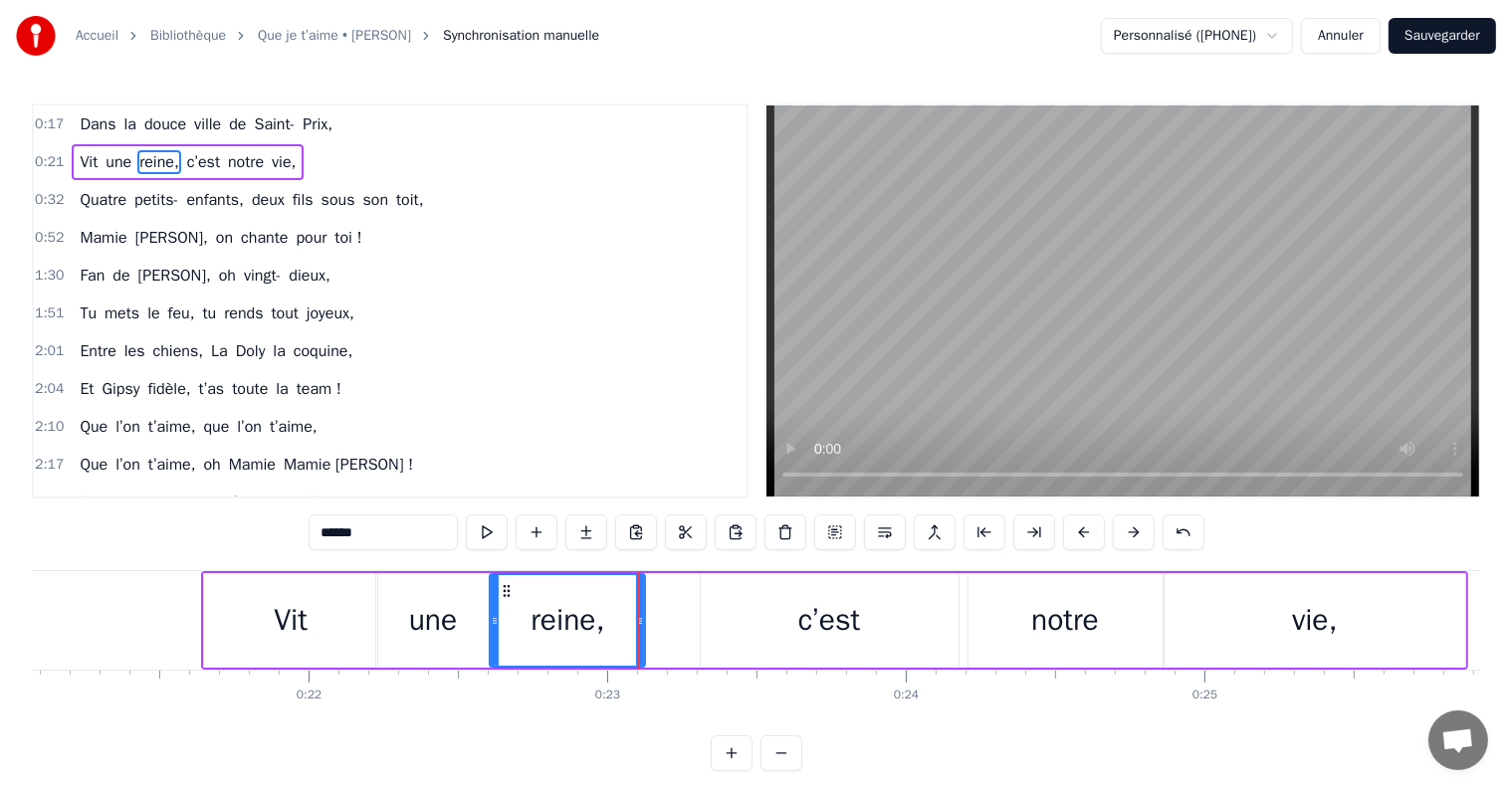 click on "c’est" at bounding box center [829, 620] 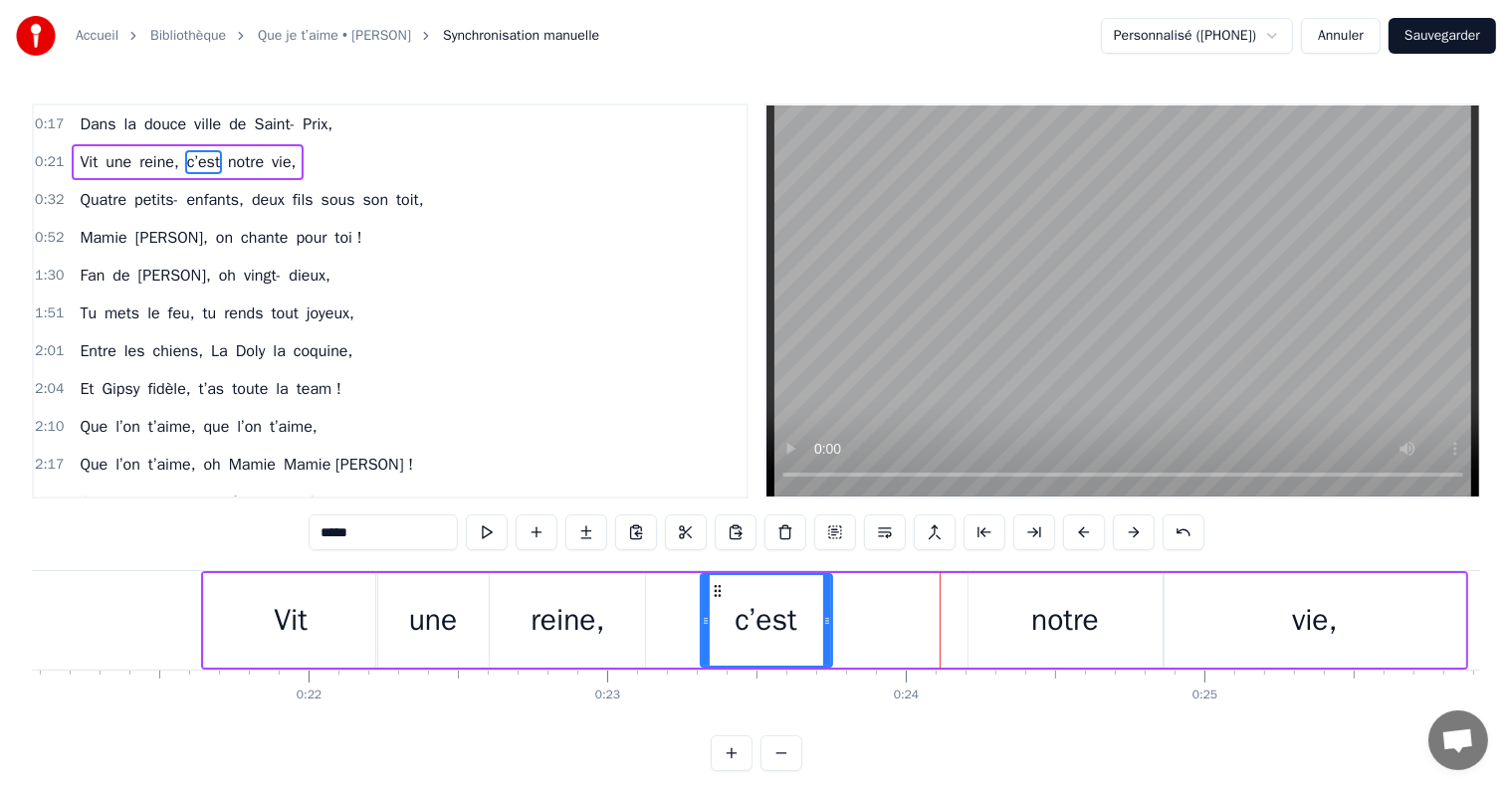 drag, startPoint x: 954, startPoint y: 597, endPoint x: 817, endPoint y: 598, distance: 137.00365 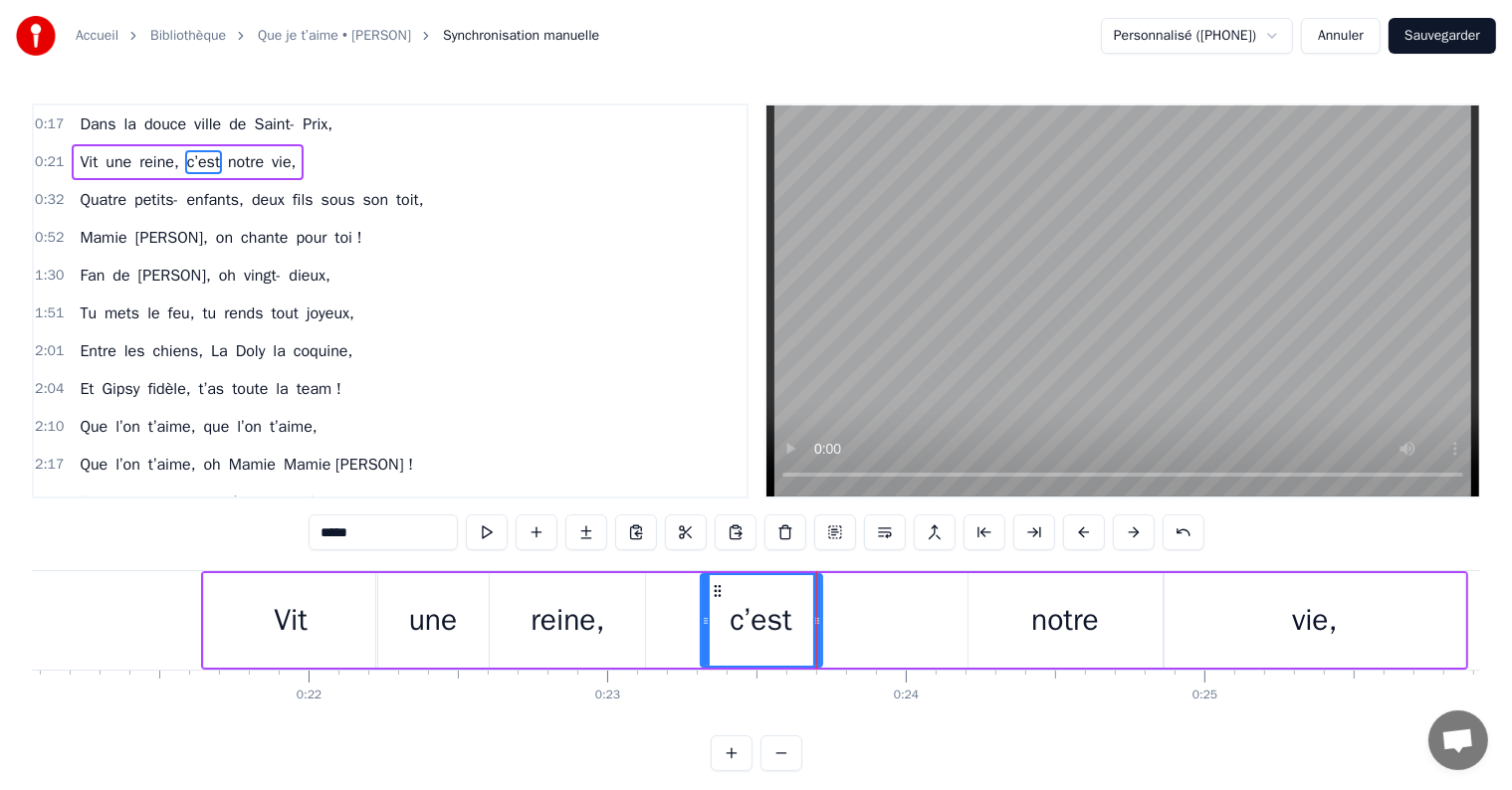 click on "notre" at bounding box center [1065, 620] 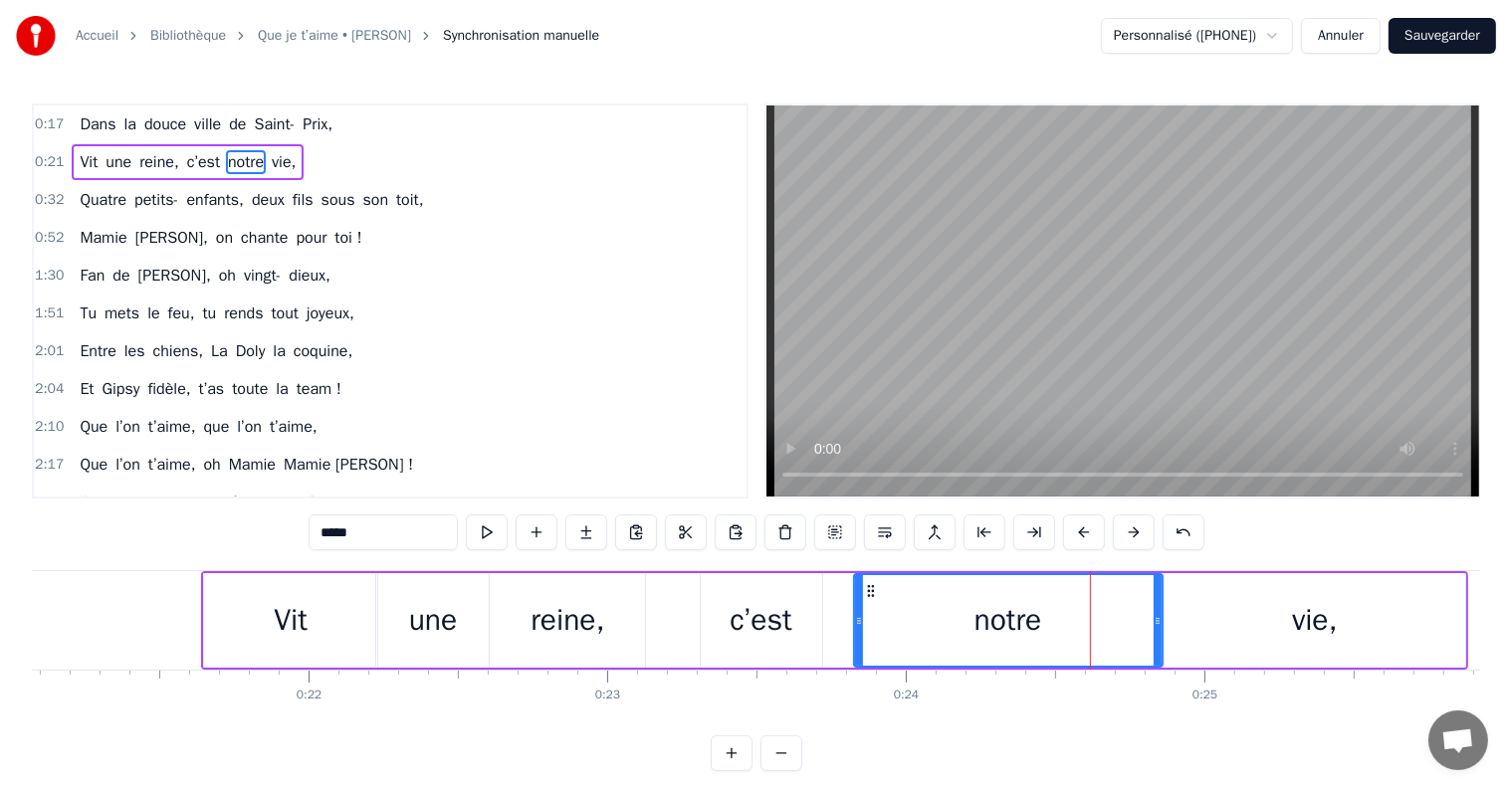 drag, startPoint x: 974, startPoint y: 603, endPoint x: 916, endPoint y: 586, distance: 60.440053 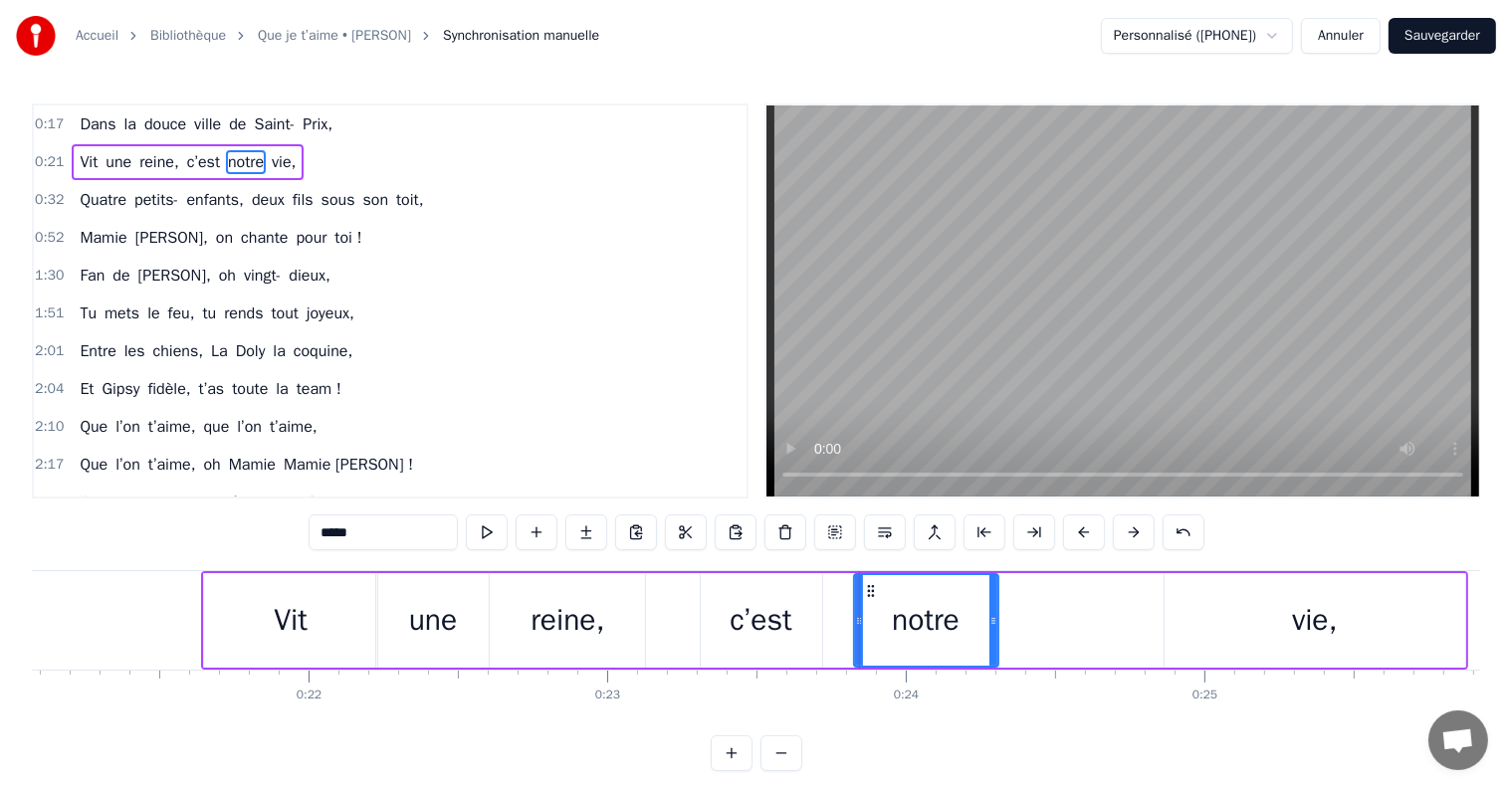 drag, startPoint x: 1159, startPoint y: 616, endPoint x: 1106, endPoint y: 593, distance: 57.77543 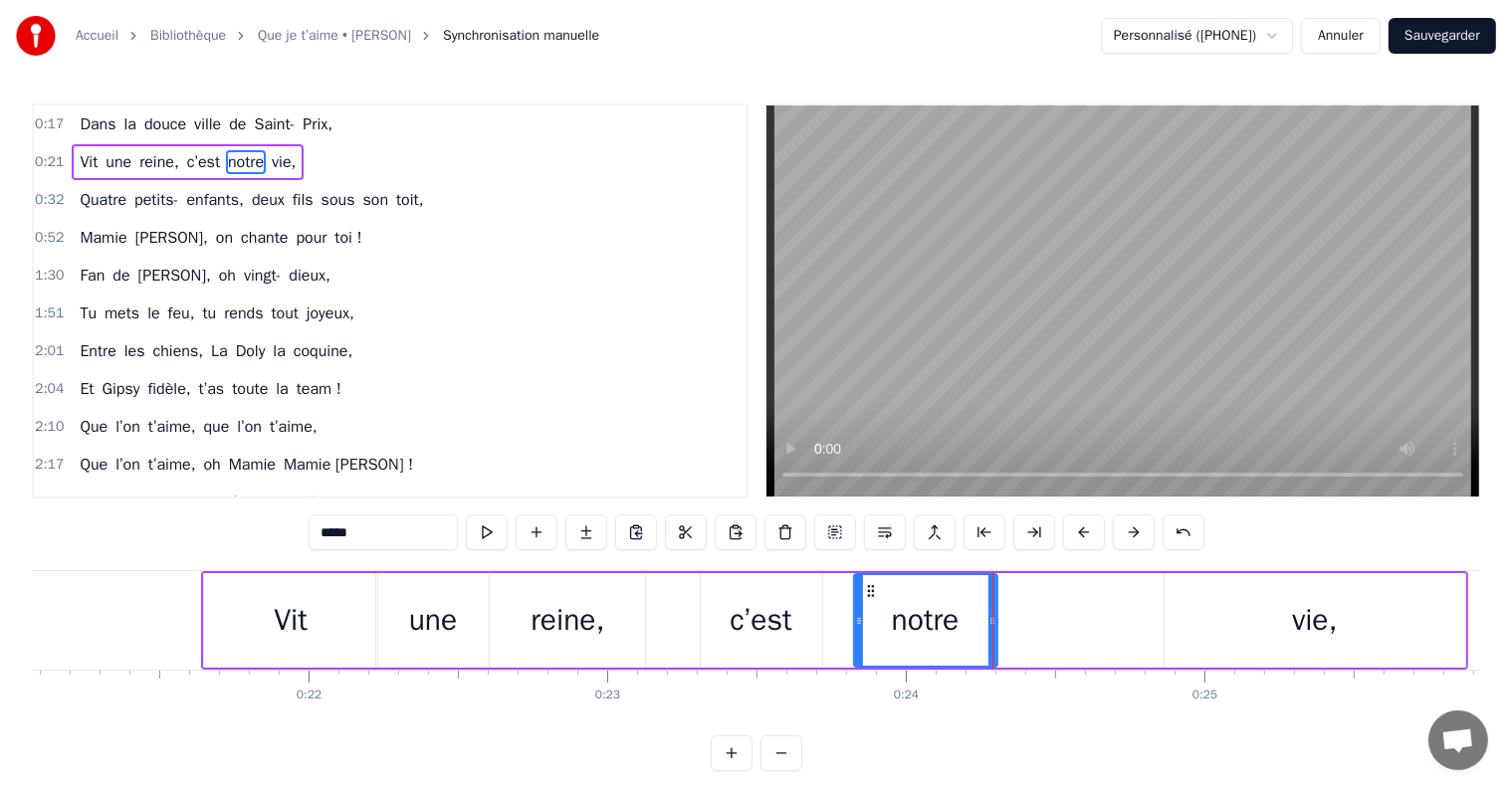 click on "vie," at bounding box center (1315, 620) 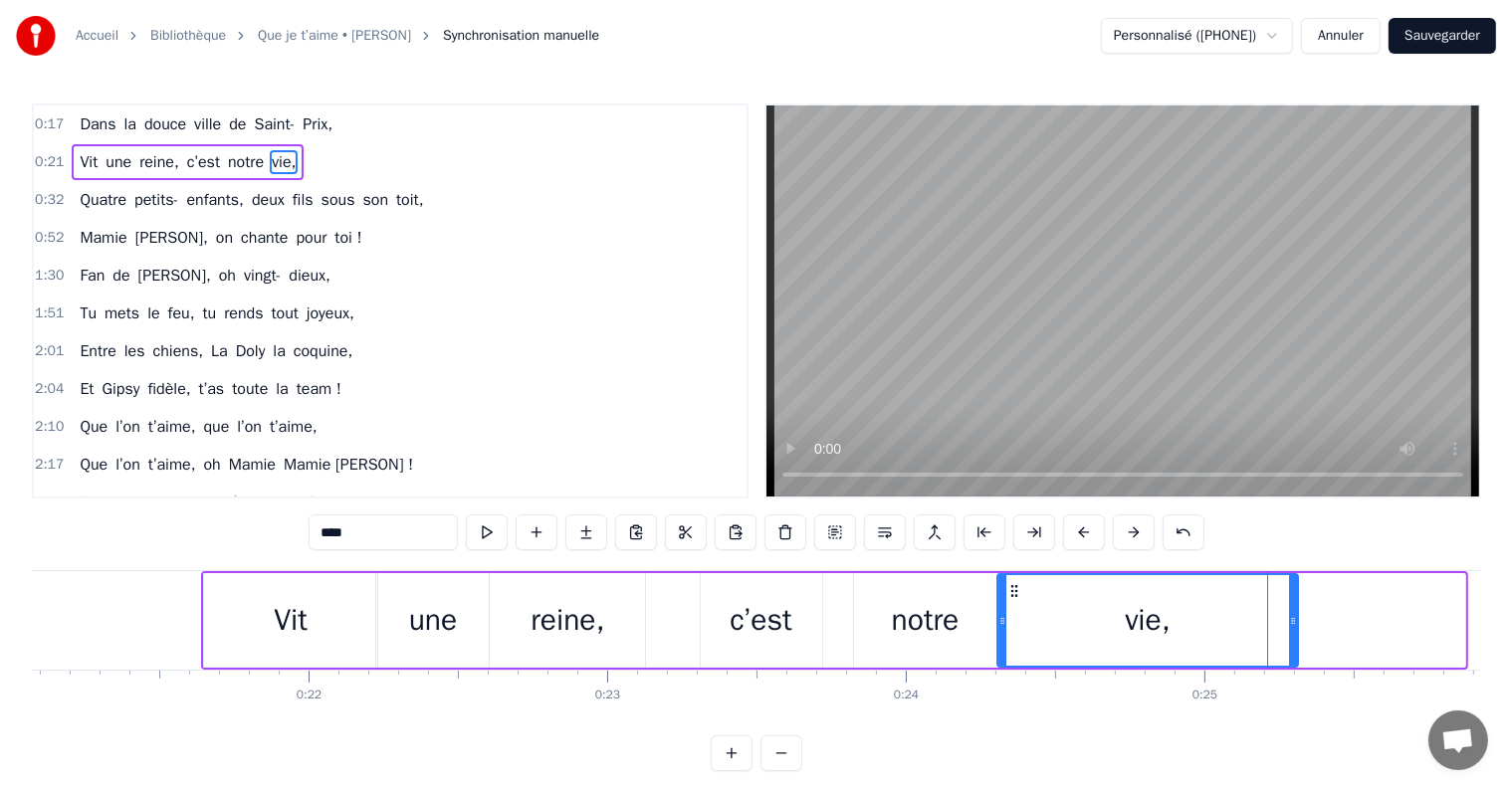 drag, startPoint x: 1175, startPoint y: 581, endPoint x: 1005, endPoint y: 573, distance: 170.18813 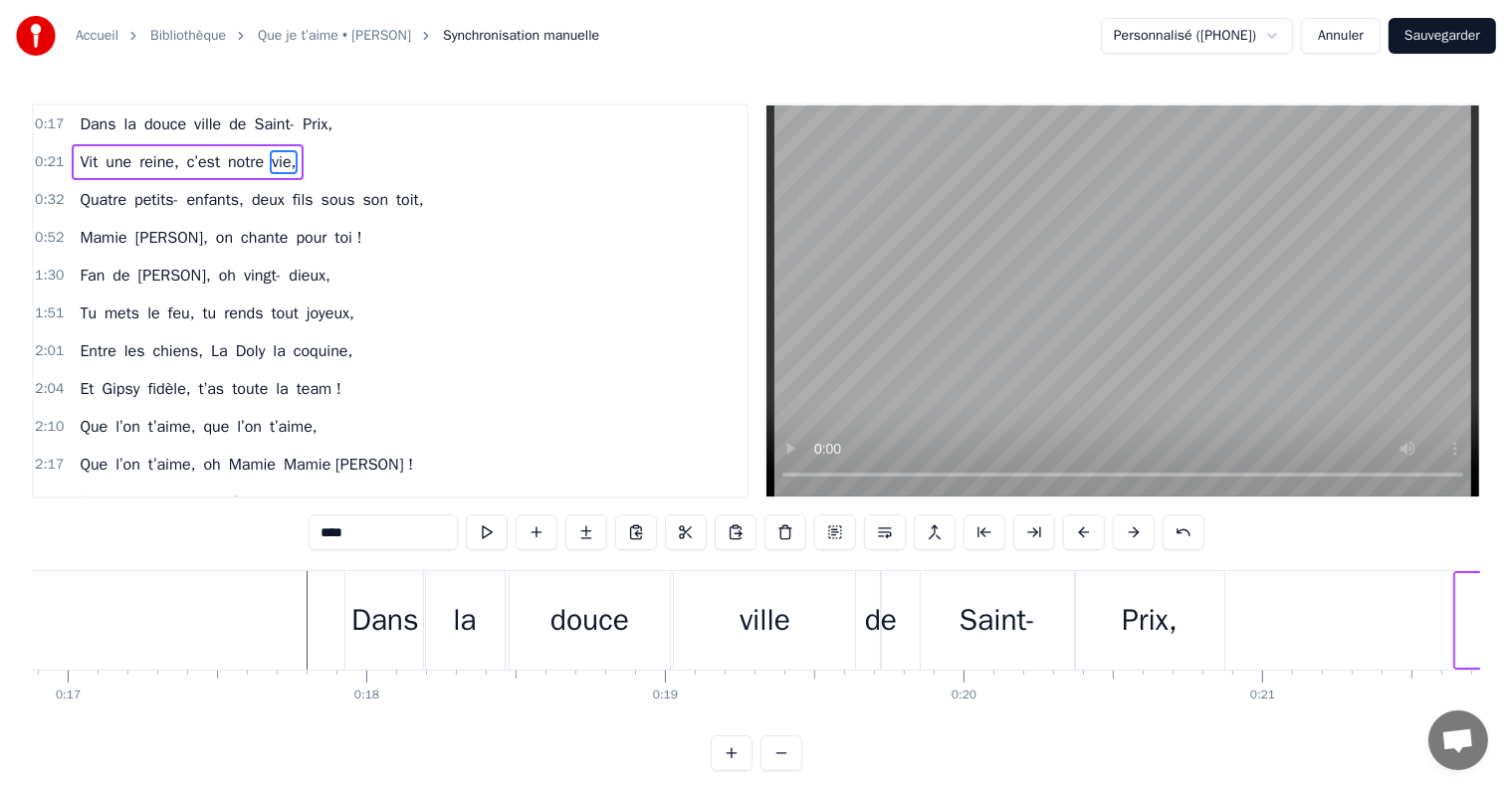scroll, scrollTop: 0, scrollLeft: 4763, axis: horizontal 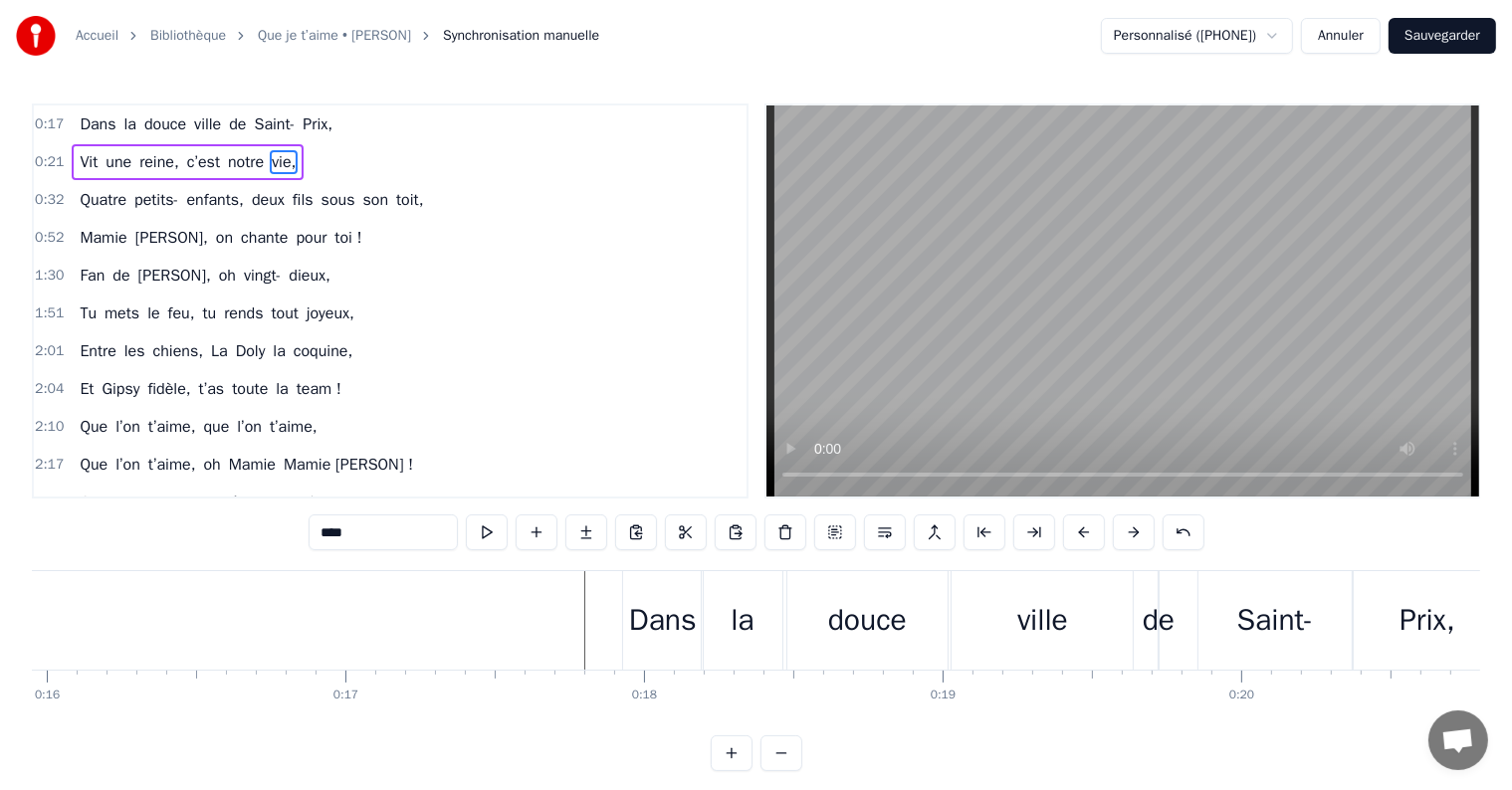 click at bounding box center [26156, 620] 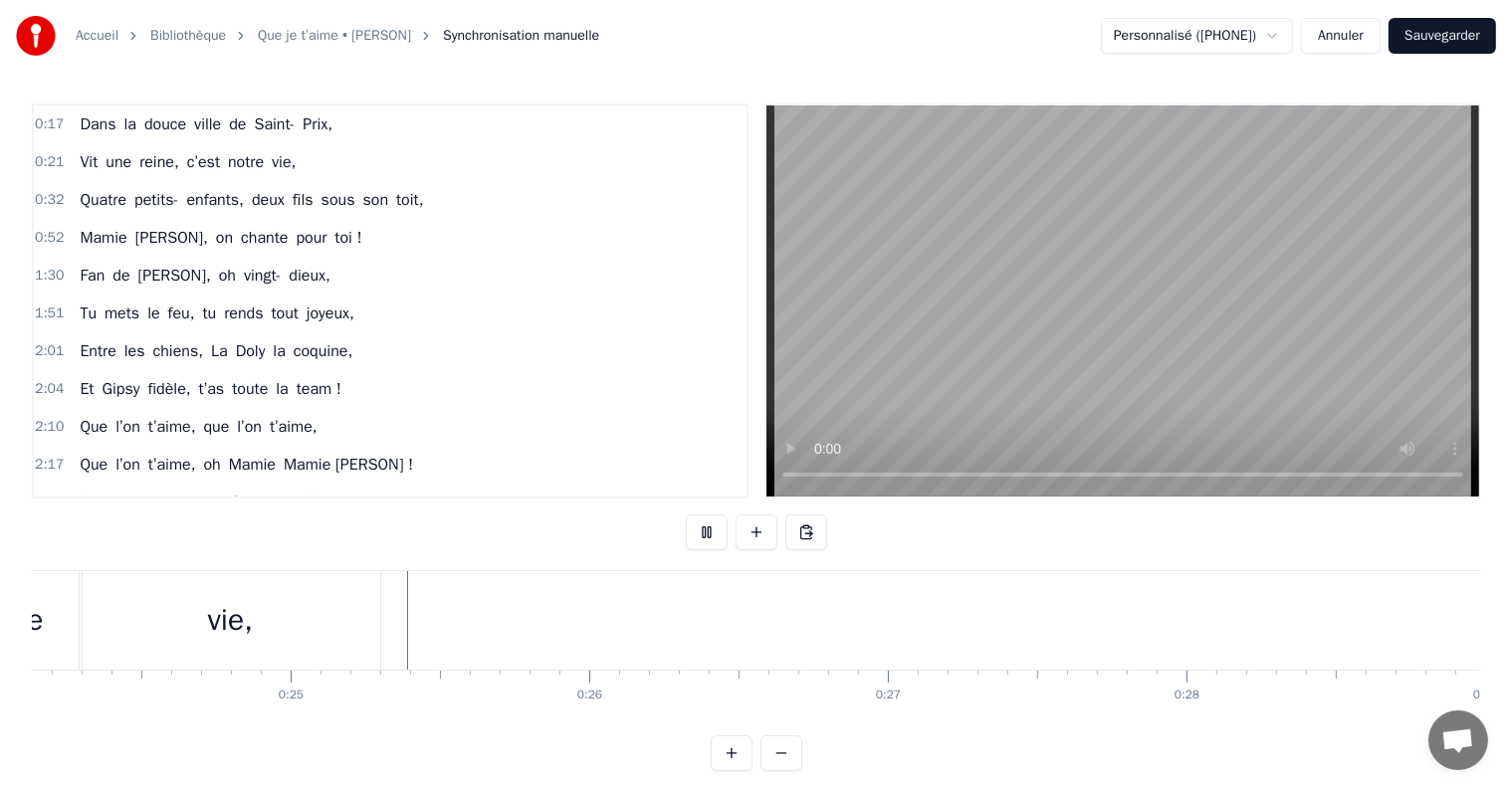scroll, scrollTop: 0, scrollLeft: 7296, axis: horizontal 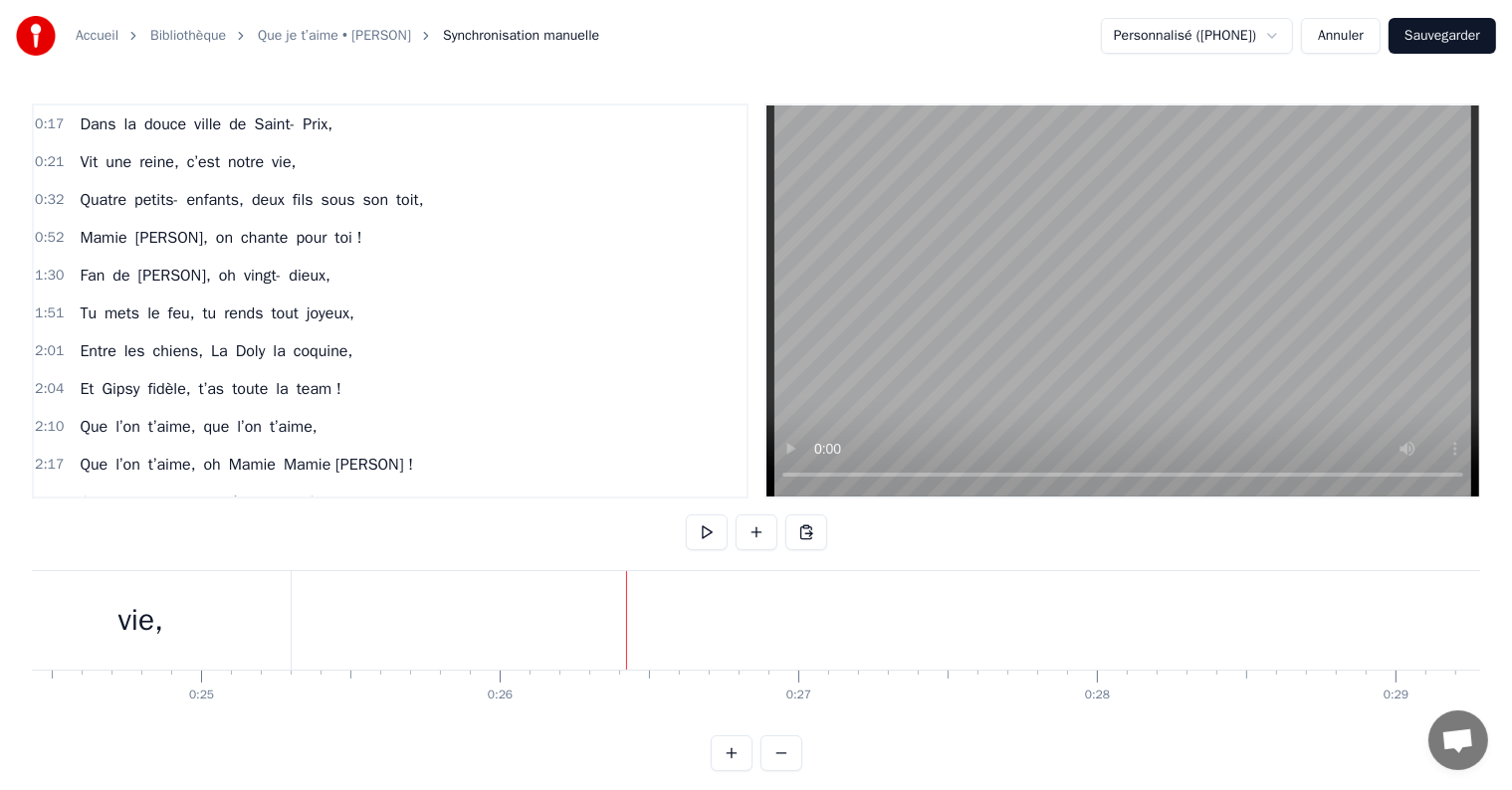 click on "Quatre petits- enfants, deux fils sous son toit," at bounding box center (251, 200) 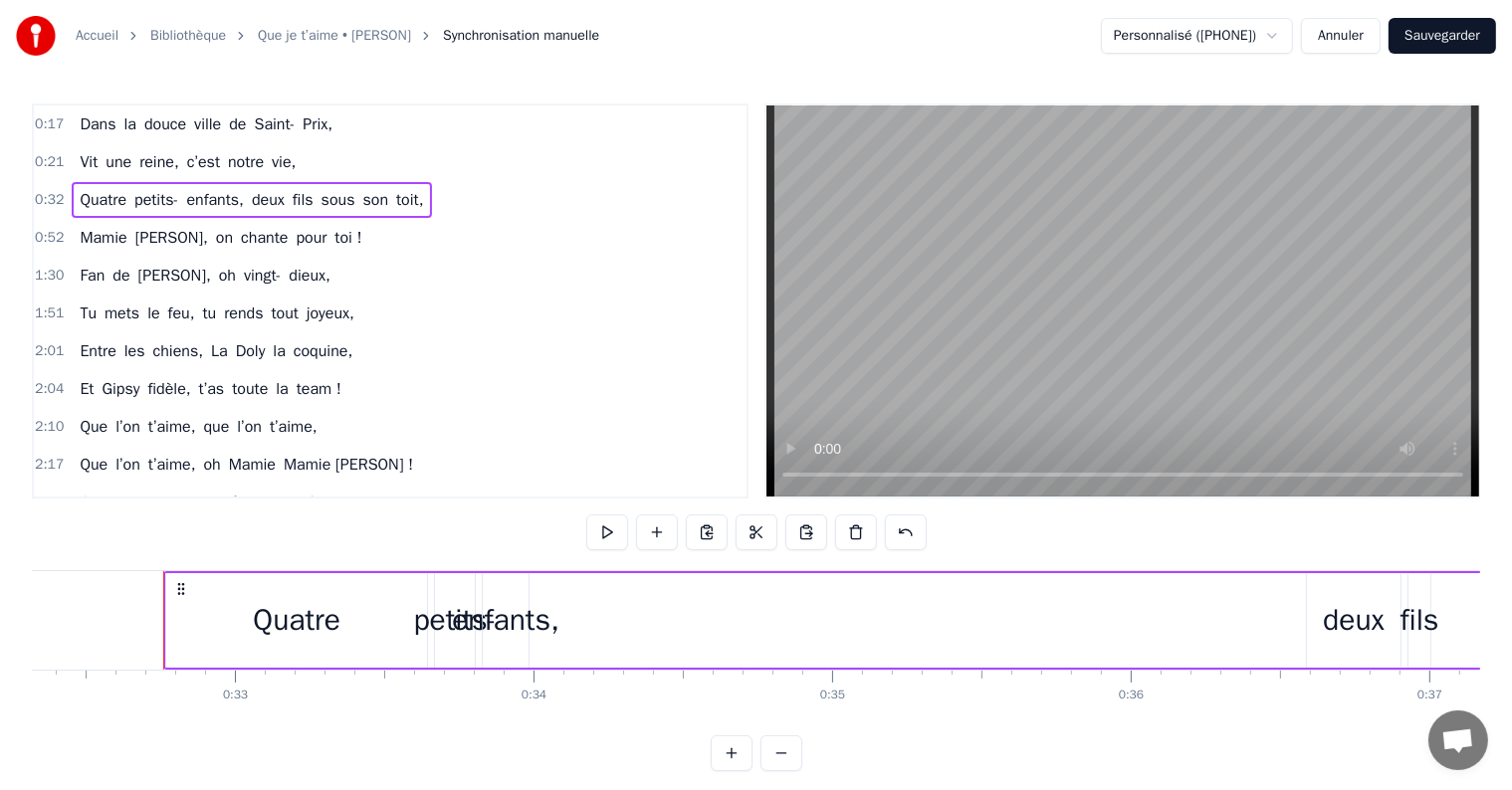 scroll, scrollTop: 0, scrollLeft: 9683, axis: horizontal 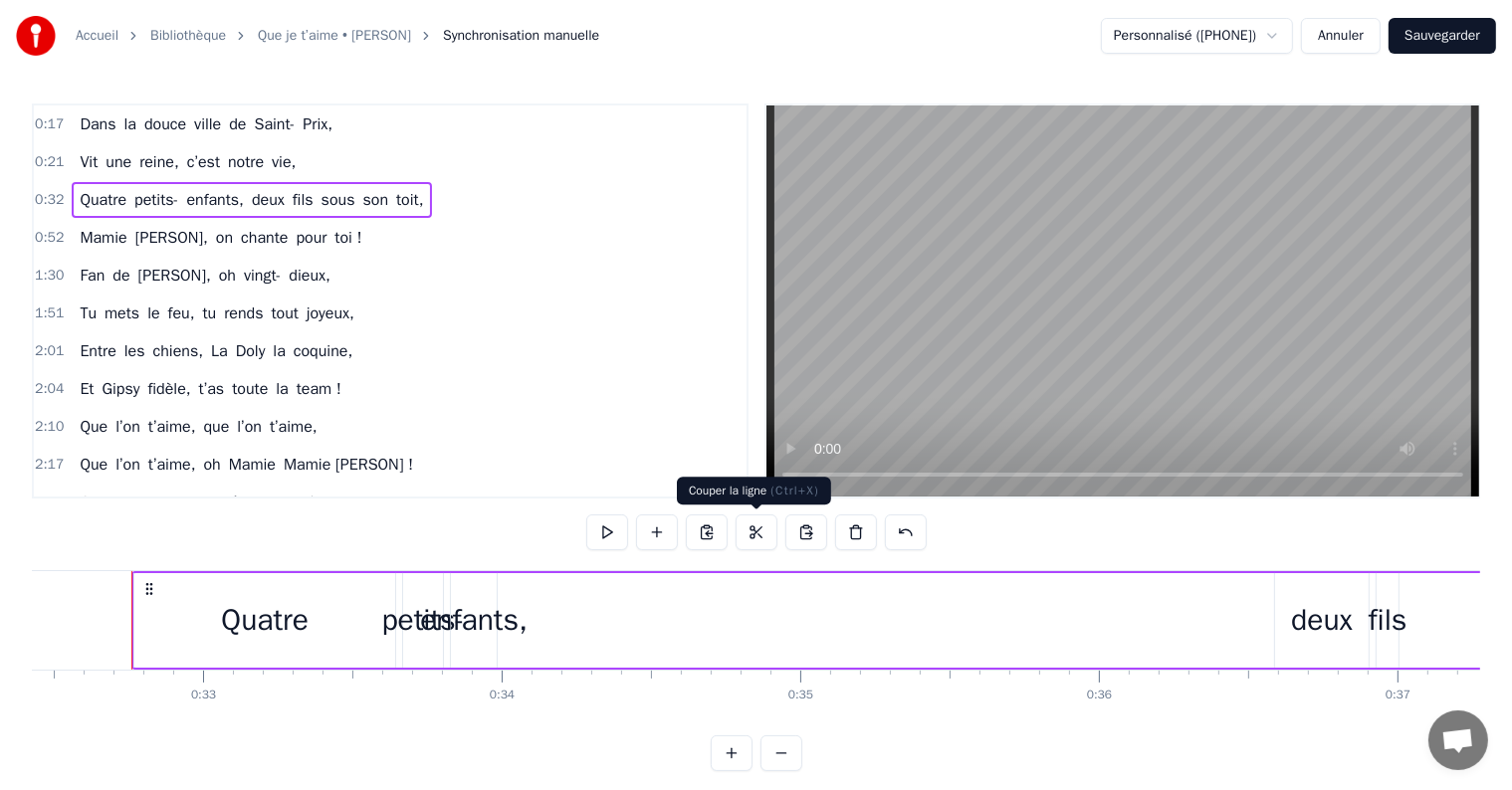 click at bounding box center [756, 532] 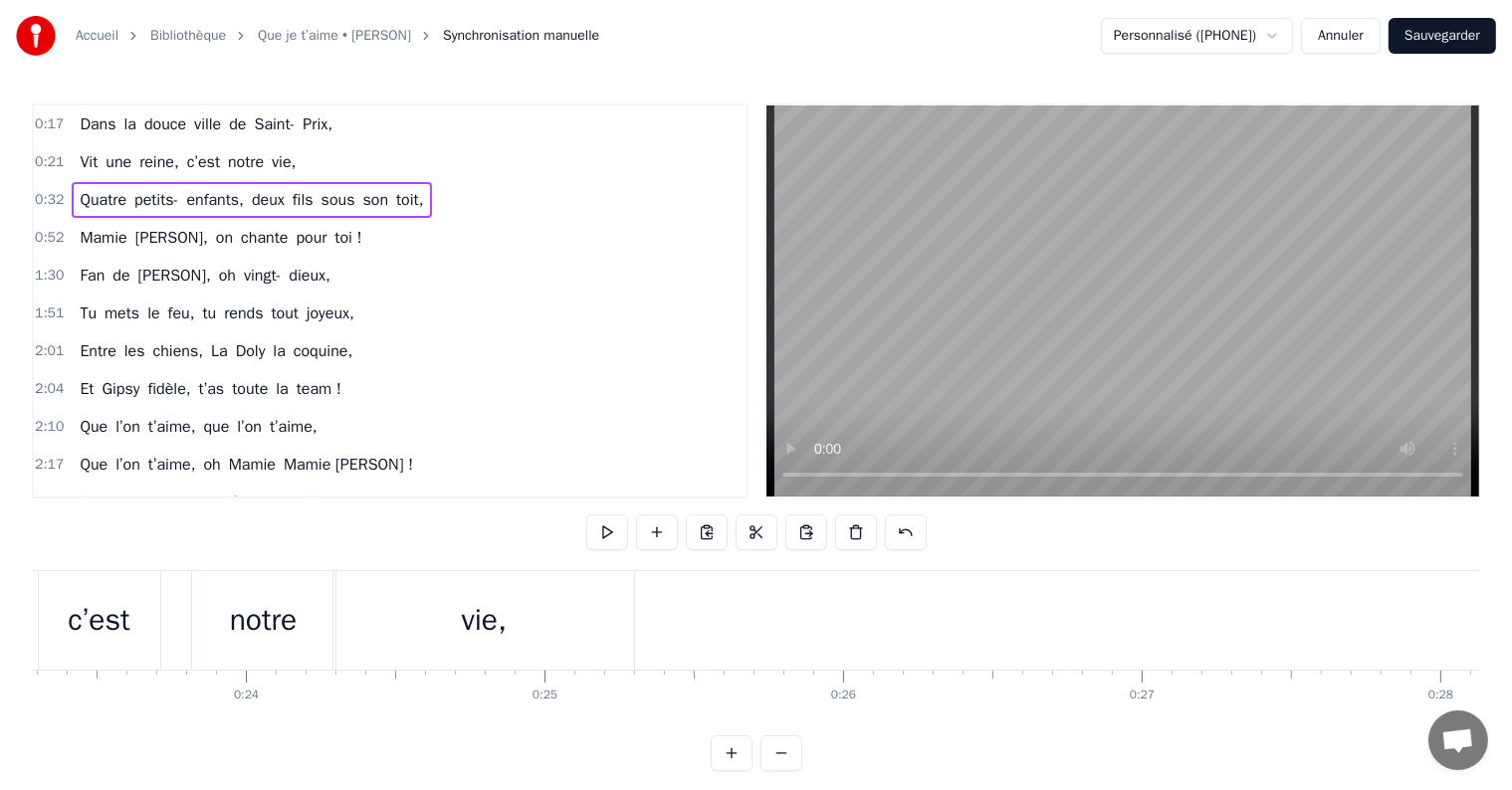 scroll, scrollTop: 0, scrollLeft: 6848, axis: horizontal 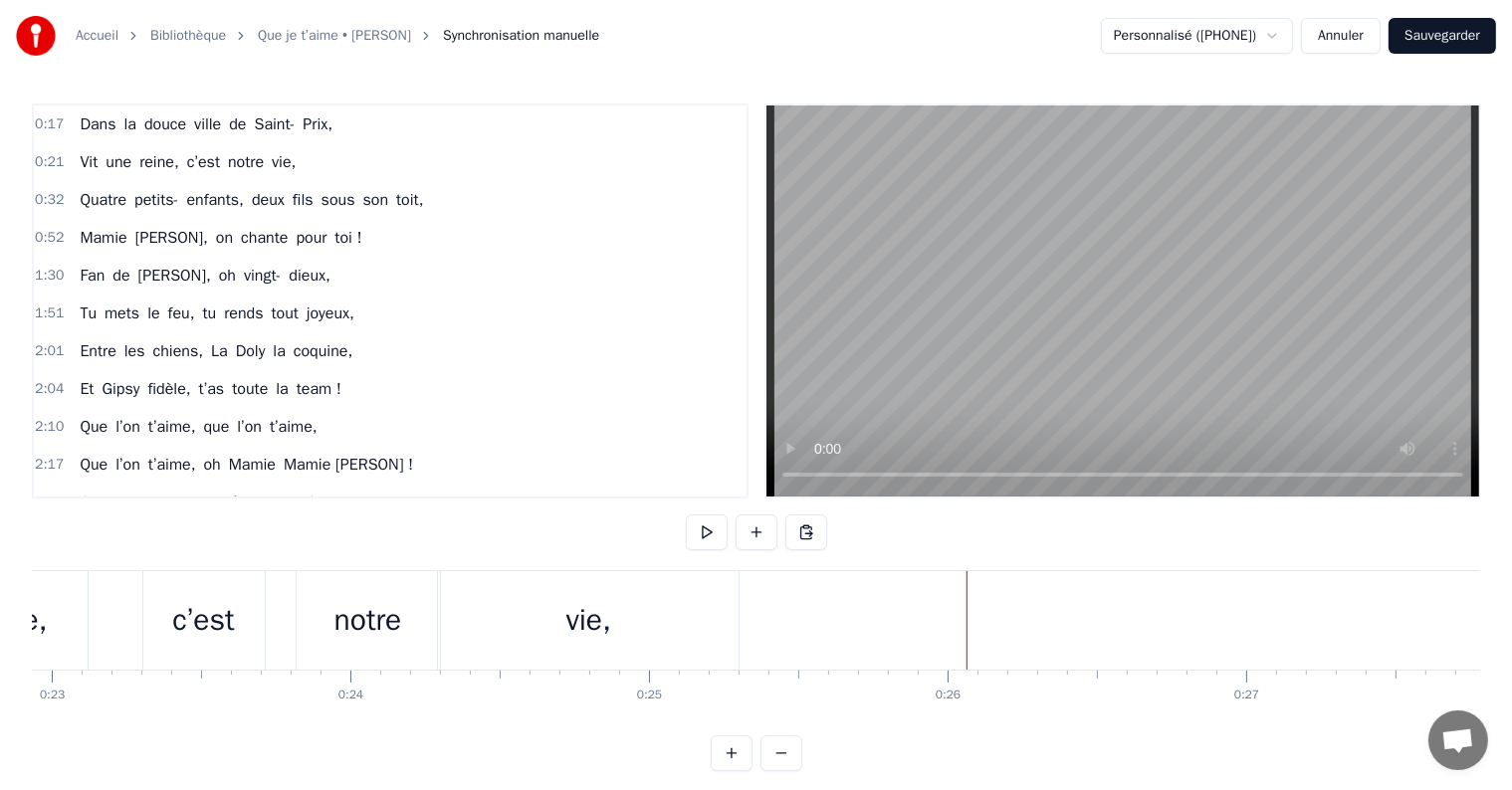 click at bounding box center [24071, 620] 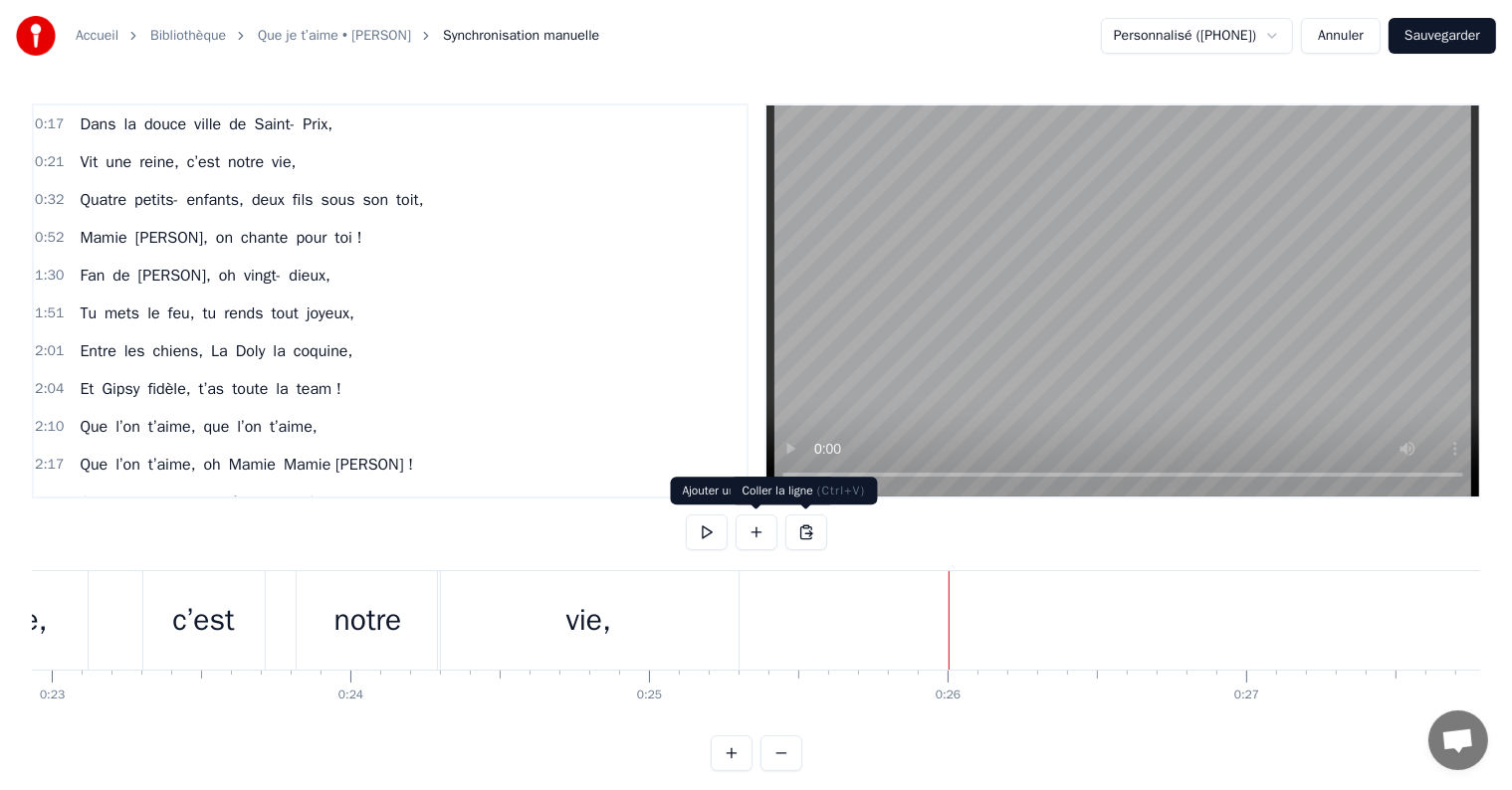 click at bounding box center [806, 532] 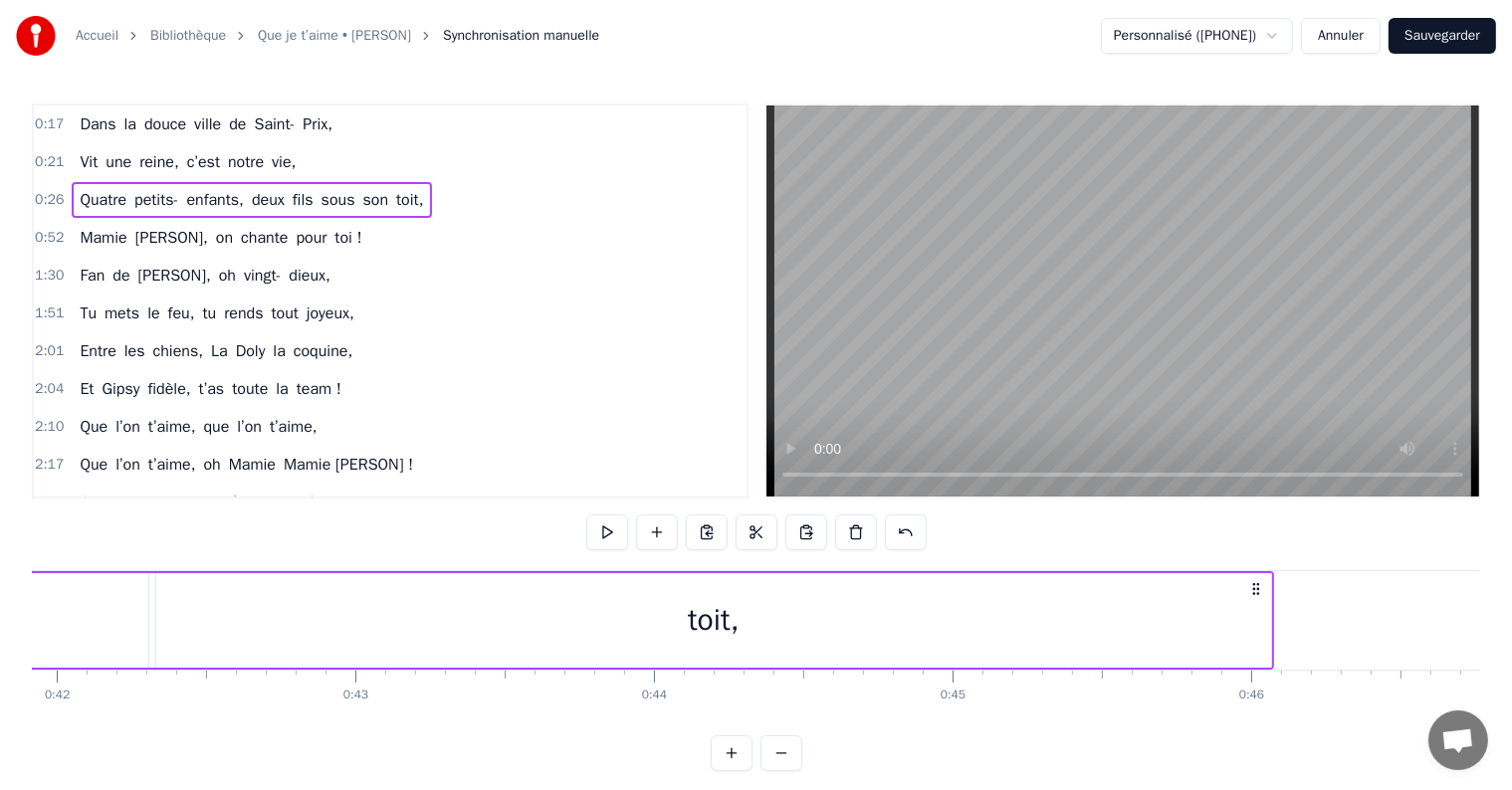 scroll, scrollTop: 0, scrollLeft: 12586, axis: horizontal 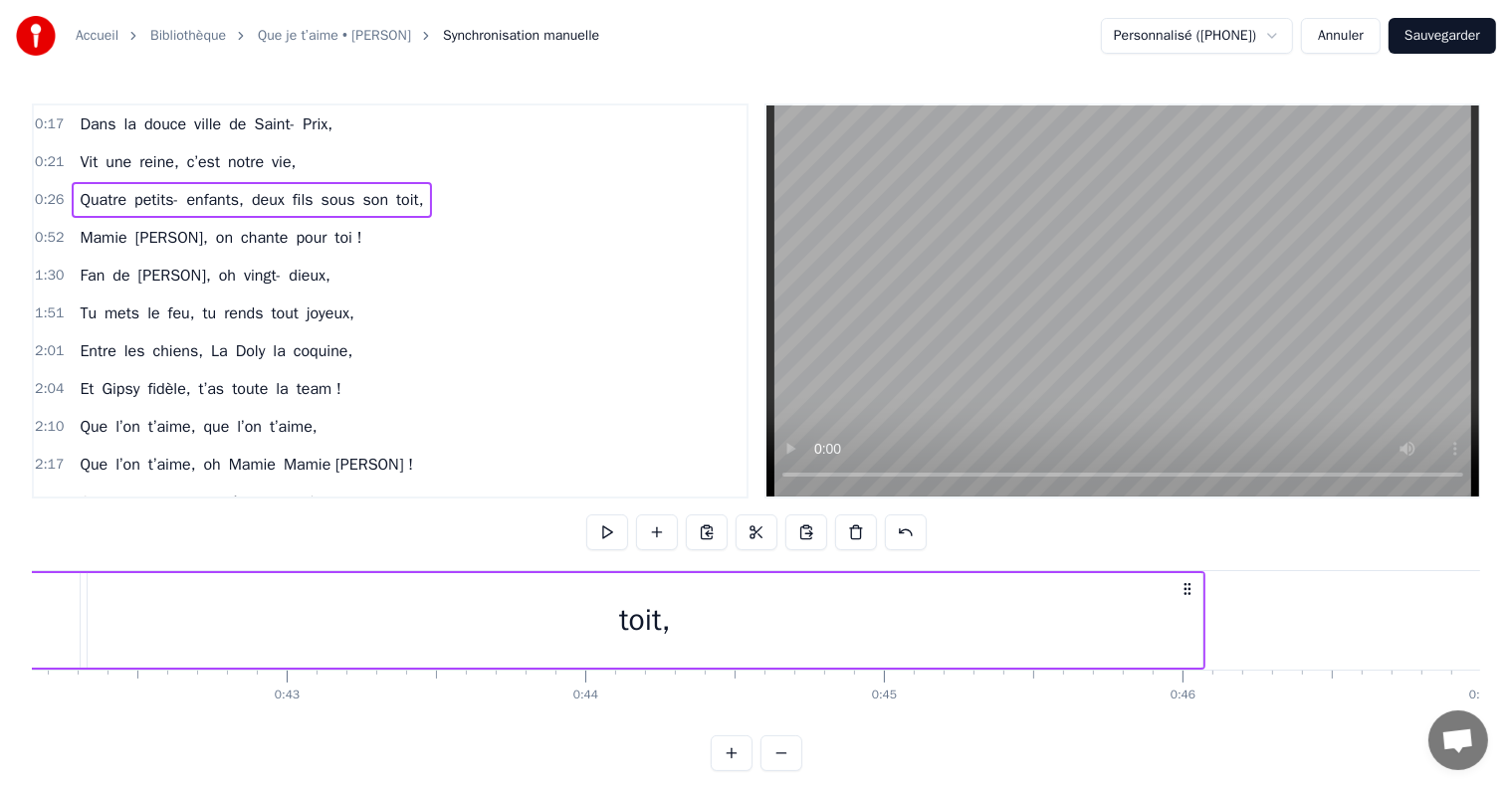 click on "toit," at bounding box center (645, 620) 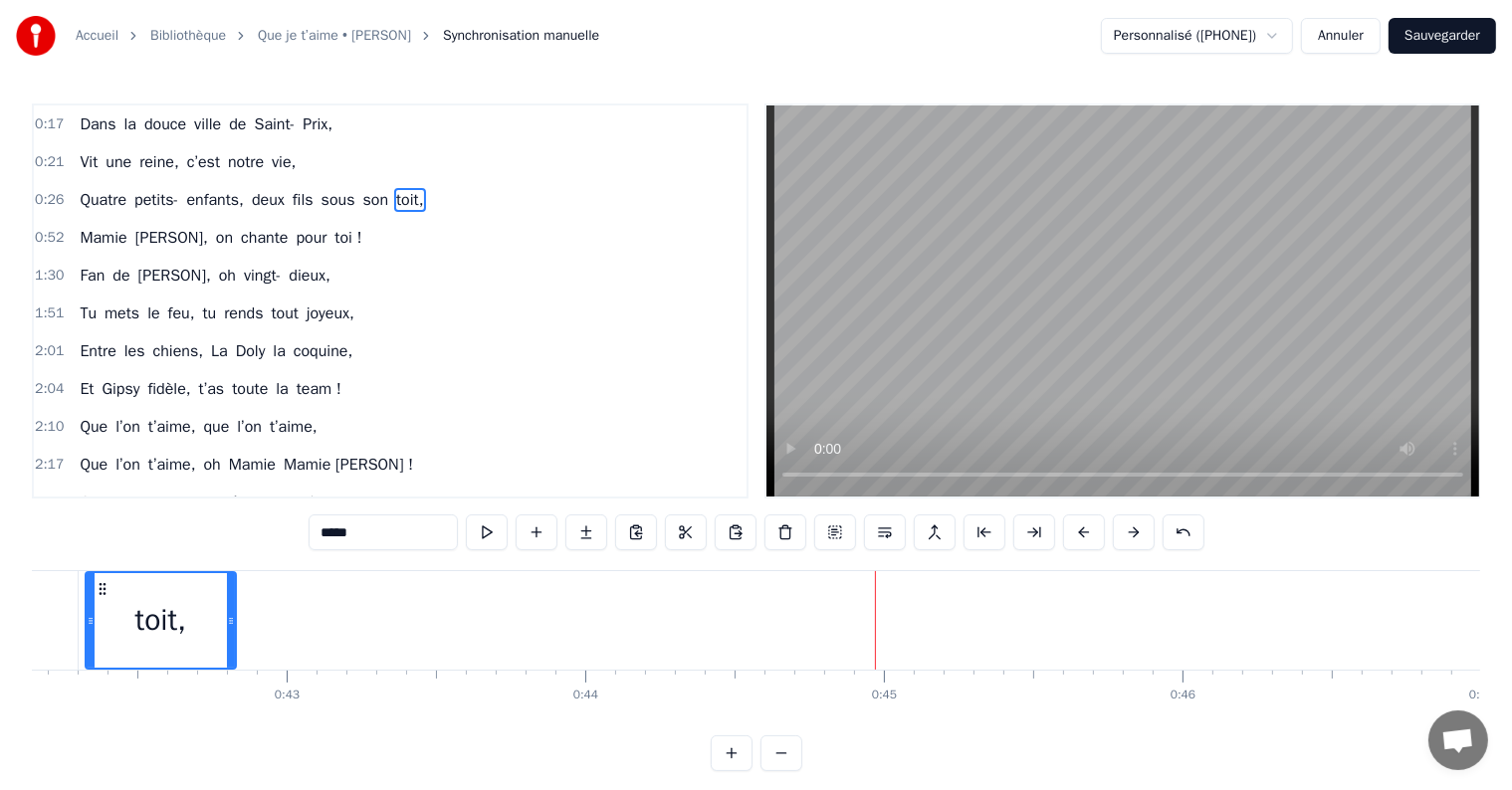 drag, startPoint x: 1196, startPoint y: 605, endPoint x: 231, endPoint y: 636, distance: 965.4978 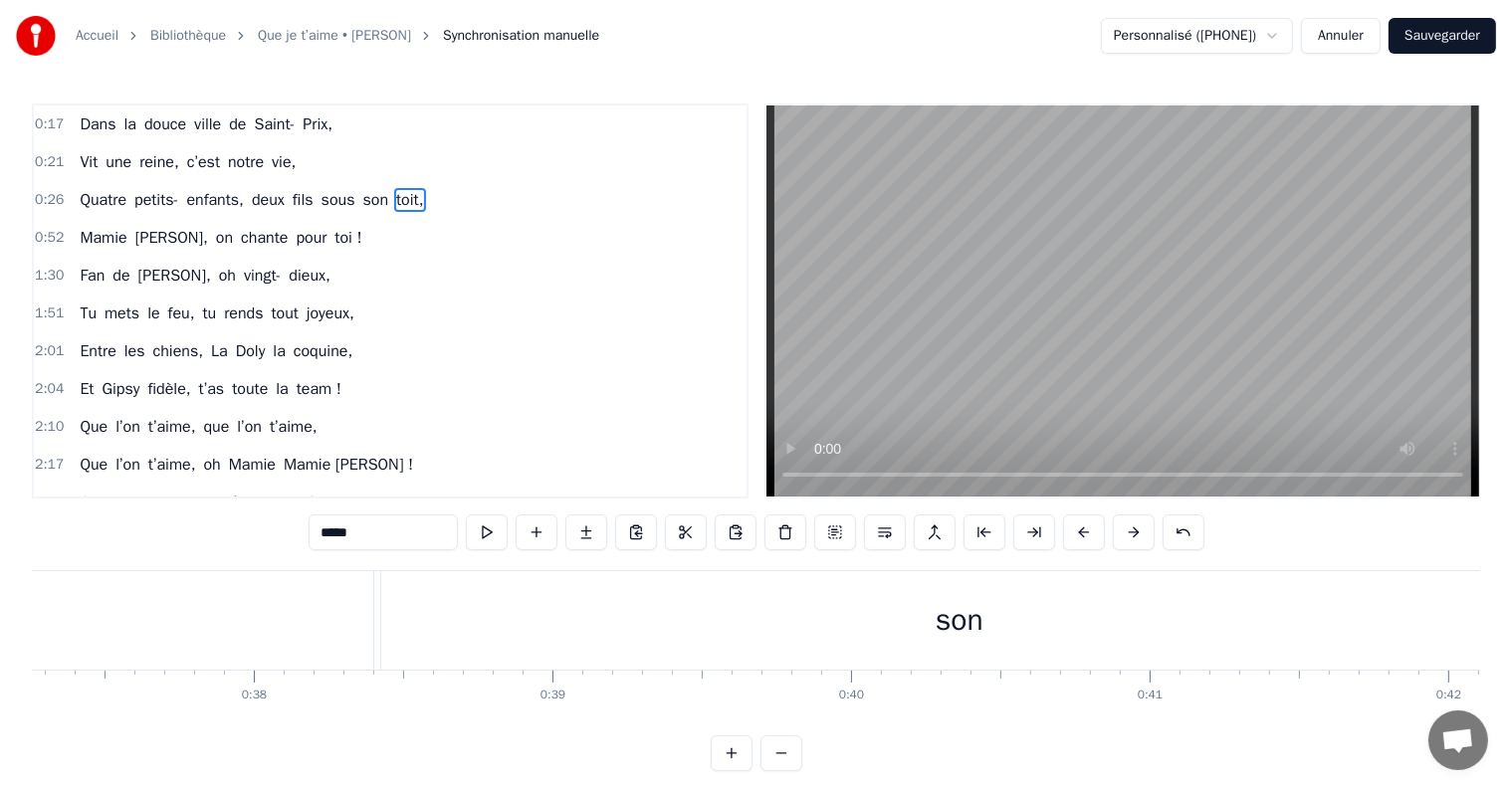 scroll, scrollTop: 0, scrollLeft: 10882, axis: horizontal 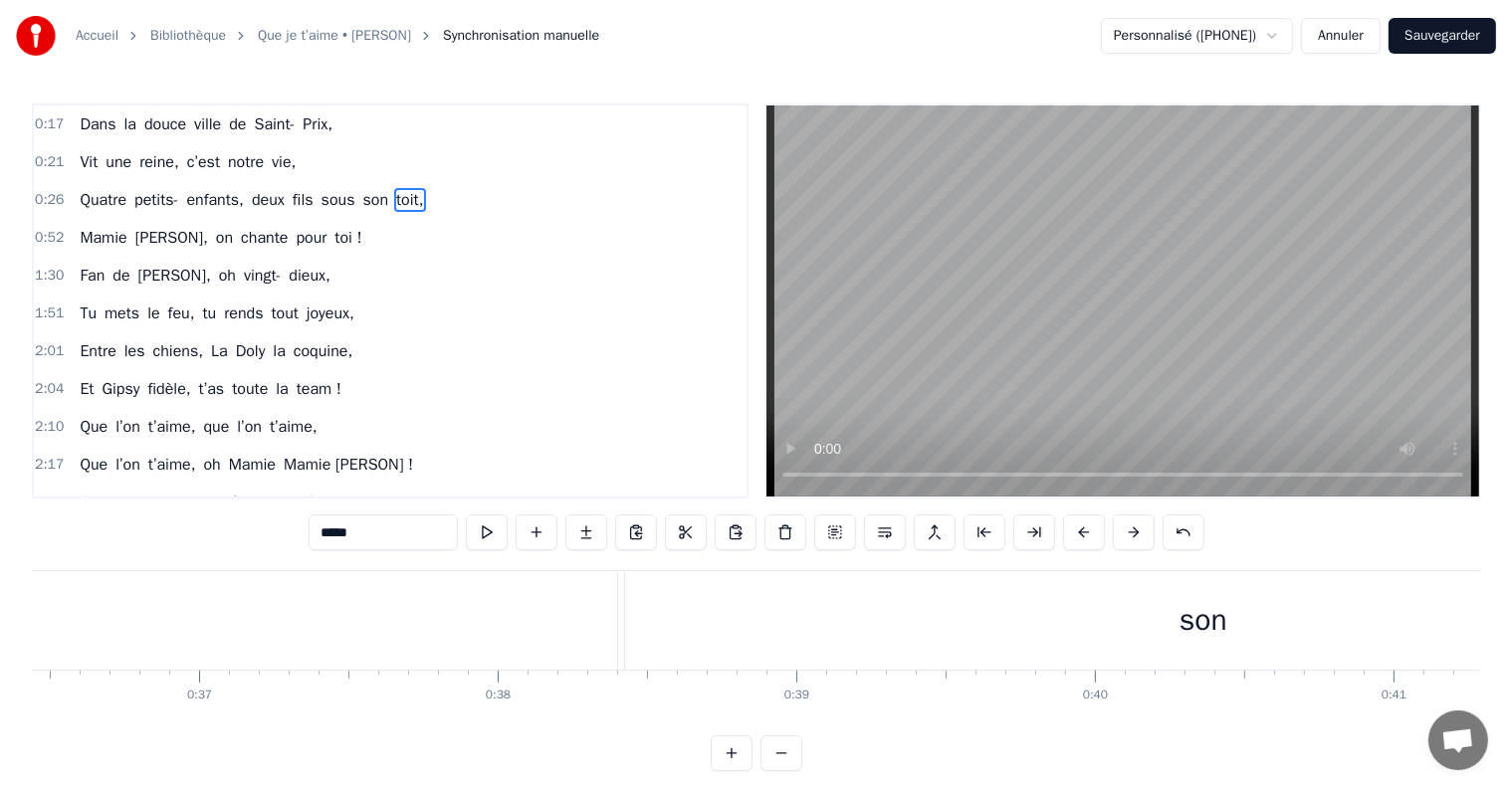 click on "son" at bounding box center (1203, 620) 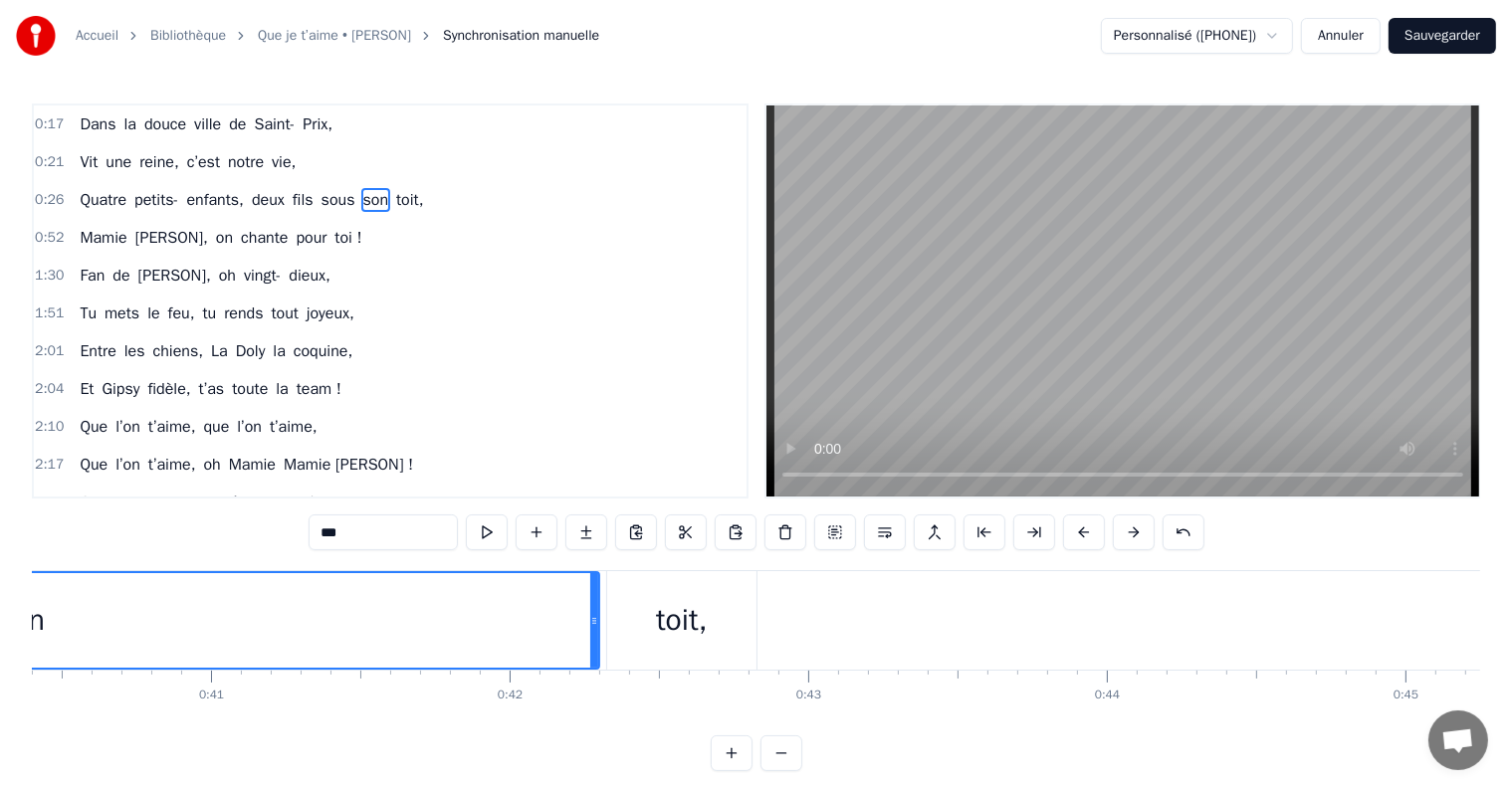 scroll, scrollTop: 0, scrollLeft: 11995, axis: horizontal 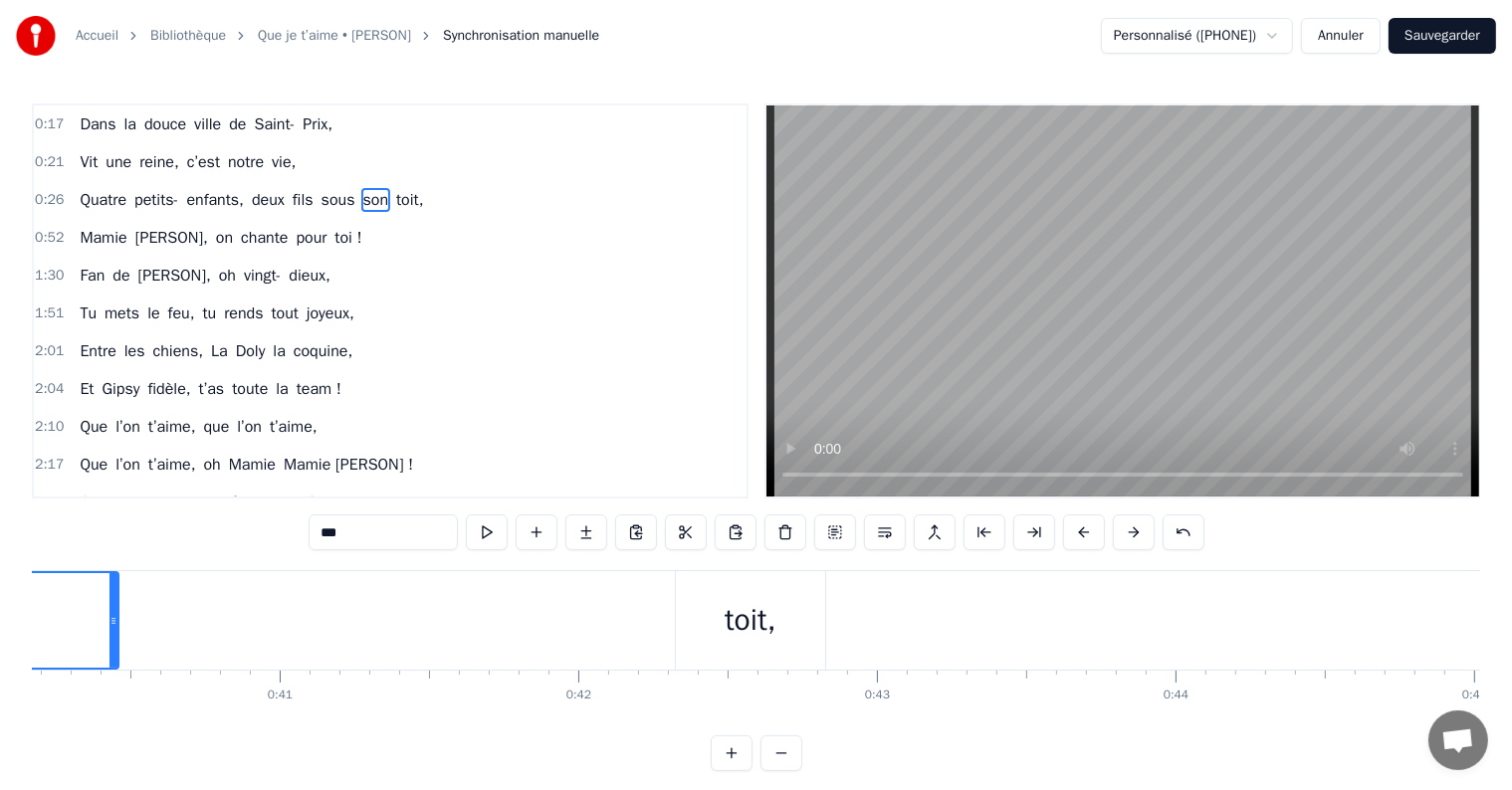 drag, startPoint x: 661, startPoint y: 618, endPoint x: 65, endPoint y: 623, distance: 596.021 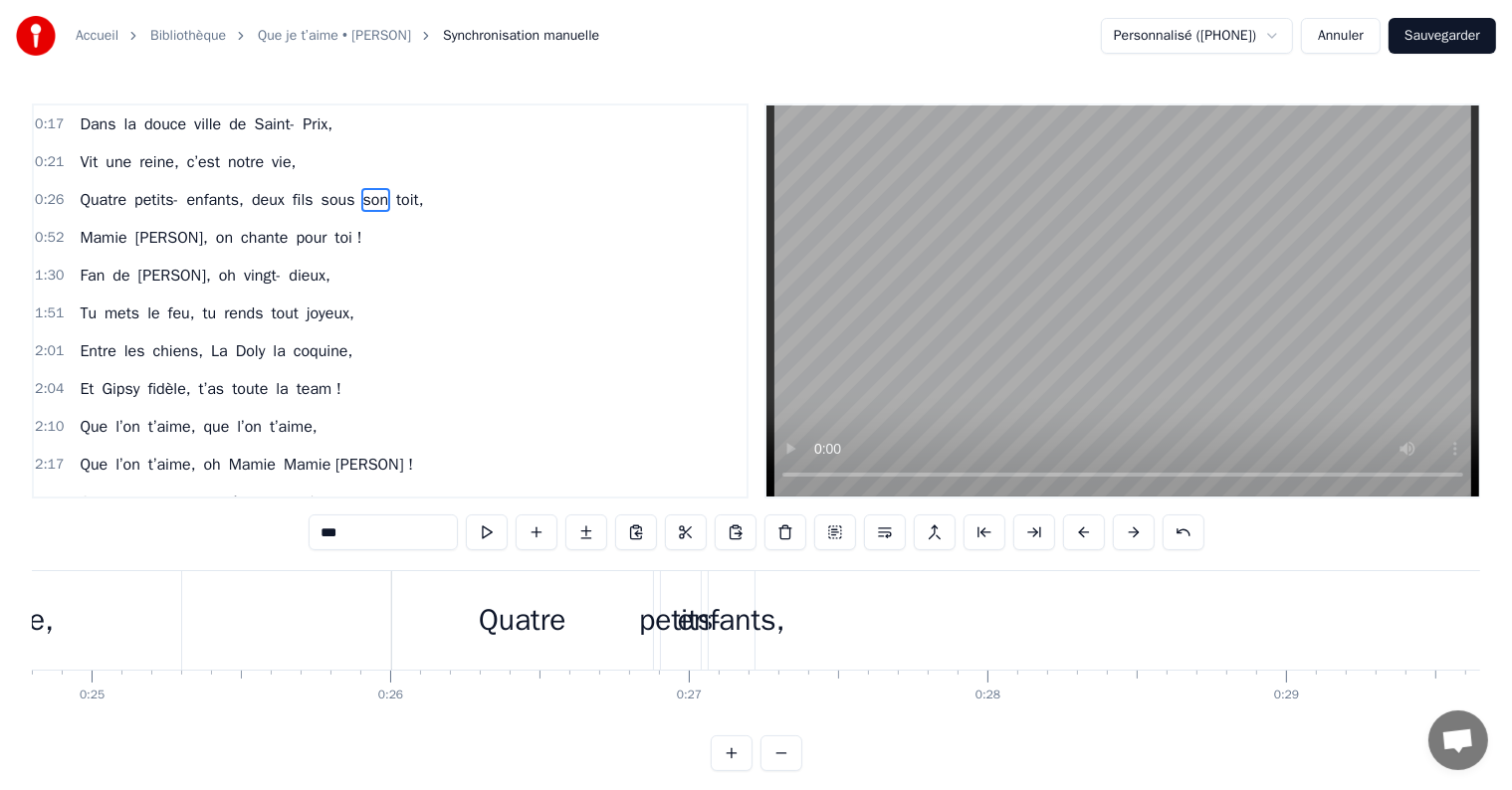 scroll, scrollTop: 0, scrollLeft: 7475, axis: horizontal 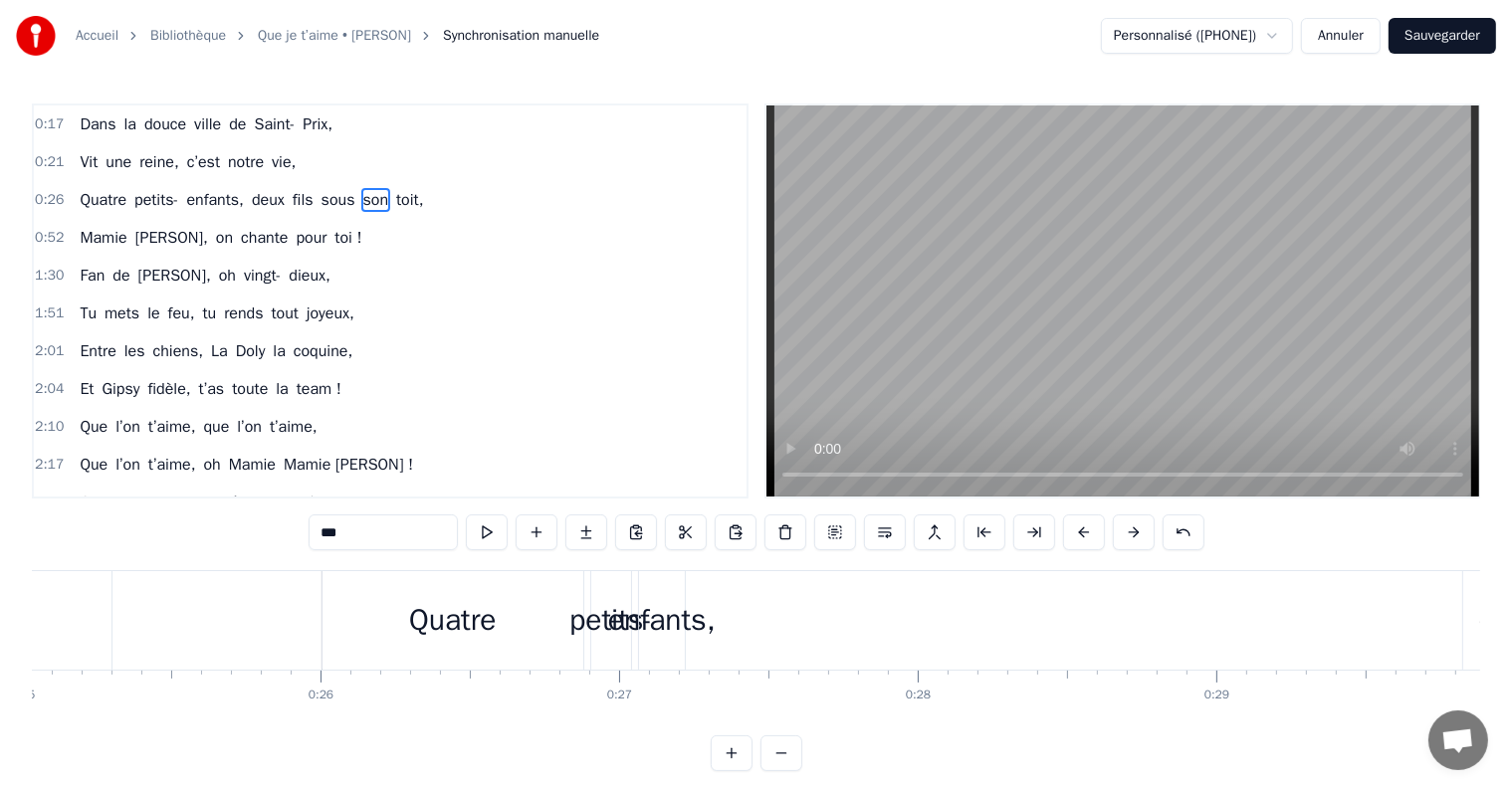click on "Quatre" at bounding box center [452, 620] 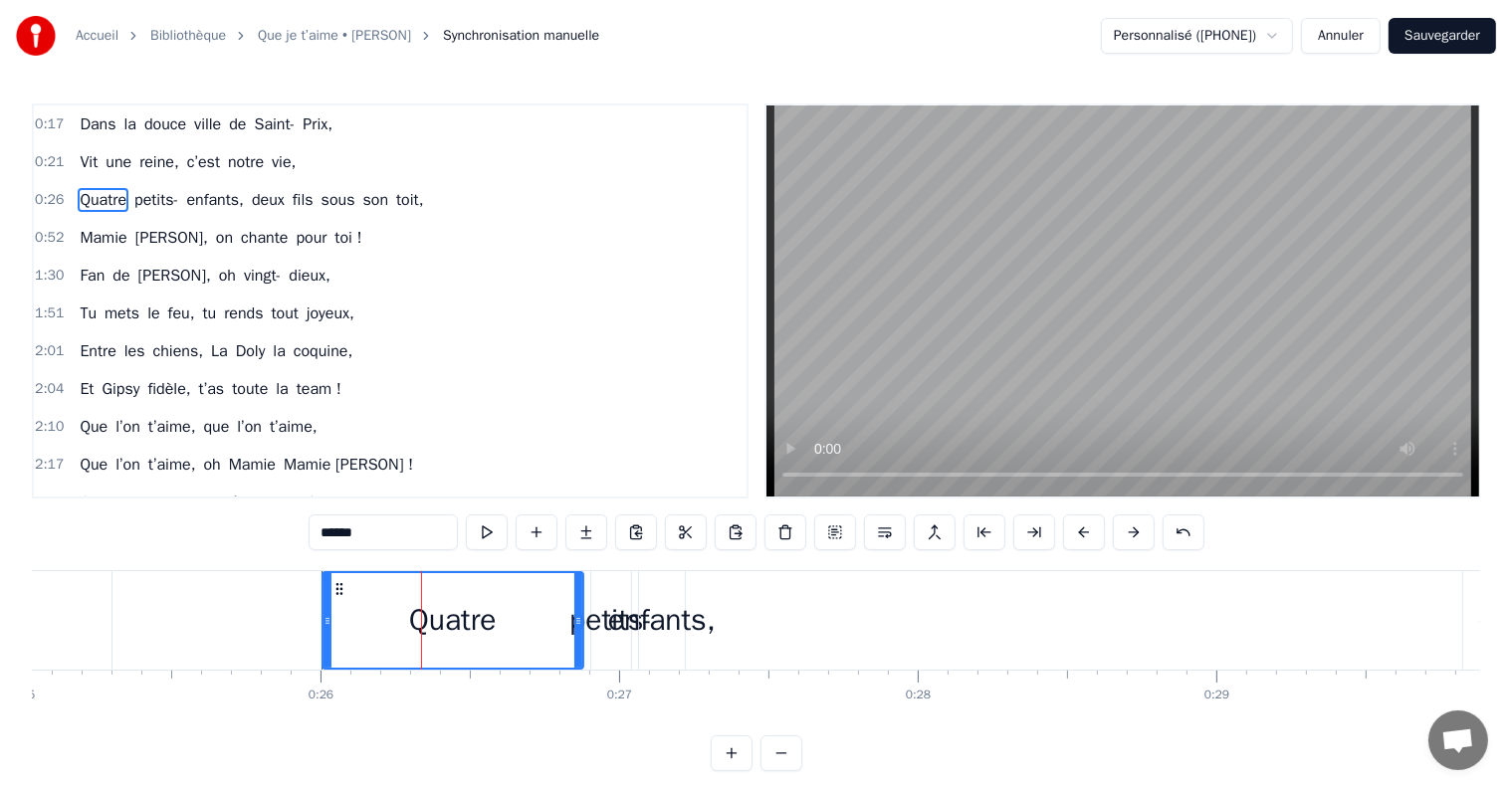 click on "petits-" at bounding box center (610, 620) 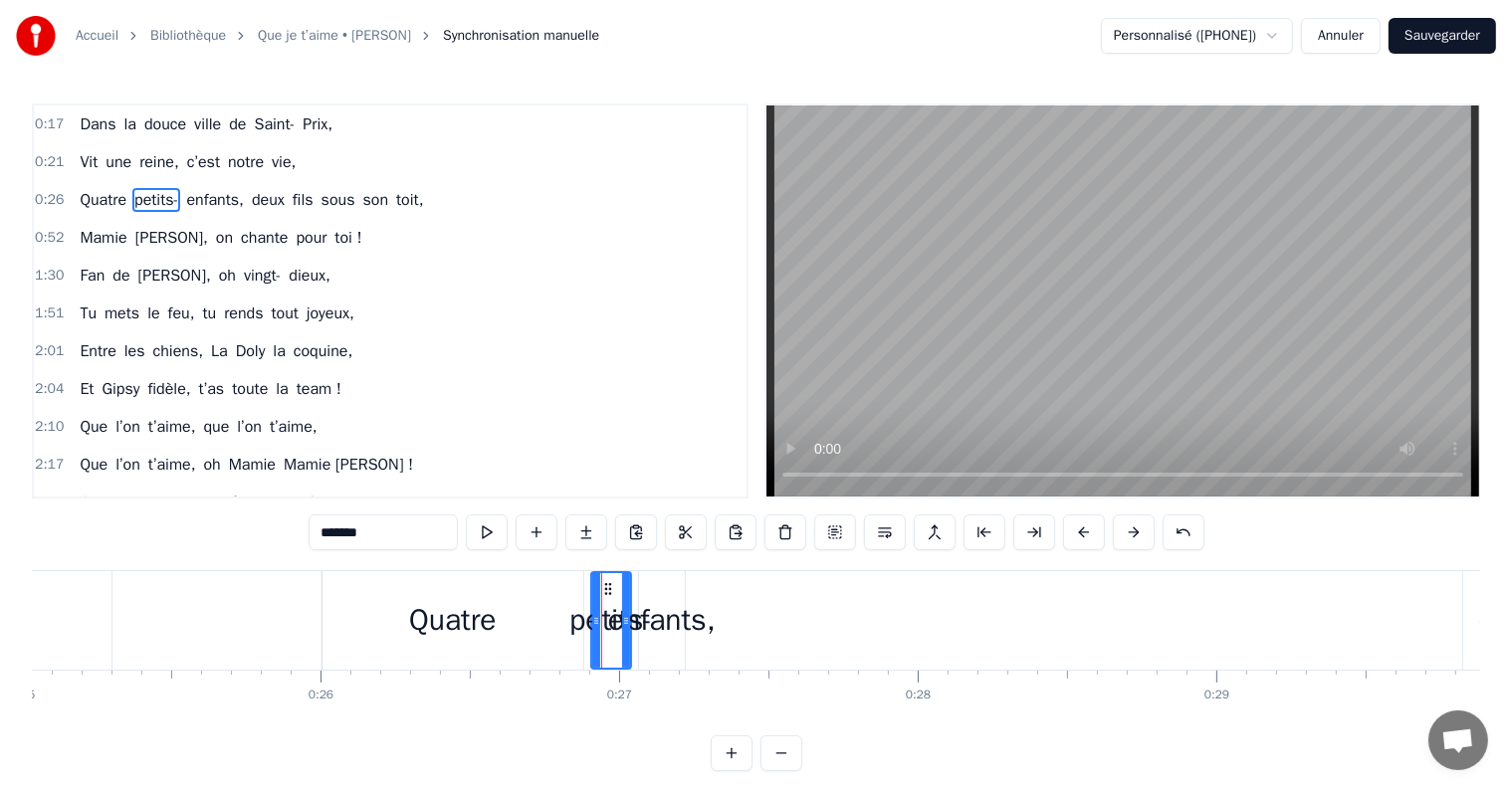 click on "enfants," at bounding box center (662, 620) 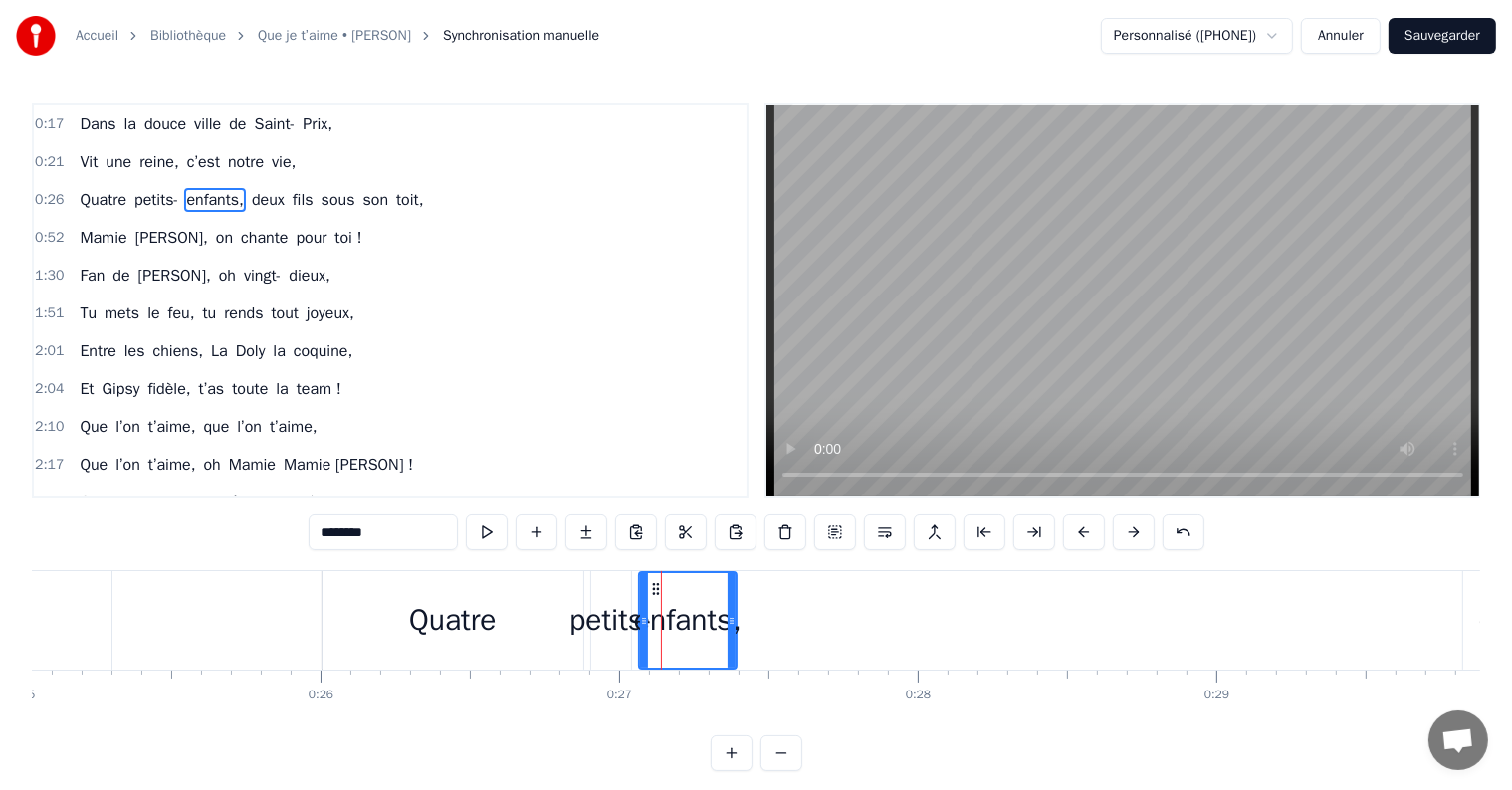 drag, startPoint x: 681, startPoint y: 613, endPoint x: 745, endPoint y: 609, distance: 64.12488 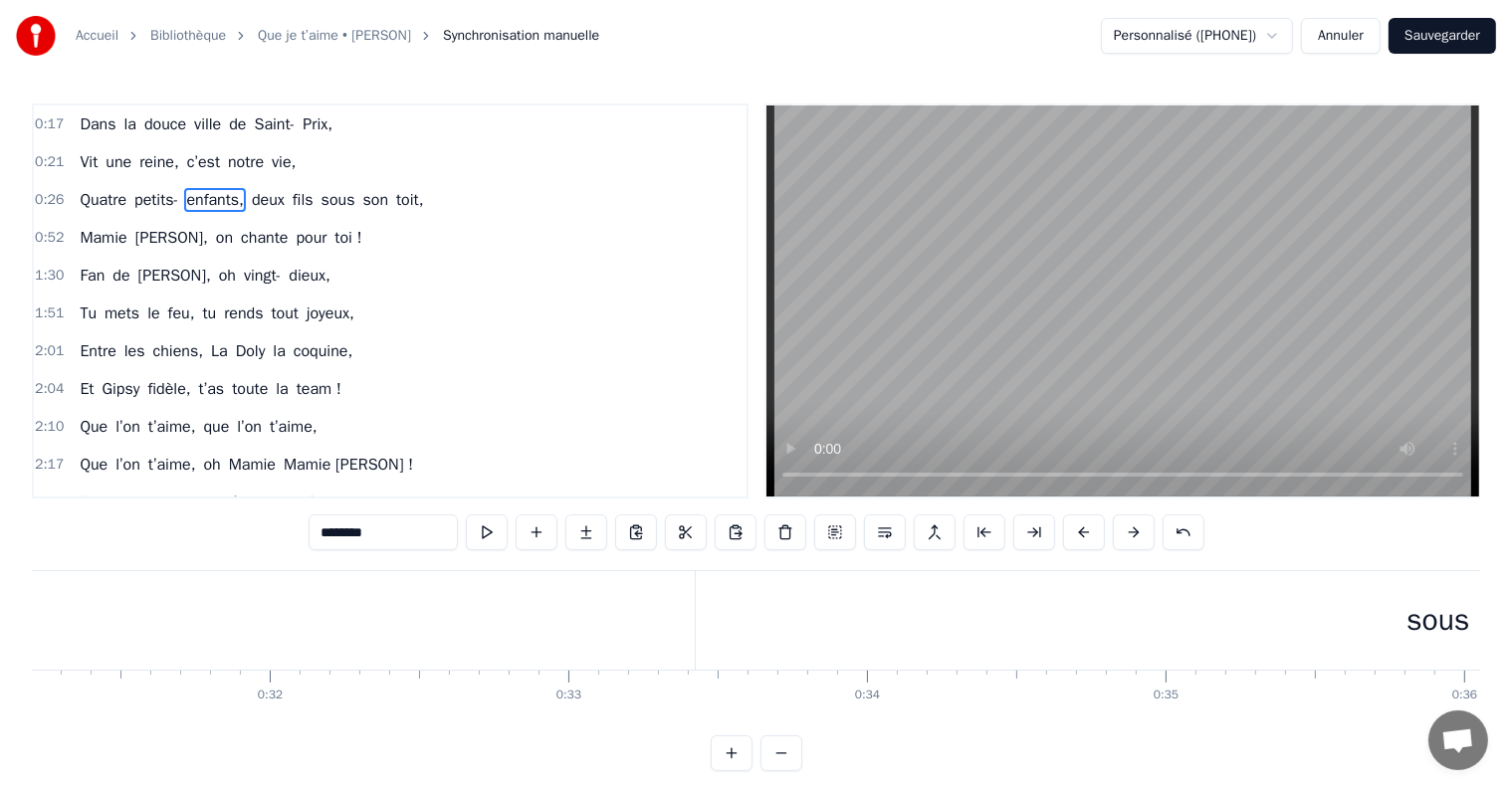 scroll, scrollTop: 0, scrollLeft: 9353, axis: horizontal 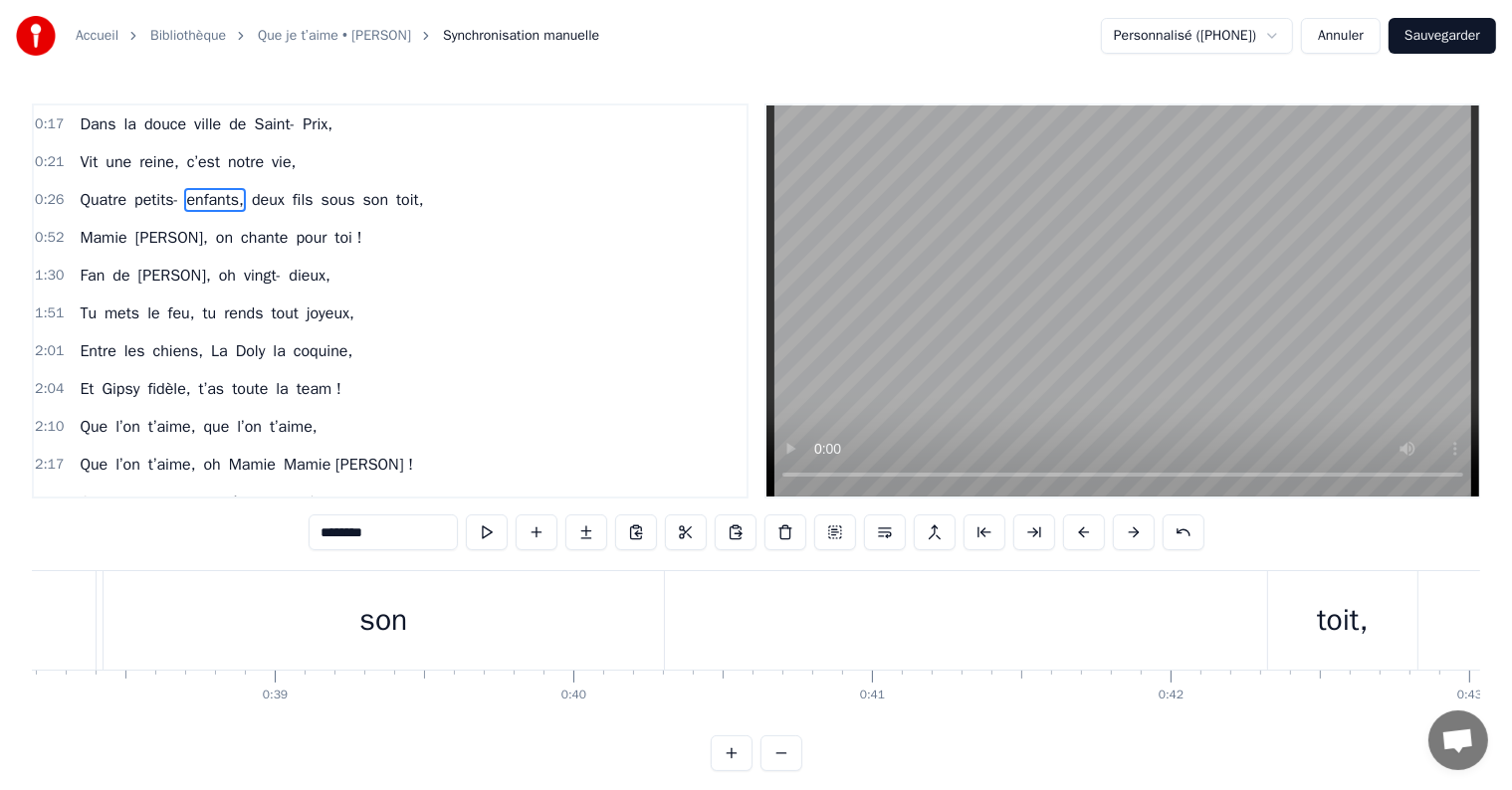drag, startPoint x: 1250, startPoint y: 562, endPoint x: 1285, endPoint y: 585, distance: 41.880783 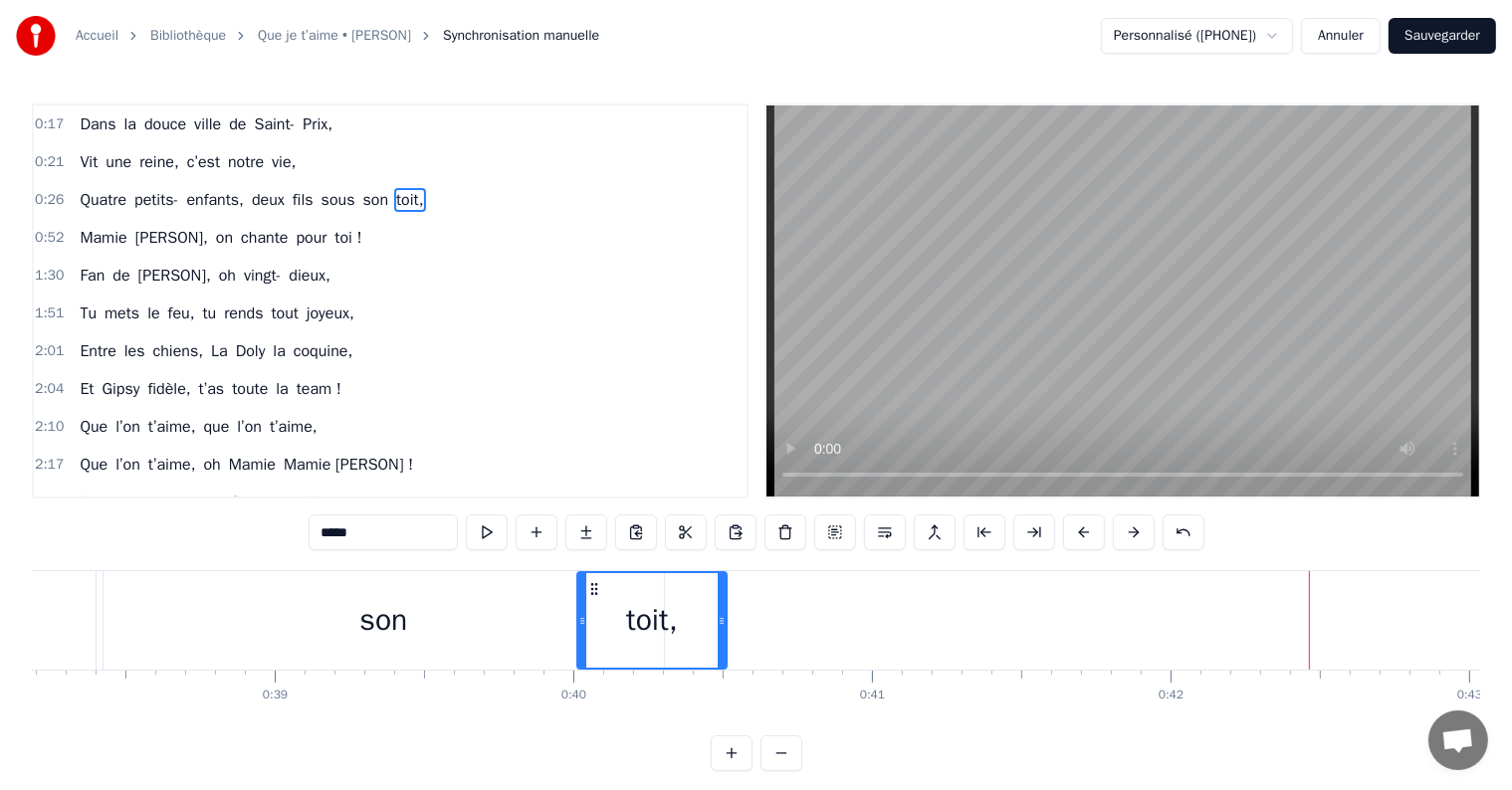drag, startPoint x: 1286, startPoint y: 582, endPoint x: 426, endPoint y: 617, distance: 860.7119 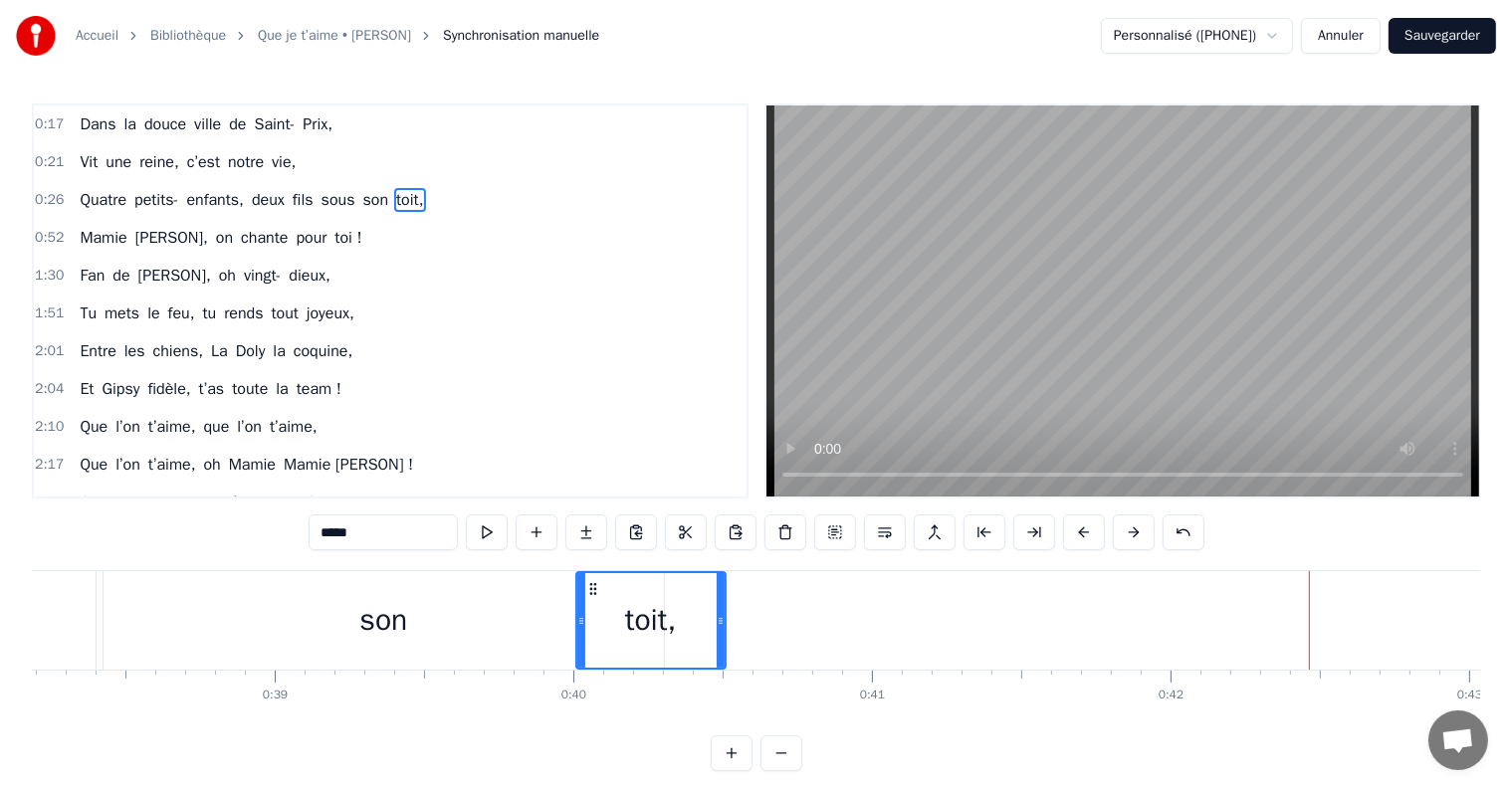 click on "son" at bounding box center [383, 620] 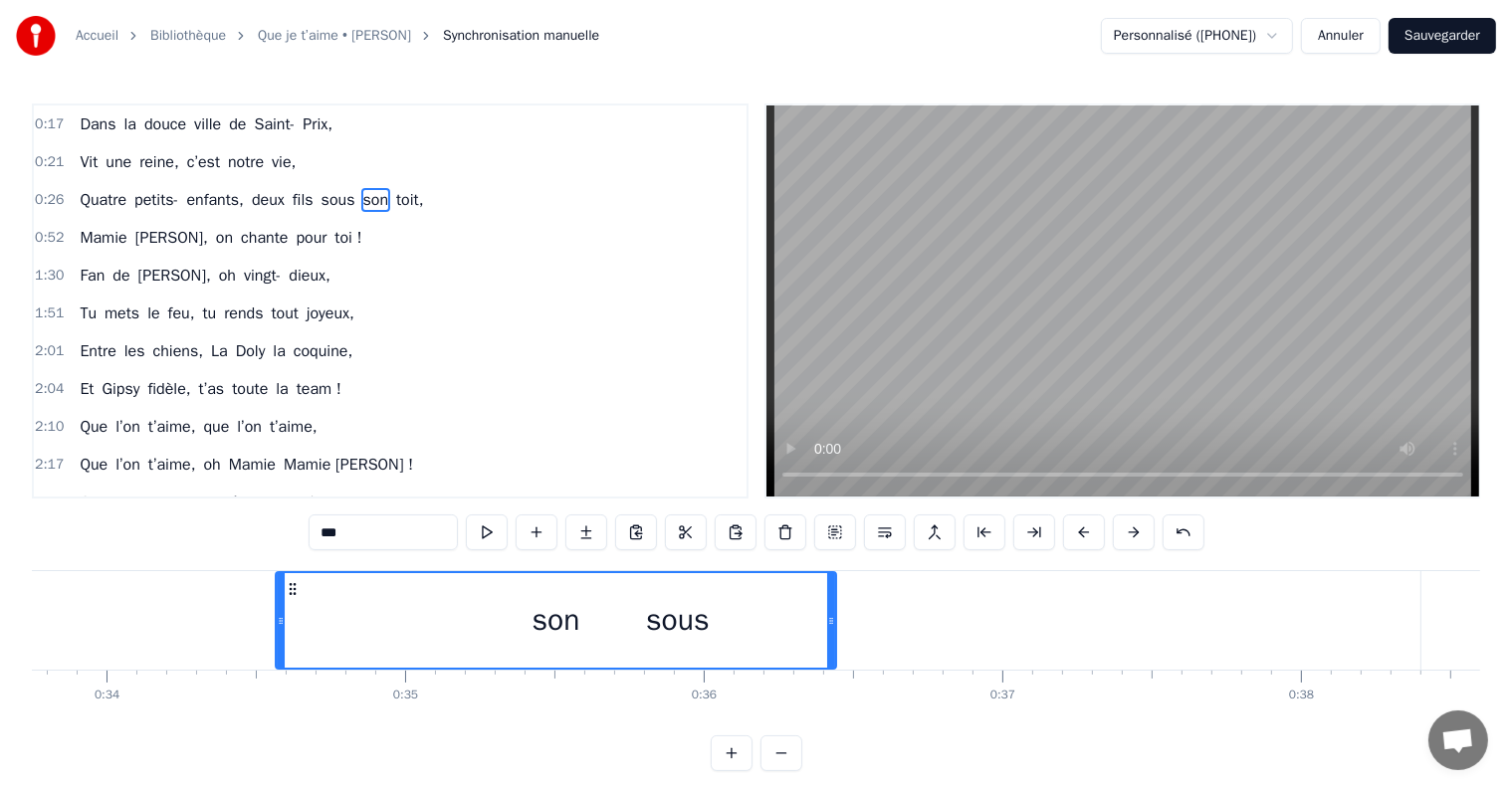 scroll, scrollTop: 0, scrollLeft: 10078, axis: horizontal 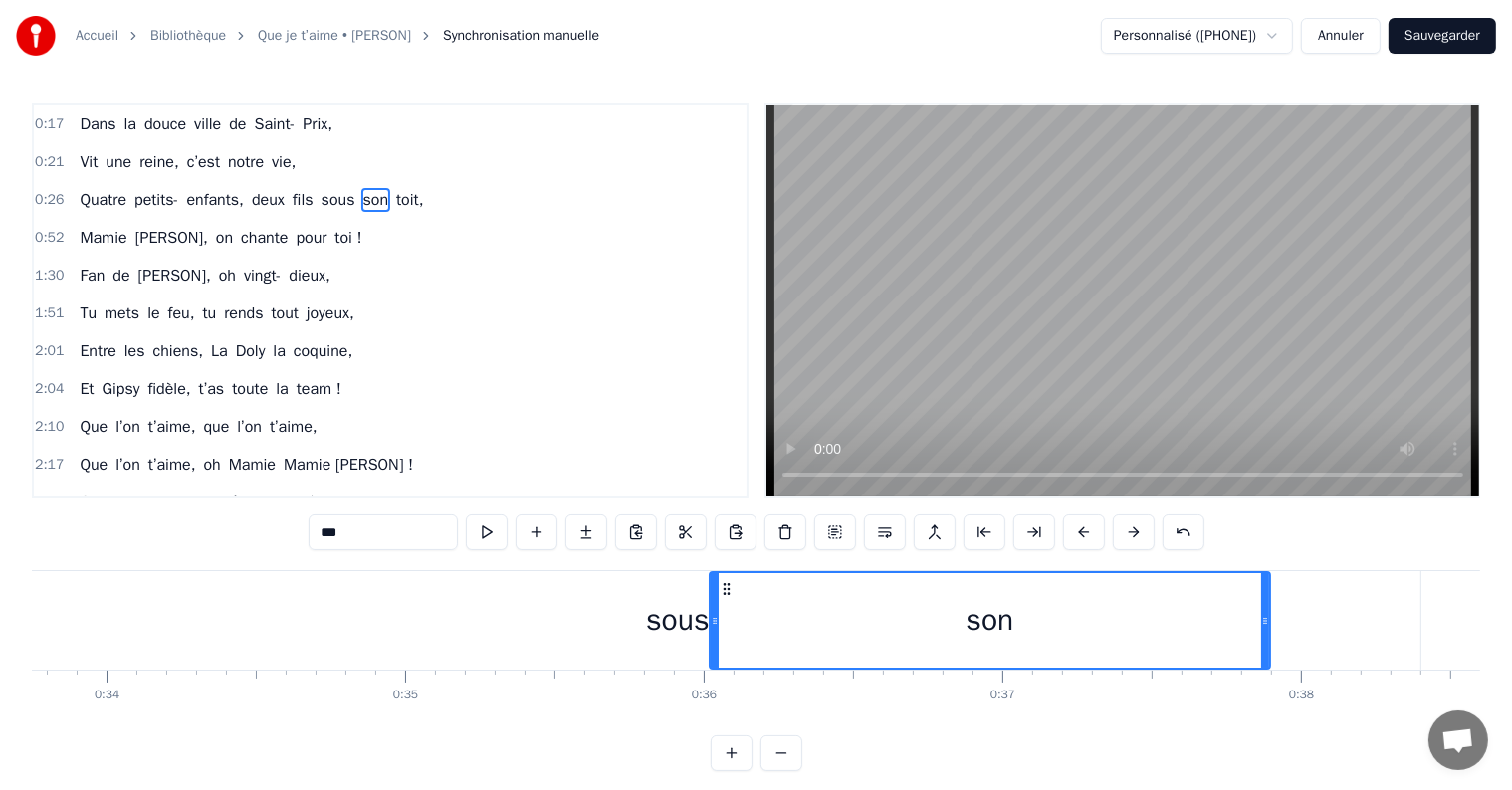 drag, startPoint x: 112, startPoint y: 584, endPoint x: 727, endPoint y: 643, distance: 617.8236 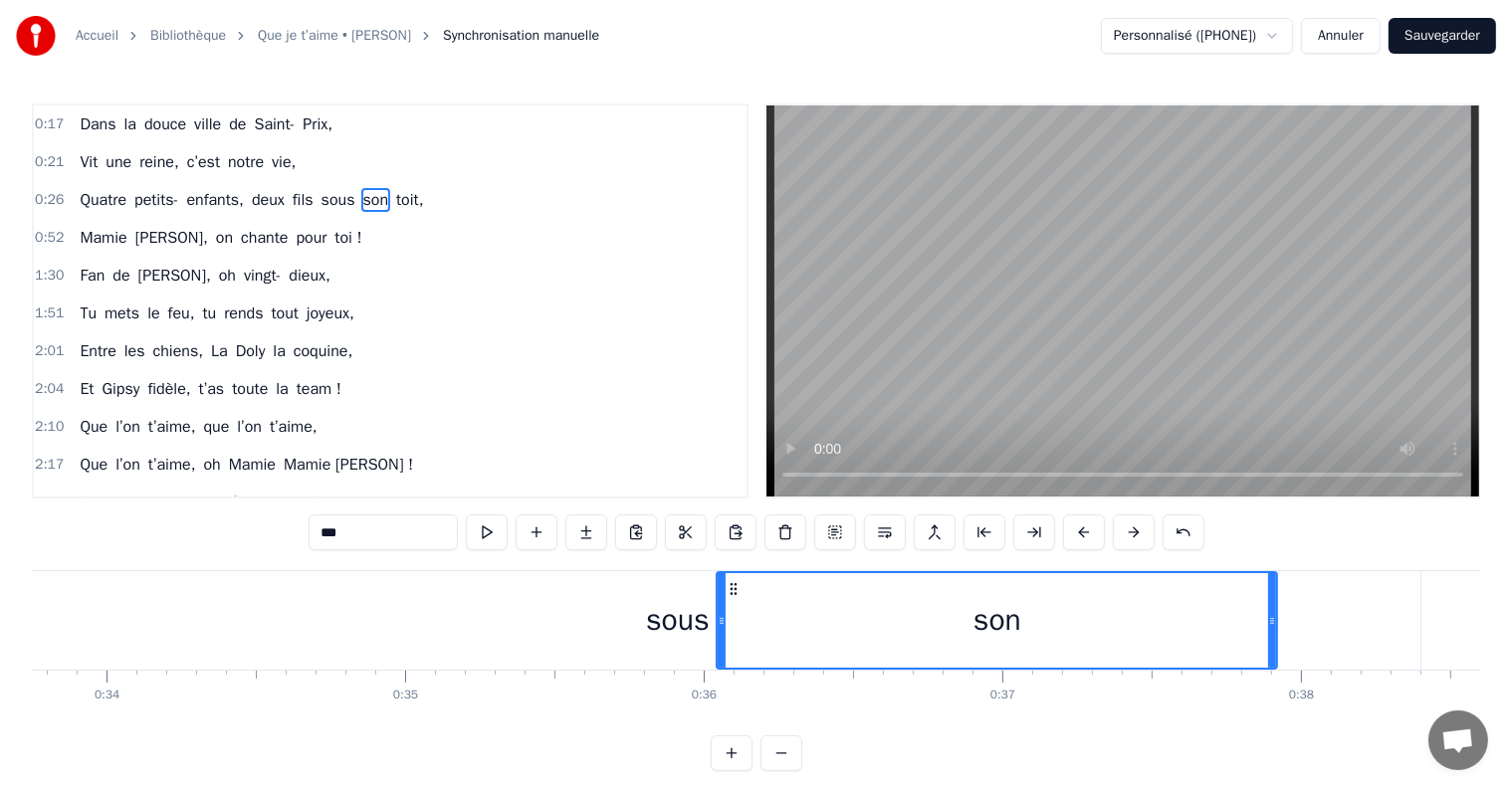 click on "sous" at bounding box center (678, 620) 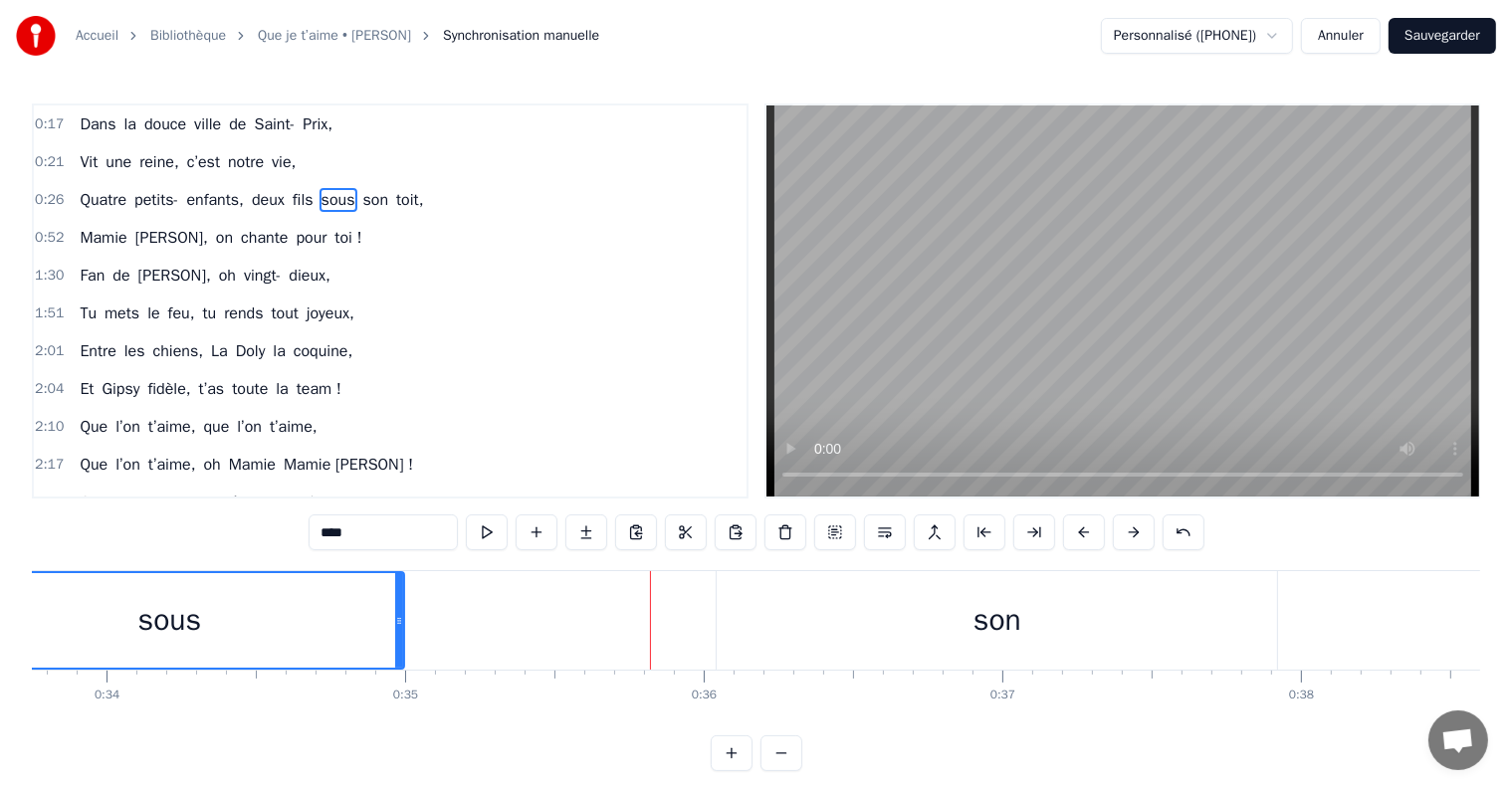 drag, startPoint x: 1416, startPoint y: 593, endPoint x: 400, endPoint y: 597, distance: 1016.0079 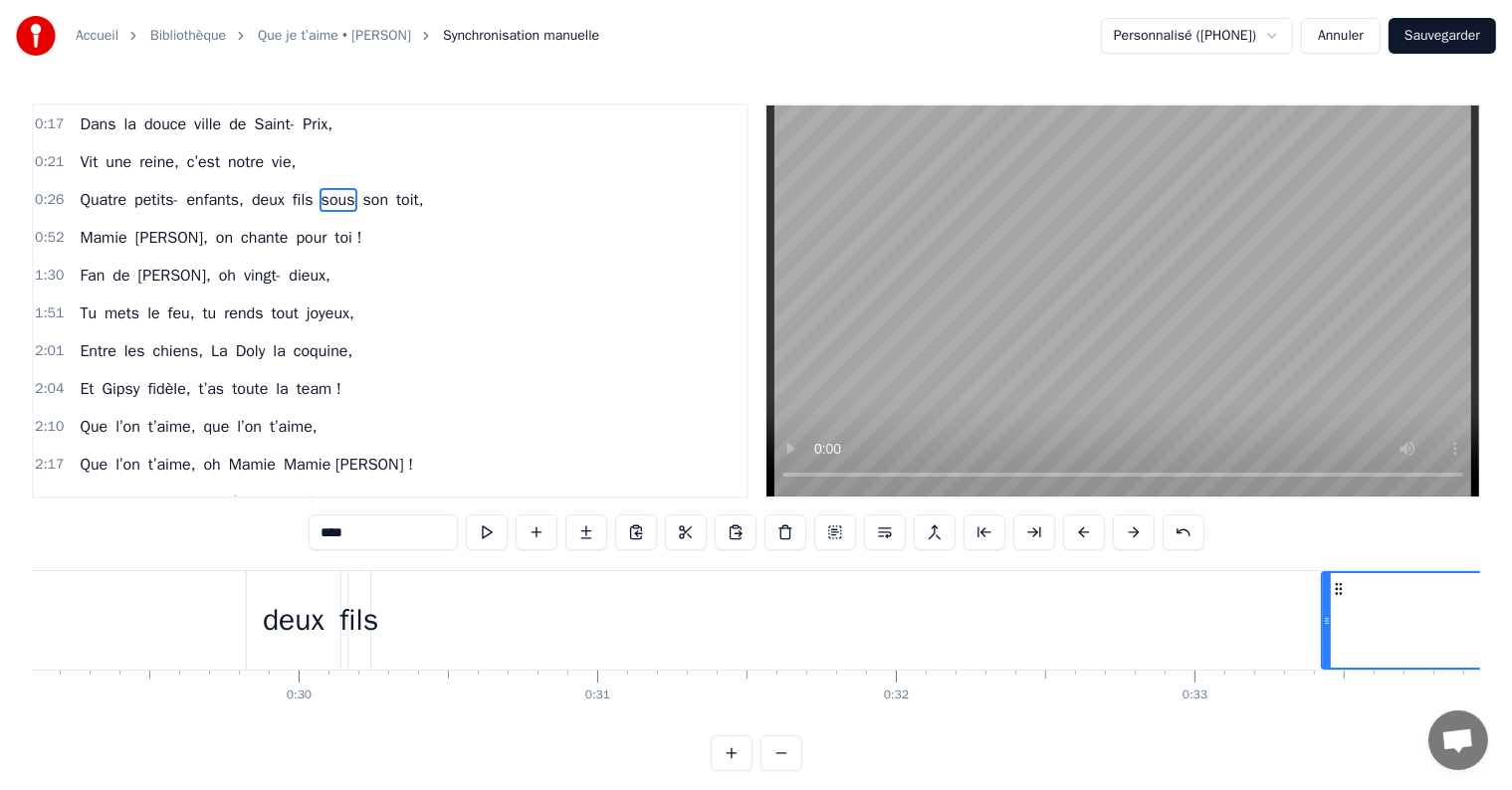 scroll, scrollTop: 0, scrollLeft: 8866, axis: horizontal 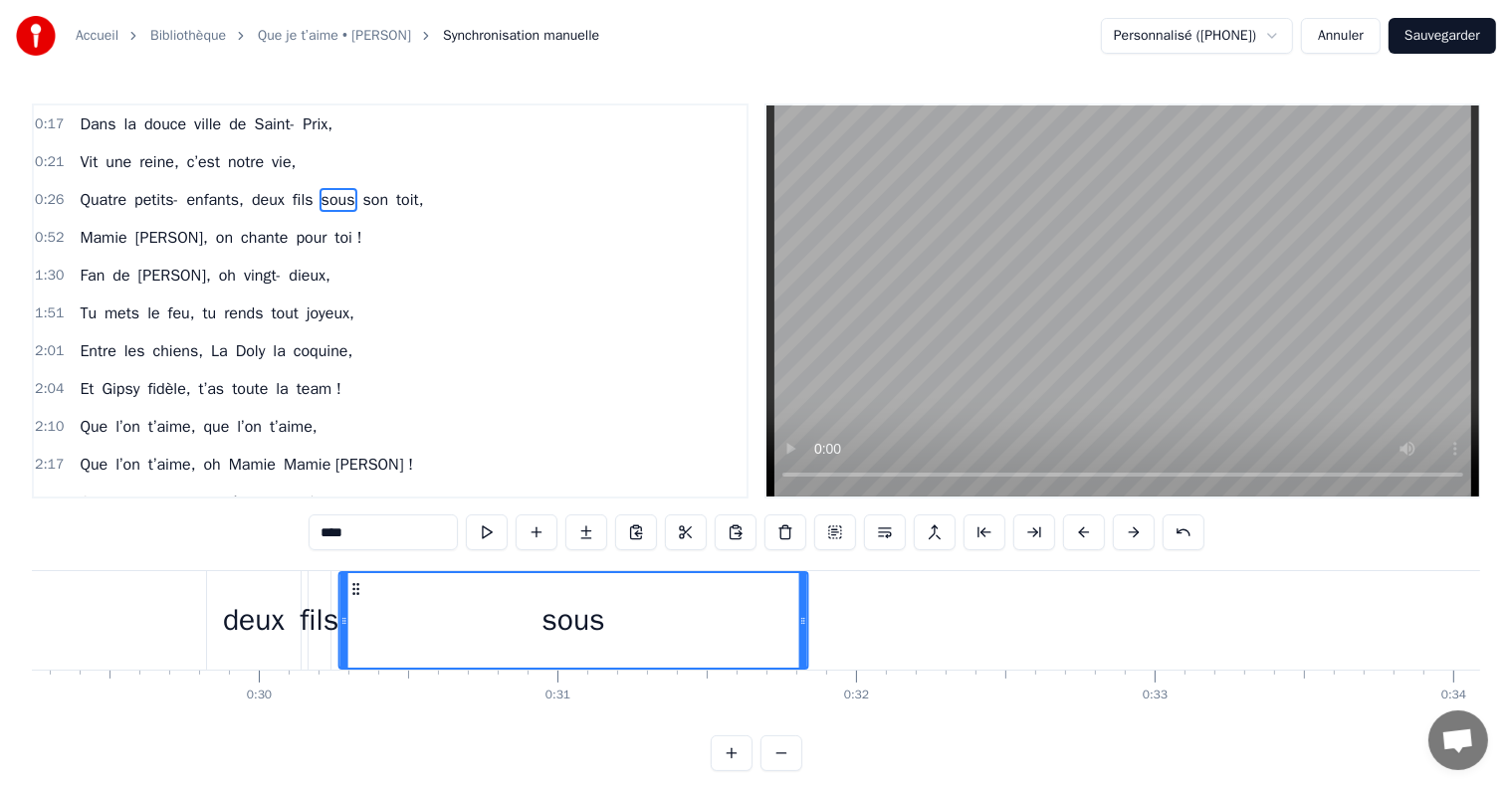 drag, startPoint x: 1163, startPoint y: 589, endPoint x: 357, endPoint y: 624, distance: 806.7596 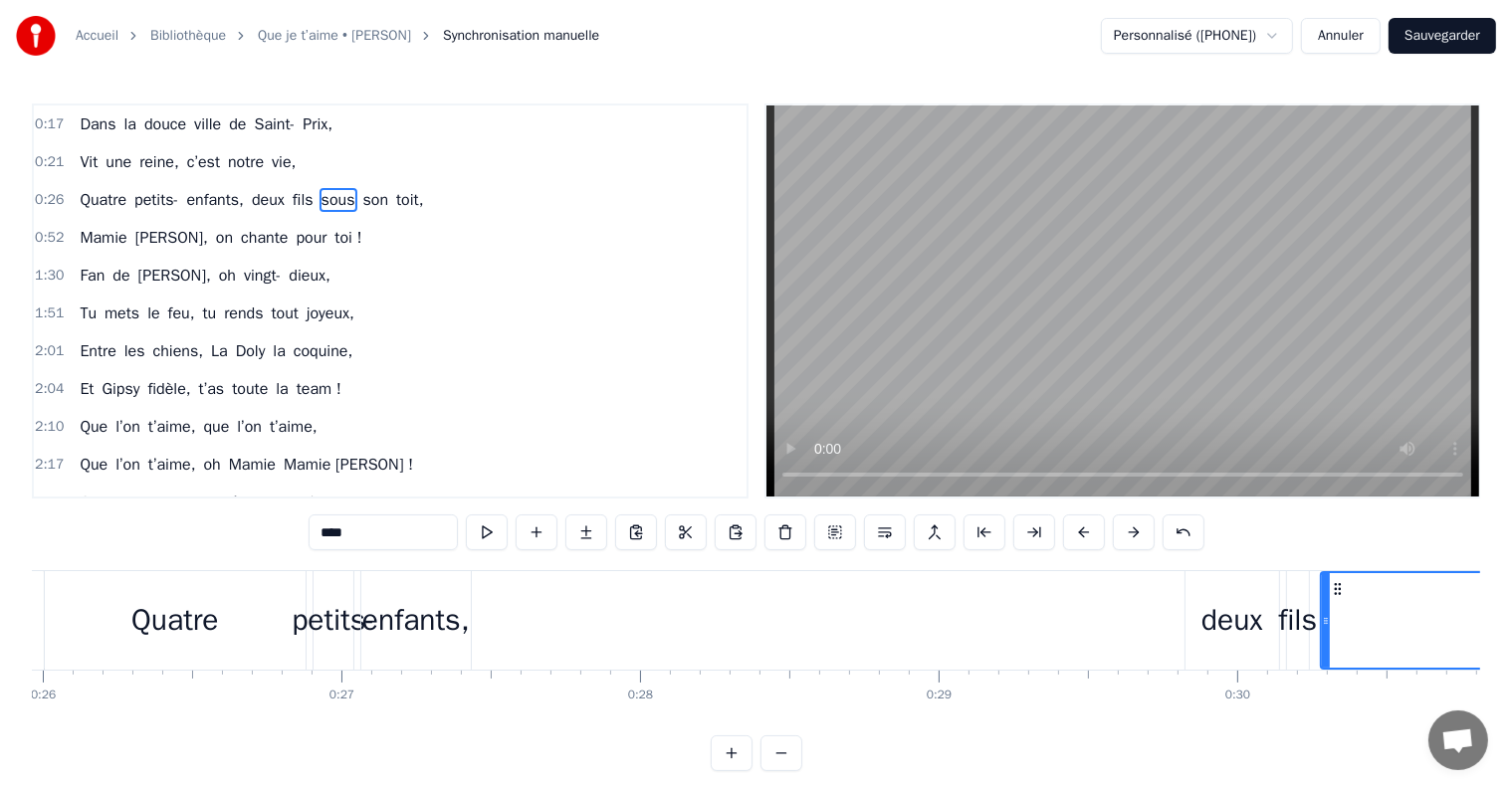 scroll, scrollTop: 0, scrollLeft: 7649, axis: horizontal 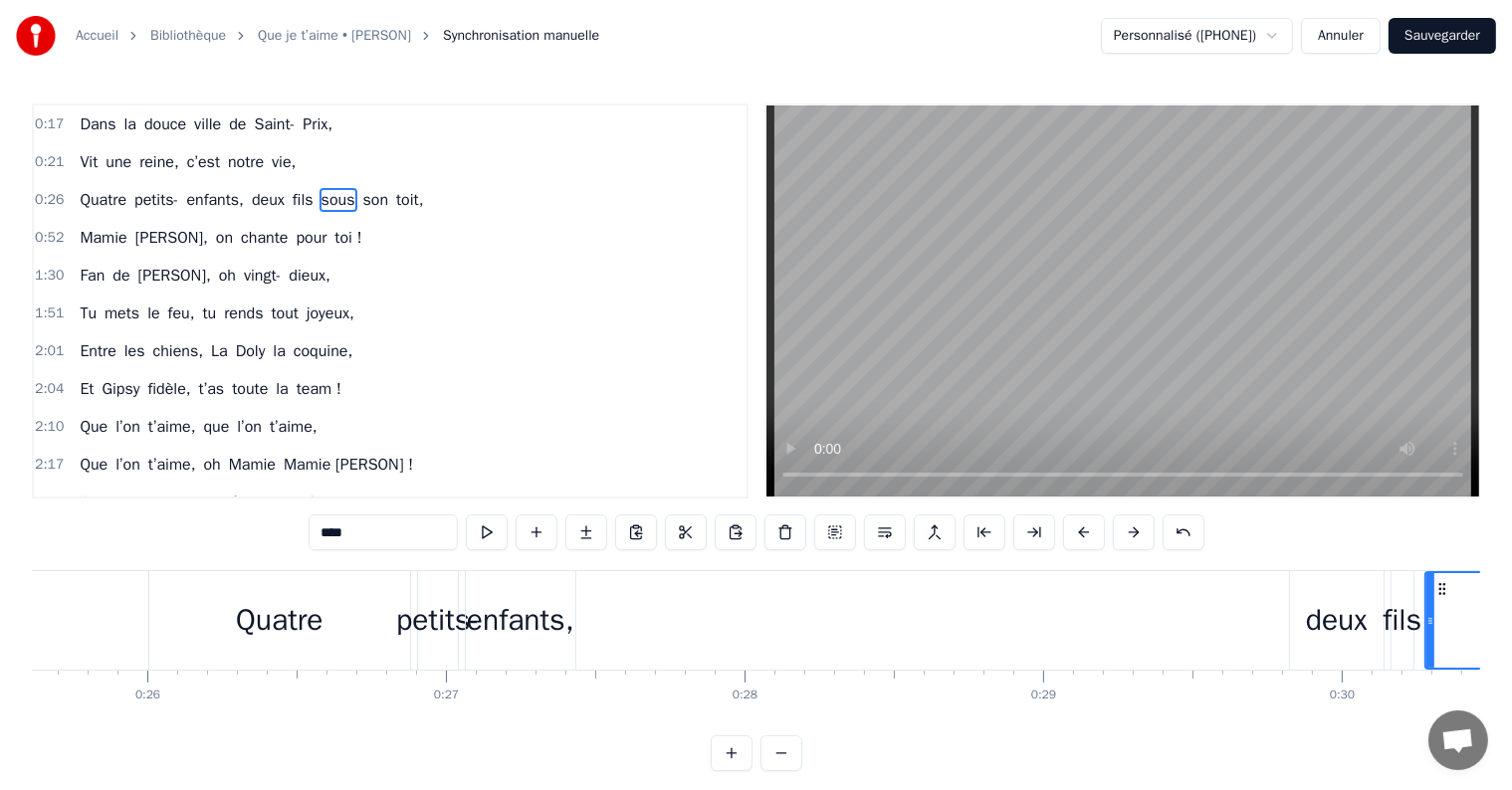 click on "Quatre" at bounding box center (279, 620) 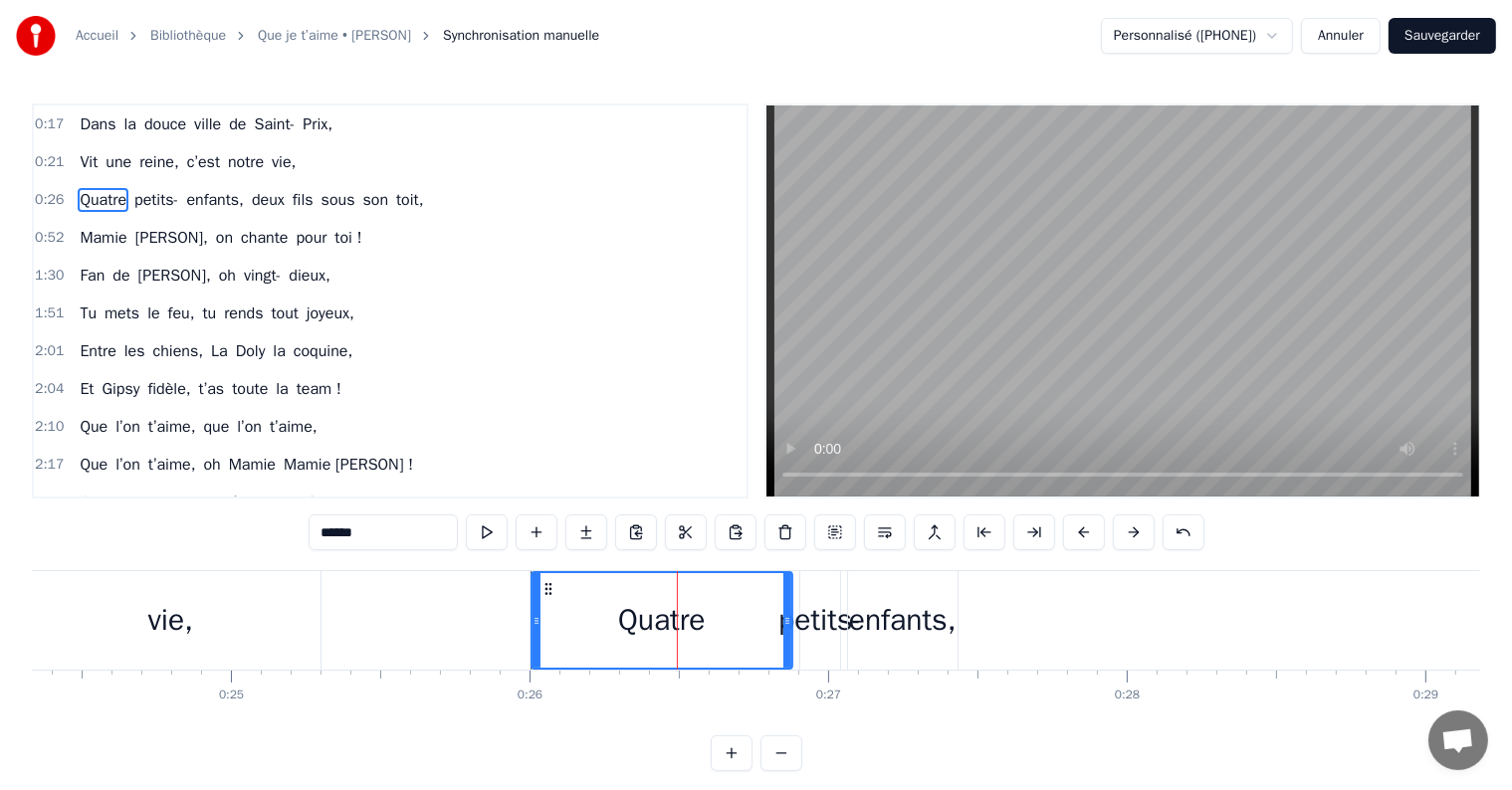 scroll, scrollTop: 0, scrollLeft: 7336, axis: horizontal 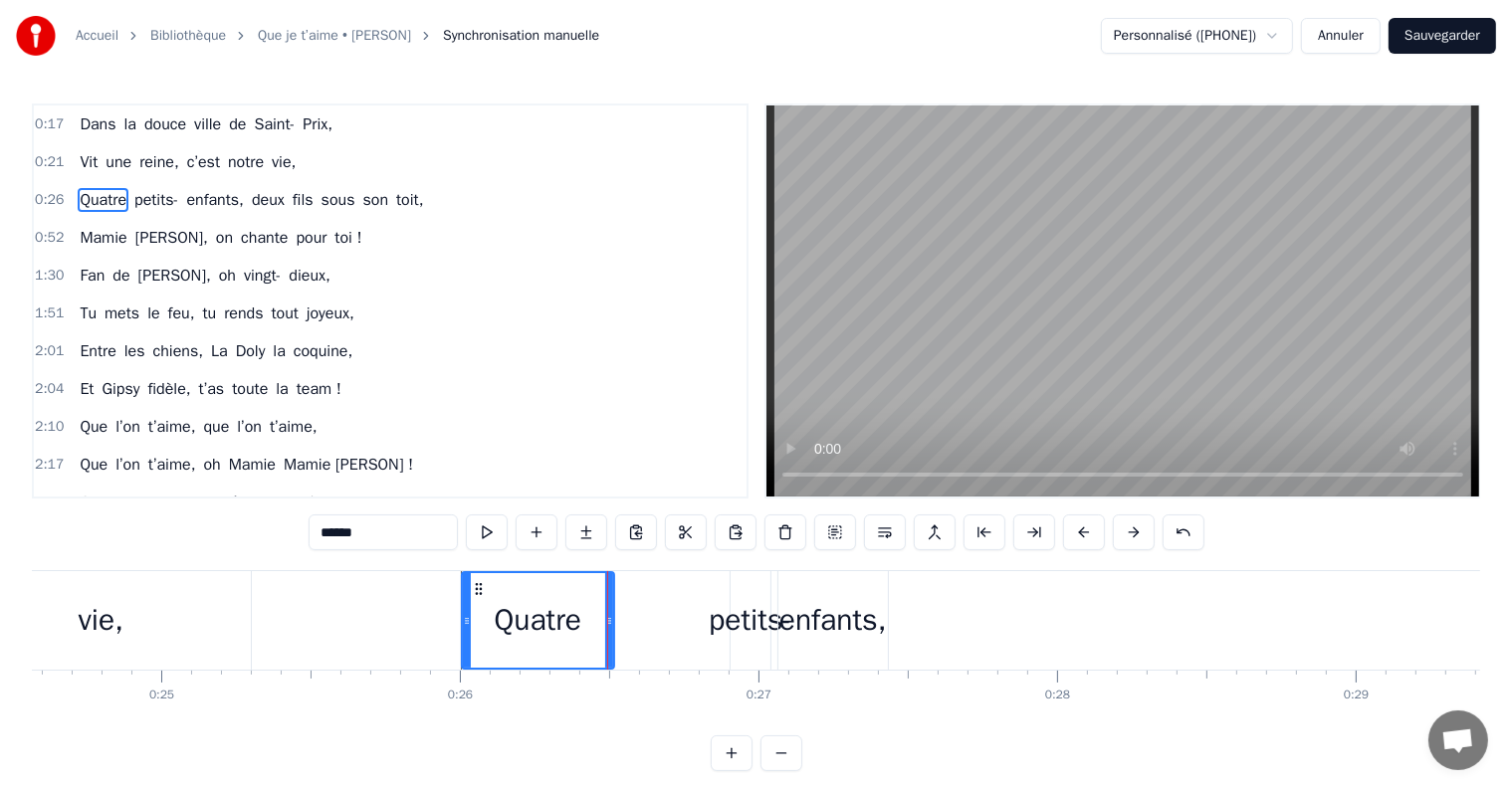 drag, startPoint x: 718, startPoint y: 591, endPoint x: 596, endPoint y: 588, distance: 122.03688 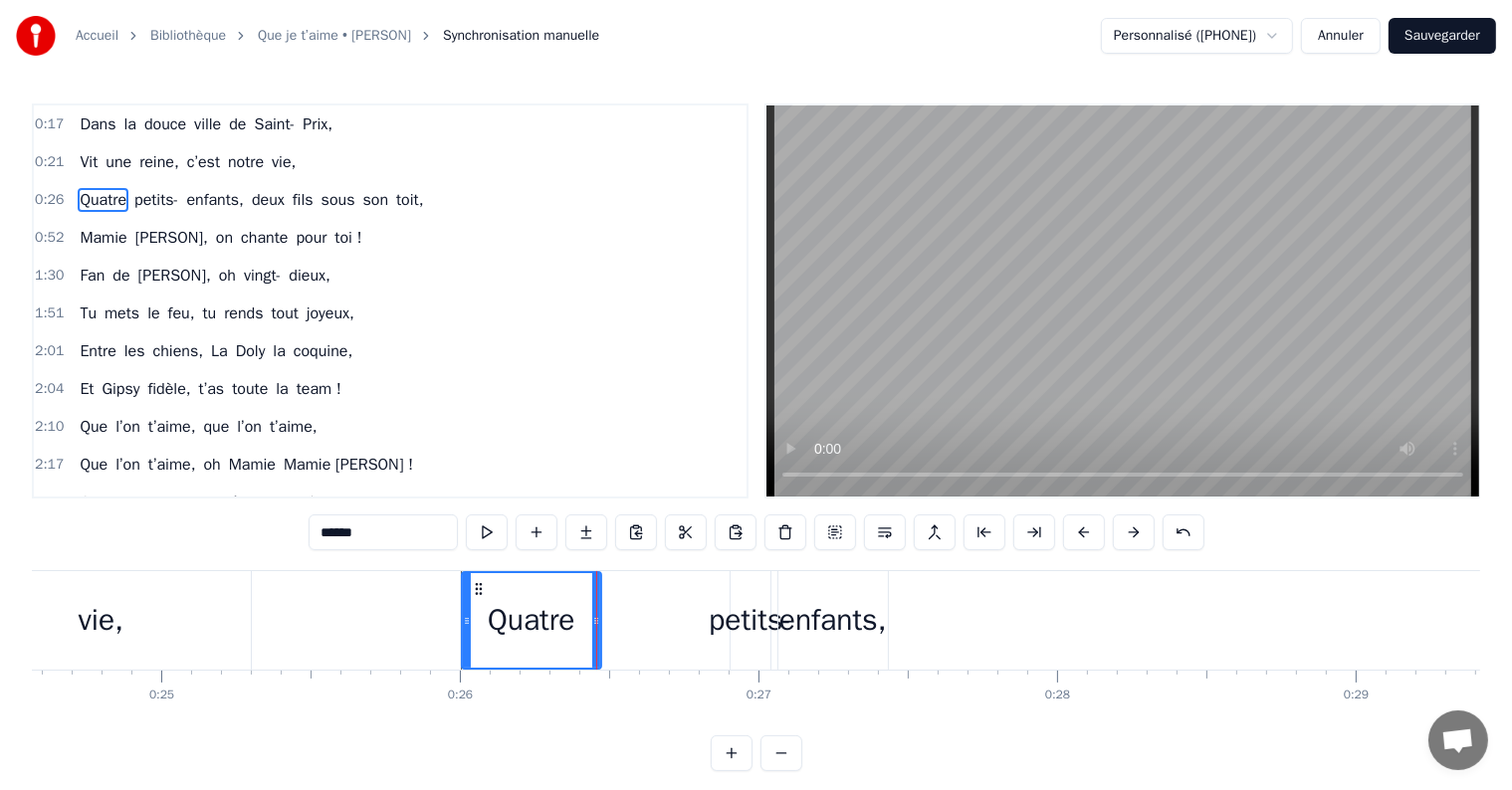 click on "petits-" at bounding box center (750, 620) 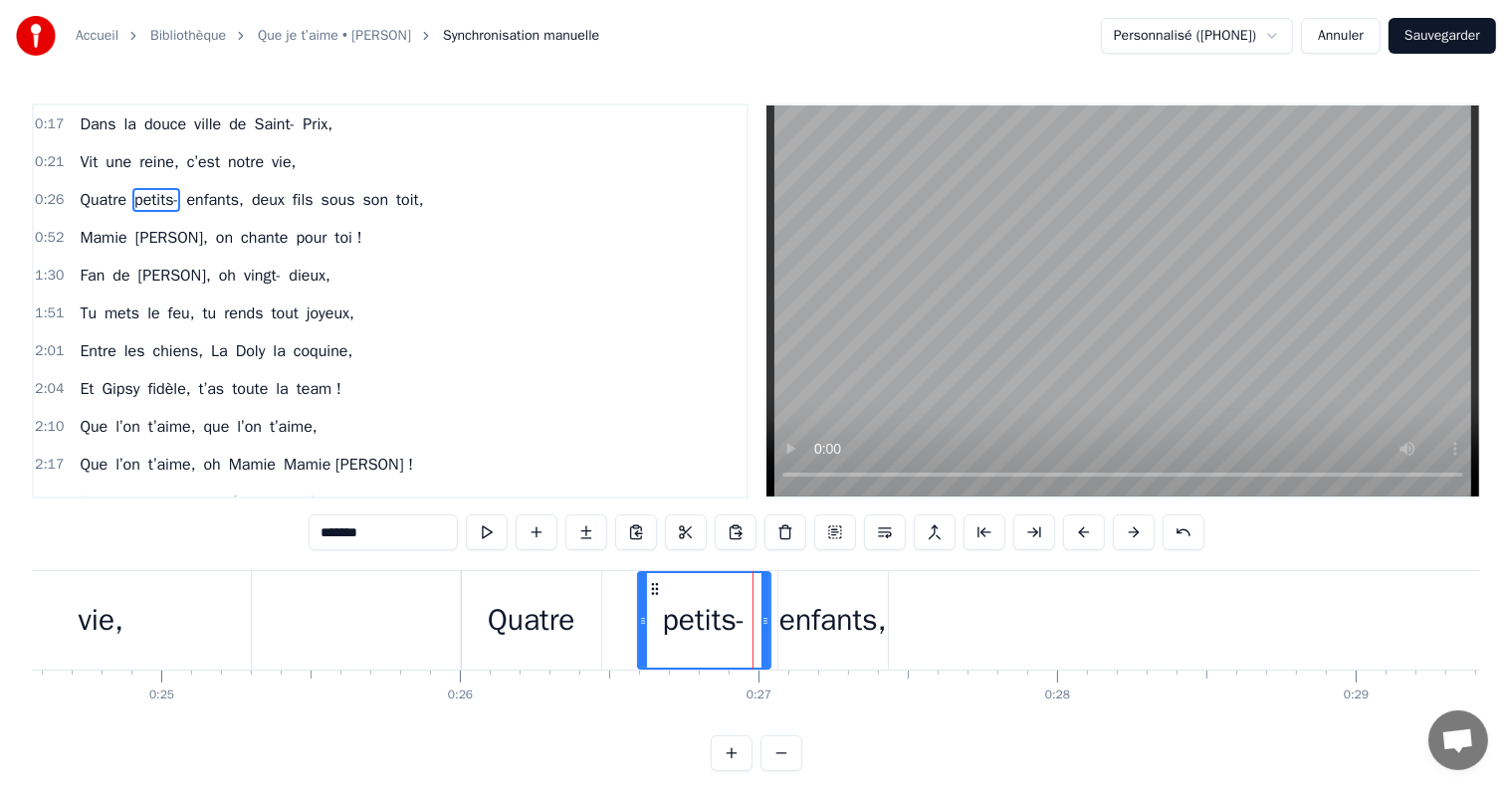drag, startPoint x: 734, startPoint y: 602, endPoint x: 631, endPoint y: 597, distance: 103.121288 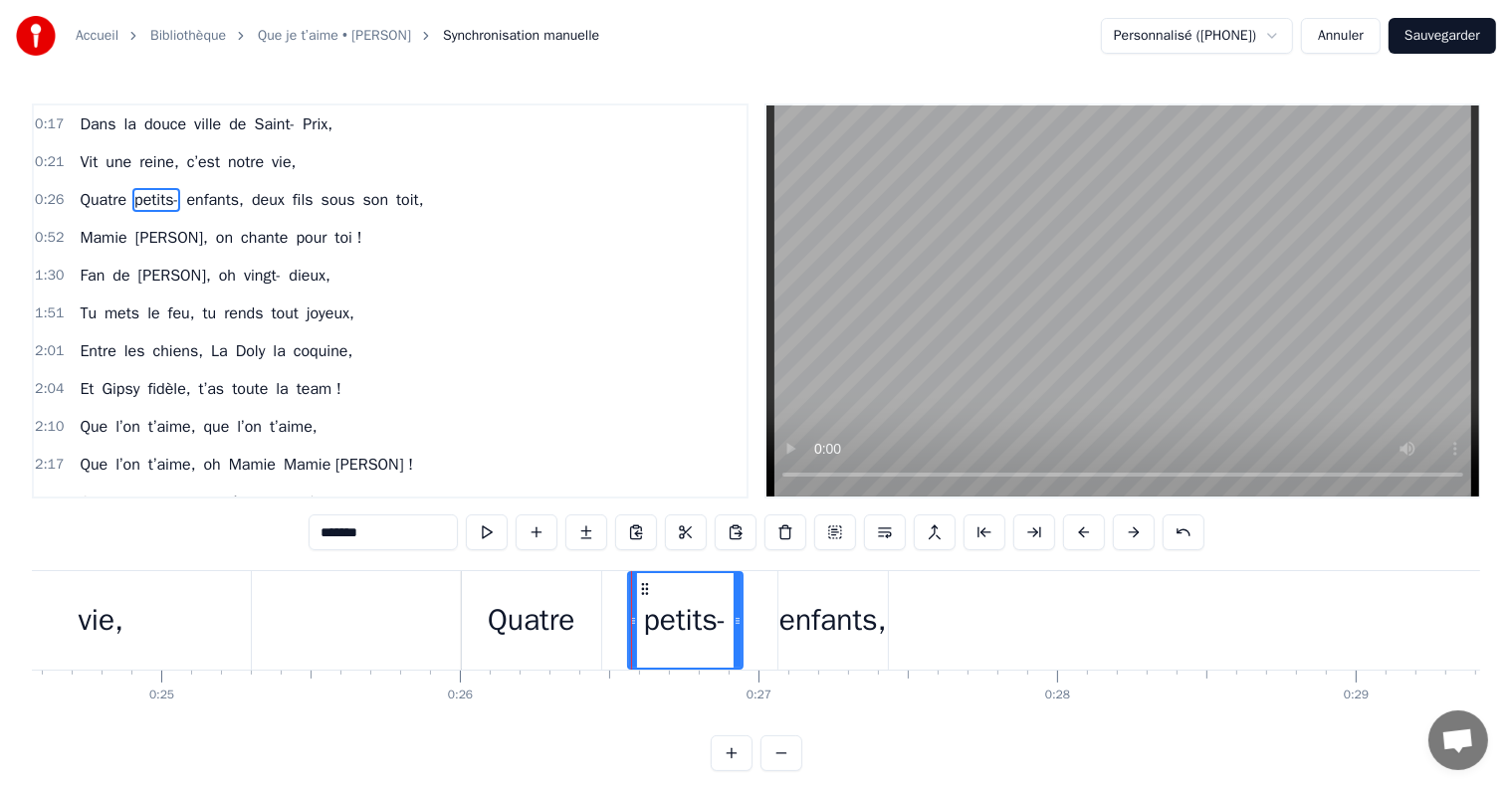 drag, startPoint x: 764, startPoint y: 605, endPoint x: 733, endPoint y: 602, distance: 31.144823 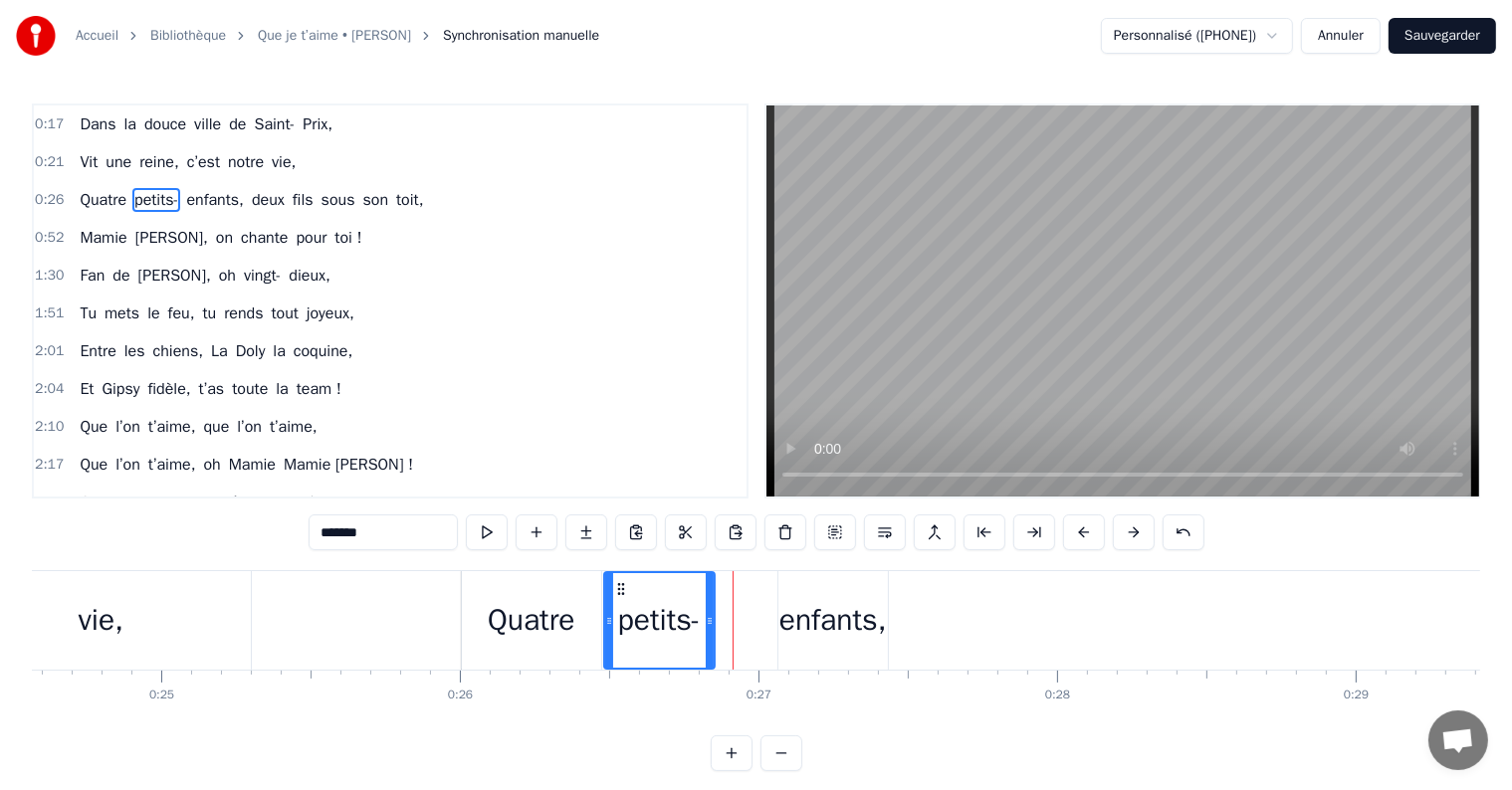 click on "petits-" at bounding box center (659, 620) 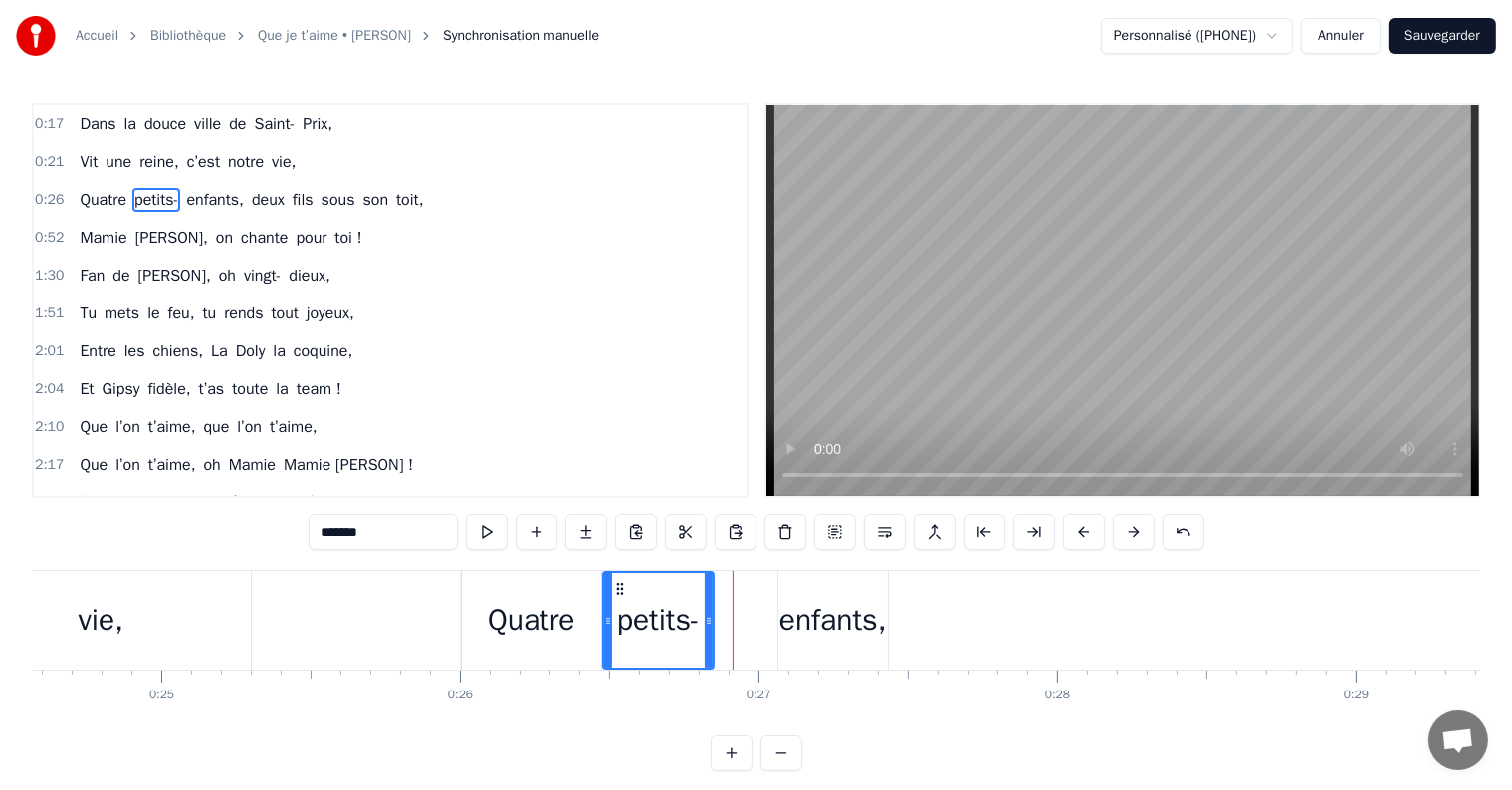 click on "enfants," at bounding box center [833, 620] 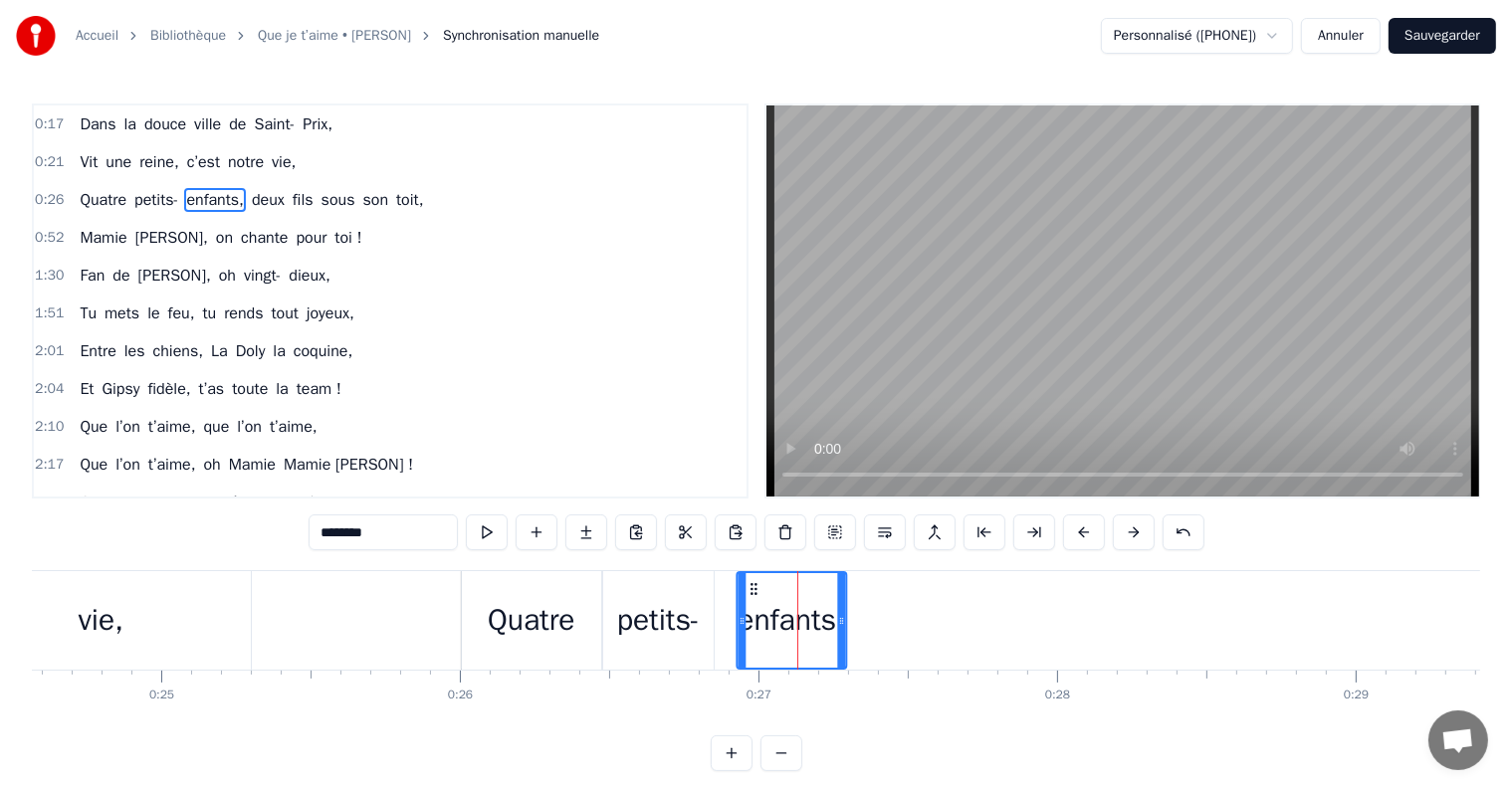drag, startPoint x: 784, startPoint y: 585, endPoint x: 753, endPoint y: 585, distance: 31 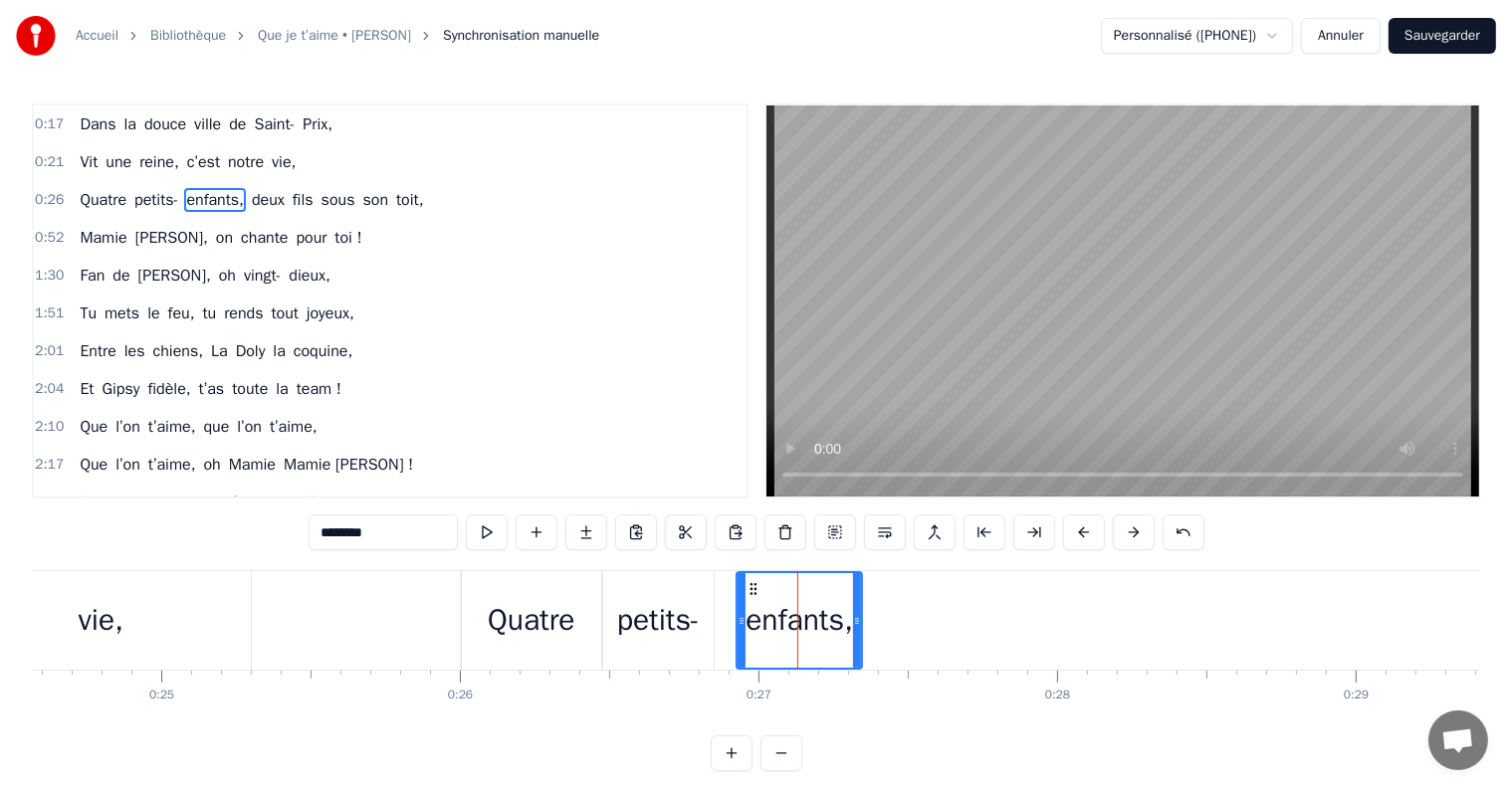 drag, startPoint x: 840, startPoint y: 617, endPoint x: 856, endPoint y: 616, distance: 16.03122 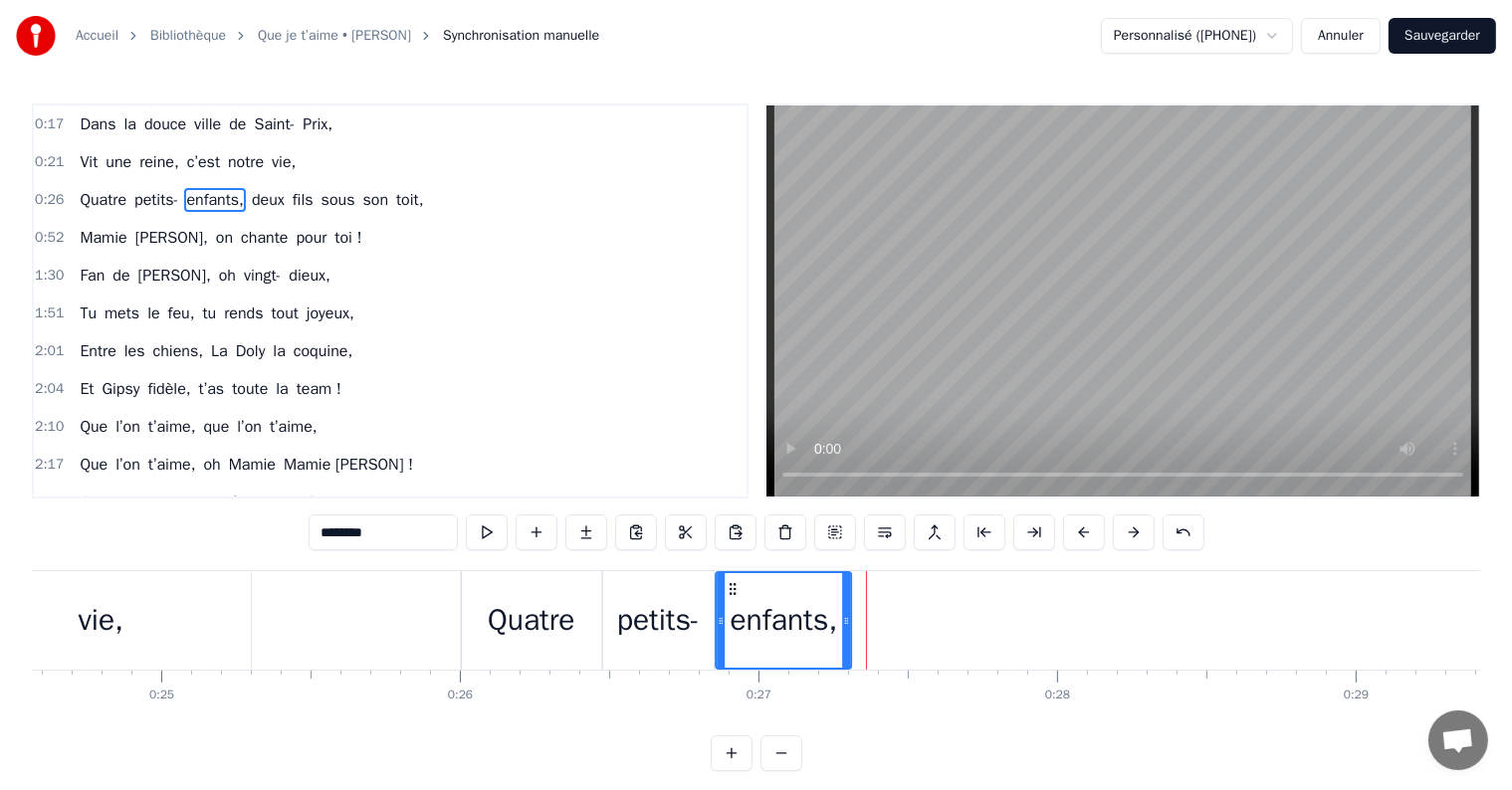 drag, startPoint x: 753, startPoint y: 588, endPoint x: 732, endPoint y: 587, distance: 21.023796 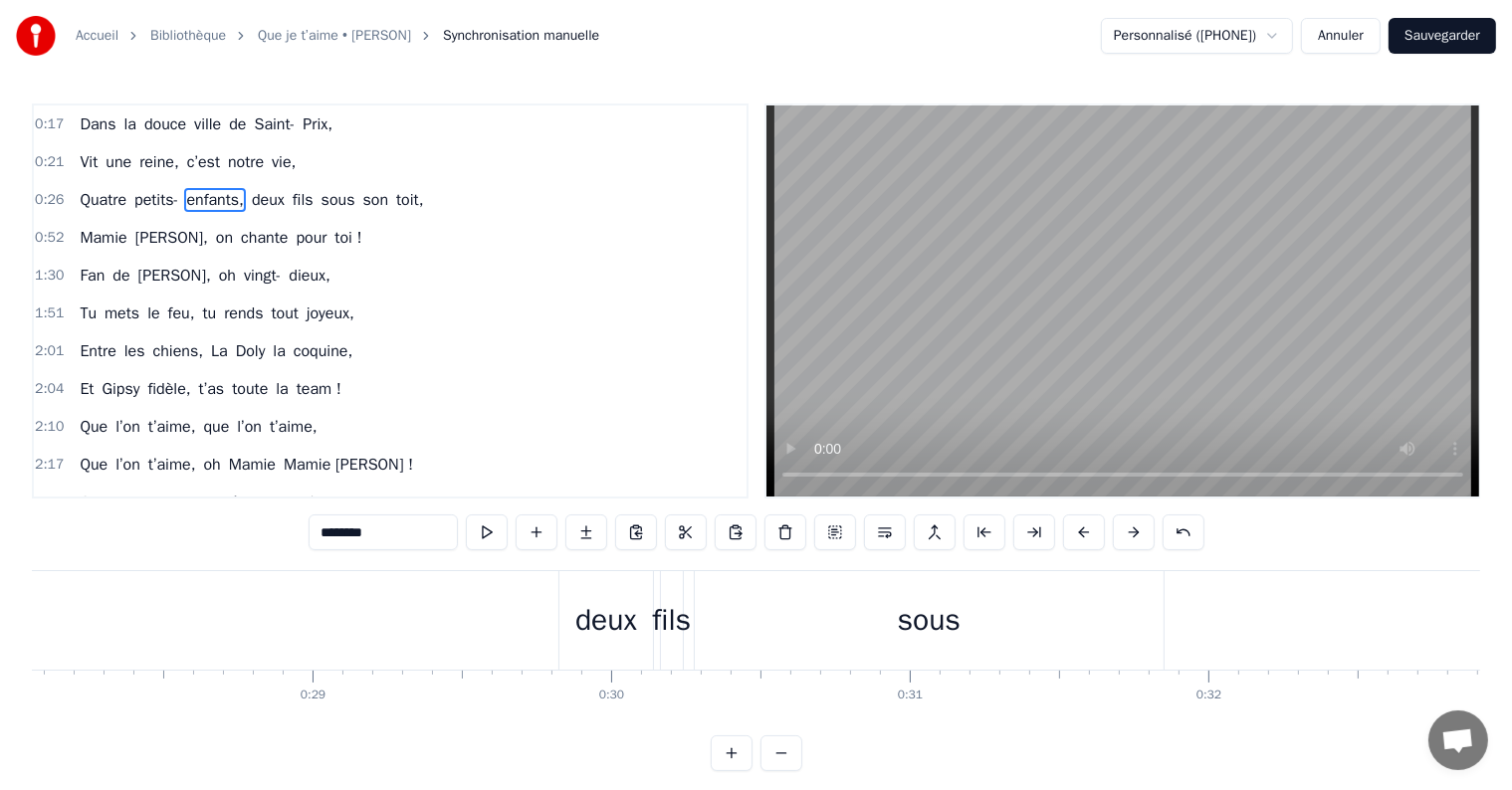 scroll, scrollTop: 0, scrollLeft: 8310, axis: horizontal 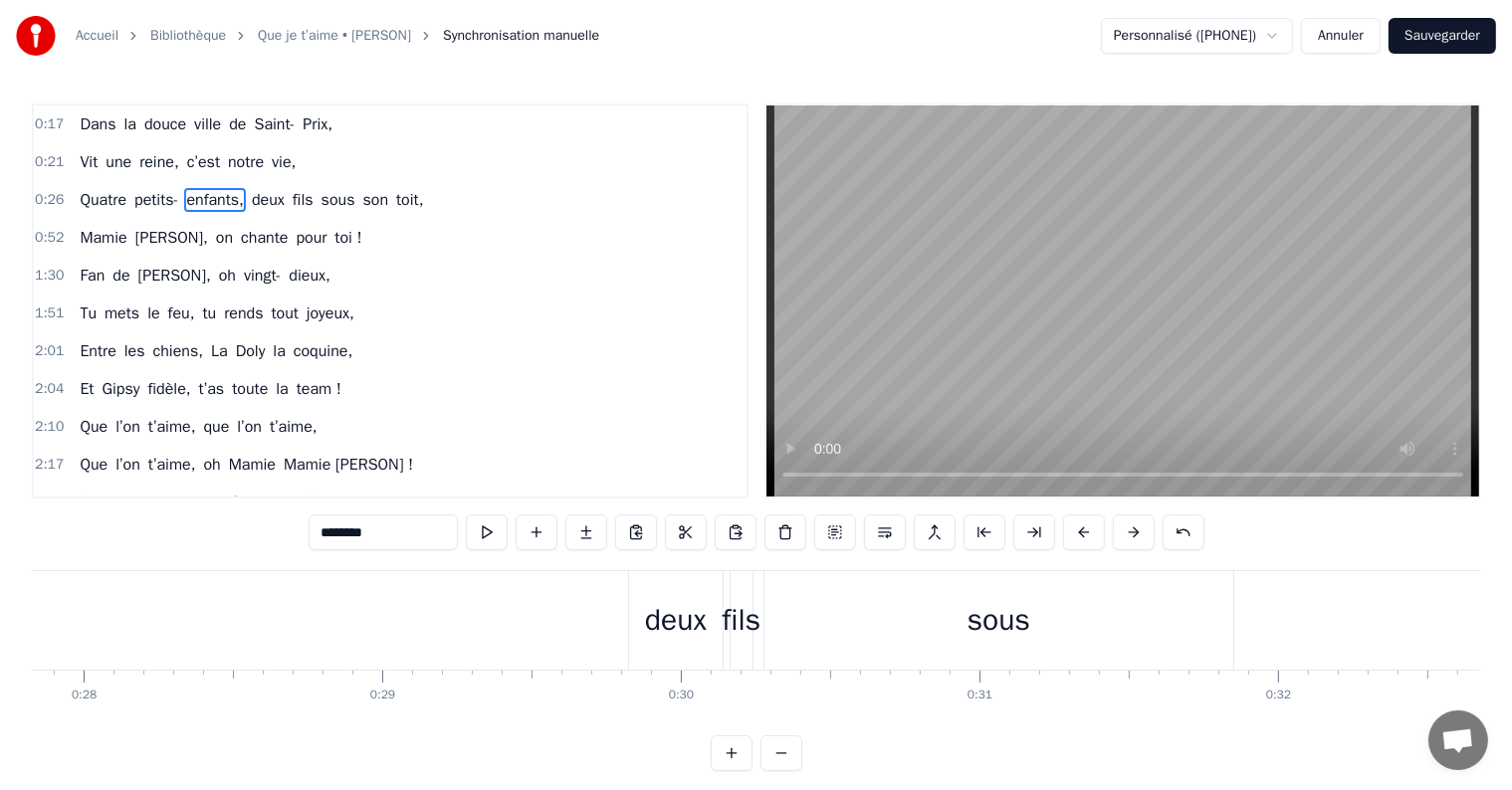 click on "deux" at bounding box center (676, 620) 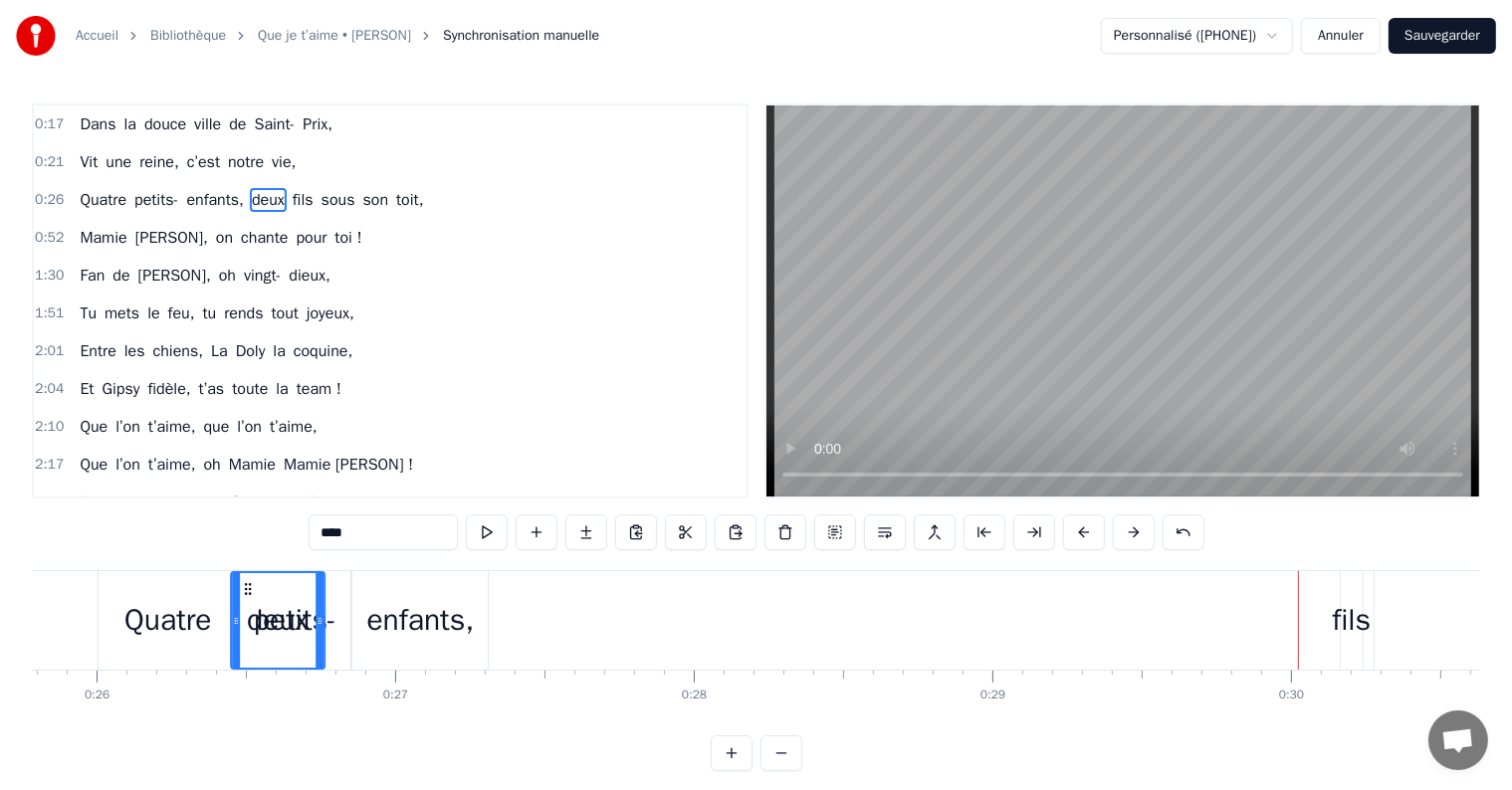 scroll, scrollTop: 0, scrollLeft: 7687, axis: horizontal 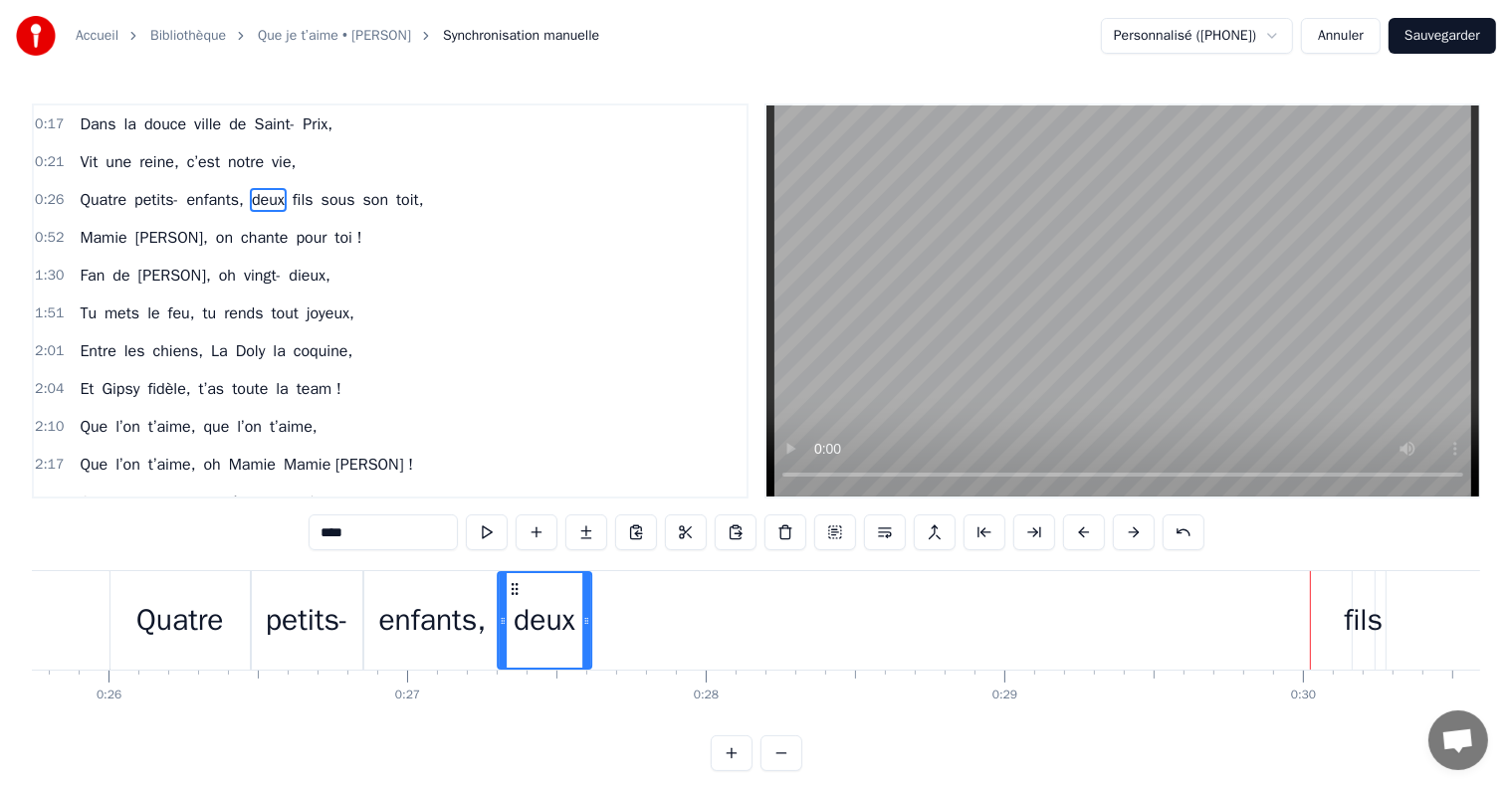 drag, startPoint x: 645, startPoint y: 590, endPoint x: 518, endPoint y: 626, distance: 132.00379 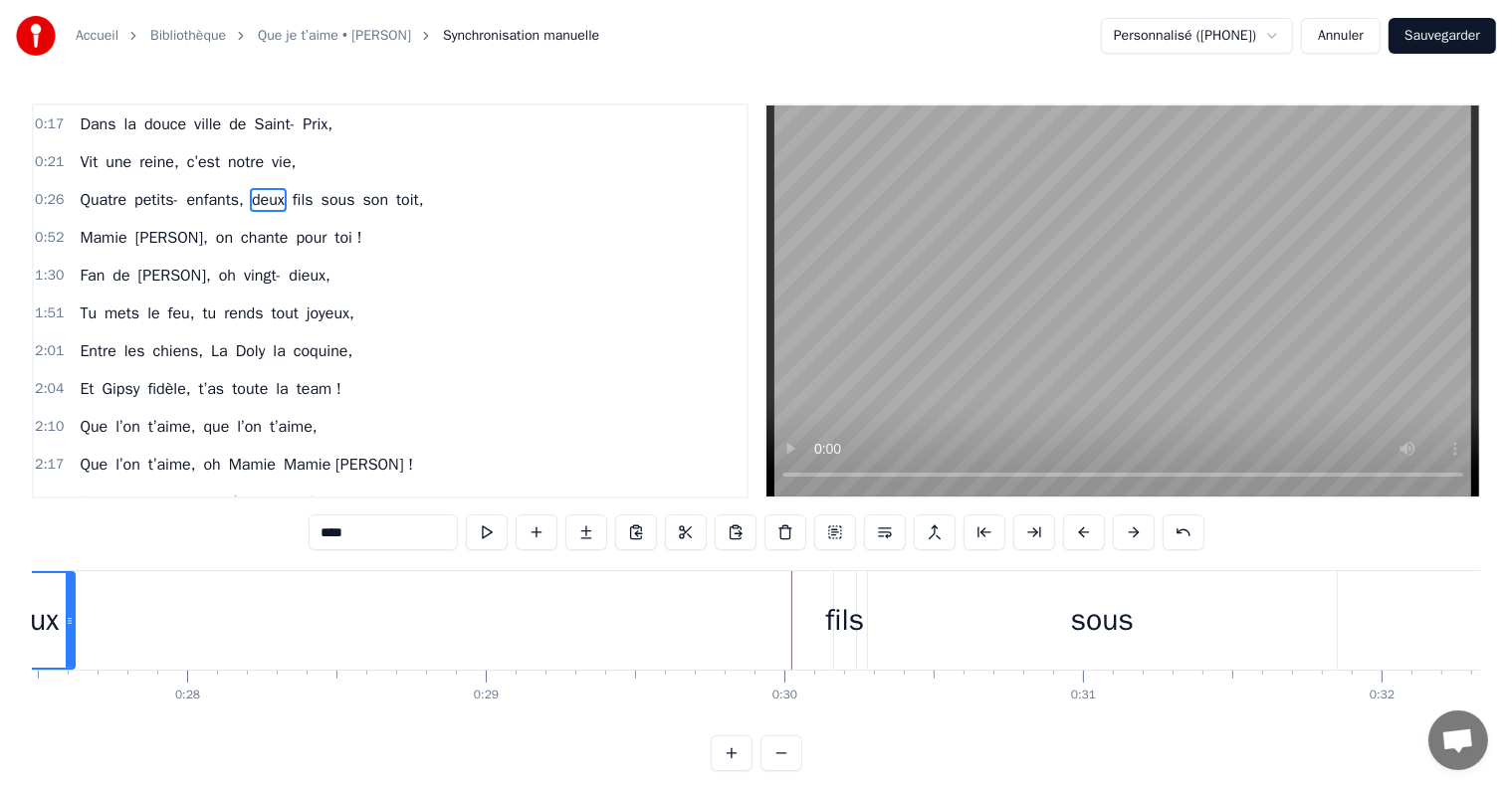 scroll, scrollTop: 0, scrollLeft: 8310, axis: horizontal 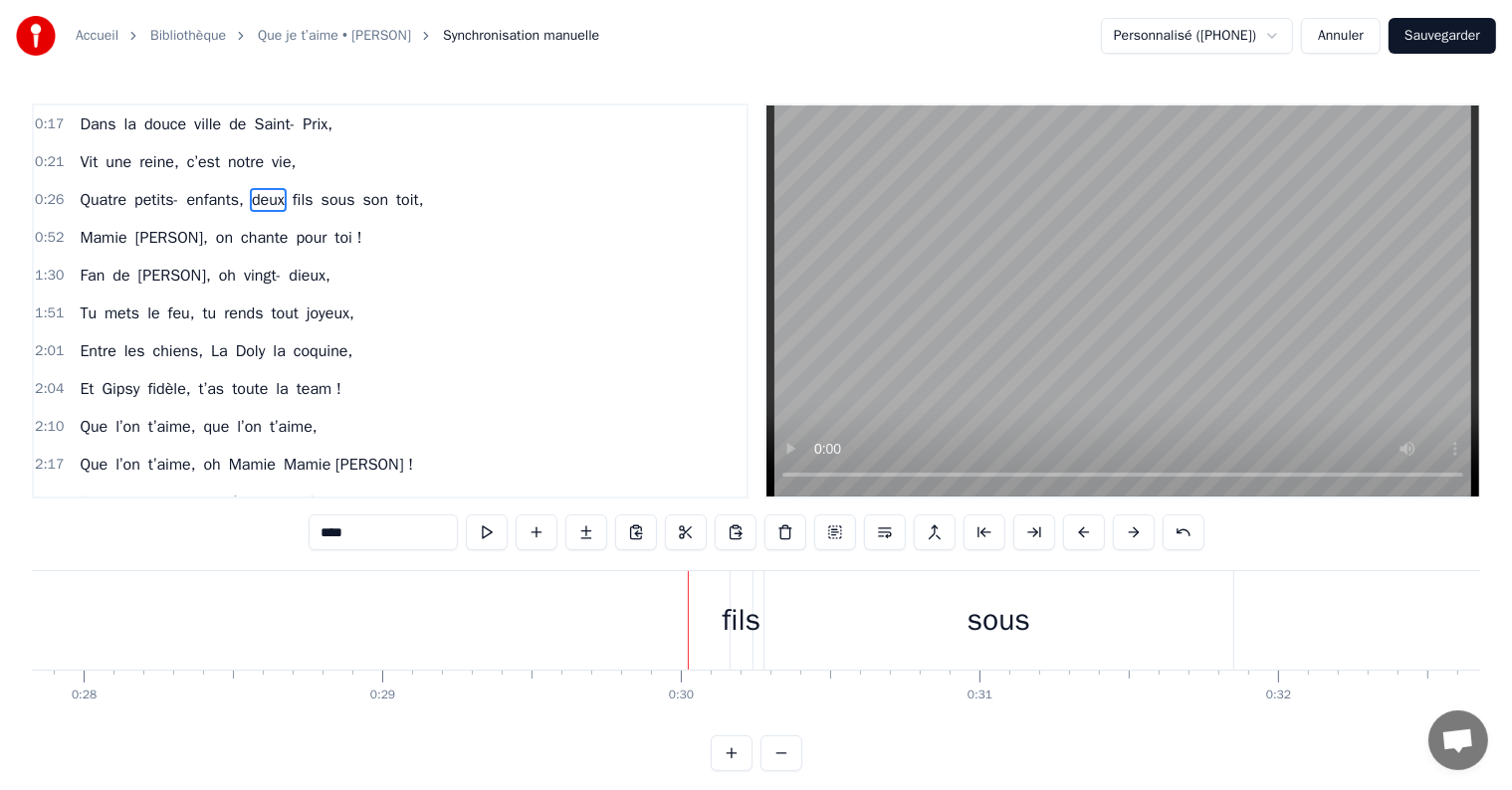 click on "fils" at bounding box center (741, 620) 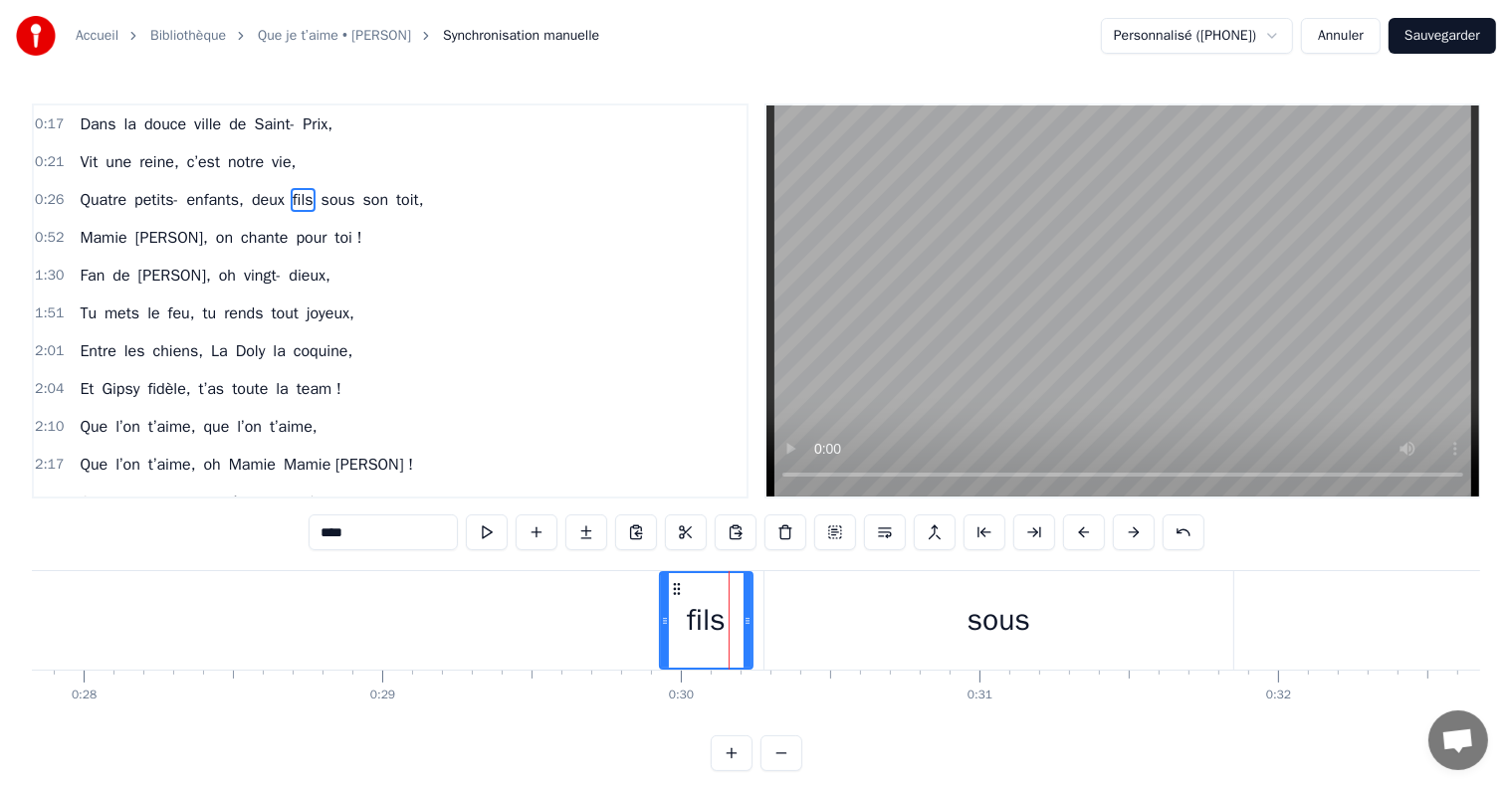 drag, startPoint x: 736, startPoint y: 599, endPoint x: 665, endPoint y: 601, distance: 71.02816 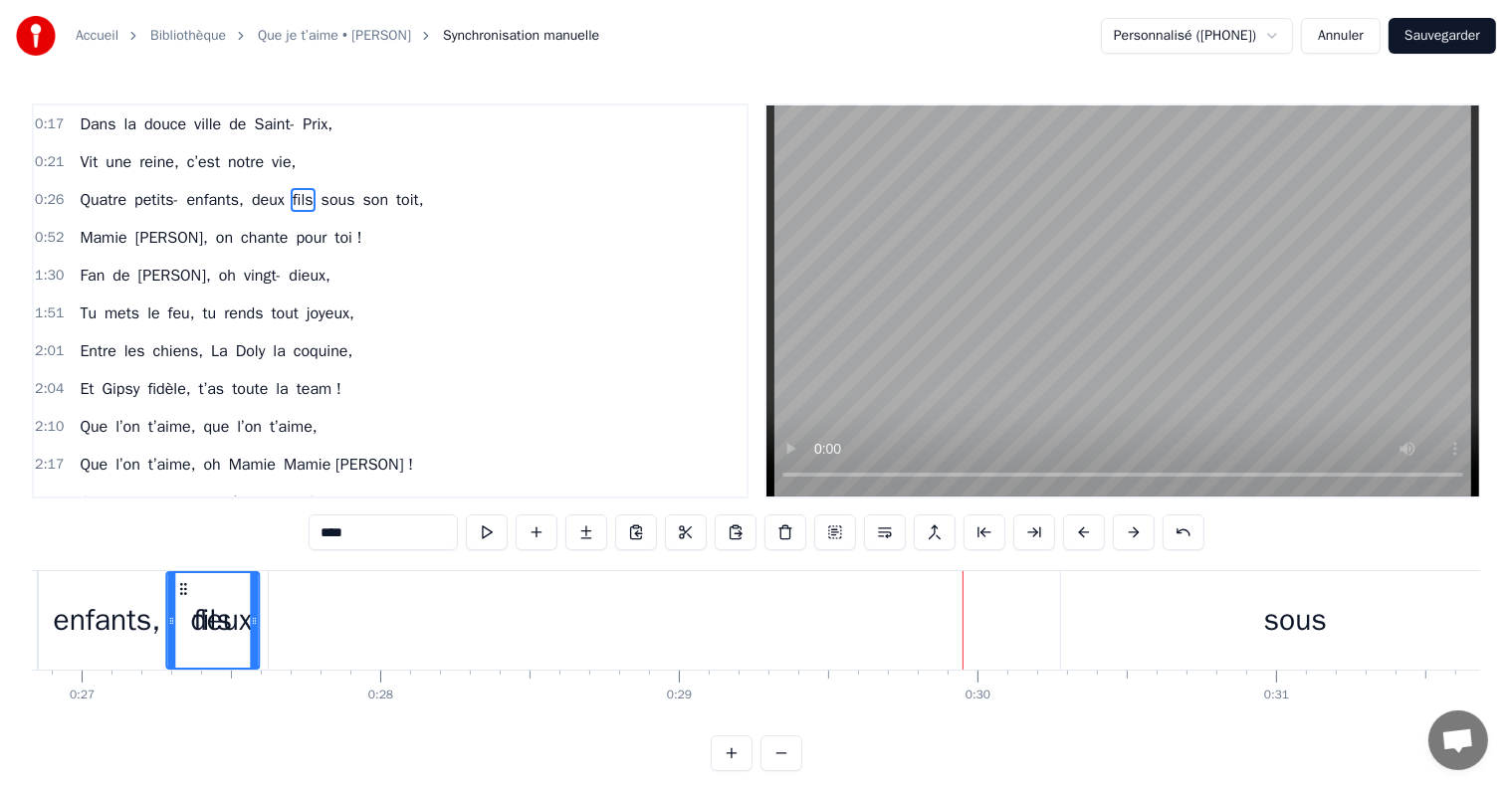 scroll, scrollTop: 0, scrollLeft: 7982, axis: horizontal 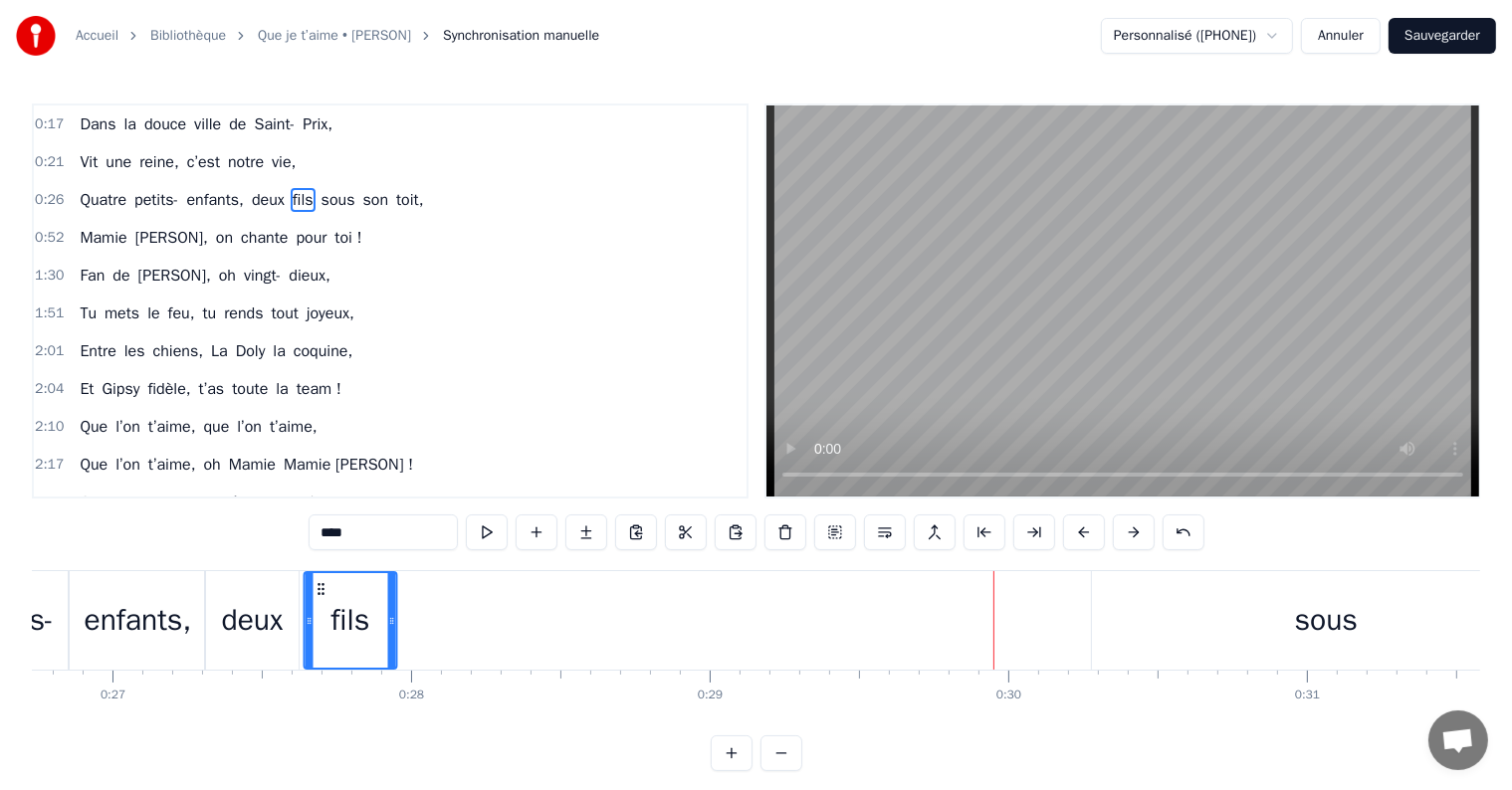 drag, startPoint x: 673, startPoint y: 590, endPoint x: 318, endPoint y: 639, distance: 358.36573 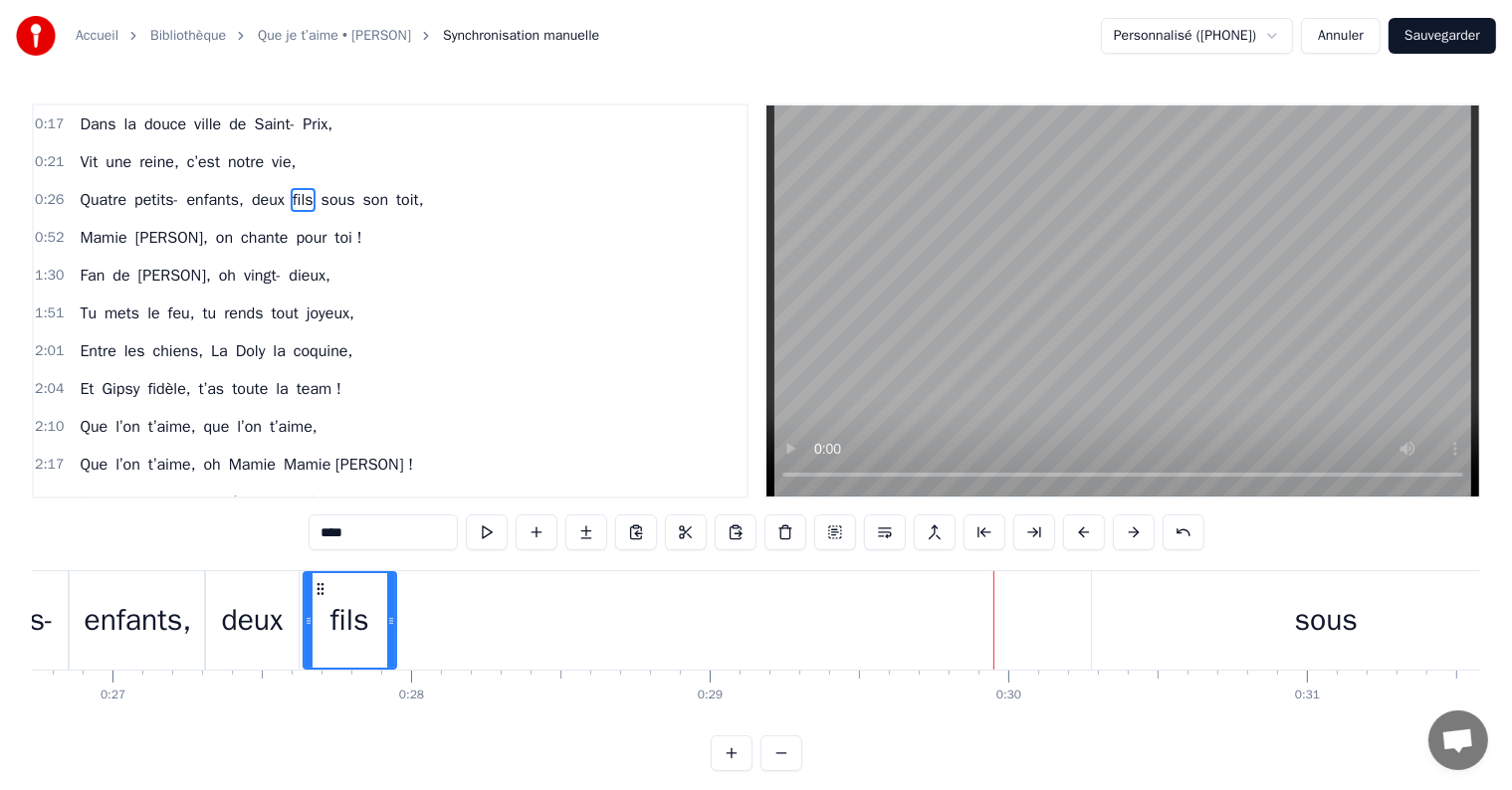 click on "sous" at bounding box center [1327, 620] 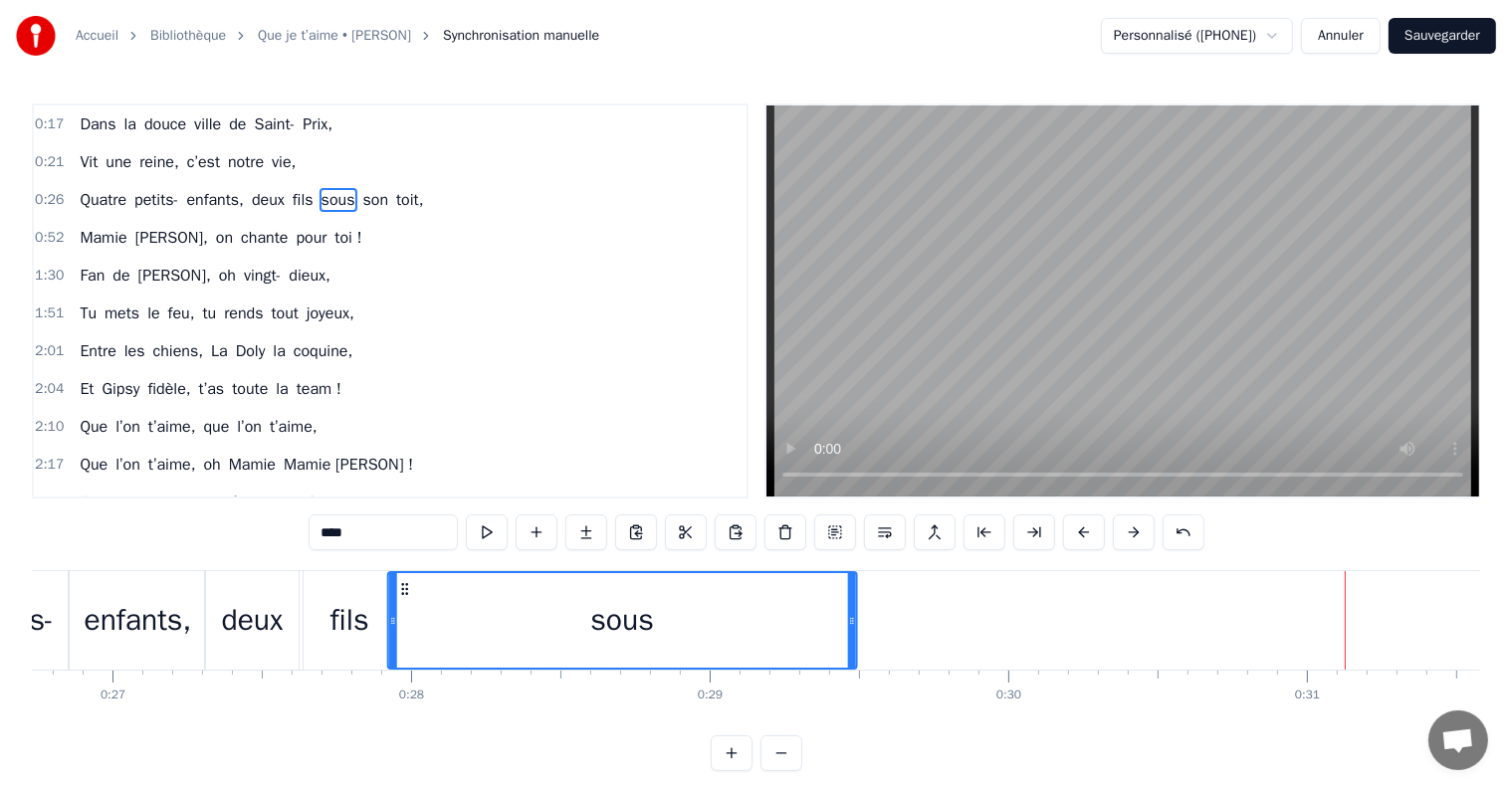 drag, startPoint x: 1109, startPoint y: 587, endPoint x: 402, endPoint y: 593, distance: 707.0255 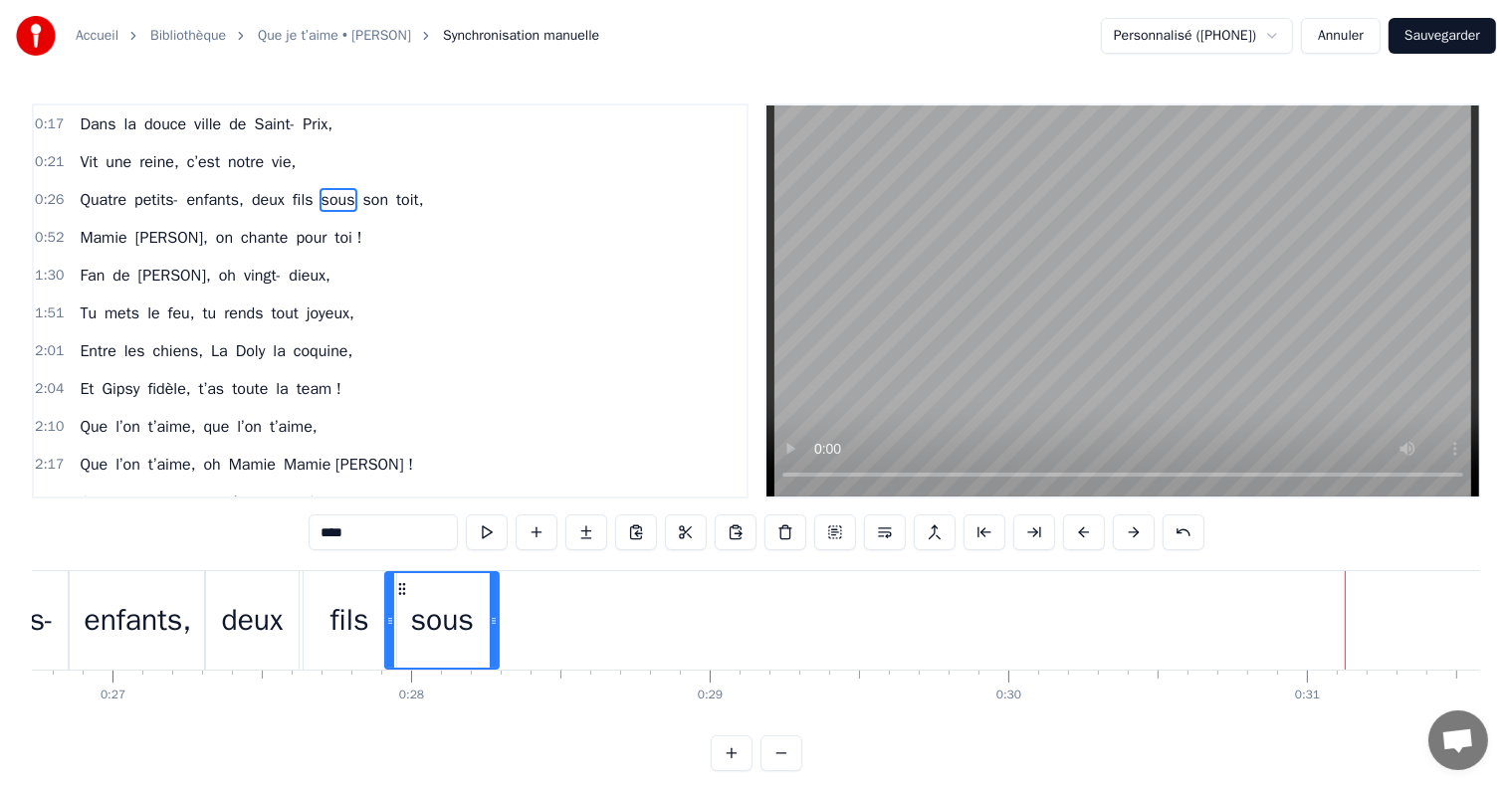 drag, startPoint x: 852, startPoint y: 613, endPoint x: 497, endPoint y: 597, distance: 355.36038 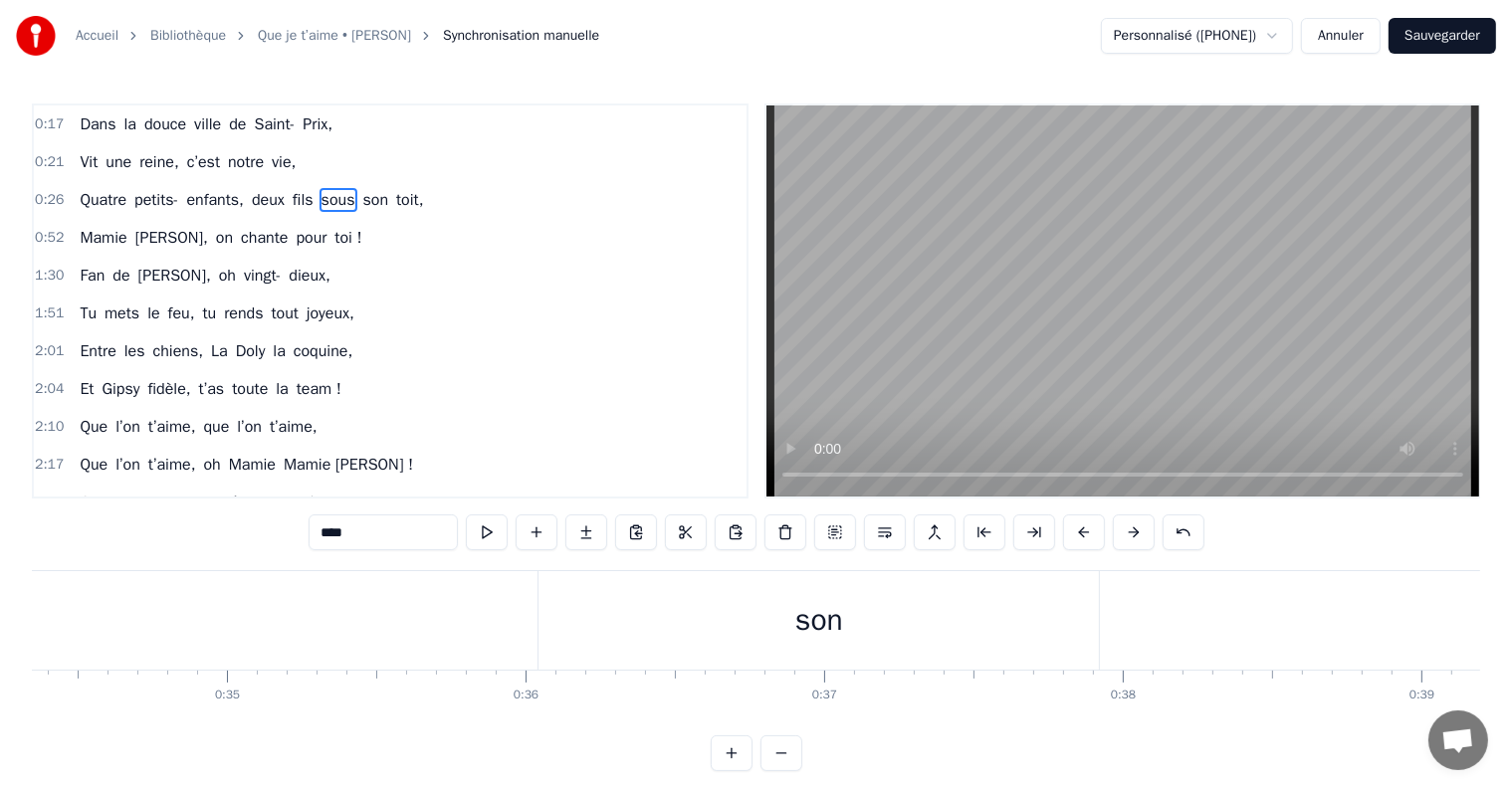 scroll, scrollTop: 0, scrollLeft: 10291, axis: horizontal 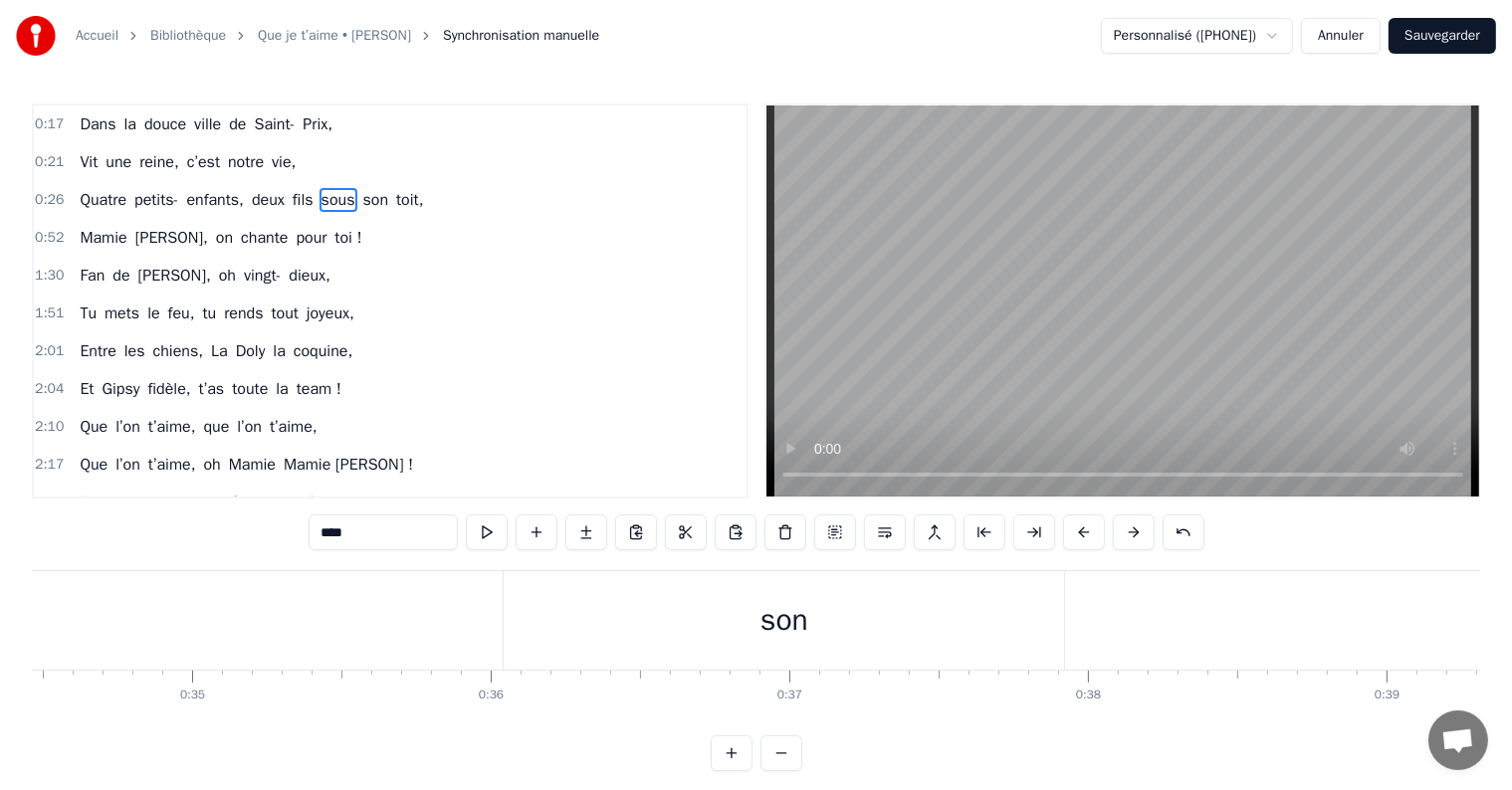 click on "son" at bounding box center (783, 620) 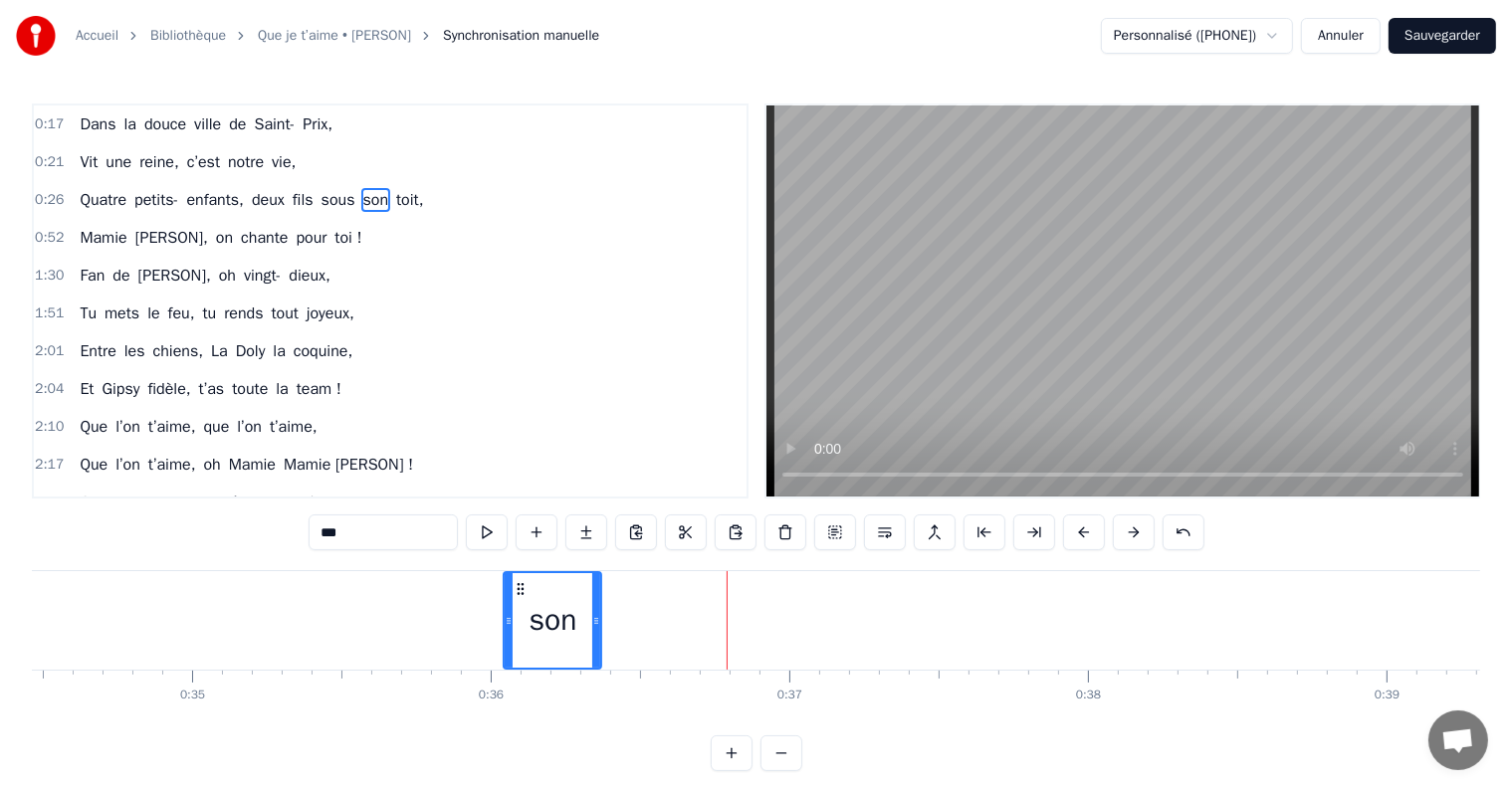 drag, startPoint x: 1059, startPoint y: 617, endPoint x: 595, endPoint y: 609, distance: 464.06896 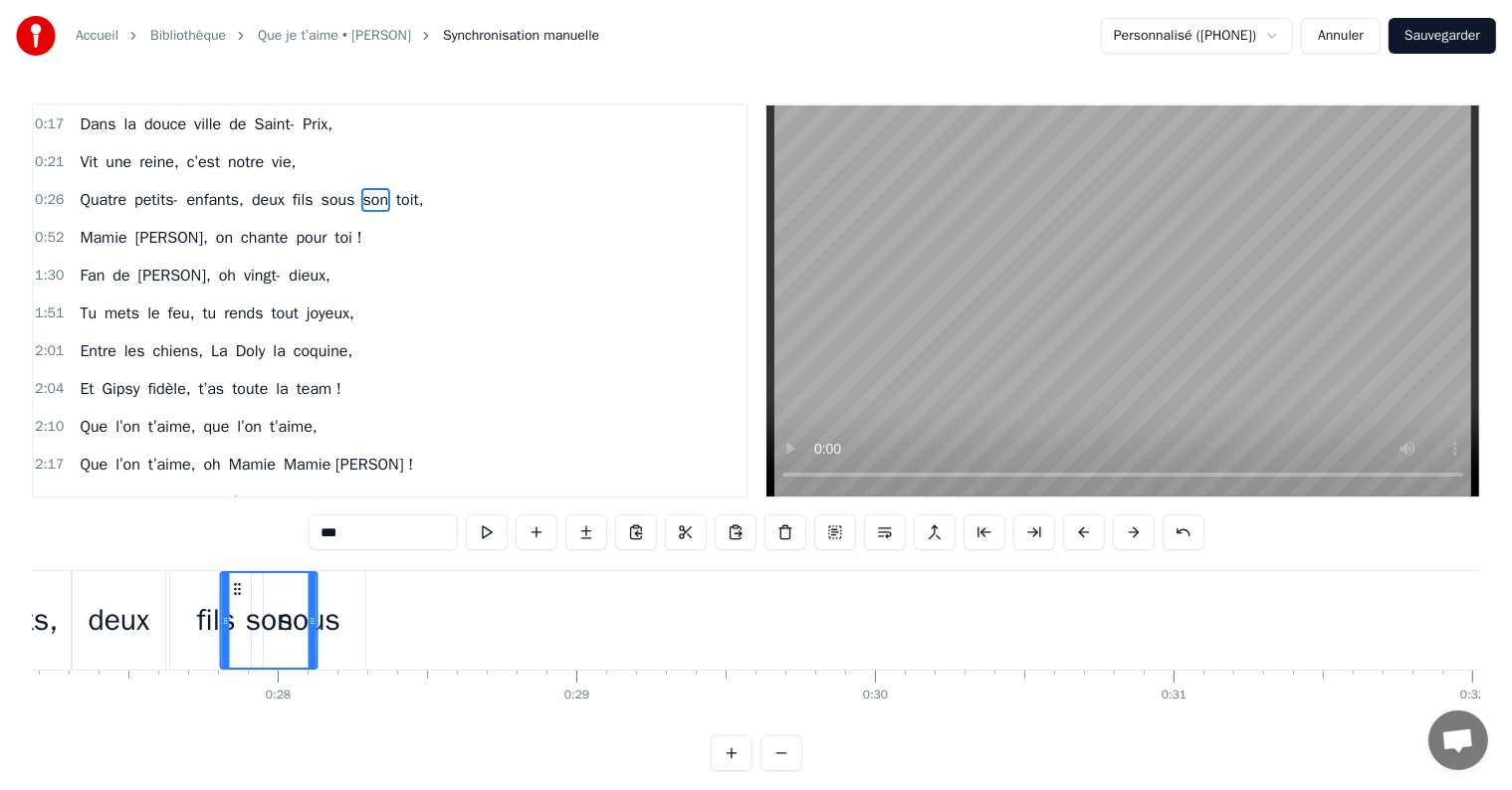 scroll, scrollTop: 0, scrollLeft: 8079, axis: horizontal 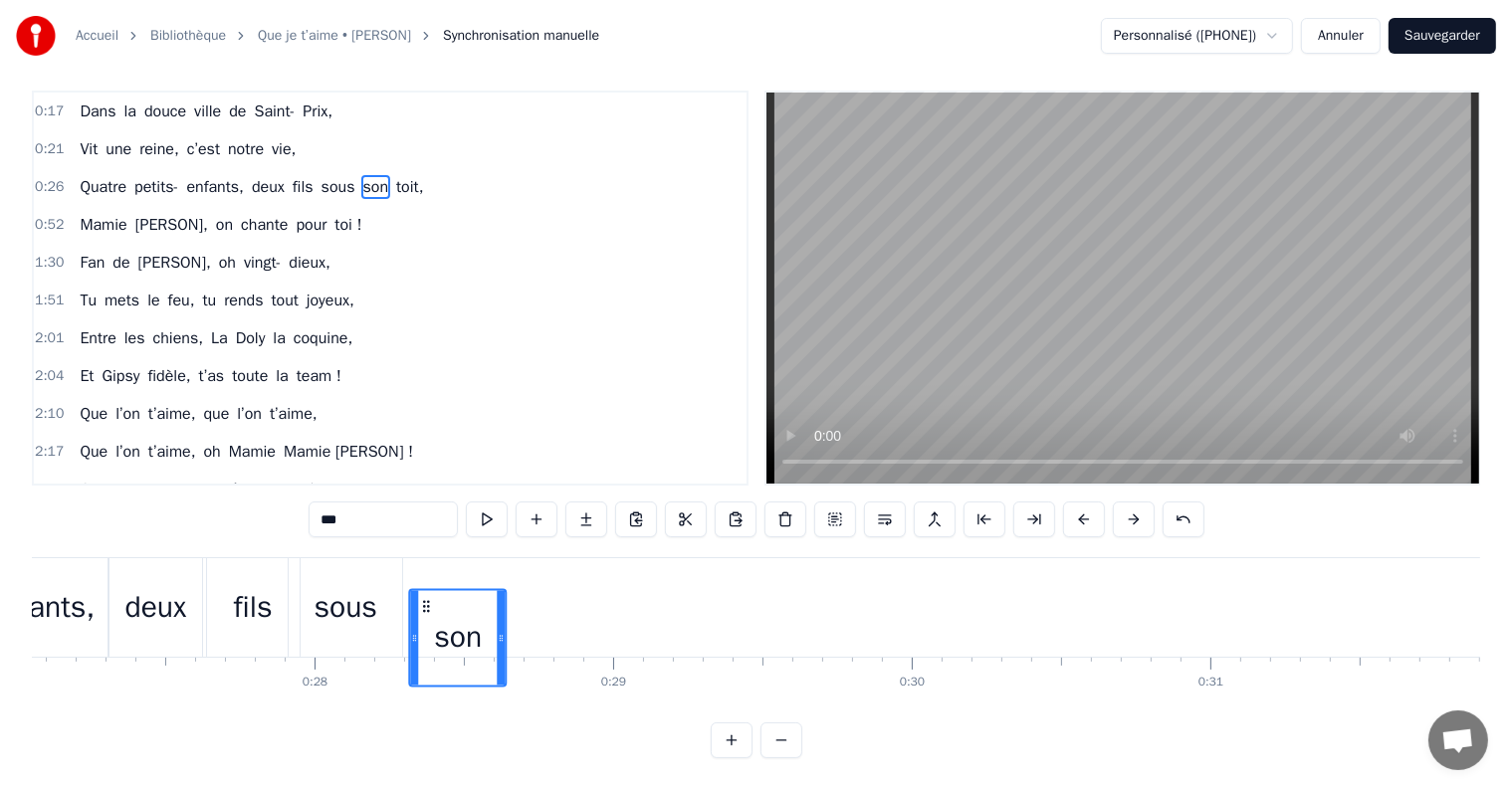 drag, startPoint x: 523, startPoint y: 589, endPoint x: 430, endPoint y: 549, distance: 101.23734 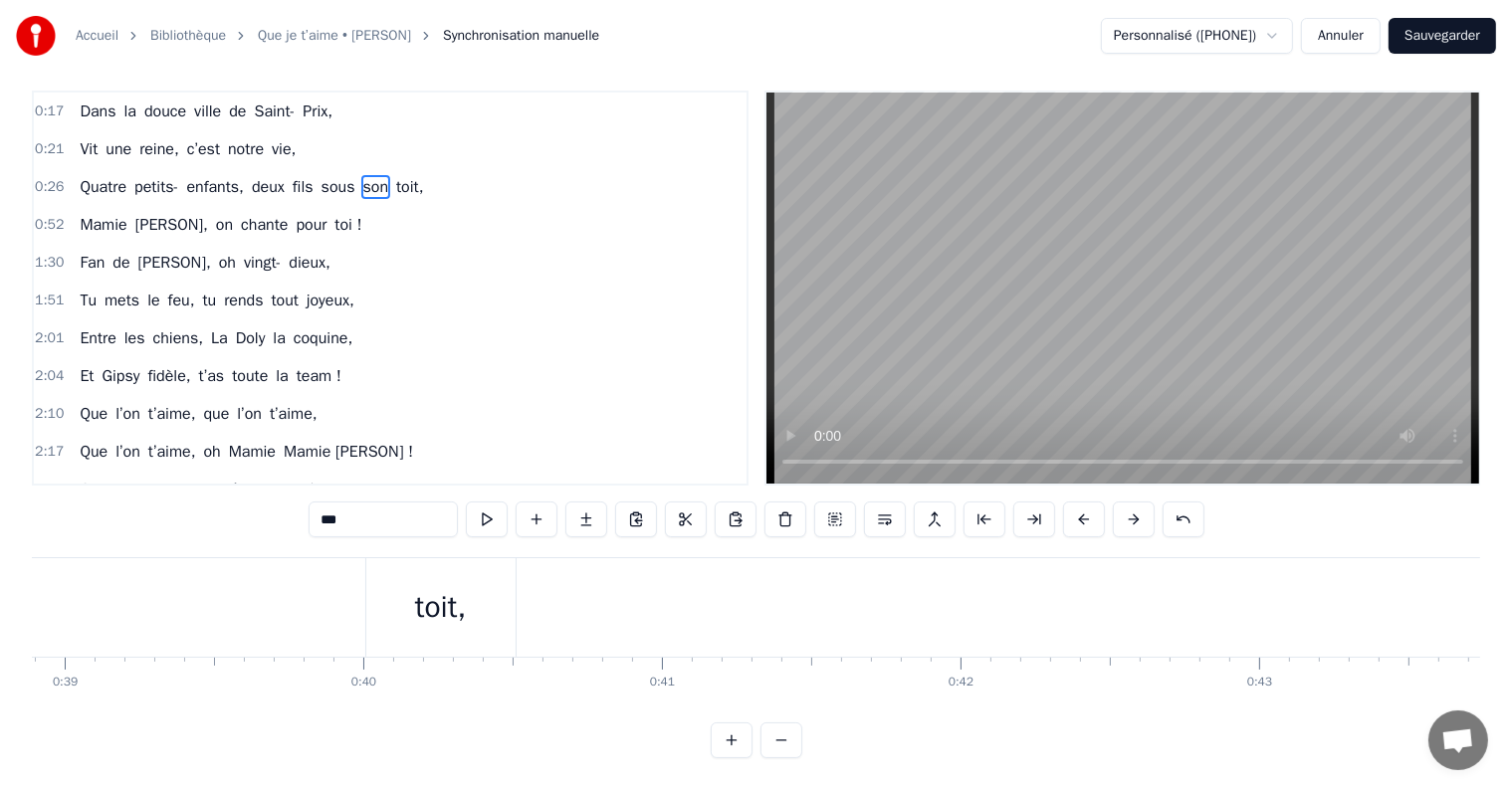 scroll, scrollTop: 0, scrollLeft: 11335, axis: horizontal 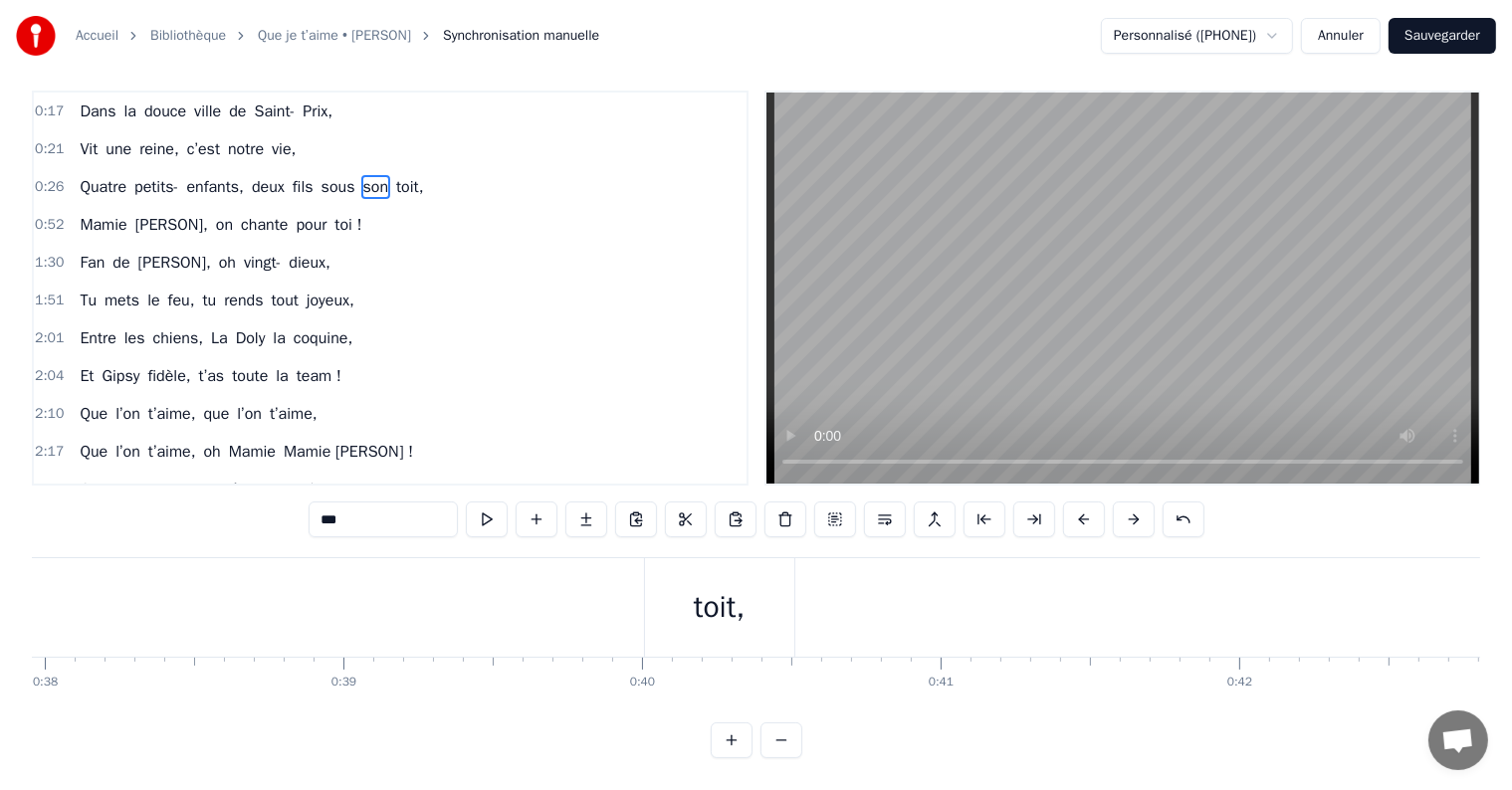 click on "toit," at bounding box center [720, 607] 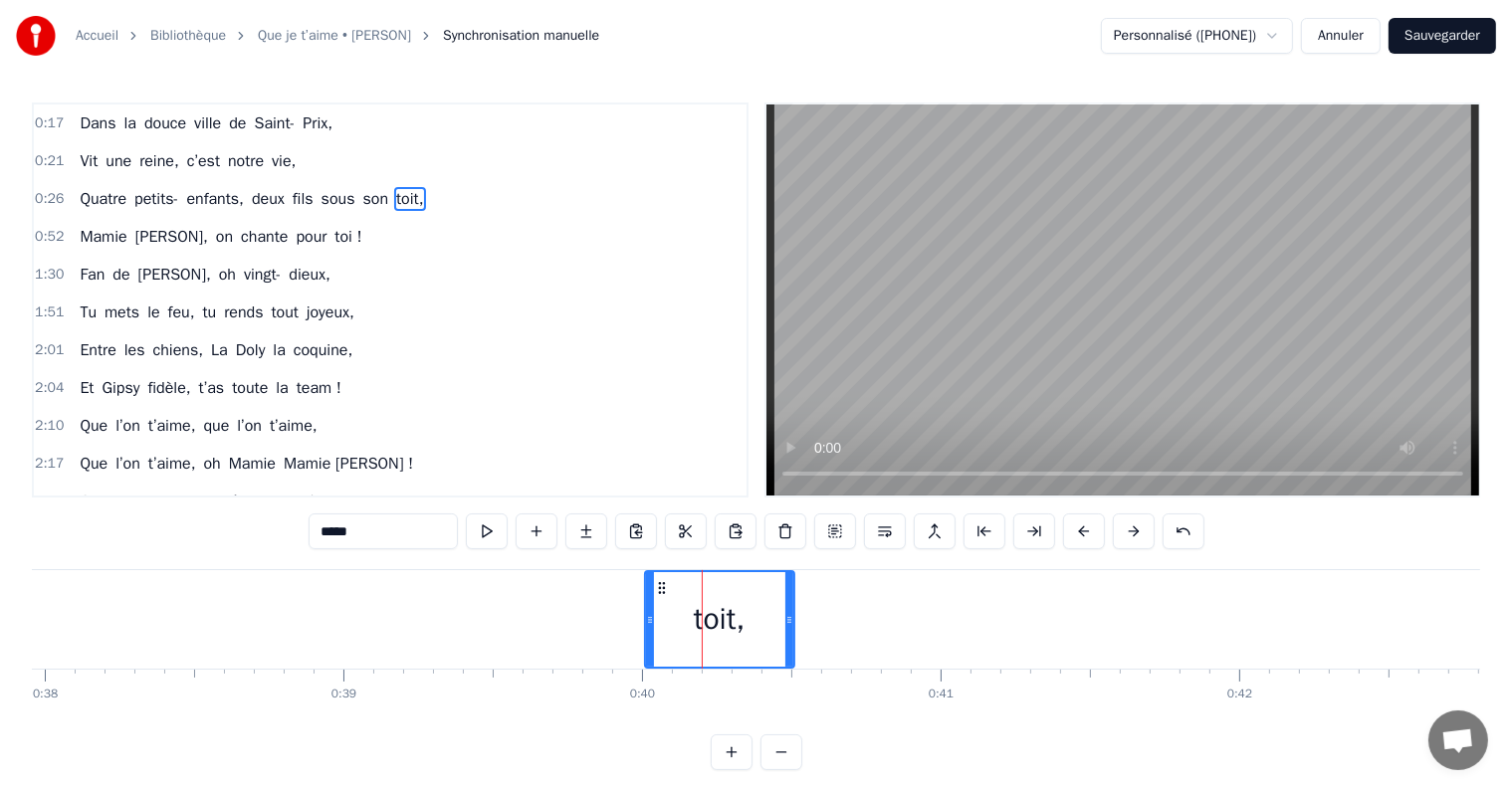 scroll, scrollTop: 0, scrollLeft: 0, axis: both 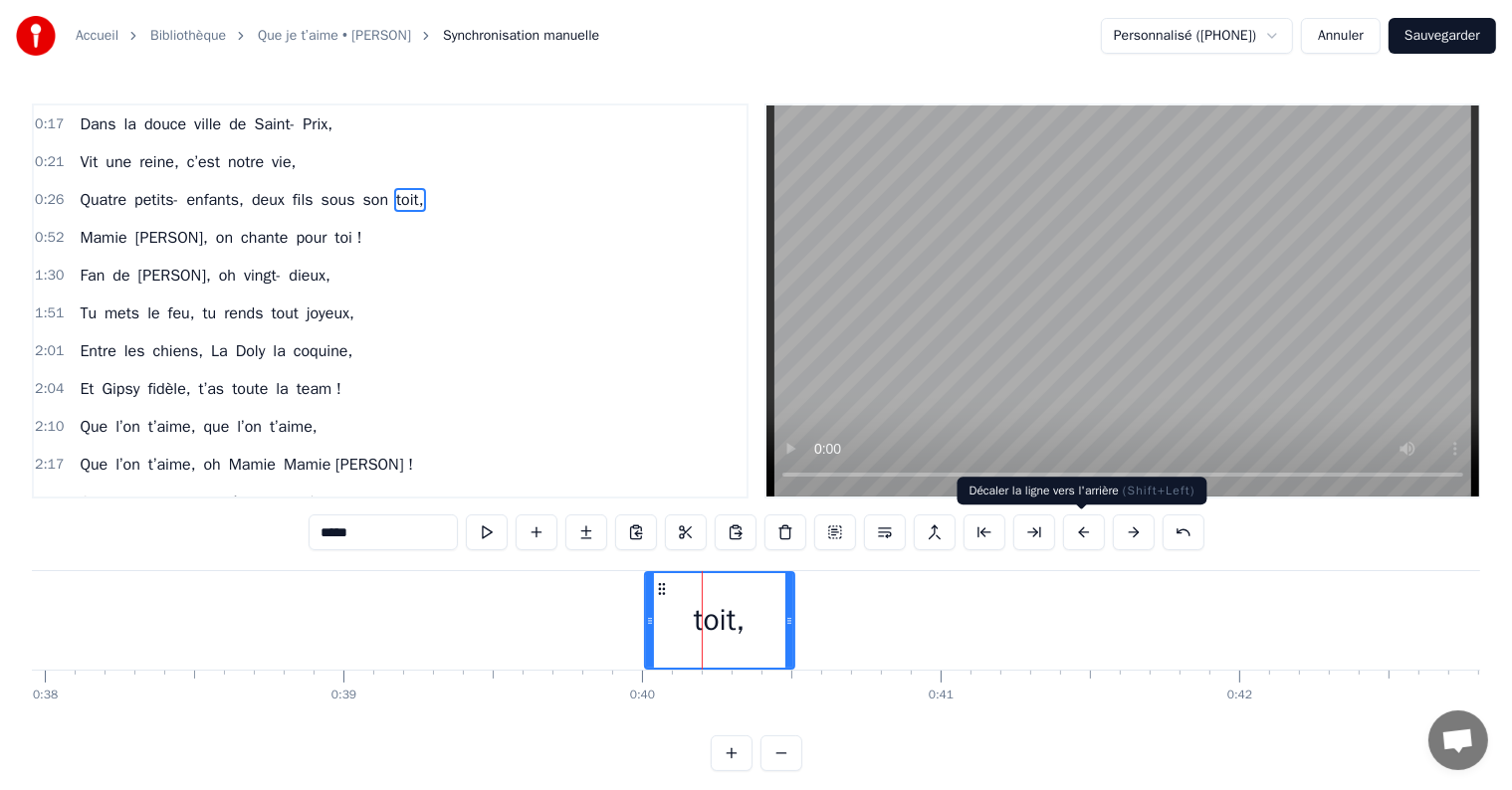 click at bounding box center [1084, 532] 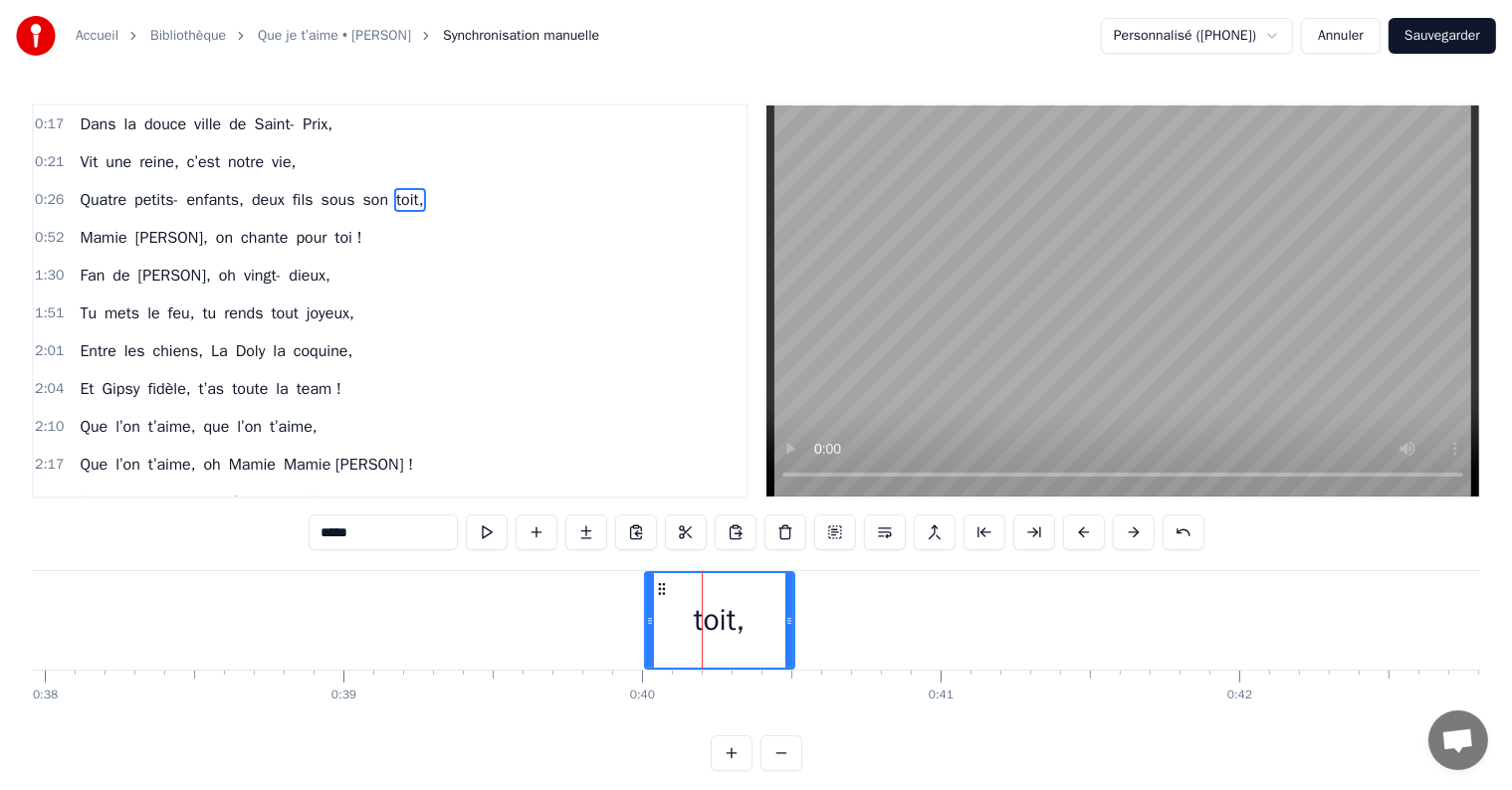 click at bounding box center [1084, 532] 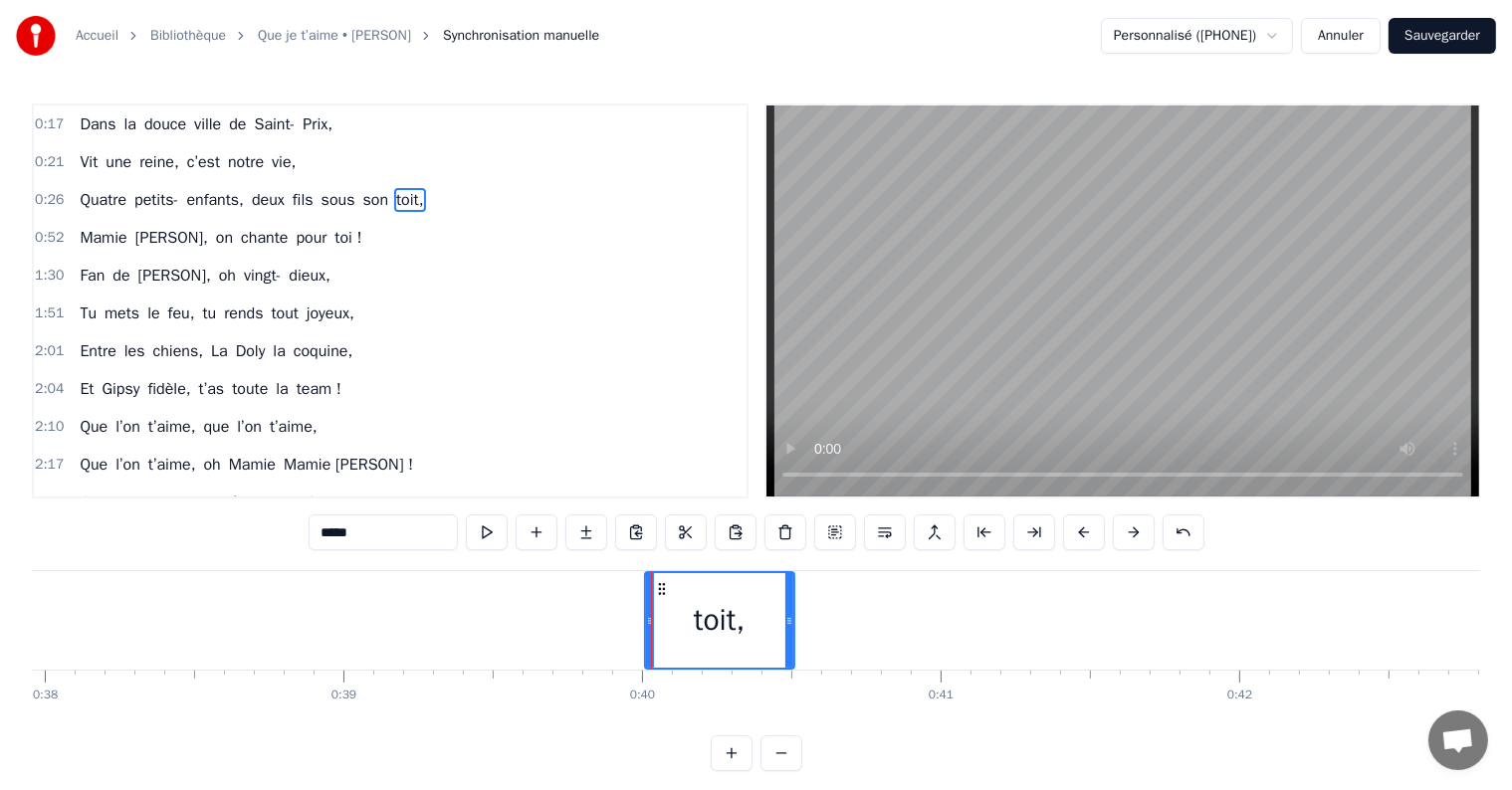 click 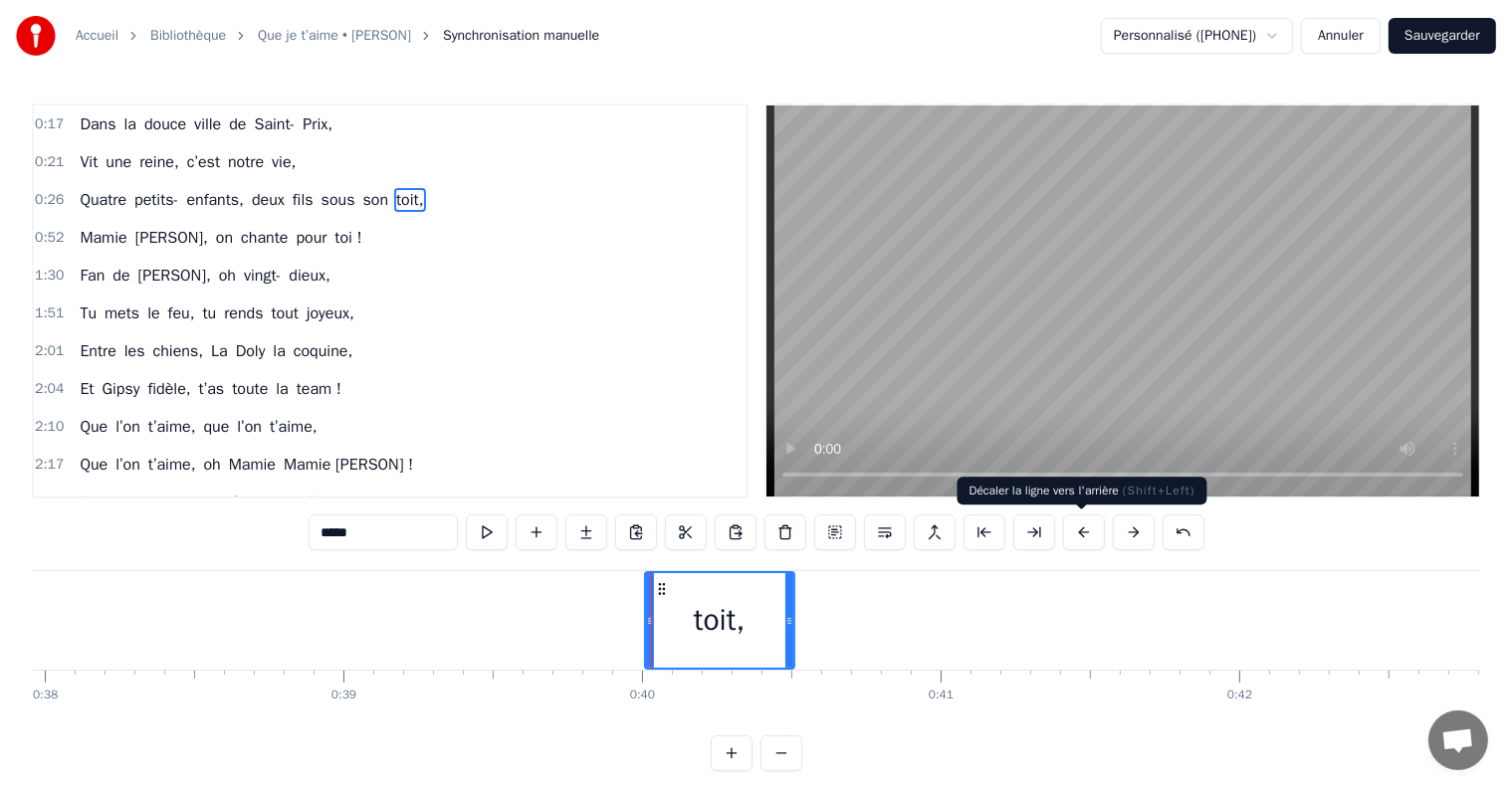 click at bounding box center (1084, 532) 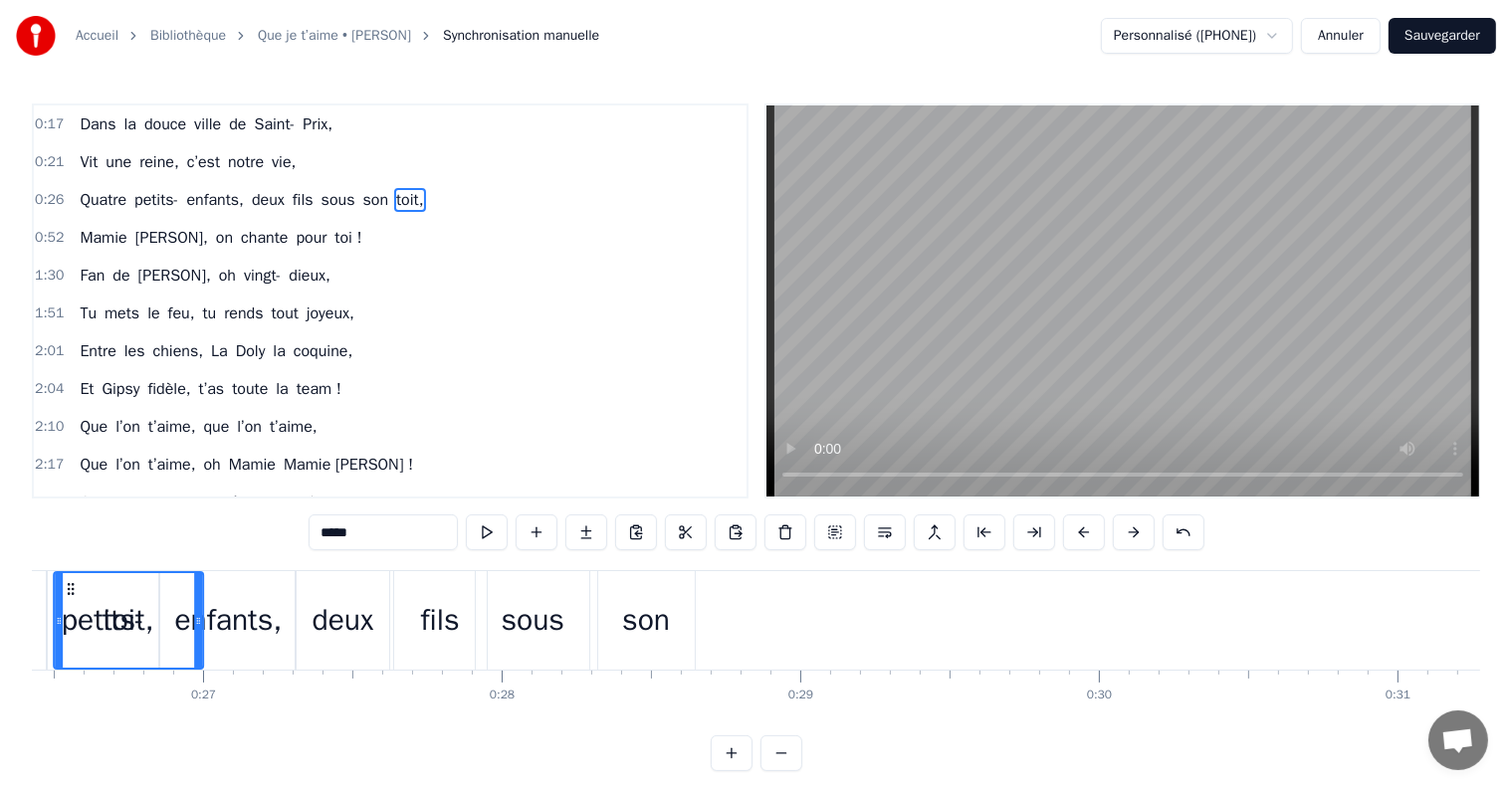scroll, scrollTop: 0, scrollLeft: 7744, axis: horizontal 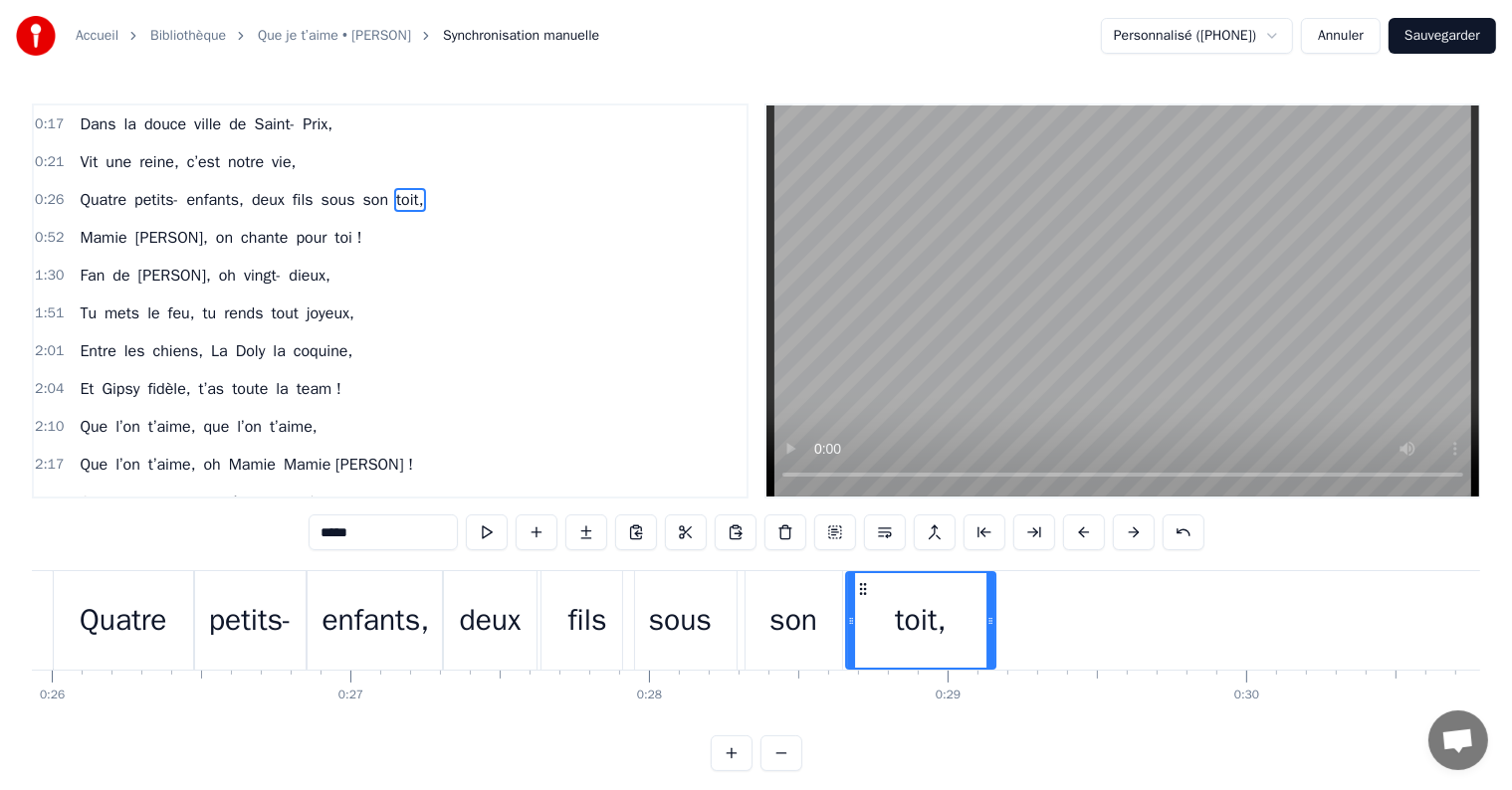 drag, startPoint x: 655, startPoint y: 585, endPoint x: 856, endPoint y: 613, distance: 202.94088 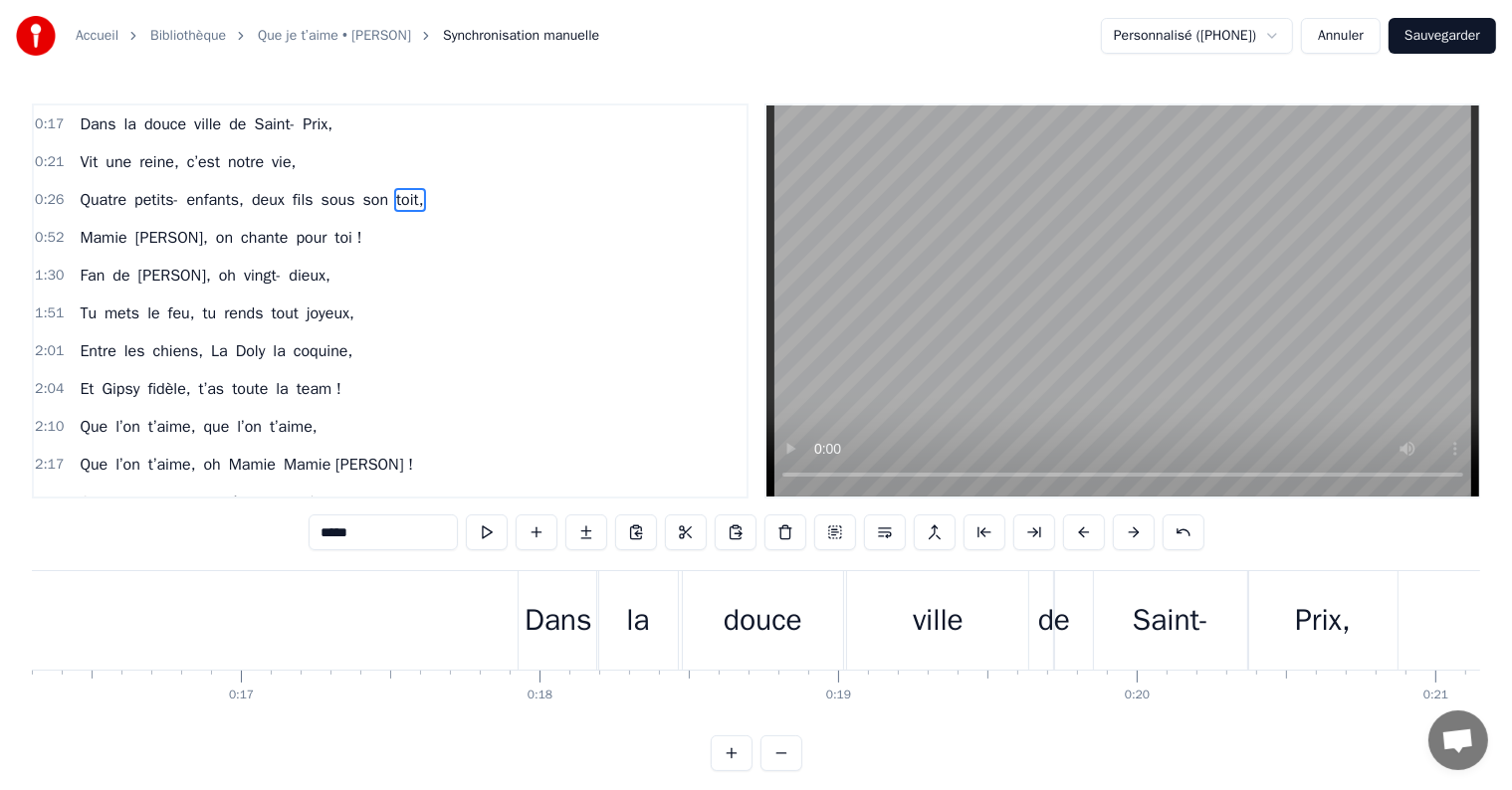 scroll, scrollTop: 0, scrollLeft: 4624, axis: horizontal 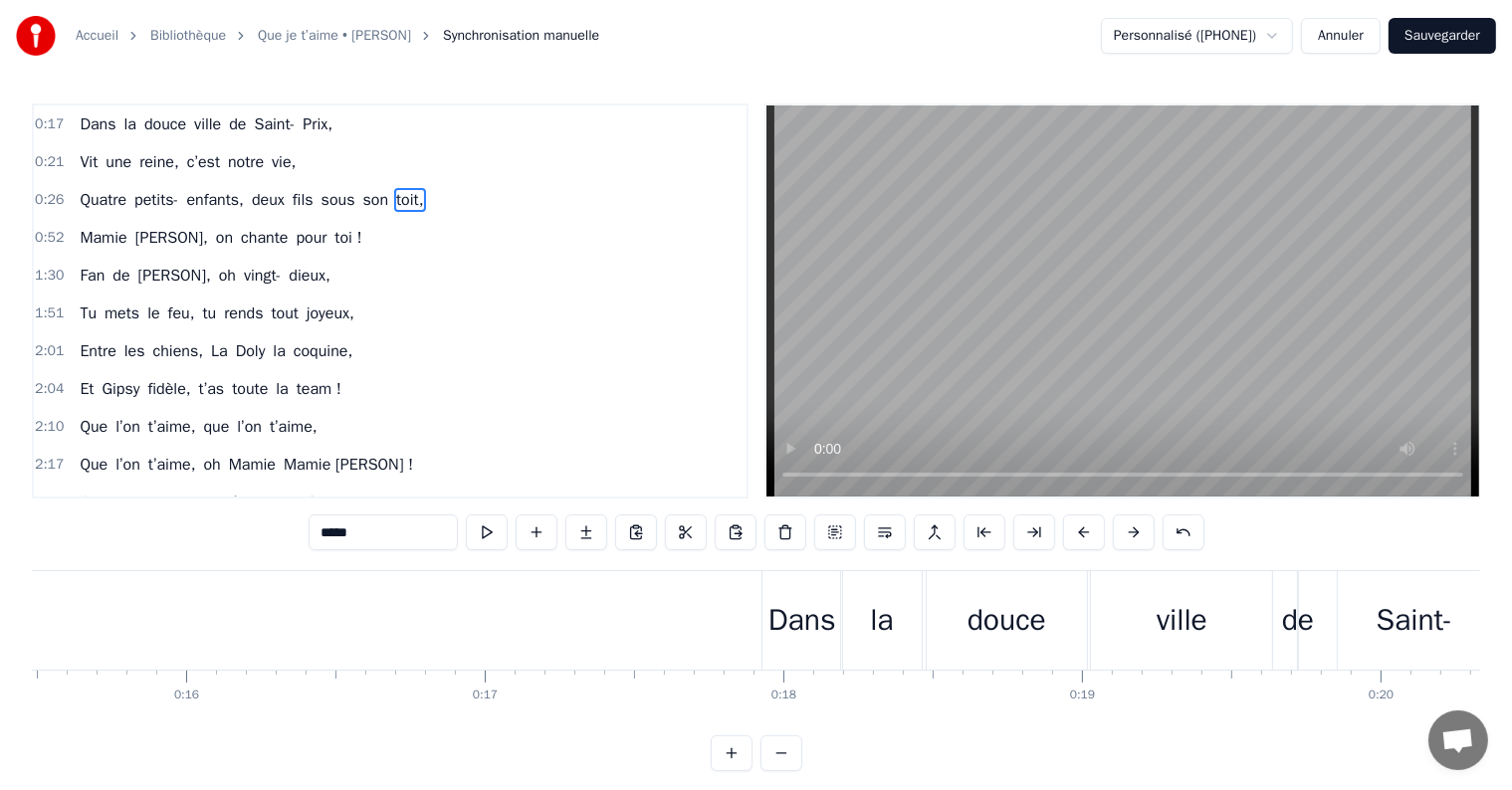 click at bounding box center (26295, 620) 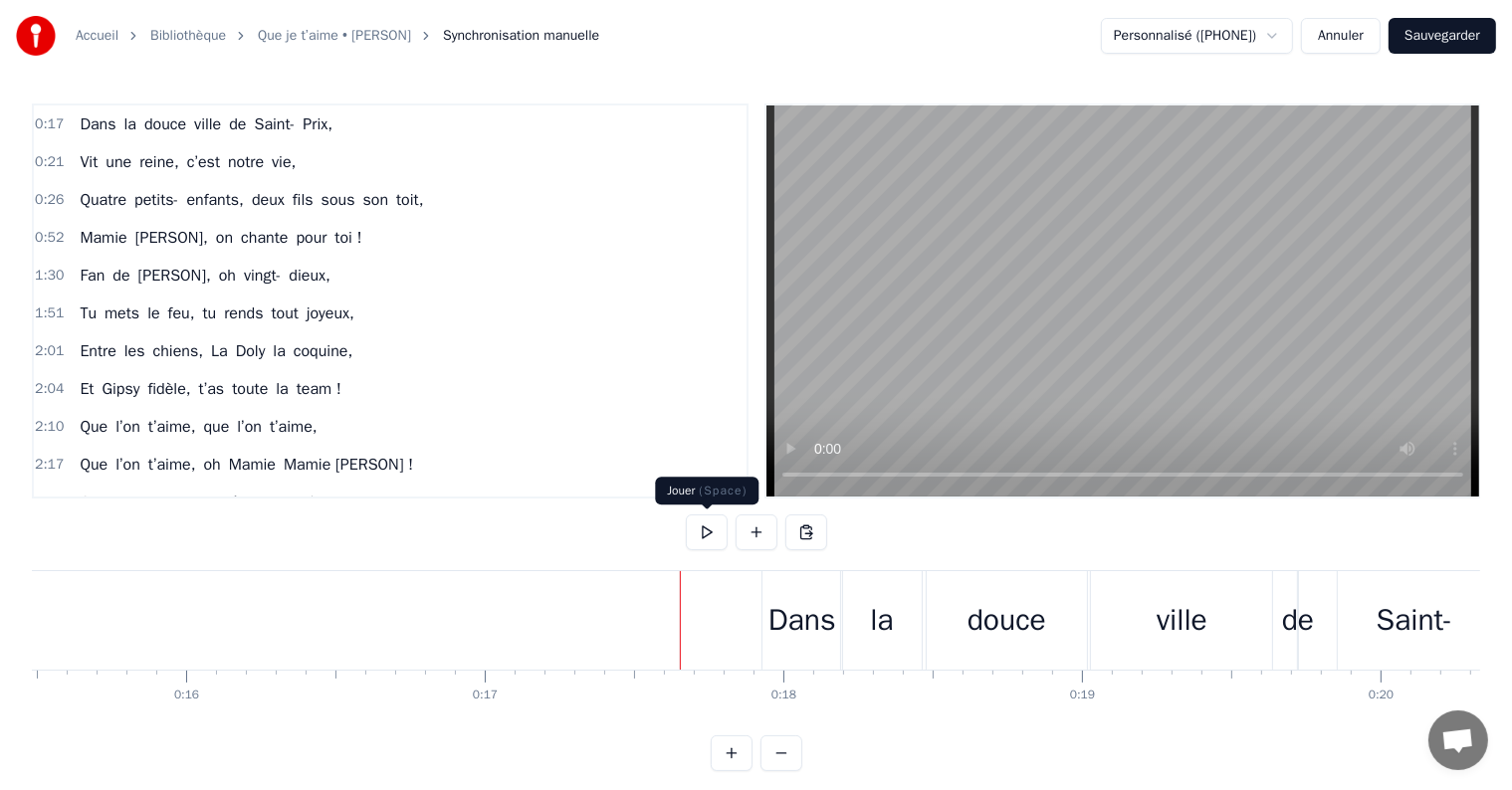 click at bounding box center [707, 532] 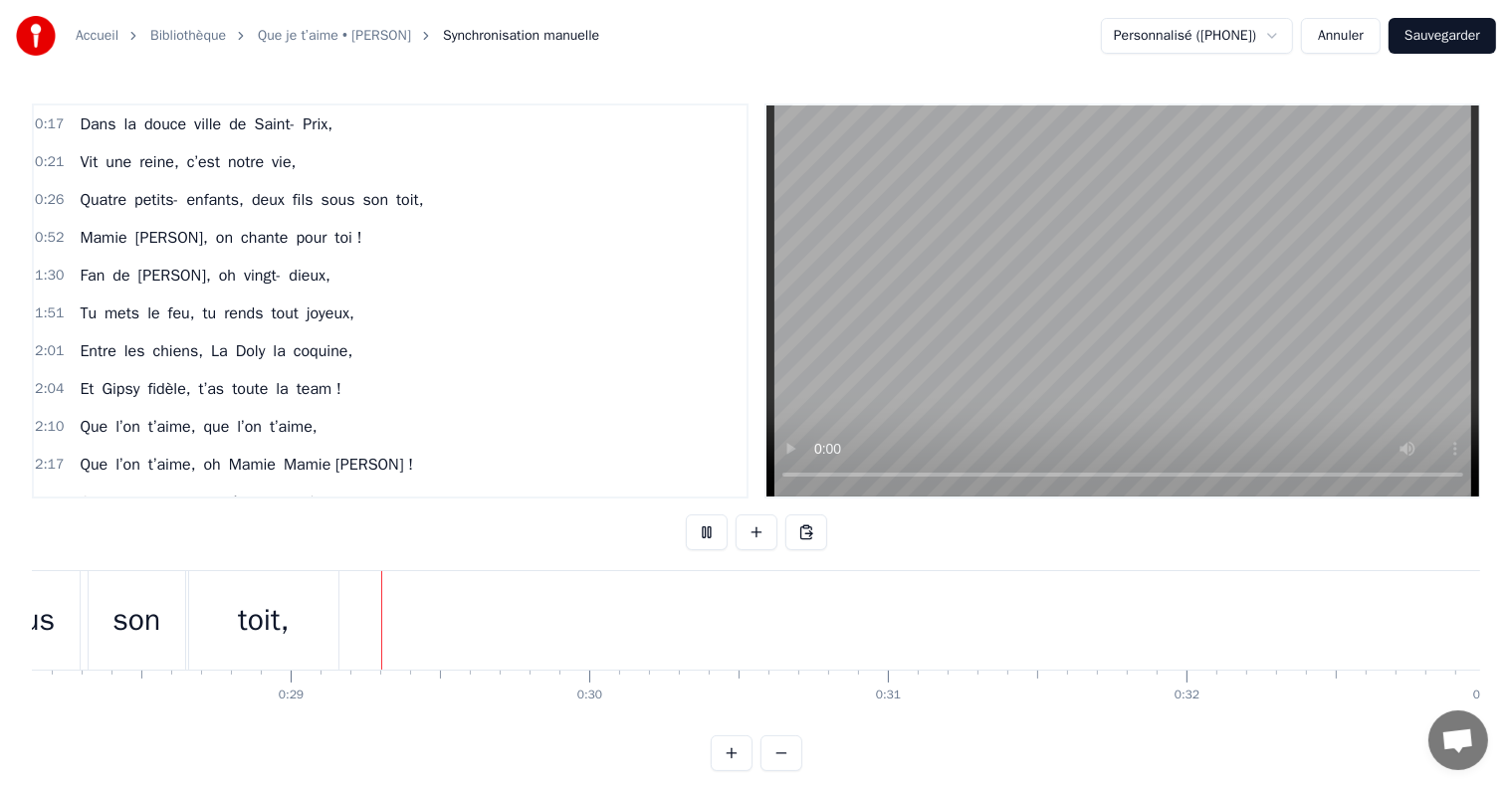 scroll, scrollTop: 0, scrollLeft: 8491, axis: horizontal 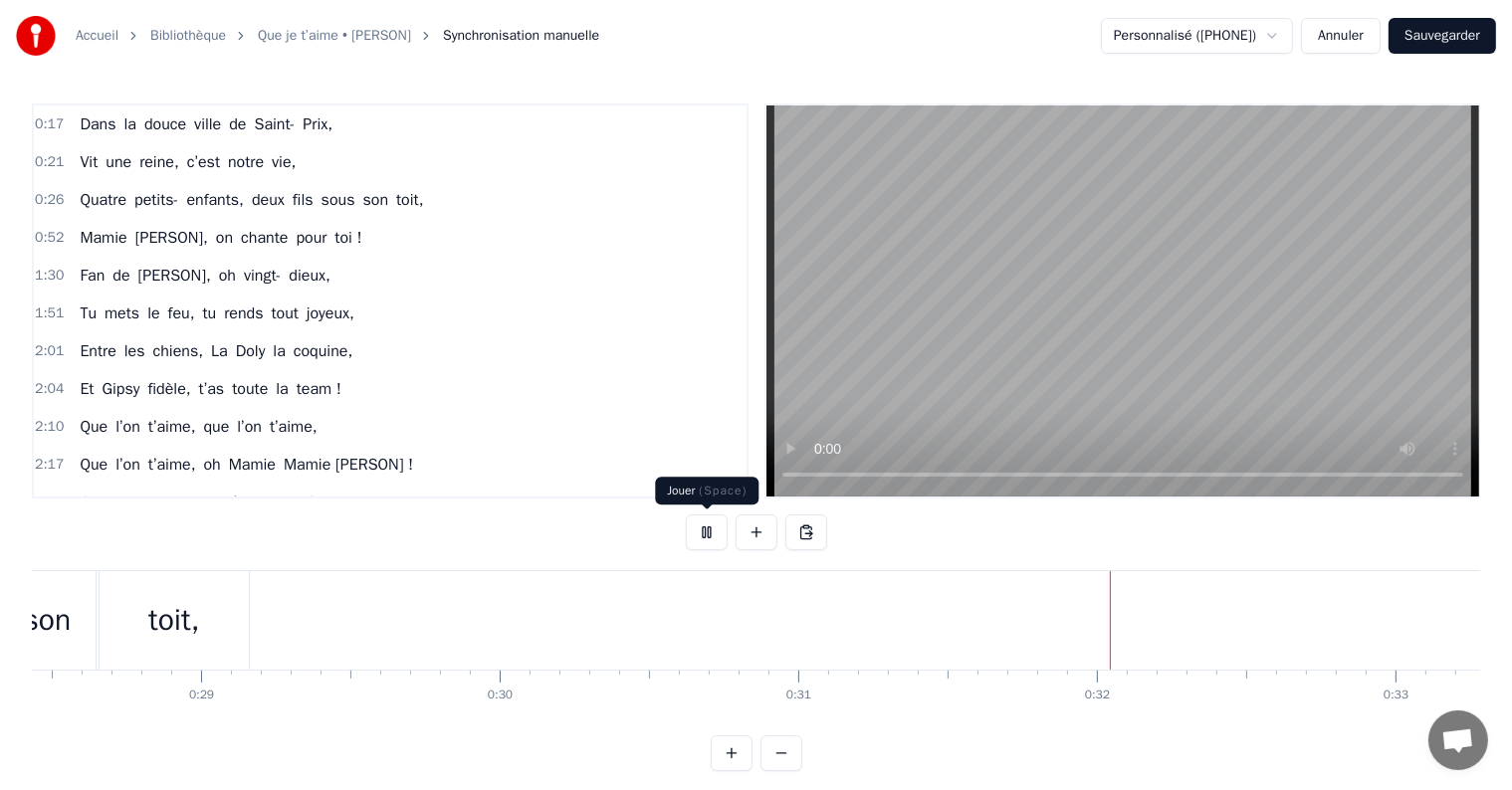 click at bounding box center (707, 532) 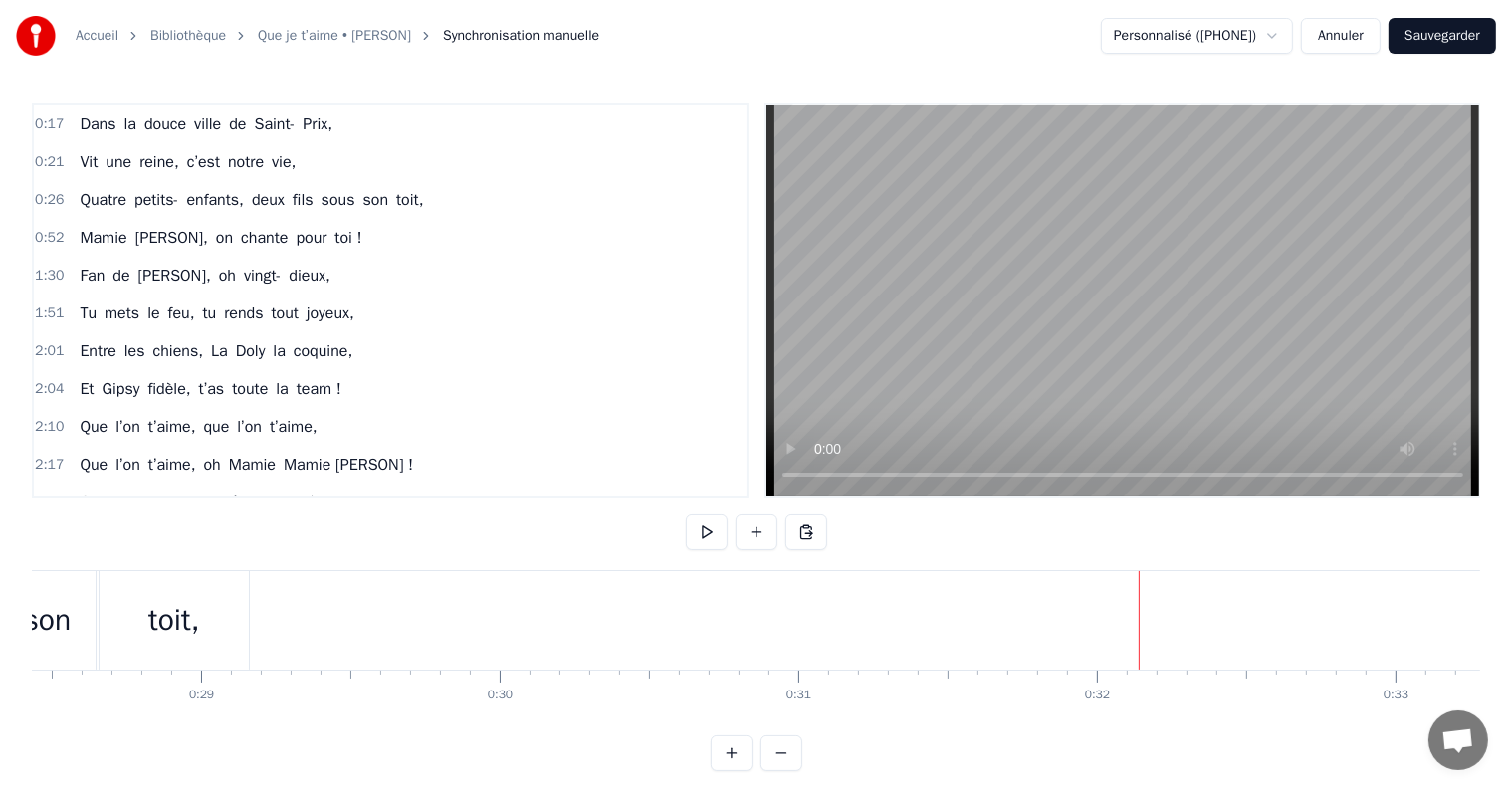 click on "0:17 Dans la douce ville de [CITY], 0:21 Vit une reine, c’est notre vie, 0:26 Quatre petits- enfants, deux fils sous son toit, 0:52 Mamie [PERSON], on chante pour toi ! 1:30 Fan de Johnny, oh vingt- dieux, 1:51 Tu mets le feu, tu rends tout joyeux, 2:01 Entre les chiens, La Doly la coquine, 2:04 Et Gipsy fidèle, t’as toute la team ! 2:10 Que l’on t’aime, que l’on t’aime, 2:17 Que l’on t’aime, oh Mamie [PERSON] ! 2:35 Quatre- vingts ans, c’est un poème, 2:41 On te le chante, à pleine voix ! 2:49 Que l’on t’aime, que l’on t’aime, 2:50 Que l’on t’aime, oh Mamie [PERSON] ! 2:54 On te le dit, on te le crie, 2:54 Tu es la star de notre vie. 2:55 Toujours connectée, Insta, Snap et Facebook, 3:01 Pour les jeux télé, tu connais tous les trucs, 3:03 "Slam" et "Les Douze Coups de Midi", 3:05 Bientôt à la télé, on sera tous ravis ! 3:06 En camping- car ou sur les flots, 3:06 Tu as vu le monde, tu fais des cadeaux, 3:07 En cuisine, c’est la fête, 3:07 Quiche lorraine, tarte" at bounding box center [756, 437] 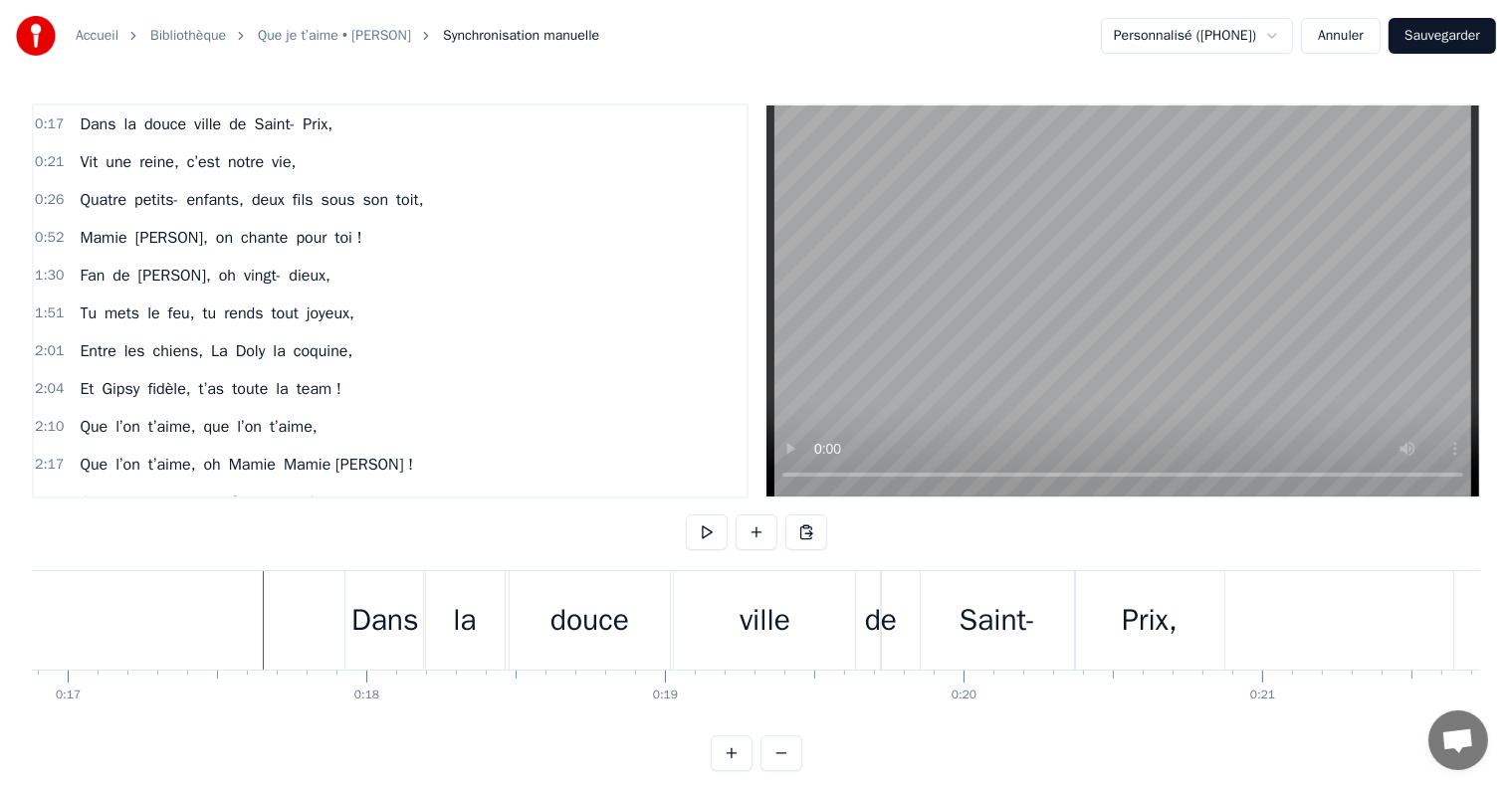 scroll, scrollTop: 0, scrollLeft: 4937, axis: horizontal 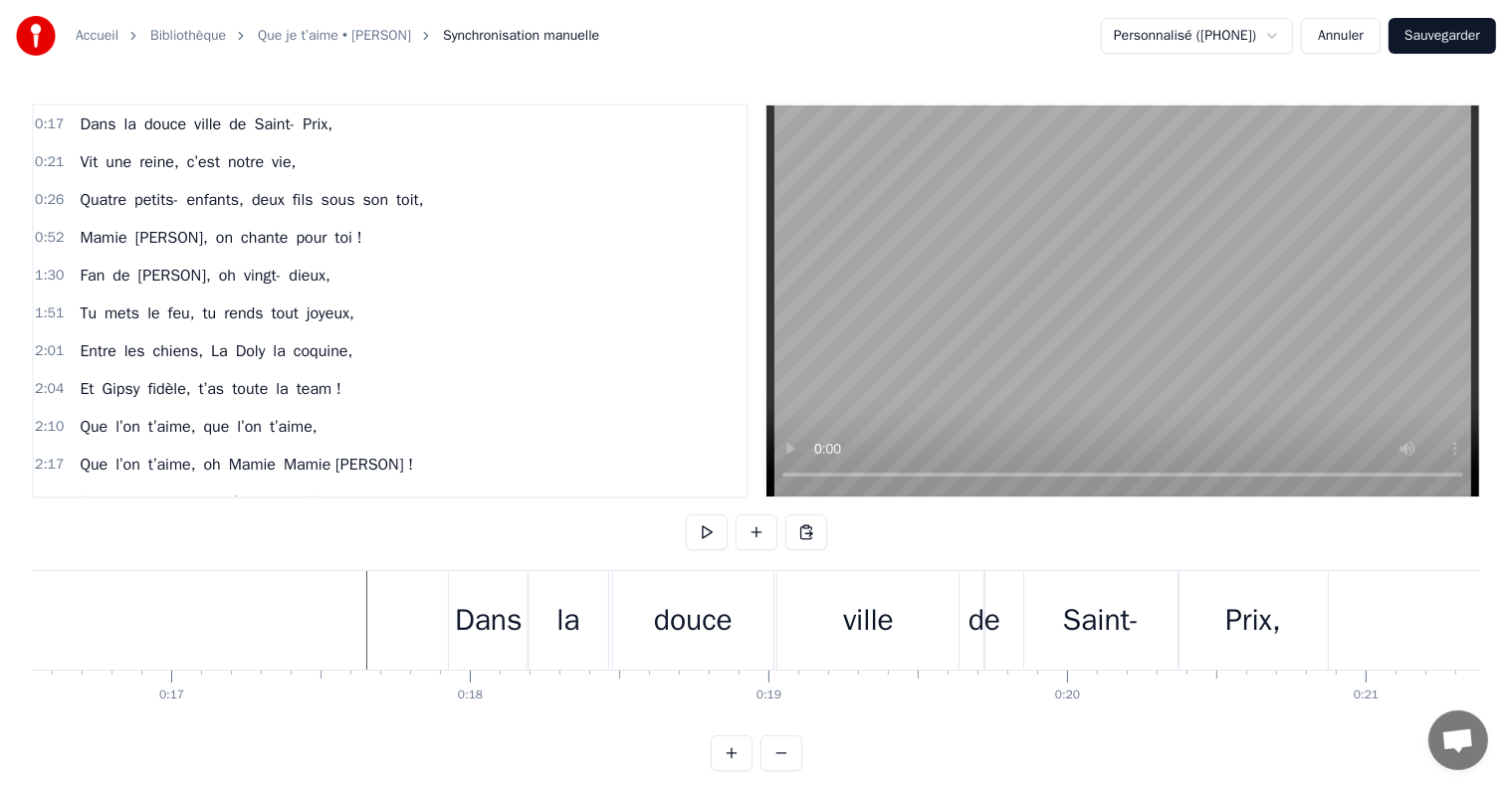 click at bounding box center [25982, 620] 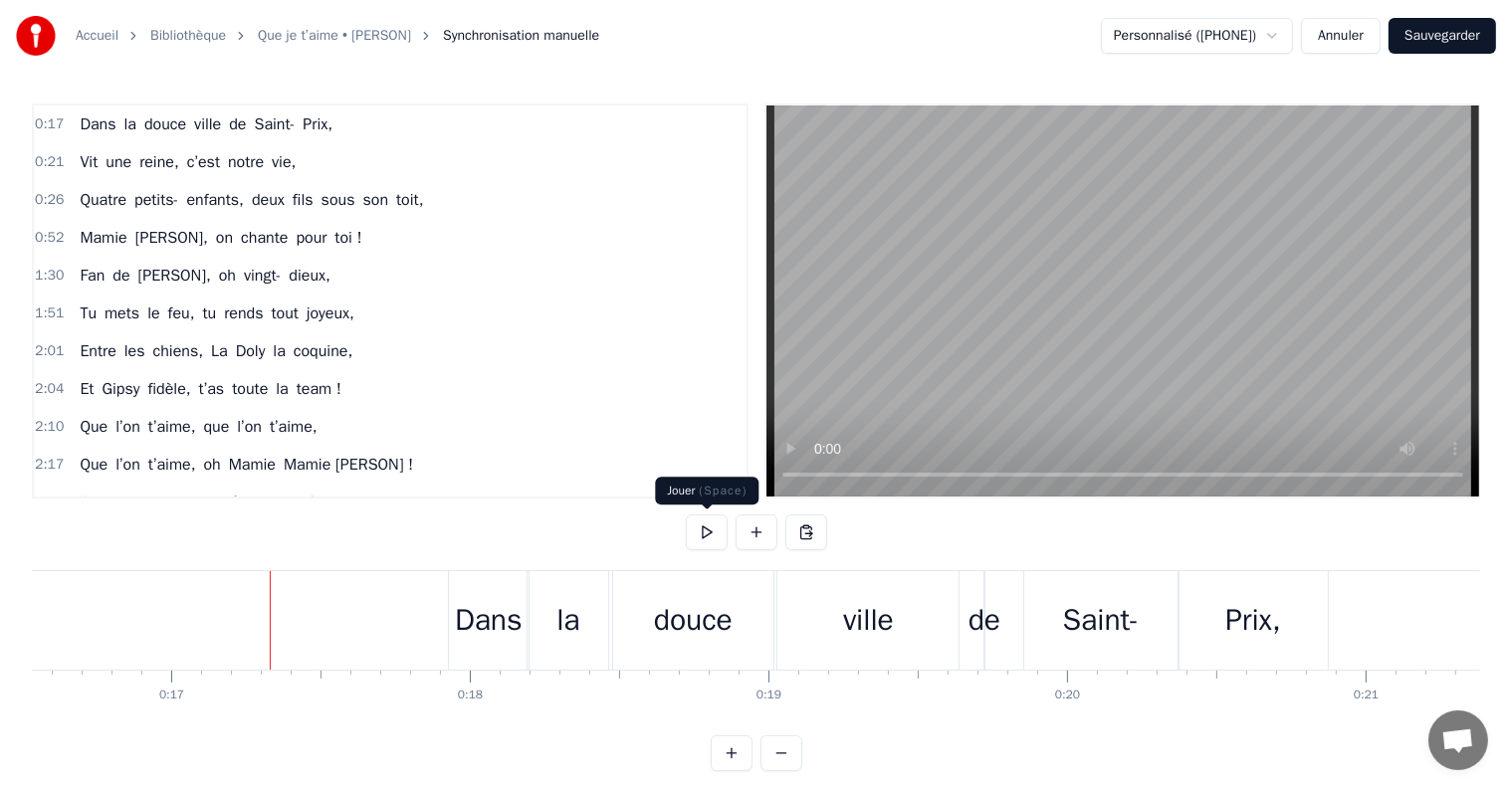 click at bounding box center [707, 532] 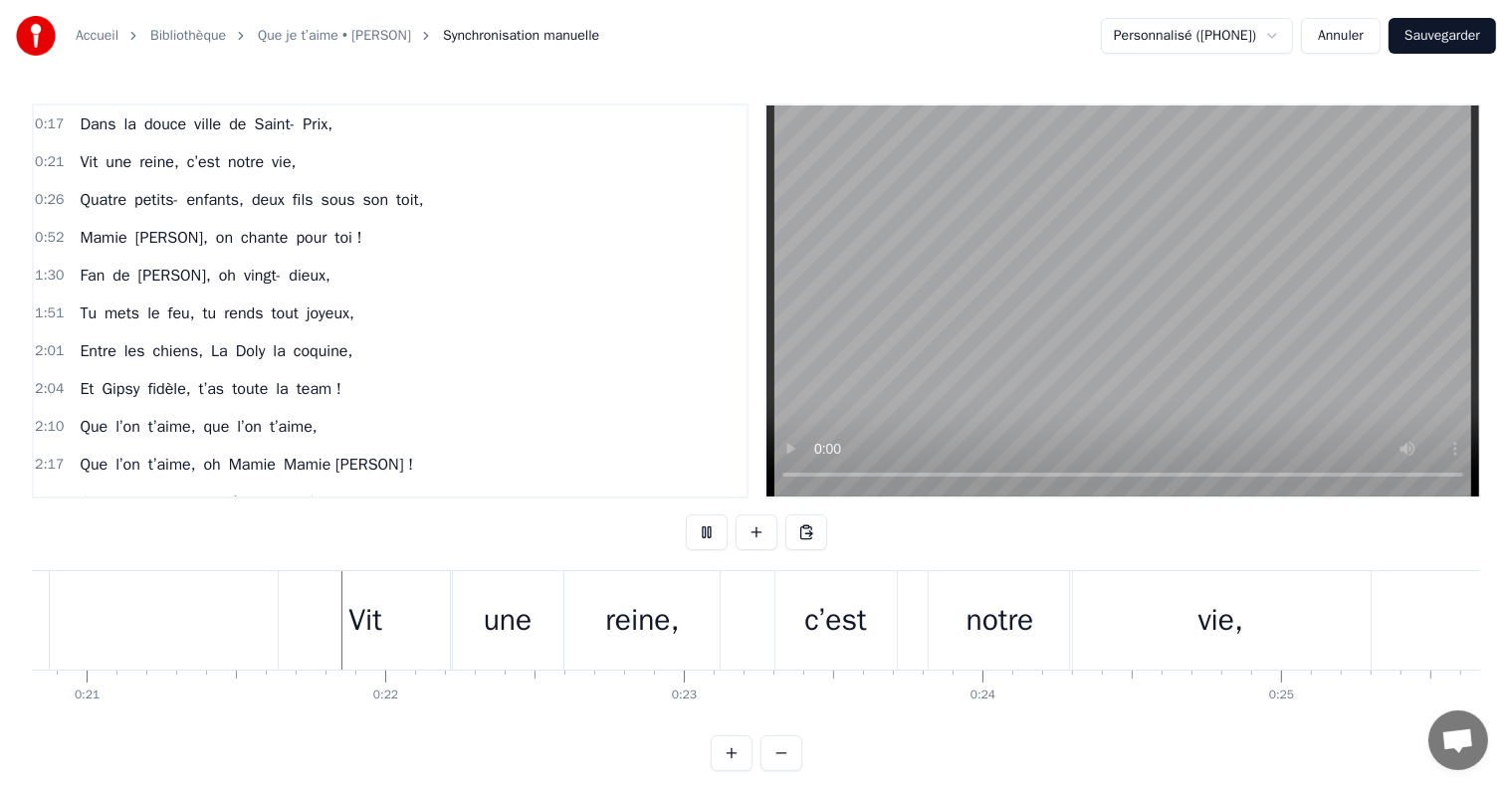 scroll, scrollTop: 0, scrollLeft: 6245, axis: horizontal 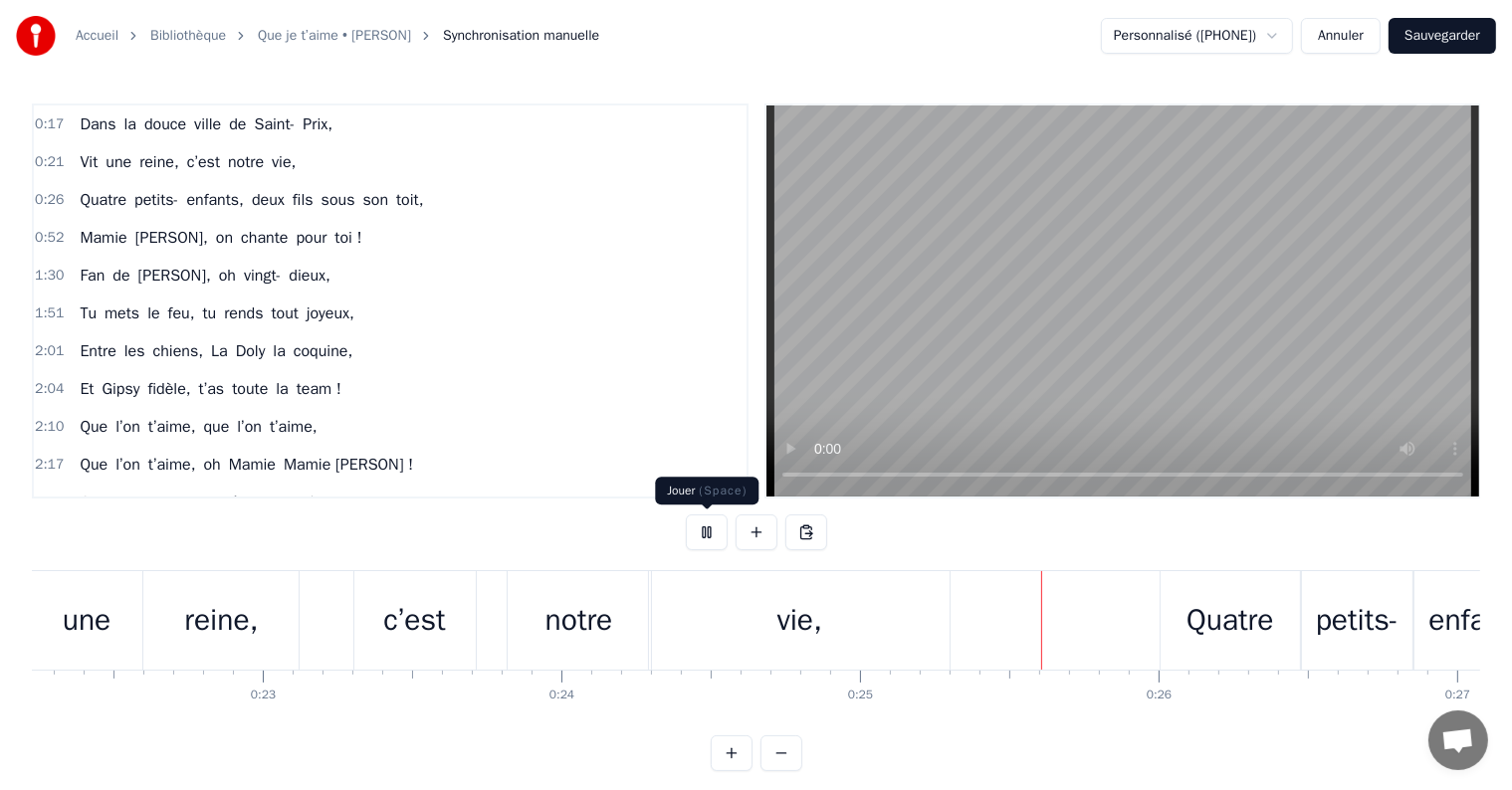 click at bounding box center (707, 532) 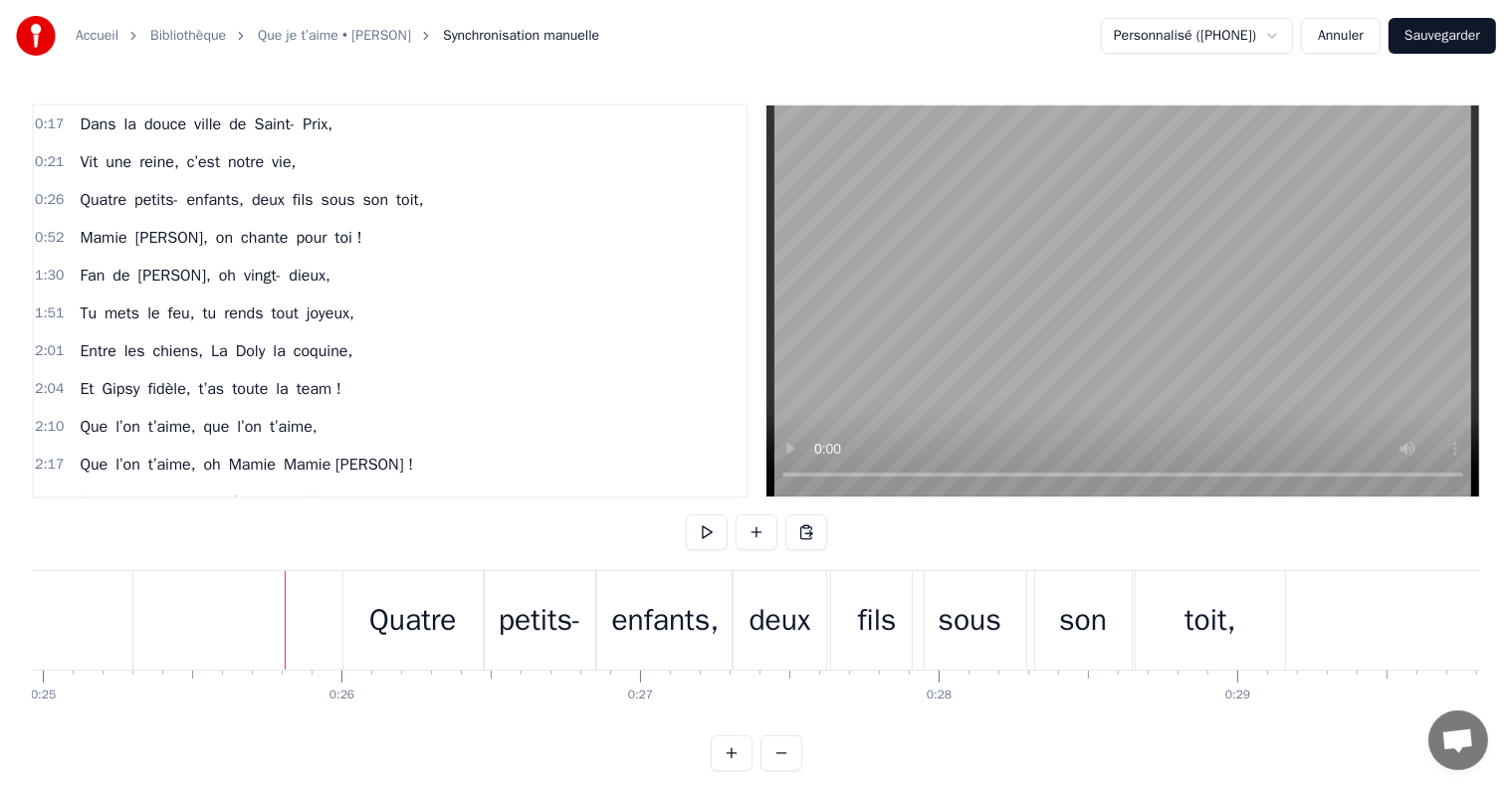 scroll, scrollTop: 0, scrollLeft: 7516, axis: horizontal 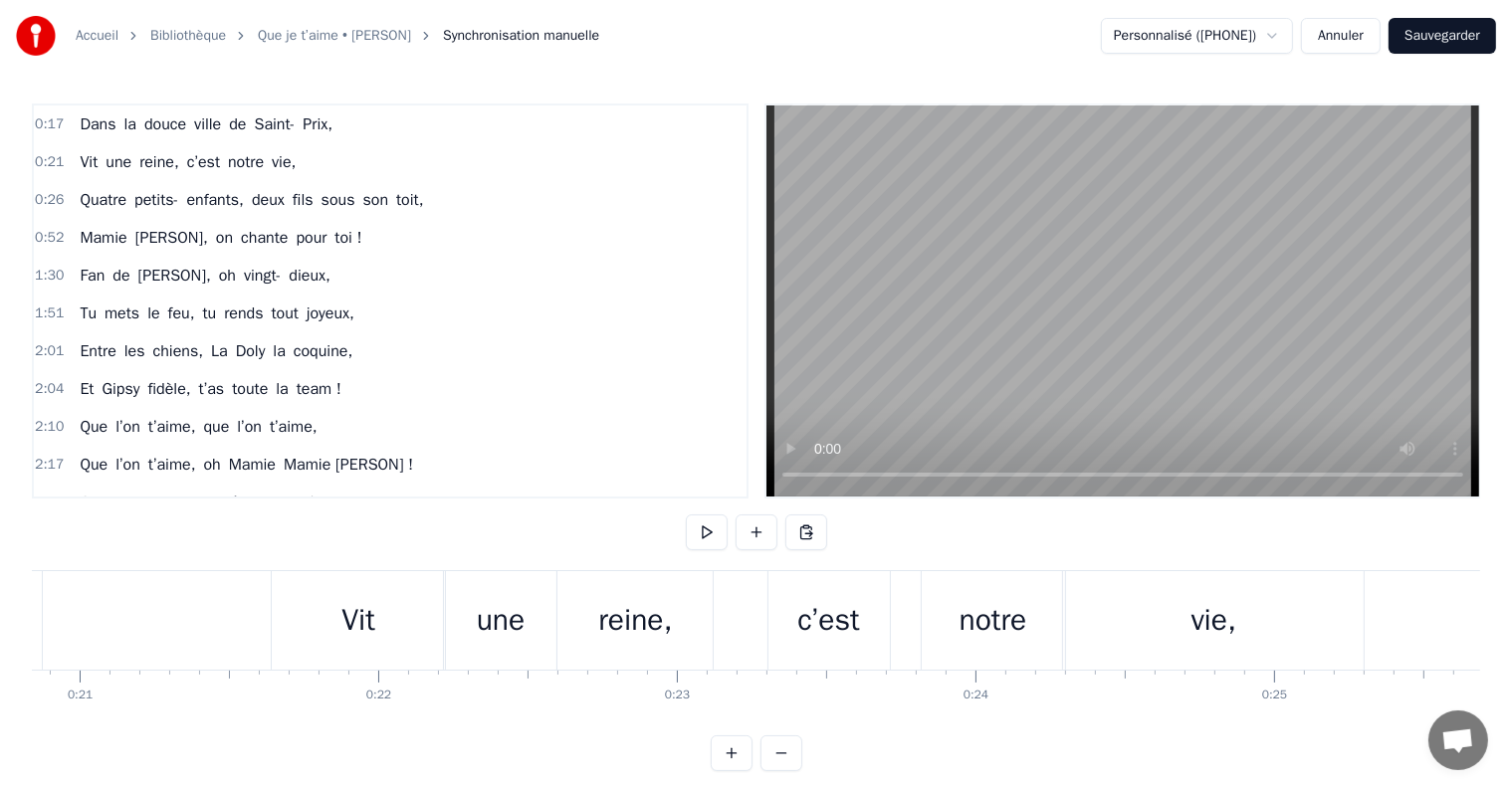 click on "notre" at bounding box center (993, 620) 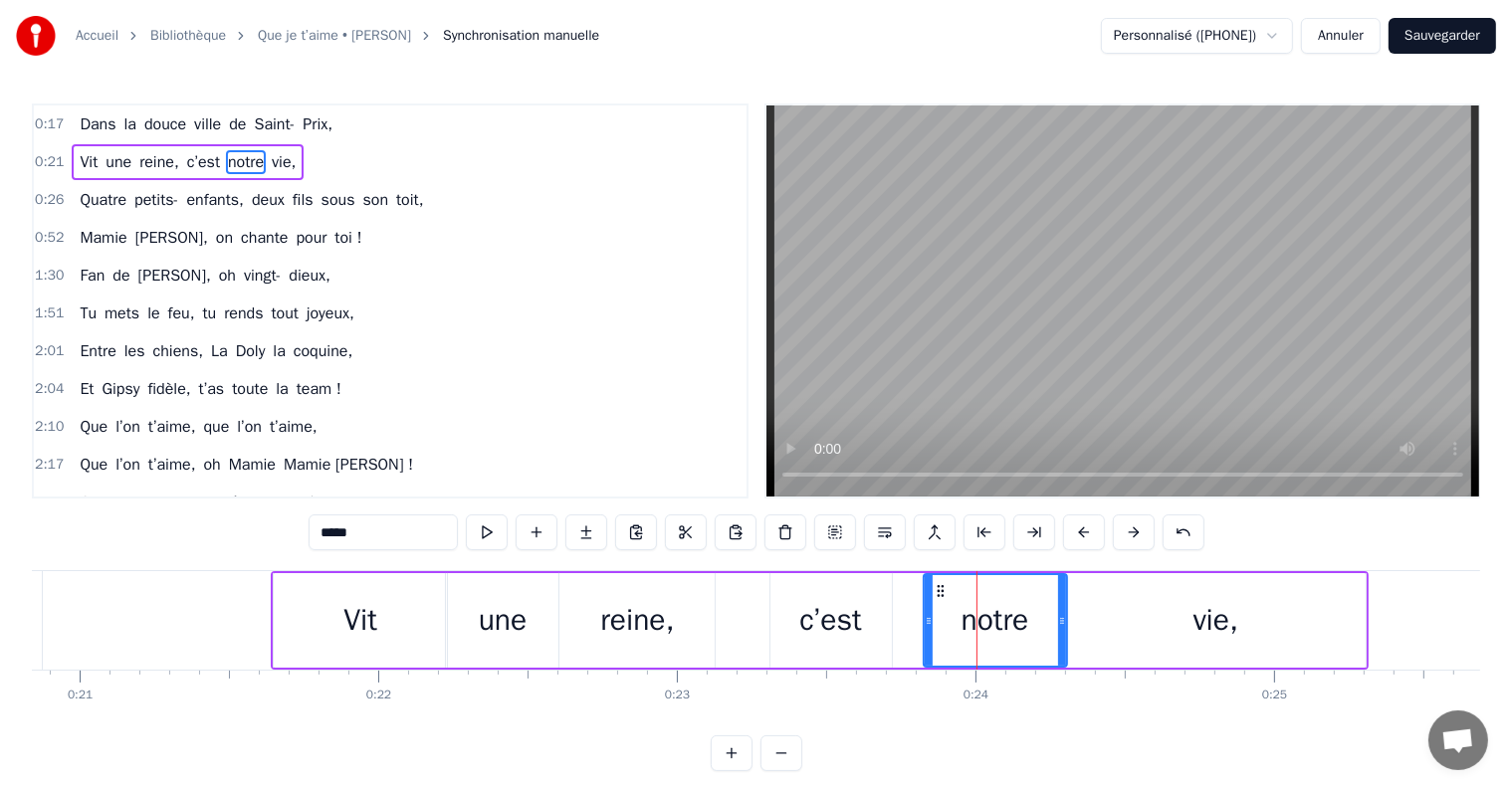 click on "c’est" at bounding box center (831, 620) 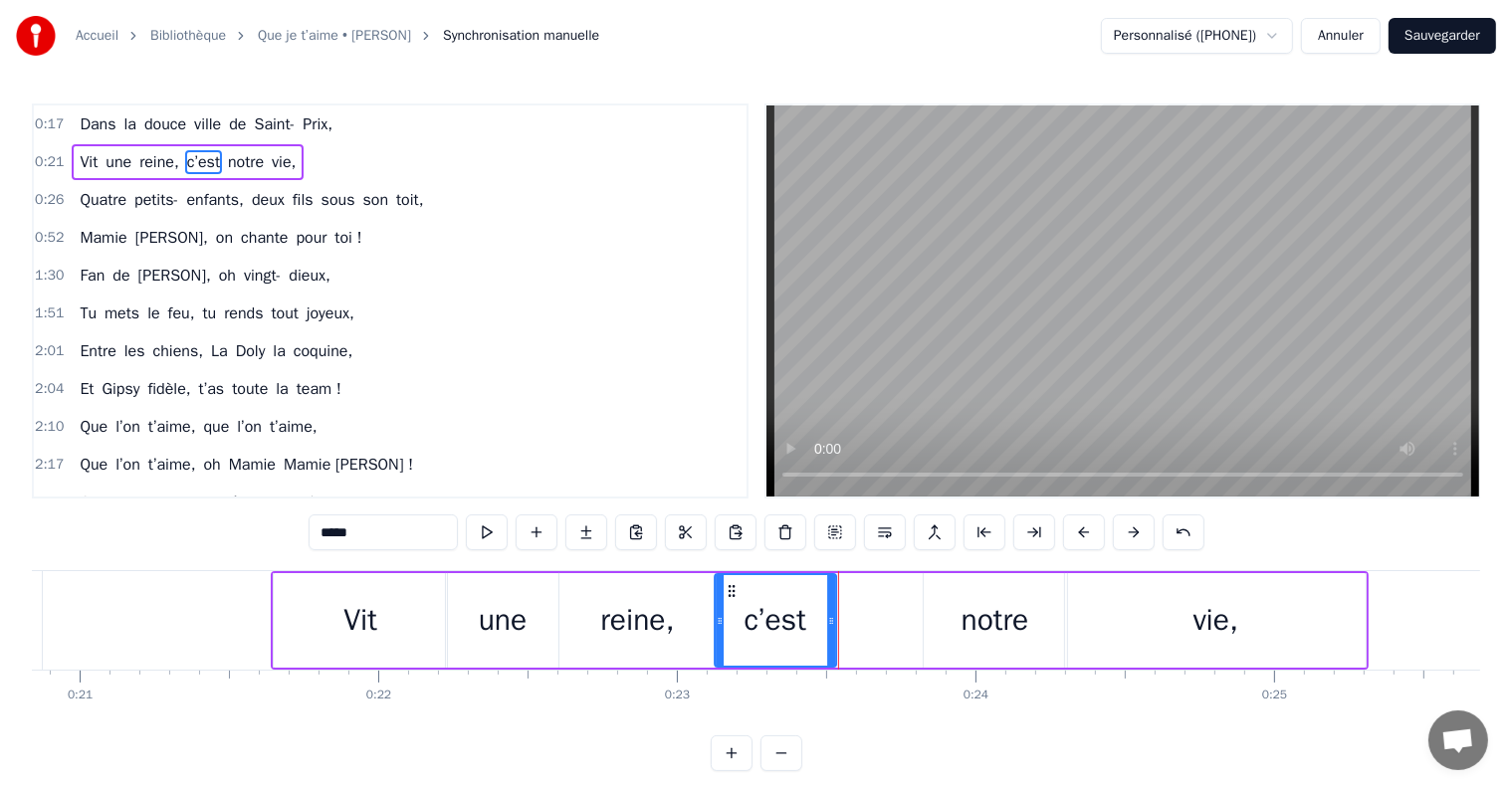 drag, startPoint x: 784, startPoint y: 584, endPoint x: 728, endPoint y: 590, distance: 56.32051 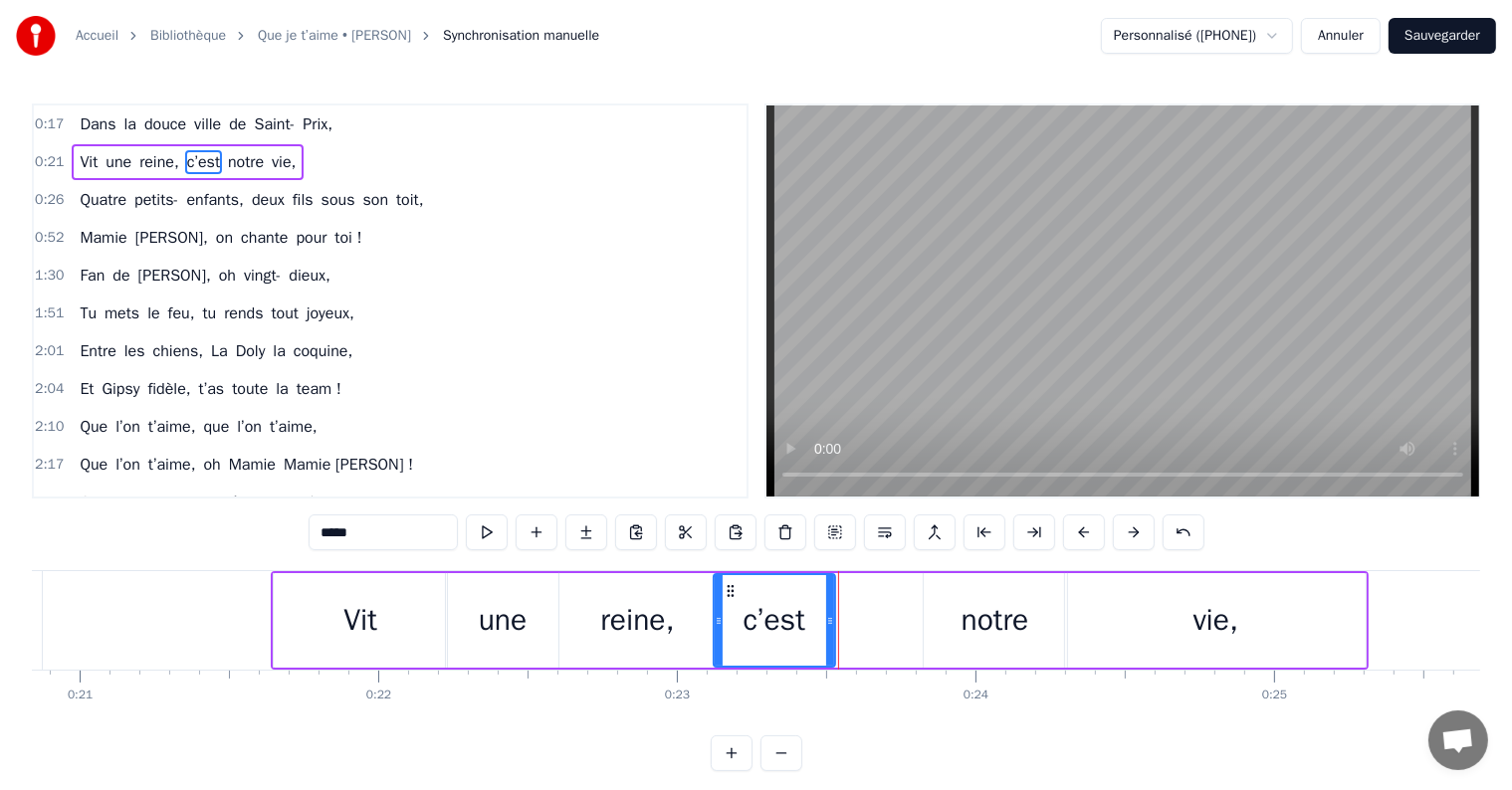 click on "notre" at bounding box center [995, 620] 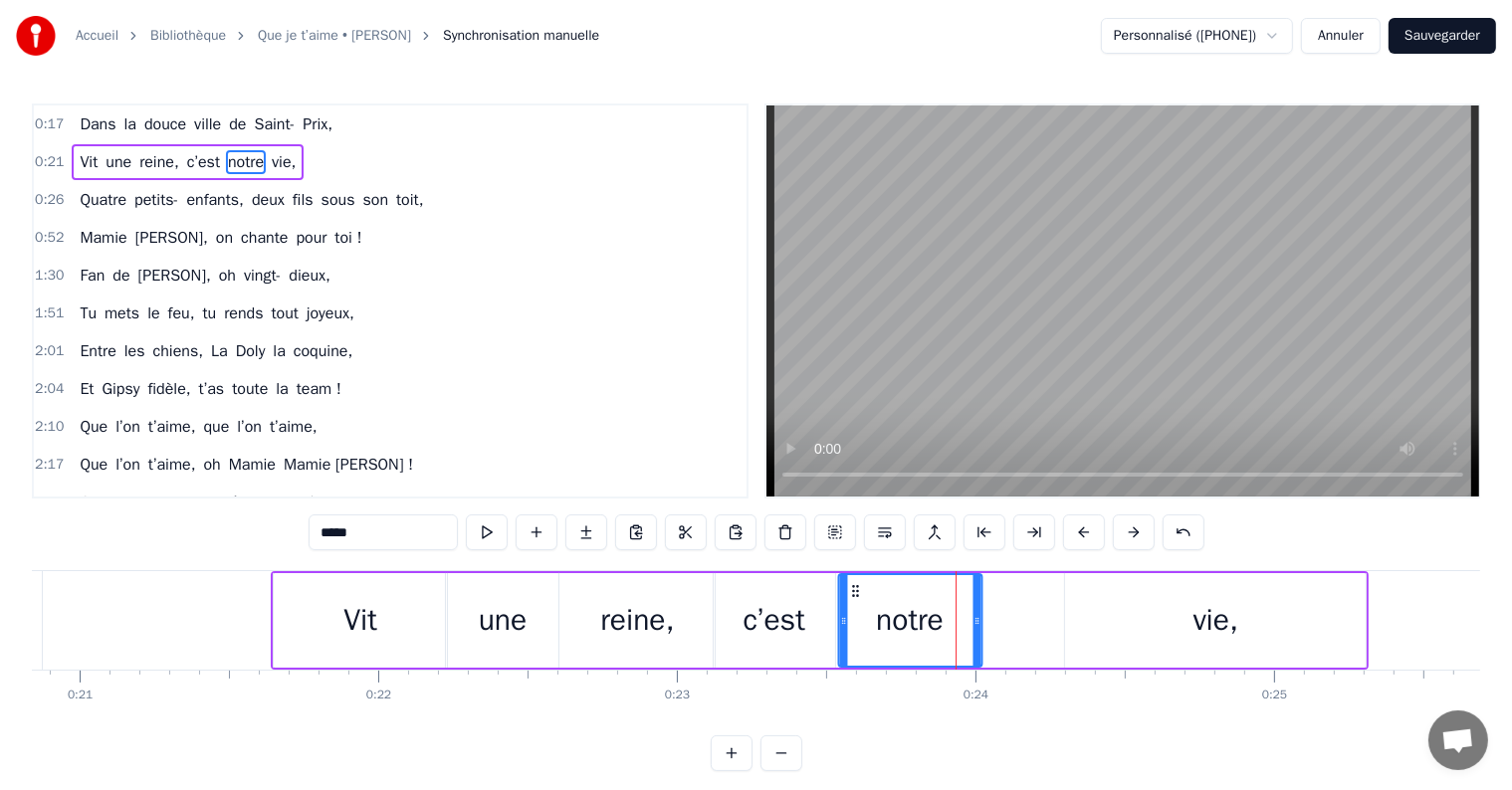 drag, startPoint x: 938, startPoint y: 585, endPoint x: 846, endPoint y: 590, distance: 92.13577 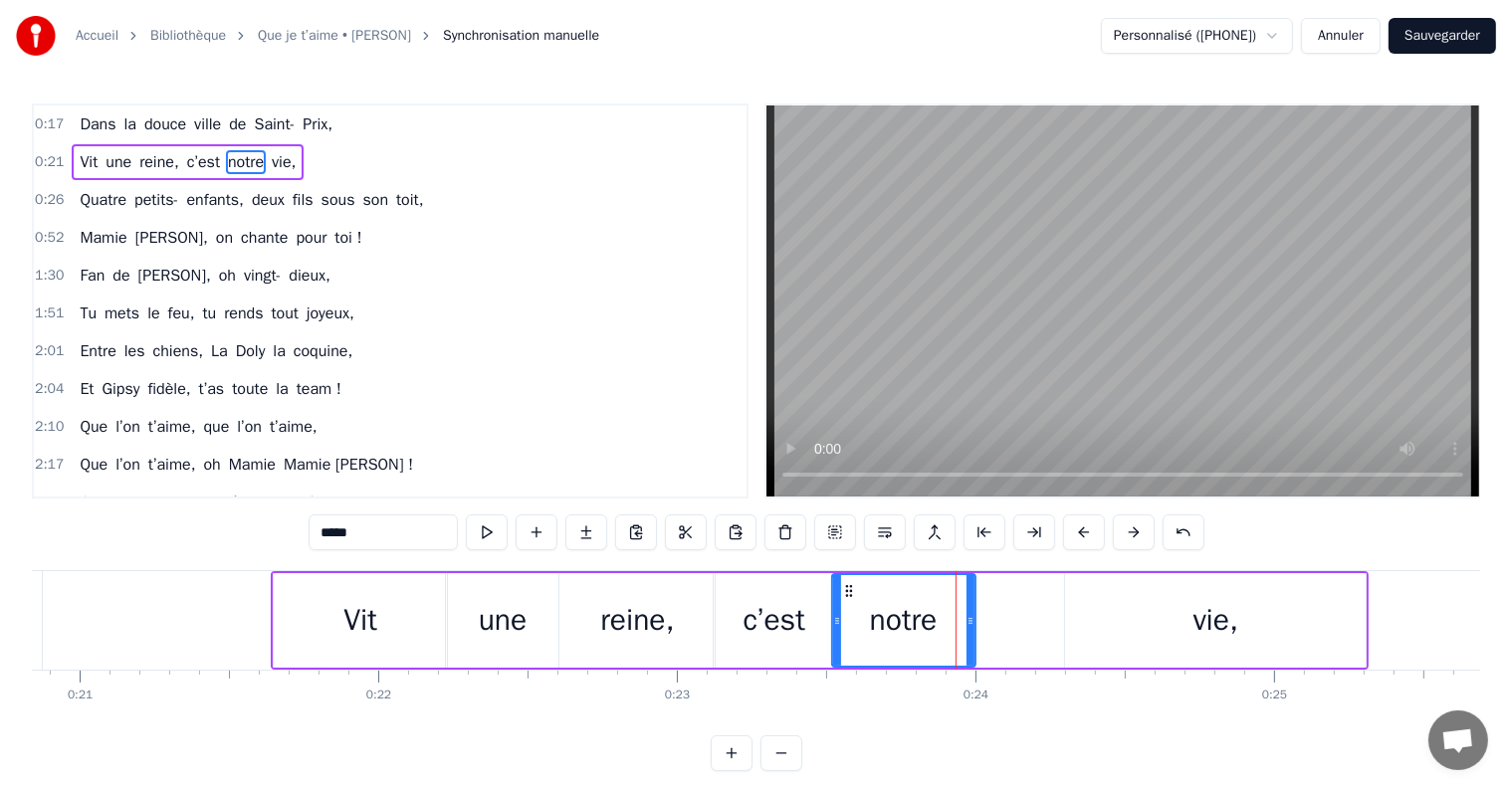 click on "Vit" at bounding box center [360, 620] 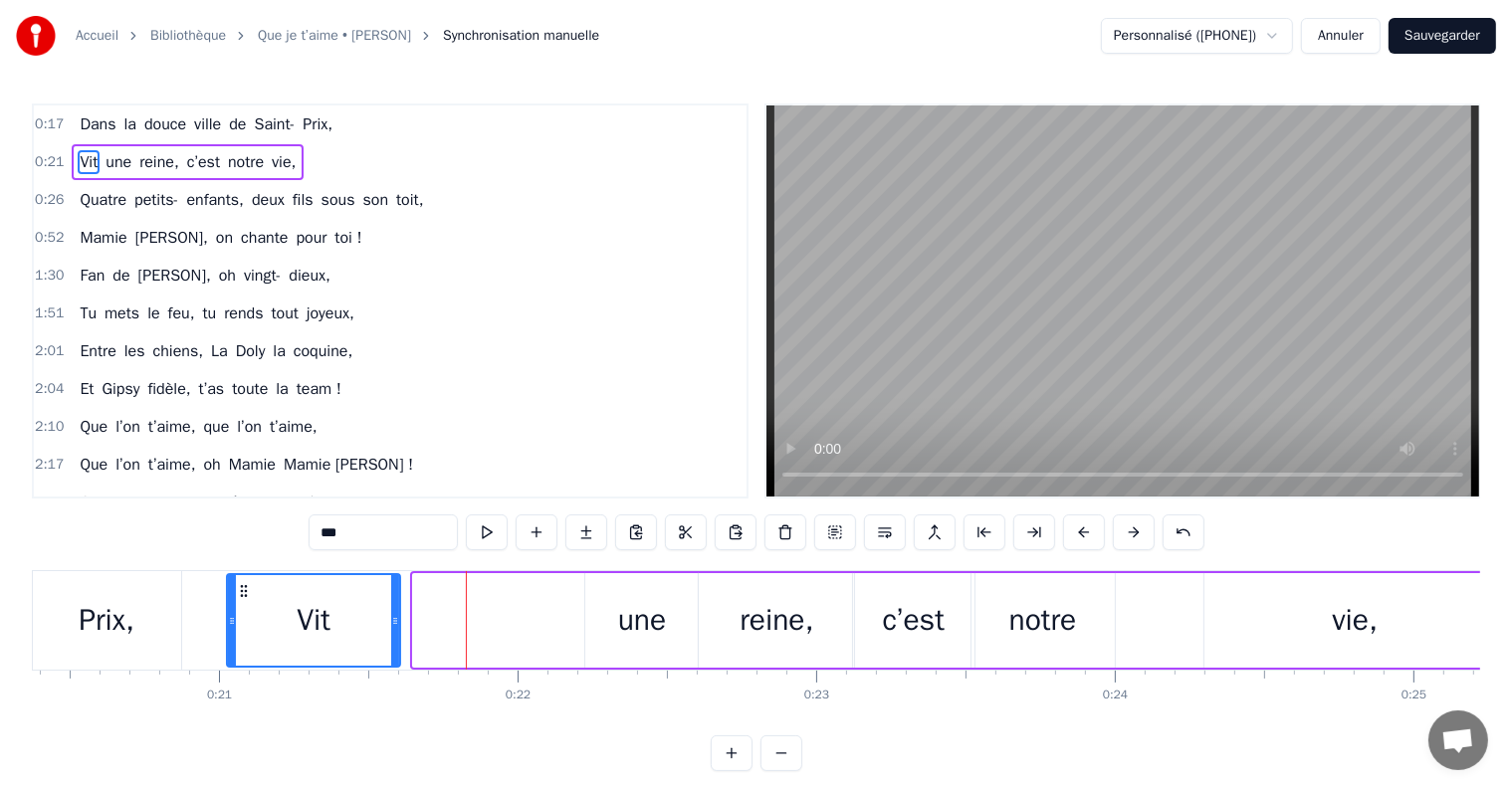 drag, startPoint x: 290, startPoint y: 589, endPoint x: 243, endPoint y: 589, distance: 47 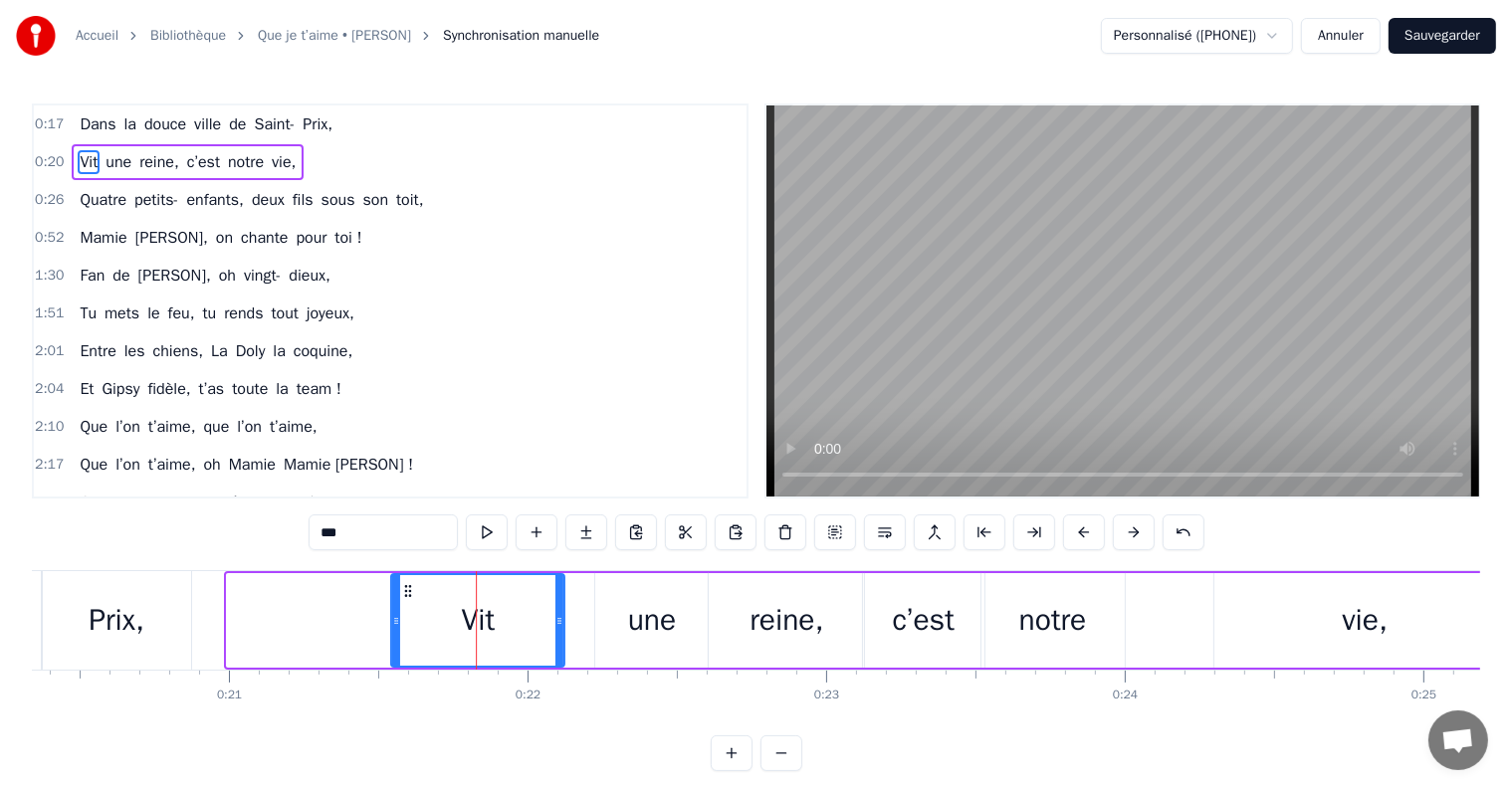 drag, startPoint x: 243, startPoint y: 590, endPoint x: 407, endPoint y: 607, distance: 164.87874 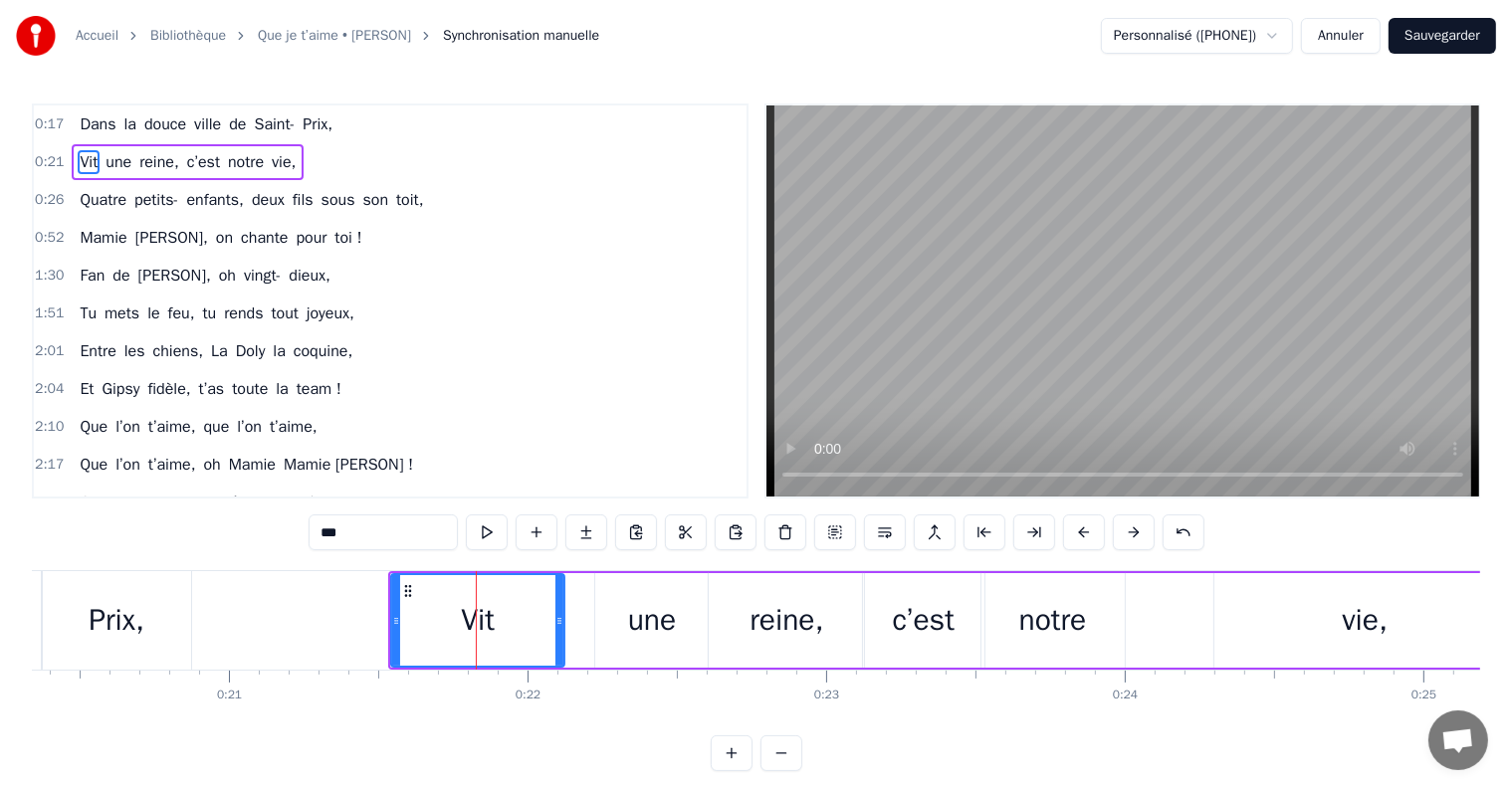 click on "vie," at bounding box center [1366, 620] 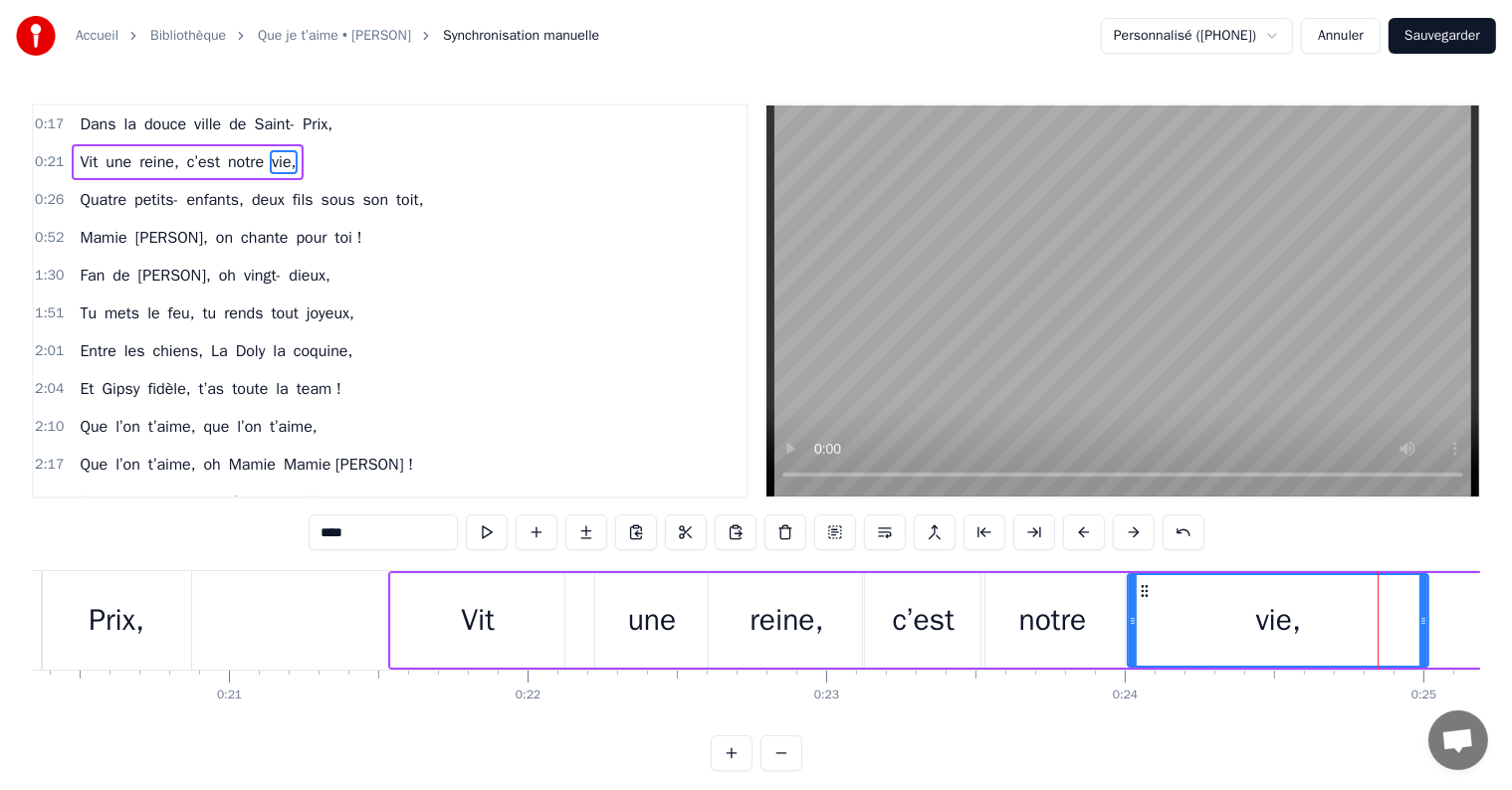 drag, startPoint x: 1232, startPoint y: 586, endPoint x: 1133, endPoint y: 589, distance: 99.04544 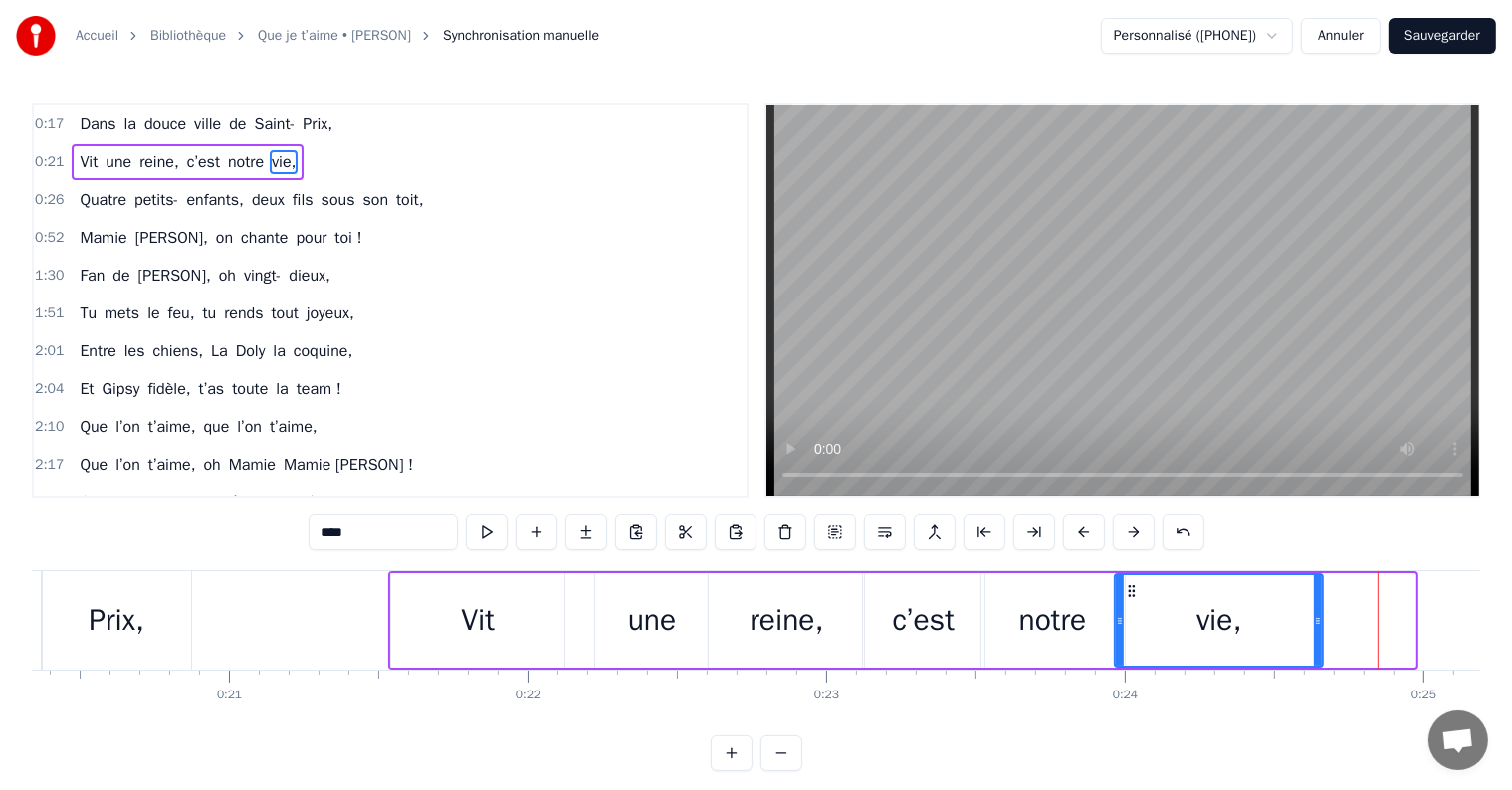 drag, startPoint x: 1410, startPoint y: 619, endPoint x: 1318, endPoint y: 608, distance: 92.65528 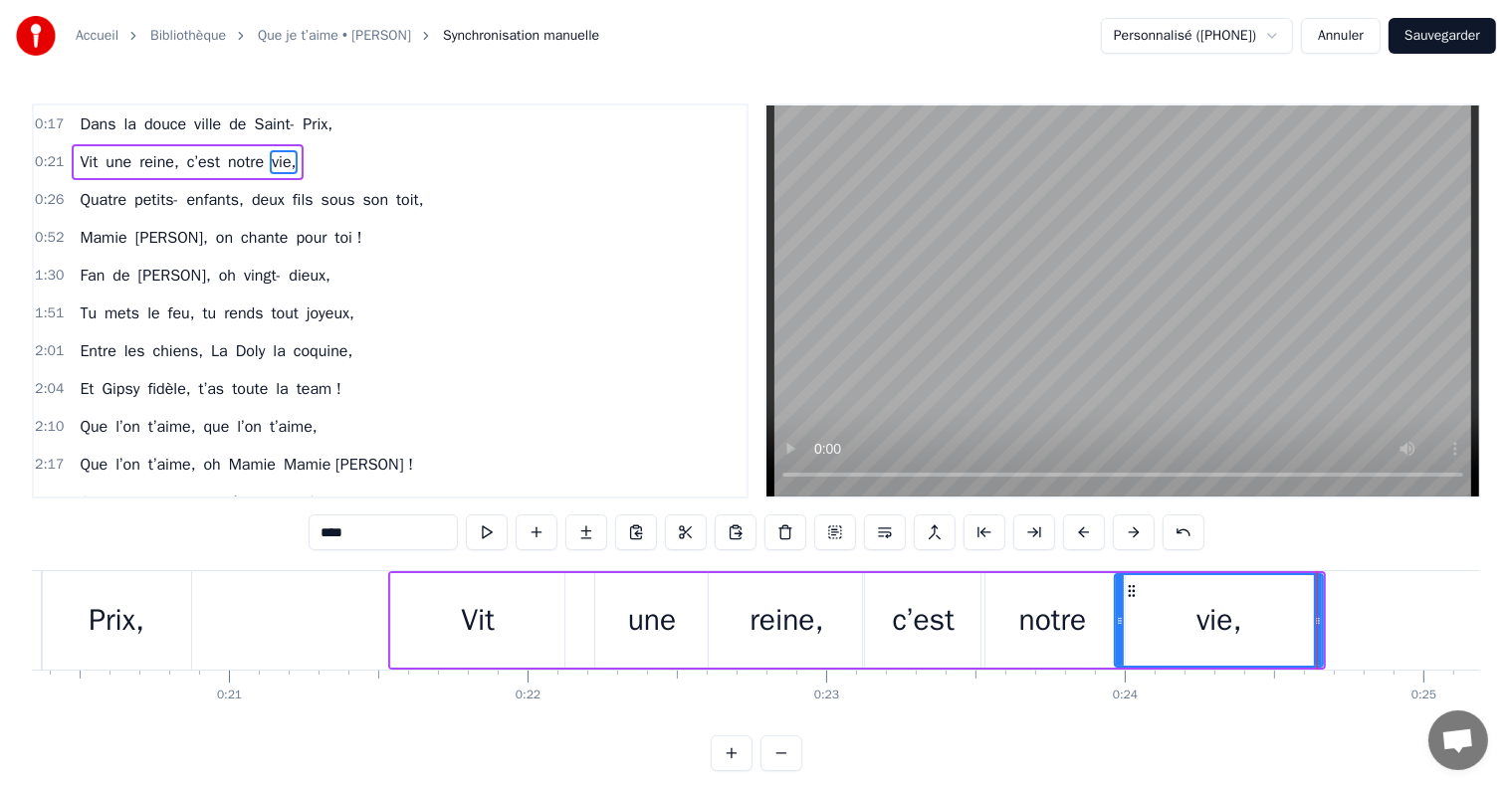 click on "notre" at bounding box center [1053, 620] 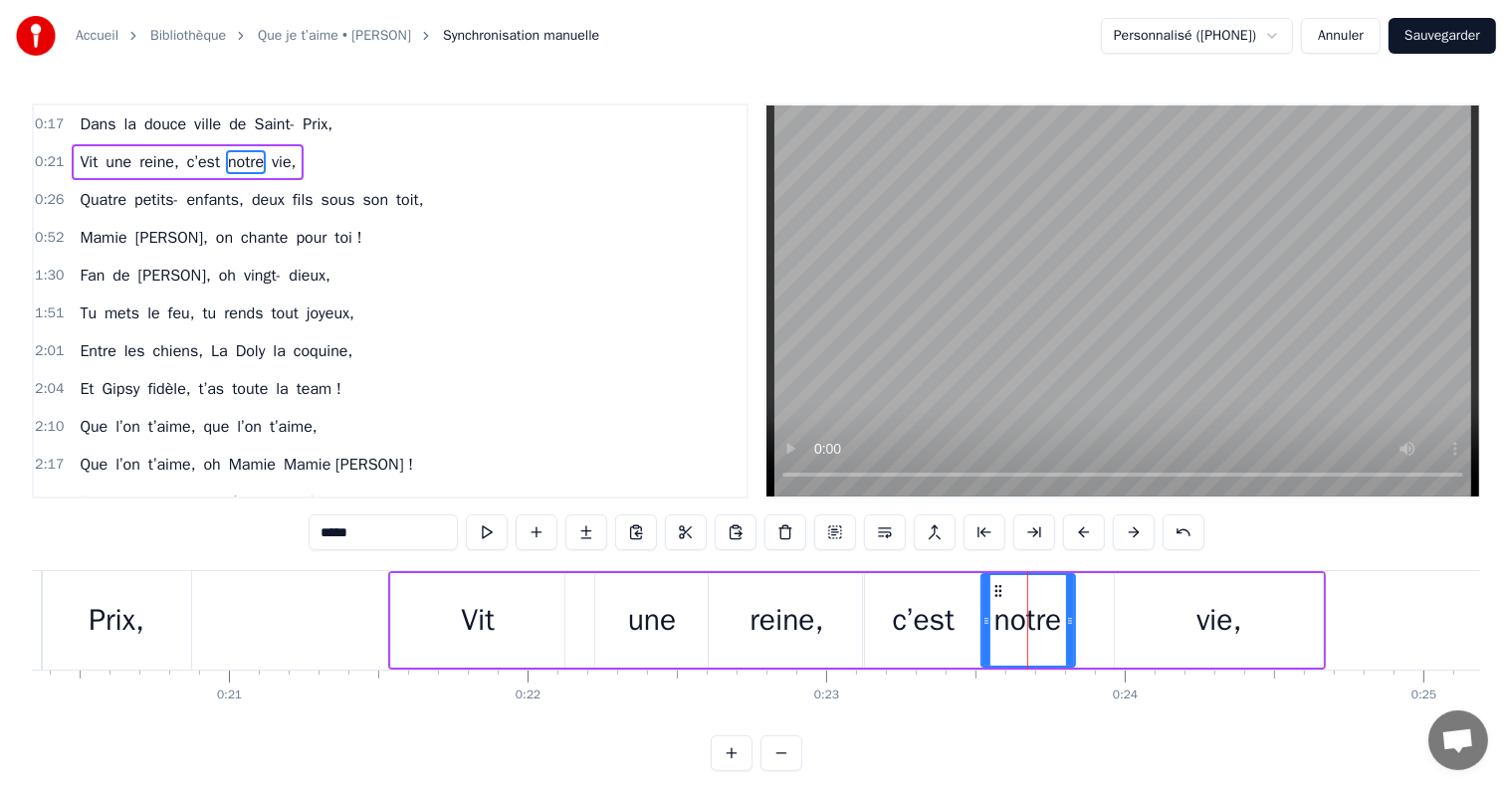drag, startPoint x: 1120, startPoint y: 601, endPoint x: 1067, endPoint y: 601, distance: 53 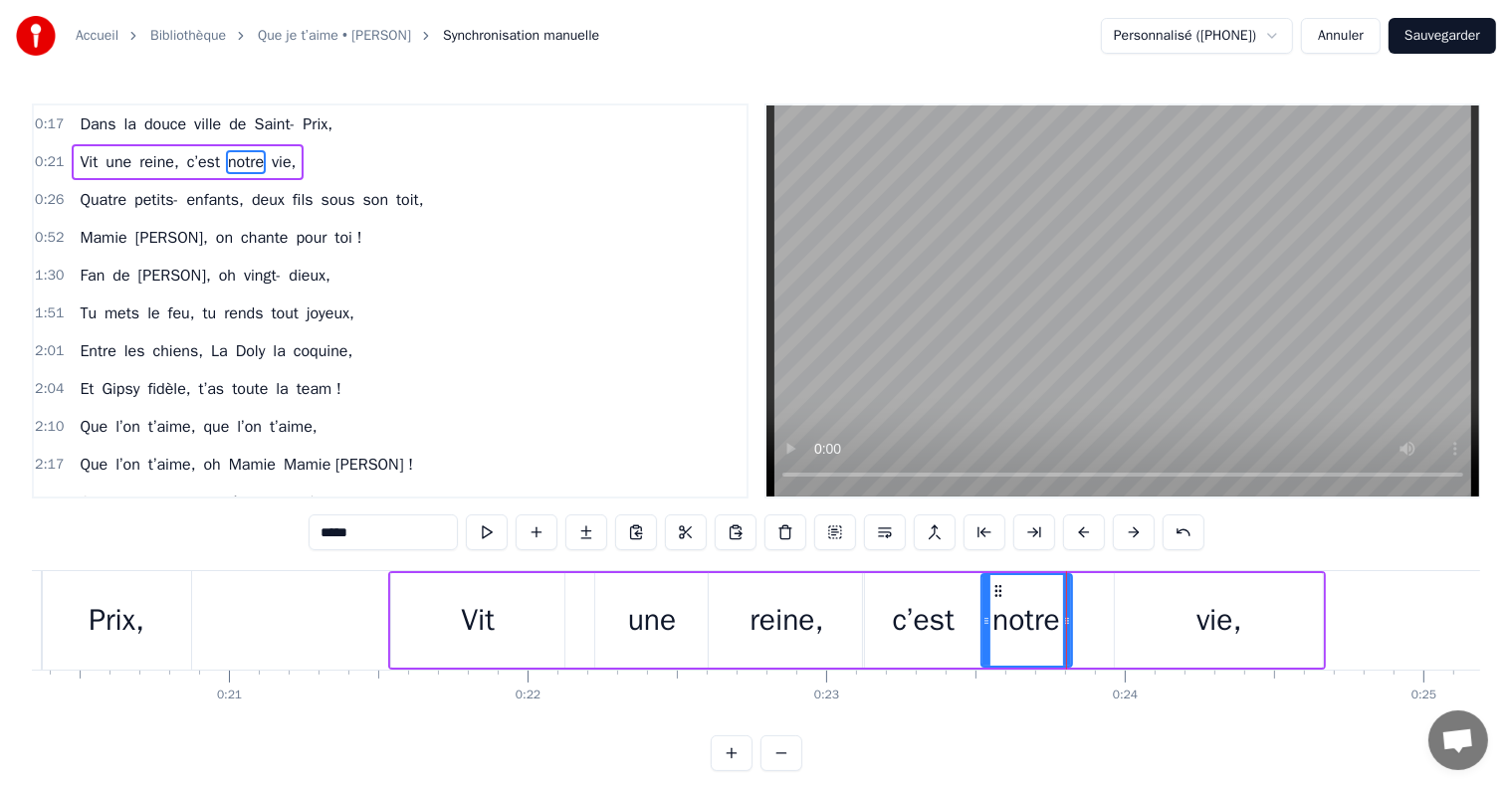 click on "c’est" at bounding box center (924, 620) 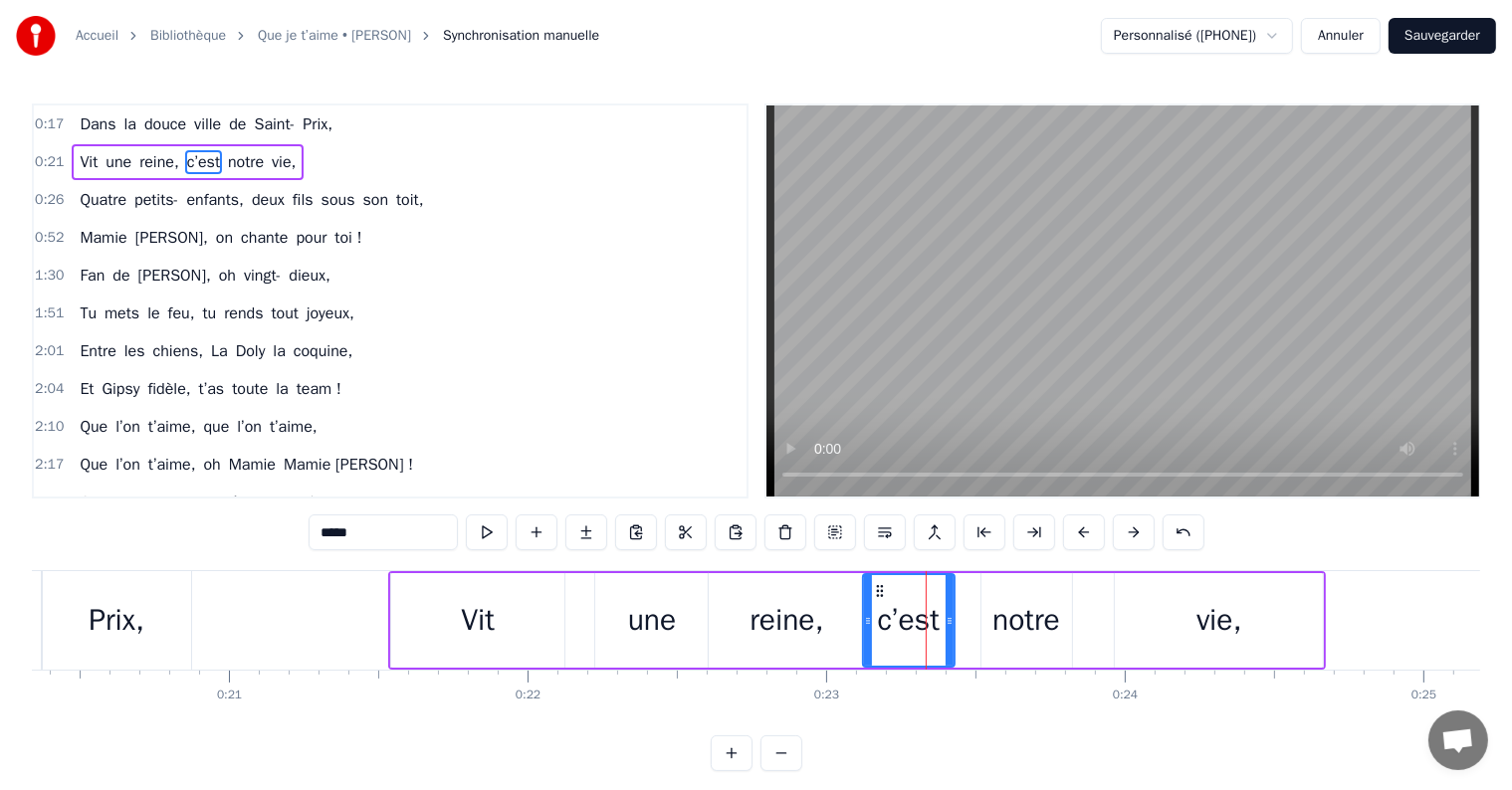 drag, startPoint x: 976, startPoint y: 604, endPoint x: 939, endPoint y: 607, distance: 37.121422 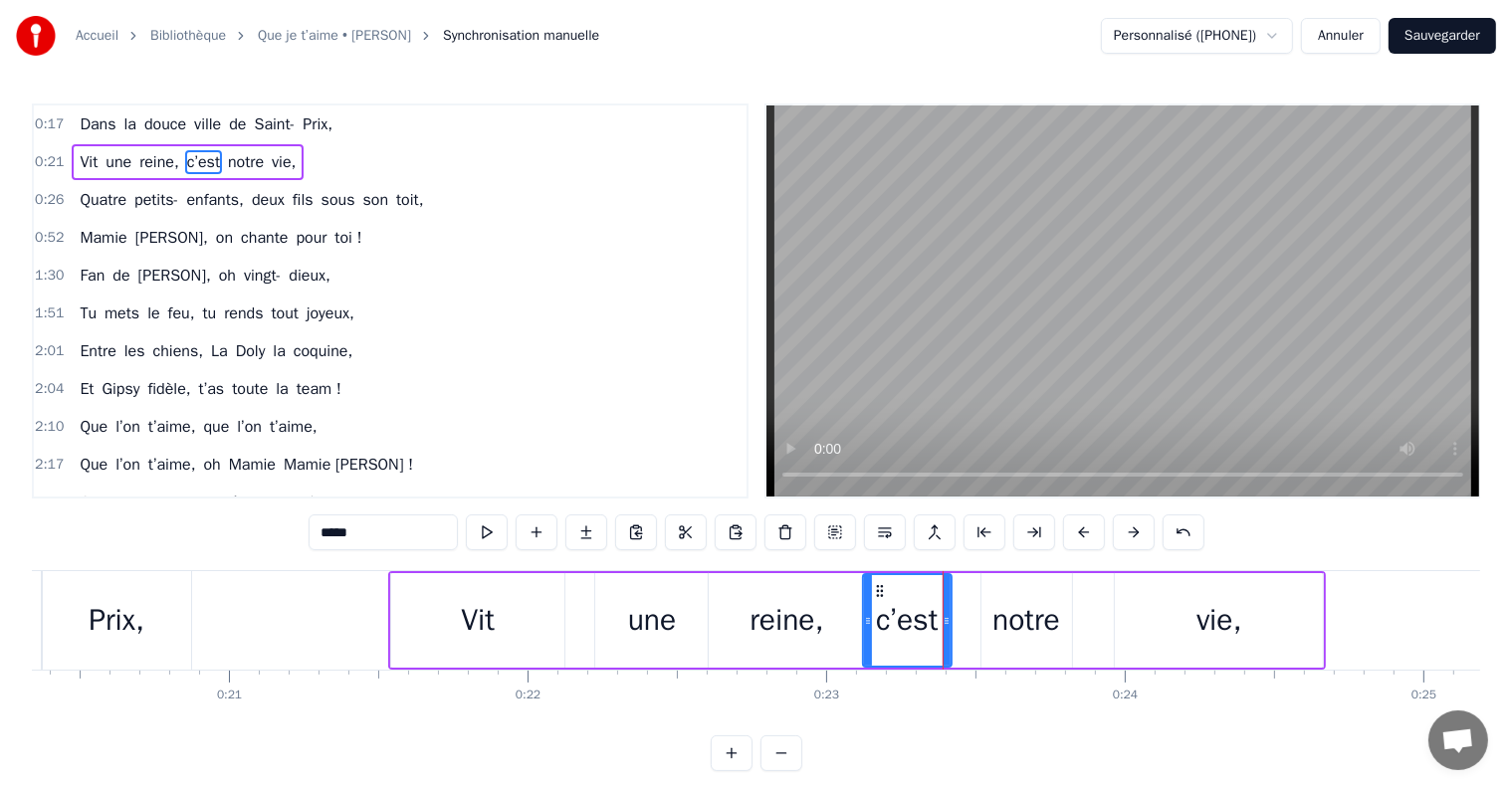 click on "reine," at bounding box center (786, 620) 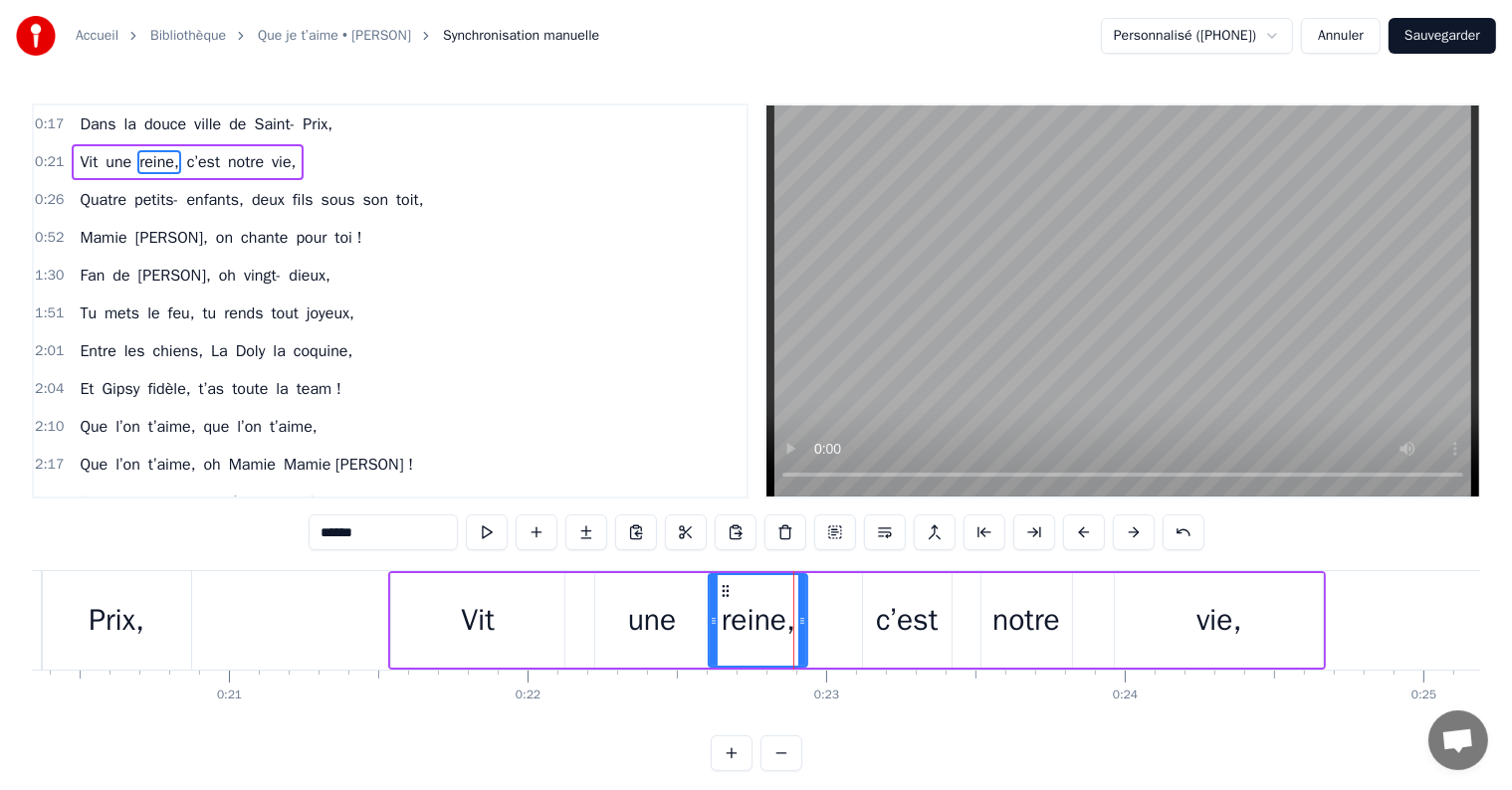 drag, startPoint x: 861, startPoint y: 594, endPoint x: 693, endPoint y: 610, distance: 168.7602 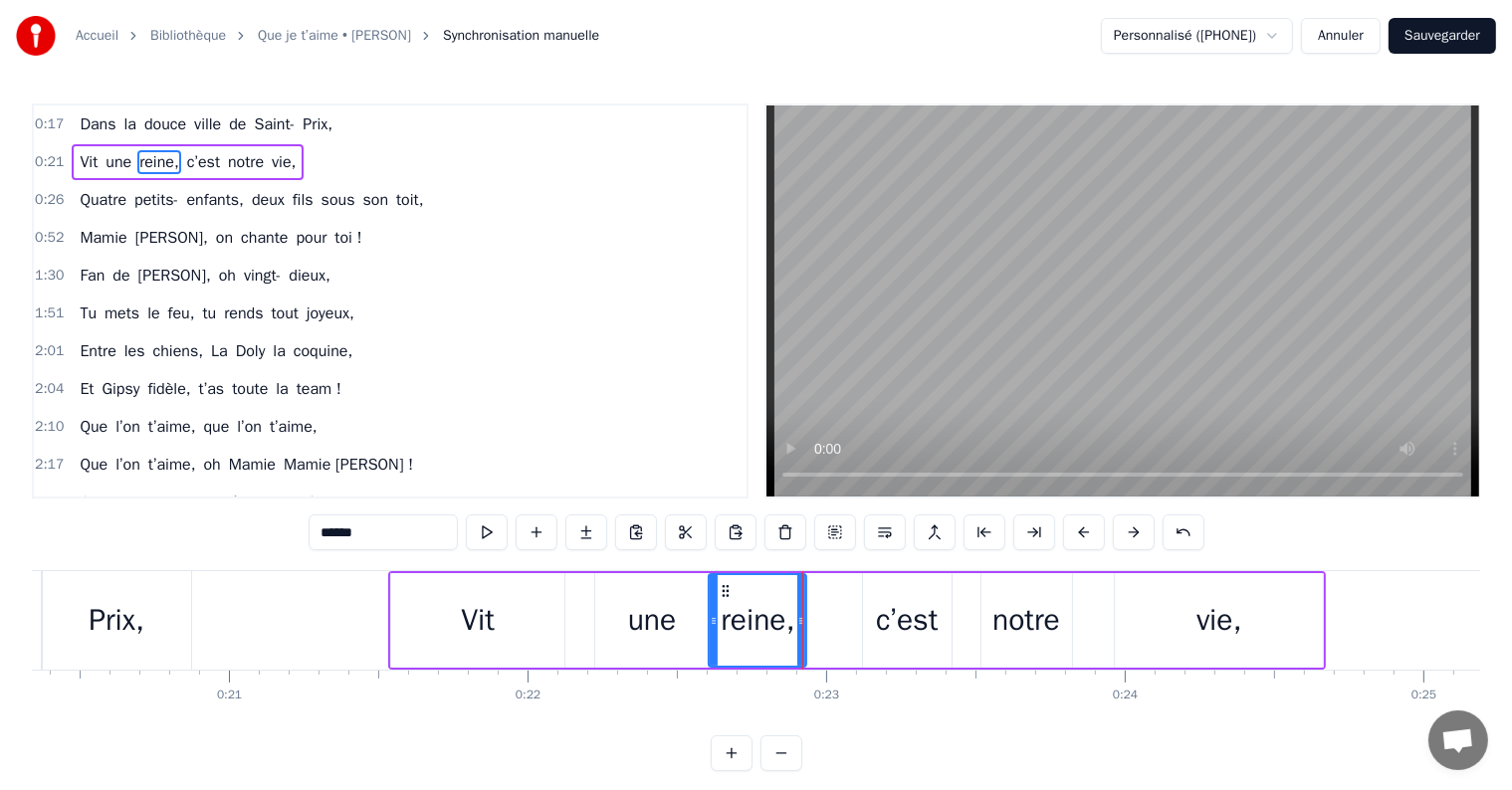 click on "une" at bounding box center (652, 620) 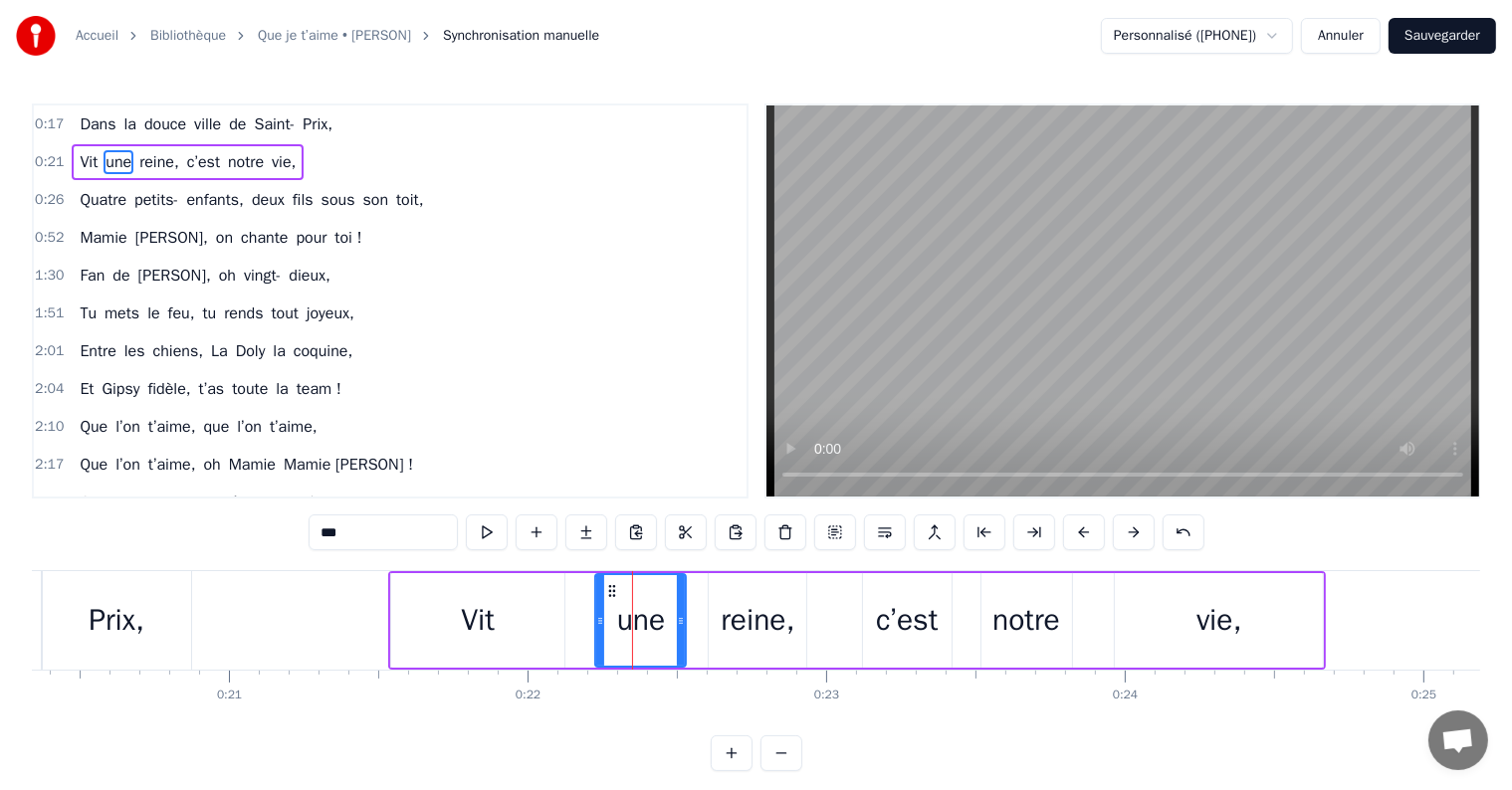 drag, startPoint x: 706, startPoint y: 604, endPoint x: 673, endPoint y: 605, distance: 33.01515 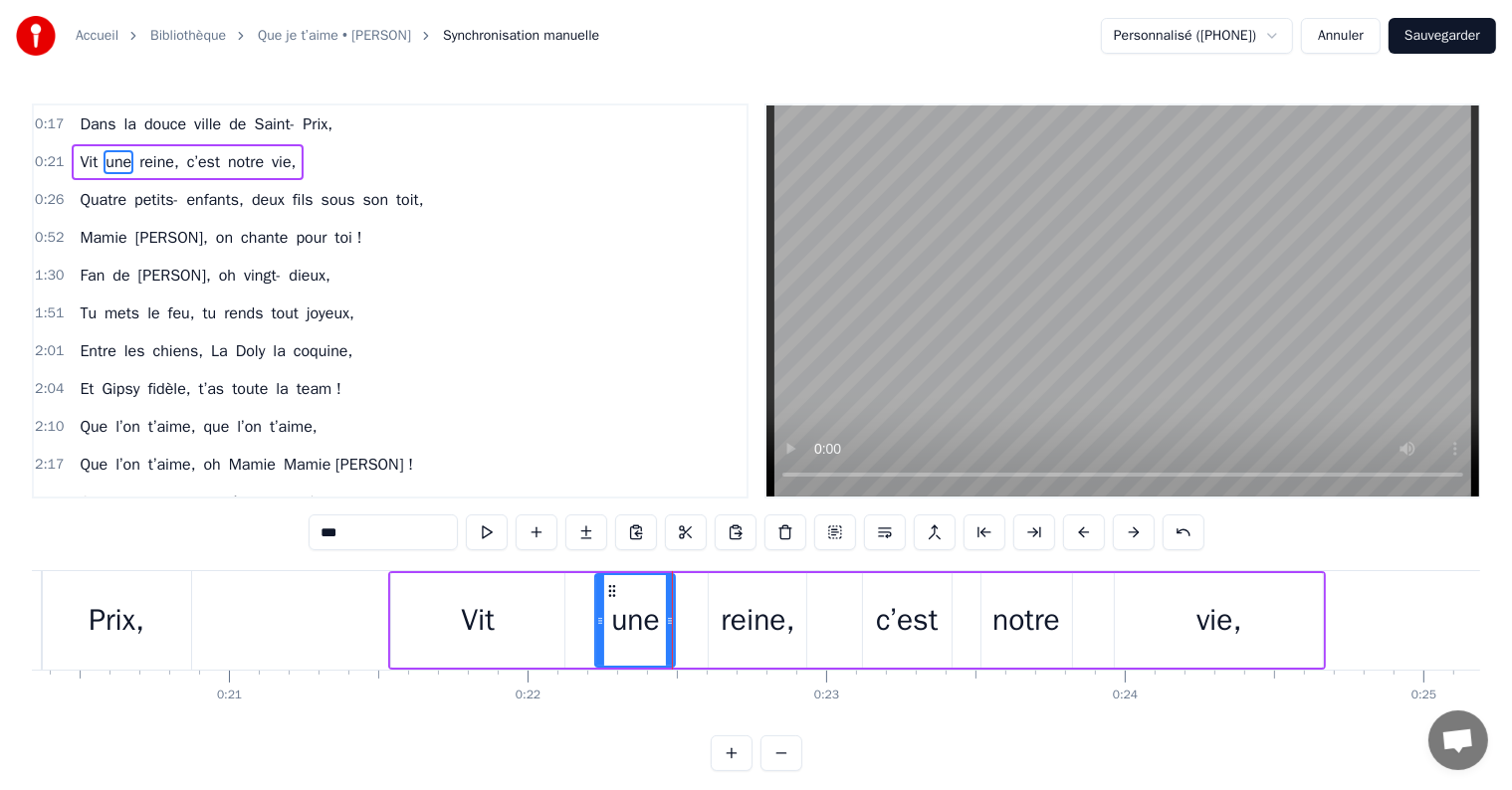 drag, startPoint x: 628, startPoint y: 608, endPoint x: 589, endPoint y: 607, distance: 39.012818 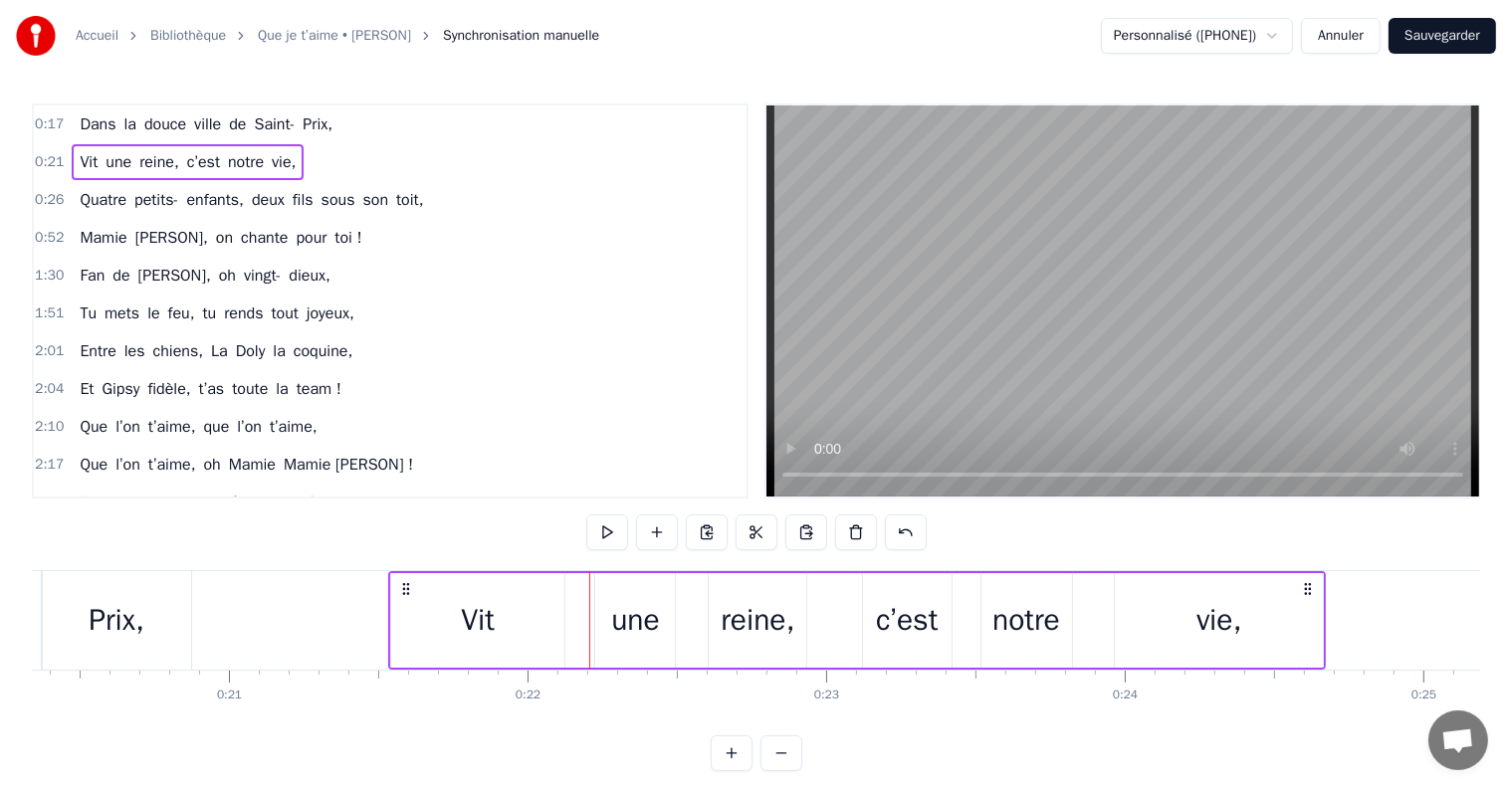 click on "une" at bounding box center [635, 620] 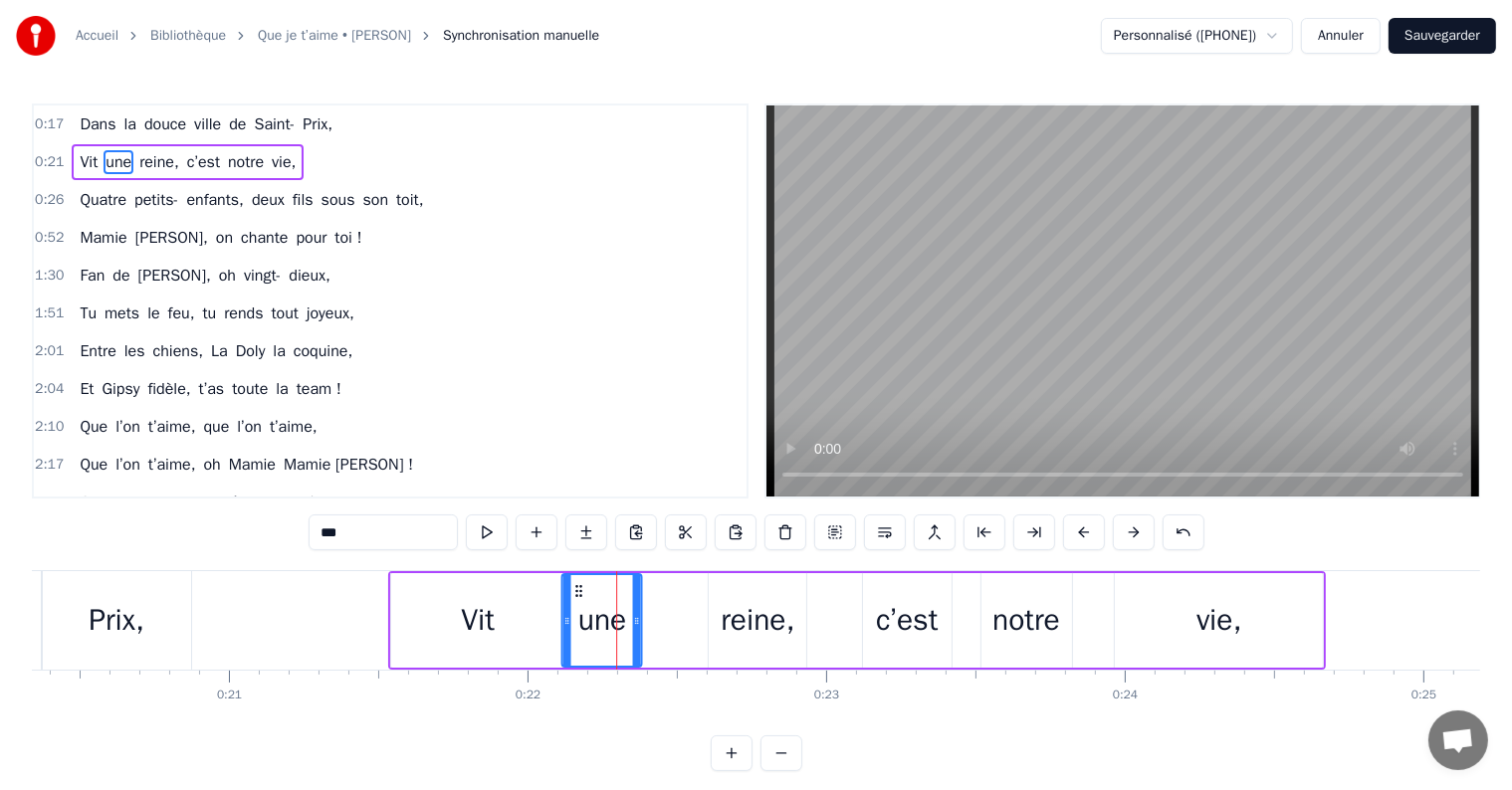 drag, startPoint x: 611, startPoint y: 585, endPoint x: 577, endPoint y: 589, distance: 34.234486 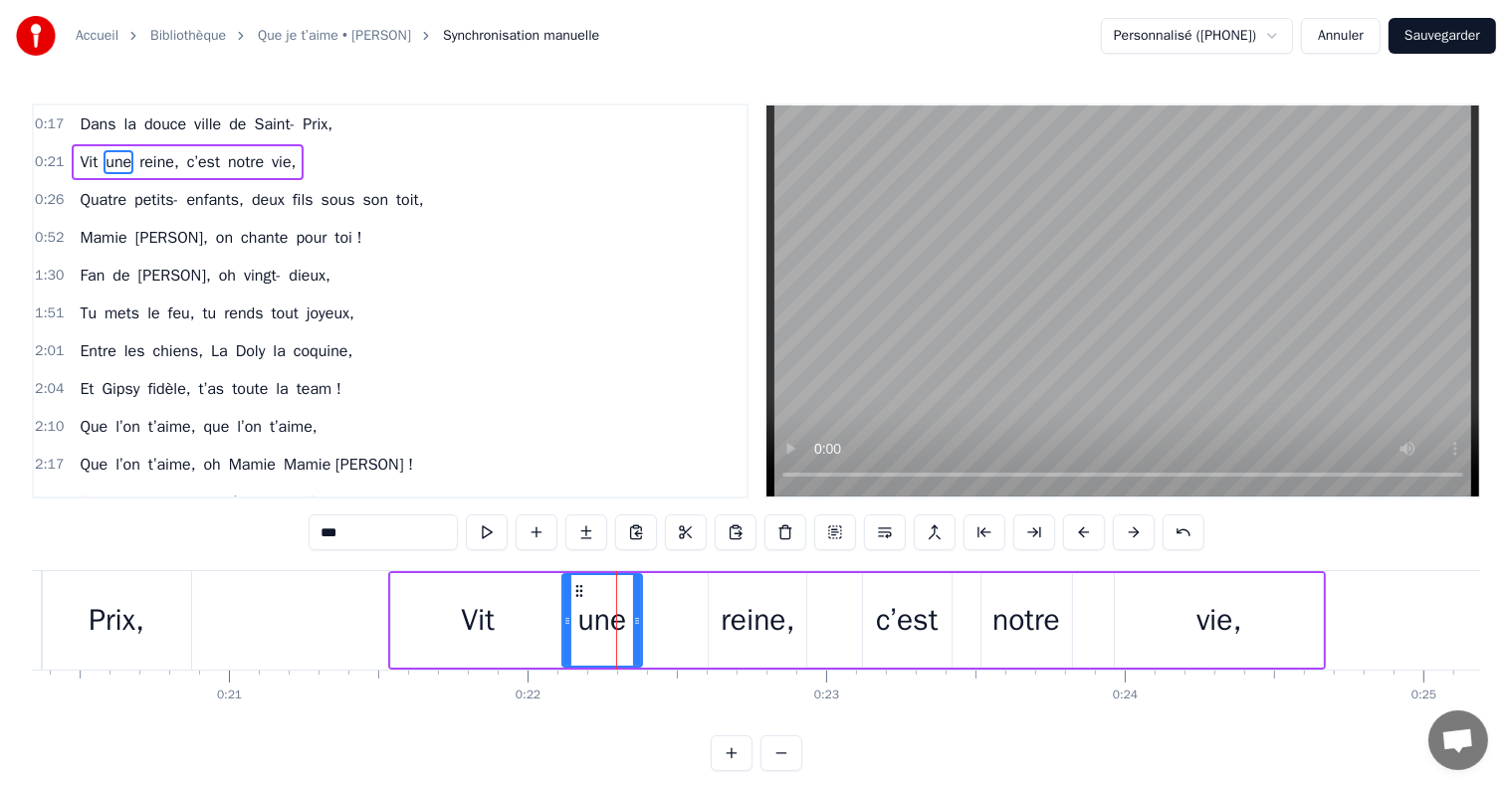 click on "reine," at bounding box center (757, 620) 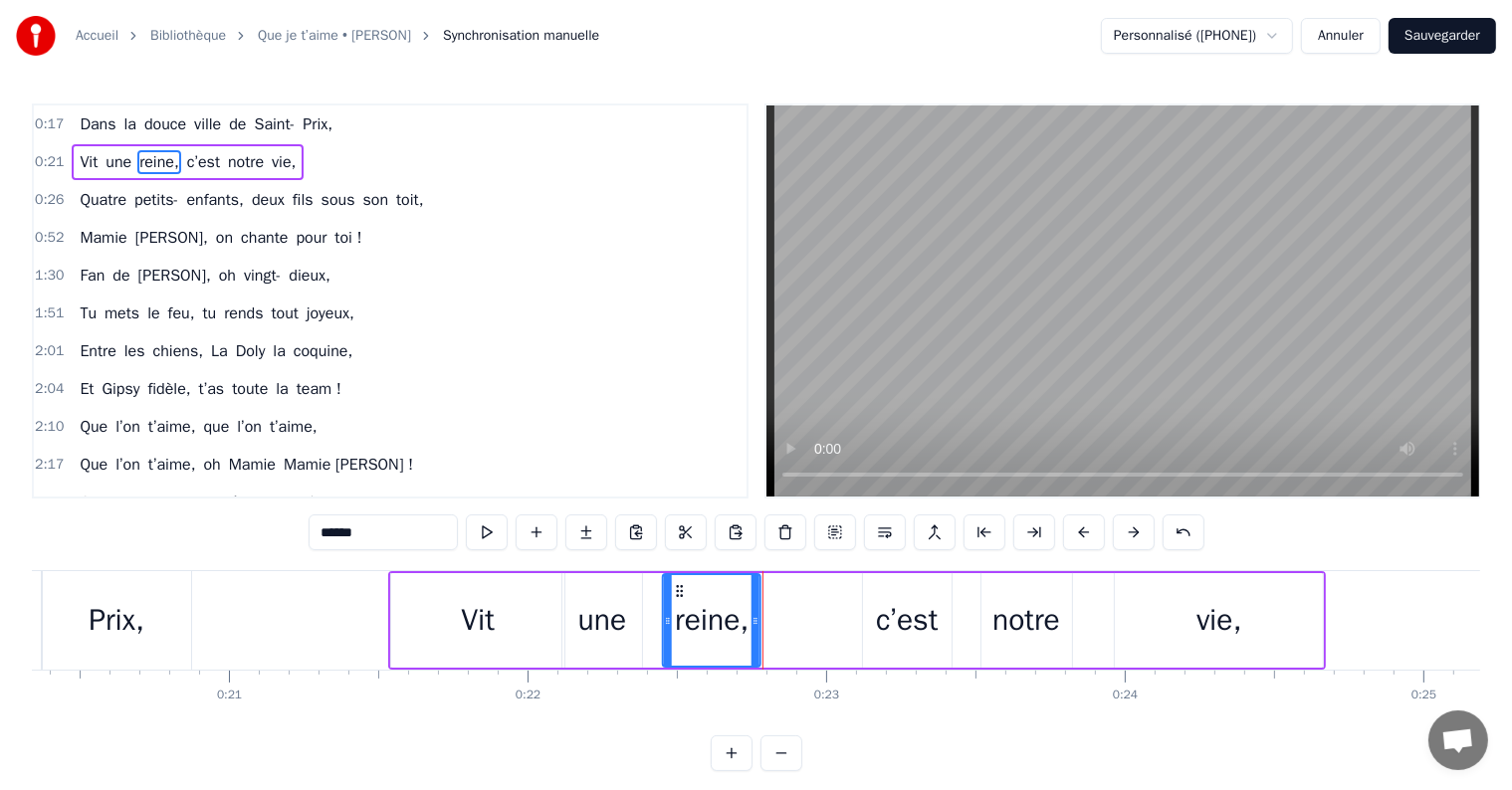 drag, startPoint x: 722, startPoint y: 589, endPoint x: 671, endPoint y: 586, distance: 51.088159 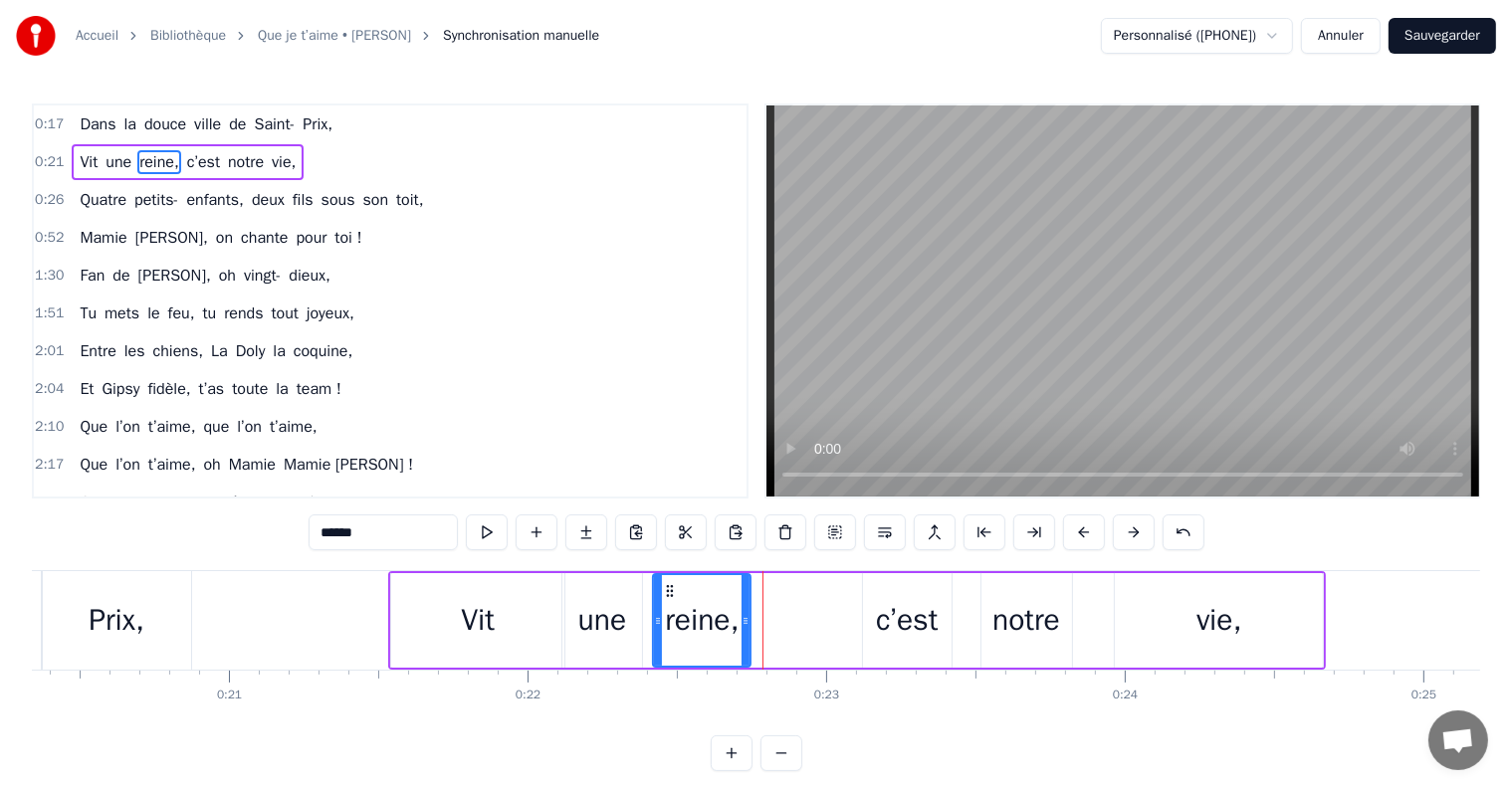 click on "c’est" at bounding box center (907, 620) 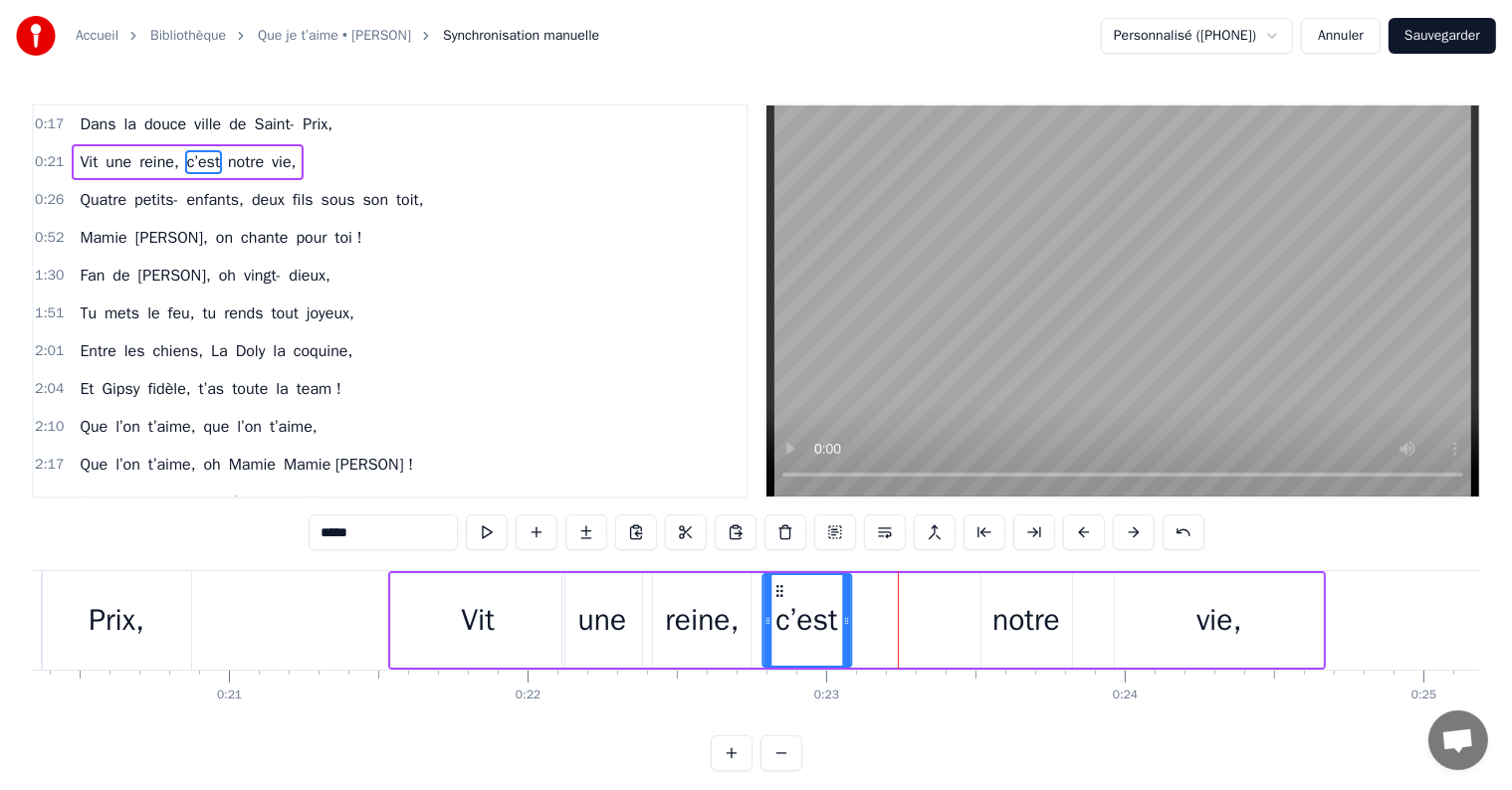 drag, startPoint x: 876, startPoint y: 587, endPoint x: 775, endPoint y: 593, distance: 101.17806 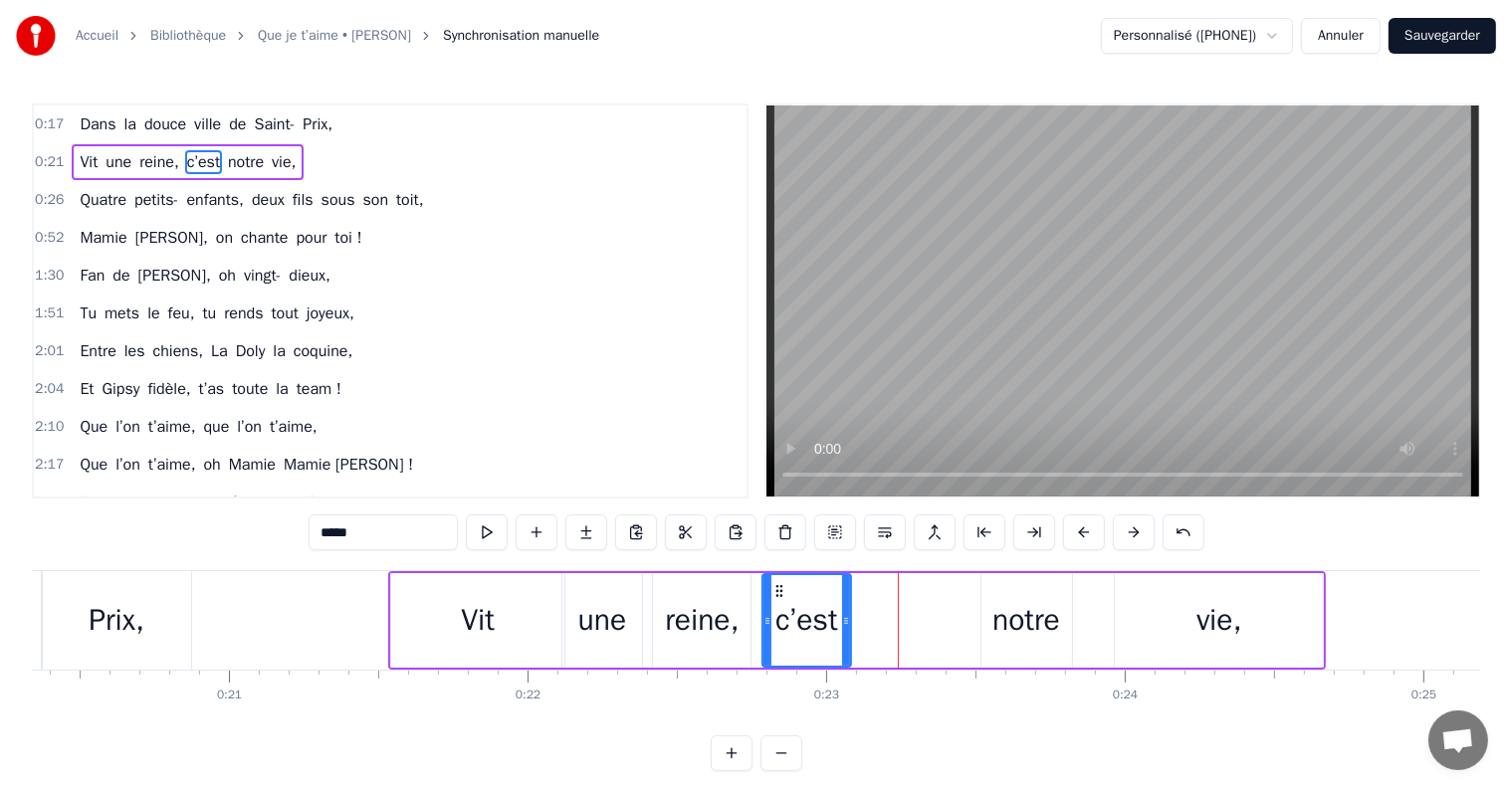 click on "notre" at bounding box center (1026, 620) 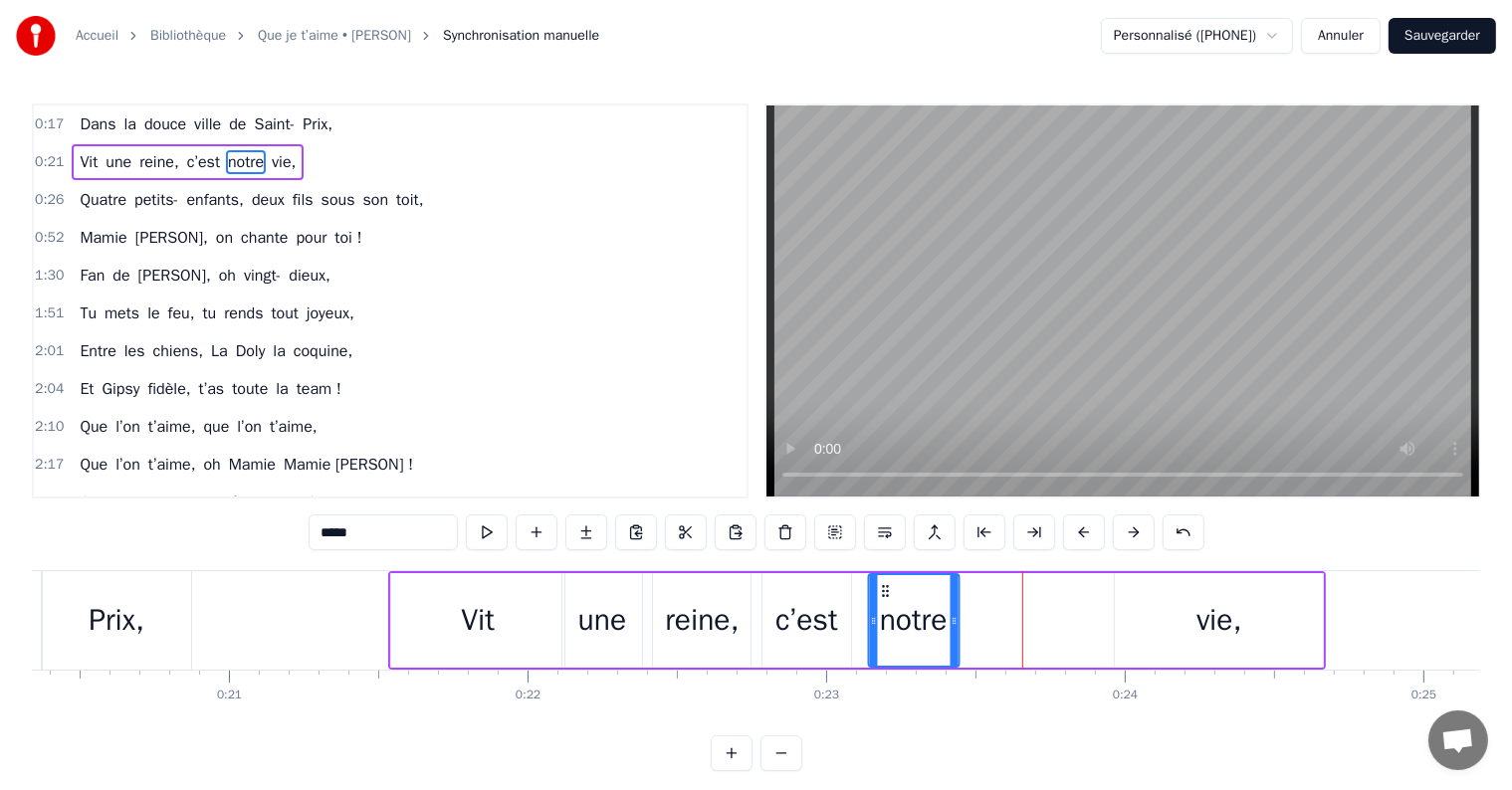 drag, startPoint x: 993, startPoint y: 589, endPoint x: 881, endPoint y: 577, distance: 112.64102 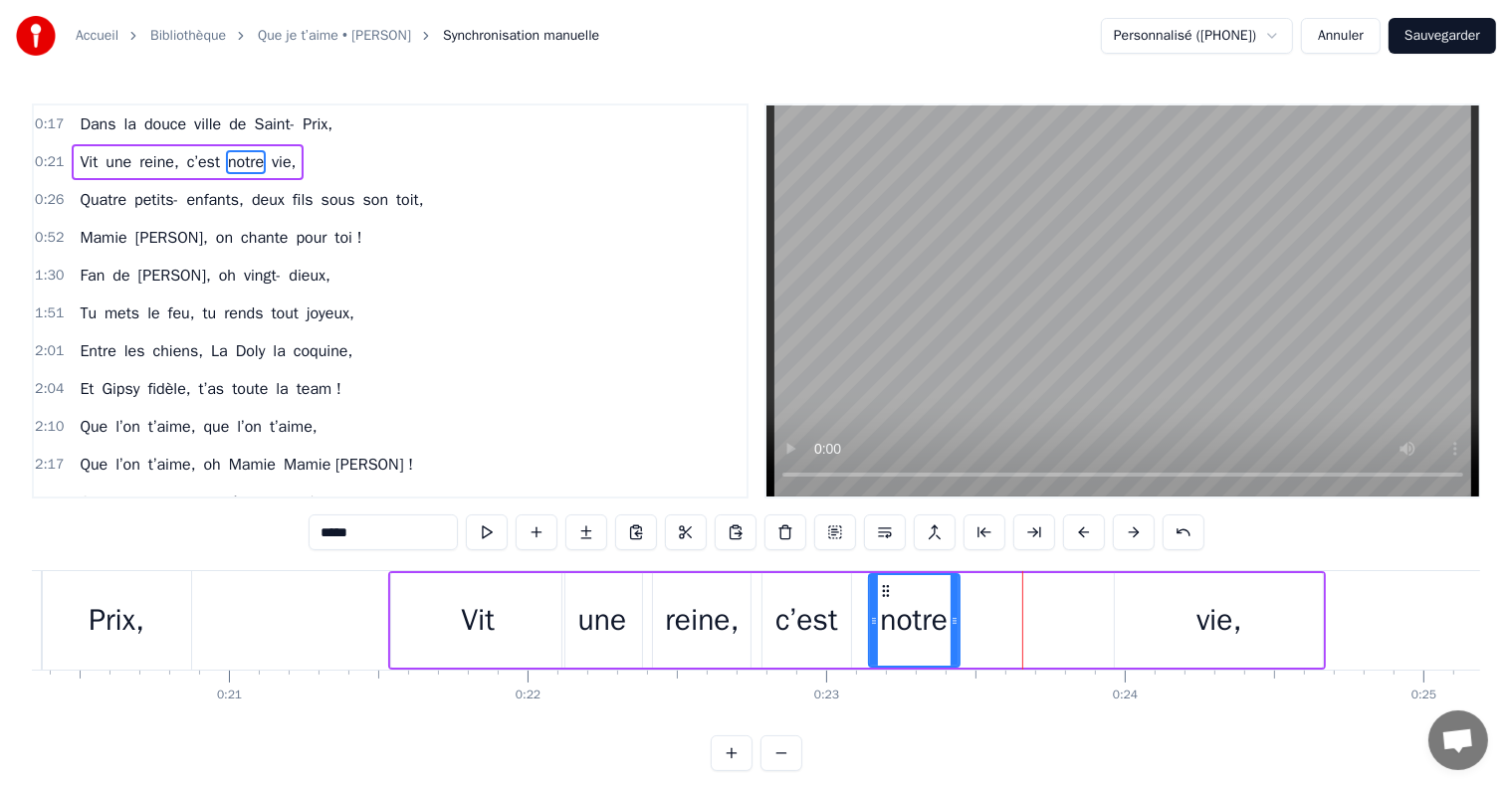 click on "vie," at bounding box center (1218, 620) 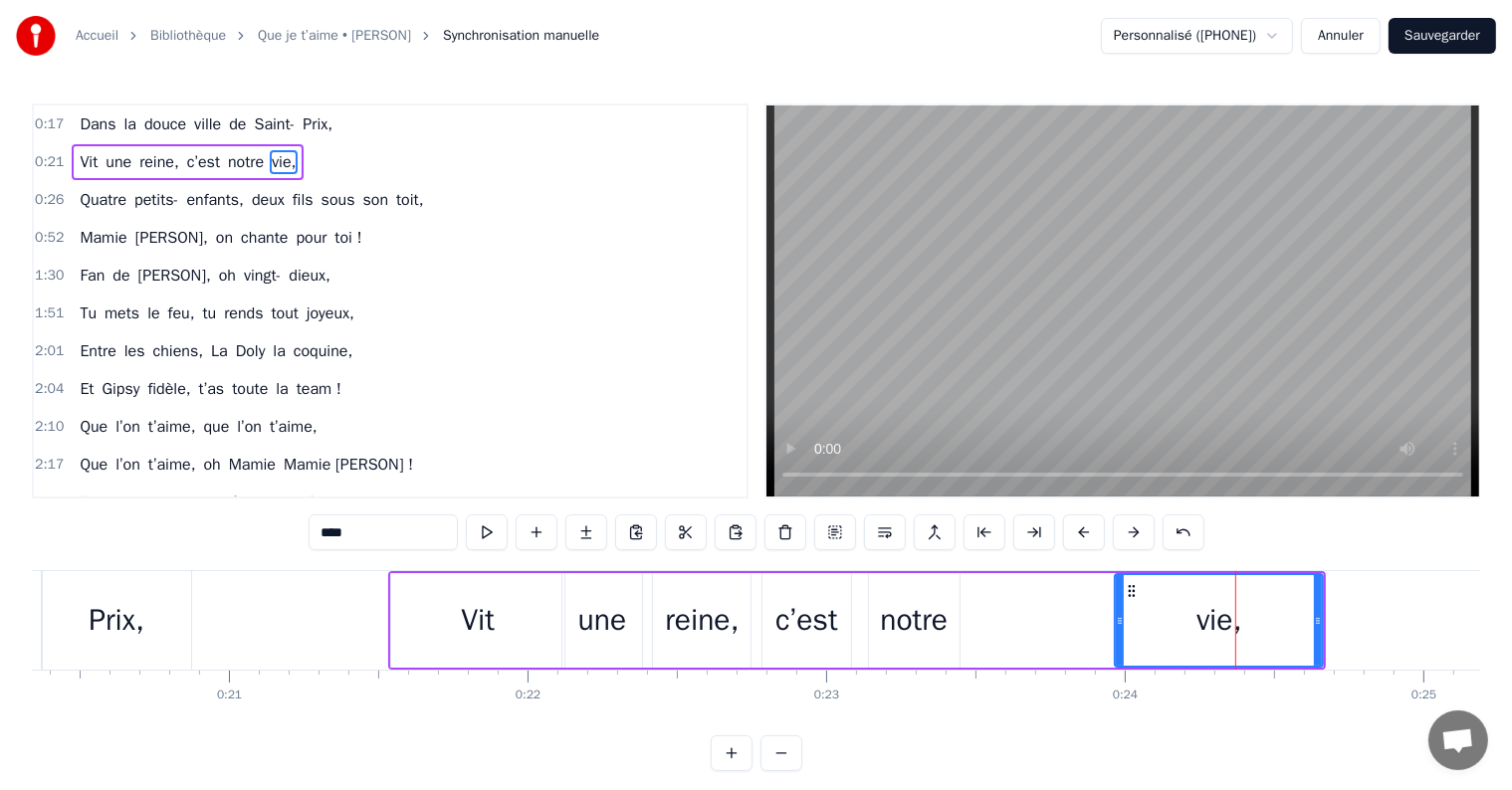 click at bounding box center (1120, 620) 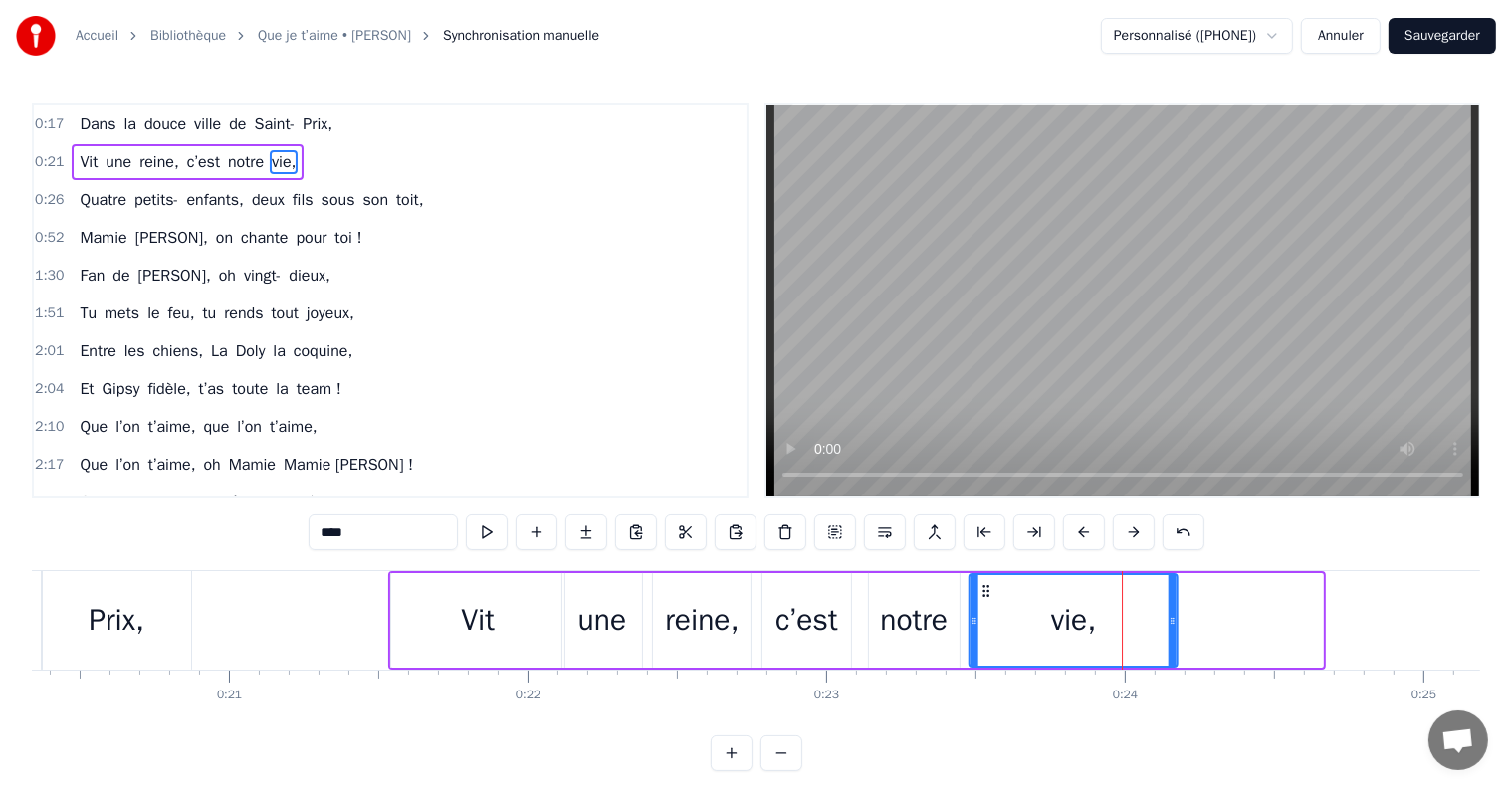 drag, startPoint x: 1136, startPoint y: 584, endPoint x: 990, endPoint y: 573, distance: 146.4138 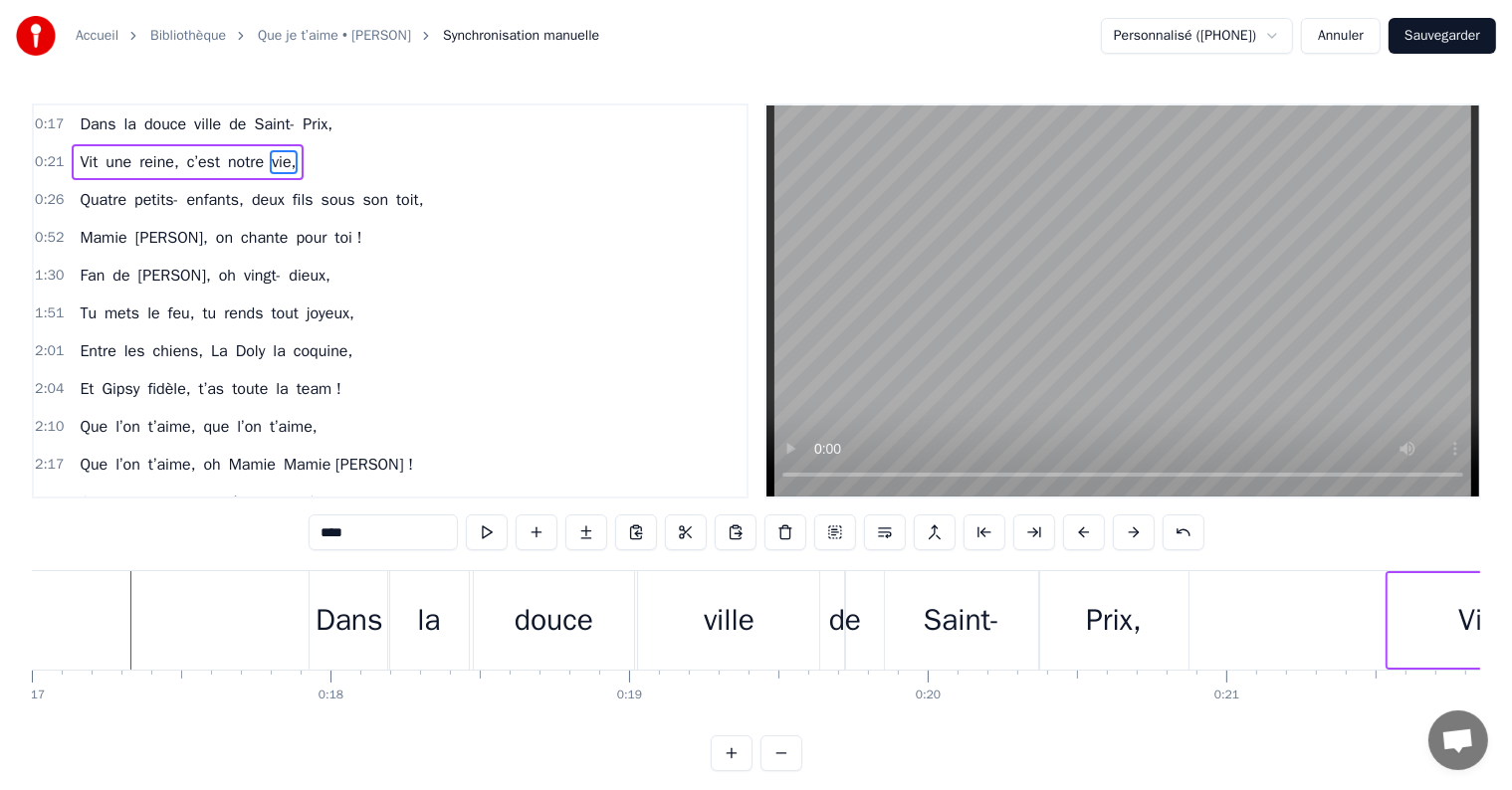 scroll, scrollTop: 0, scrollLeft: 4972, axis: horizontal 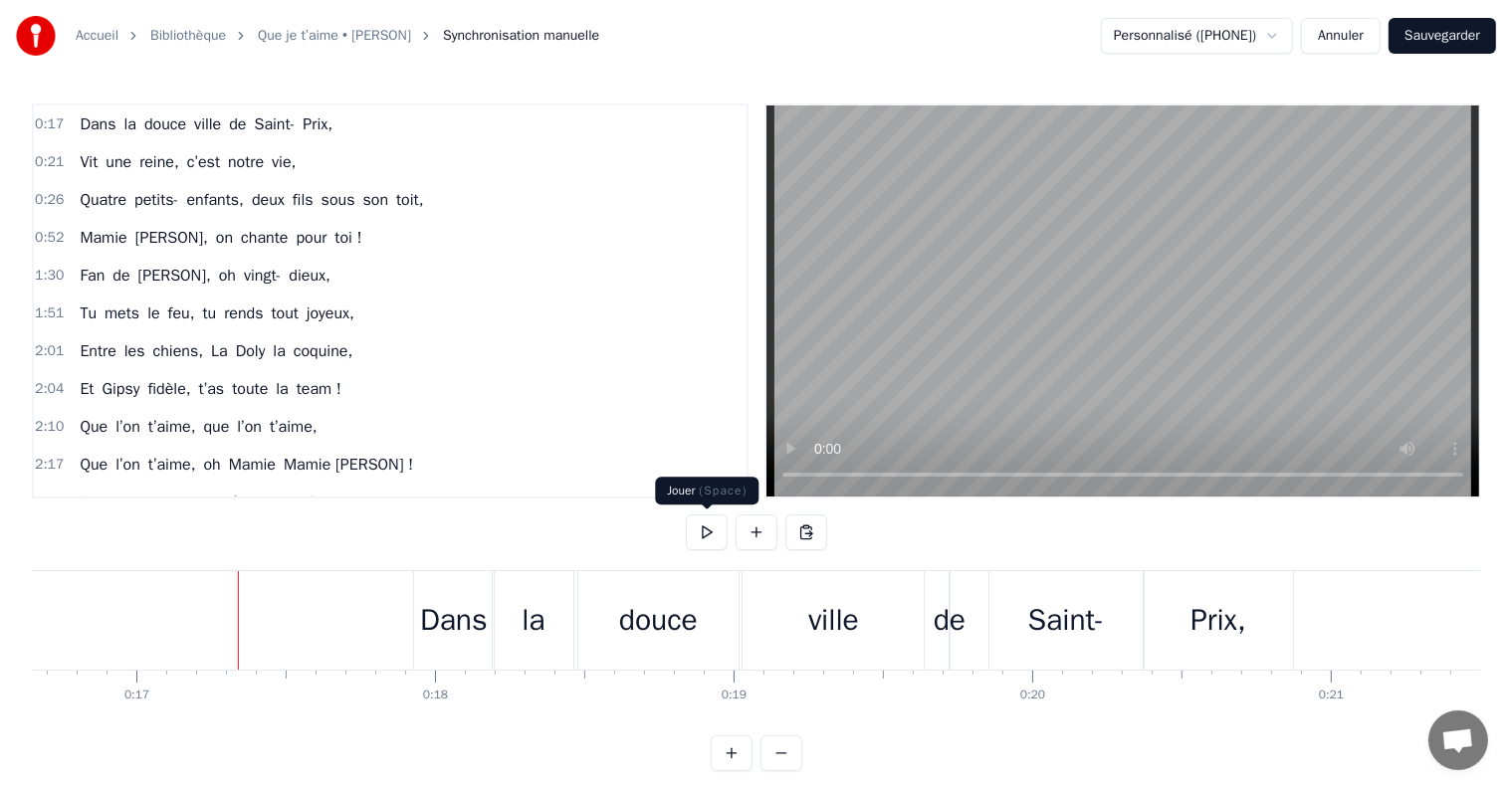 click at bounding box center [707, 532] 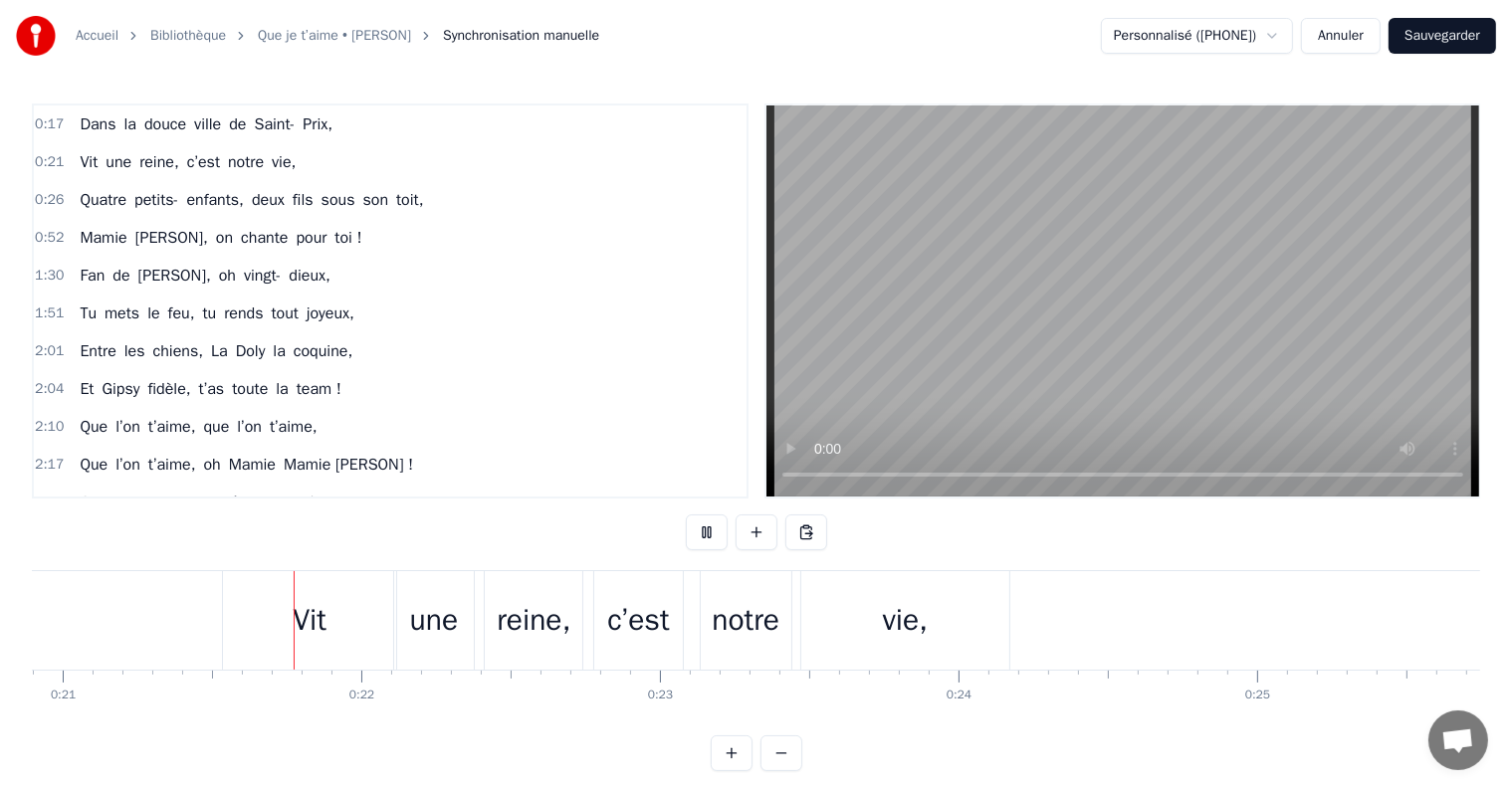scroll, scrollTop: 0, scrollLeft: 6255, axis: horizontal 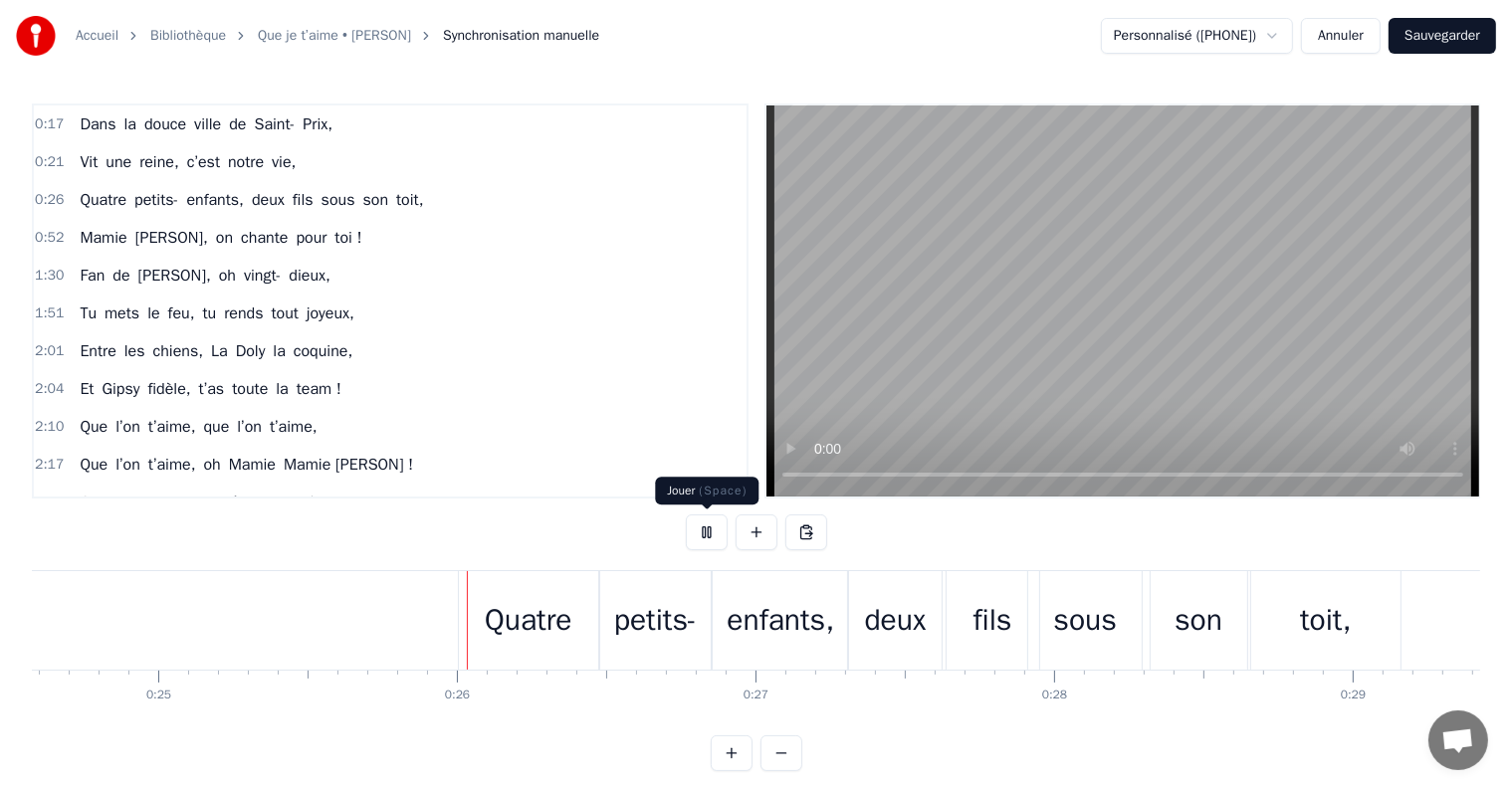 click at bounding box center (707, 532) 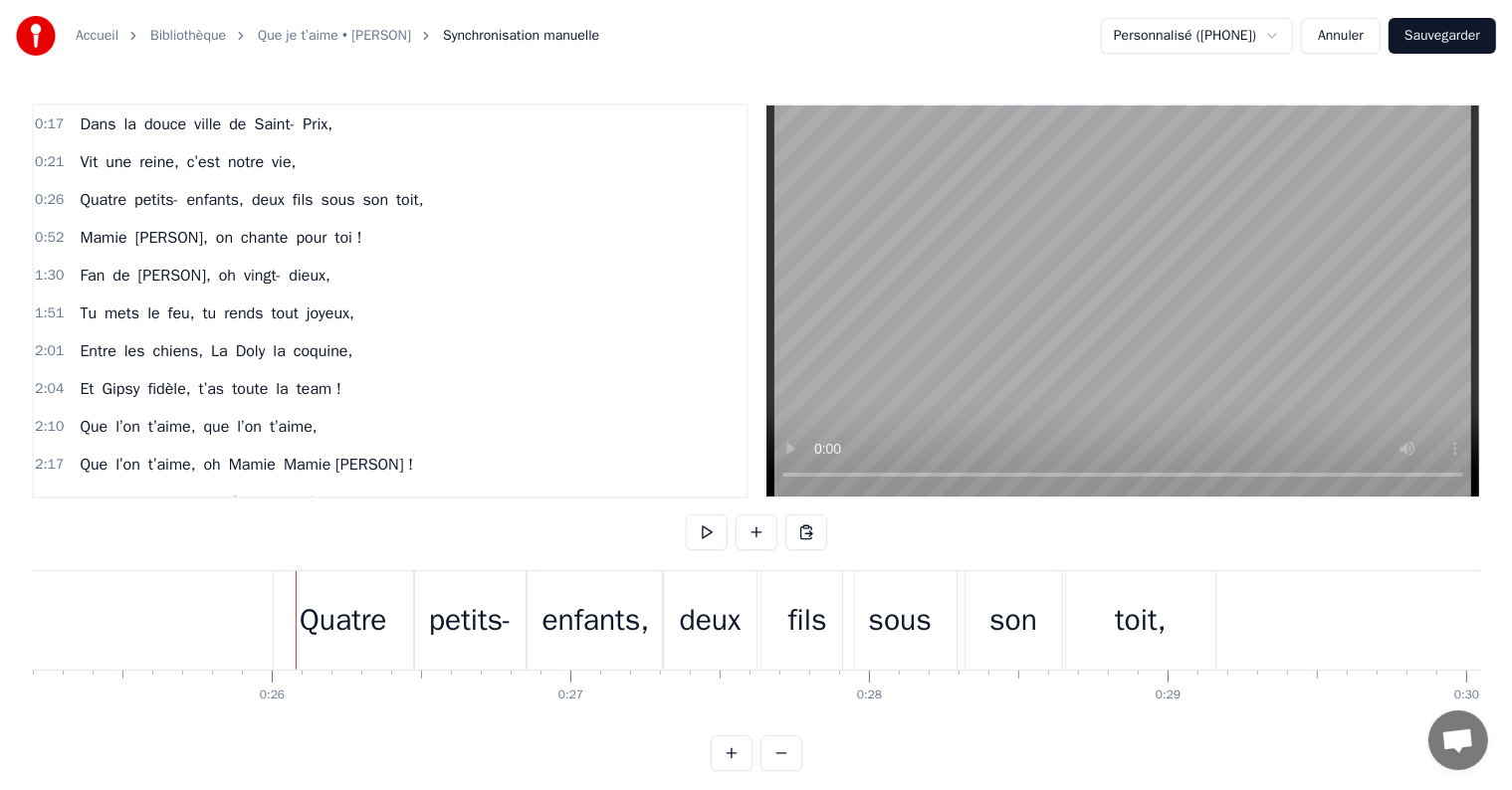 scroll, scrollTop: 0, scrollLeft: 7539, axis: horizontal 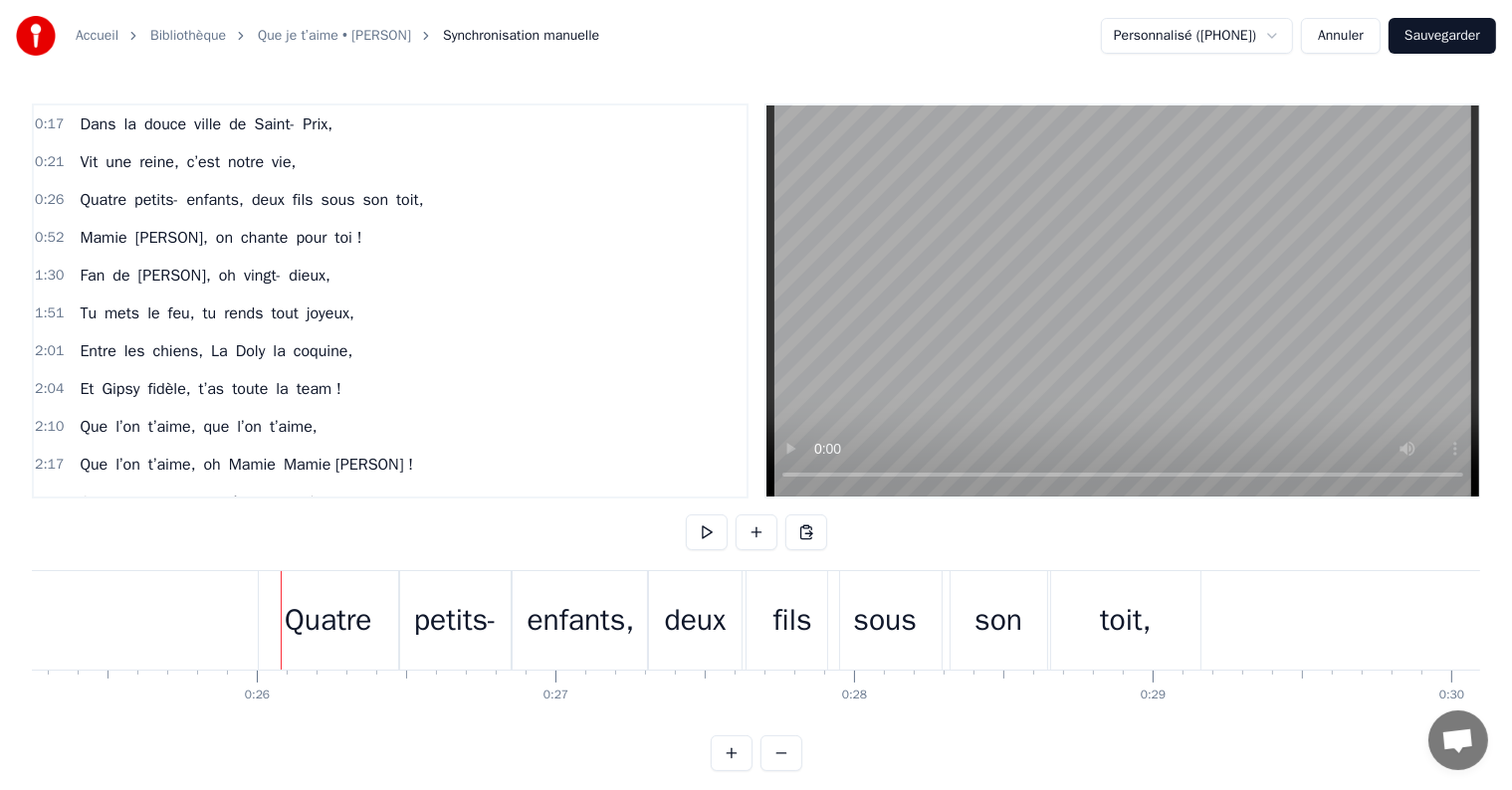 click on "Quatre" at bounding box center [328, 620] 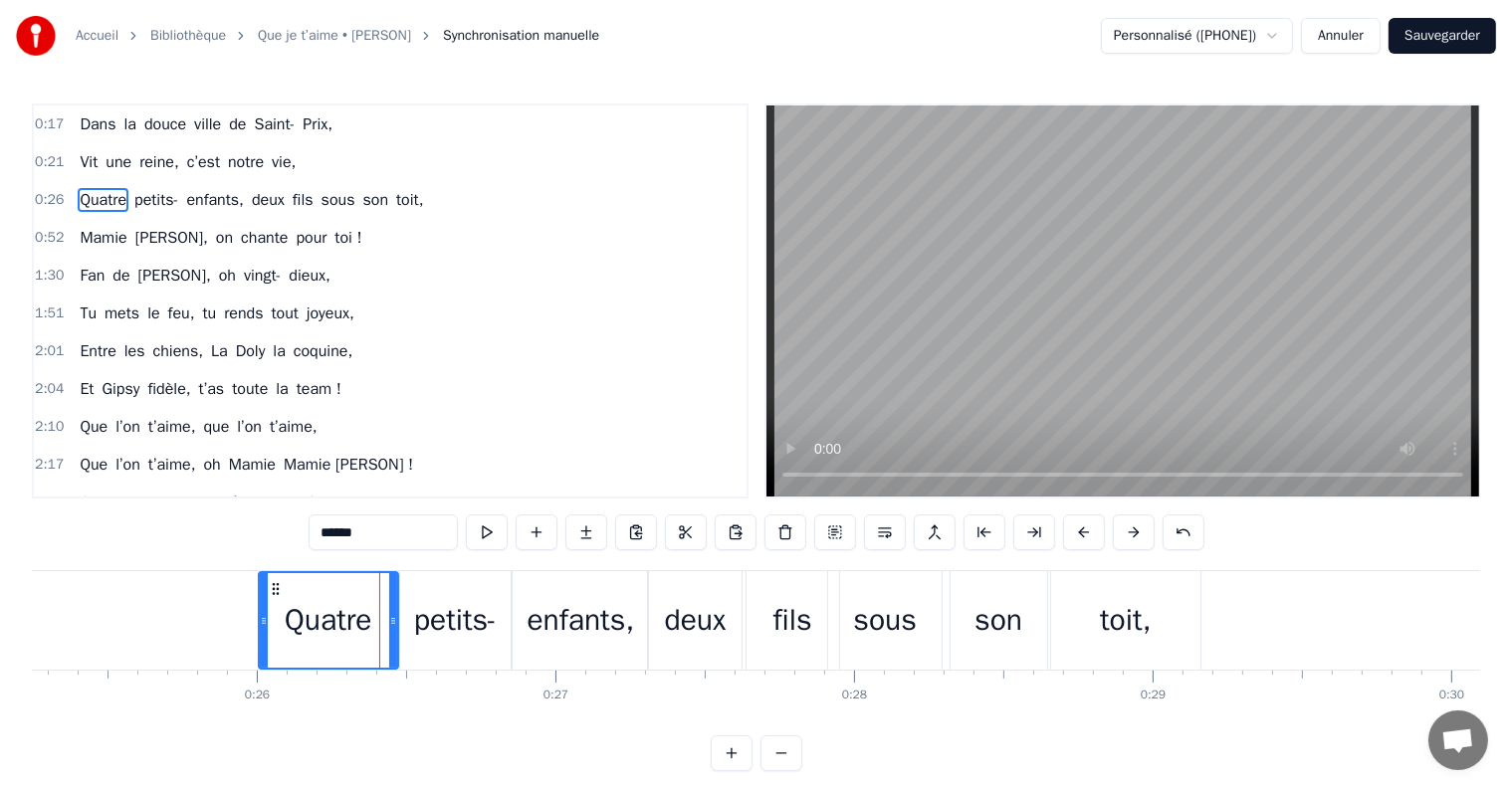 click 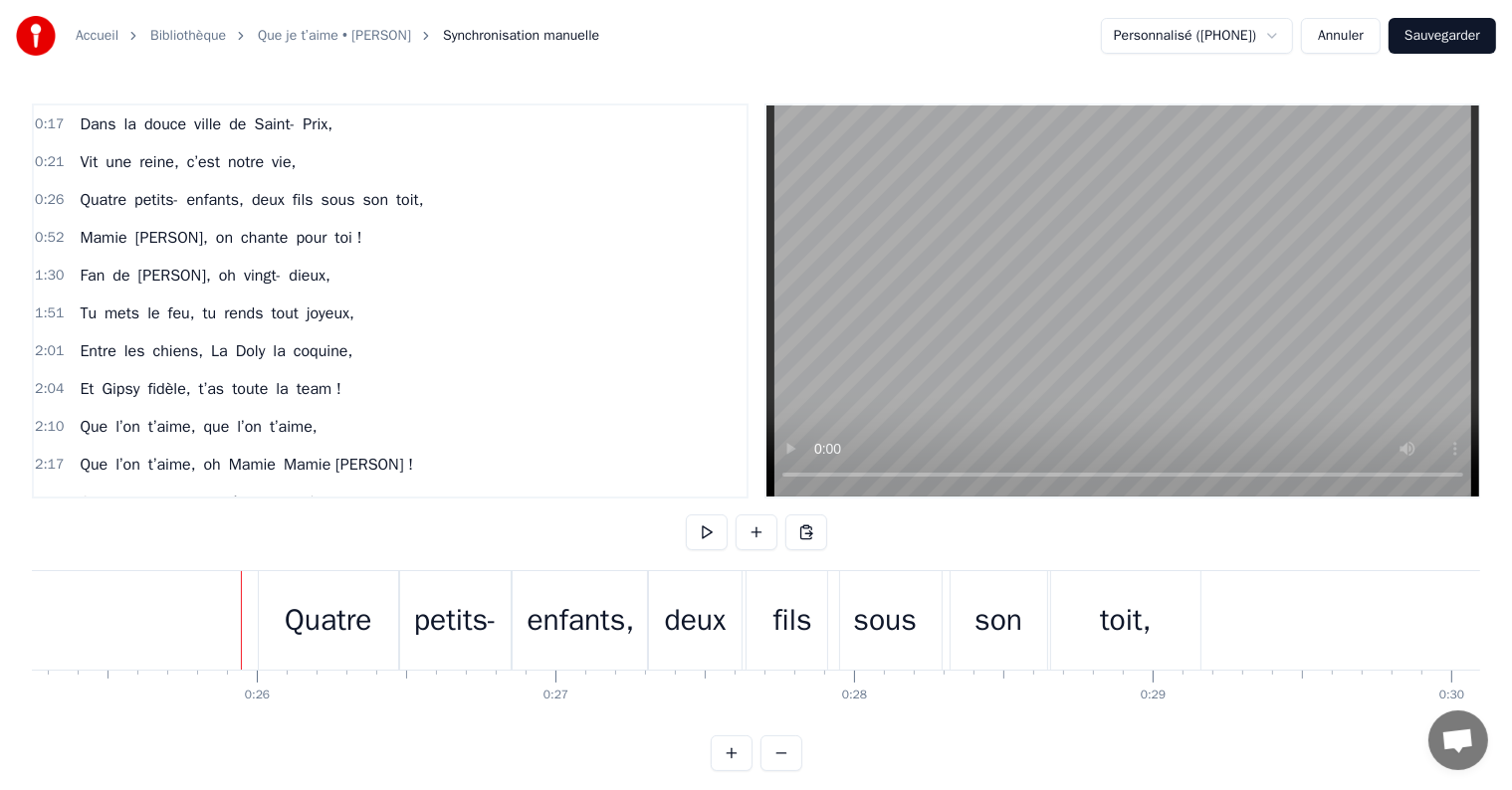 click on "Quatre" at bounding box center (328, 620) 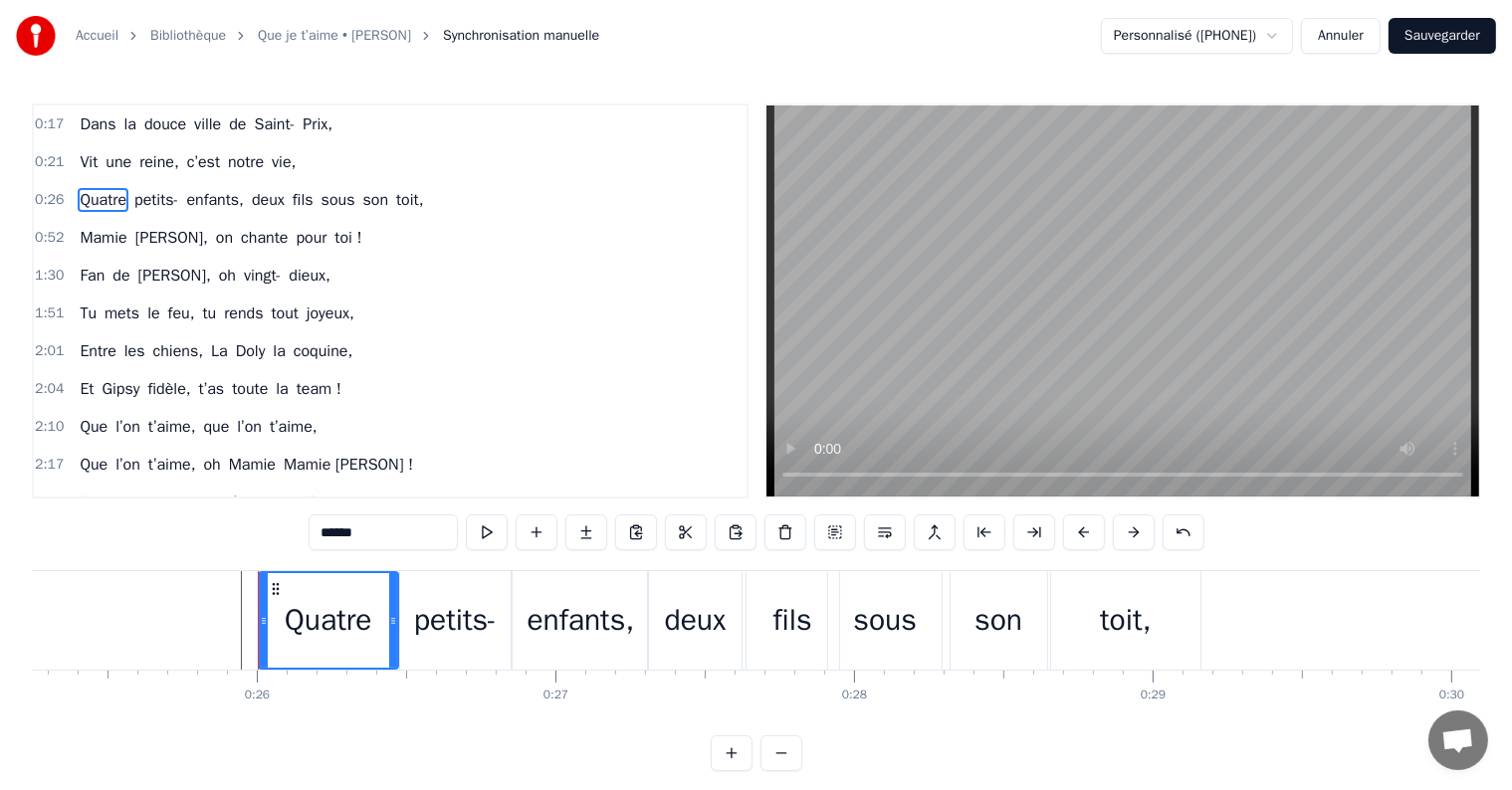 click on "Quatre" at bounding box center (327, 620) 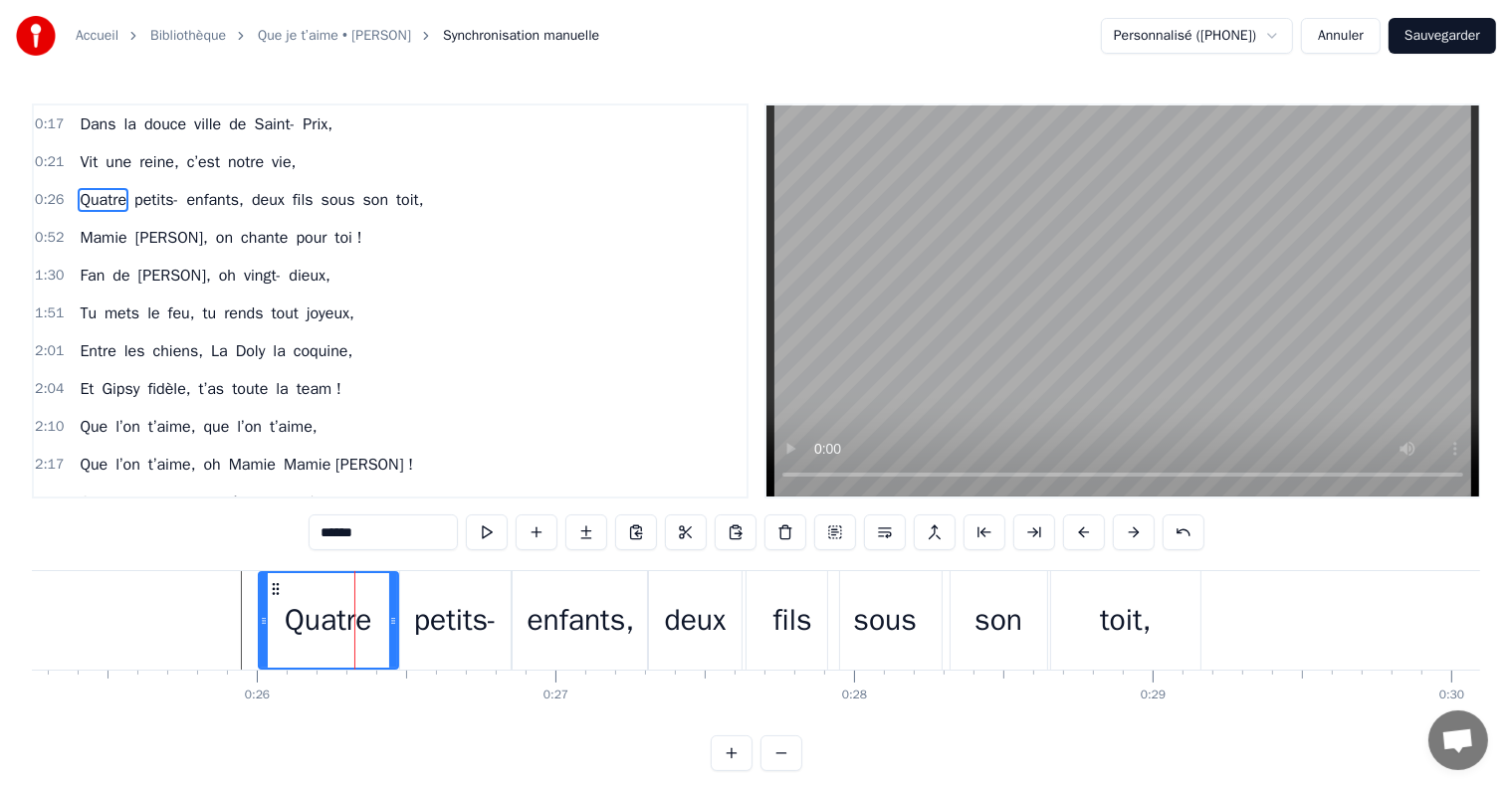 click on "0:17 Dans la douce ville de [CITY], 0:21 Vit une reine, c’est notre vie, 0:26 Quatre petits- enfants, deux fils sous son toit, 0:52 Mamie [PERSON], on chante pour toi ! 1:30 Fan de Johnny, oh vingt- dieux, 1:51 Tu mets le feu, tu rends tout joyeux, 2:01 Entre les chiens, La Doly la coquine, 2:04 Et Gipsy fidèle, t’as toute la team ! 2:10 Que l’on t’aime, que l’on t’aime, 2:17 Que l’on t’aime, oh Mamie [PERSON] ! 2:35 Quatre- vingts ans, c’est un poème, 2:41 On te le chante, à pleine voix ! 2:49 Que l’on t’aime, que l’on t’aime, 2:50 Que l’on t’aime, oh Mamie [PERSON] ! 2:54 On te le dit, on te le crie, 2:54 Tu es la star de notre vie. 2:55 Toujours connectée, Insta, Snap et Facebook, 3:01 Pour les jeux télé, tu connais tous les trucs, 3:03 "Slam" et "Les Douze Coups de Midi", 3:05 Bientôt à la télé, on sera tous ravis ! 3:06 En camping- car ou sur les flots, 3:06 Tu as vu le monde, tu fais des cadeaux, 3:07 En cuisine, c’est la fête, 3:07 Quiche lorraine, tarte" at bounding box center (756, 437) 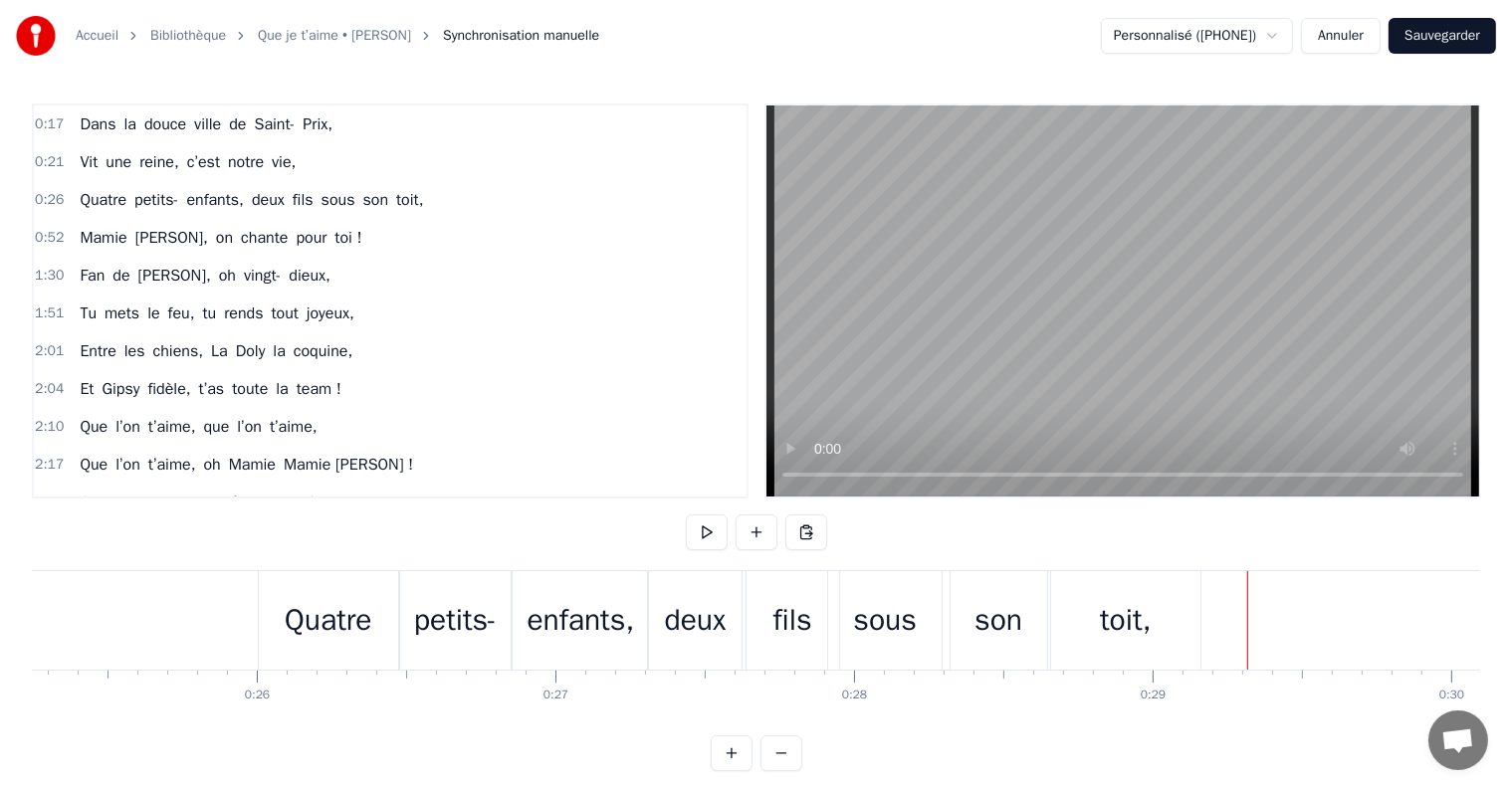 click on "toit," at bounding box center [1126, 620] 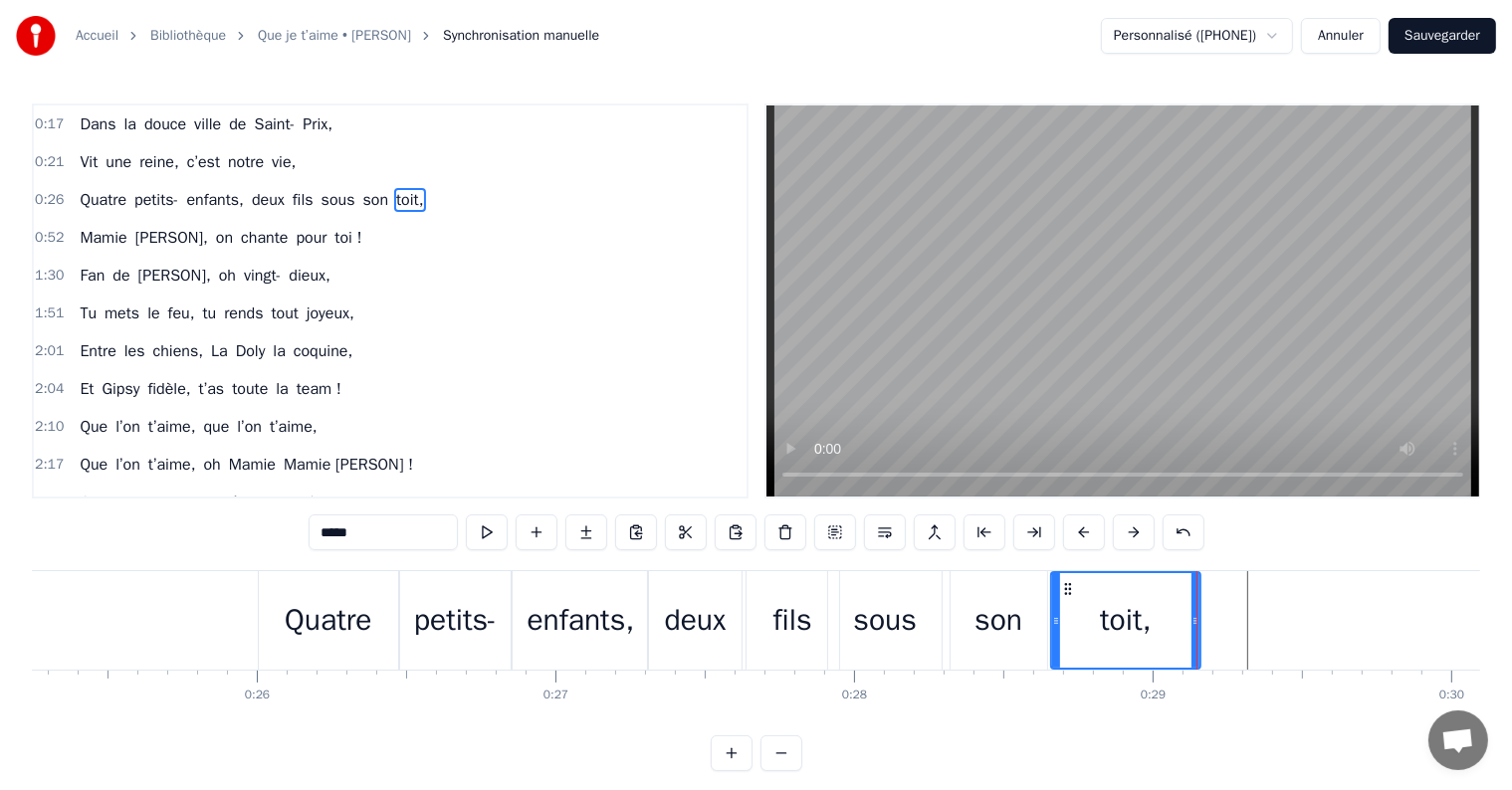 click at bounding box center (1195, 620) 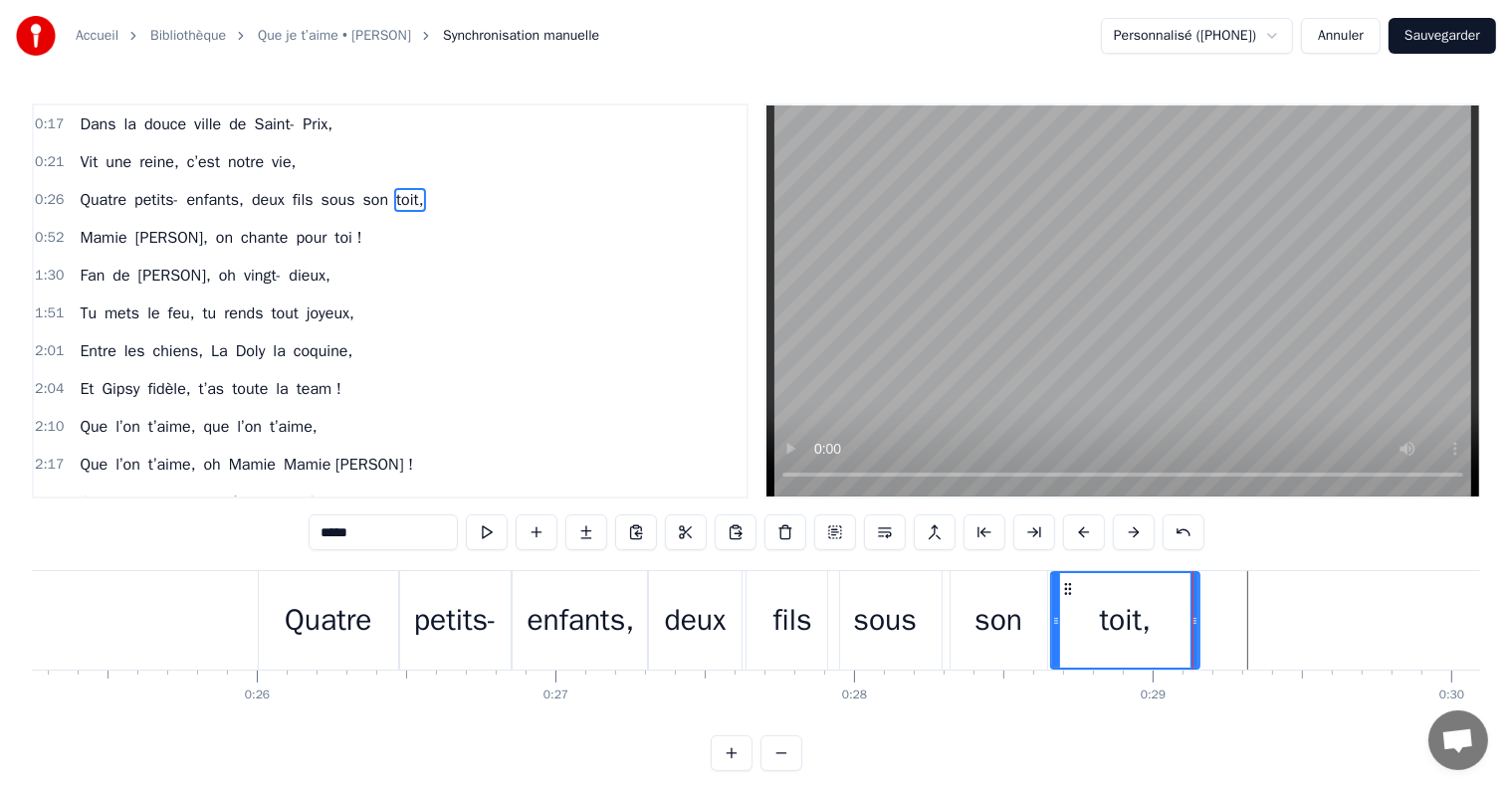 click on "deux" at bounding box center (696, 620) 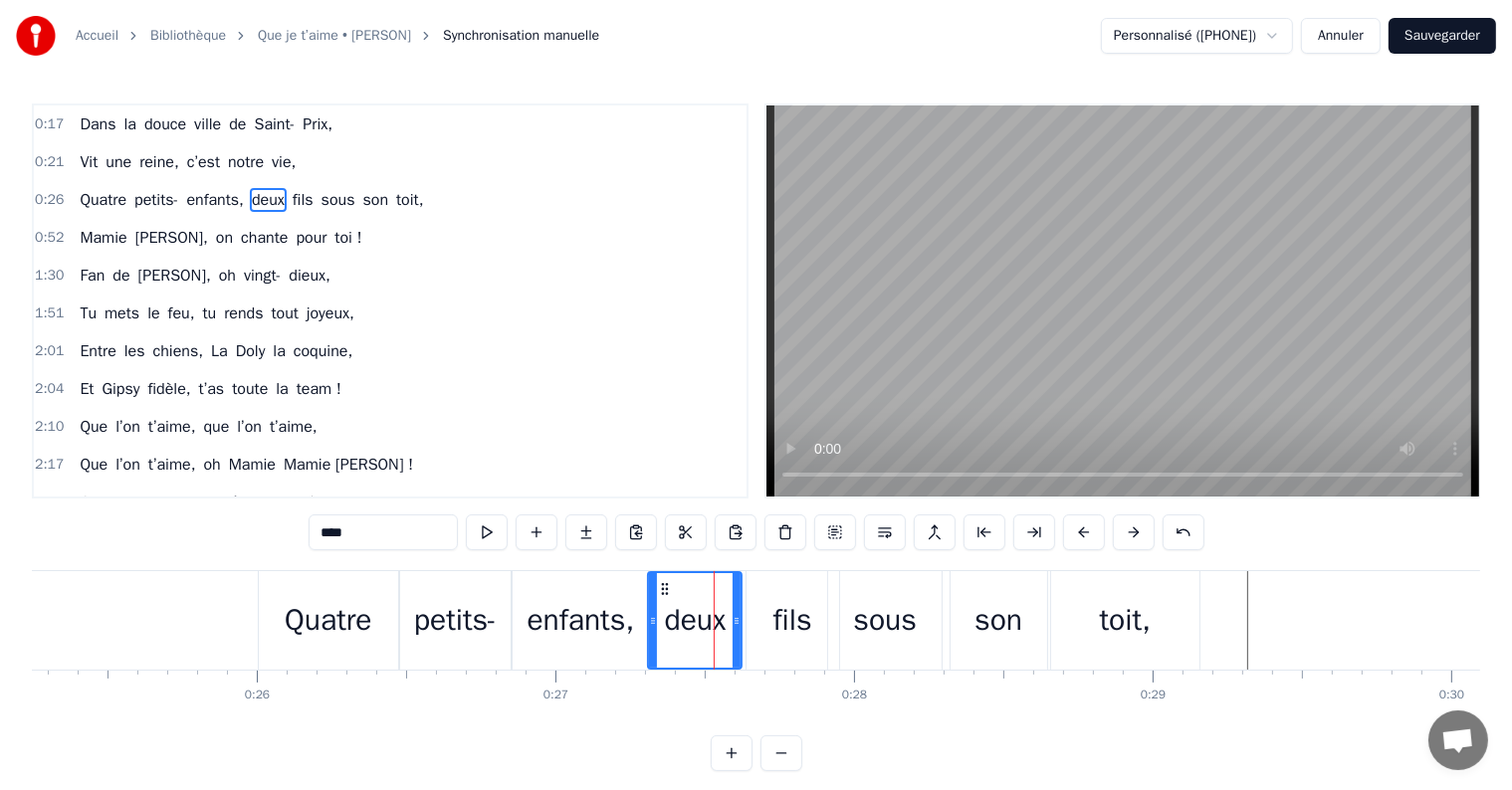 click on "enfants," at bounding box center [580, 620] 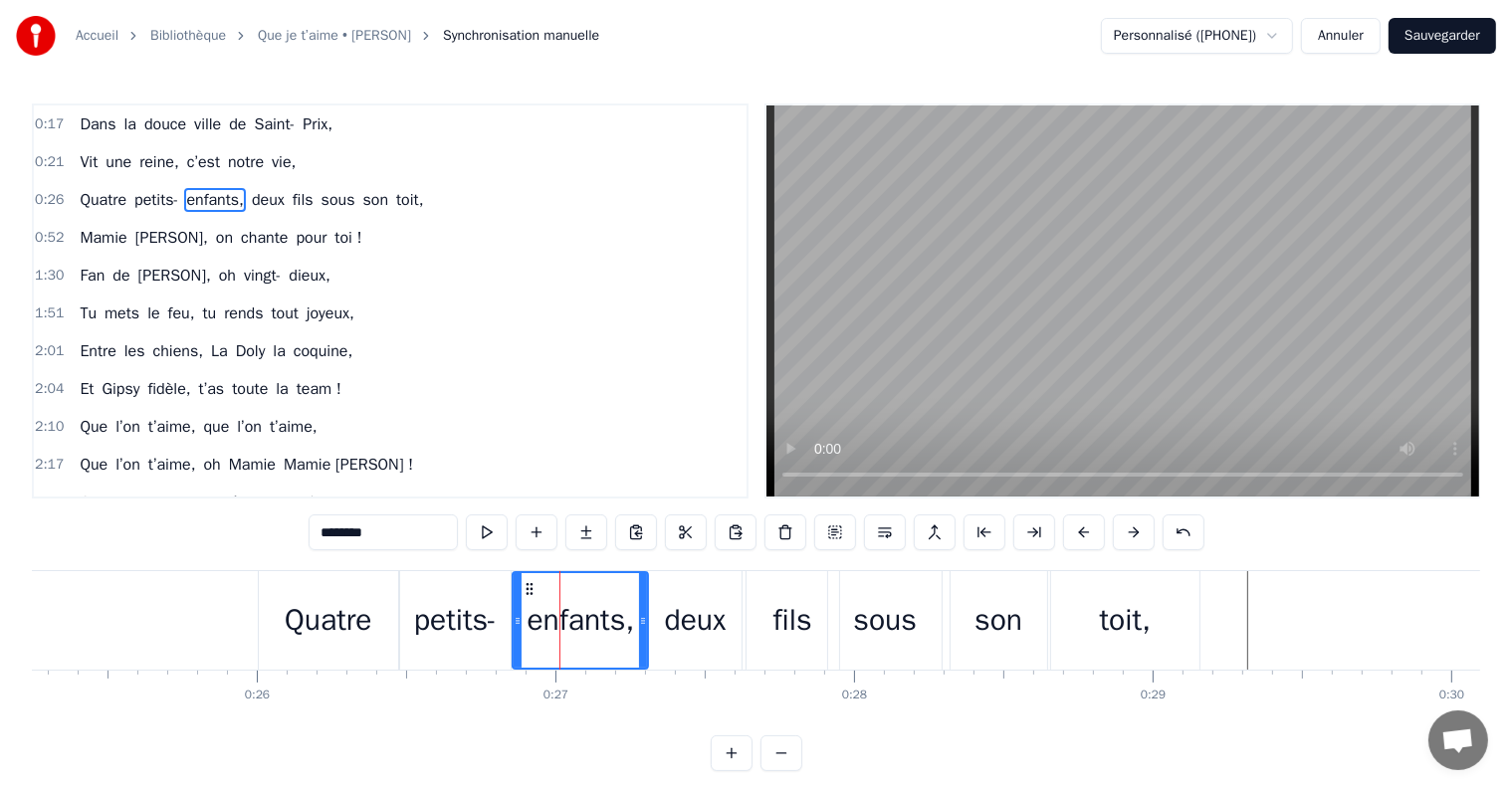 click on "petits-" at bounding box center (455, 620) 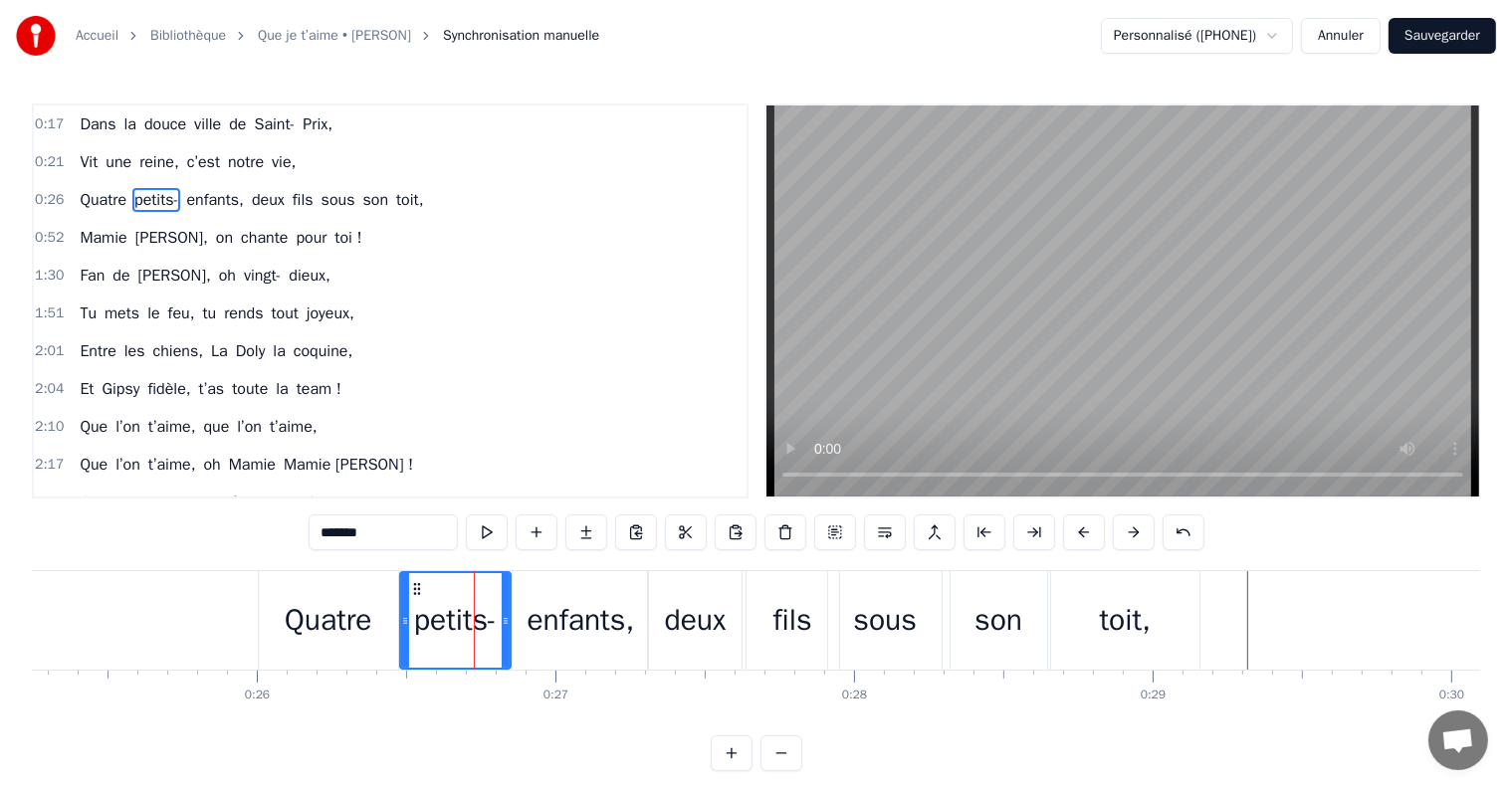 click on "Quatre" at bounding box center [327, 620] 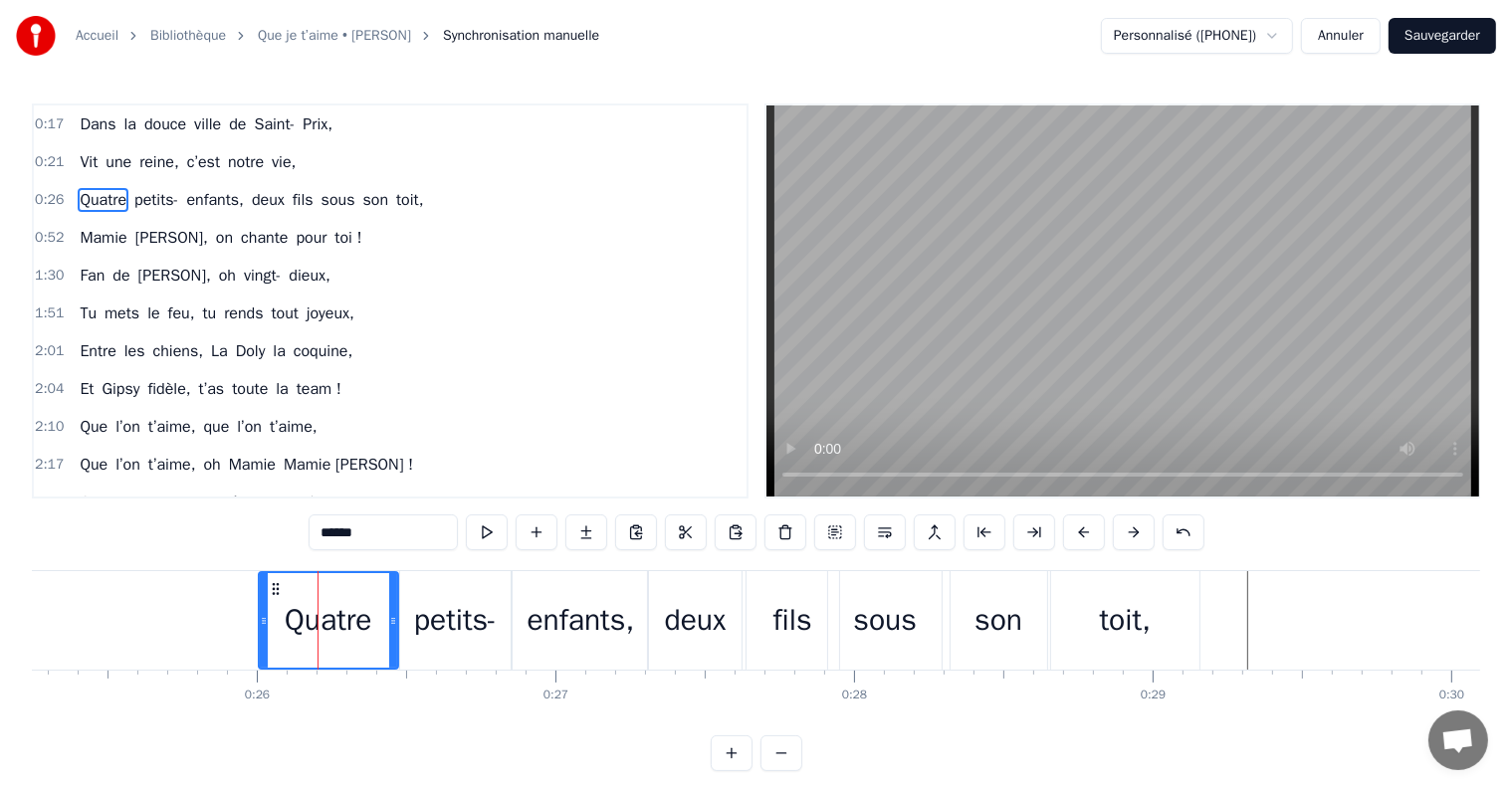 click on "Quatre petits- enfants, deux fils sous son toit," at bounding box center [251, 200] 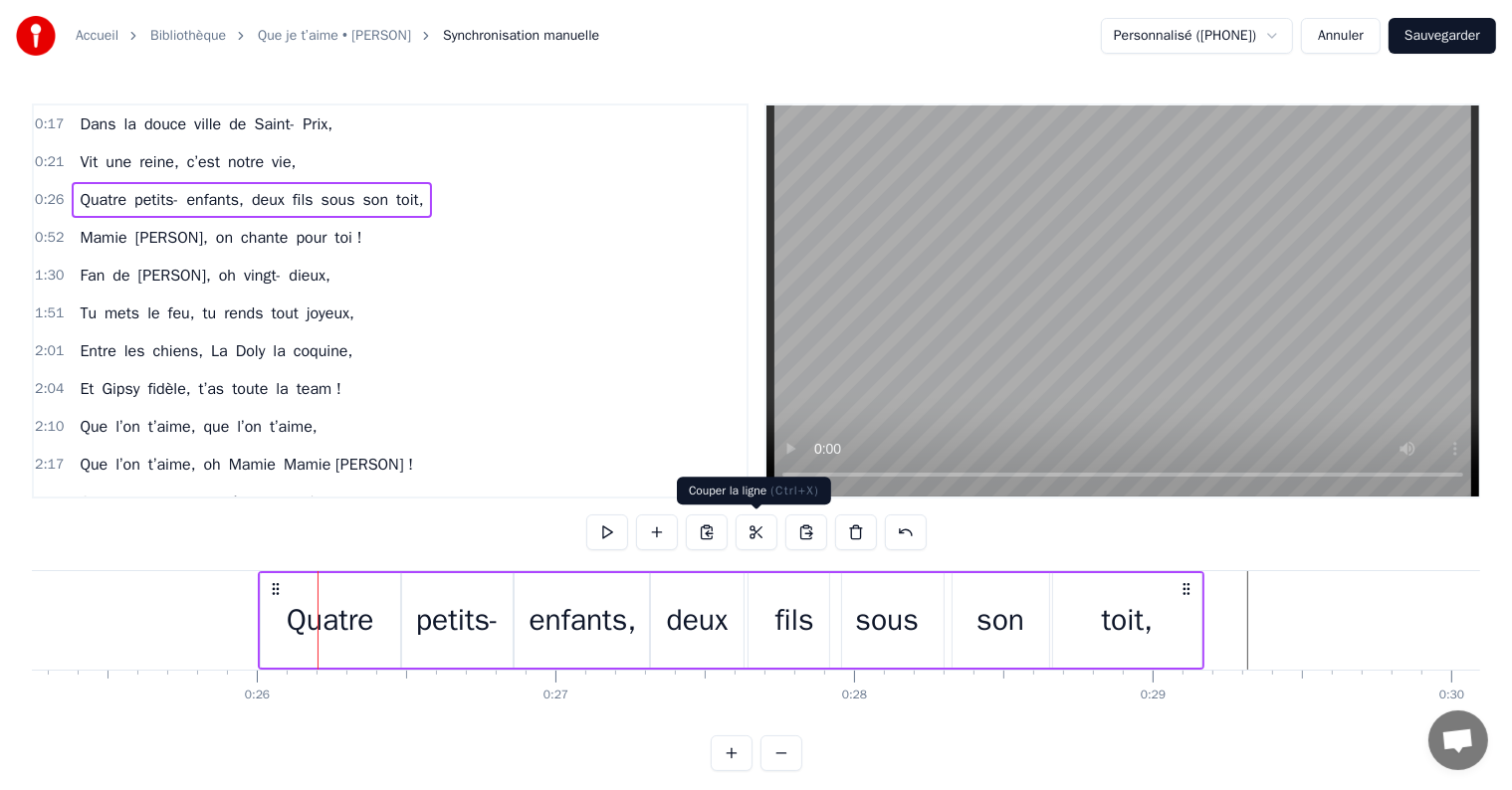 click at bounding box center (756, 532) 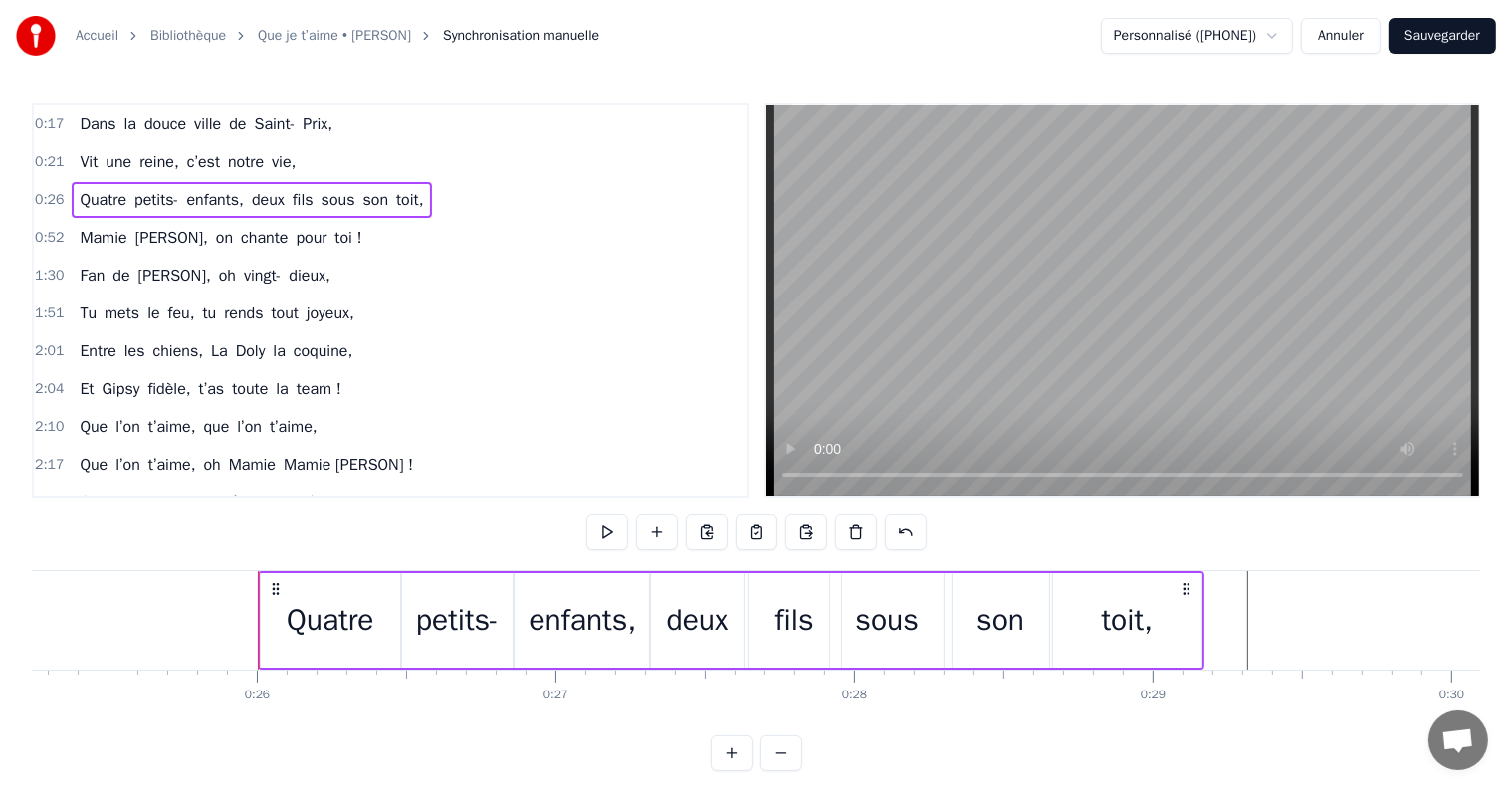 click at bounding box center [23380, 620] 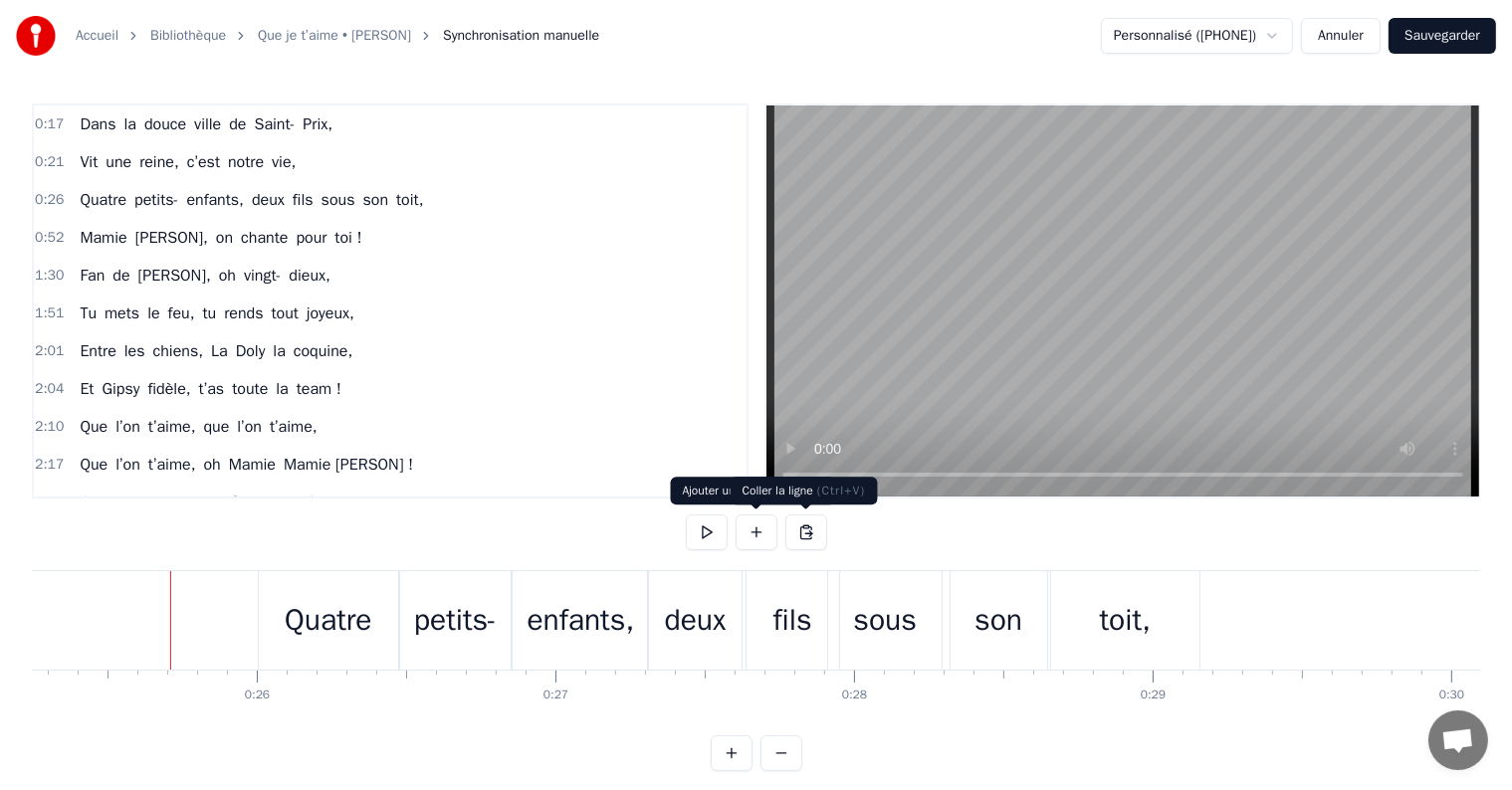 click at bounding box center (806, 532) 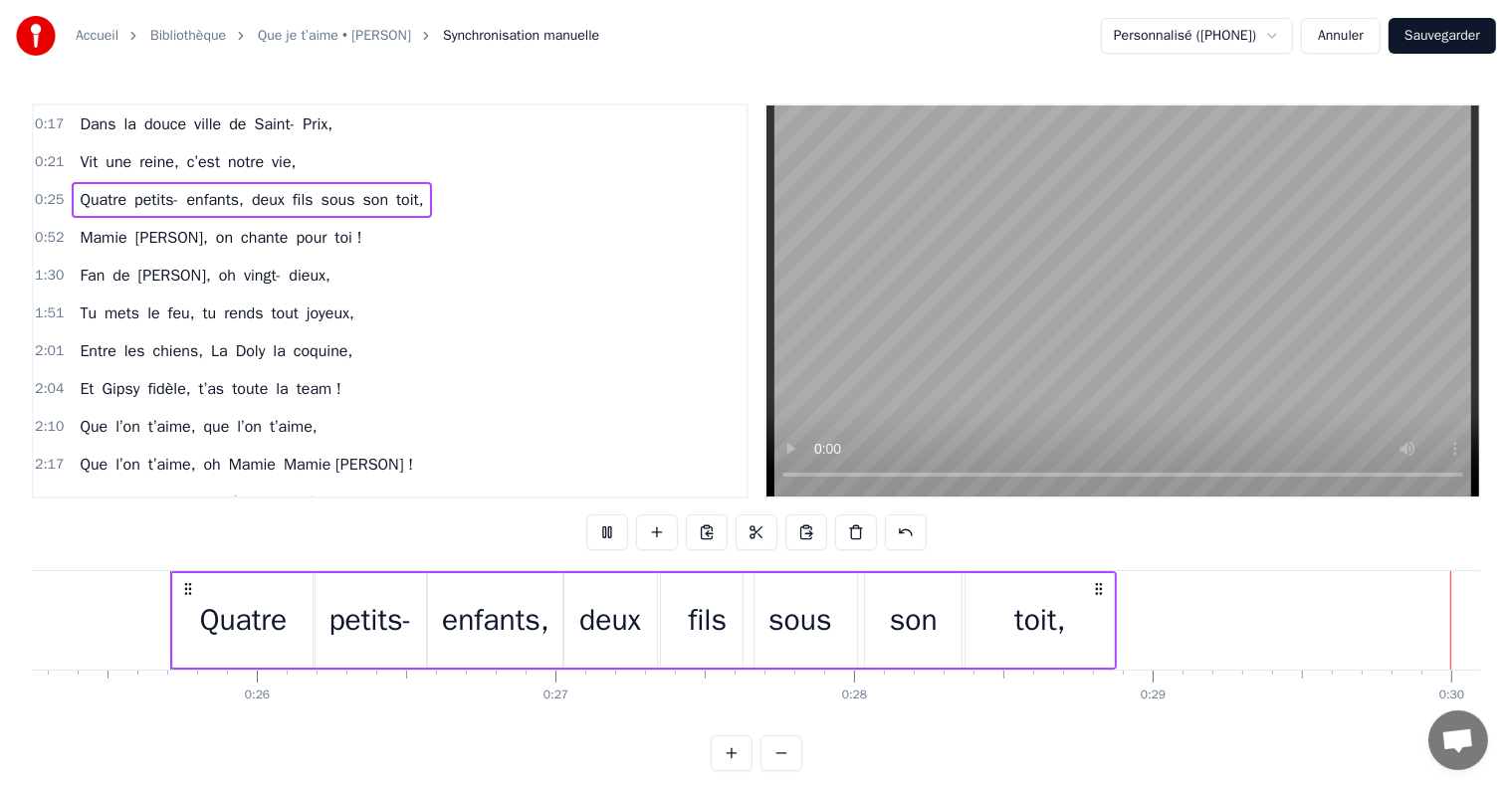 click at bounding box center [23380, 620] 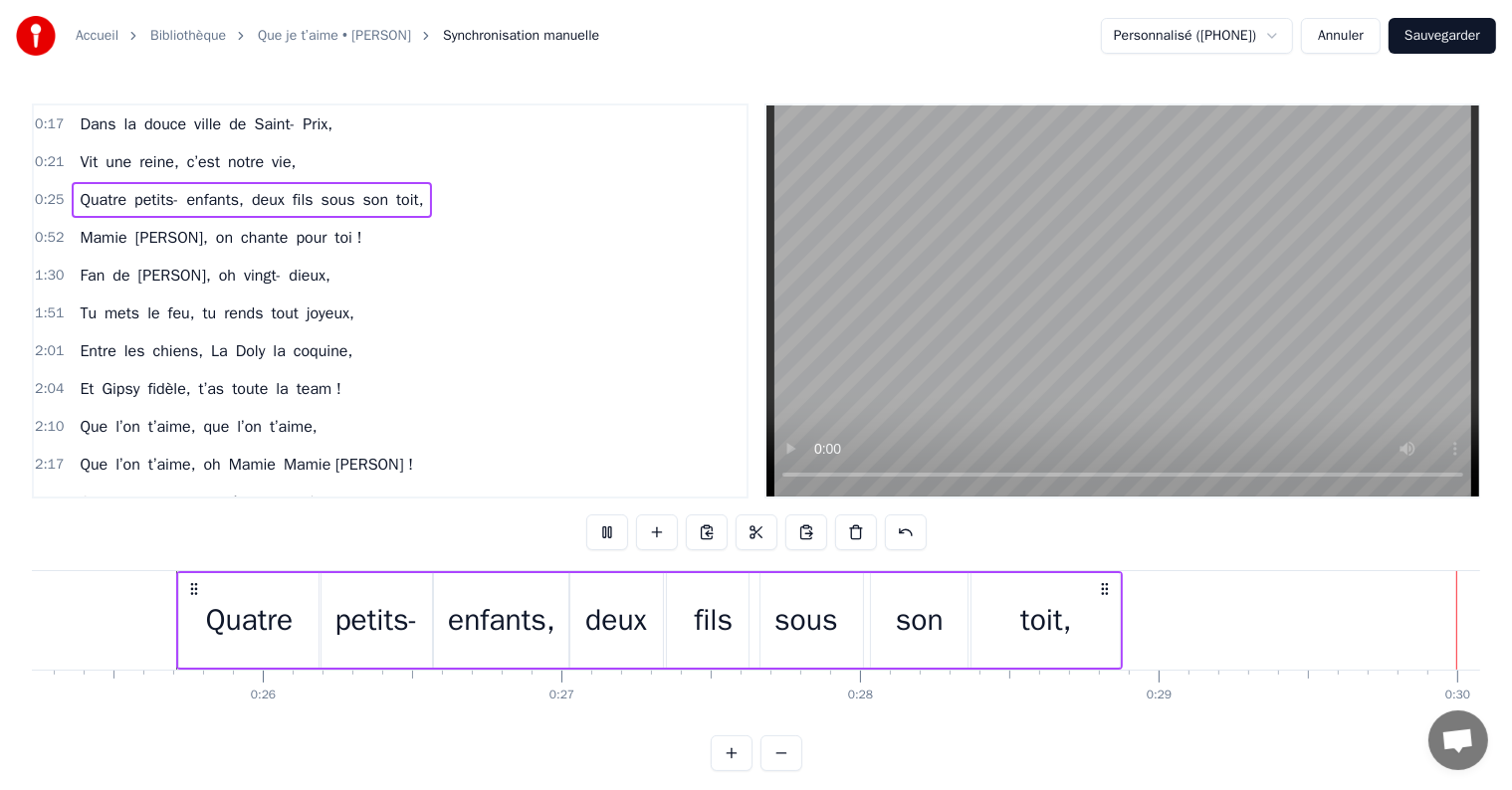 scroll, scrollTop: 0, scrollLeft: 7531, axis: horizontal 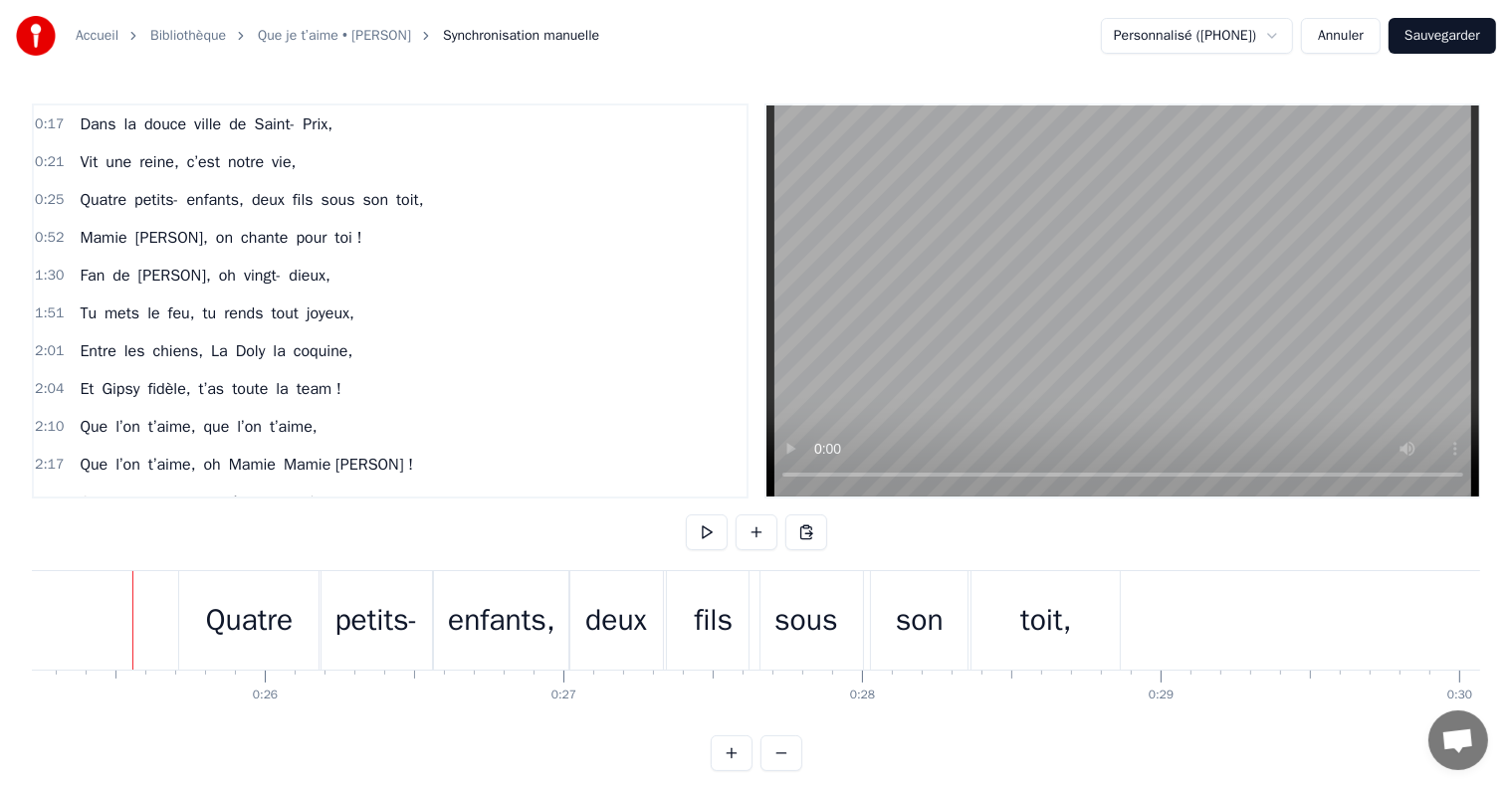 click at bounding box center (23388, 620) 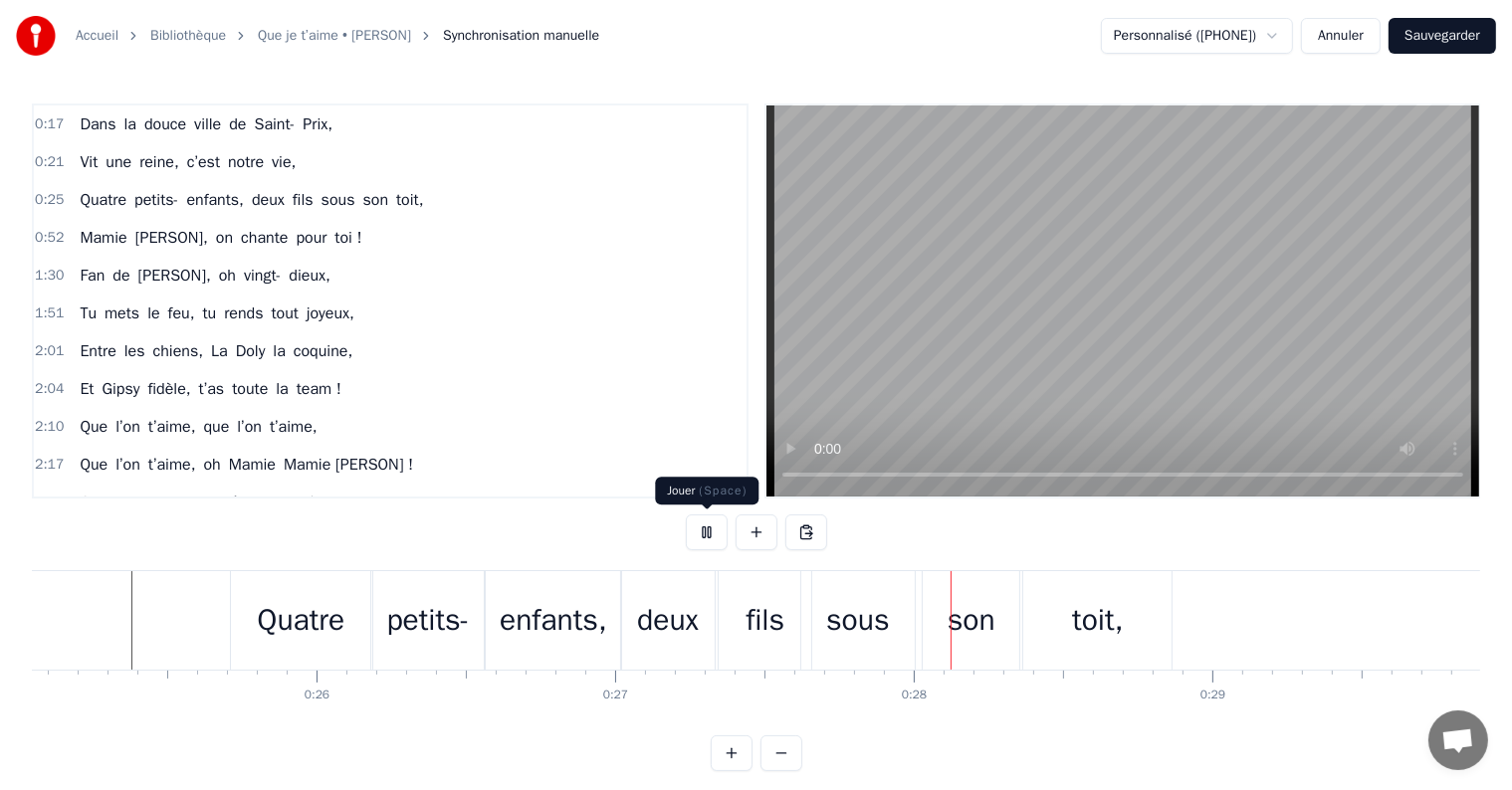 click at bounding box center (707, 532) 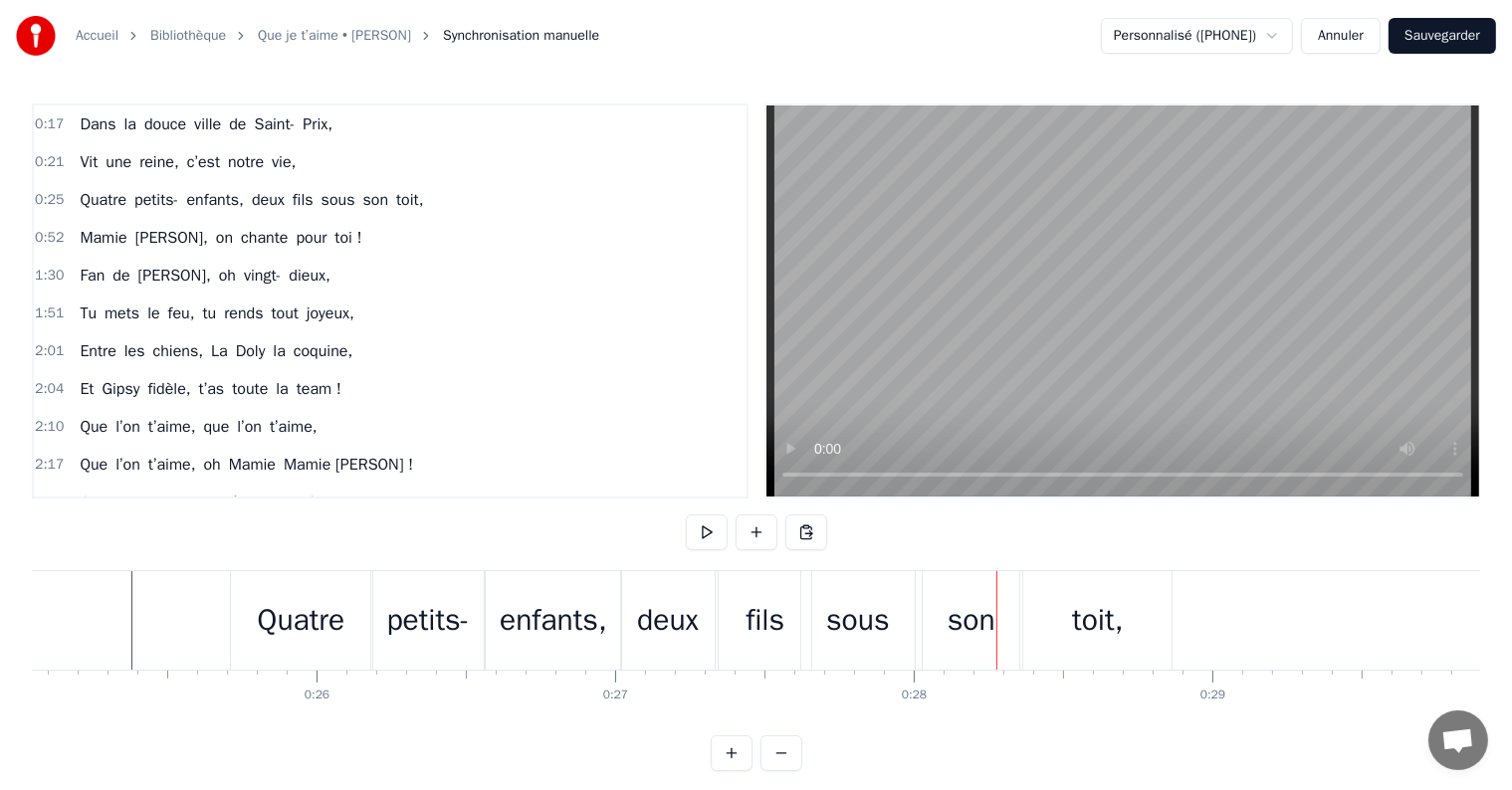 click on "sous" at bounding box center (858, 620) 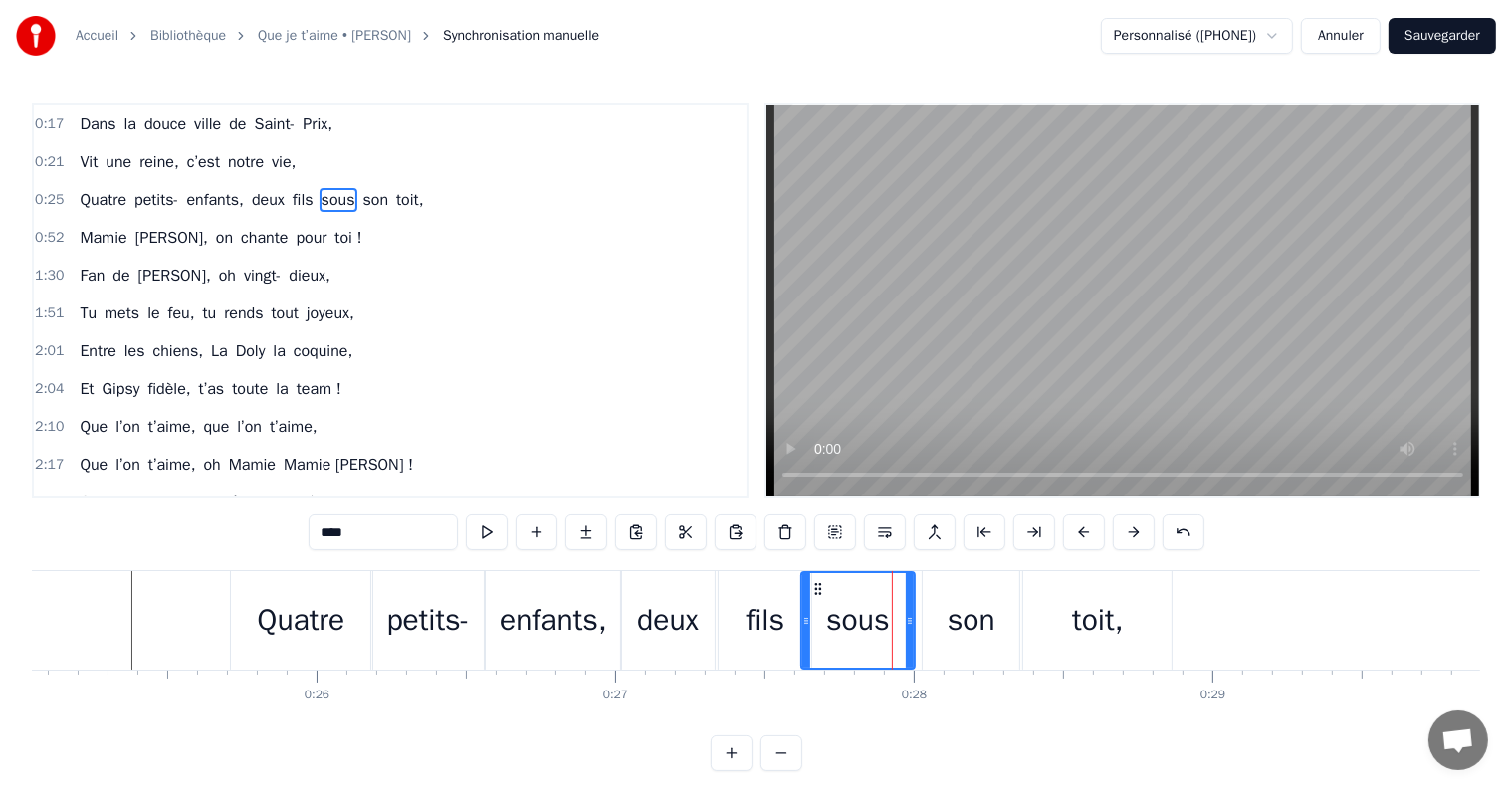 click on "toit," at bounding box center (1097, 620) 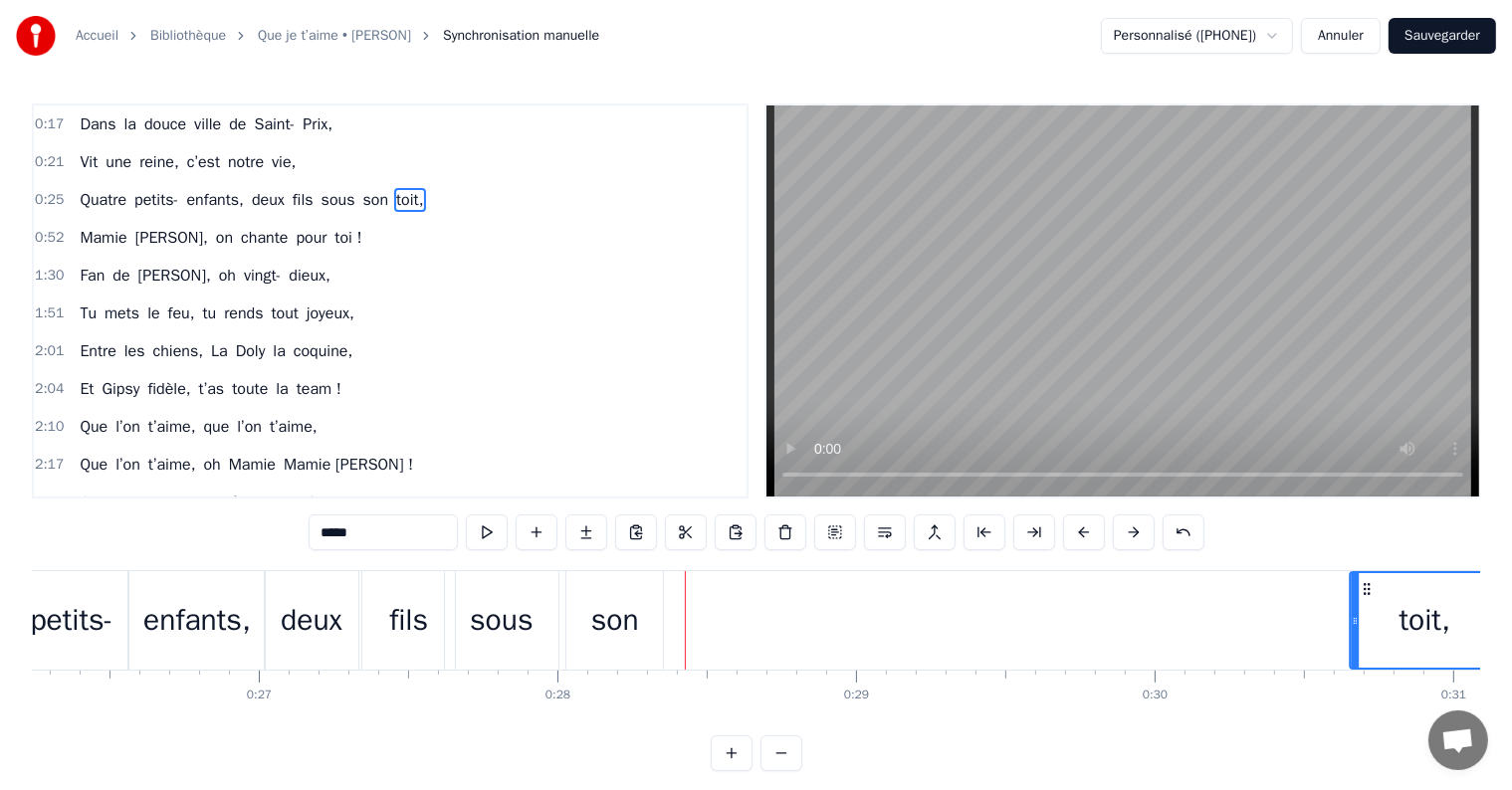drag, startPoint x: 1036, startPoint y: 590, endPoint x: 1231, endPoint y: 608, distance: 195.829 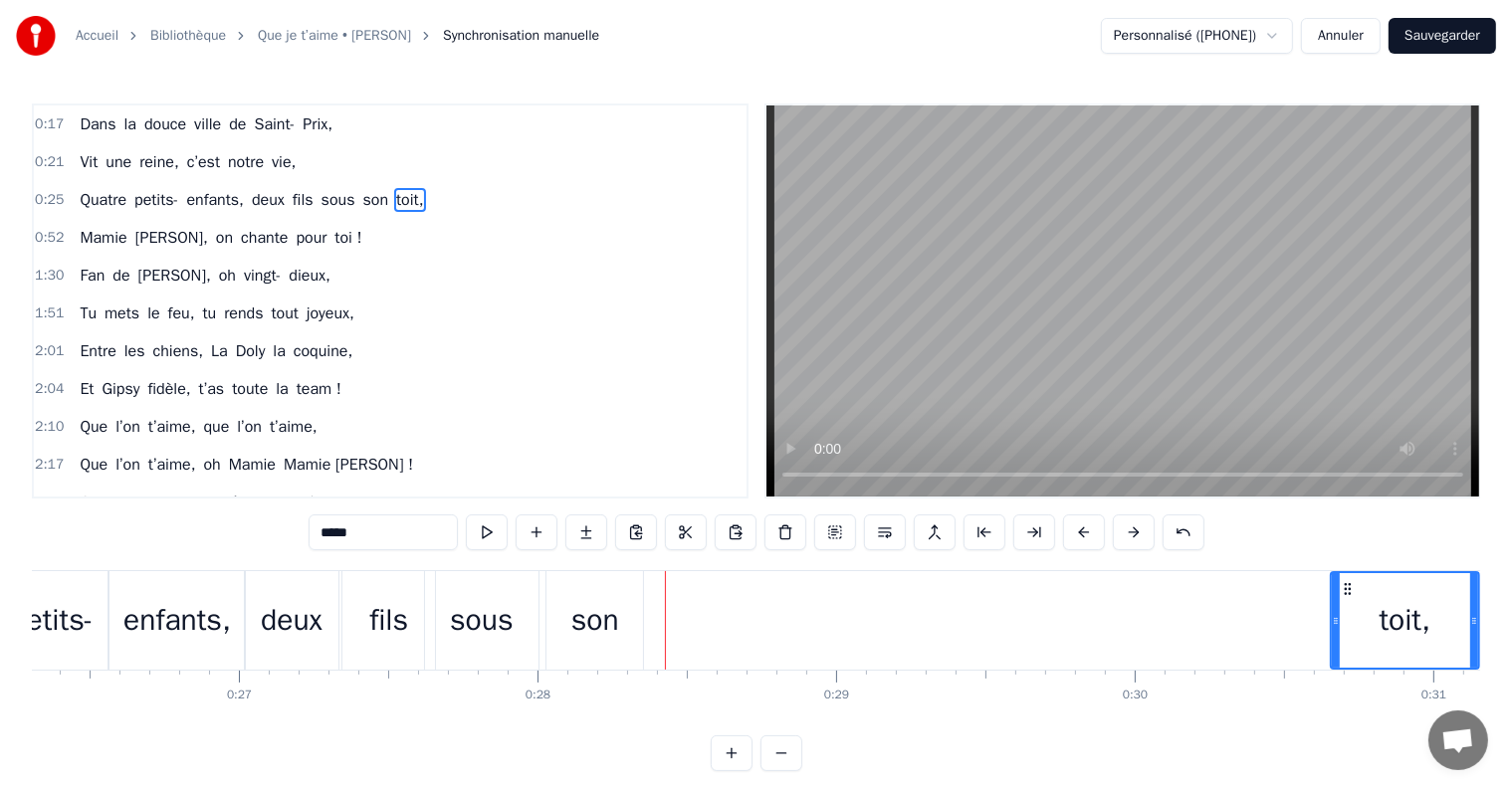 click on "son" at bounding box center [595, 620] 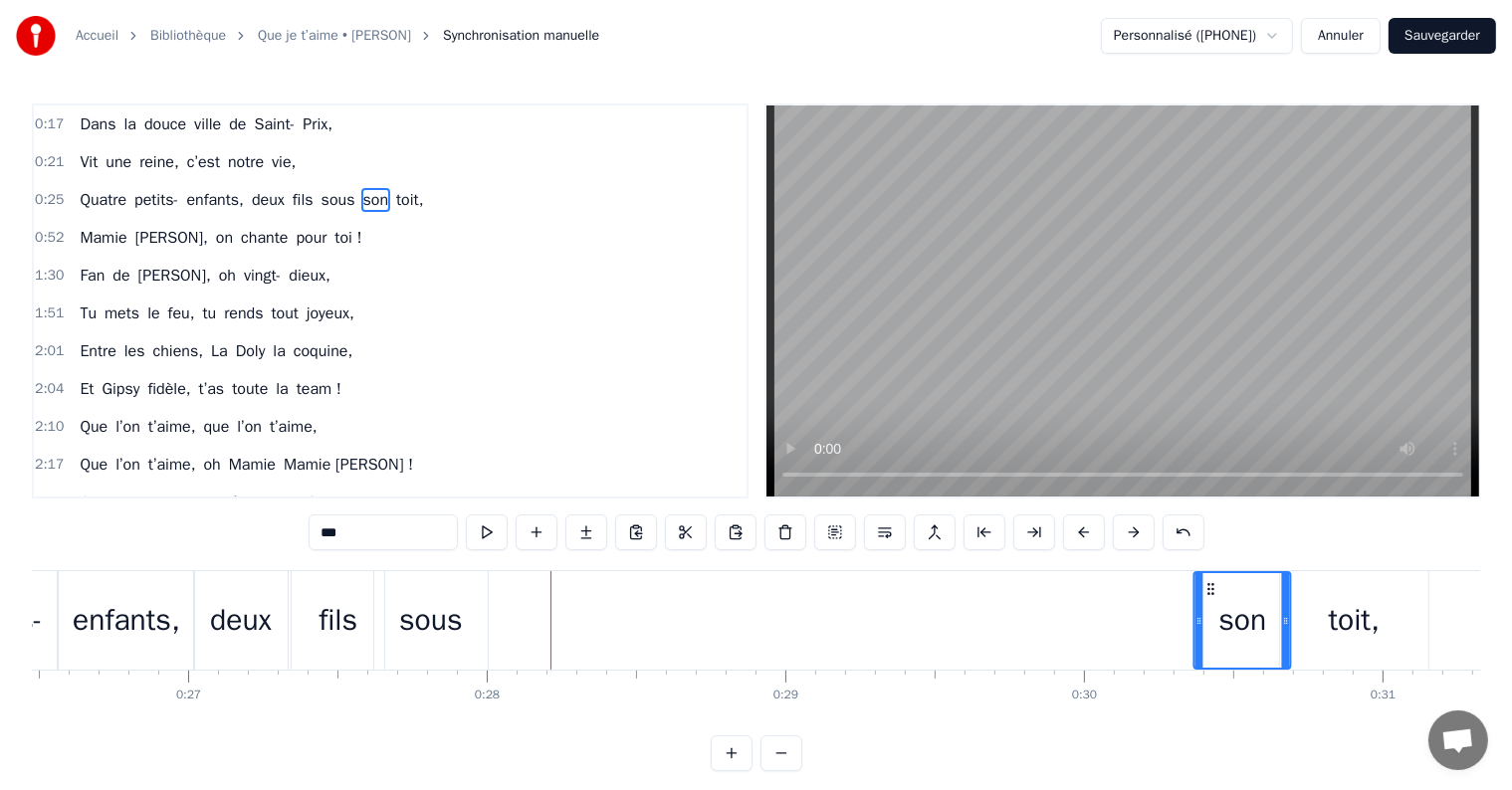 drag, startPoint x: 561, startPoint y: 585, endPoint x: 1152, endPoint y: 597, distance: 591.1218 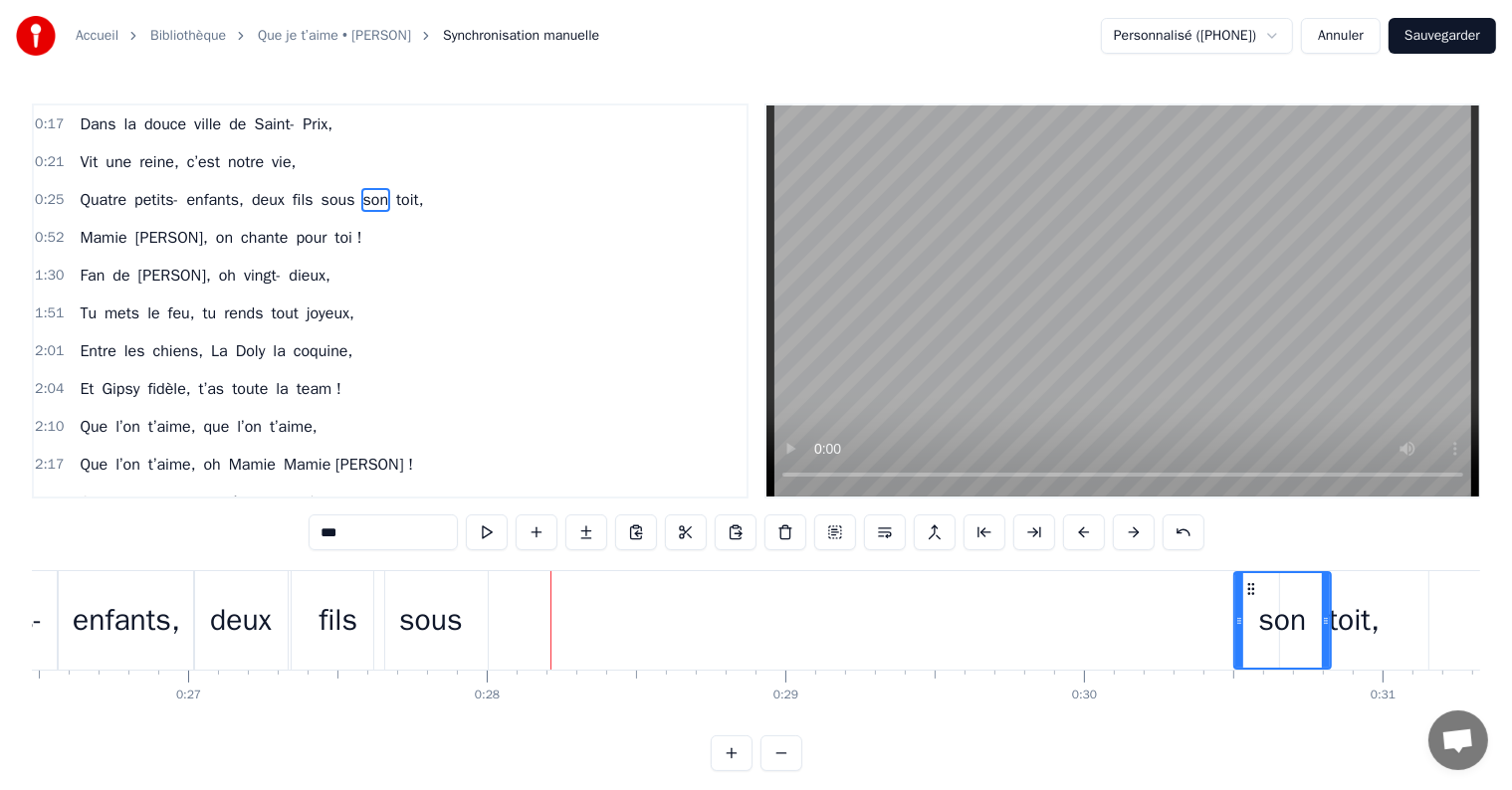 scroll, scrollTop: 0, scrollLeft: 7914, axis: horizontal 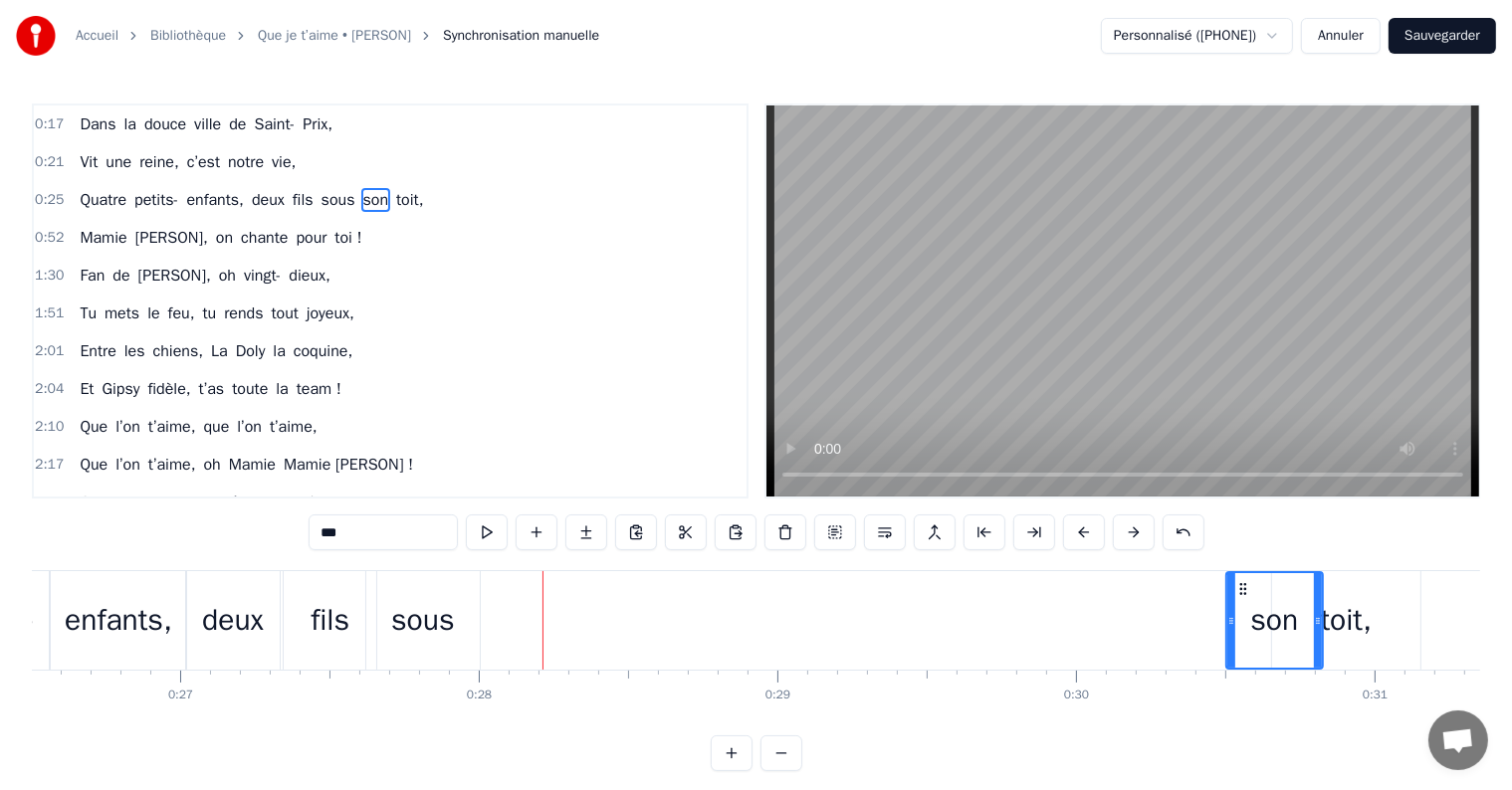 click on "sous" at bounding box center (423, 620) 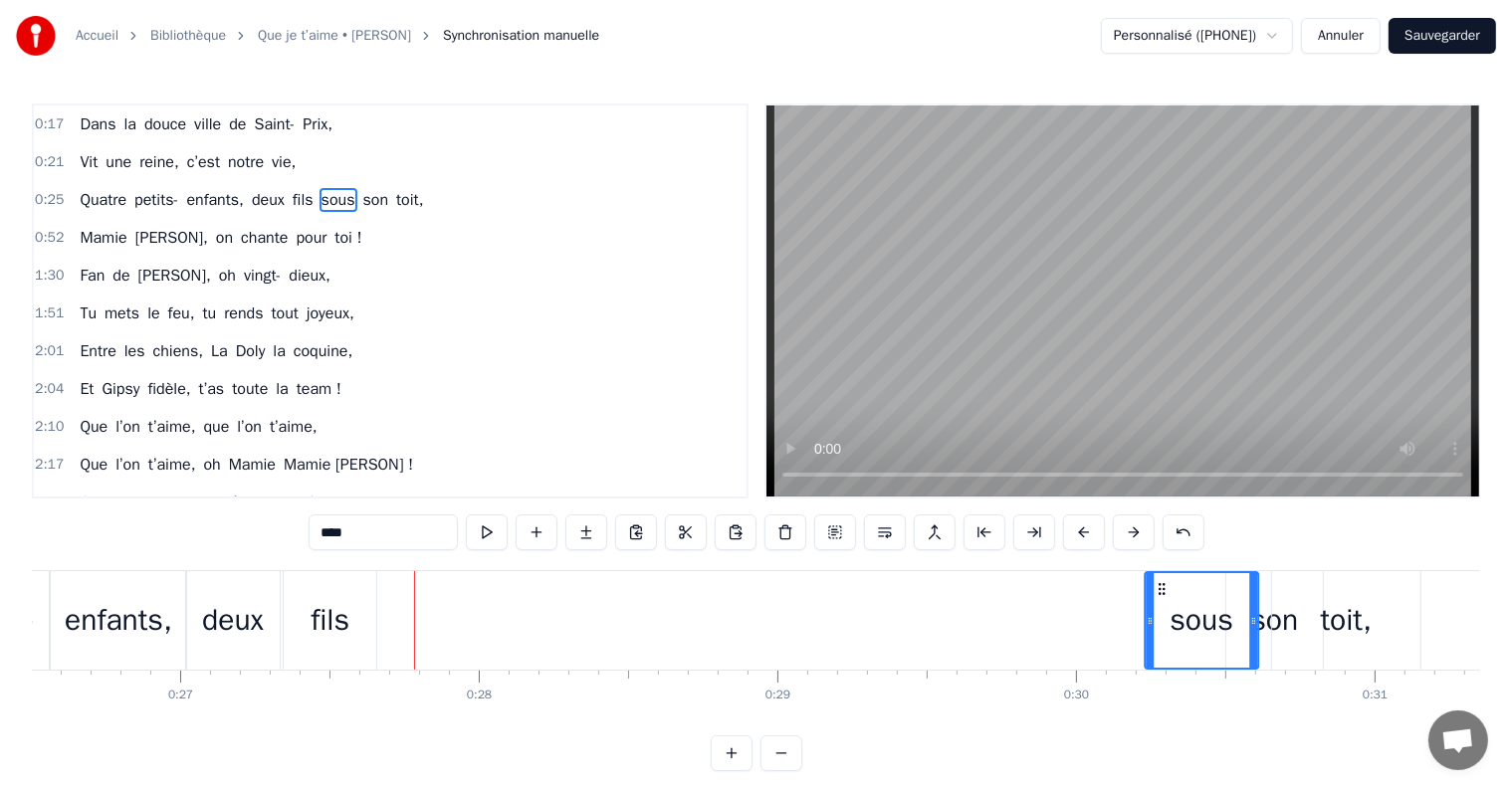 drag, startPoint x: 381, startPoint y: 586, endPoint x: 880, endPoint y: 615, distance: 499.84198 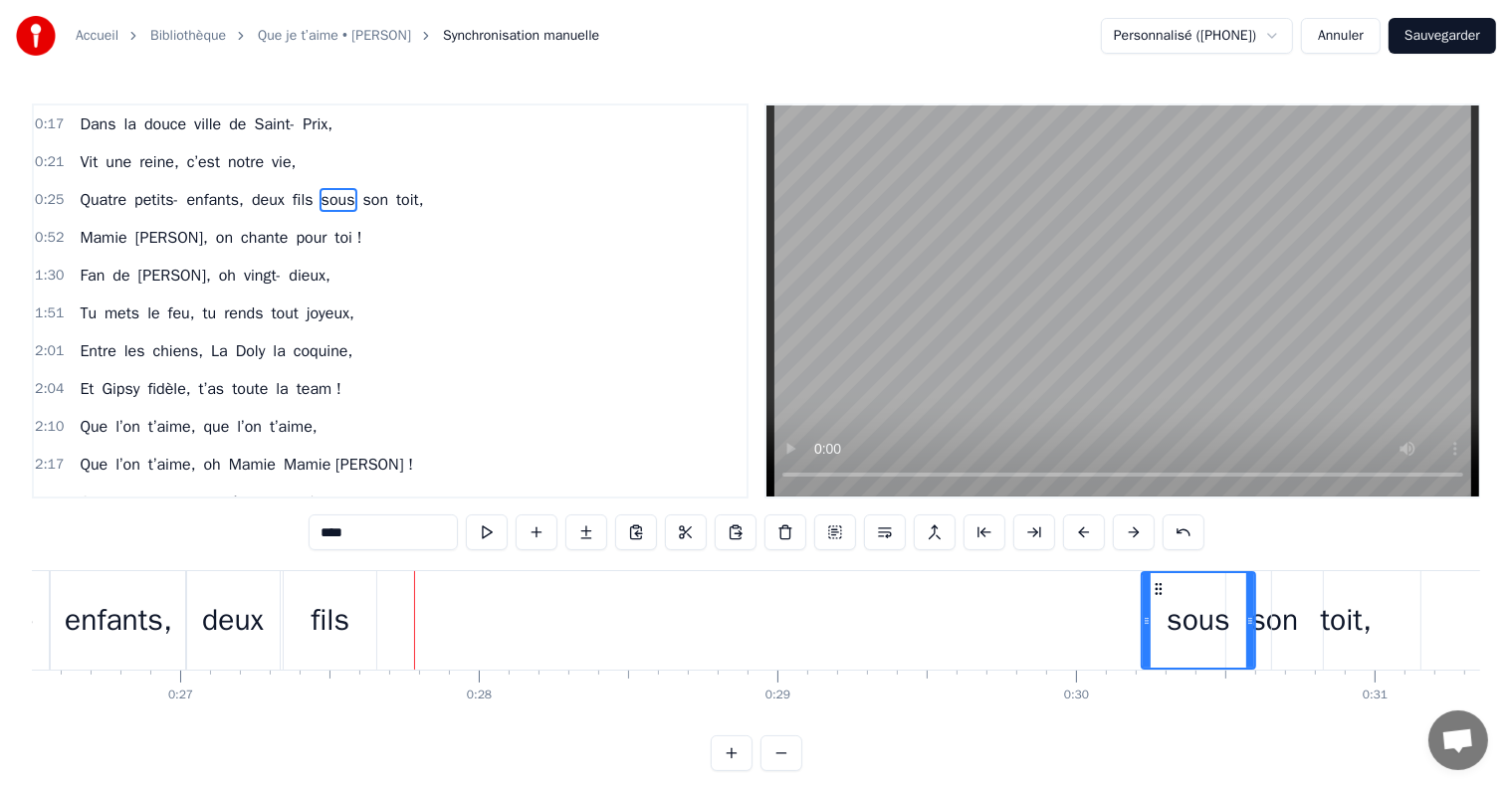 click on "deux" at bounding box center [233, 620] 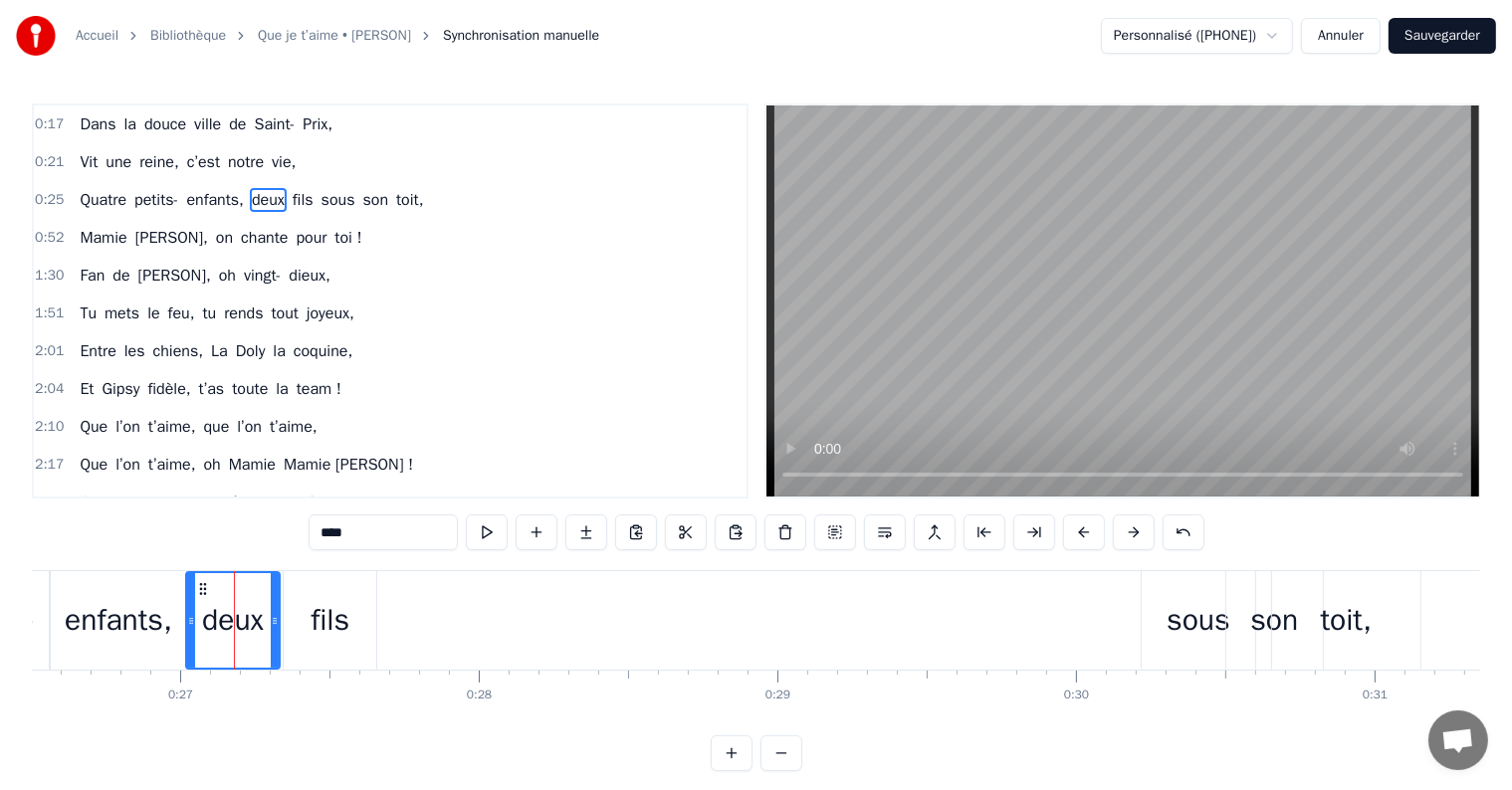click on "fils" at bounding box center (329, 620) 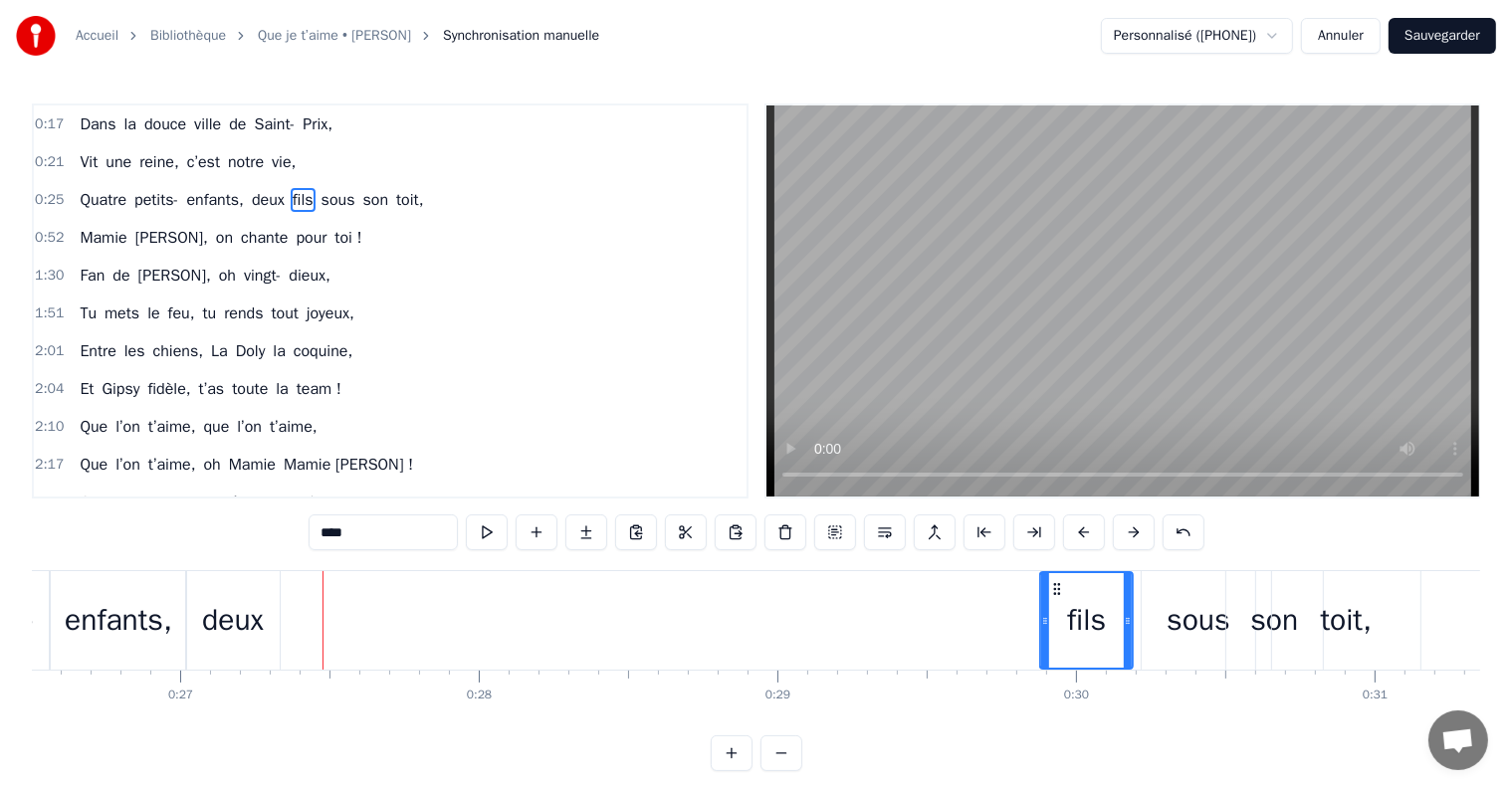 drag, startPoint x: 301, startPoint y: 584, endPoint x: 1066, endPoint y: 624, distance: 766.045 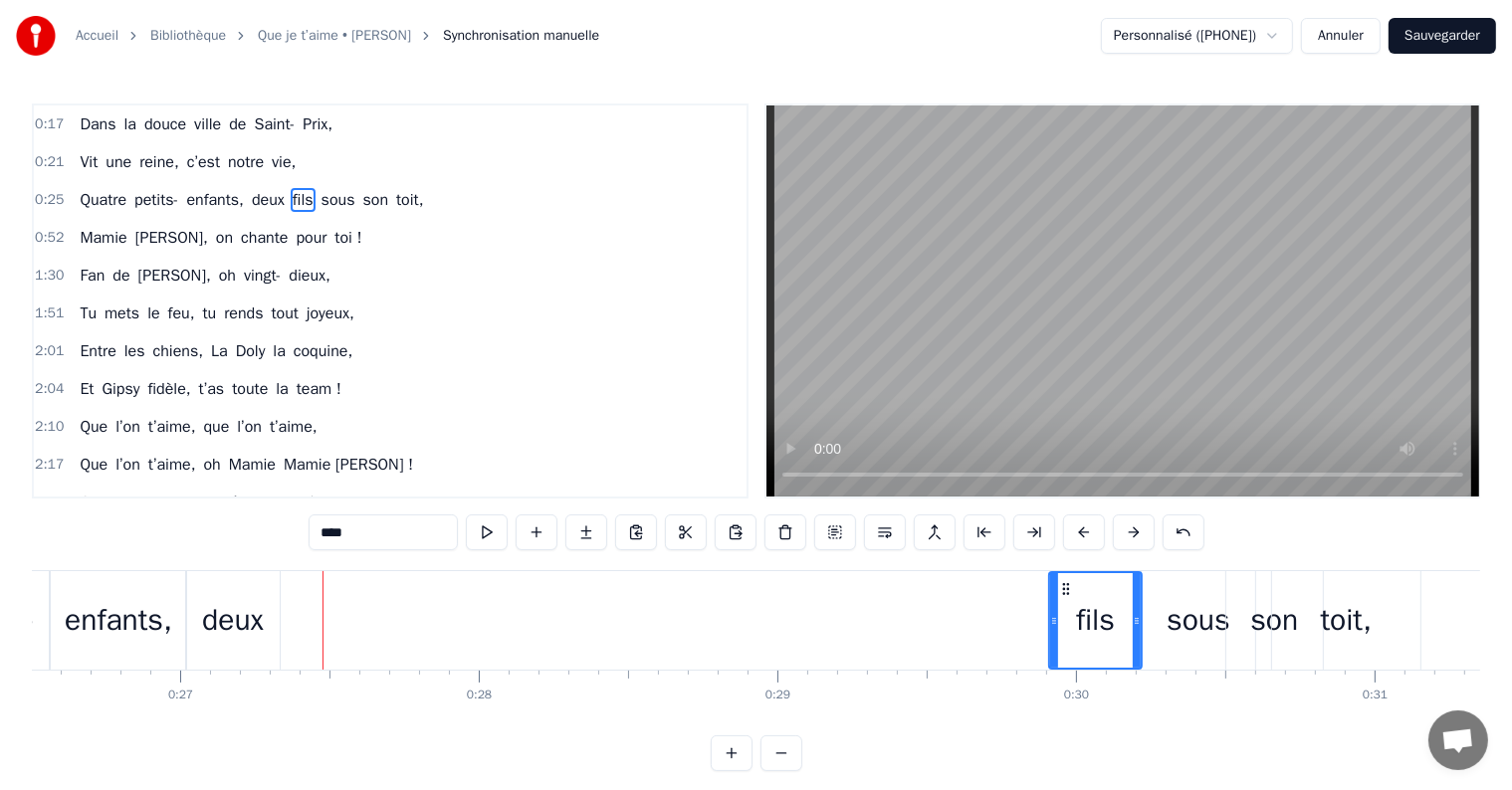 click on "deux" at bounding box center [233, 620] 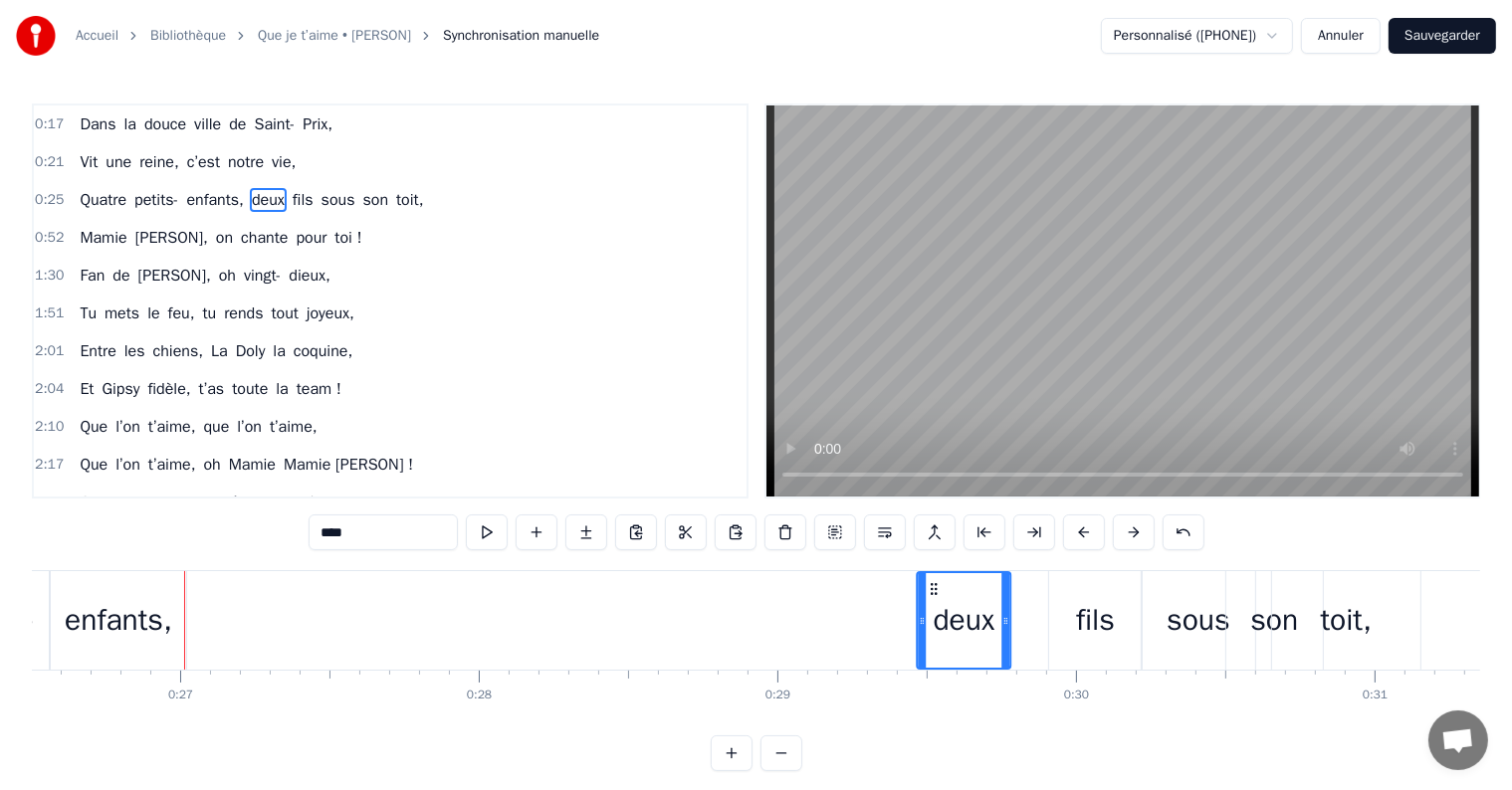 drag, startPoint x: 203, startPoint y: 585, endPoint x: 937, endPoint y: 602, distance: 734.19684 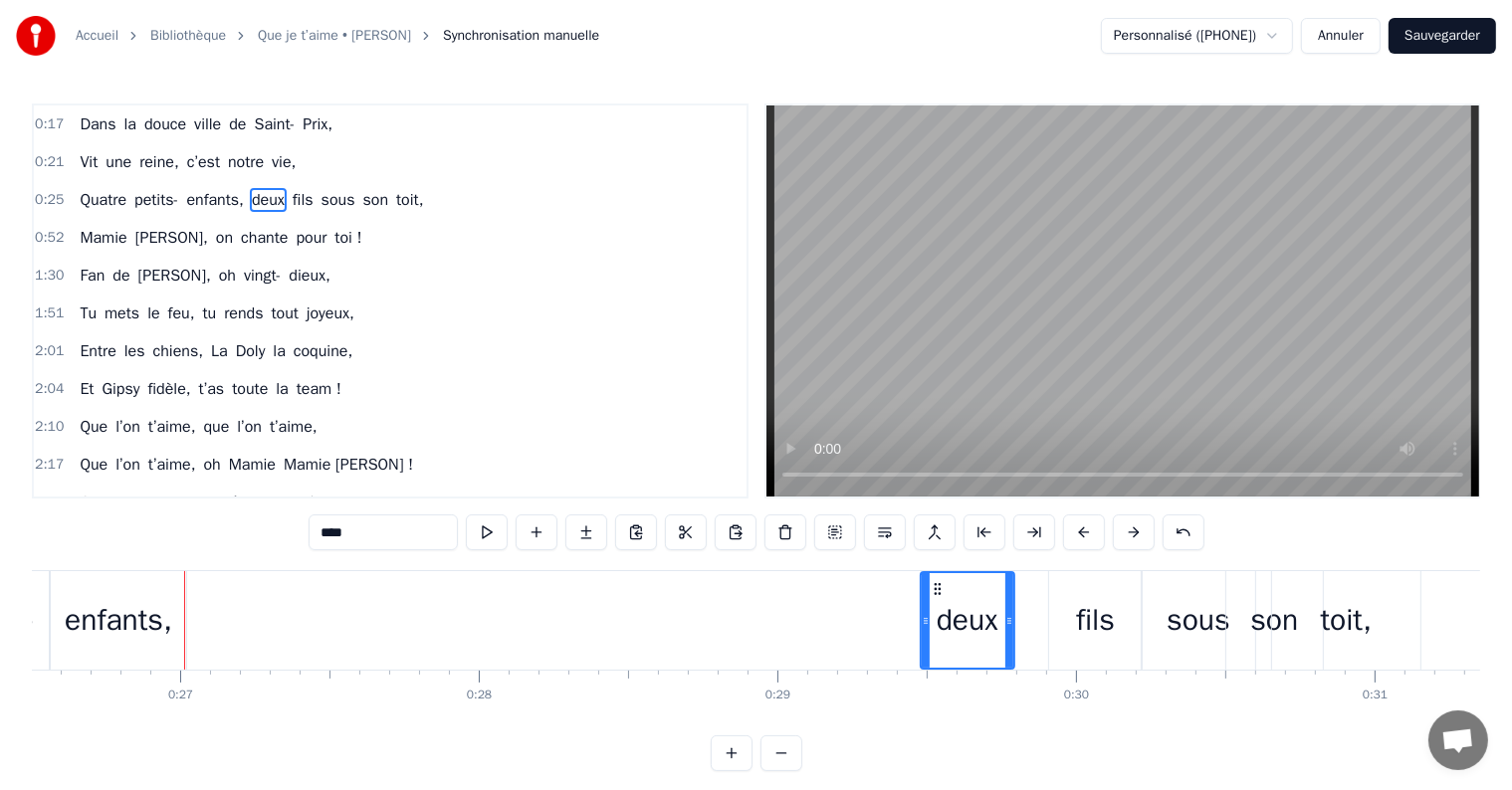 click on "enfants," at bounding box center [118, 620] 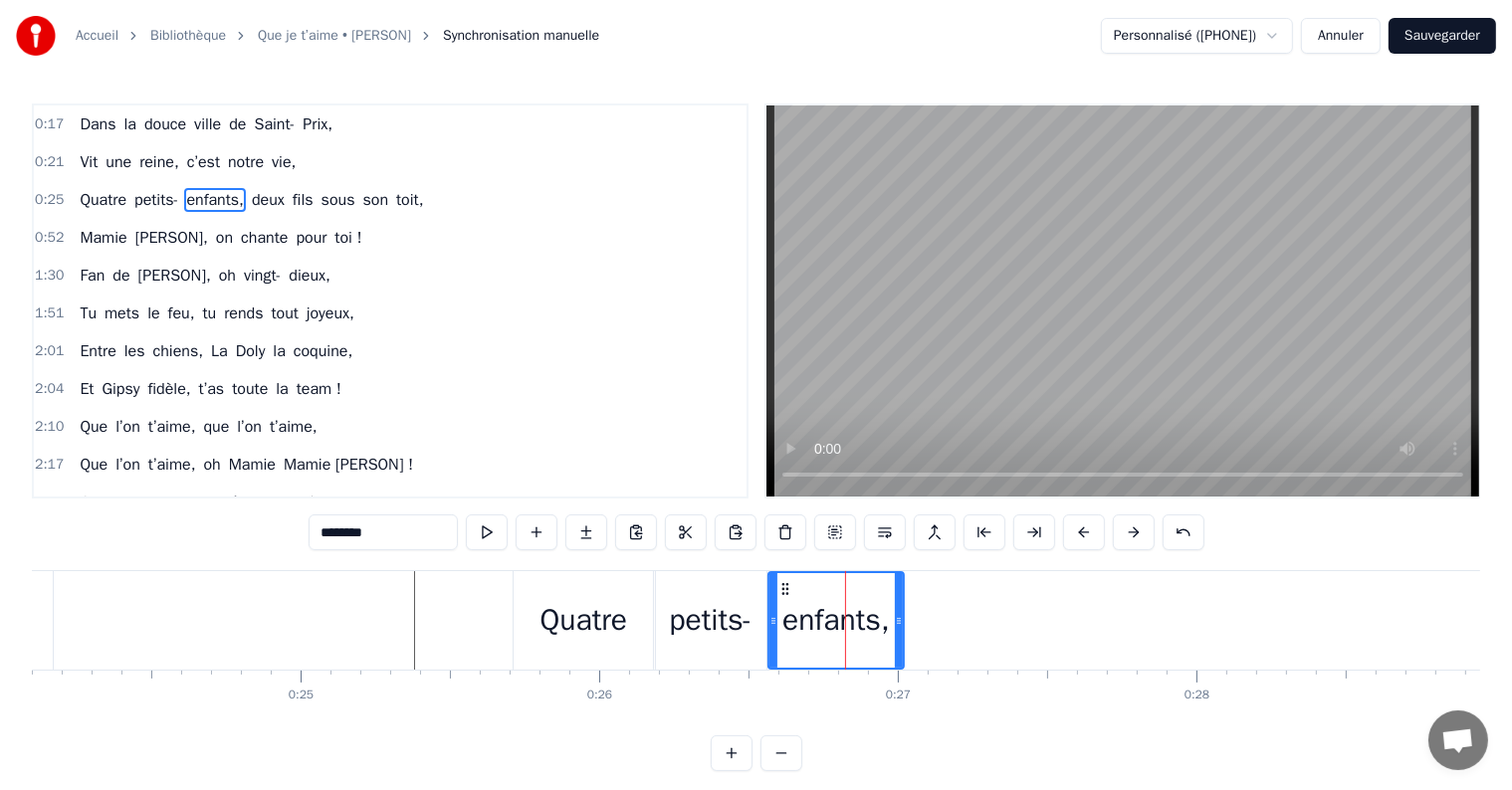 scroll, scrollTop: 0, scrollLeft: 7057, axis: horizontal 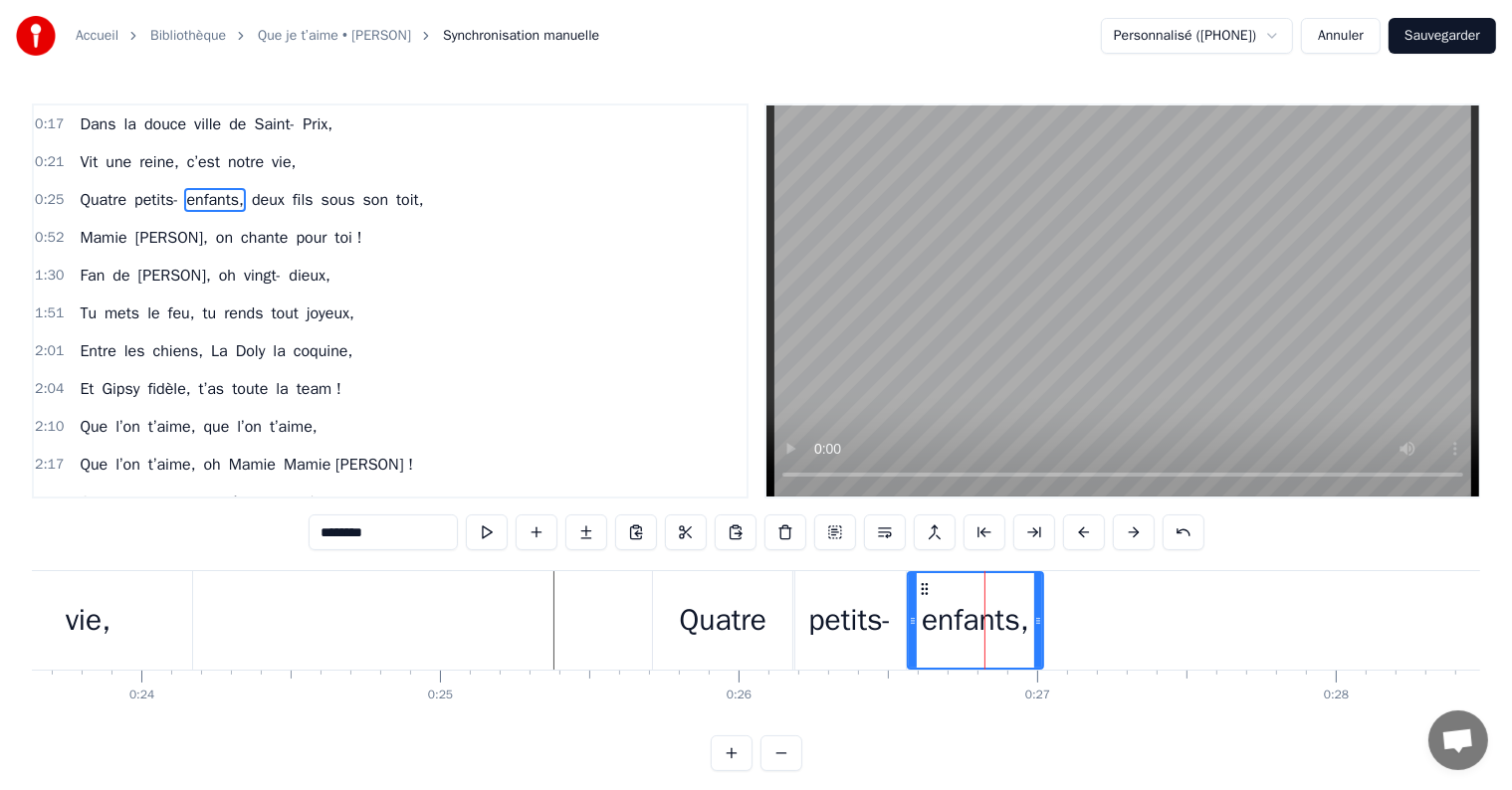 click on "Quatre" at bounding box center (723, 620) 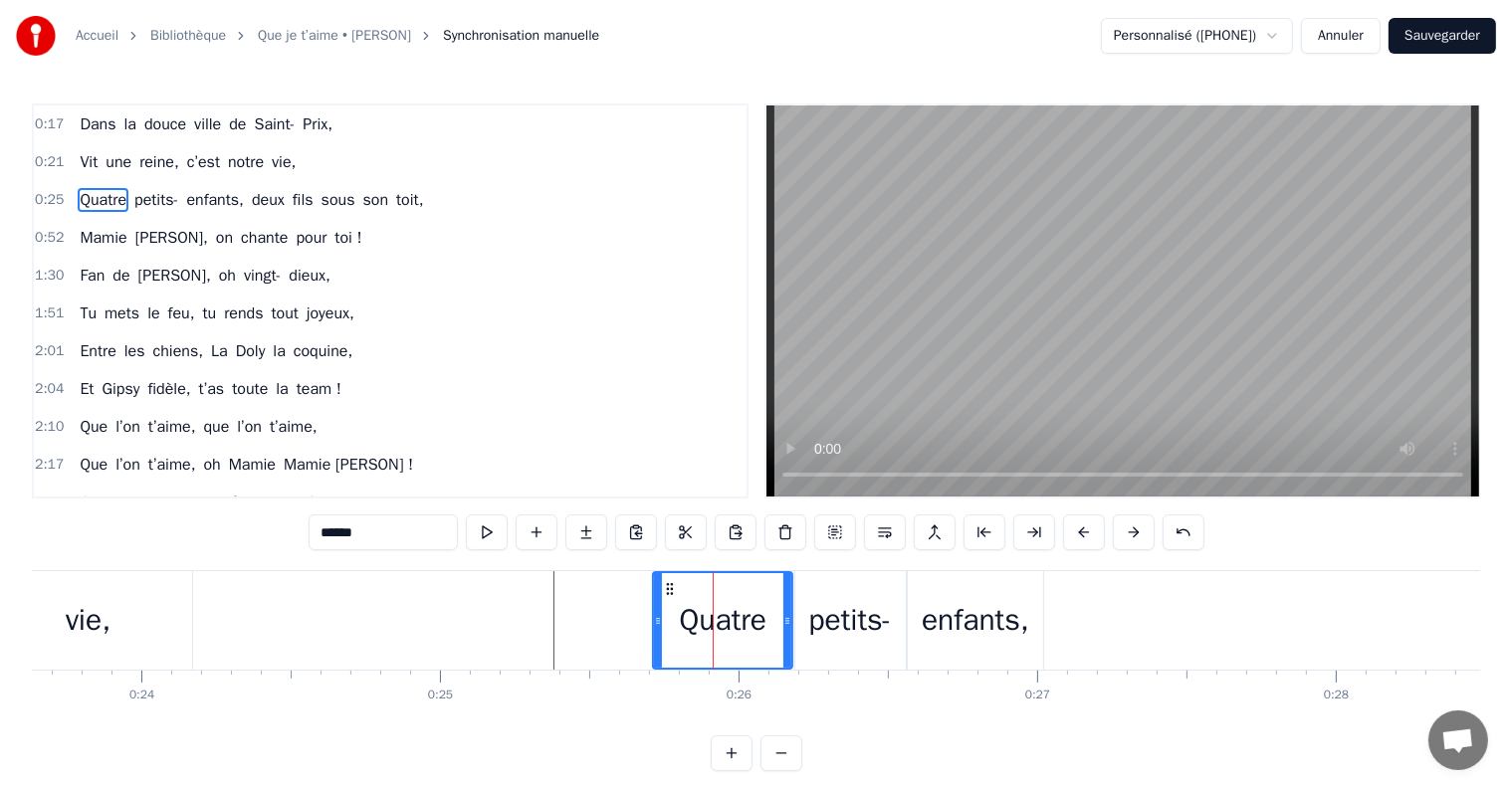 click on "petits-" at bounding box center [849, 620] 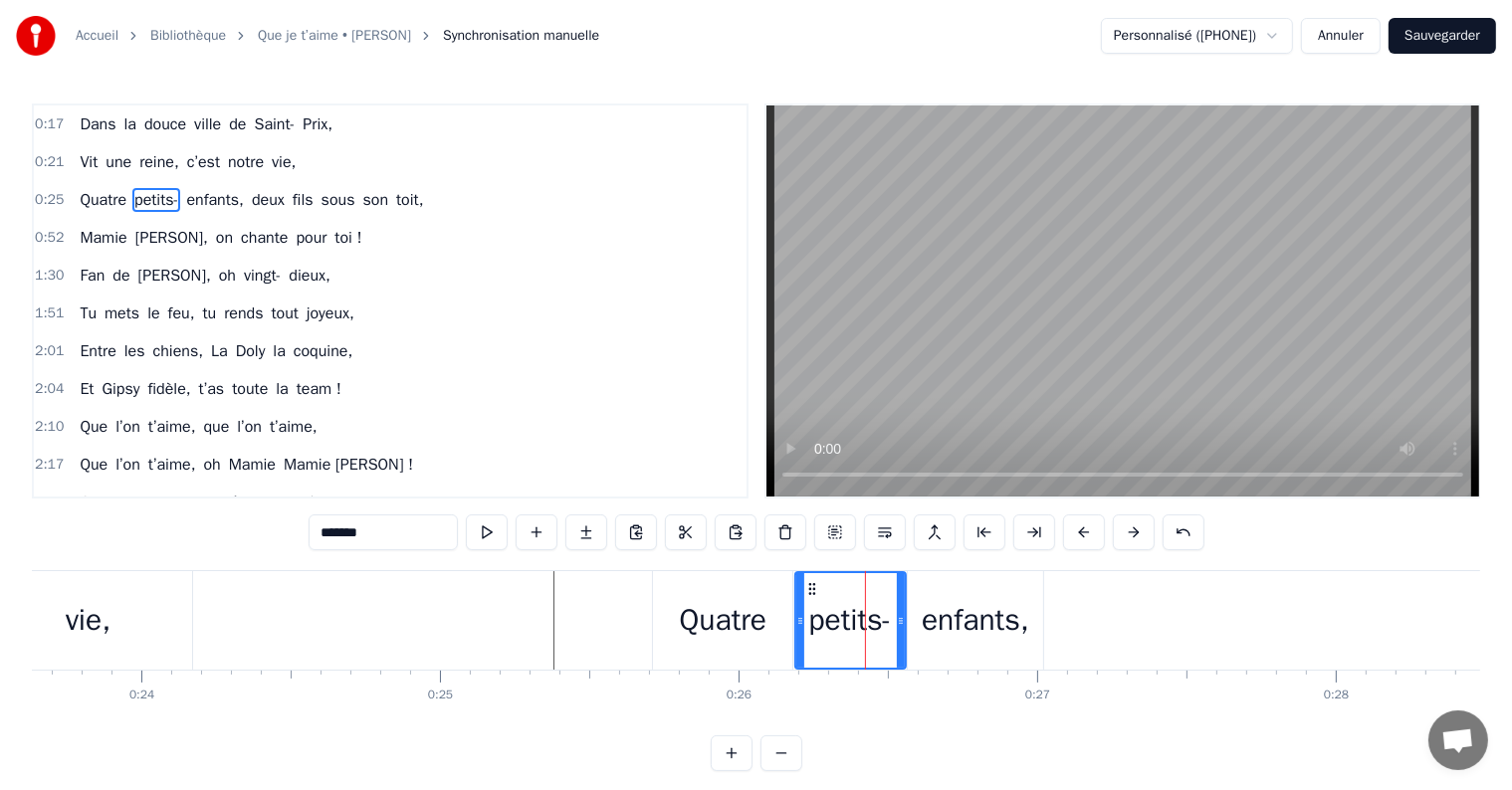 click on "enfants," at bounding box center [975, 620] 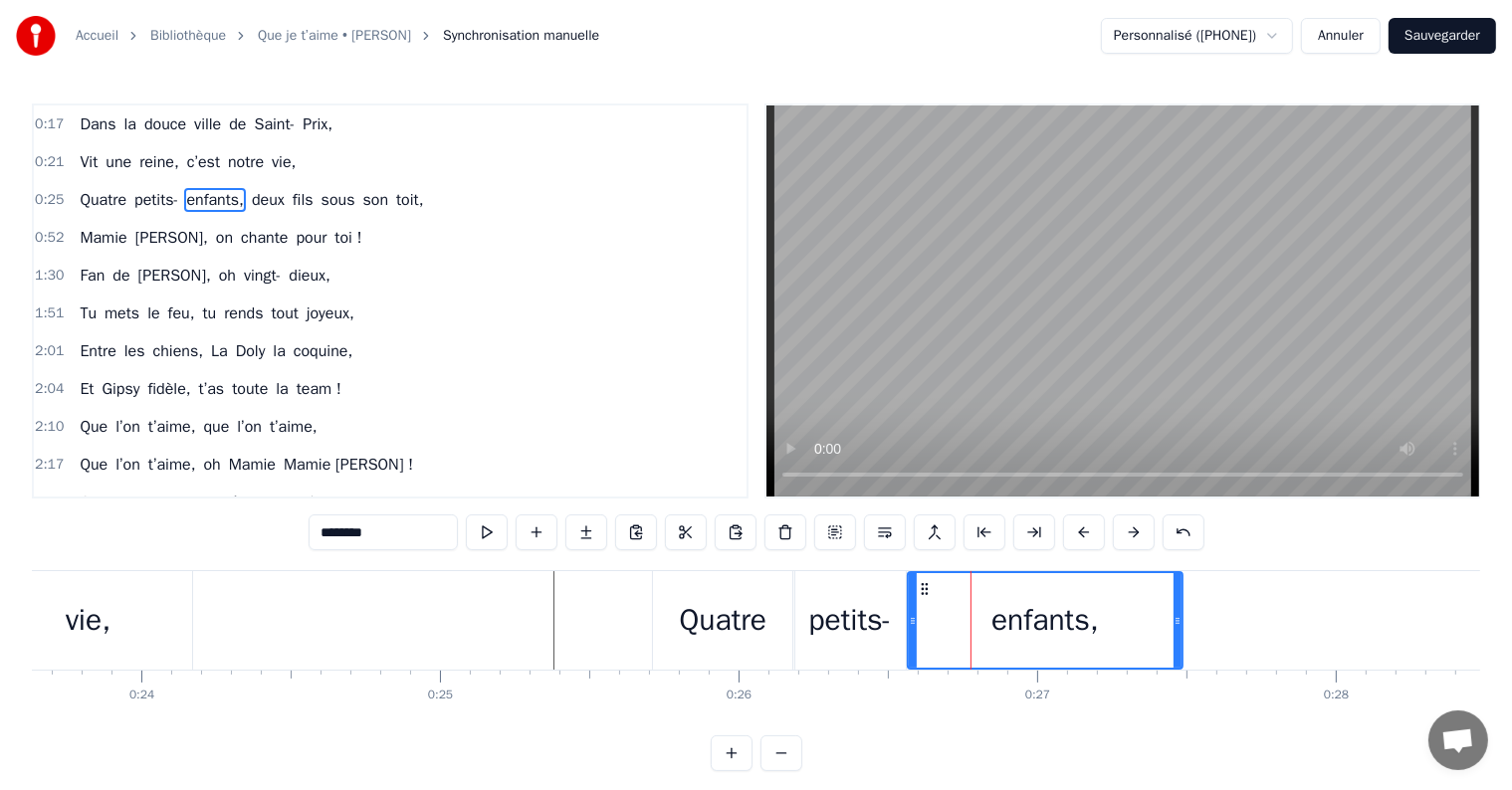 drag, startPoint x: 1039, startPoint y: 604, endPoint x: 1179, endPoint y: 607, distance: 140.03214 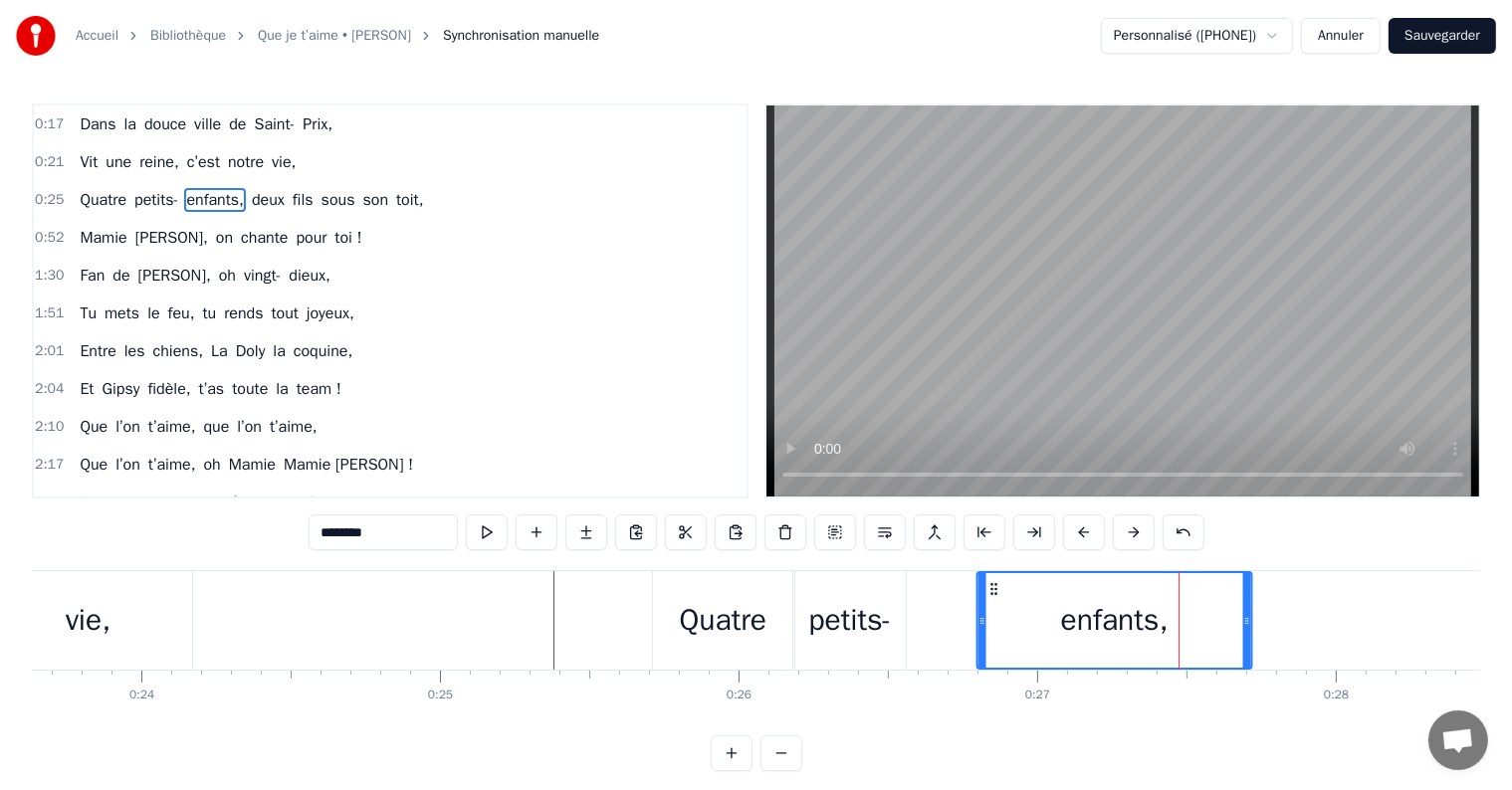 drag, startPoint x: 924, startPoint y: 587, endPoint x: 994, endPoint y: 598, distance: 70.85901 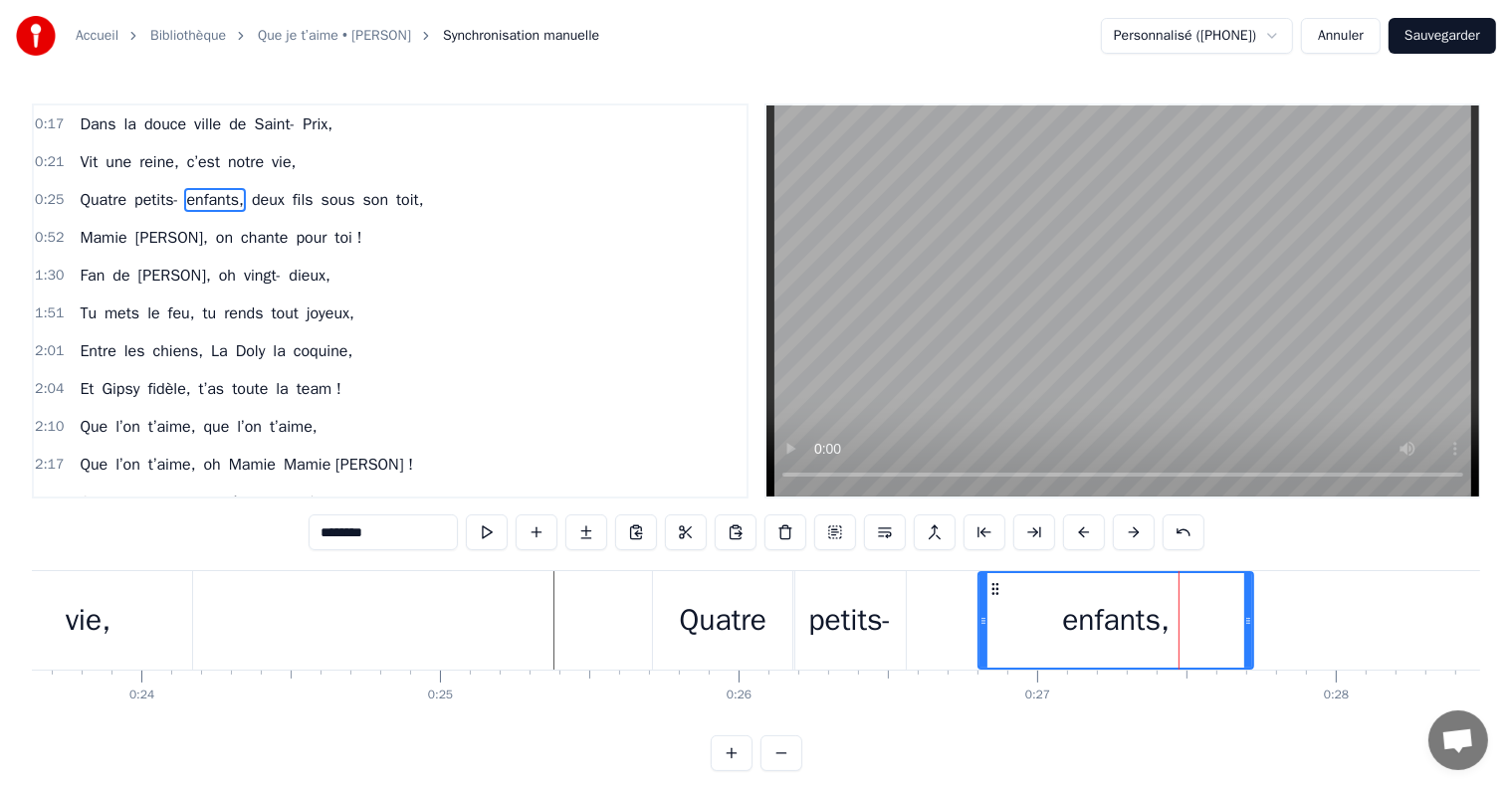 click on "petits-" at bounding box center (850, 620) 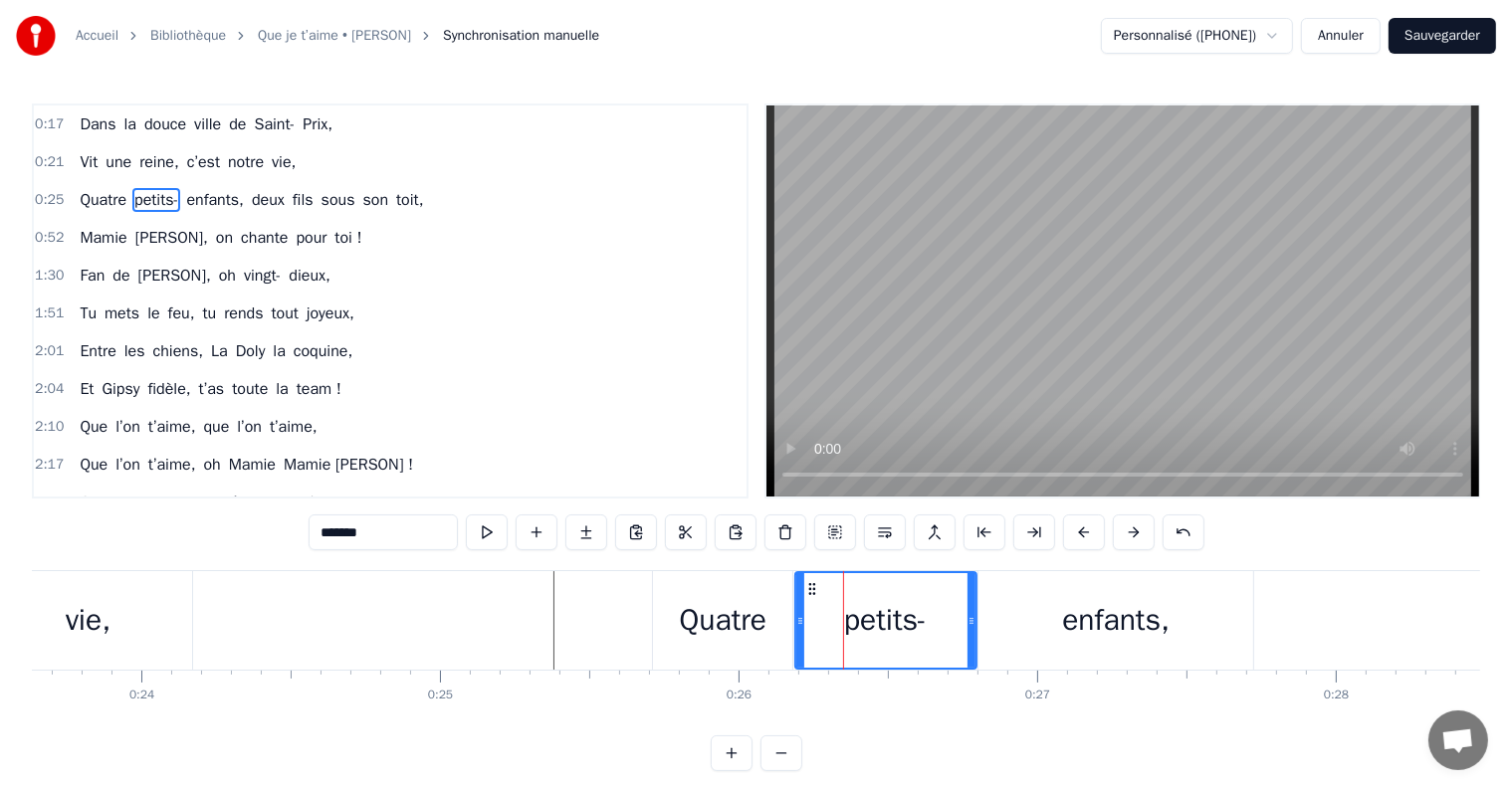 drag, startPoint x: 900, startPoint y: 599, endPoint x: 973, endPoint y: 604, distance: 73.171033 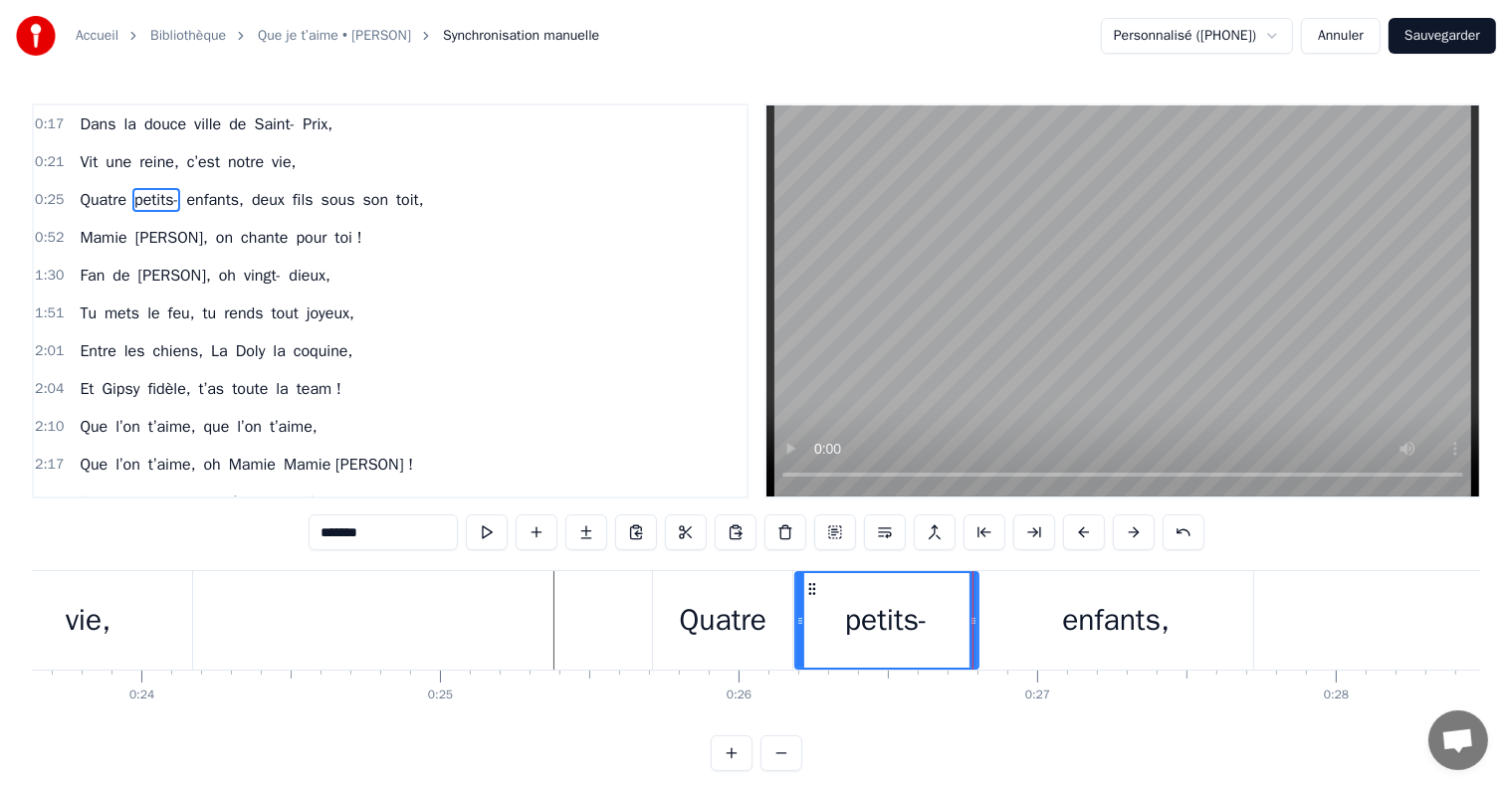 click on "Quatre" at bounding box center (723, 620) 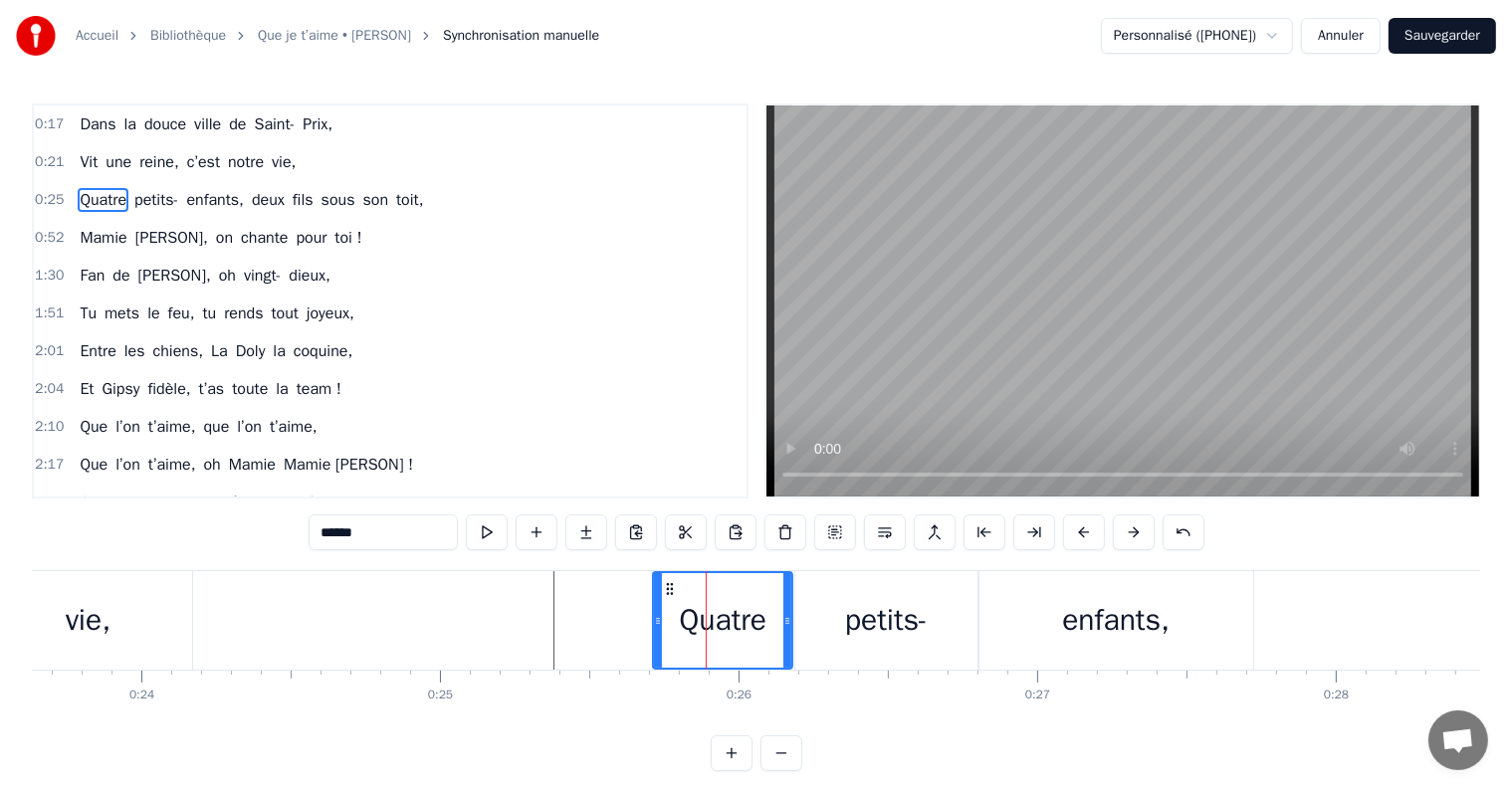 click at bounding box center (23862, 620) 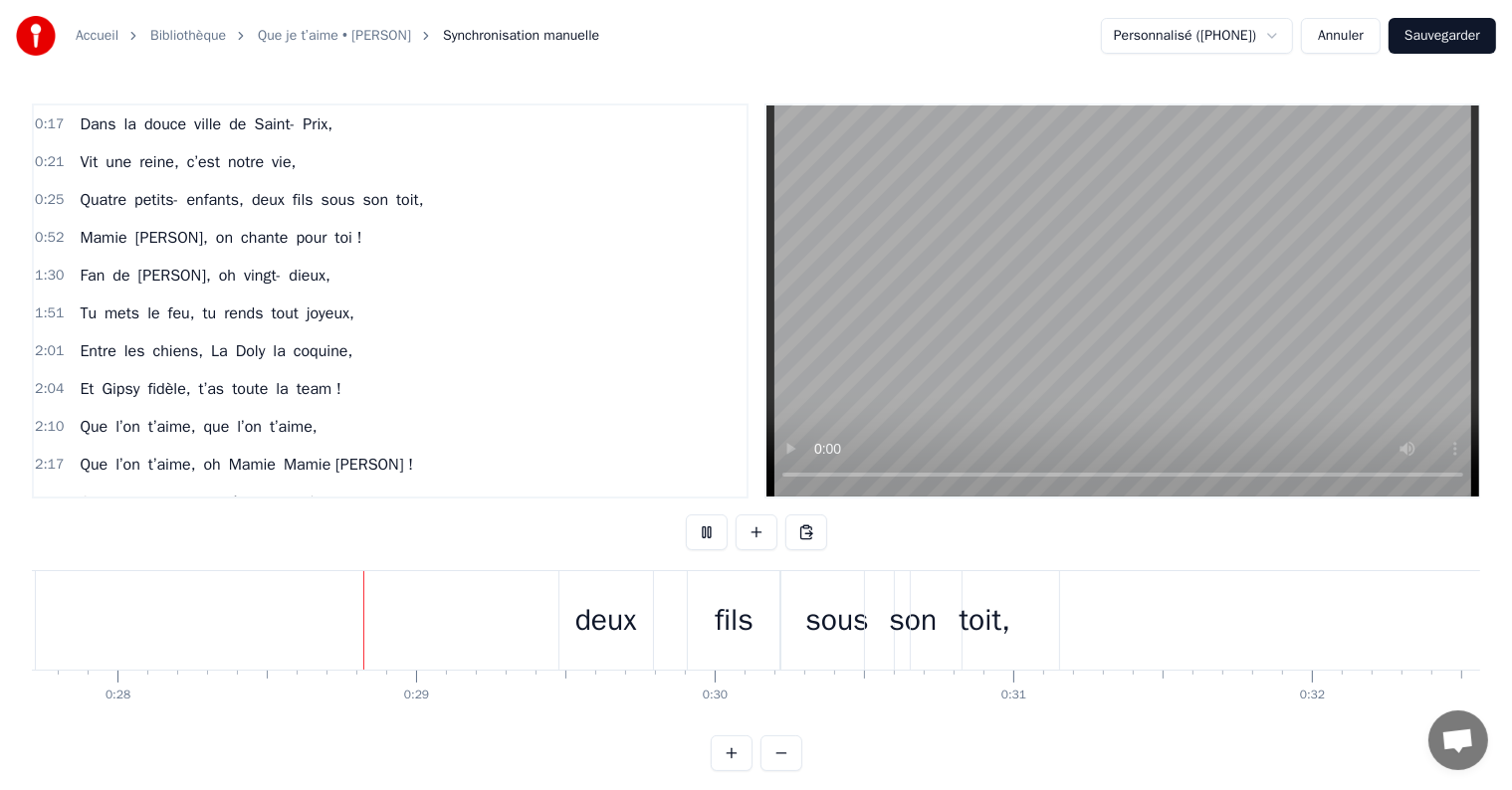 scroll, scrollTop: 0, scrollLeft: 8329, axis: horizontal 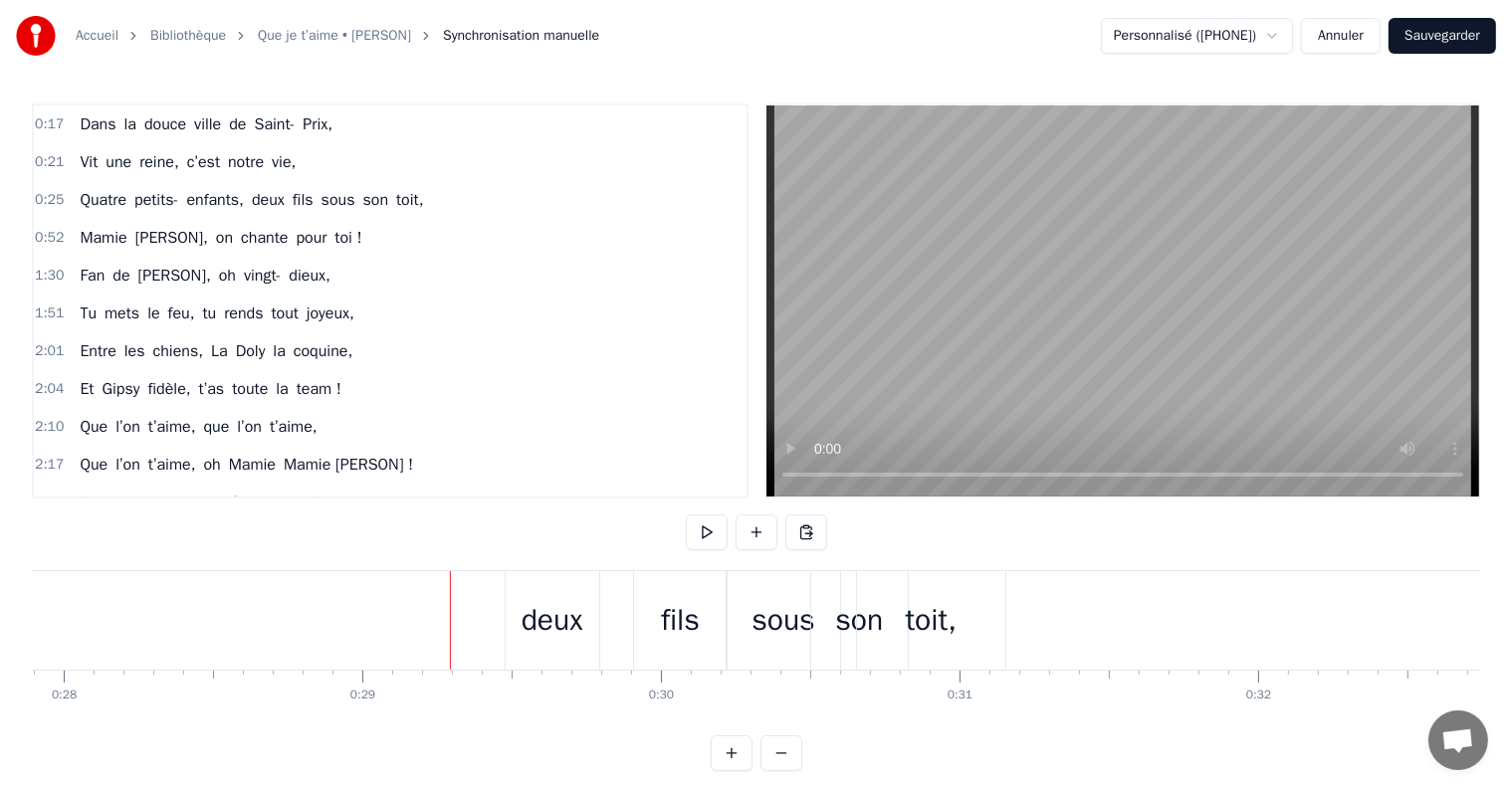 click on "deux" at bounding box center [552, 620] 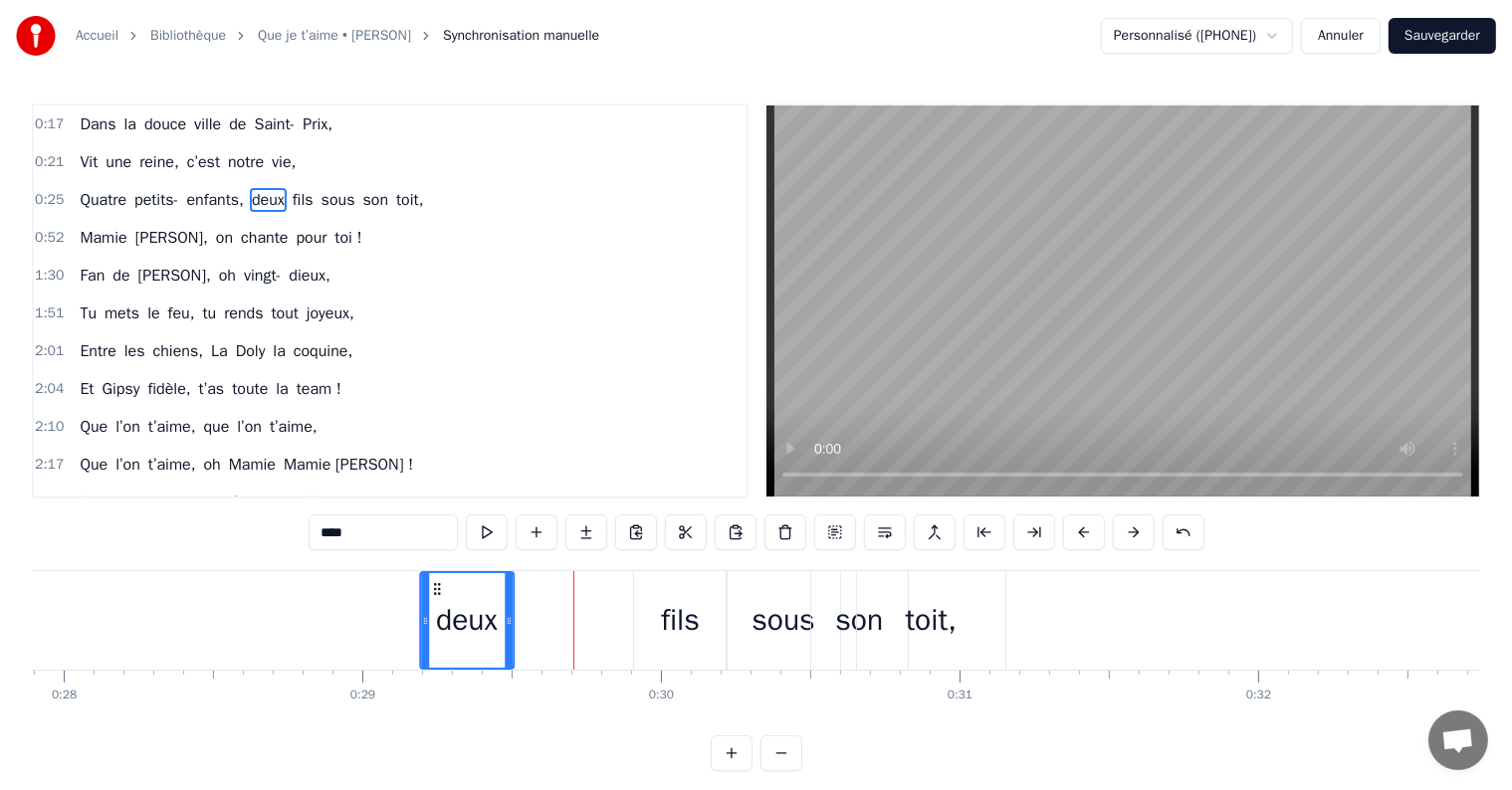drag, startPoint x: 521, startPoint y: 589, endPoint x: 442, endPoint y: 589, distance: 79 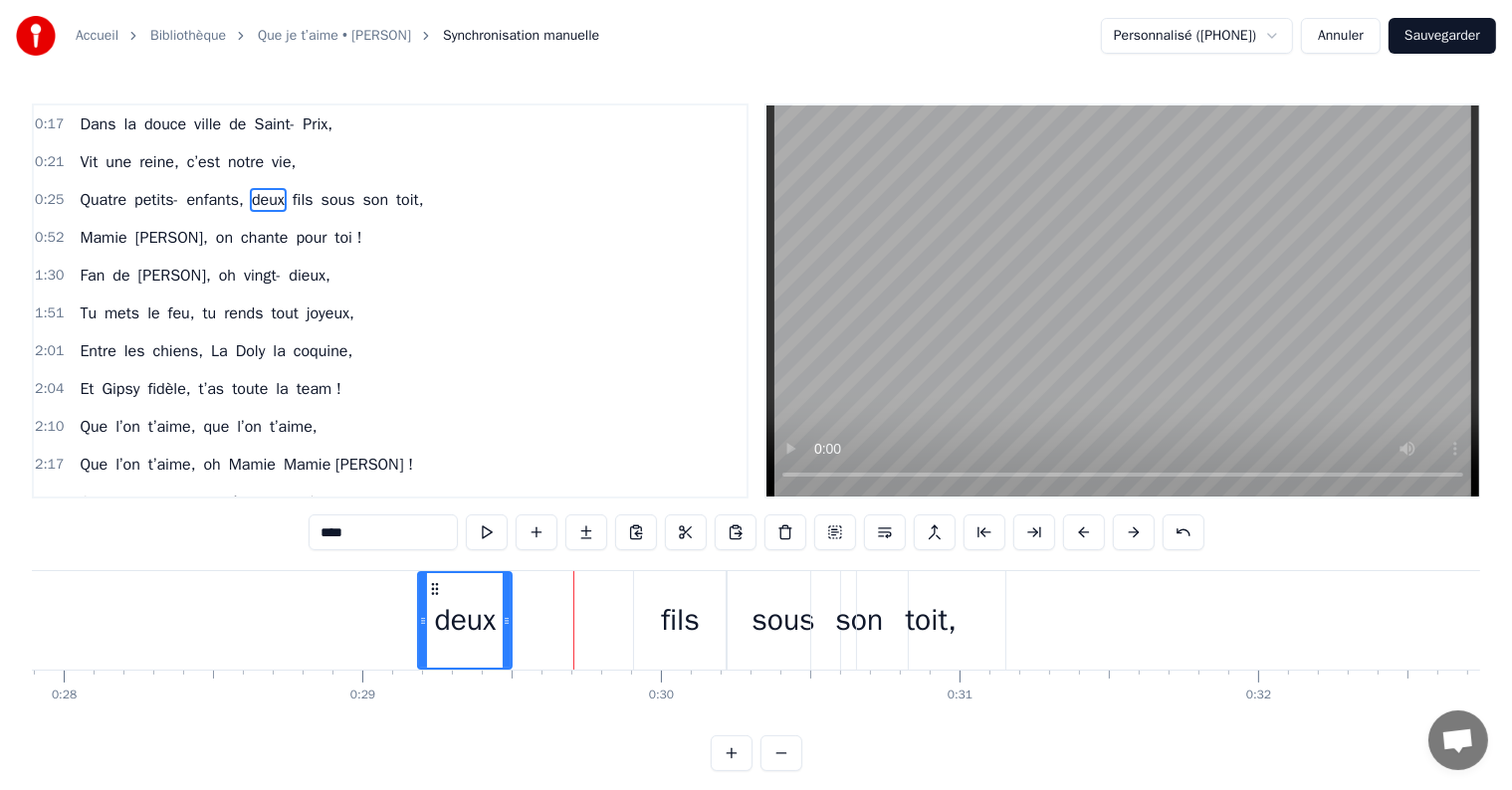 click on "fils" at bounding box center [680, 620] 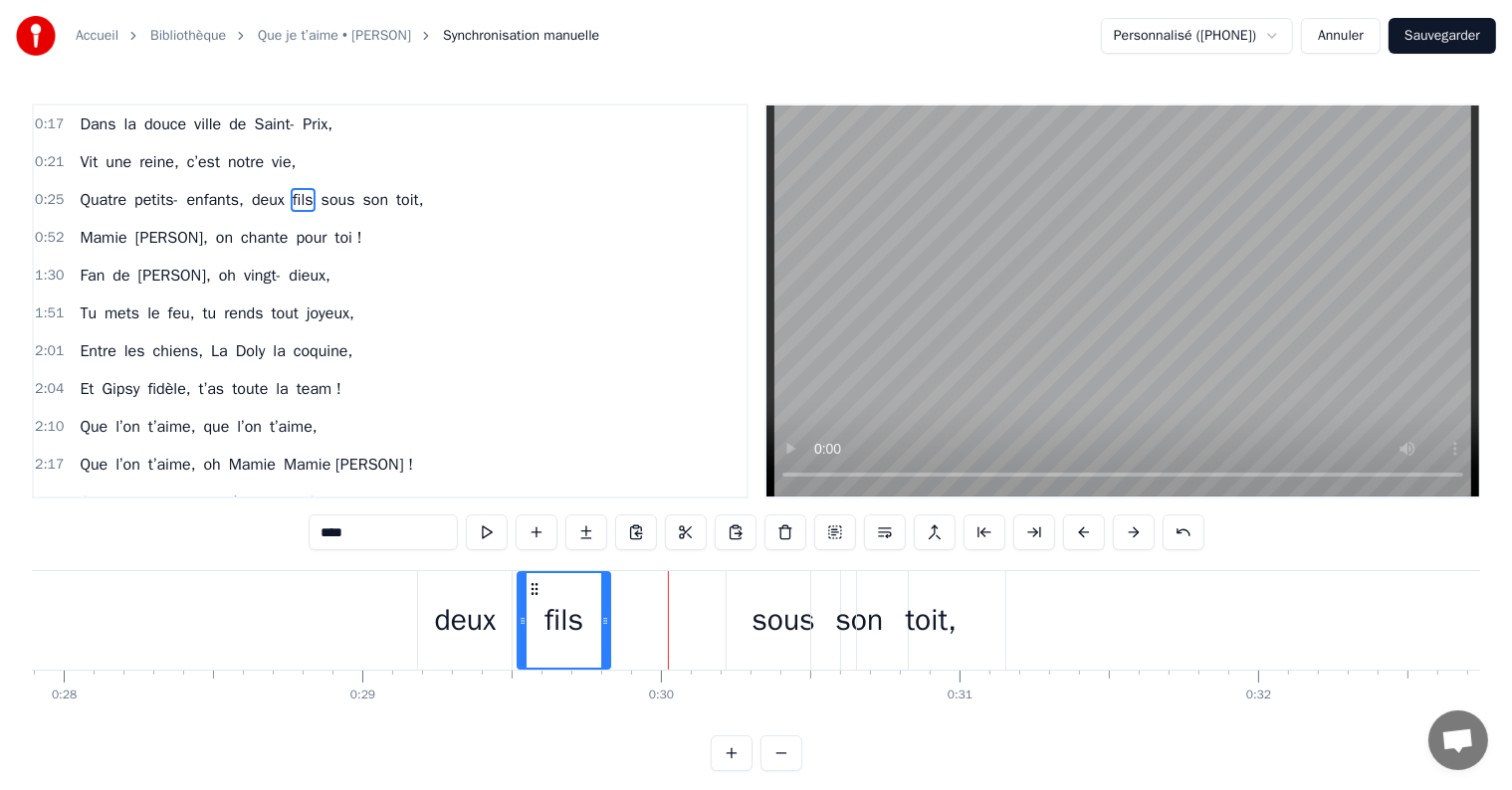 drag, startPoint x: 649, startPoint y: 580, endPoint x: 534, endPoint y: 593, distance: 115.73245 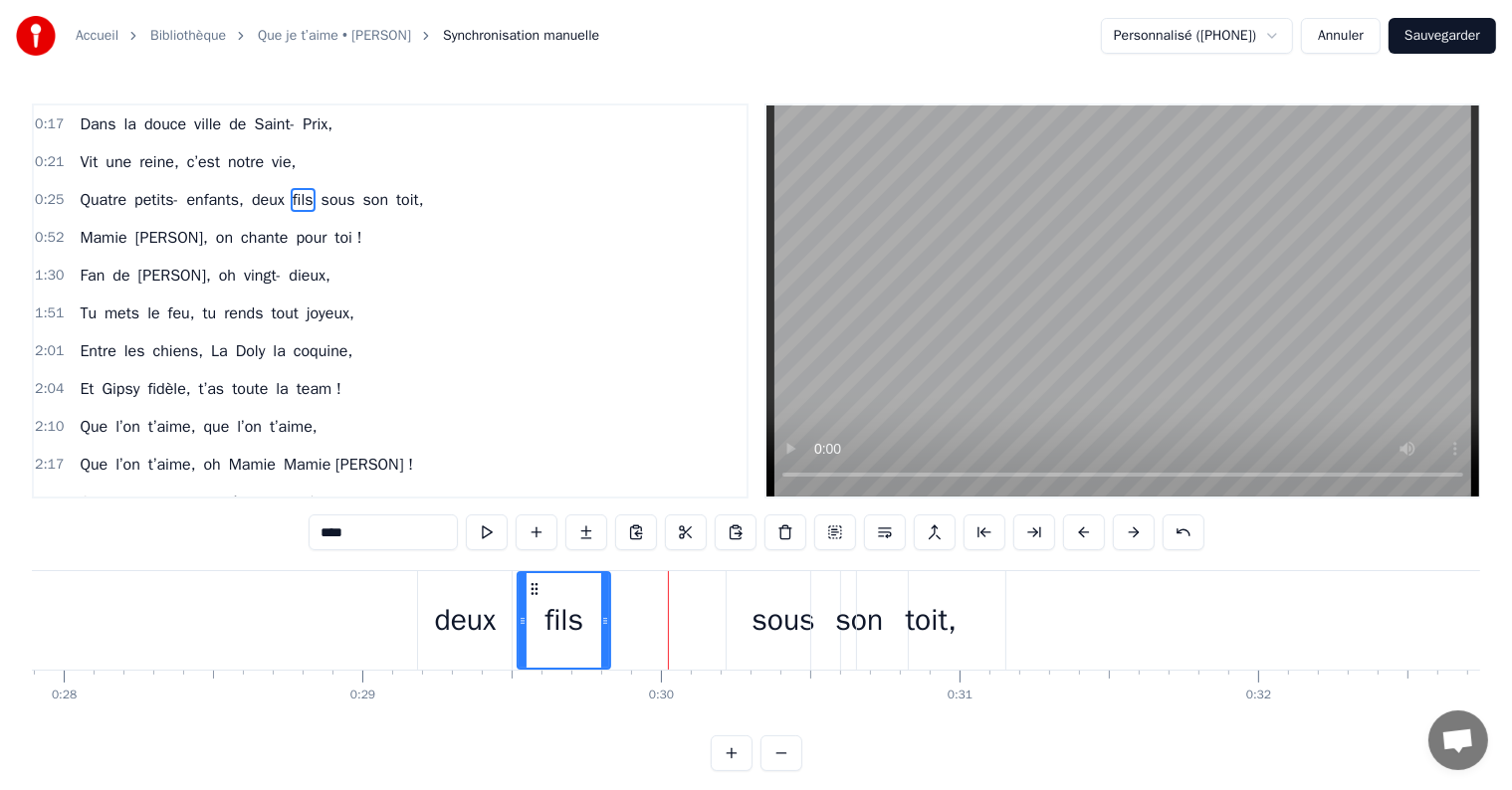 click on "sous" at bounding box center [783, 620] 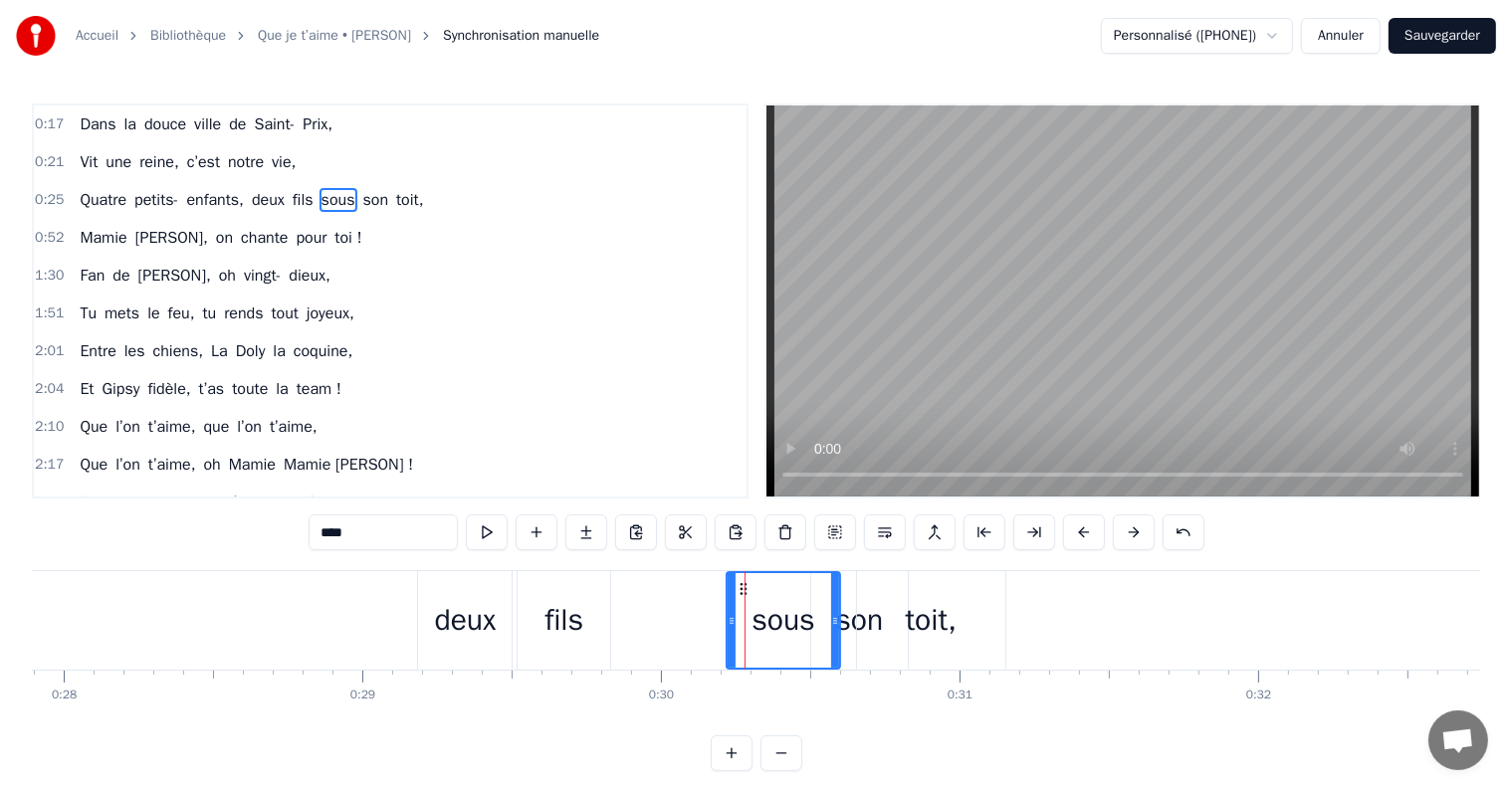 drag, startPoint x: 745, startPoint y: 588, endPoint x: 628, endPoint y: 588, distance: 117 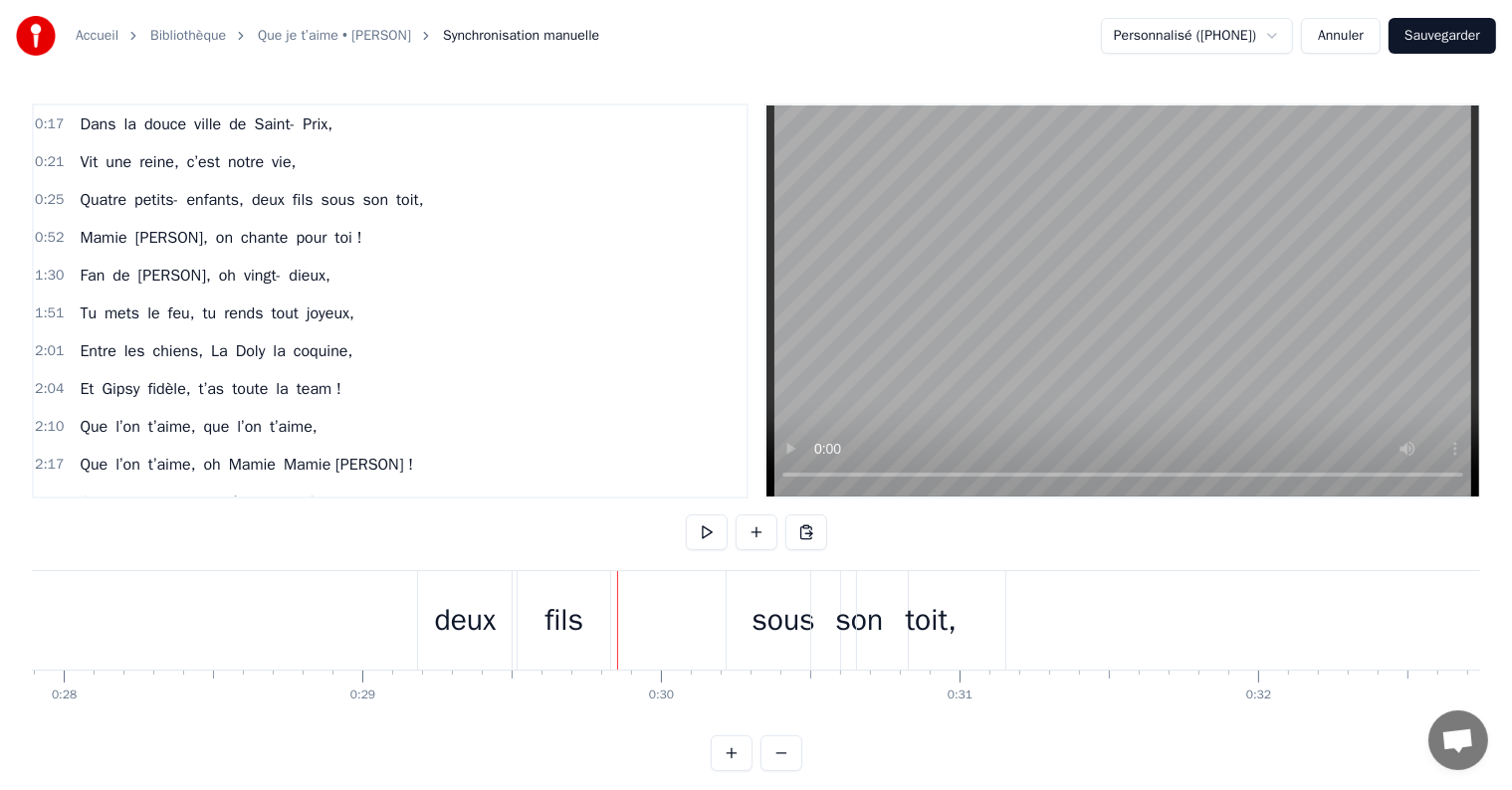 click on "sous" at bounding box center (783, 620) 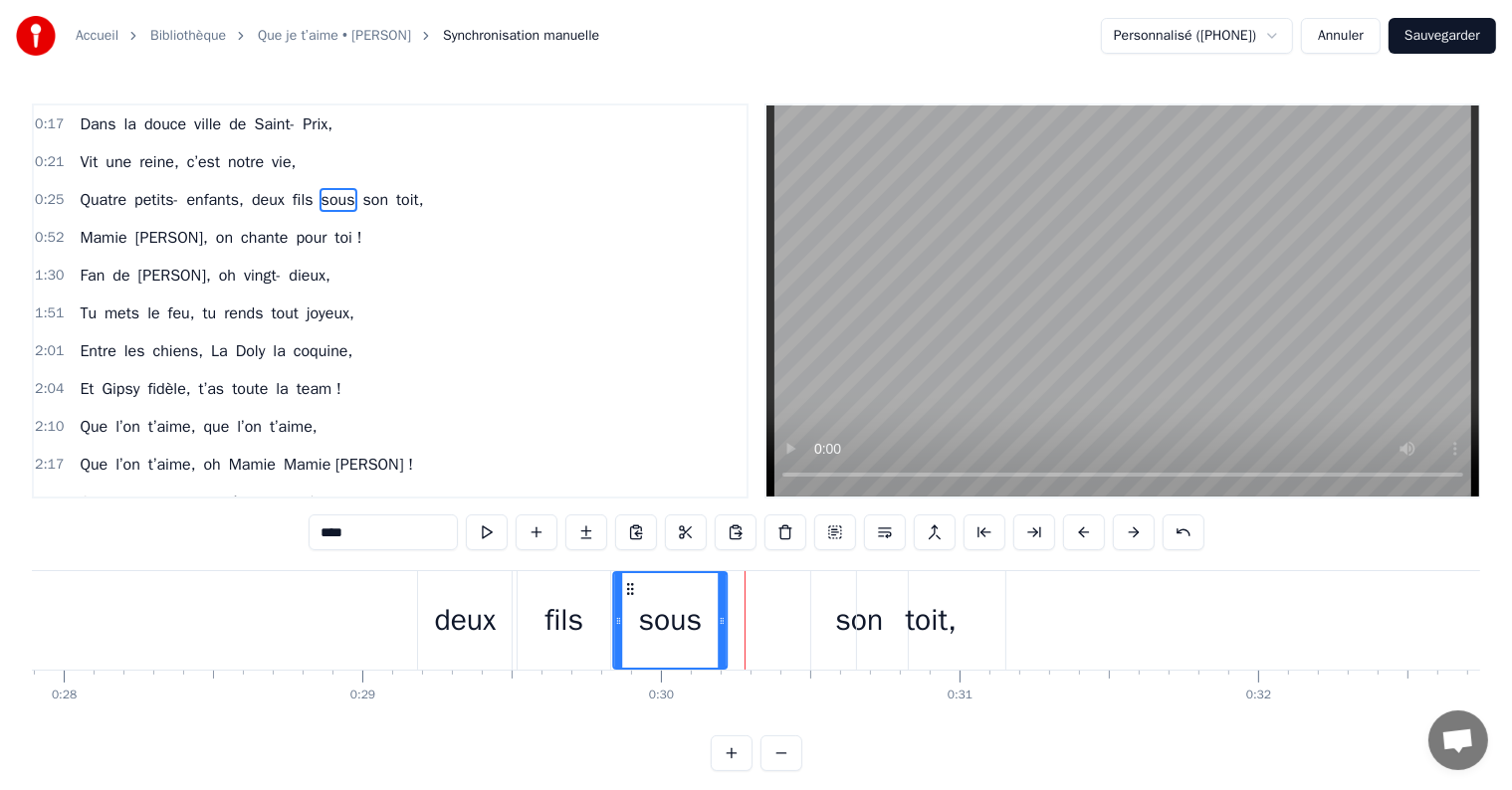 drag, startPoint x: 745, startPoint y: 591, endPoint x: 627, endPoint y: 586, distance: 118.10588 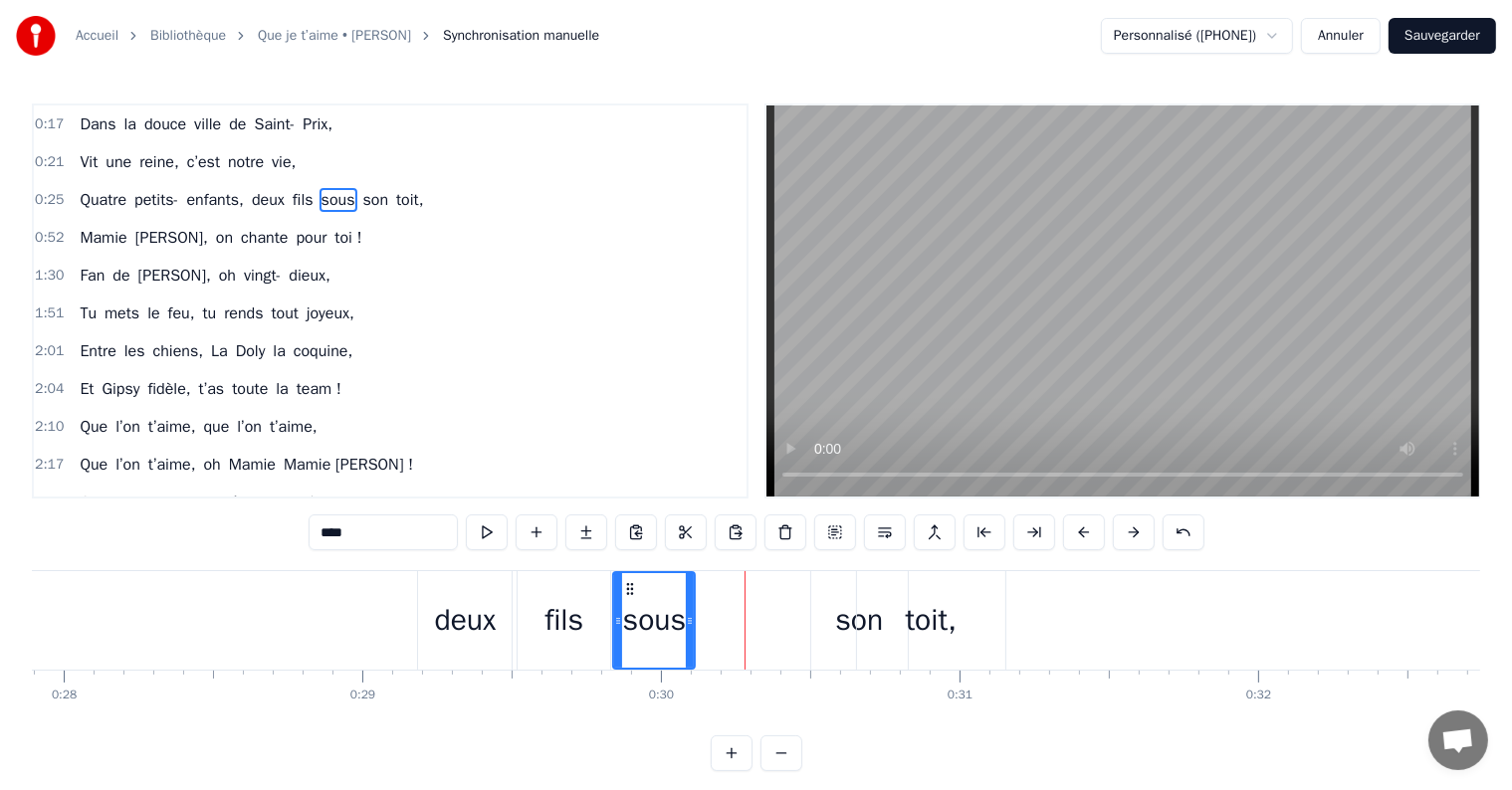 drag, startPoint x: 721, startPoint y: 607, endPoint x: 688, endPoint y: 609, distance: 33.06055 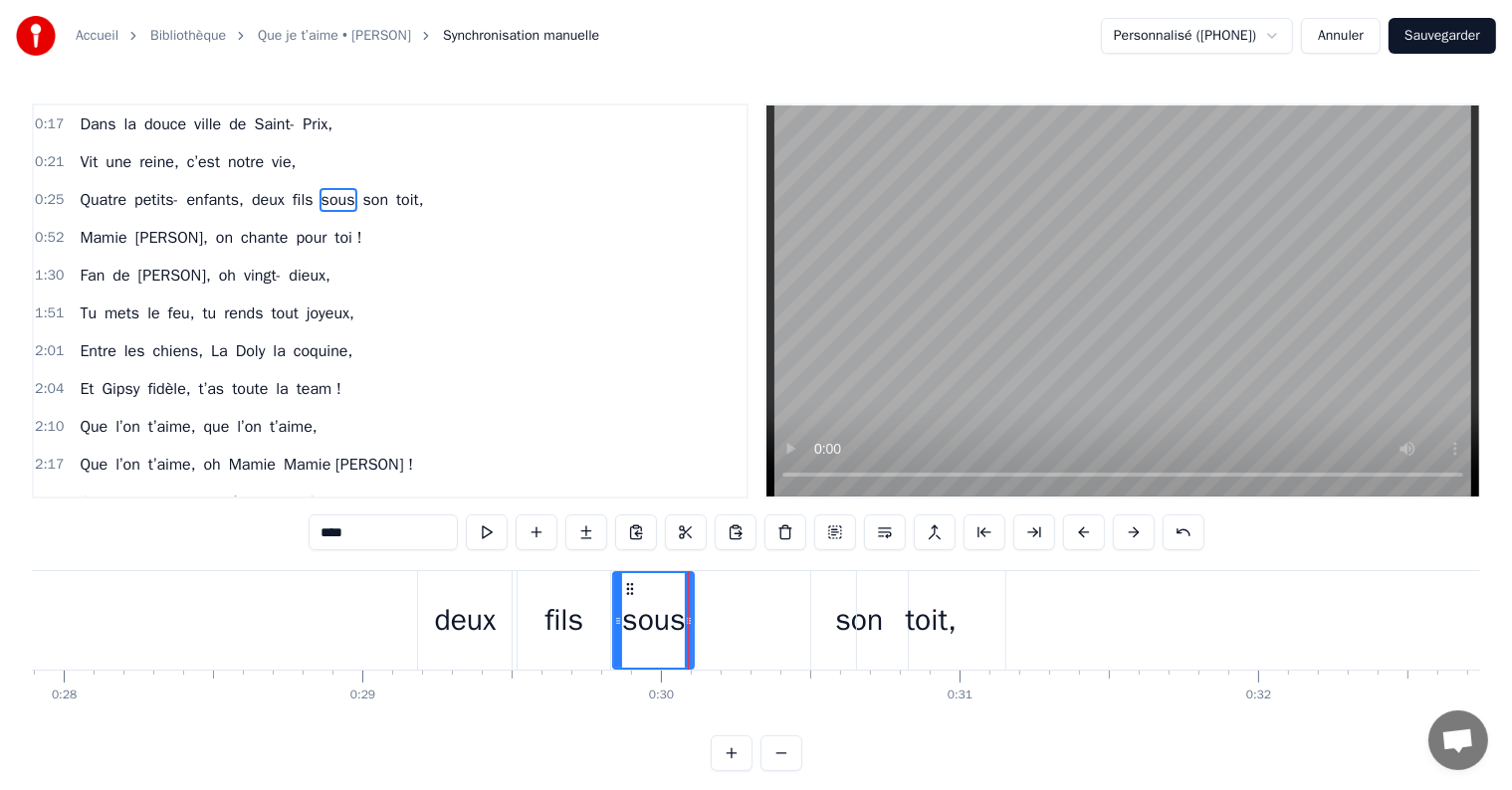 click on "son" at bounding box center (859, 620) 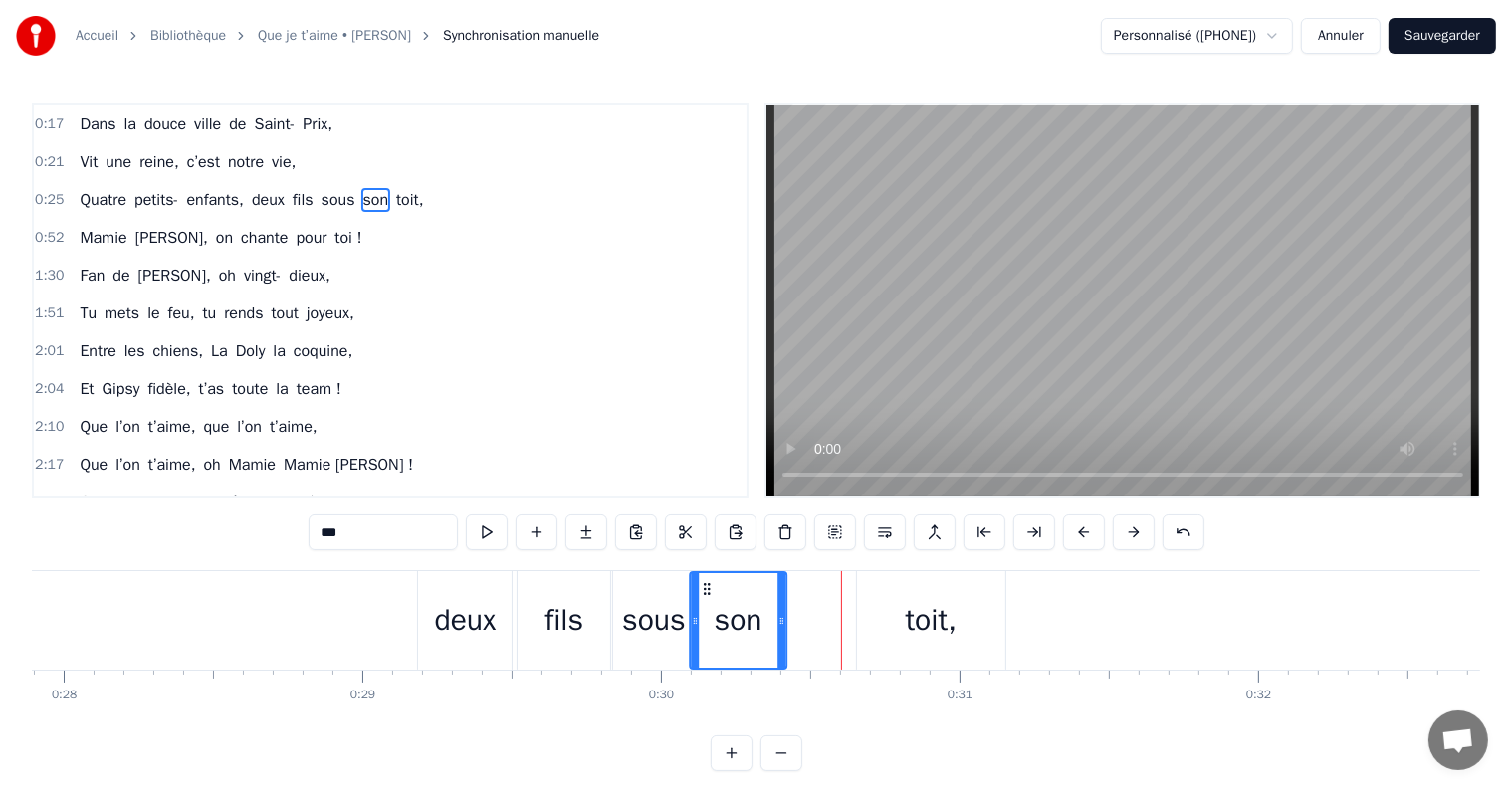 drag, startPoint x: 829, startPoint y: 581, endPoint x: 709, endPoint y: 575, distance: 120.14991 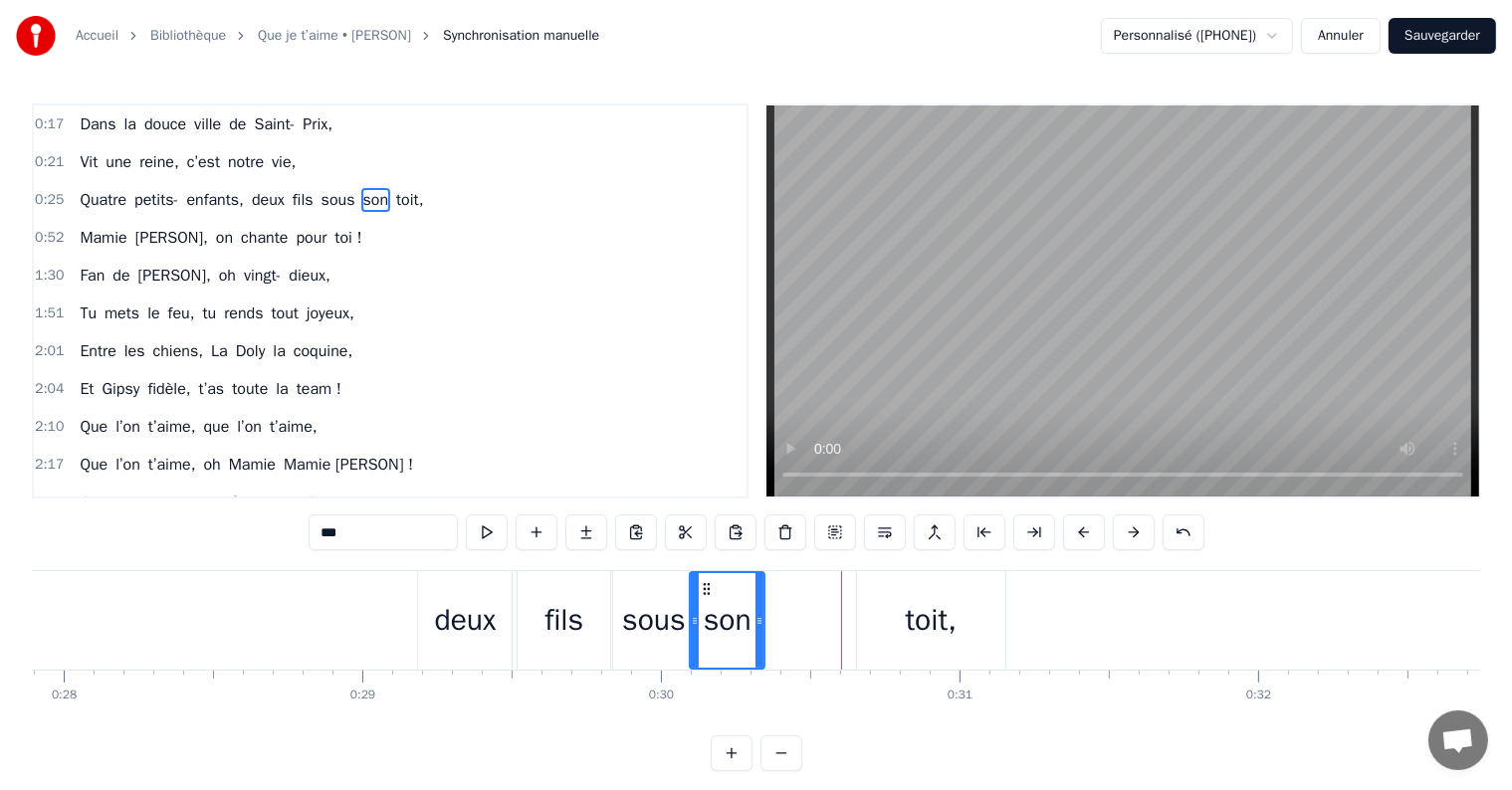 drag, startPoint x: 782, startPoint y: 597, endPoint x: 759, endPoint y: 598, distance: 23.021729 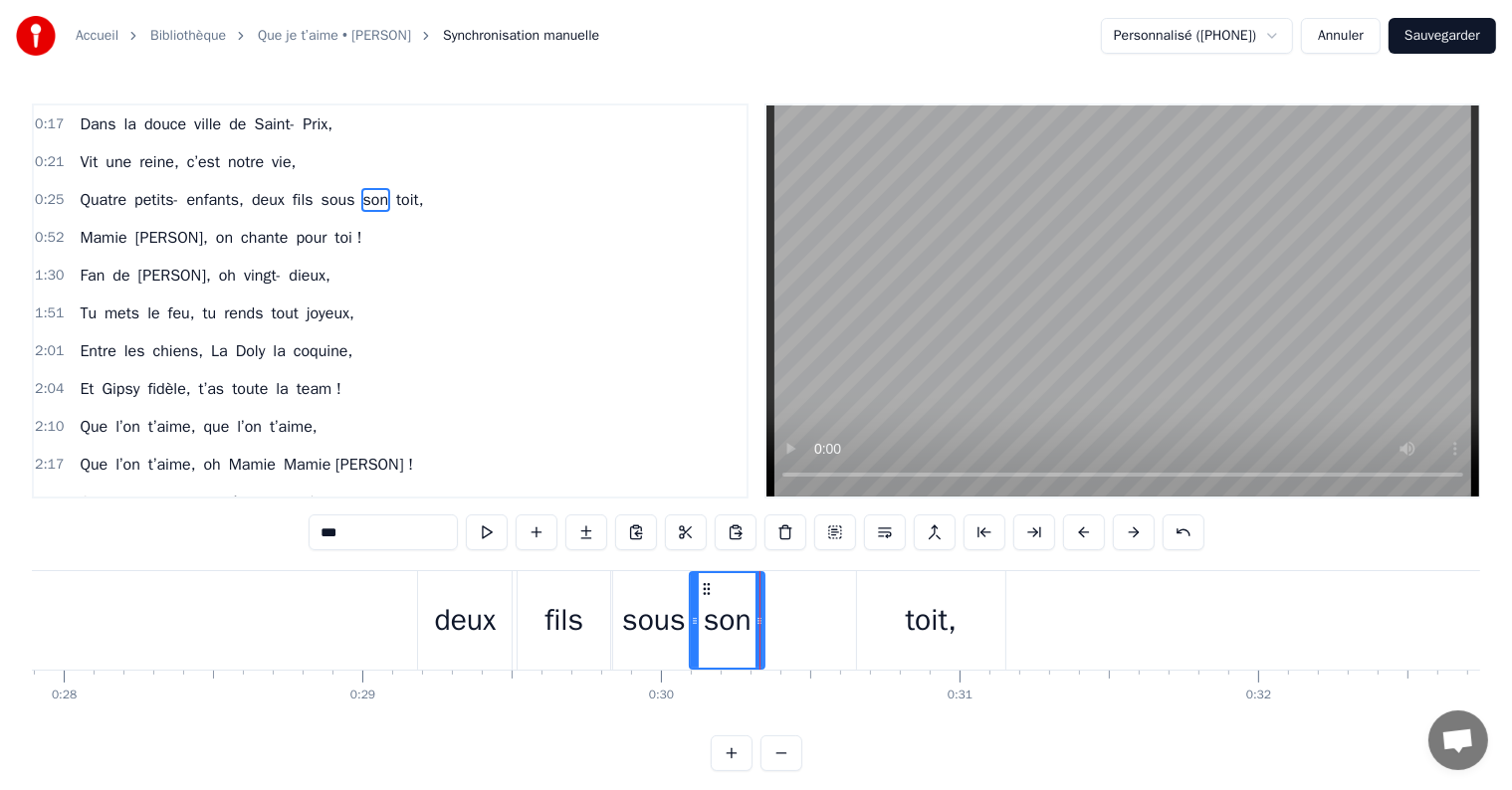 click on "toit," at bounding box center (931, 620) 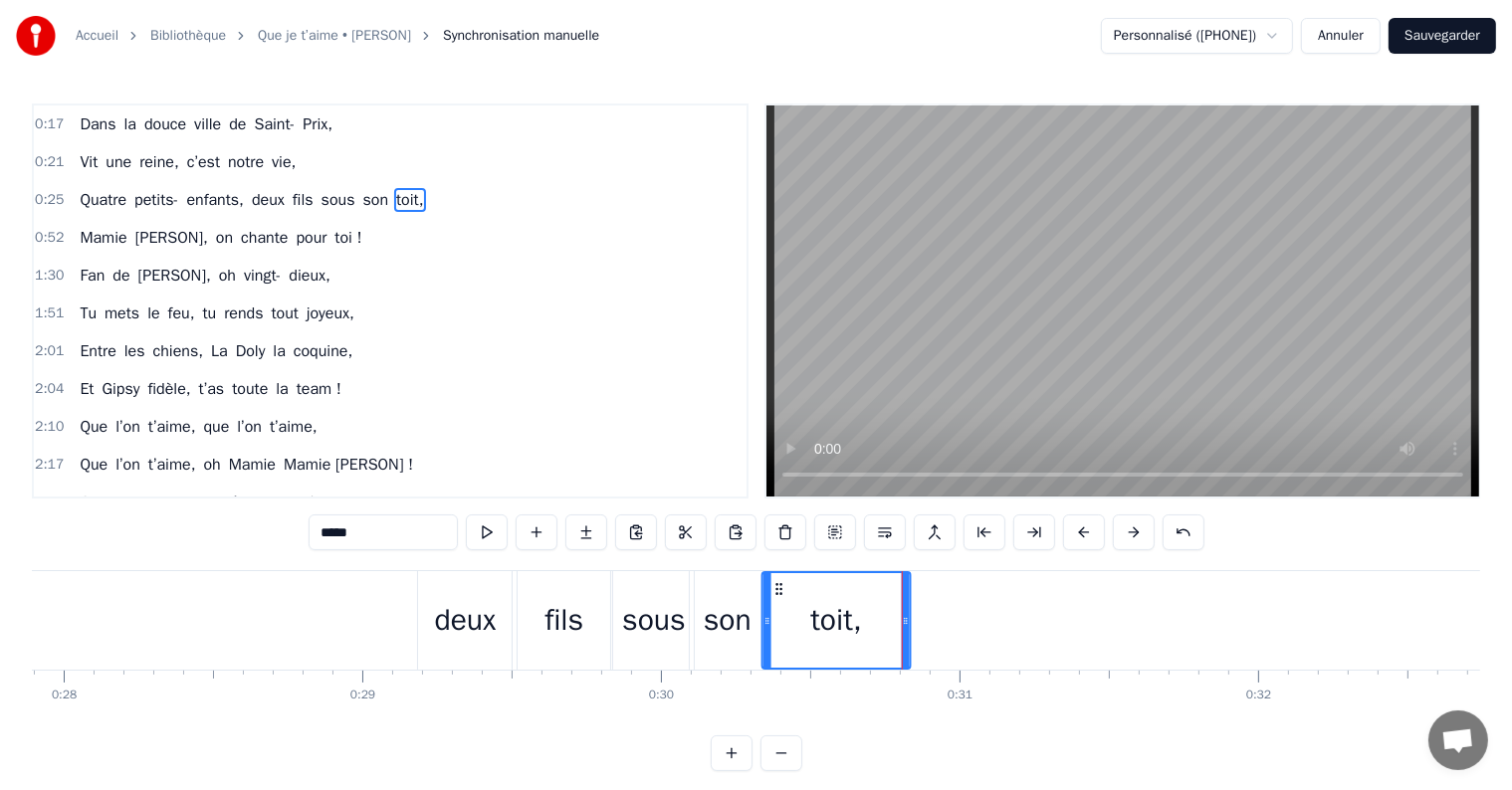 drag, startPoint x: 874, startPoint y: 587, endPoint x: 799, endPoint y: 578, distance: 75.53807 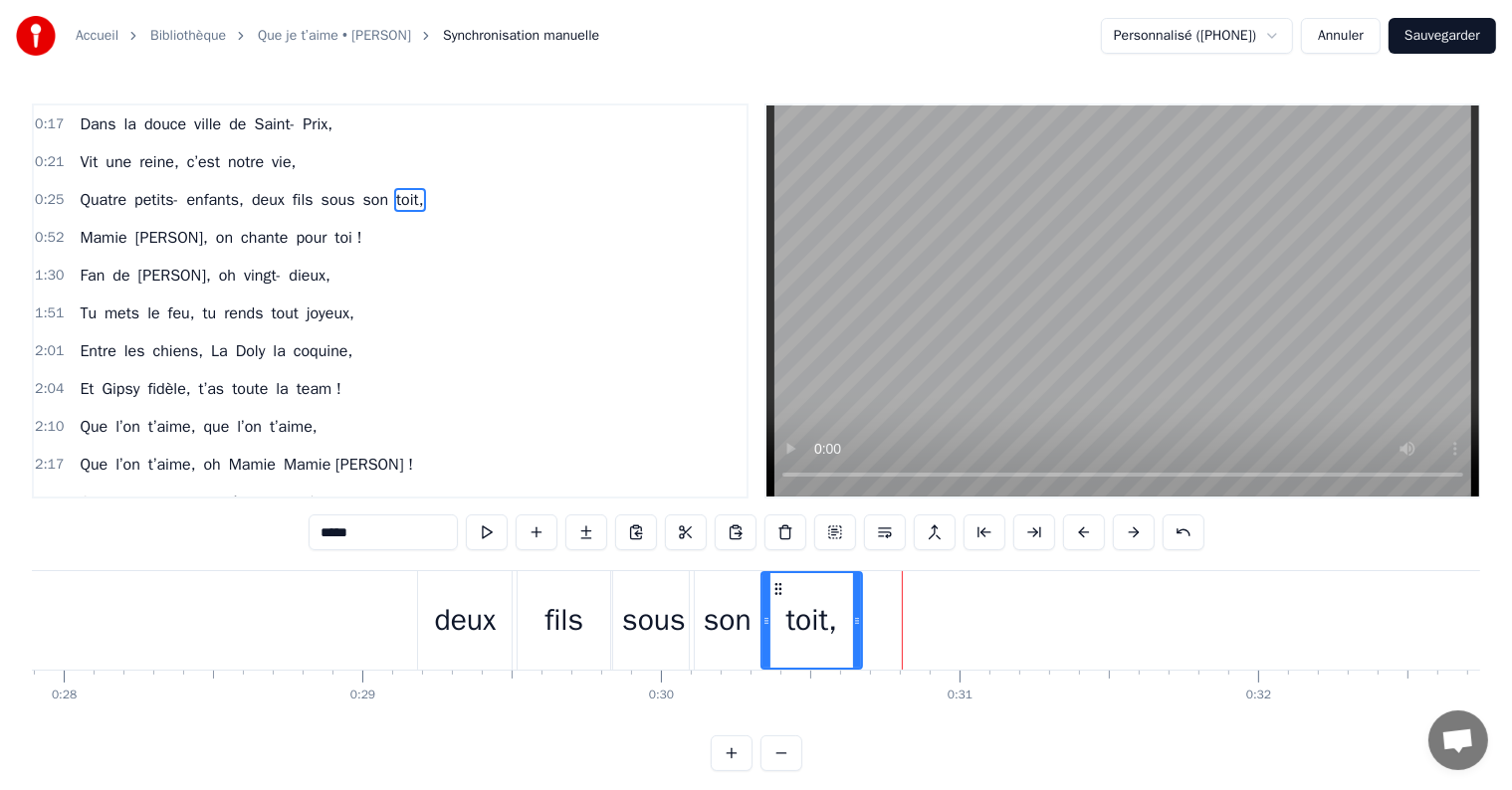 drag, startPoint x: 904, startPoint y: 593, endPoint x: 857, endPoint y: 594, distance: 47.010637 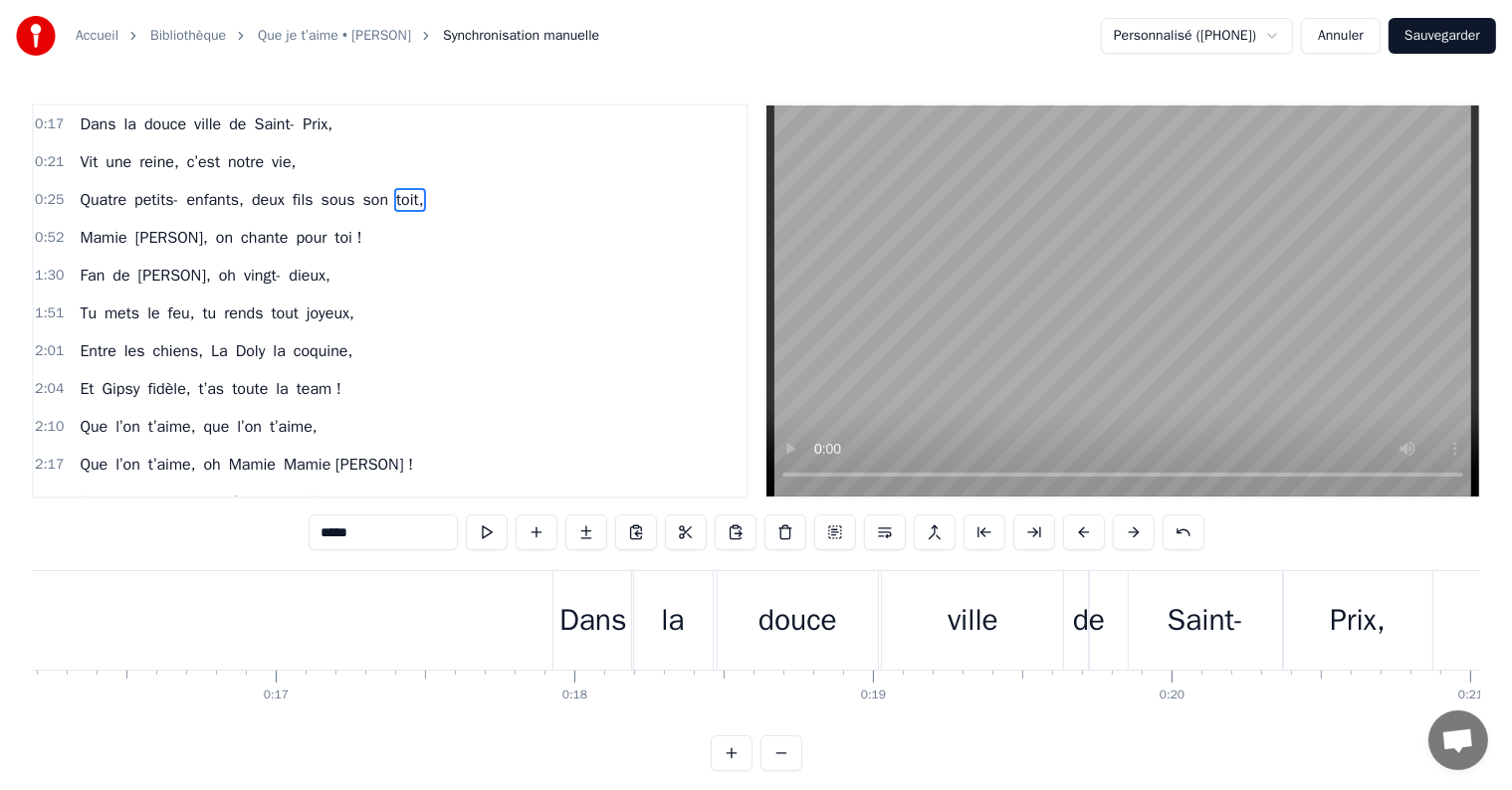 scroll, scrollTop: 0, scrollLeft: 4763, axis: horizontal 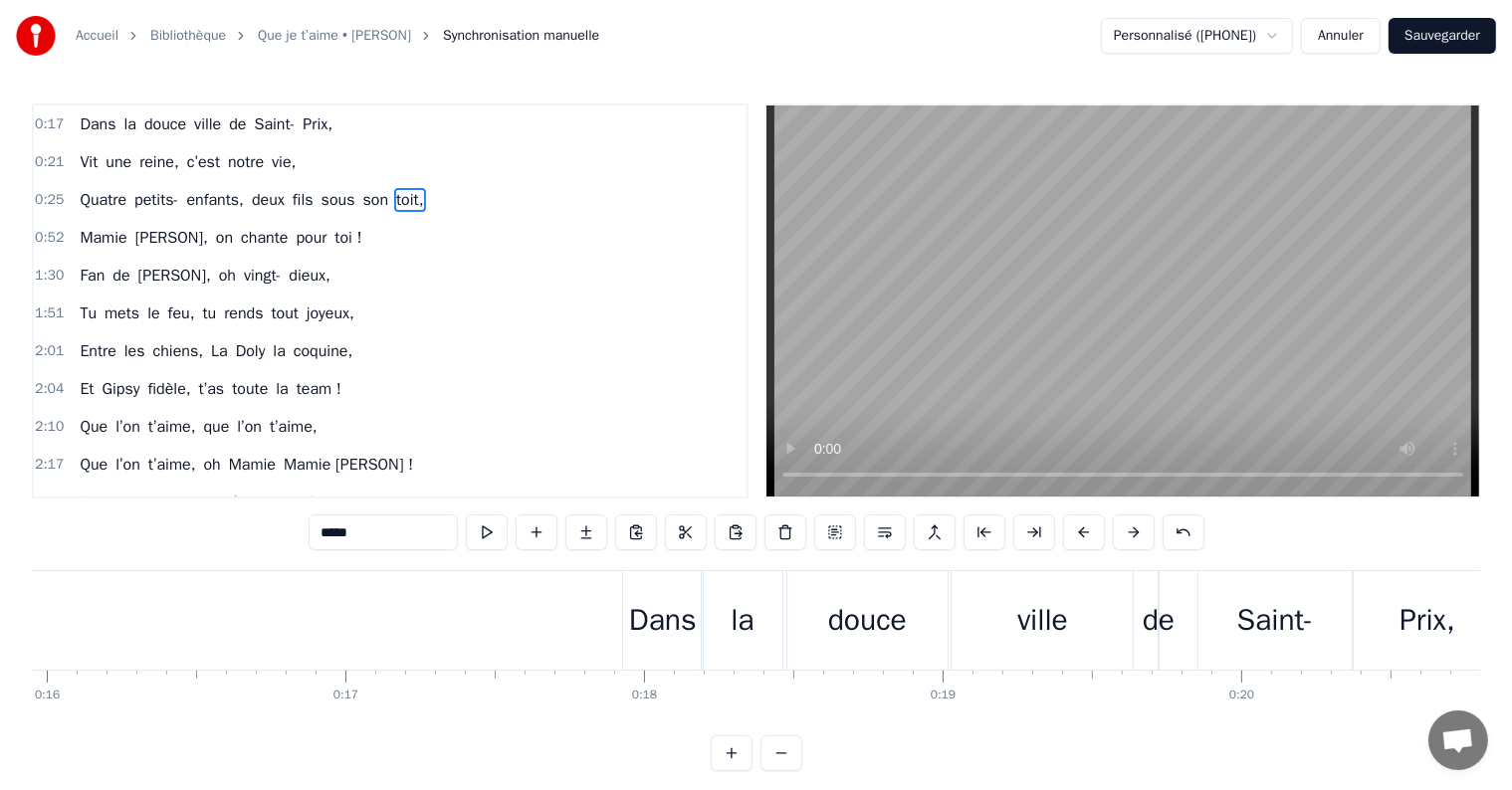 click at bounding box center (26156, 620) 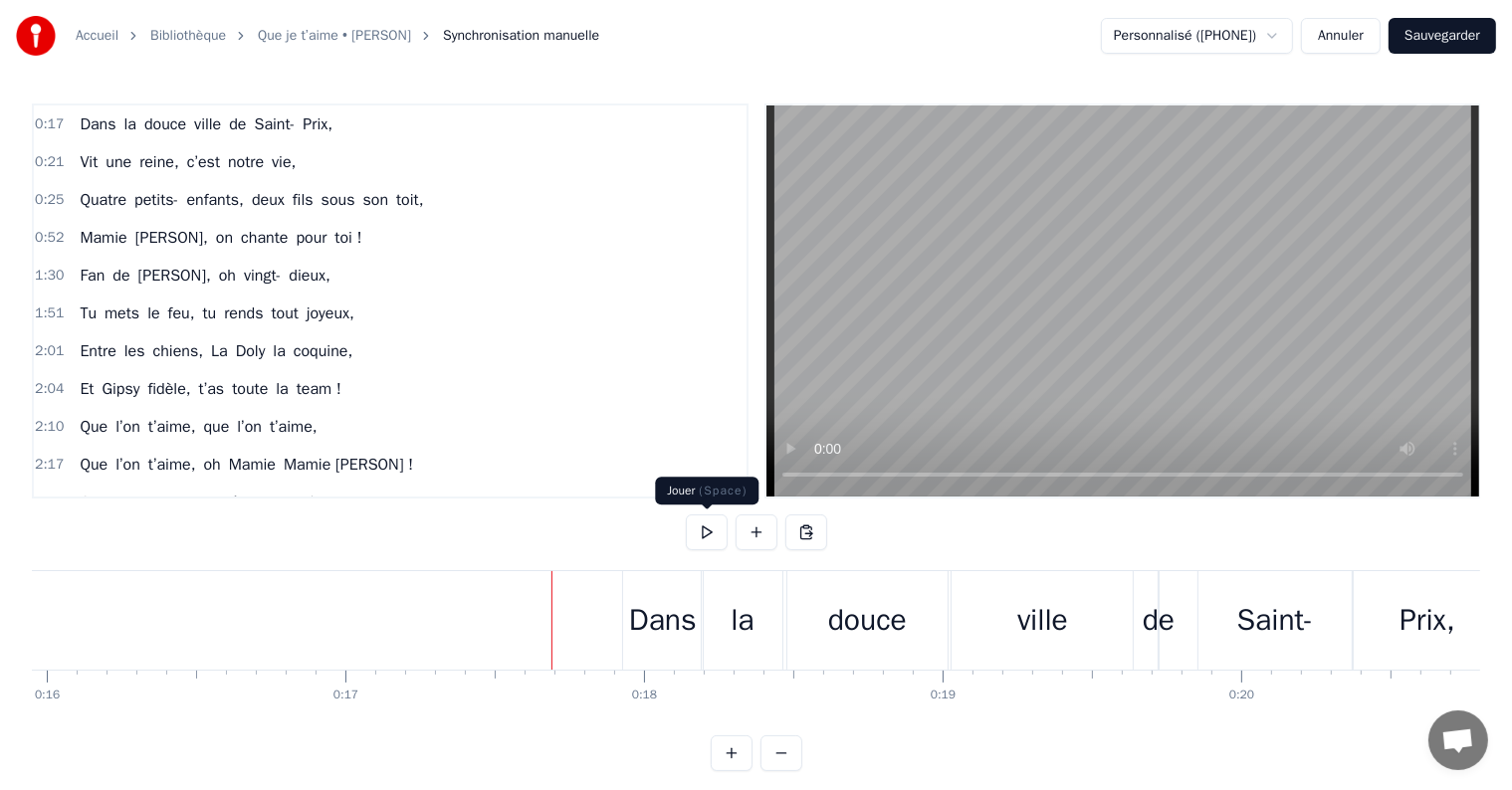 click at bounding box center [707, 532] 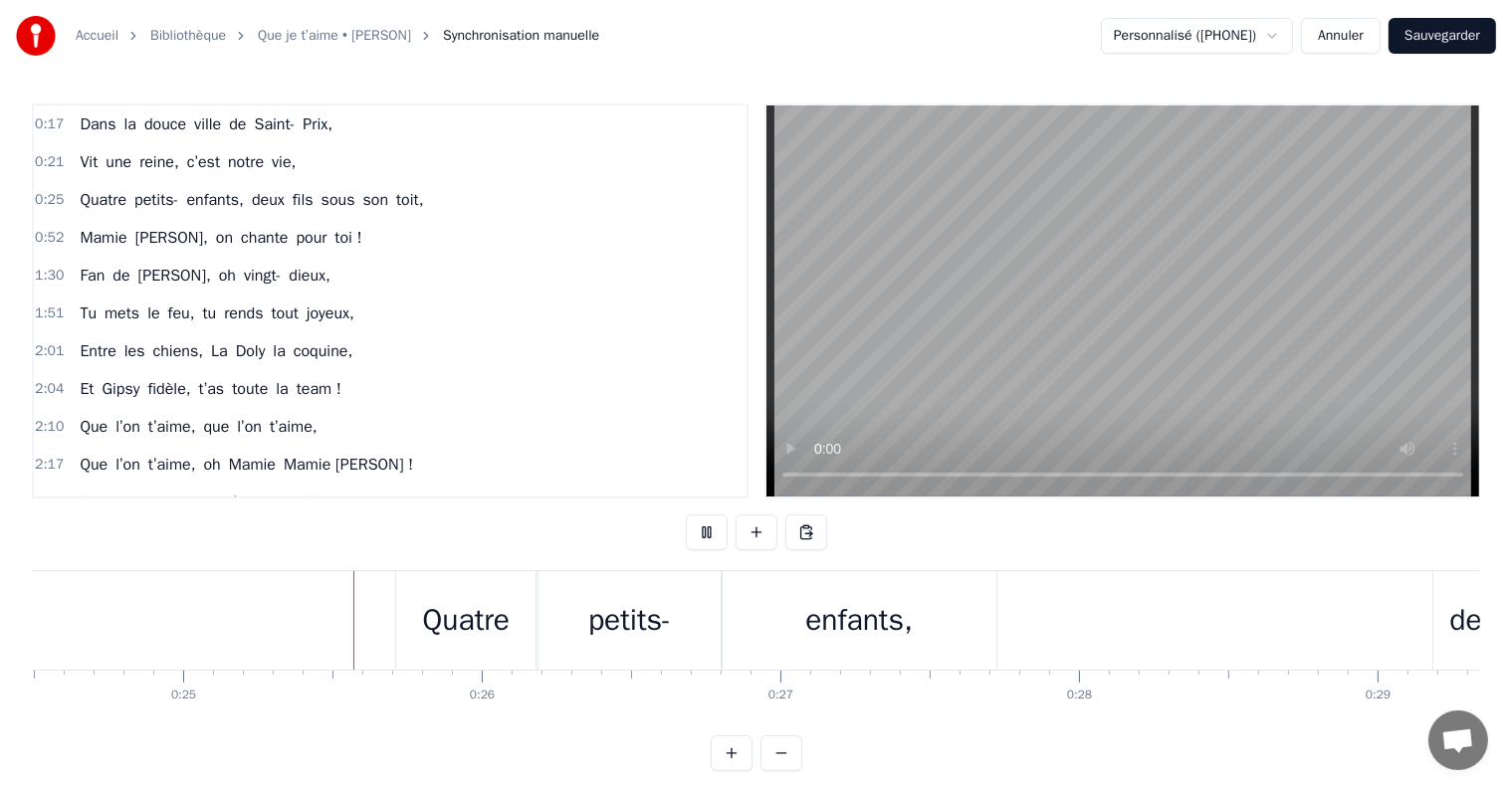scroll, scrollTop: 0, scrollLeft: 7321, axis: horizontal 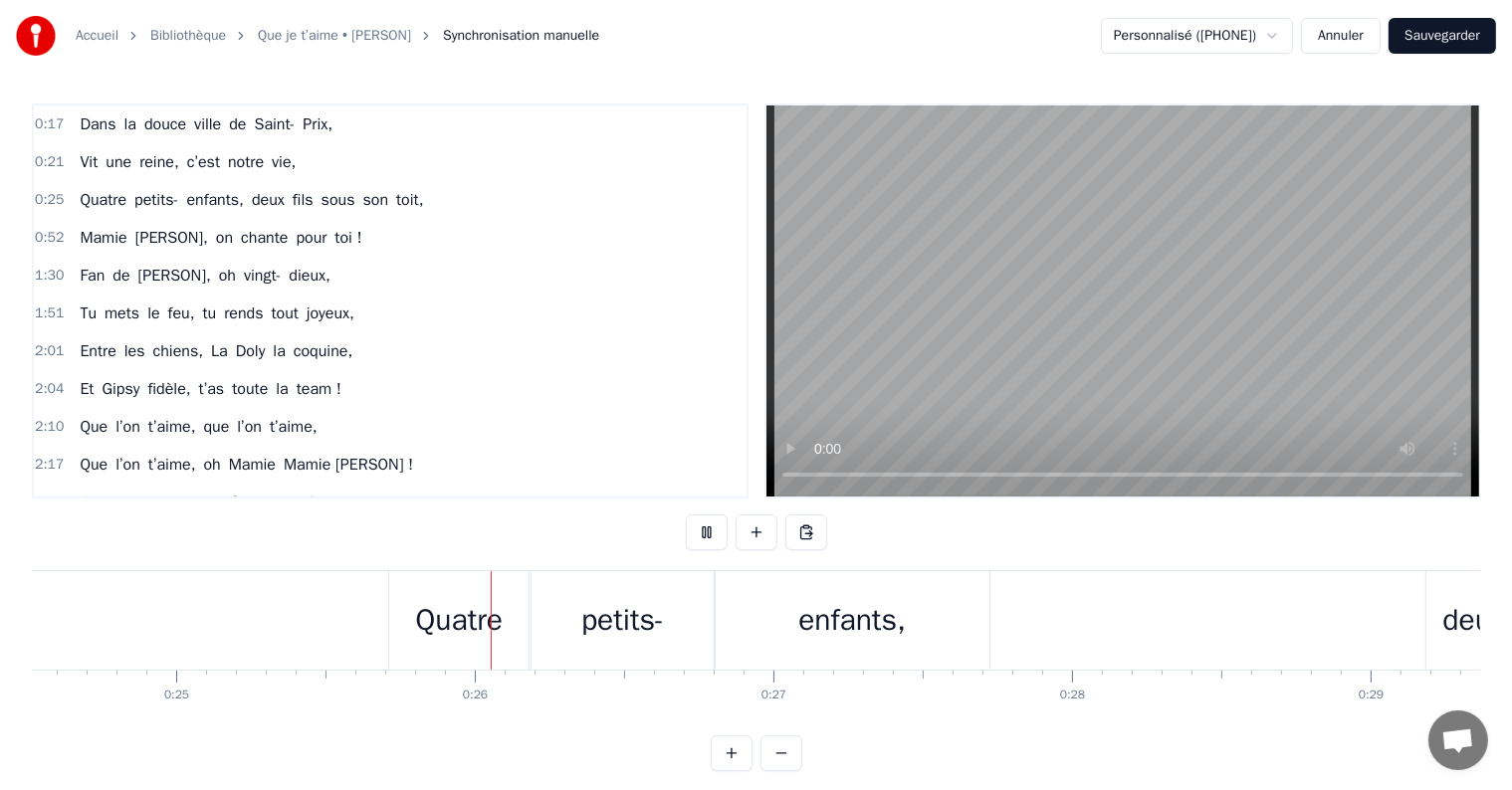 click at bounding box center [707, 532] 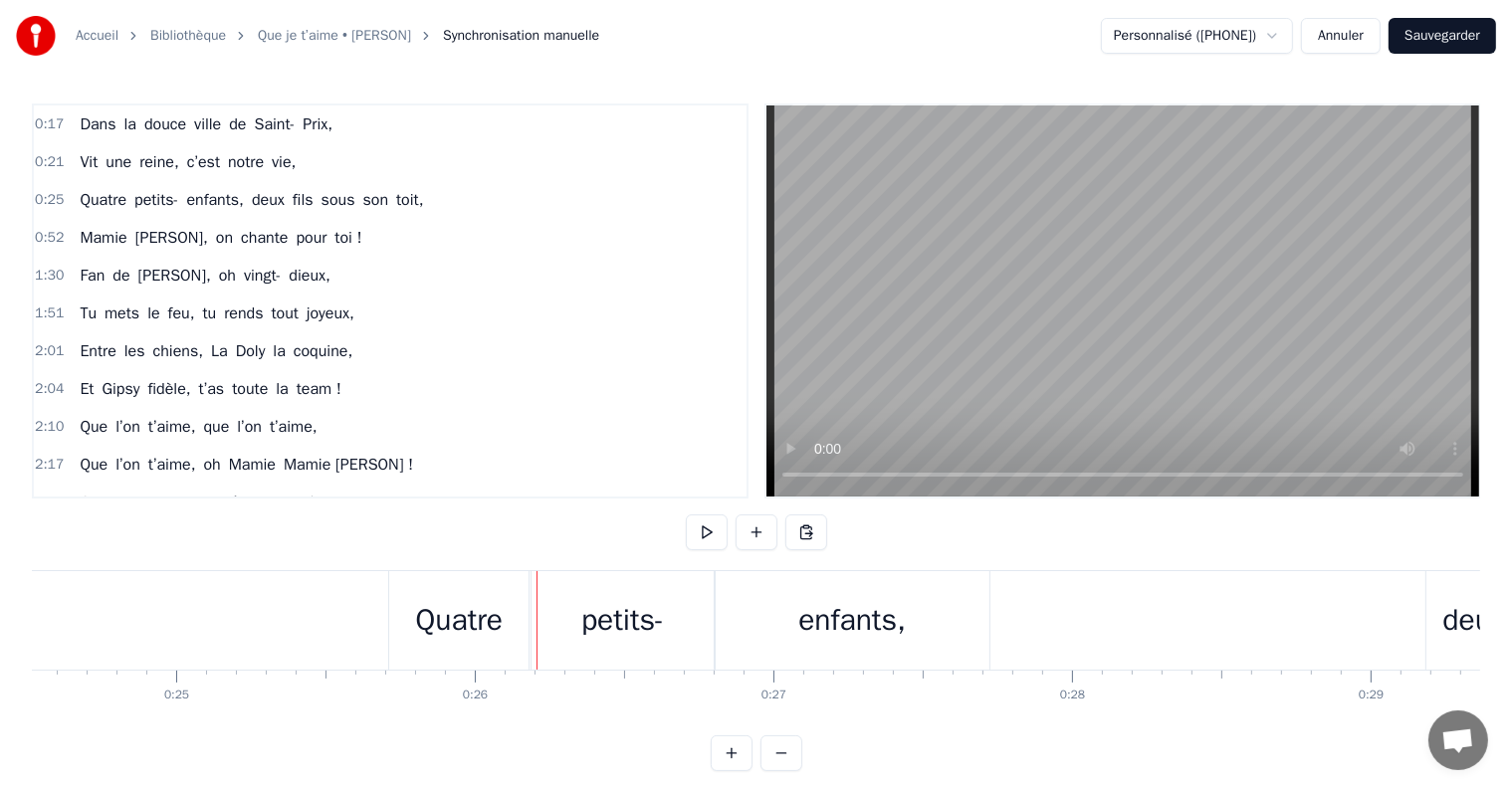 click on "Quatre" at bounding box center (459, 620) 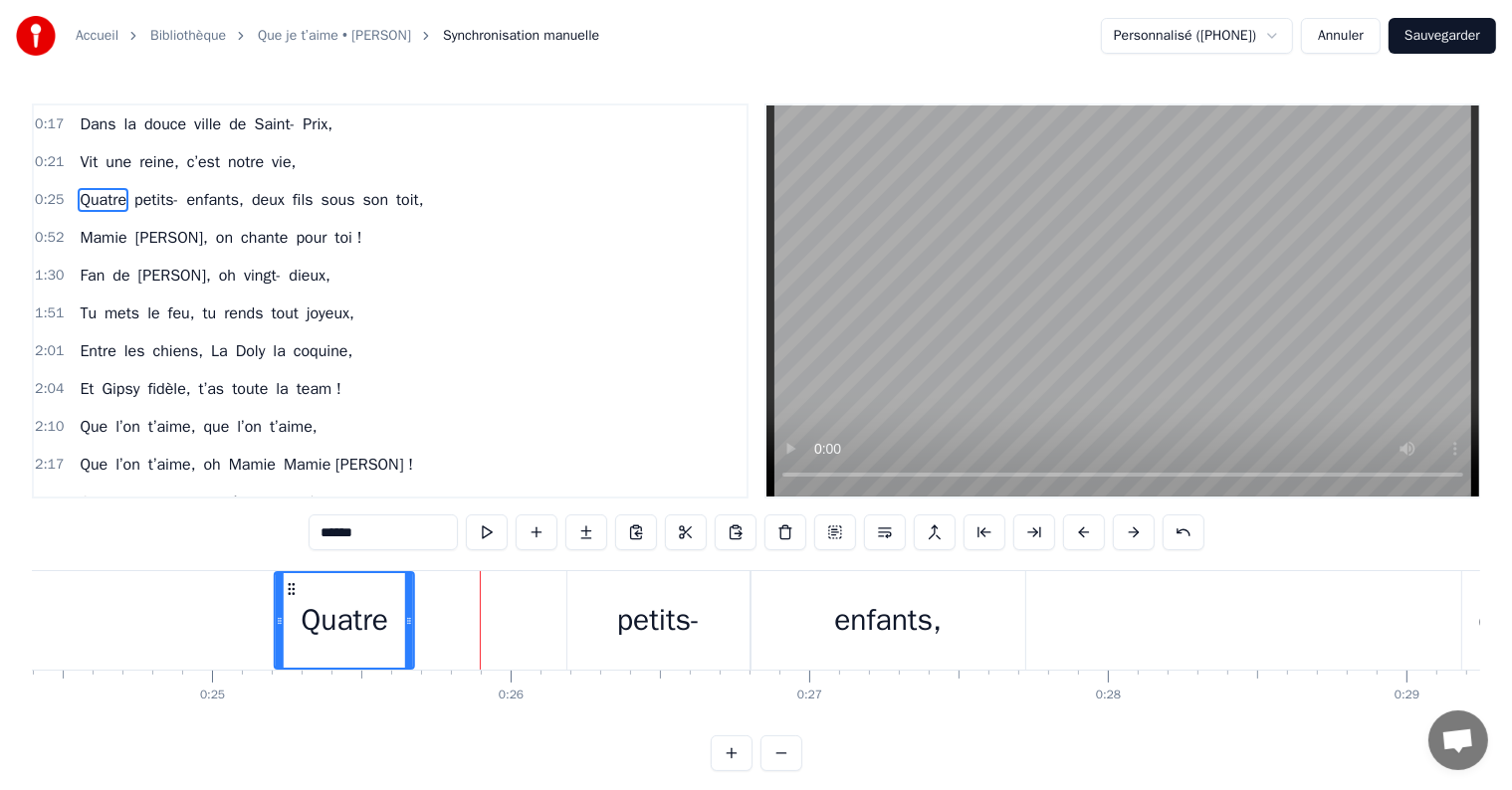 drag, startPoint x: 402, startPoint y: 590, endPoint x: 298, endPoint y: 593, distance: 104.04326 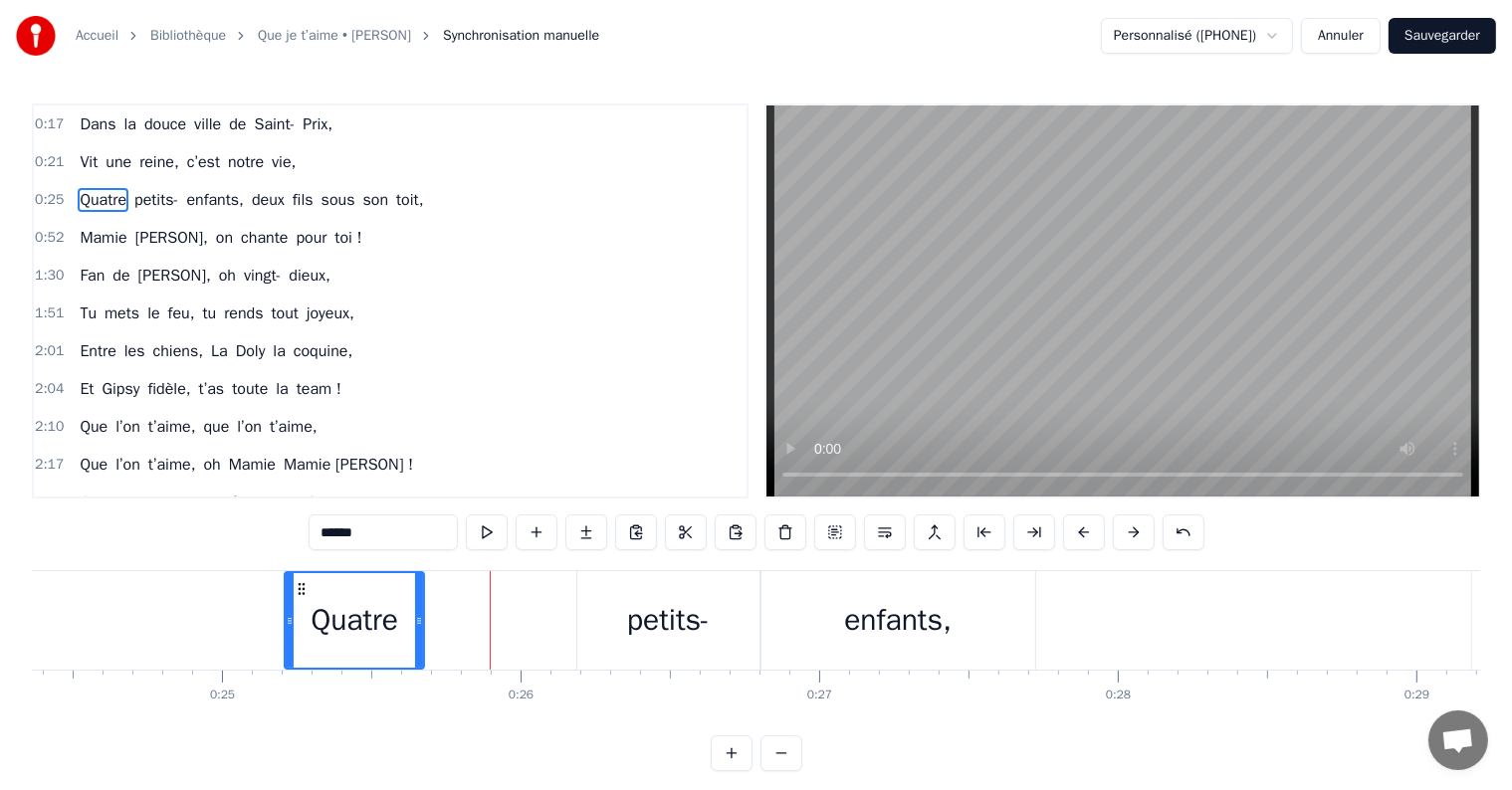 click on "petits-" at bounding box center (668, 620) 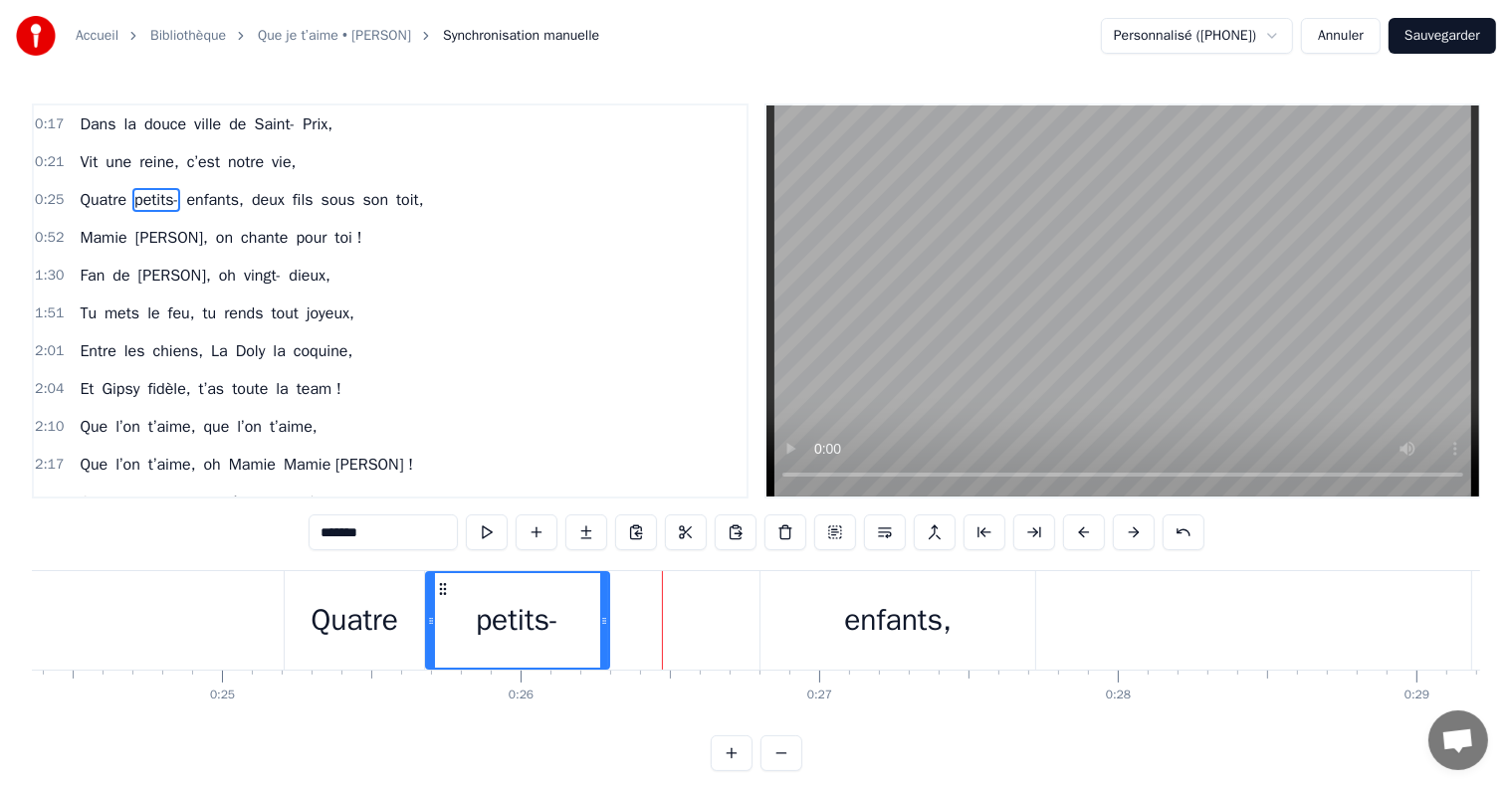 drag, startPoint x: 597, startPoint y: 582, endPoint x: 446, endPoint y: 585, distance: 151.0298 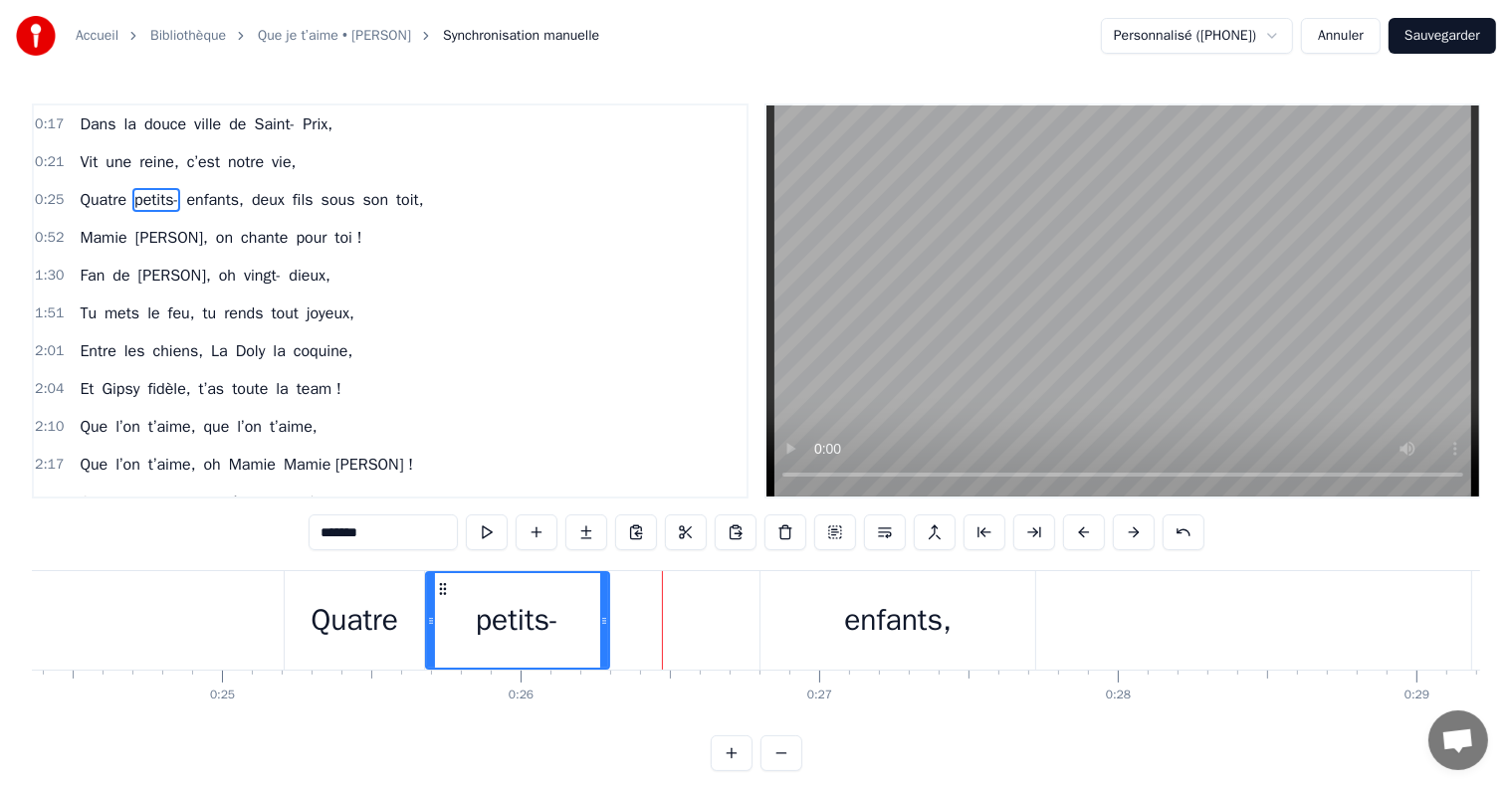 click on "enfants," at bounding box center (898, 620) 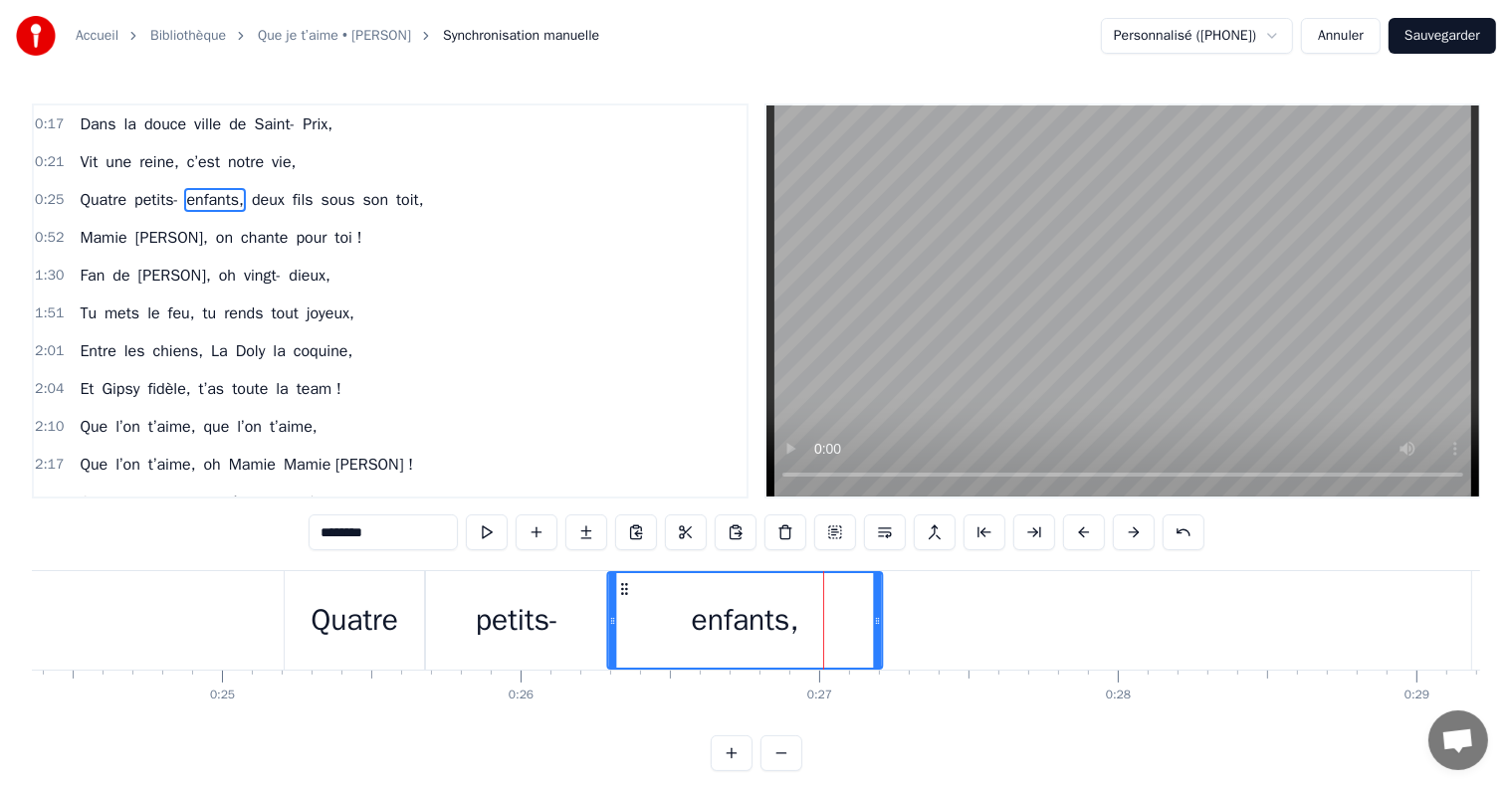 drag, startPoint x: 773, startPoint y: 591, endPoint x: 620, endPoint y: 588, distance: 153.02941 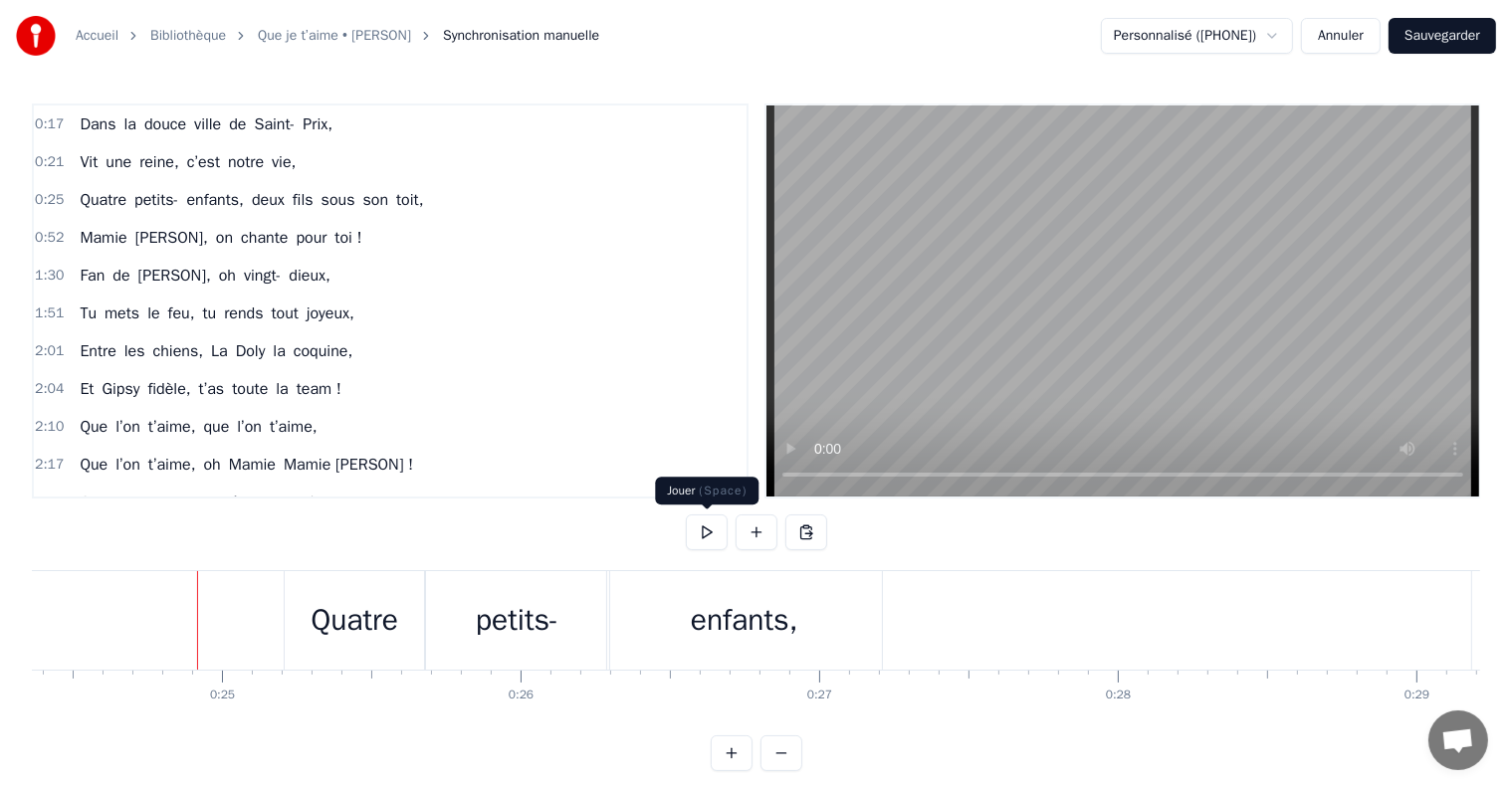 click at bounding box center [707, 532] 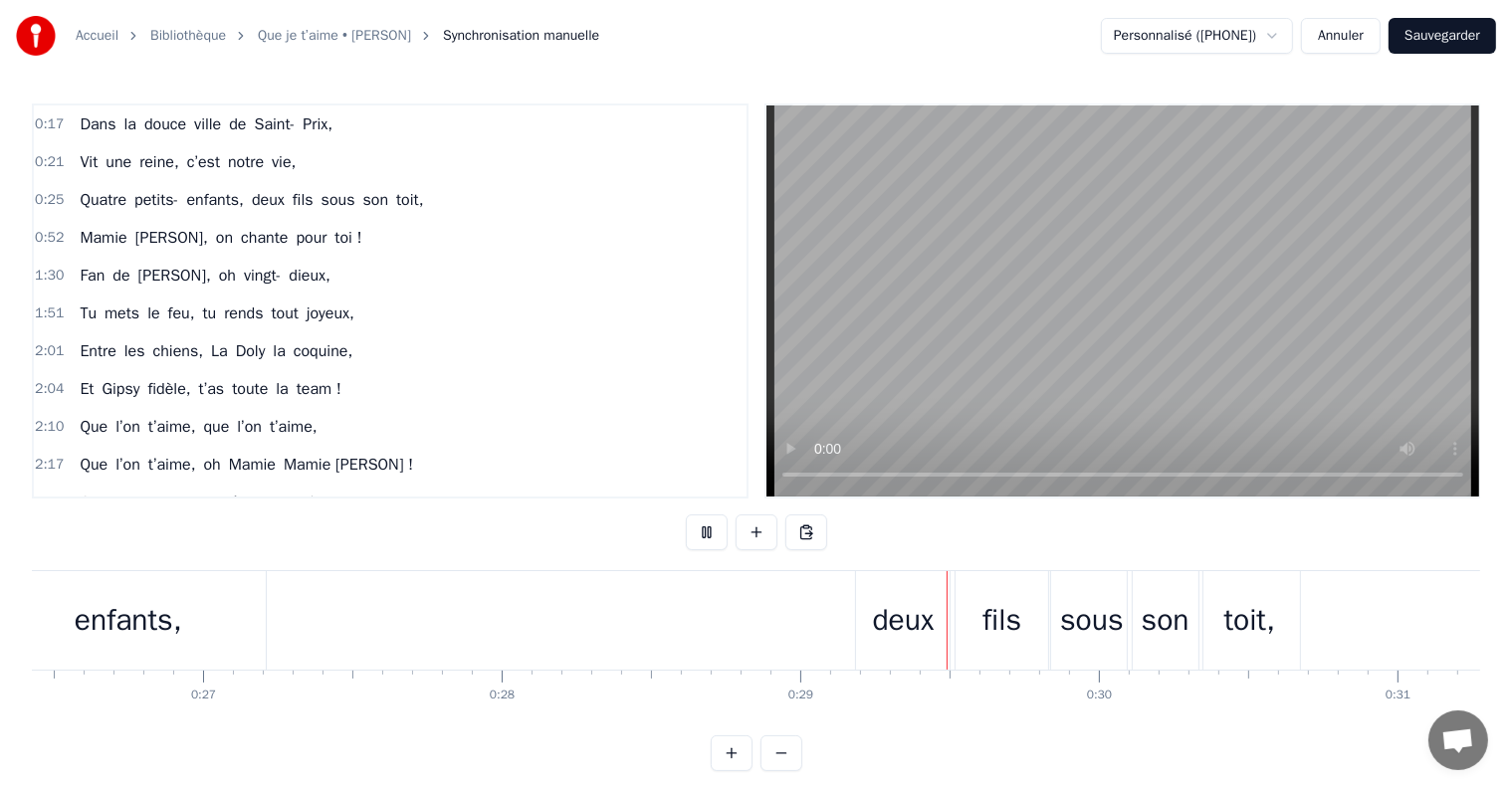 click at bounding box center (707, 532) 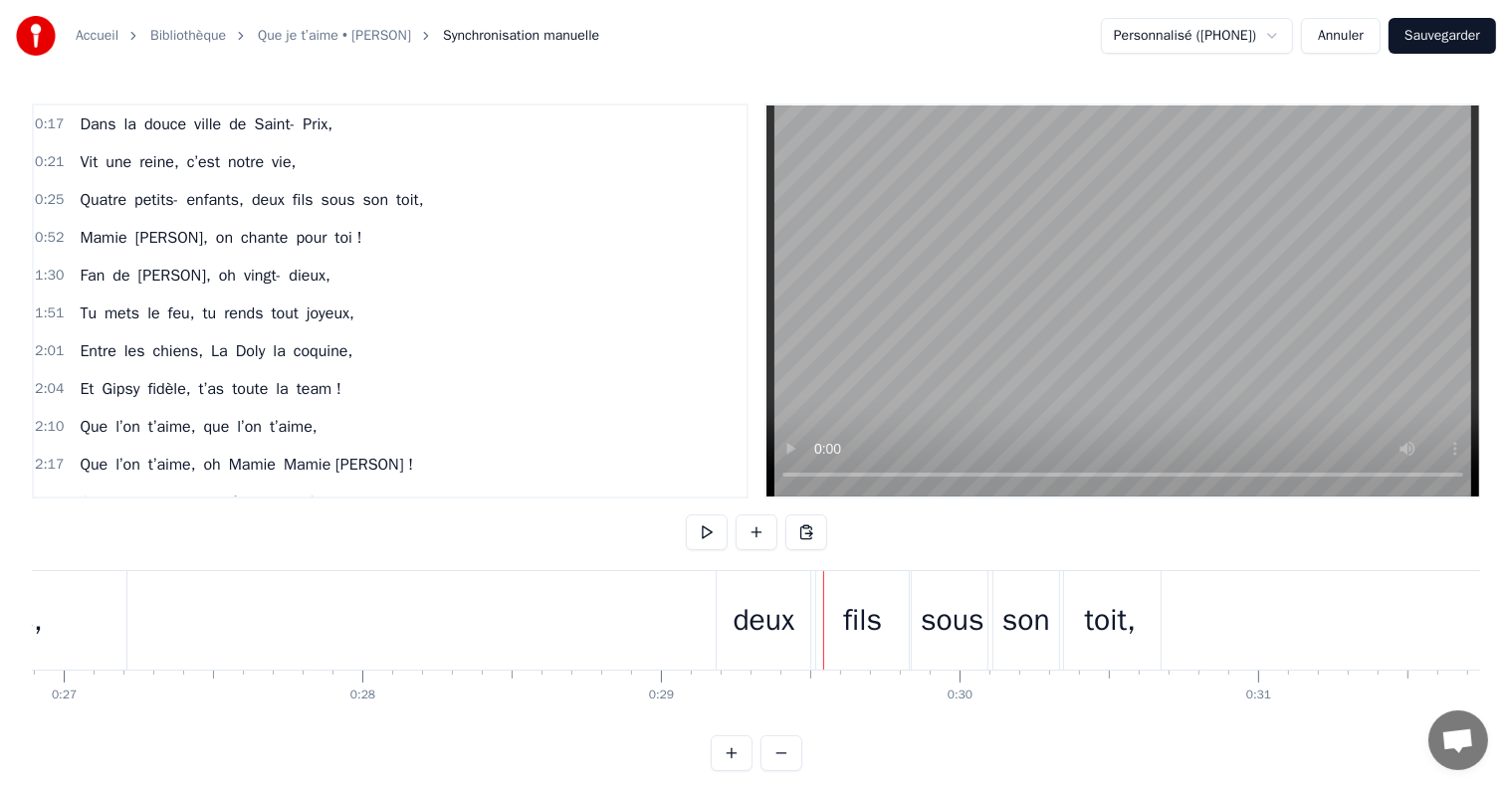 scroll, scrollTop: 0, scrollLeft: 7823, axis: horizontal 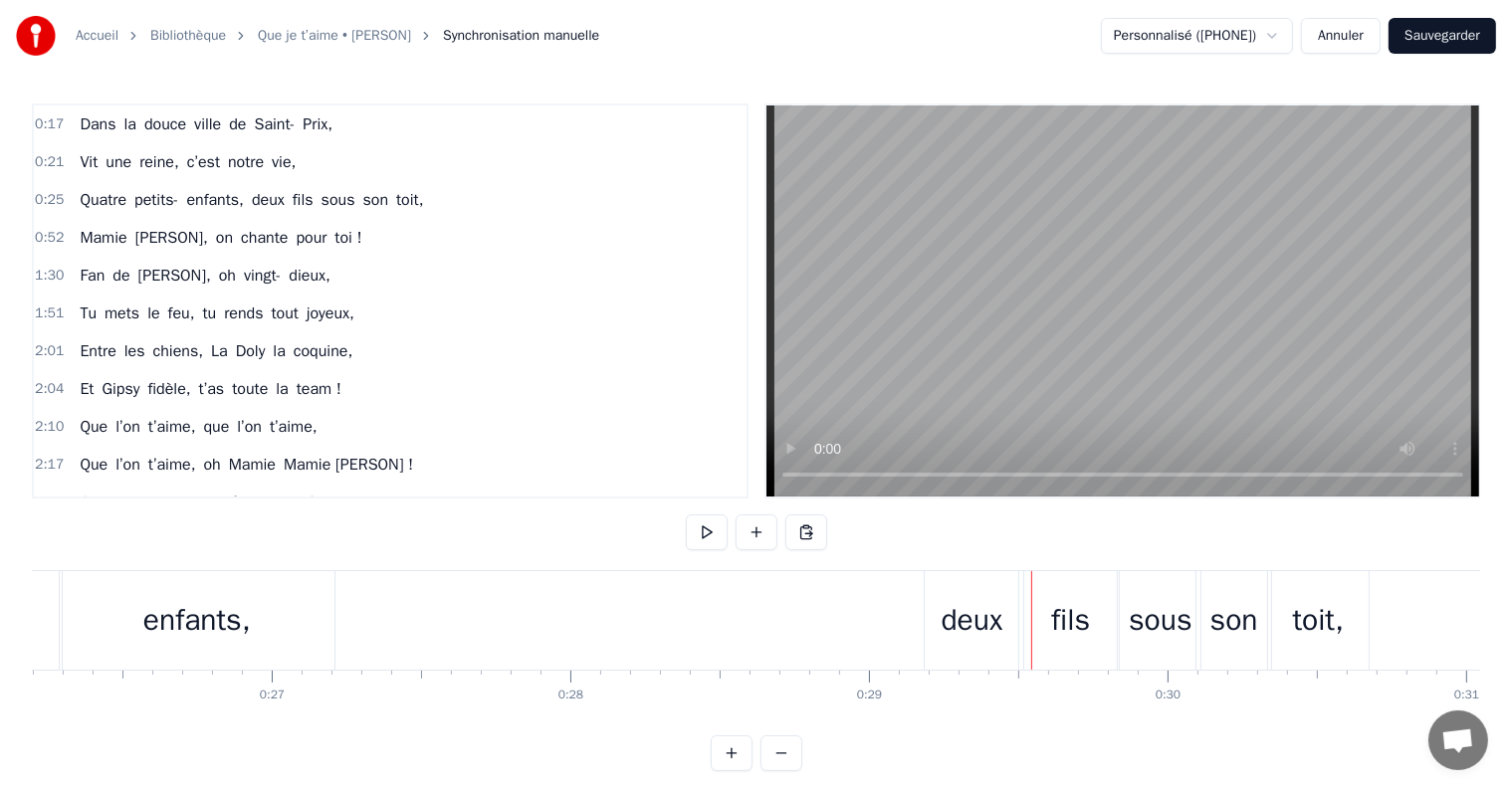click on "deux" at bounding box center (972, 620) 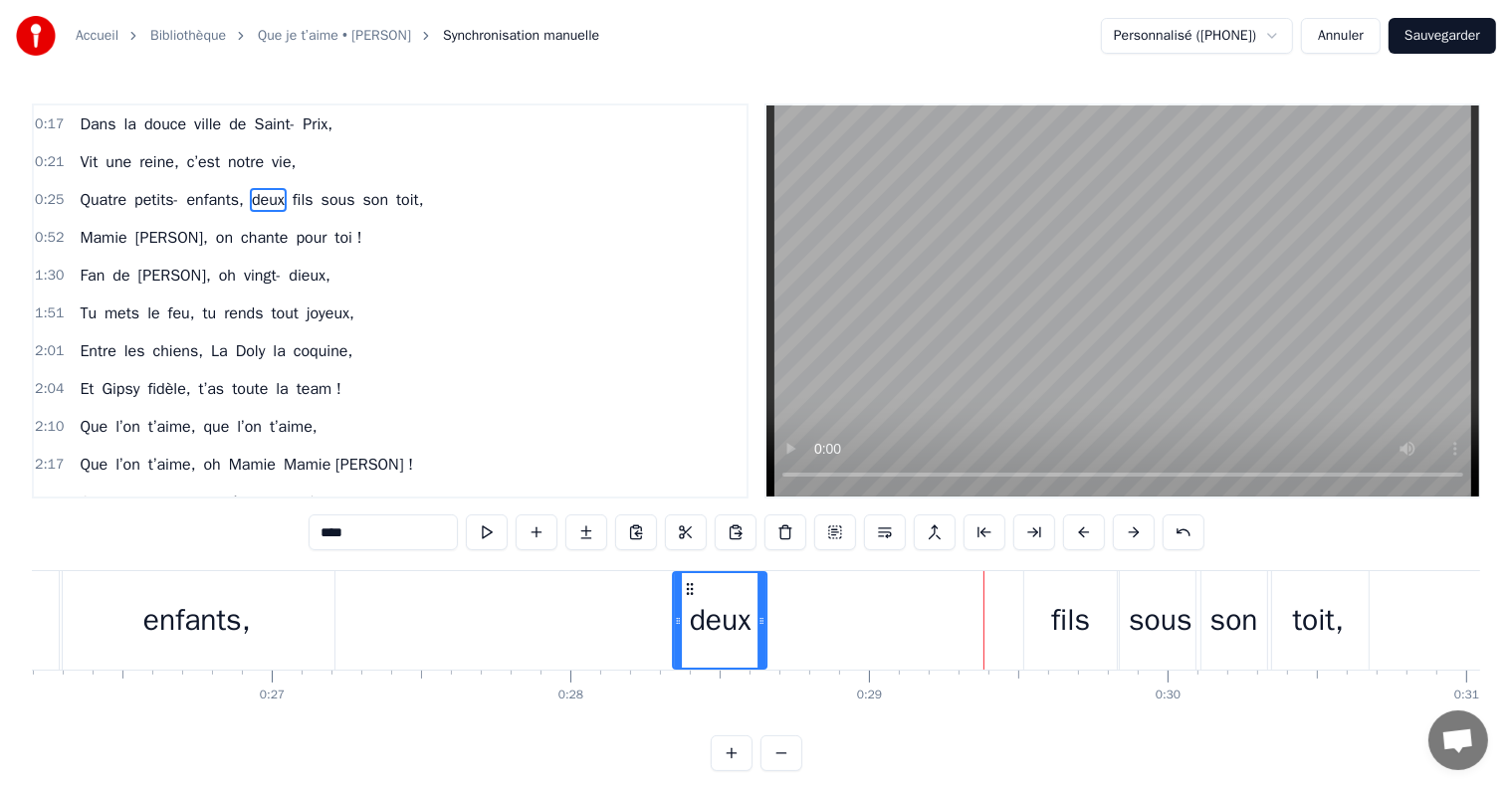 drag, startPoint x: 936, startPoint y: 589, endPoint x: 684, endPoint y: 608, distance: 252.71525 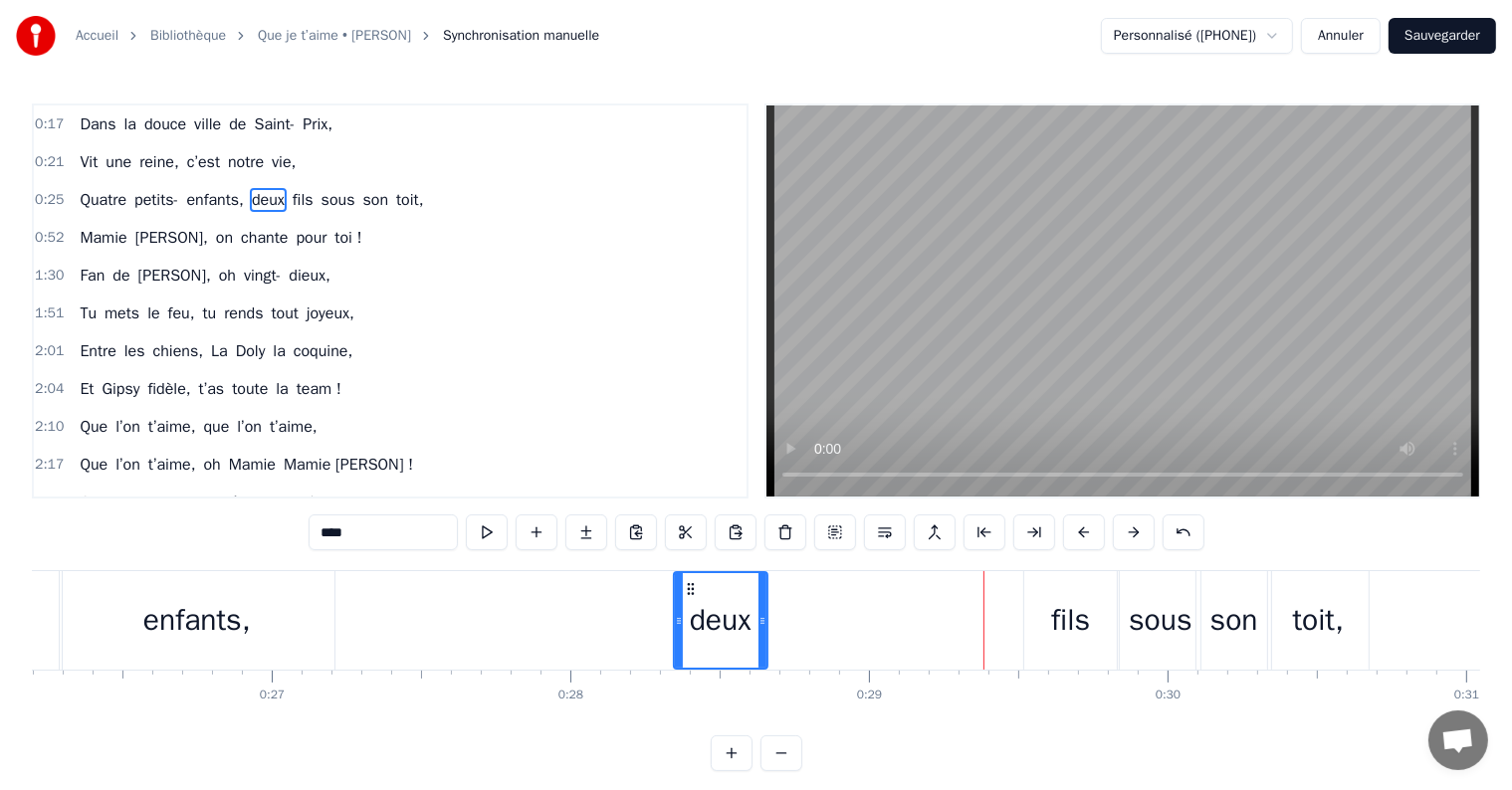 click on "fils" at bounding box center [1070, 620] 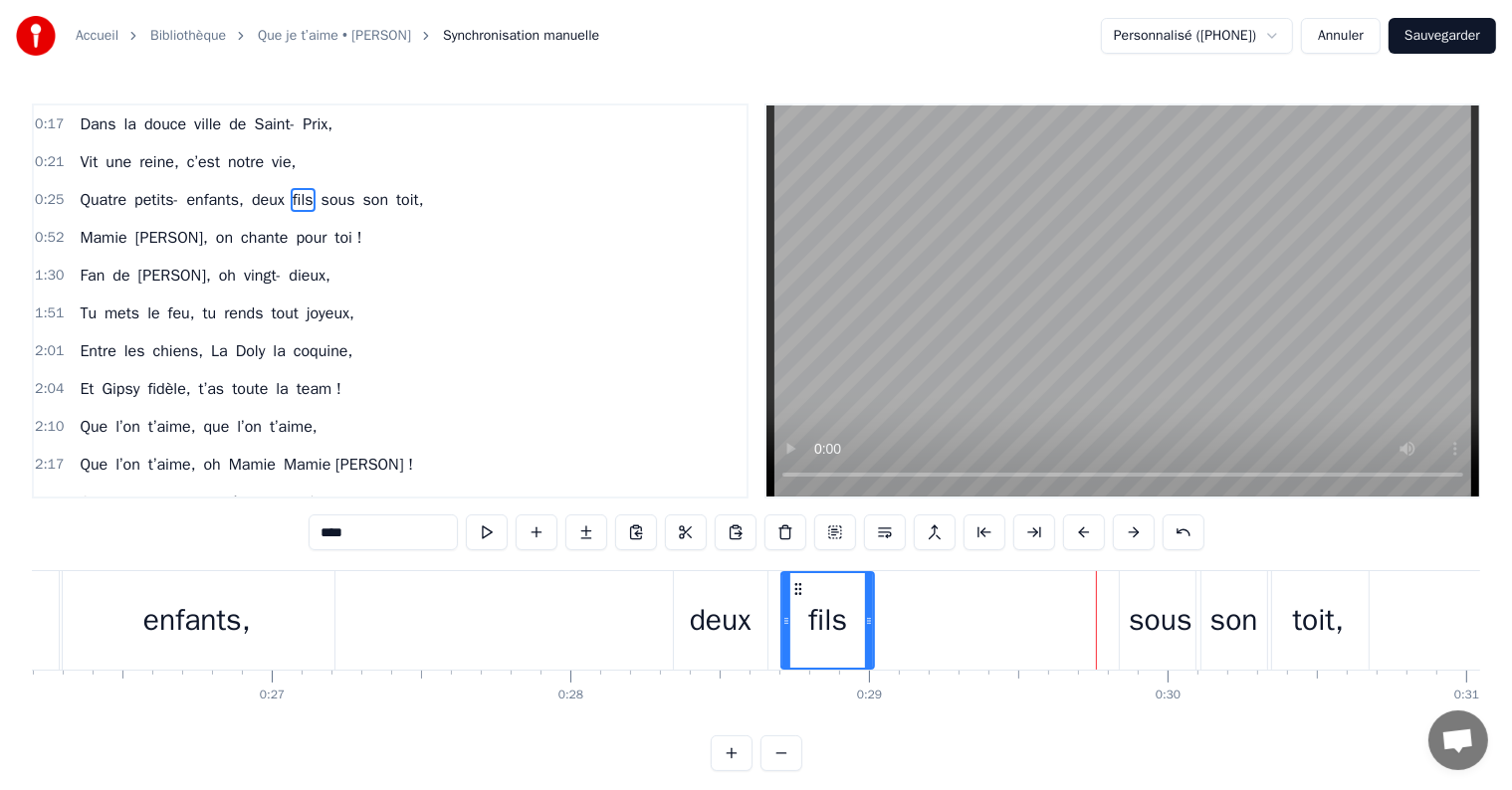 drag, startPoint x: 1035, startPoint y: 589, endPoint x: 784, endPoint y: 589, distance: 251 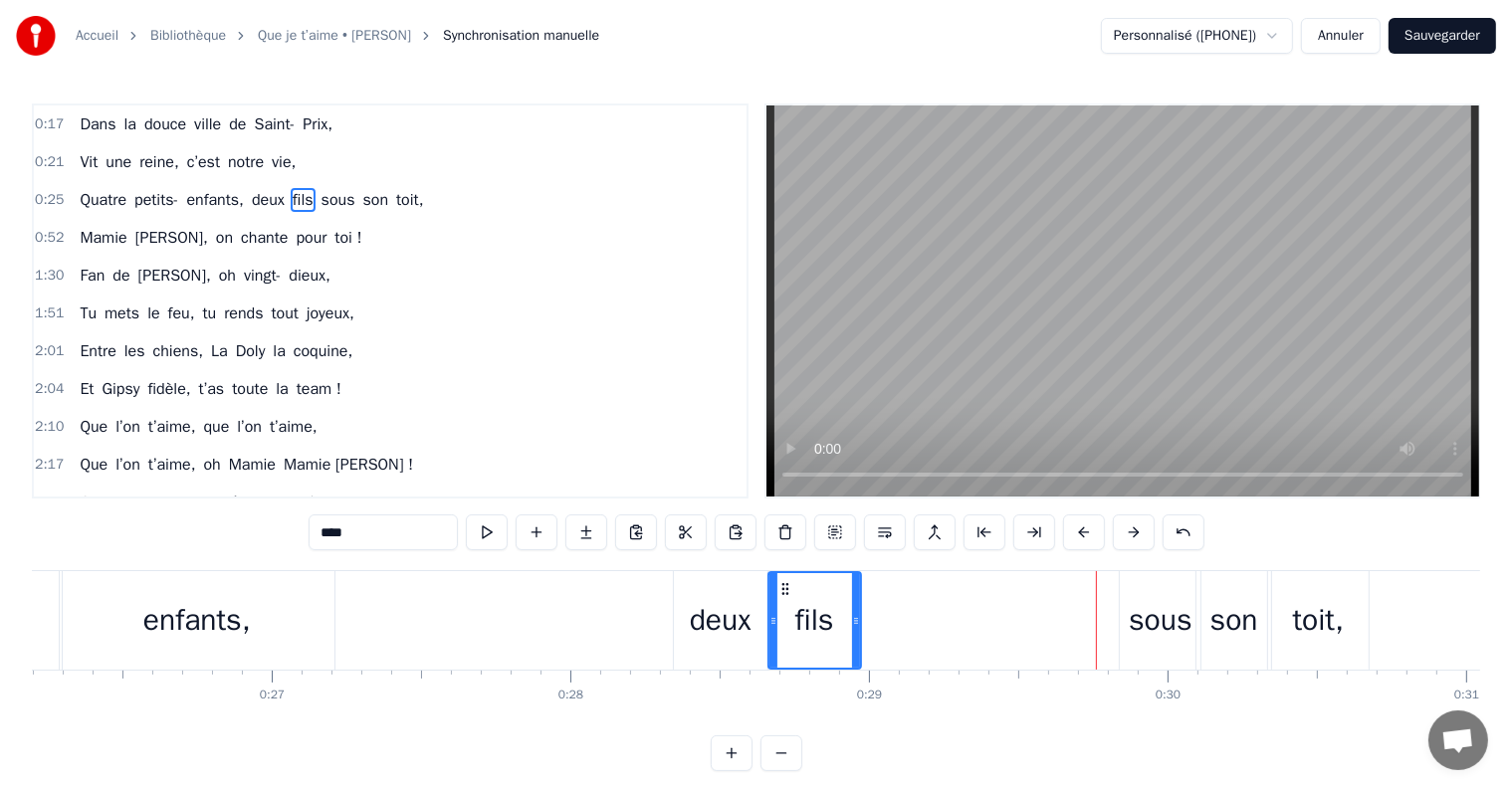 drag, startPoint x: 1187, startPoint y: 590, endPoint x: 1148, endPoint y: 589, distance: 39.012818 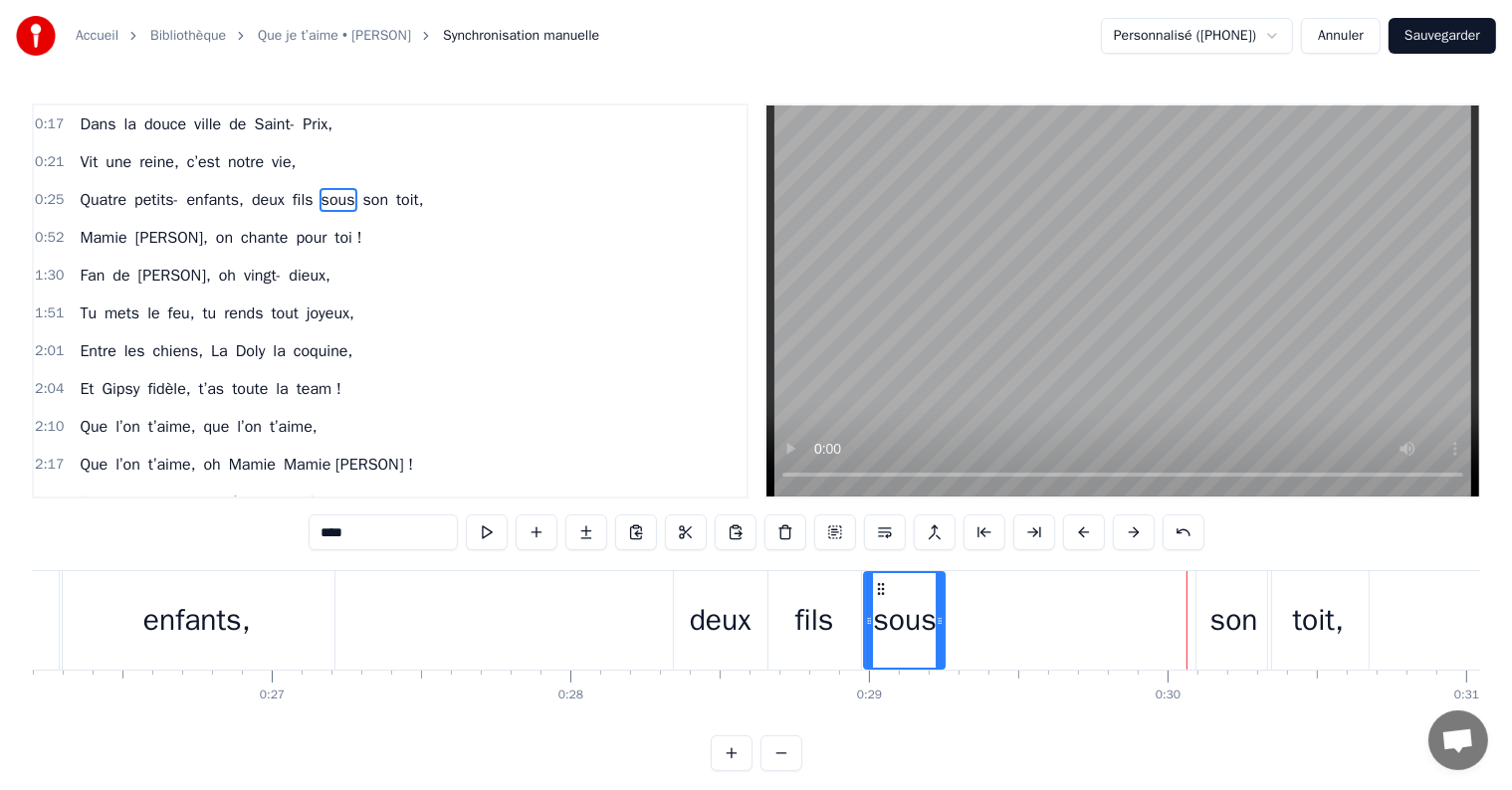drag, startPoint x: 1132, startPoint y: 586, endPoint x: 876, endPoint y: 595, distance: 256.15815 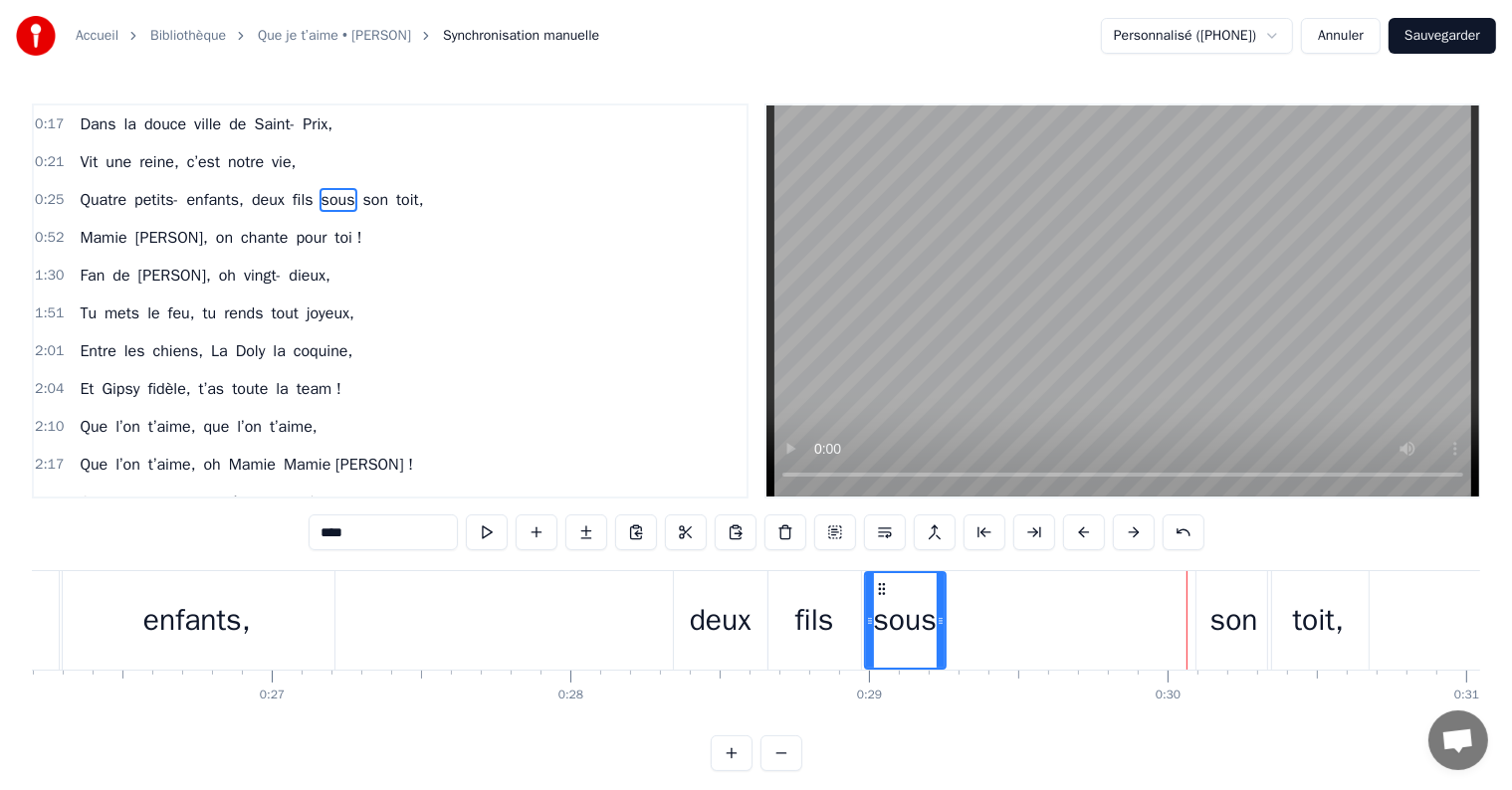 click on "son" at bounding box center [1234, 620] 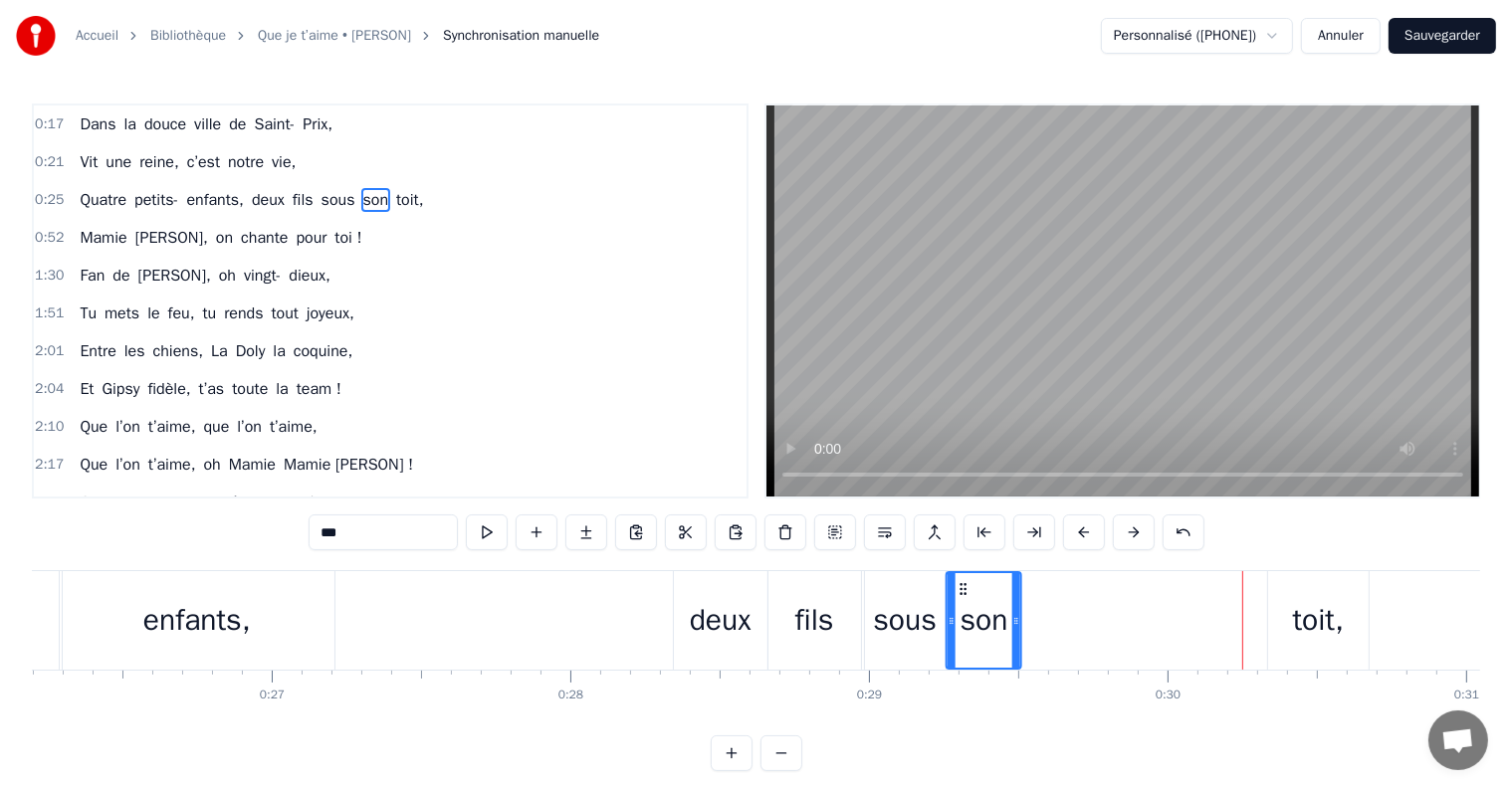 drag, startPoint x: 1215, startPoint y: 591, endPoint x: 966, endPoint y: 587, distance: 249.03213 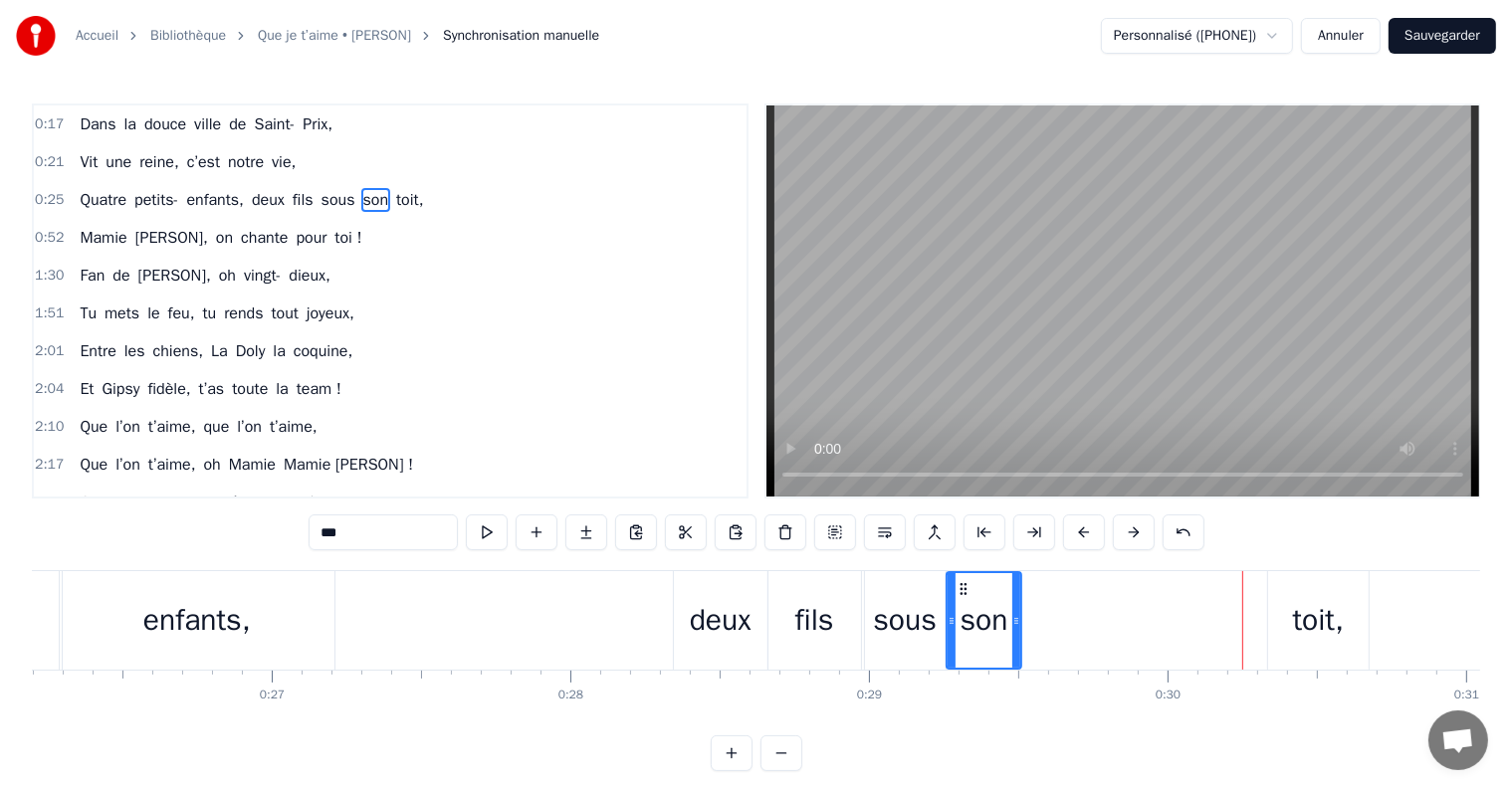 click on "toit," at bounding box center [1319, 620] 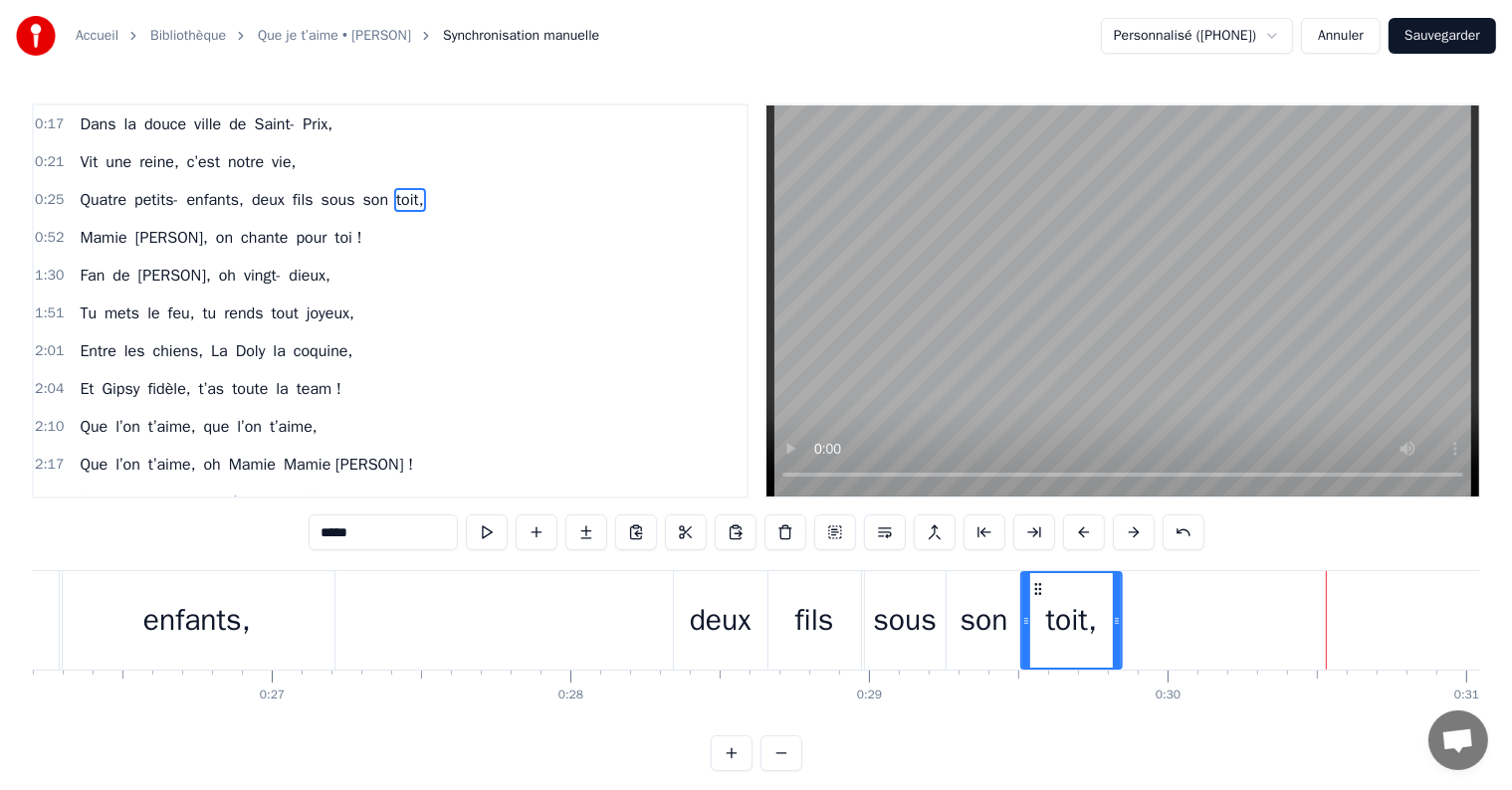 drag, startPoint x: 1274, startPoint y: 592, endPoint x: 1035, endPoint y: 580, distance: 239.30107 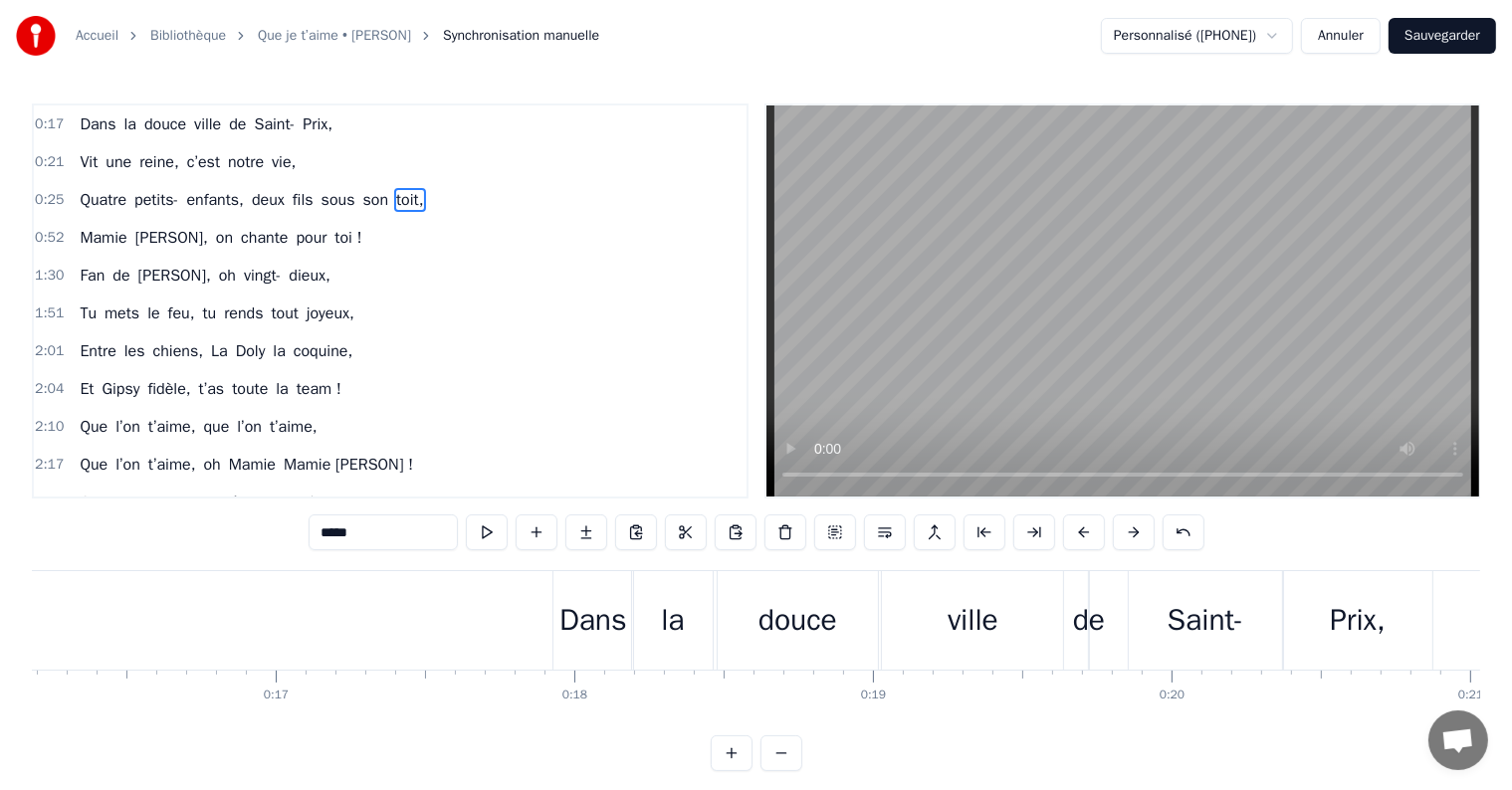 scroll, scrollTop: 0, scrollLeft: 4625, axis: horizontal 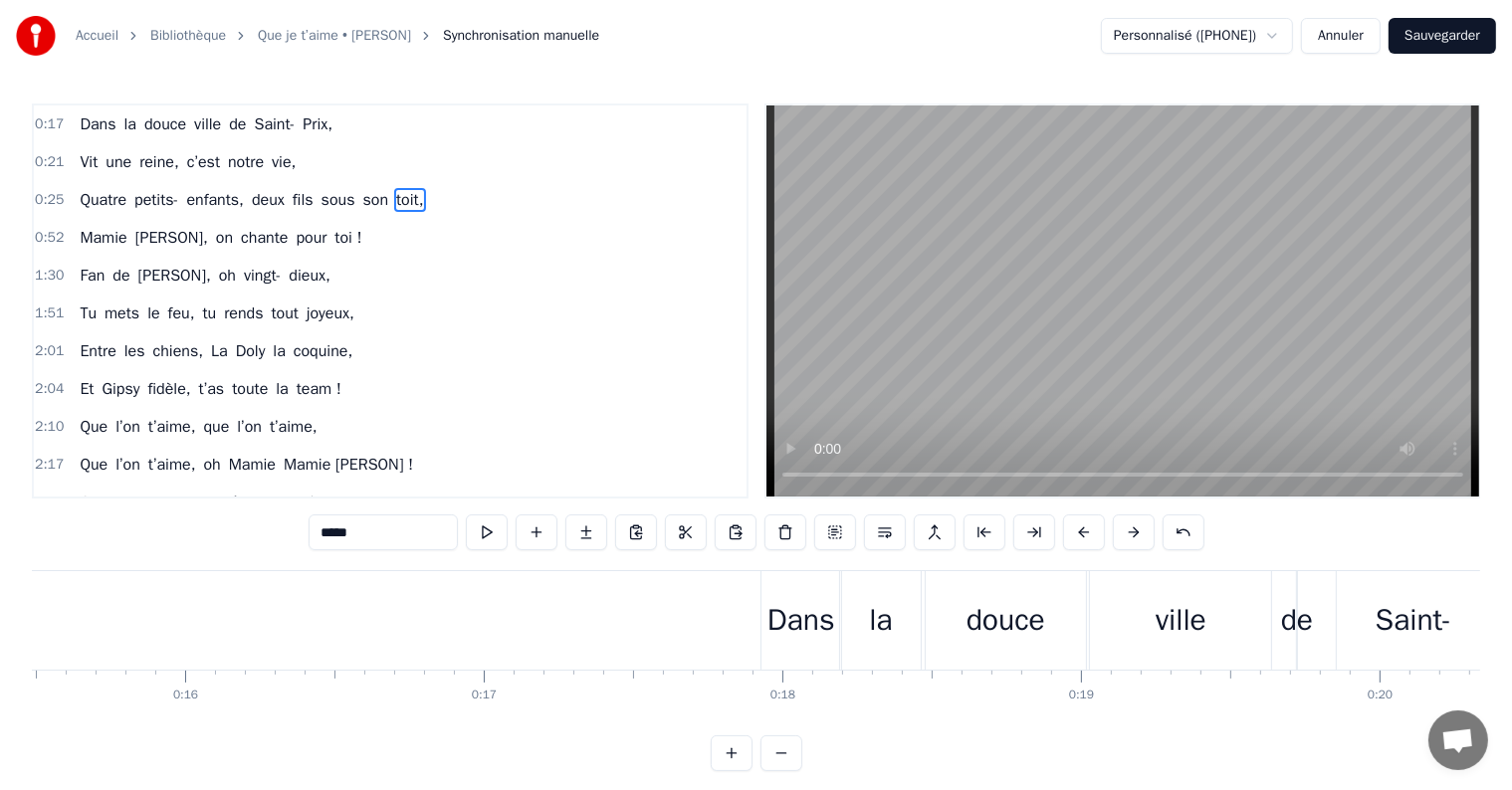 click at bounding box center [26294, 620] 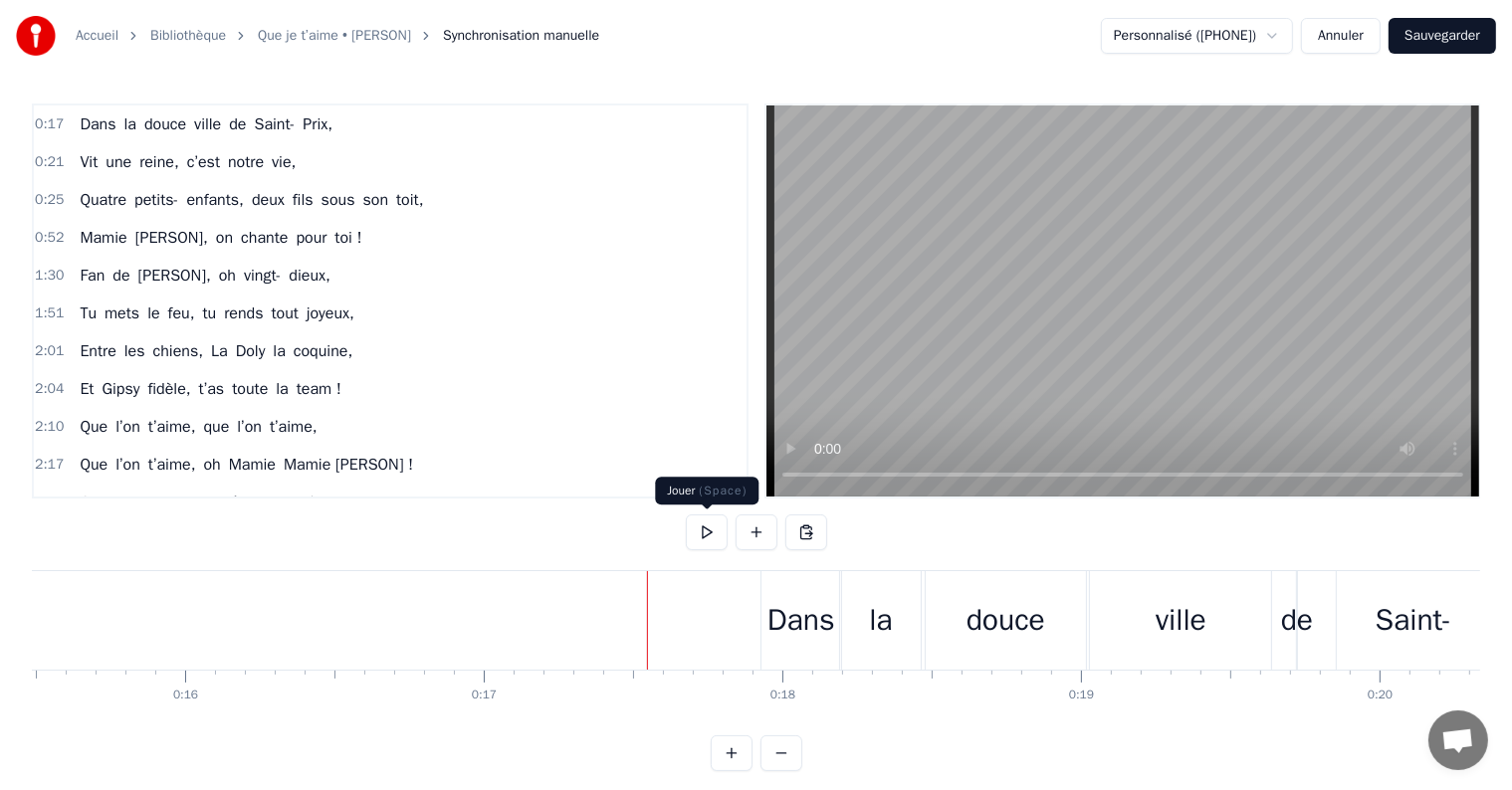 click at bounding box center (707, 532) 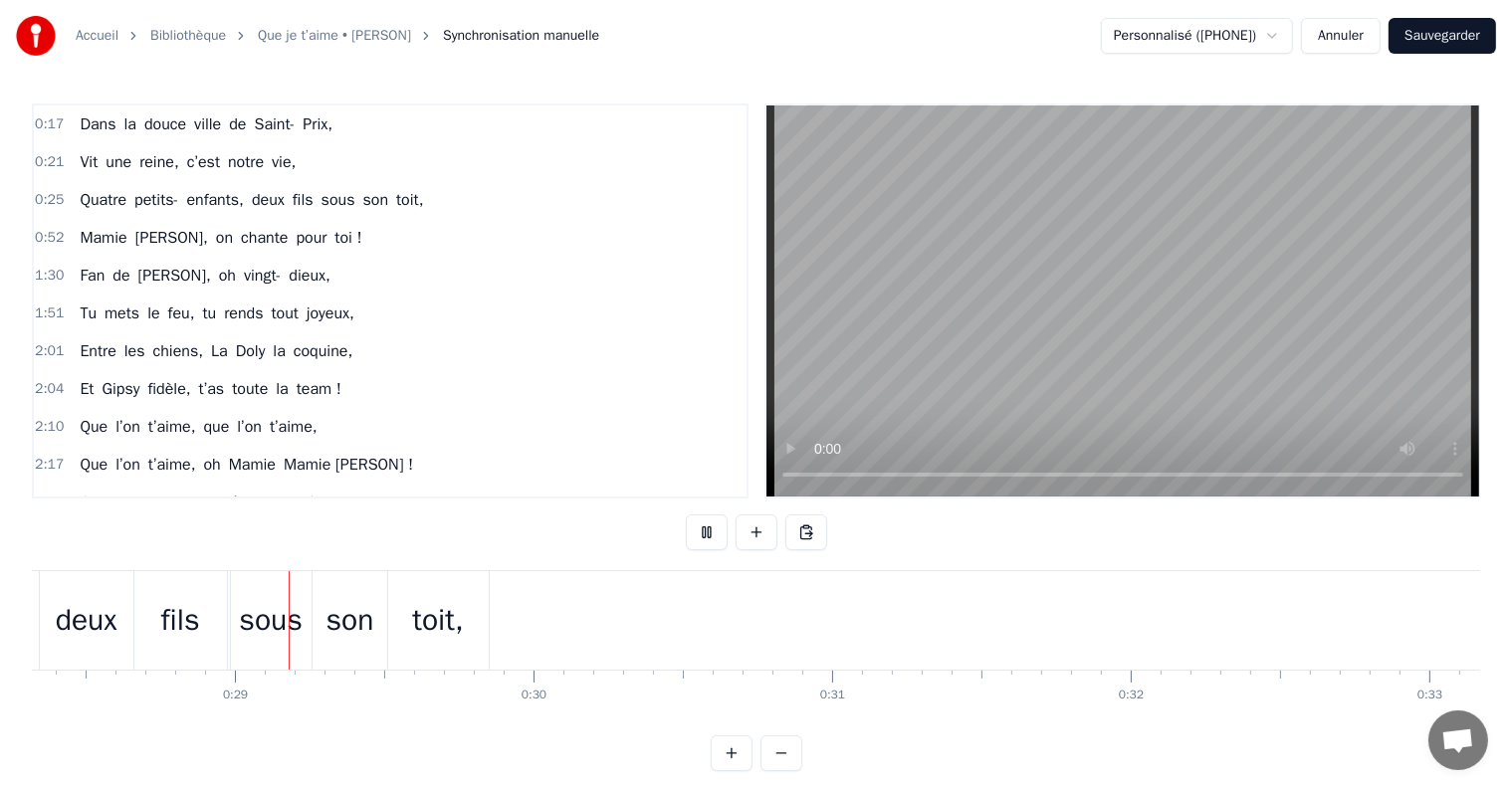 scroll, scrollTop: 0, scrollLeft: 8461, axis: horizontal 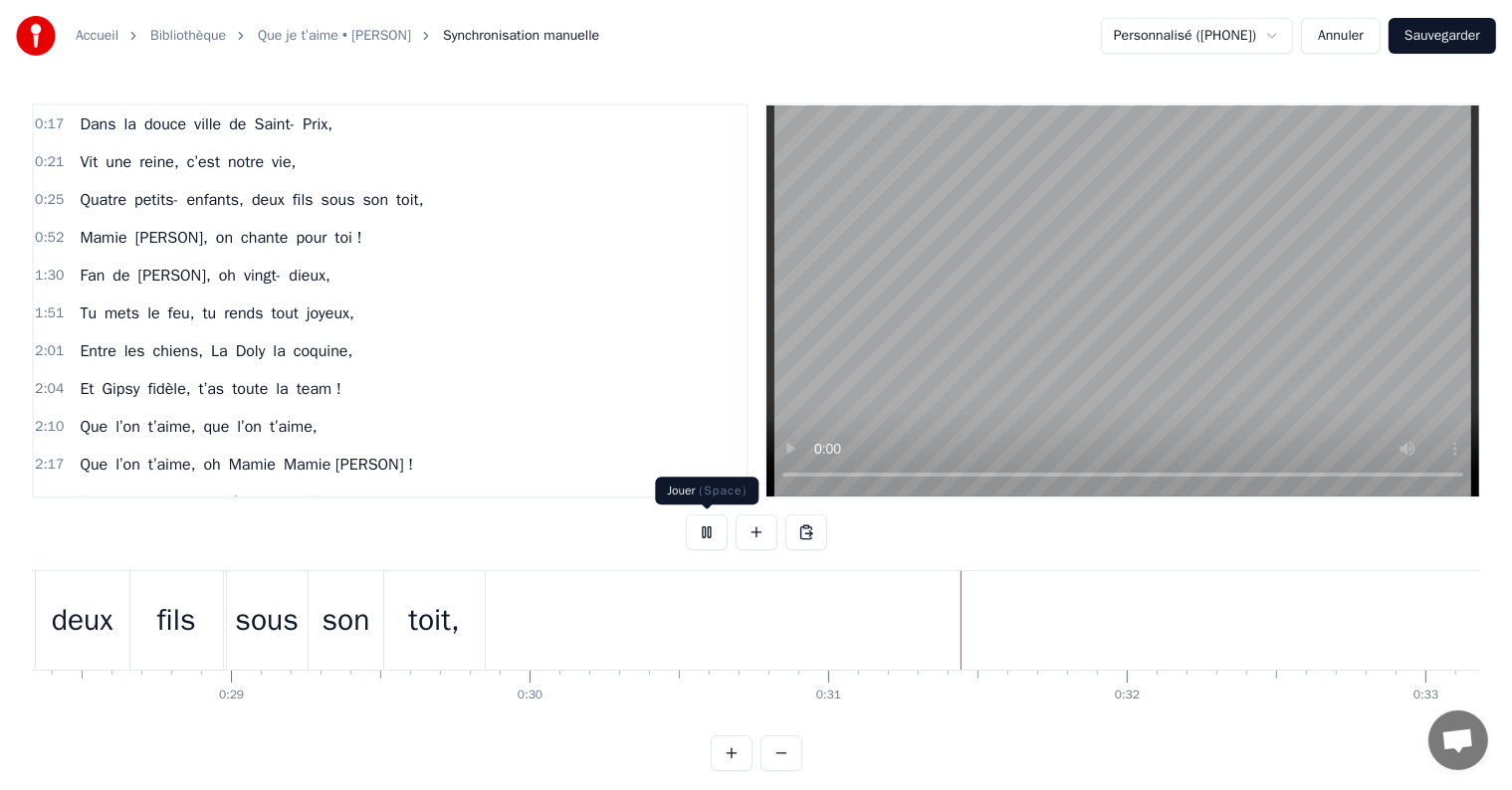 click at bounding box center [707, 532] 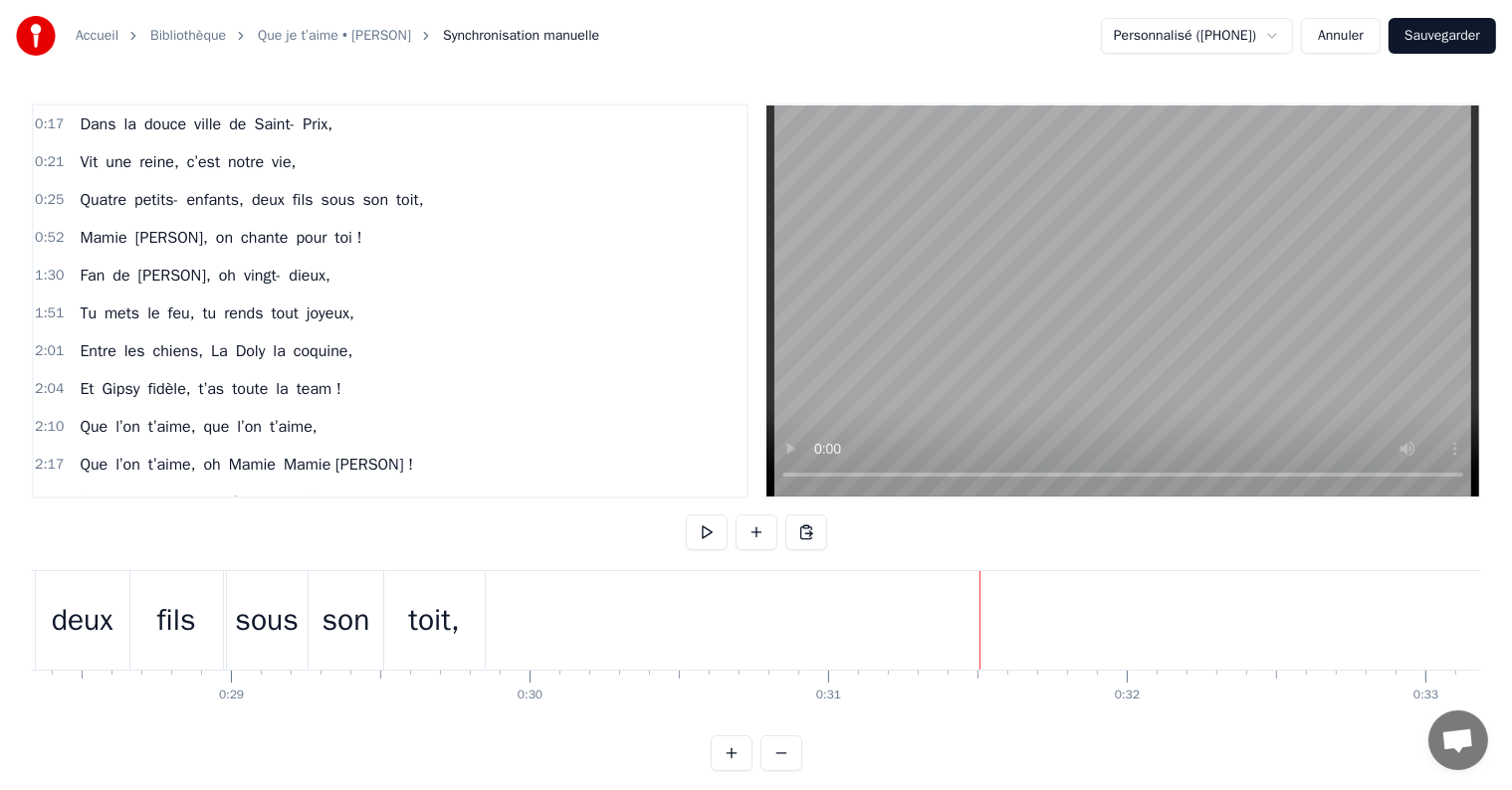 click on "0:17 Dans la douce ville de [CITY], 0:21 Vit une reine, c’est notre vie, 0:25 Quatre petits- enfants, deux fils sous son toit, 0:52 Mamie [PERSON], on chante pour toi ! 1:30 Fan de [PERSON], oh vingt- dieux, 1:51 Tu mets le feu, tu rends tout joyeux, 2:01 Entre les chiens, La Doly la coquine, 2:04 Et Gipsy fidèle, t’as toute la team ! 2:10 Que l’on t’aime, que l’on t’aime, 2:17 Que l’on t’aime, oh Mamie [PERSON] ! 2:35 Quatre- vingts ans, c’est un poème, 2:41 On te le chante, à pleine voix ! 2:49 Que l’on t’aime, que l’on t’aime, 2:50 Que l’on t’aime, oh Mamie [PERSON] ! 2:54 On te le dit, on te le crie, 2:54 Tu es la star de notre vie. 2:55 Toujours connectée, Insta, Snap et Facebook, 3:01 Pour les jeux télé, tu connais tous les trucs, 3:03 "Slam" et "Les Douze Coups de Midi", 3:05 Bientôt à la télé, on sera tous ravis ! 3:06 En camping- car ou sur les flots, 3:06 Tu as vu le monde, tu fais des cadeaux, 3:07 En cuisine, c’est la fête, 3:07 Quiche lorraine, tarte" at bounding box center (756, 437) 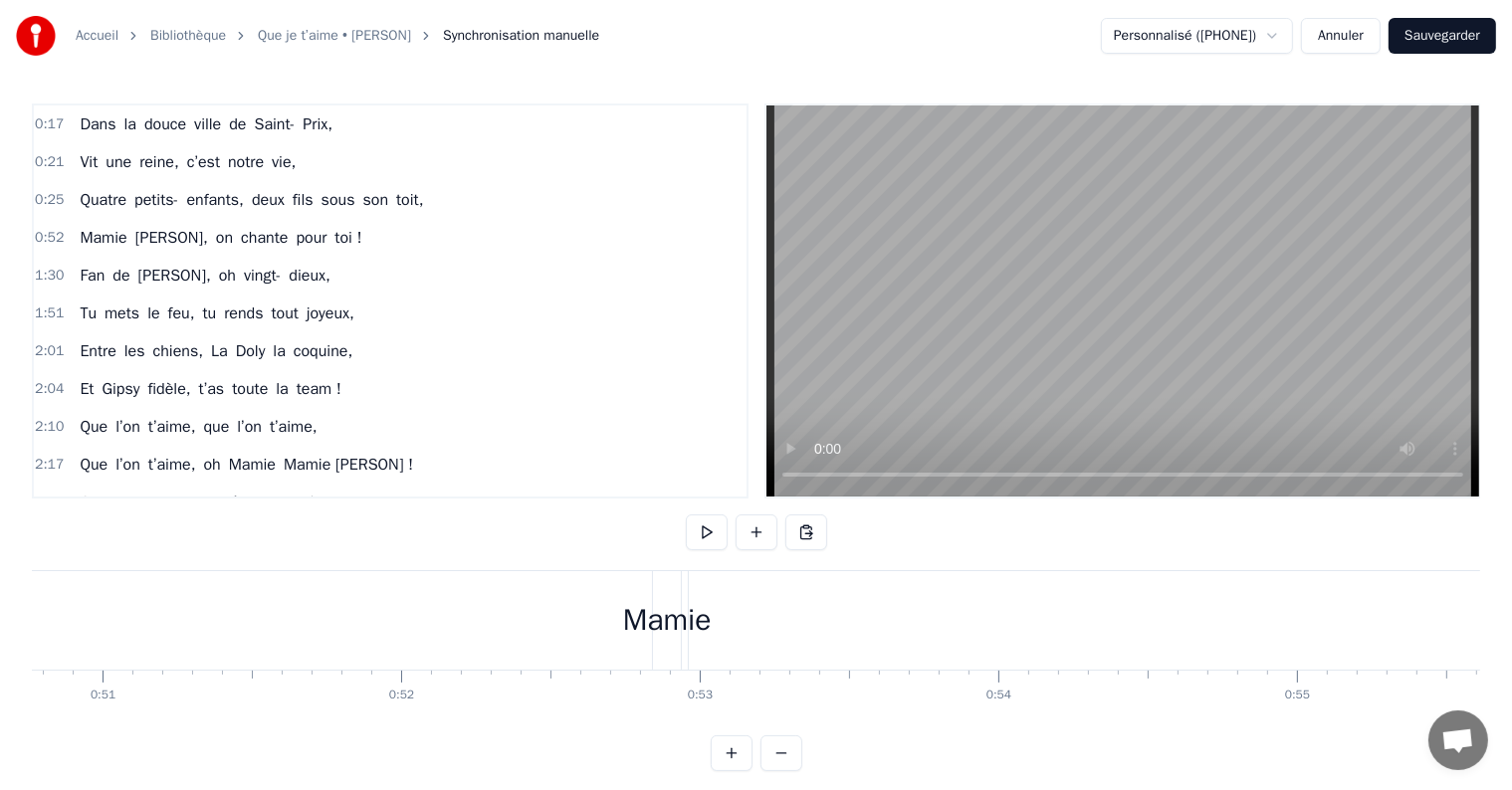 scroll, scrollTop: 0, scrollLeft: 14986, axis: horizontal 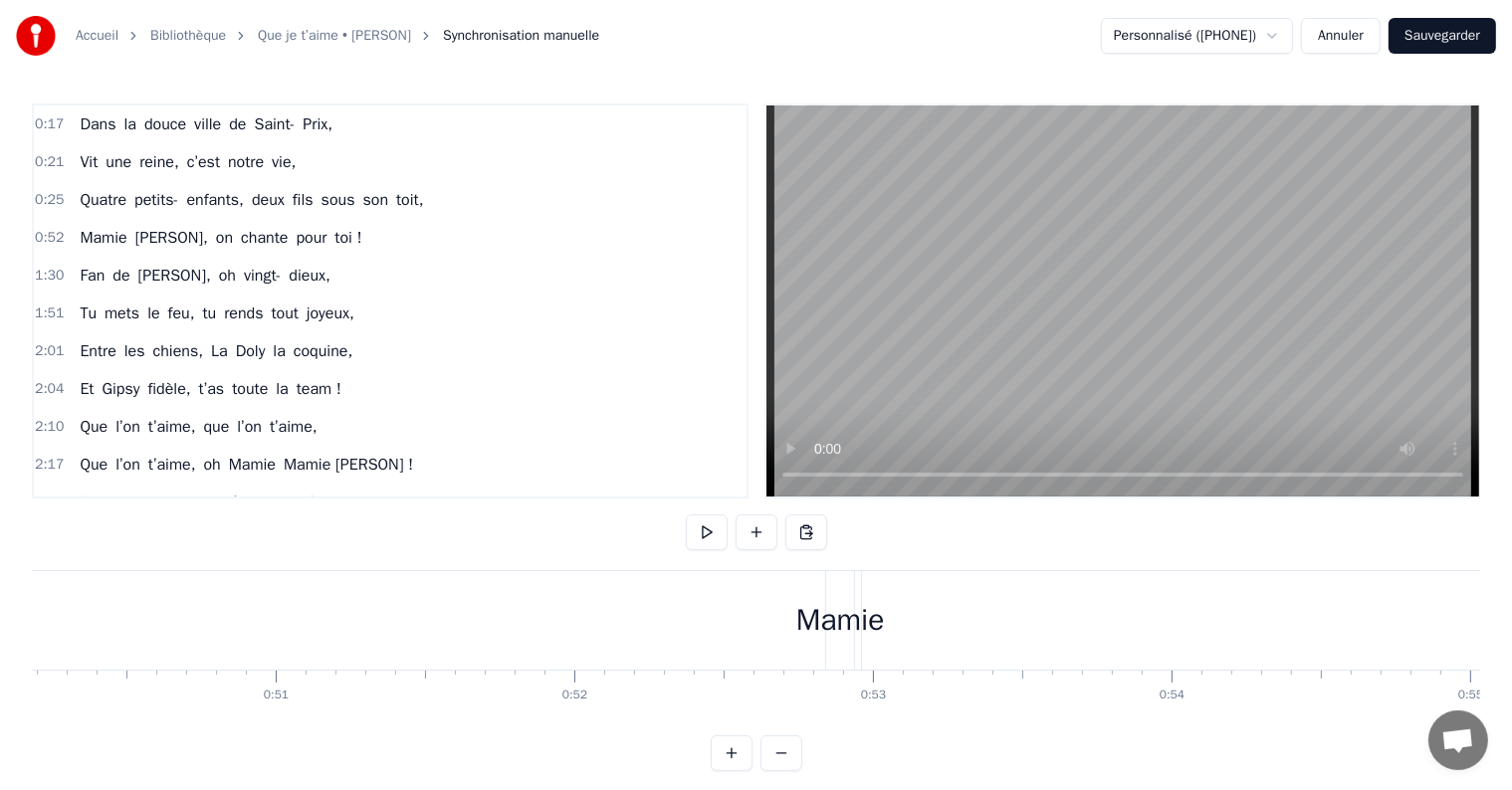 click on "0:17 Dans la douce ville de [CITY], 0:21 Vit une reine, c’est notre vie, 0:25 Quatre petits- enfants, deux fils sous son toit, 0:52 Mamie [PERSON], on chante pour toi ! 1:30 Fan de [PERSON], oh vingt- dieux, 1:51 Tu mets le feu, tu rends tout joyeux, 2:01 Entre les chiens, La Doly la coquine, 2:04 Et Gipsy fidèle, t’as toute la team ! 2:10 Que l’on t’aime, que l’on t’aime, 2:17 Que l’on t’aime, oh Mamie [PERSON] ! 2:35 Quatre- vingts ans, c’est un poème, 2:41 On te le chante, à pleine voix ! 2:49 Que l’on t’aime, que l’on t’aime, 2:50 Que l’on t’aime, oh Mamie [PERSON] ! 2:54 On te le dit, on te le crie, 2:54 Tu es la star de notre vie. 2:55 Toujours connectée, Insta, Snap et Facebook, 3:01 Pour les jeux télé, tu connais tous les trucs, 3:03 "Slam" et "Les Douze Coups de Midi", 3:05 Bientôt à la télé, on sera tous ravis ! 3:06 En camping- car ou sur les flots, 3:06 Tu as vu le monde, tu fais des cadeaux, 3:07 En cuisine, c’est la fête, 3:07 Quiche lorraine, tarte" at bounding box center (756, 437) 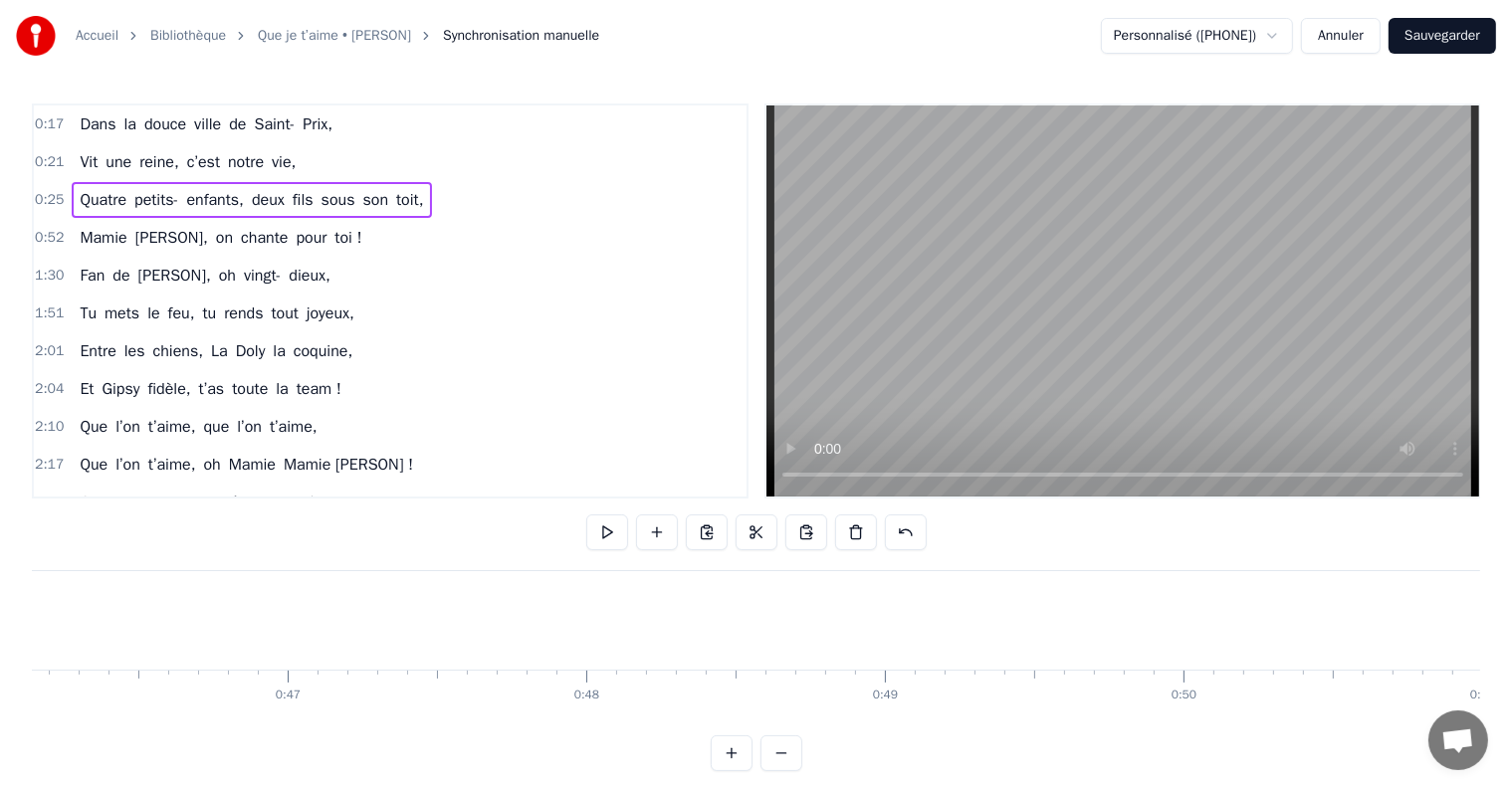 click on "pour" at bounding box center (311, 238) 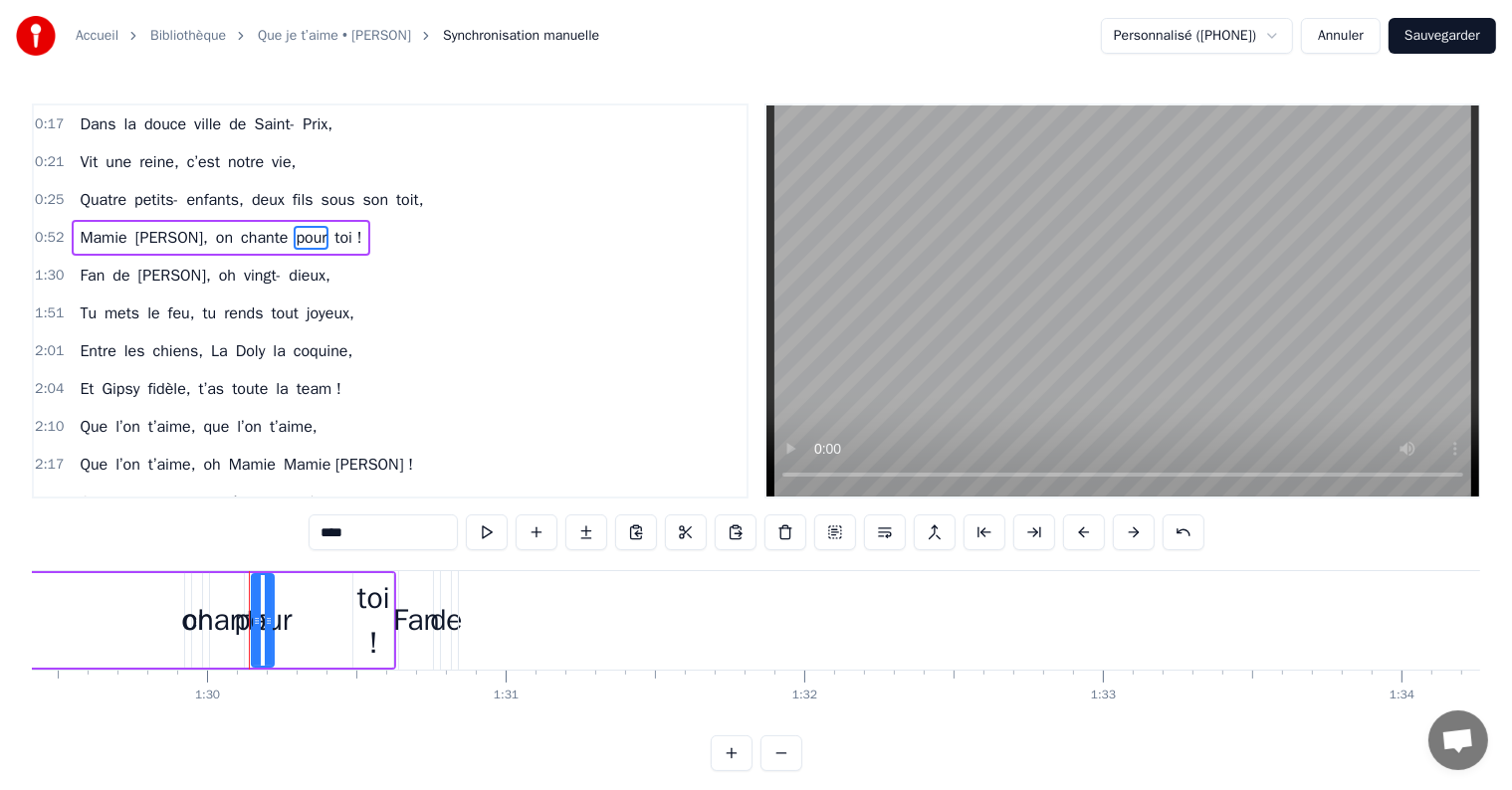 scroll, scrollTop: 0, scrollLeft: 26817, axis: horizontal 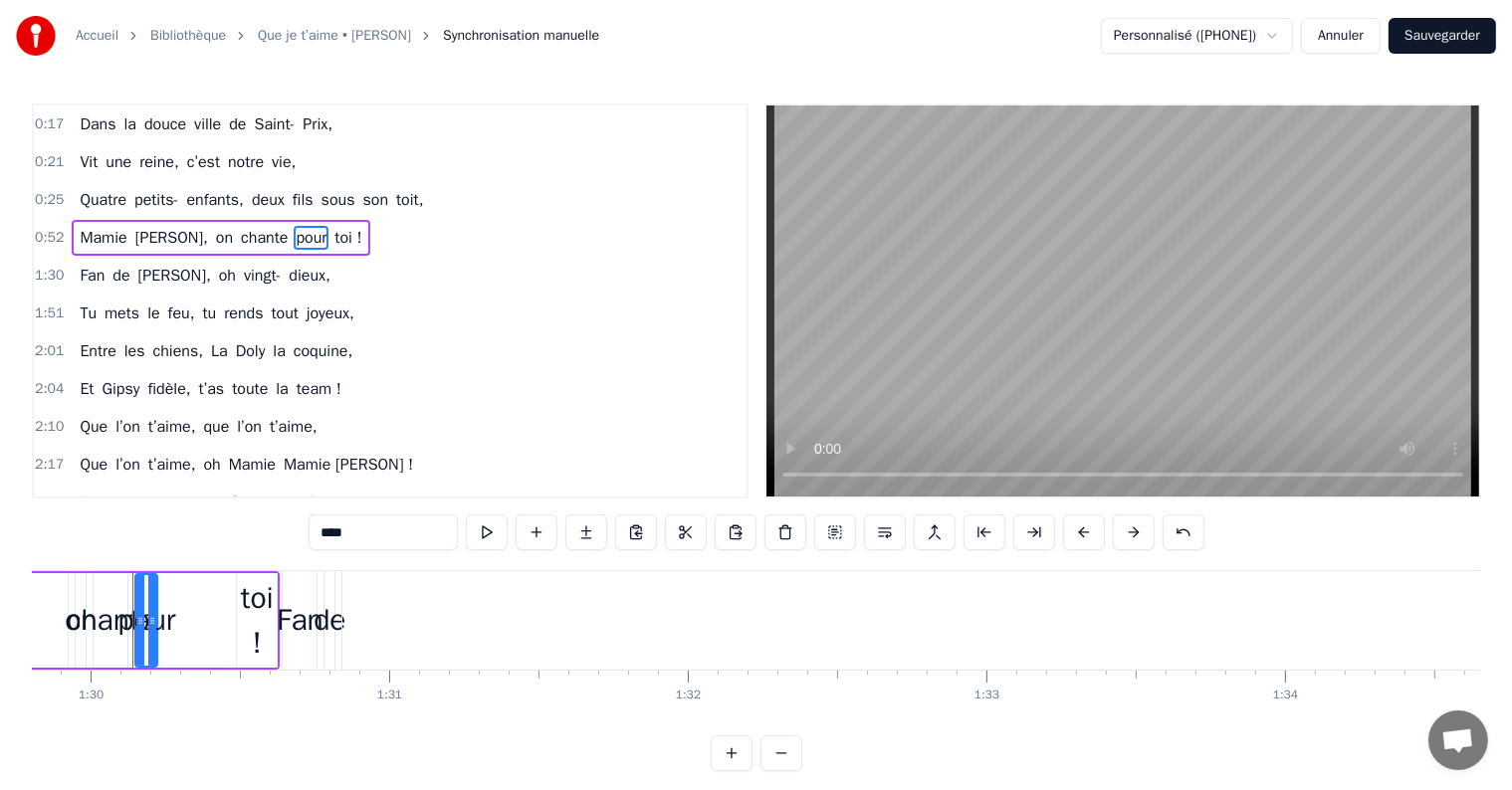 click on "Mamie [PERSON], on chante pour toi !" at bounding box center (-5363, 620) 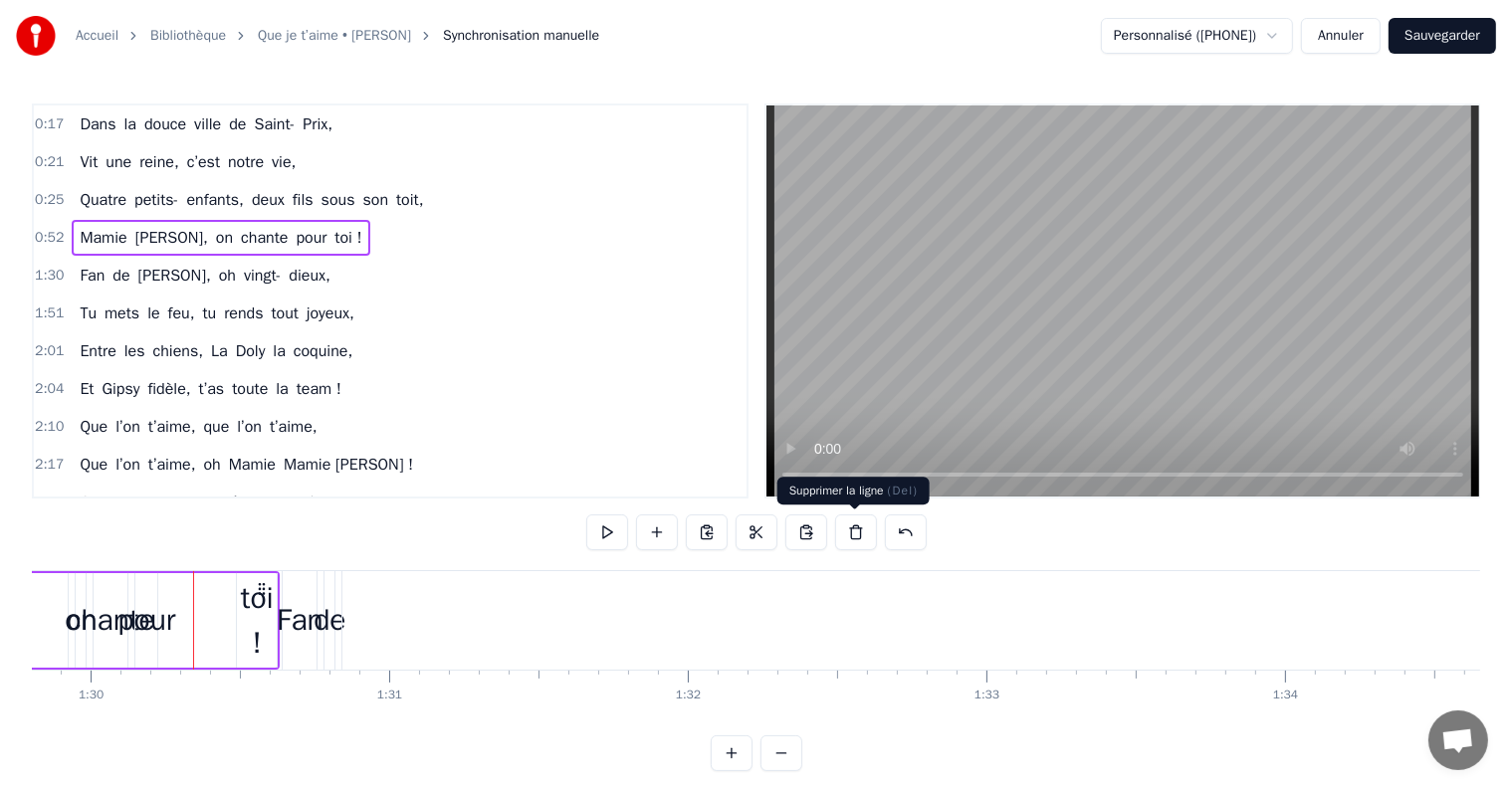 click at bounding box center [856, 532] 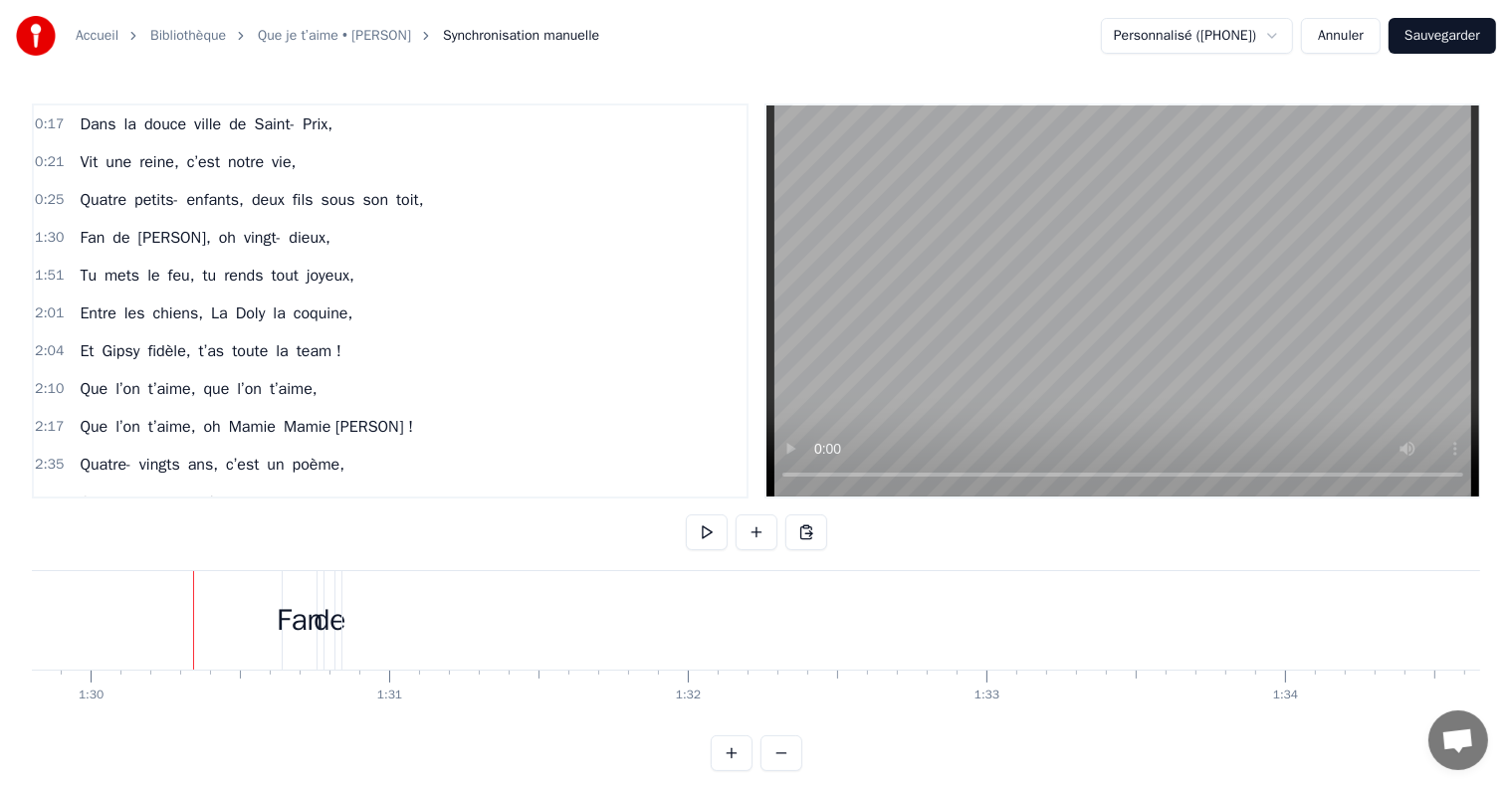 click on "Fan de [PERSON], oh vingt- dieux," at bounding box center (205, 238) 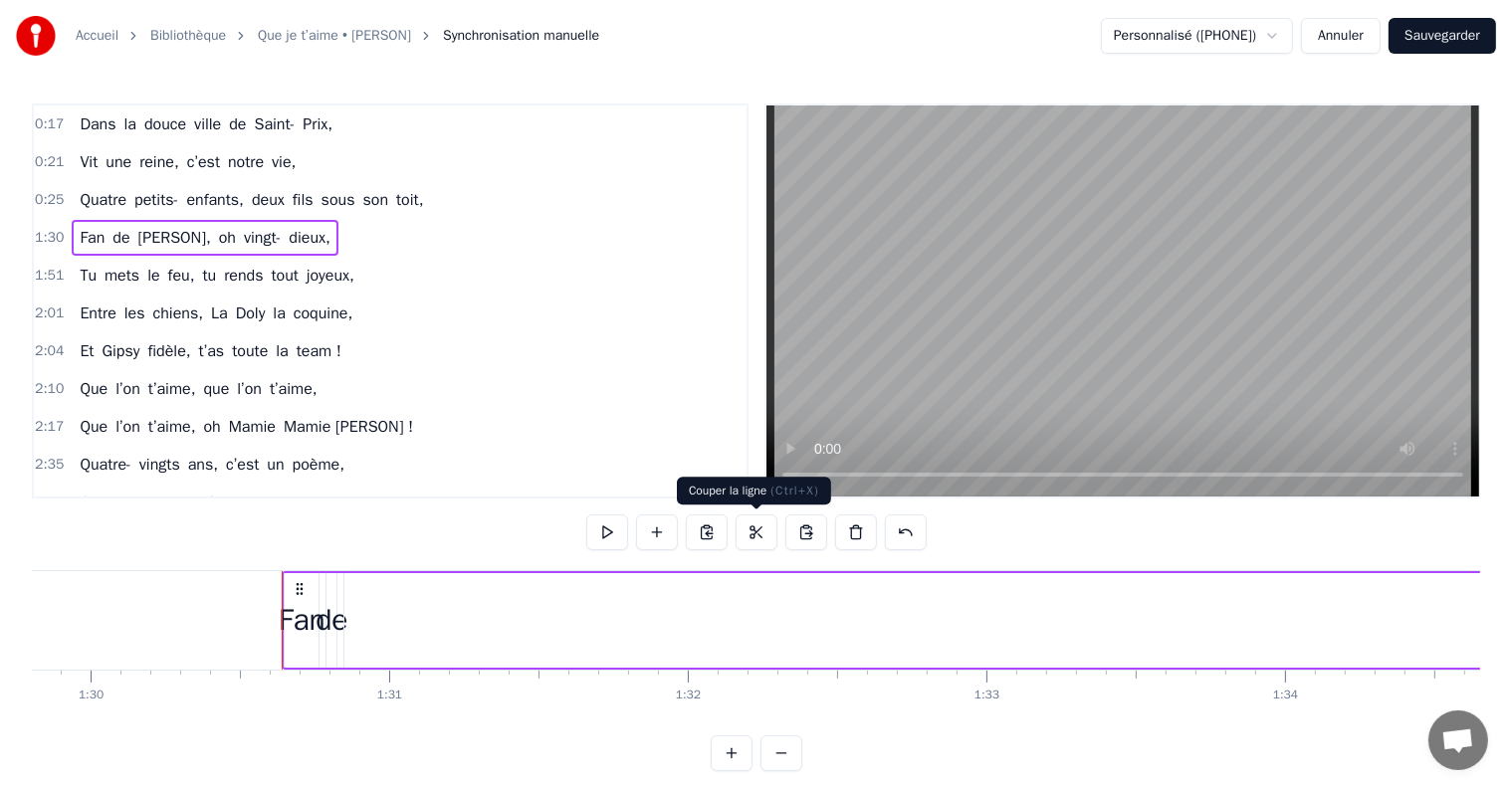 click at bounding box center [756, 532] 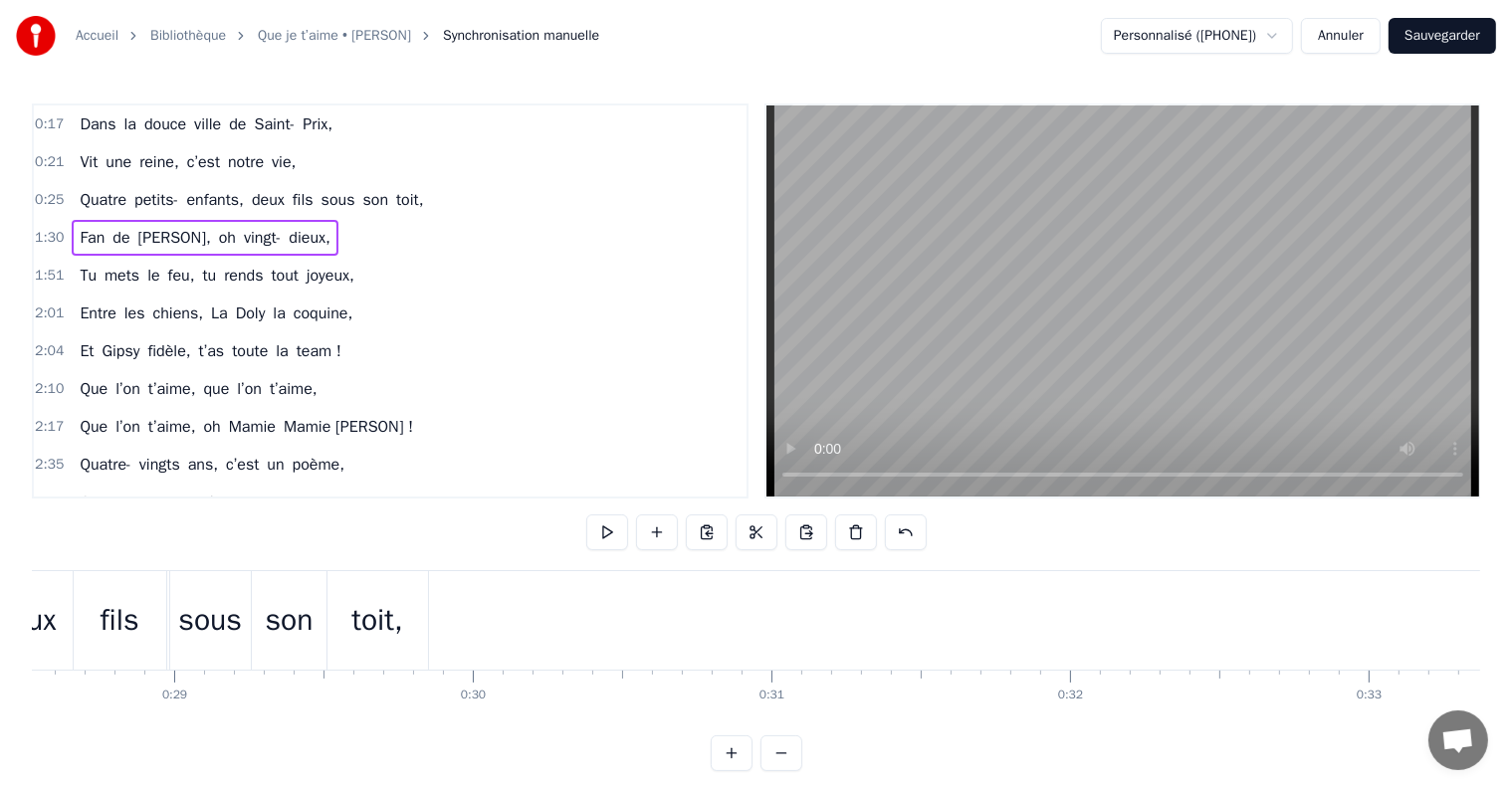 scroll, scrollTop: 0, scrollLeft: 8623, axis: horizontal 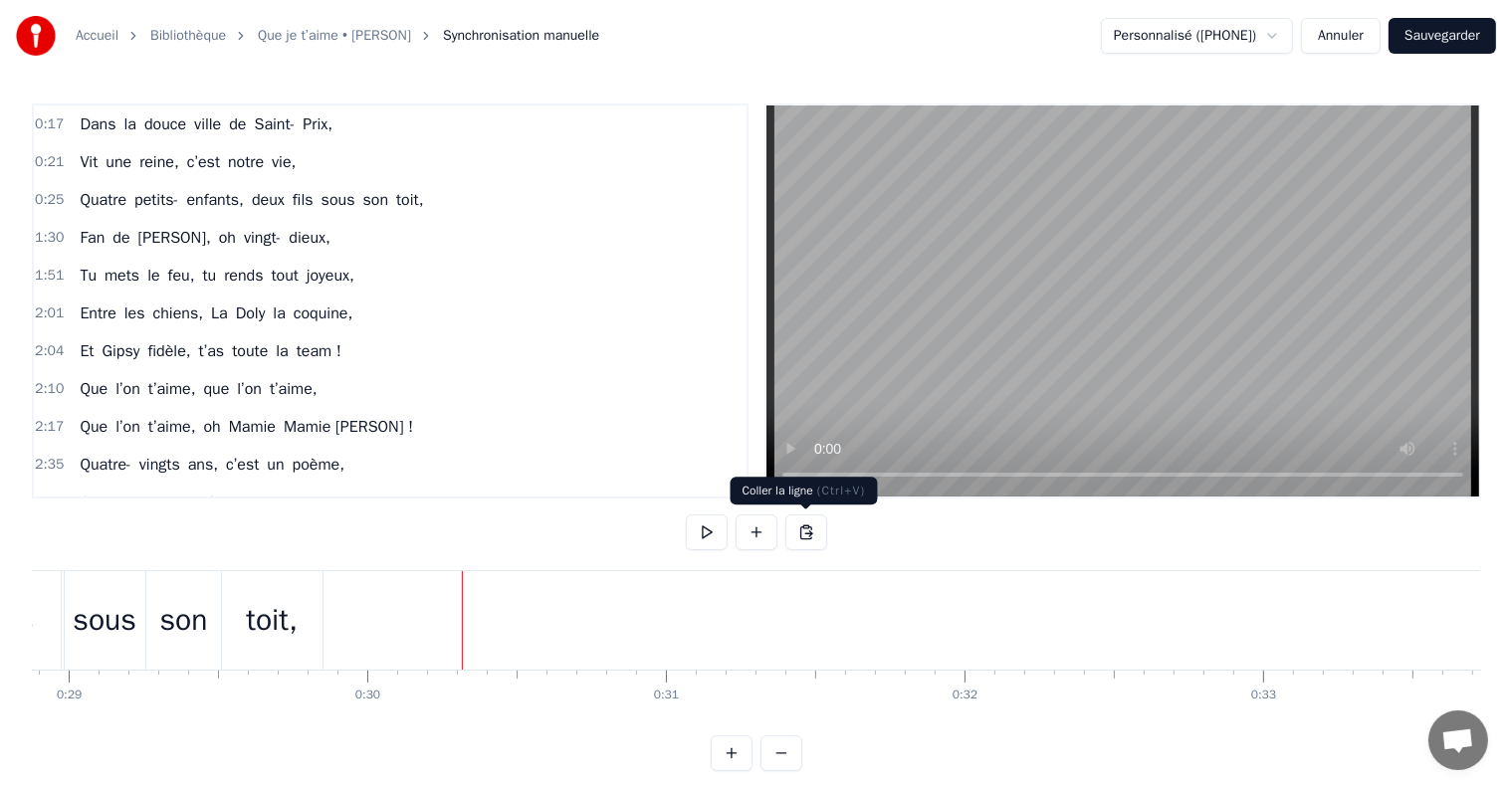 click at bounding box center [806, 532] 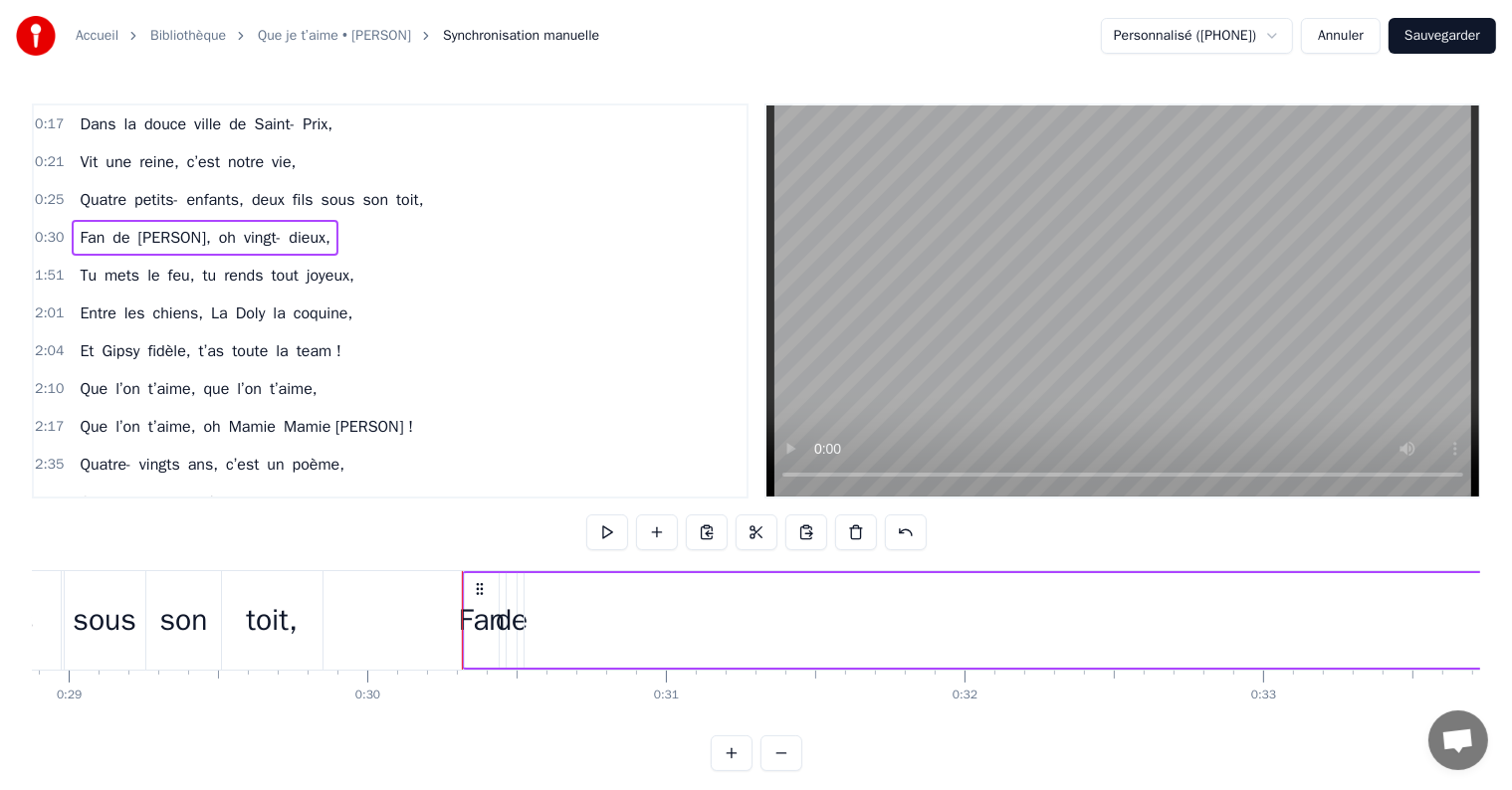 click 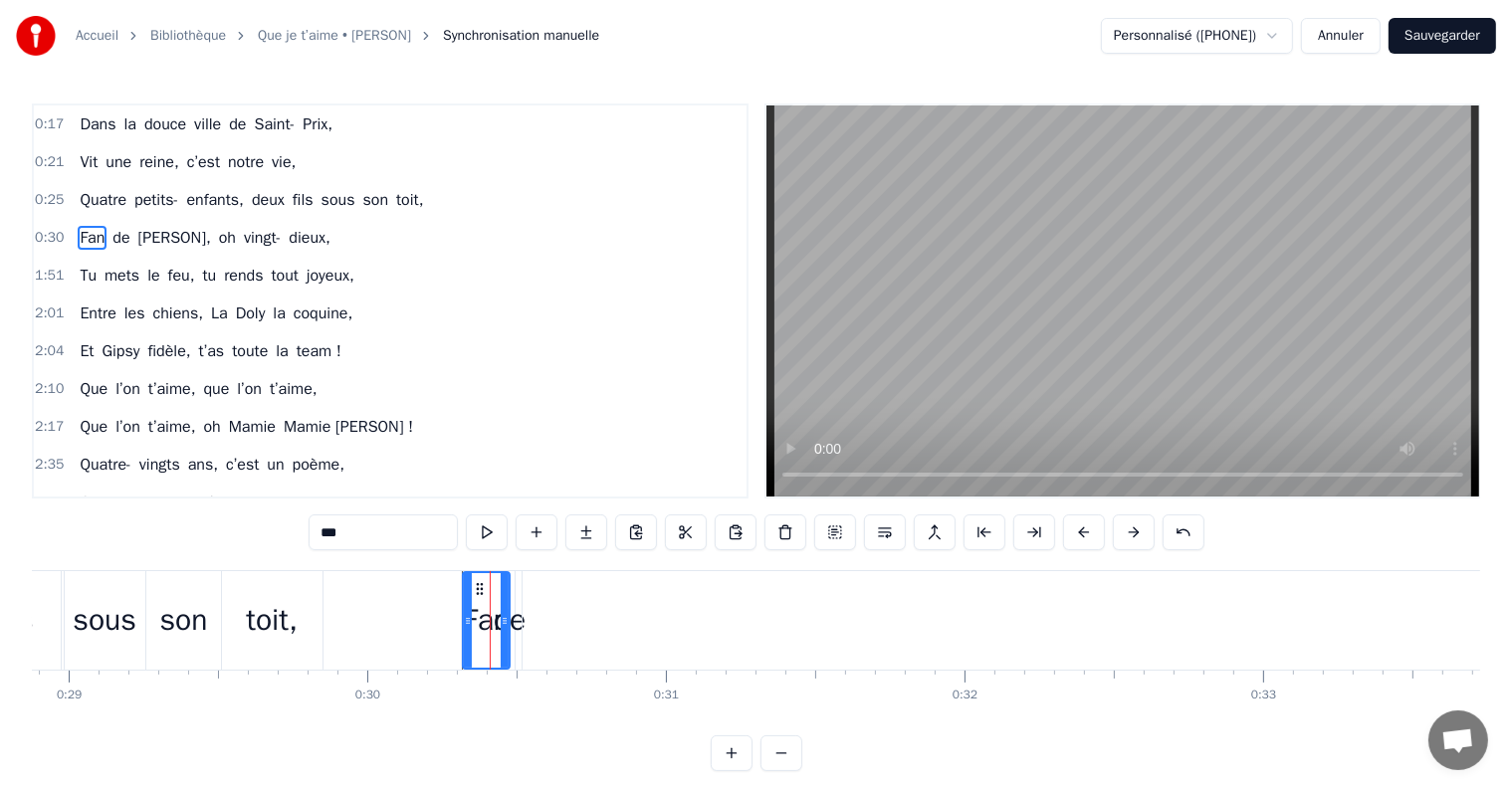 drag, startPoint x: 493, startPoint y: 599, endPoint x: 516, endPoint y: 605, distance: 23.769729 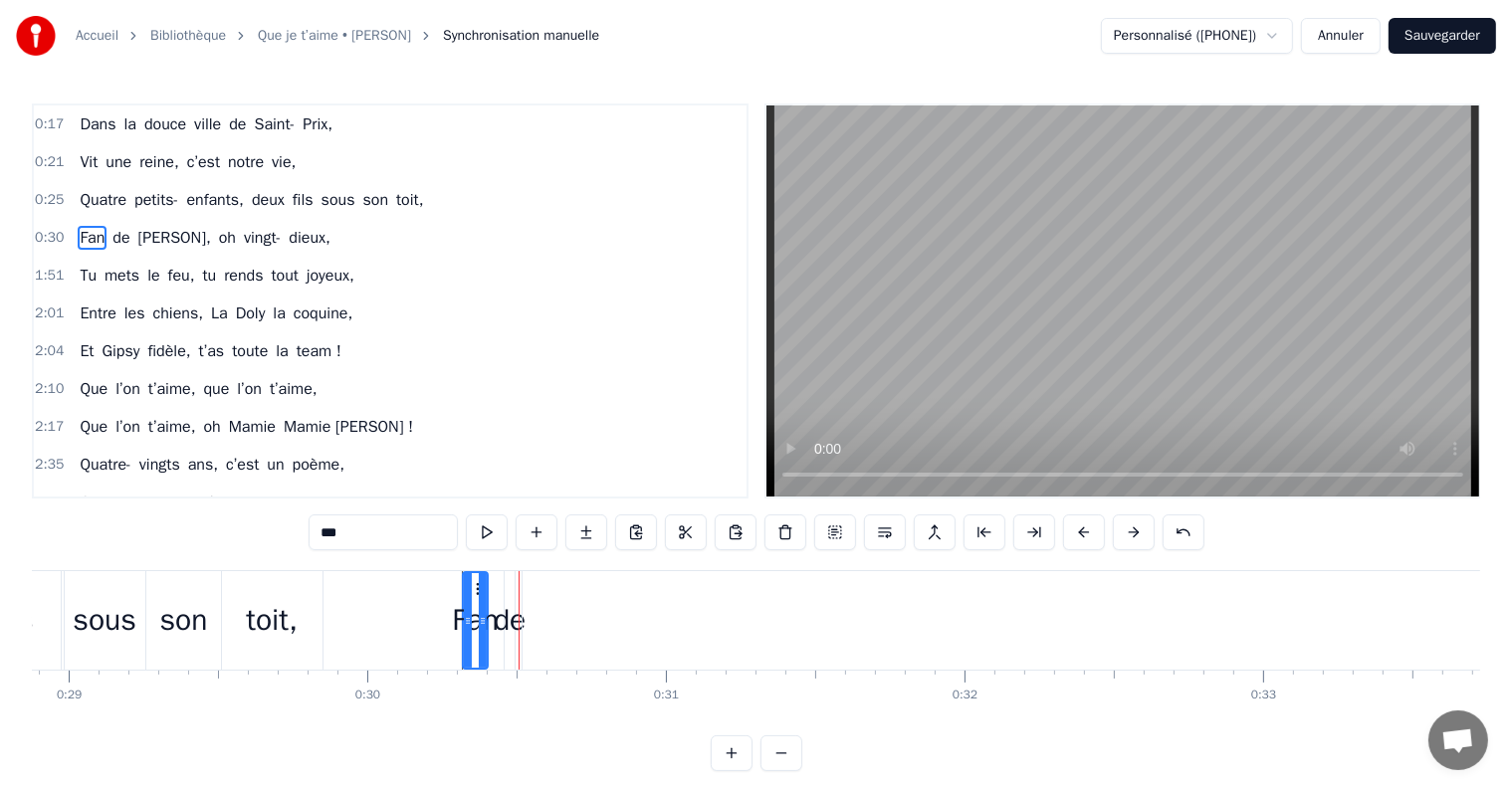 drag, startPoint x: 517, startPoint y: 611, endPoint x: 481, endPoint y: 611, distance: 36 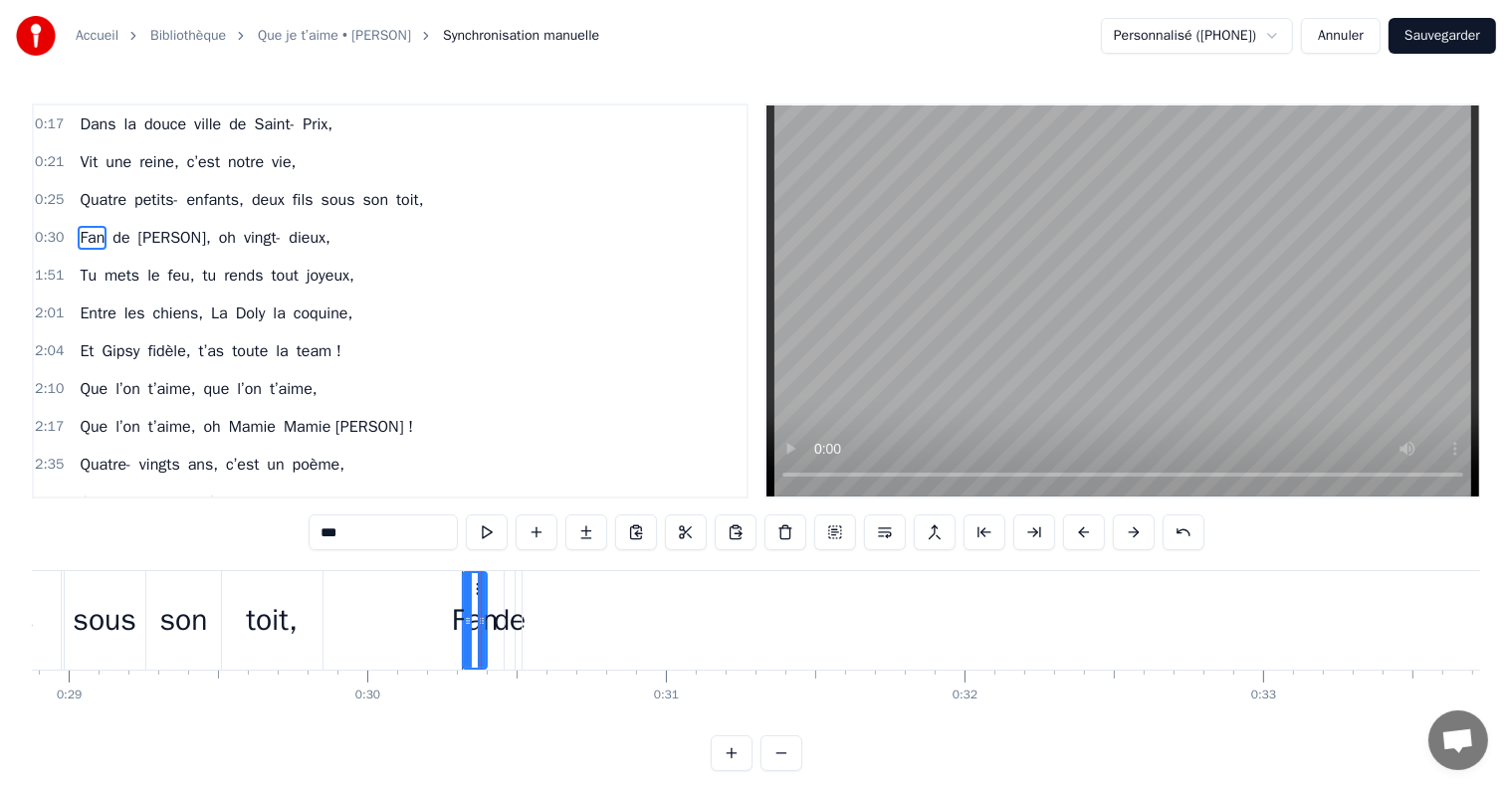 click on "de" at bounding box center (510, 620) 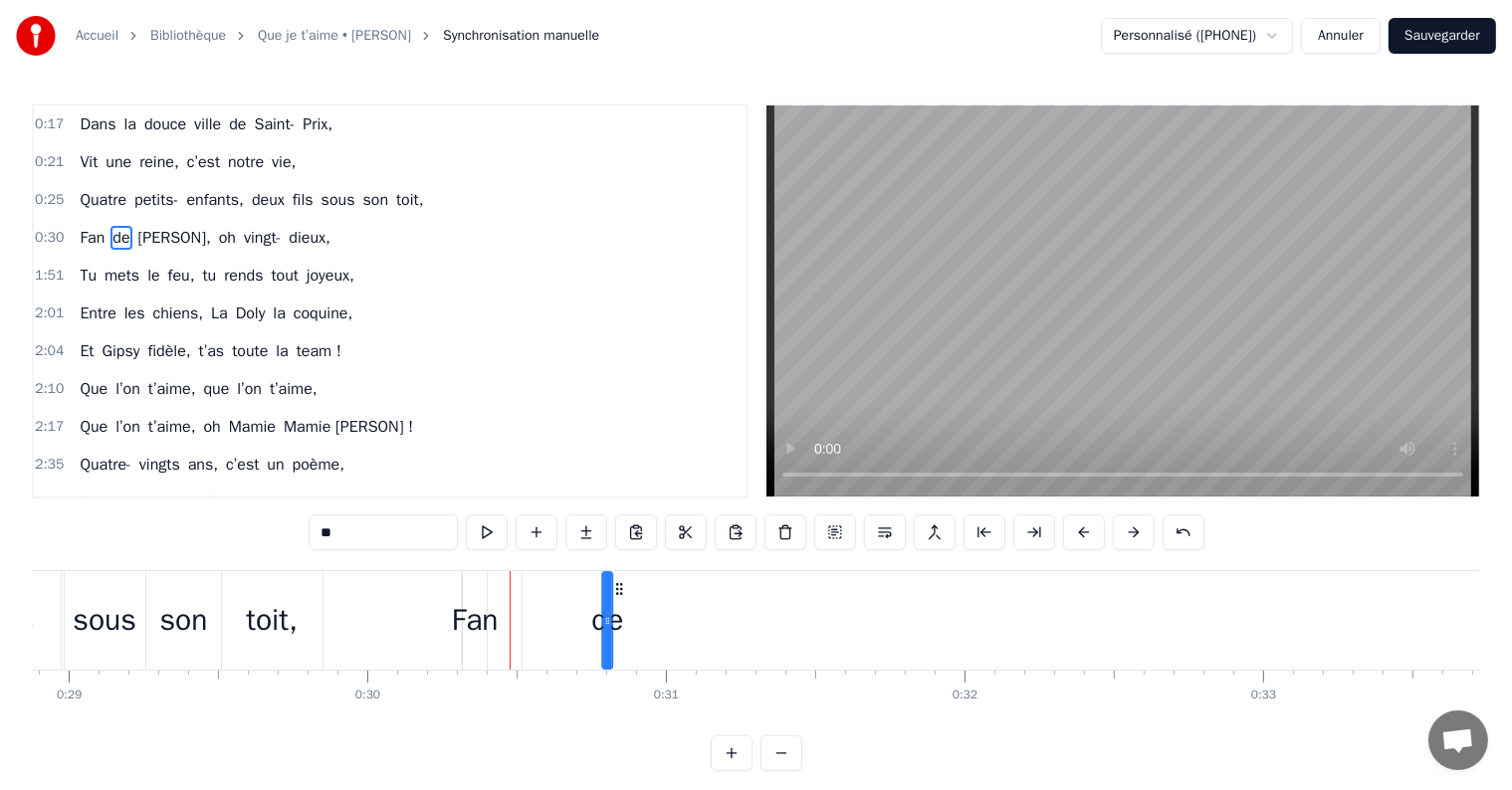 drag, startPoint x: 521, startPoint y: 588, endPoint x: 623, endPoint y: 596, distance: 102.31324 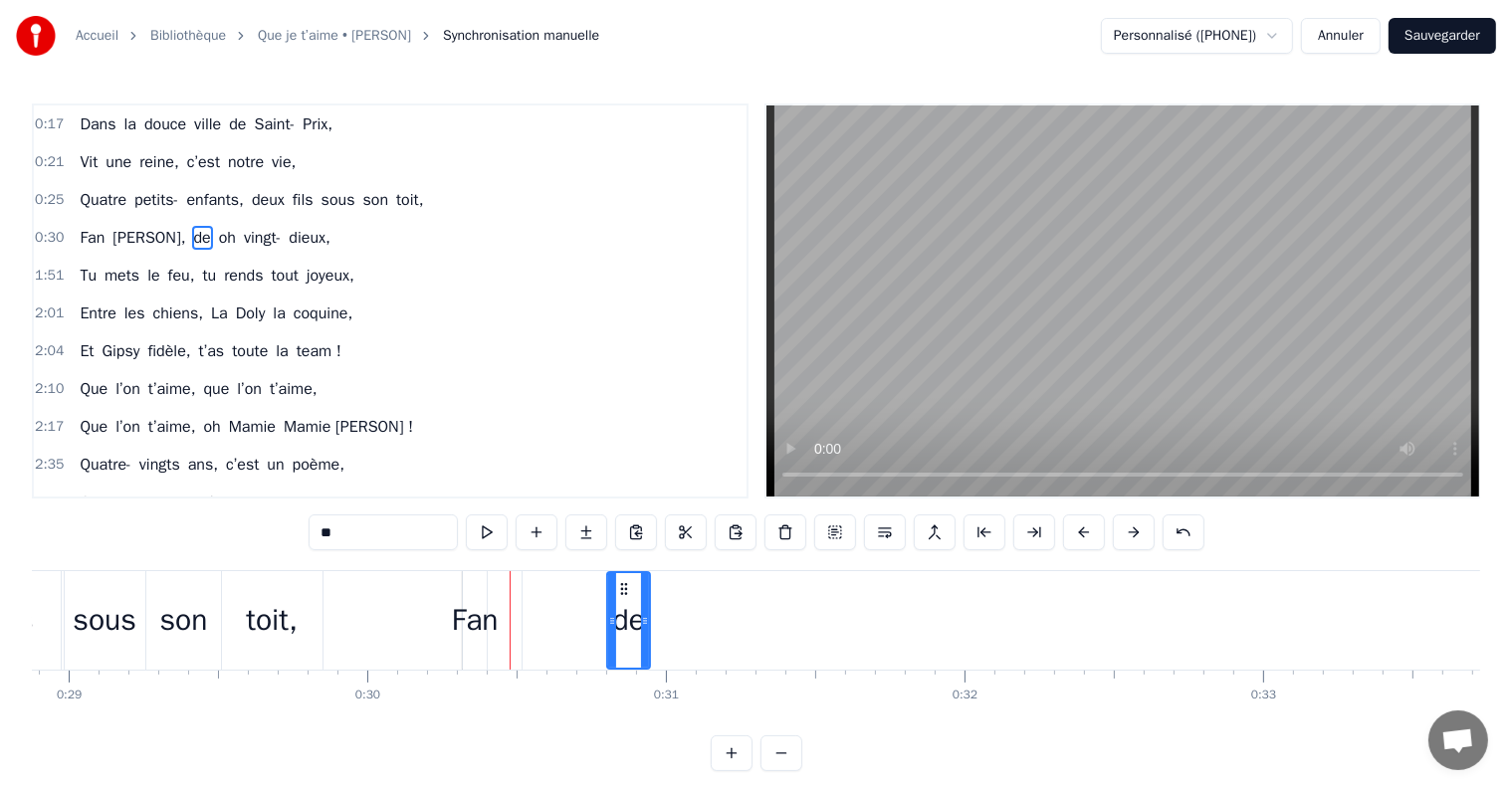 drag, startPoint x: 615, startPoint y: 603, endPoint x: 671, endPoint y: 604, distance: 56.008928 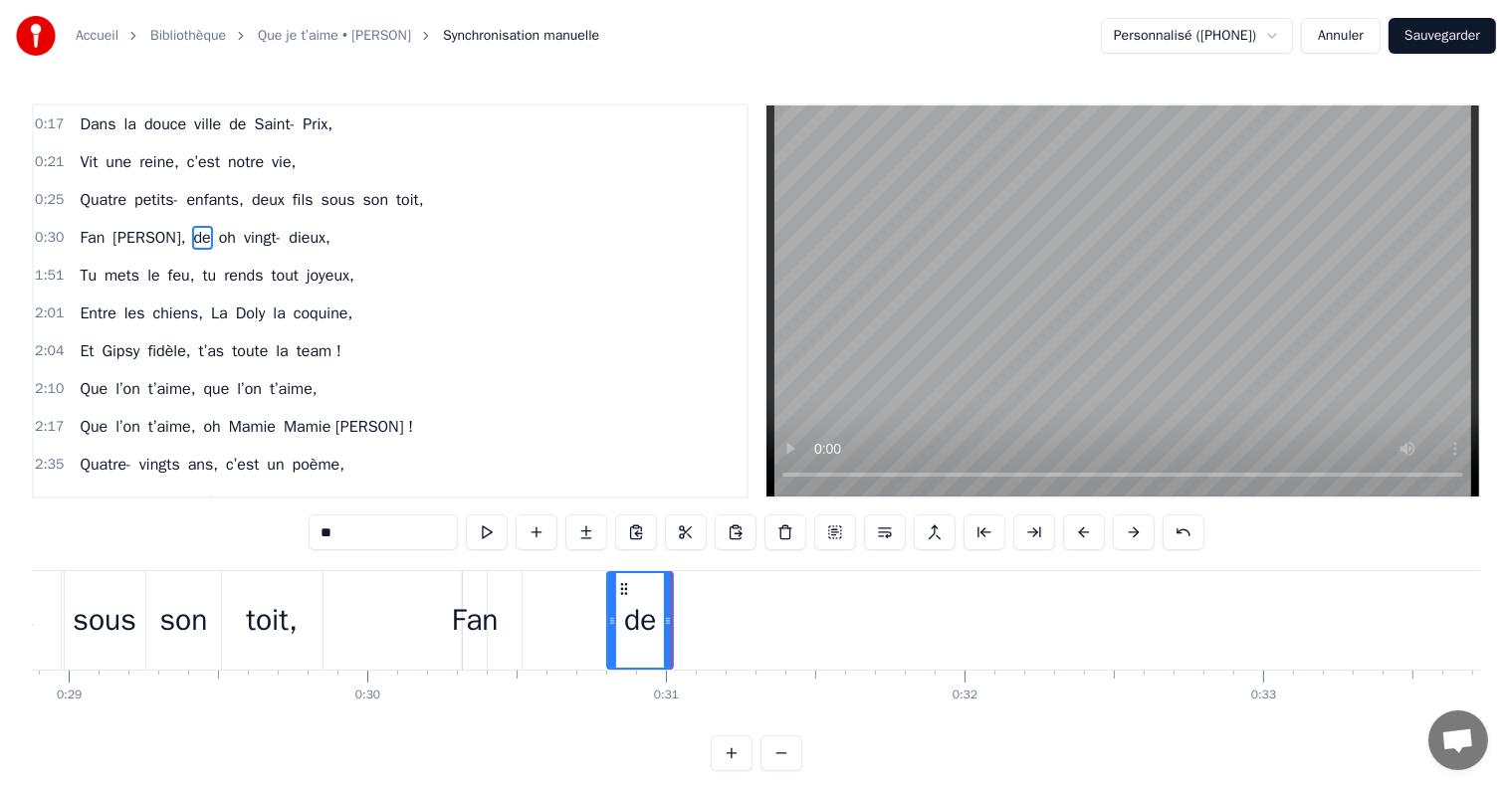 click on "Fan" at bounding box center (475, 620) 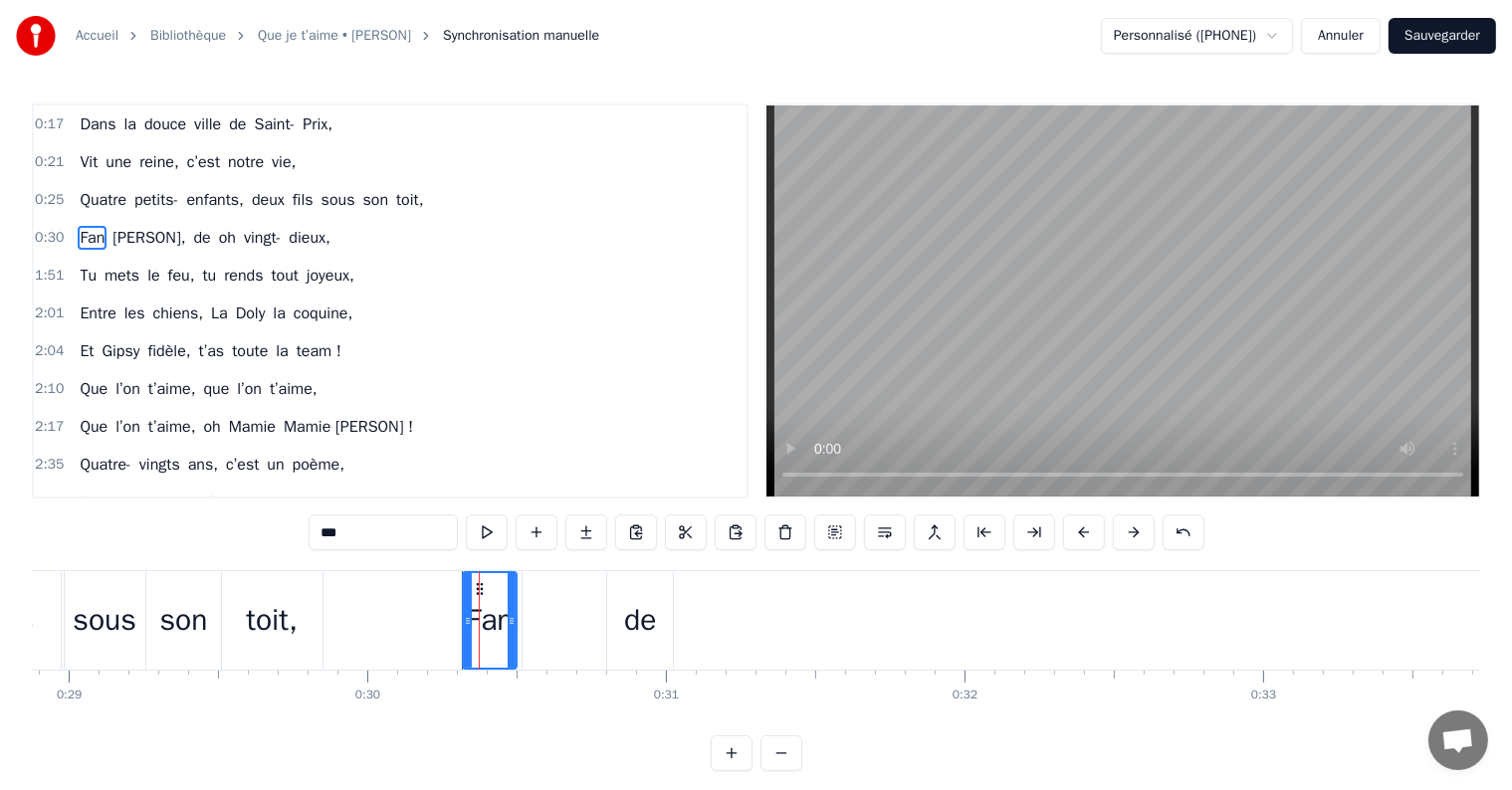 drag, startPoint x: 481, startPoint y: 588, endPoint x: 511, endPoint y: 591, distance: 30.149627 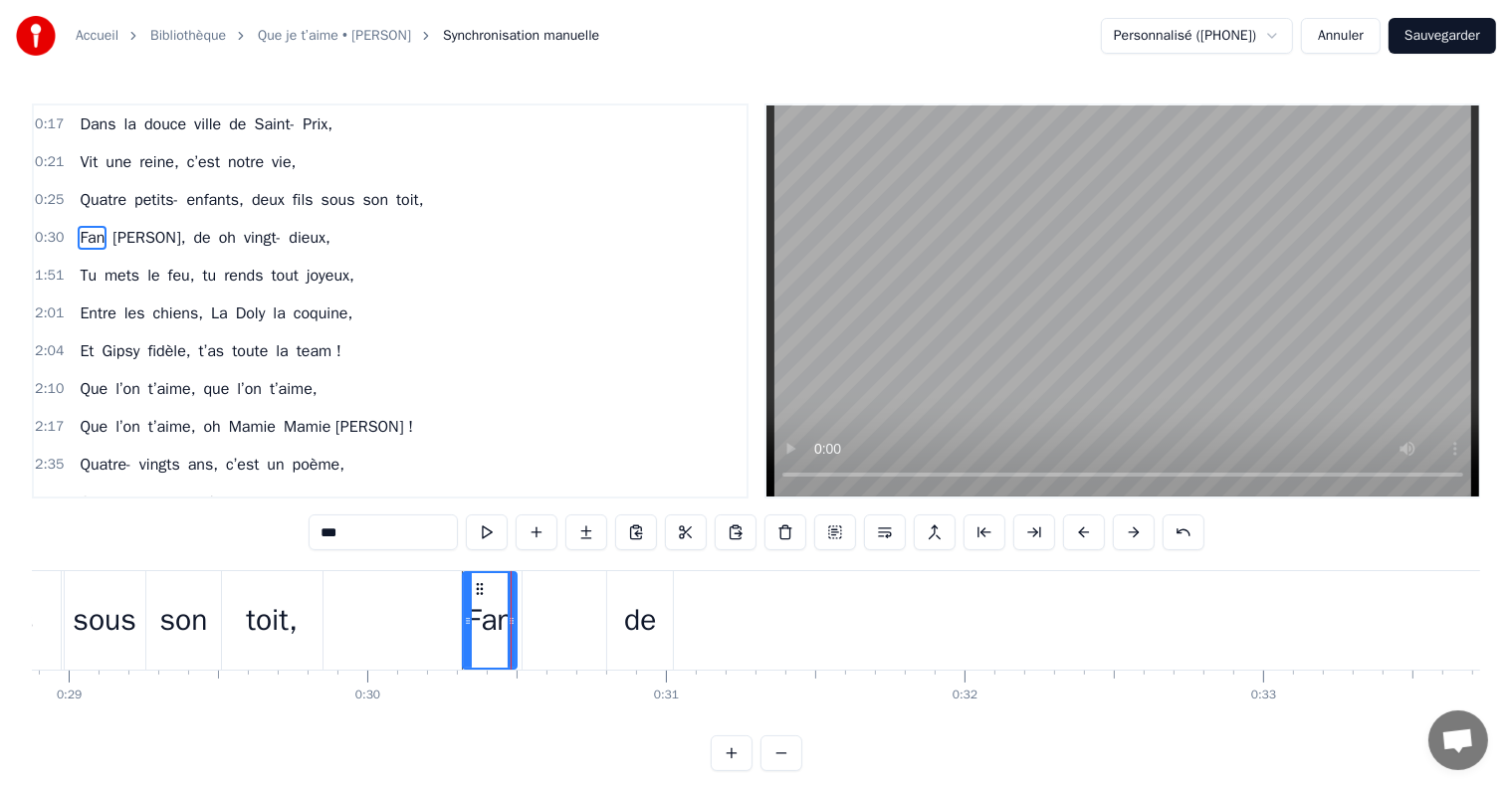 click on "de" at bounding box center [640, 620] 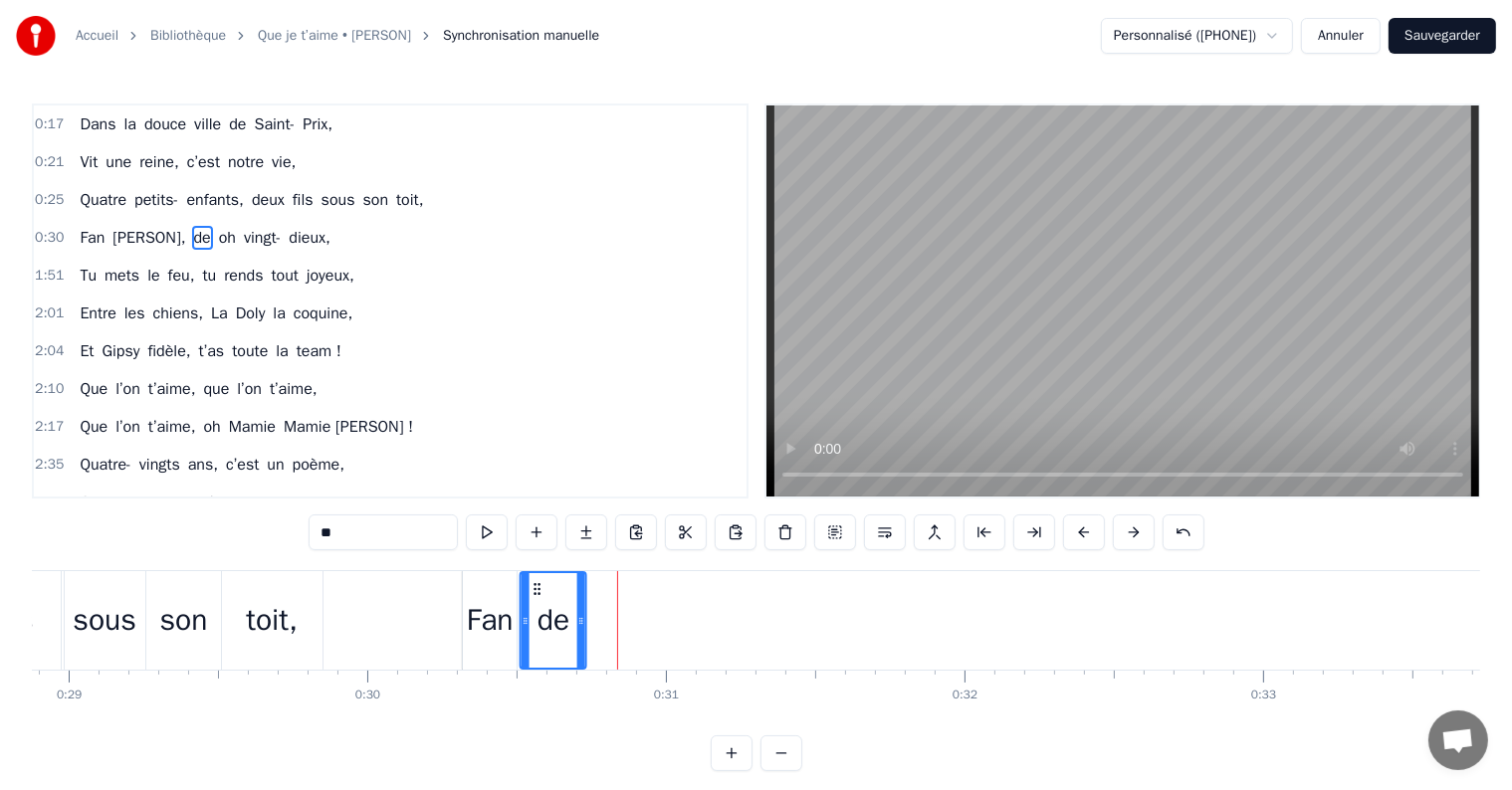 drag, startPoint x: 625, startPoint y: 581, endPoint x: 538, endPoint y: 581, distance: 87 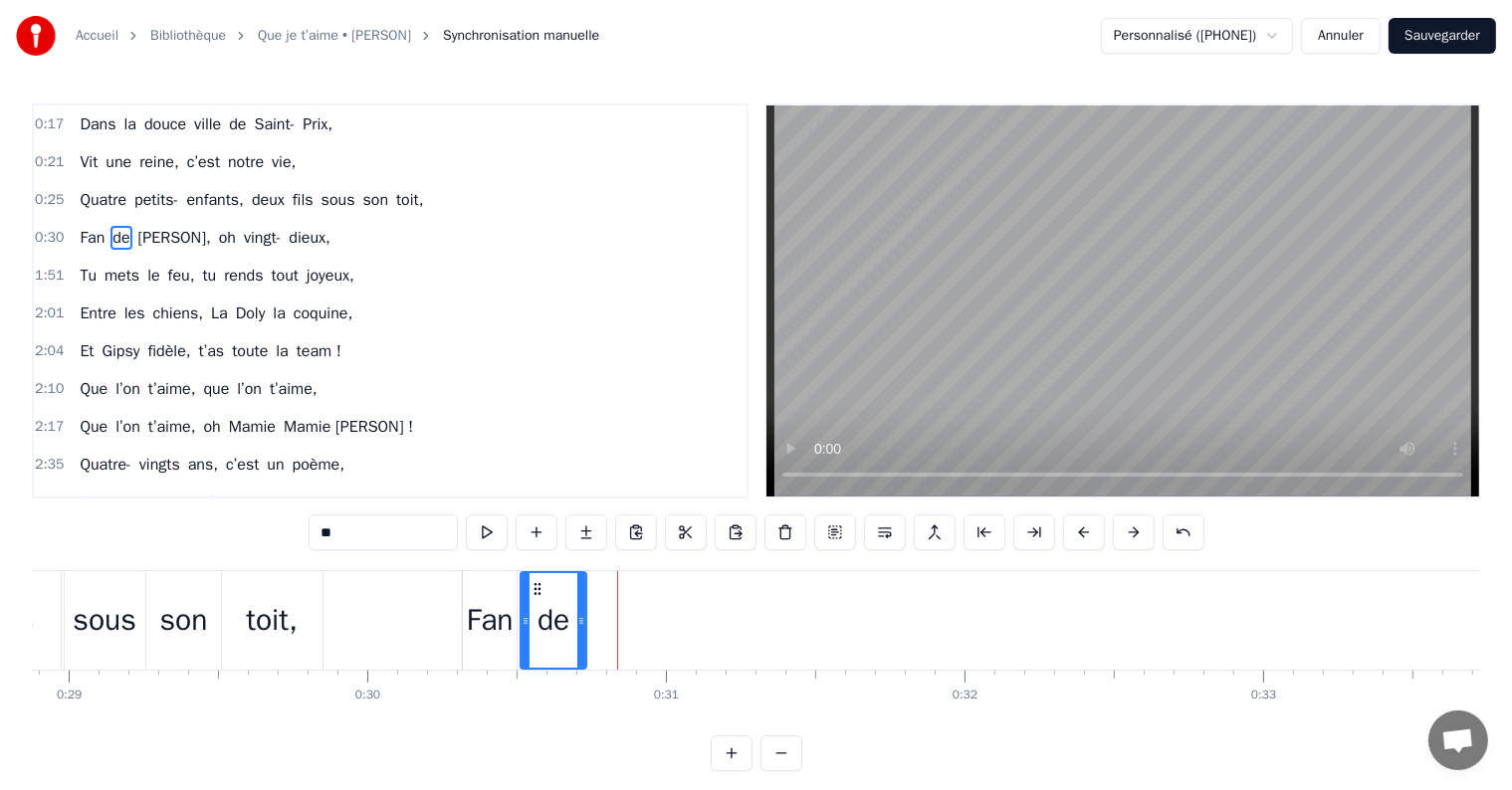 click on "[PERSON]," at bounding box center (2537, 620) 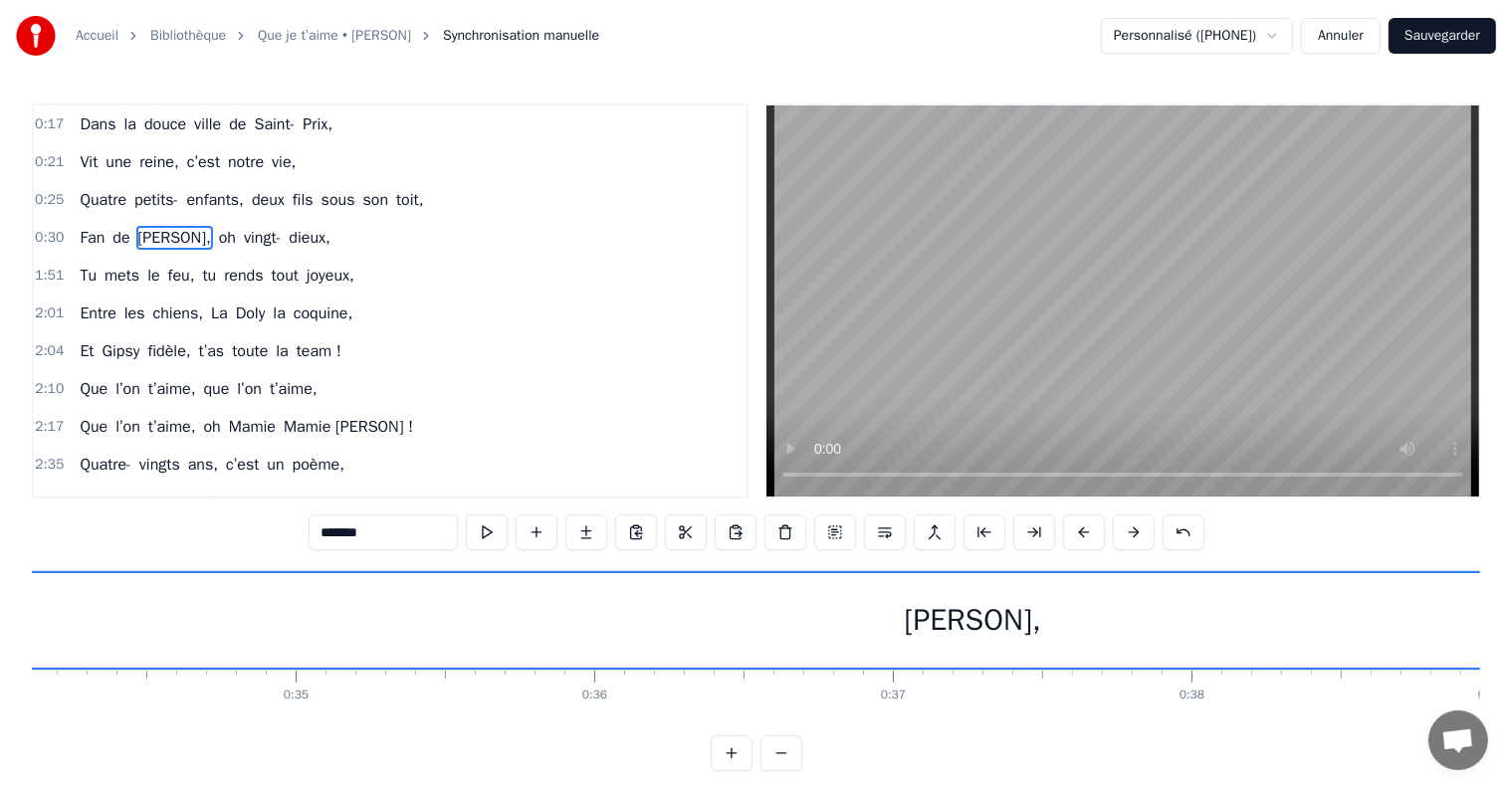 scroll, scrollTop: 0, scrollLeft: 10326, axis: horizontal 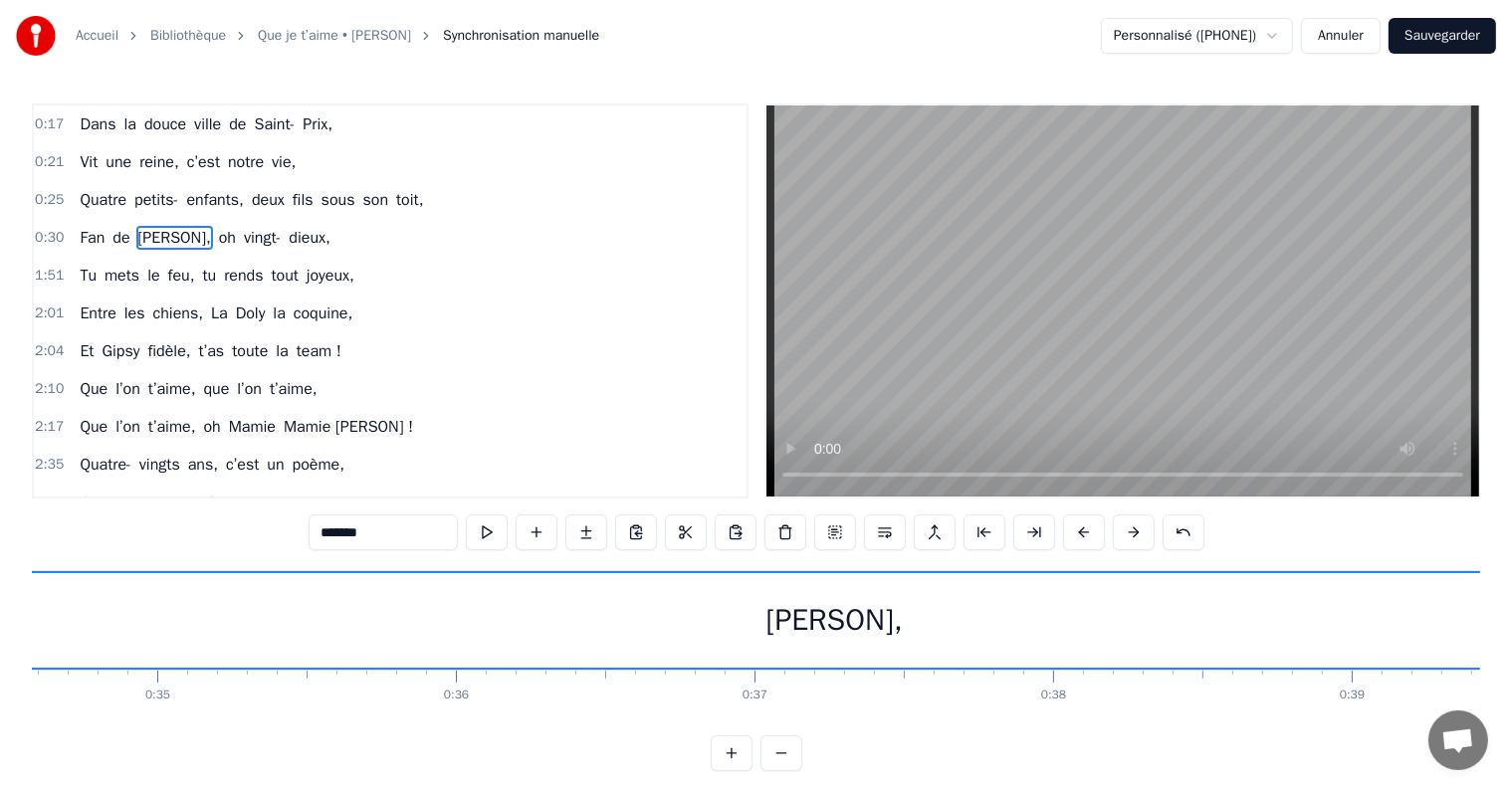 click on "[PERSON]," at bounding box center [834, 620] 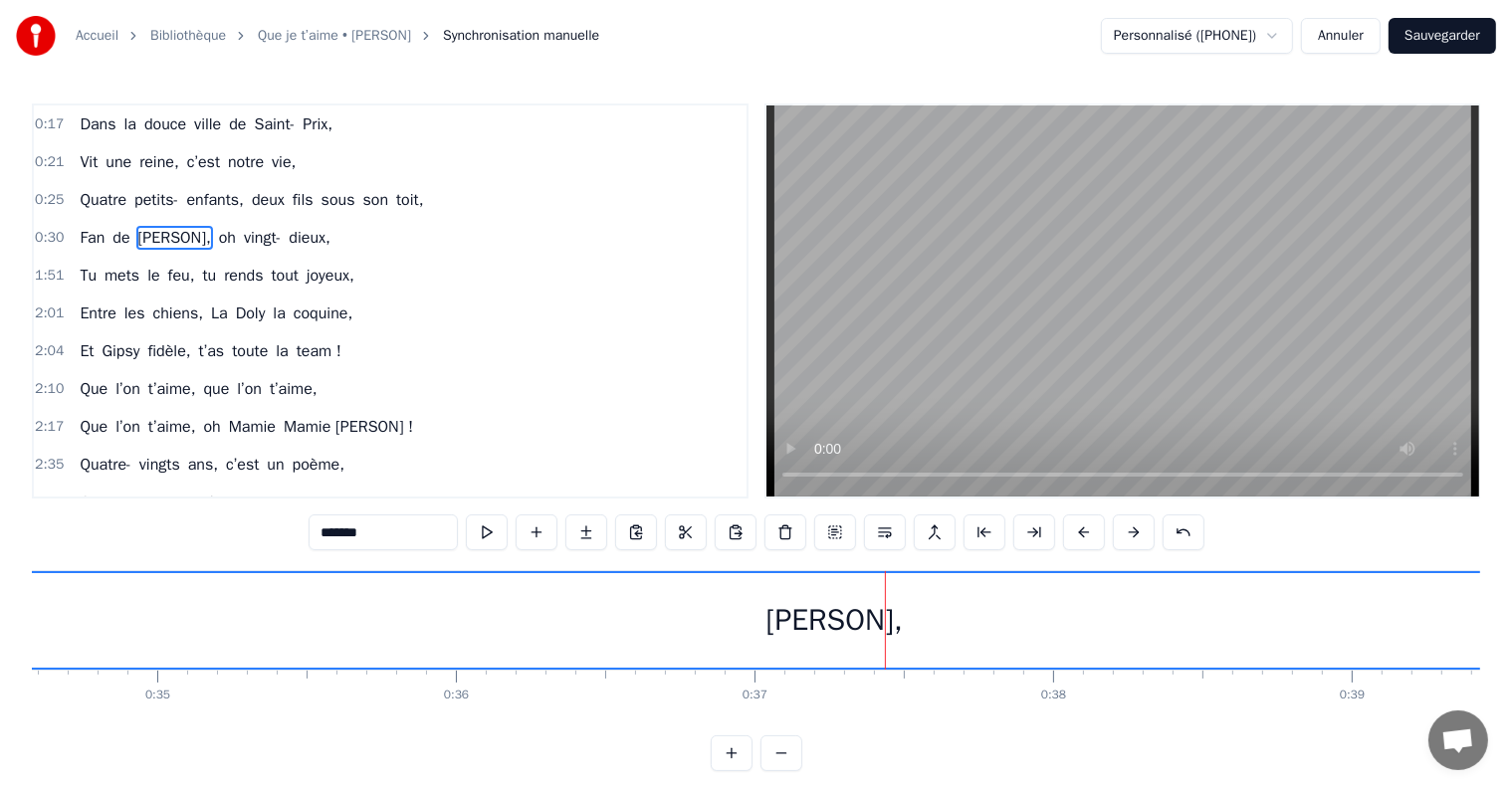 click on "[PERSON]," at bounding box center (834, 620) 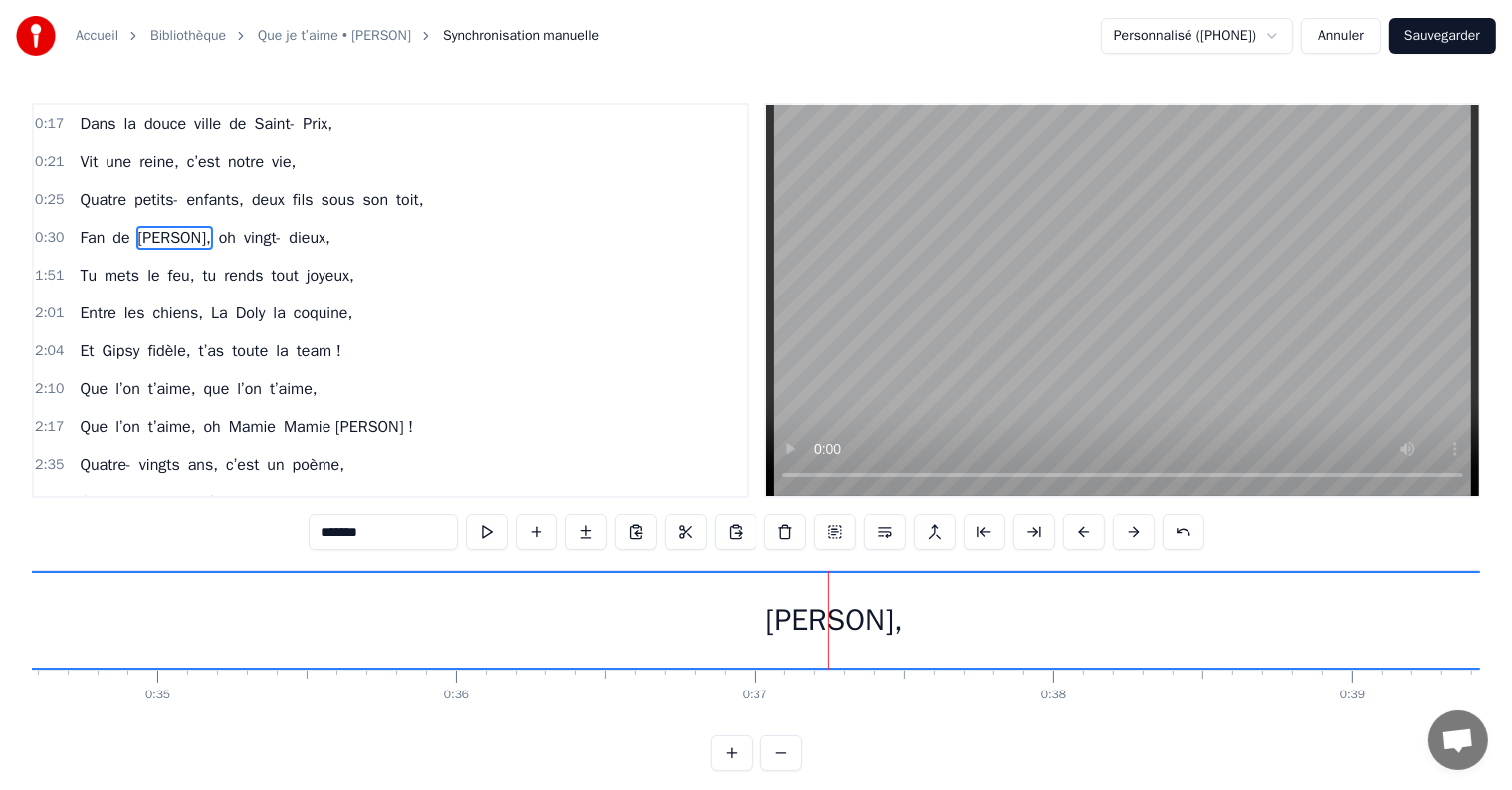 click on "[PERSON]," at bounding box center [834, 620] 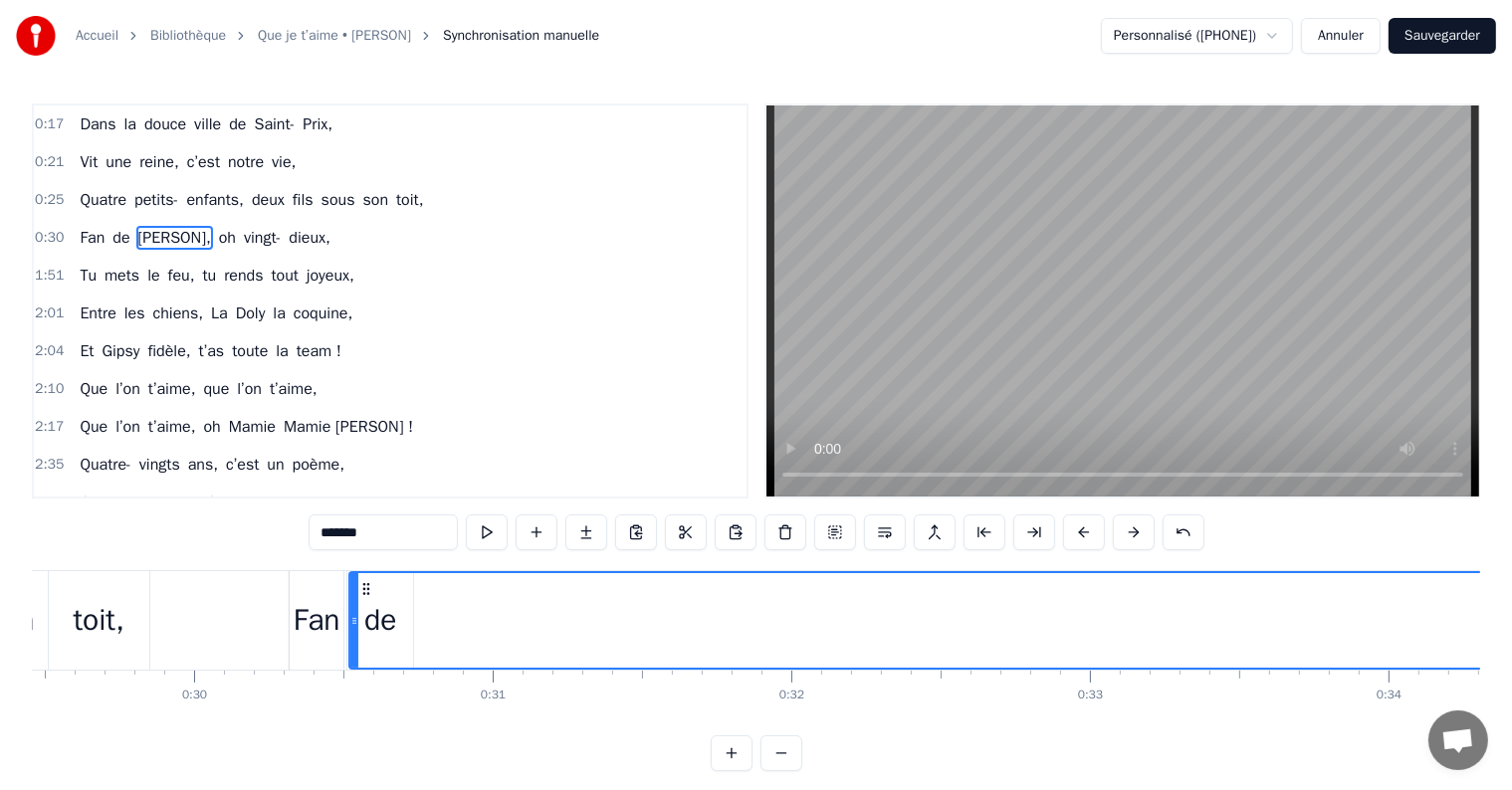 scroll, scrollTop: 0, scrollLeft: 8588, axis: horizontal 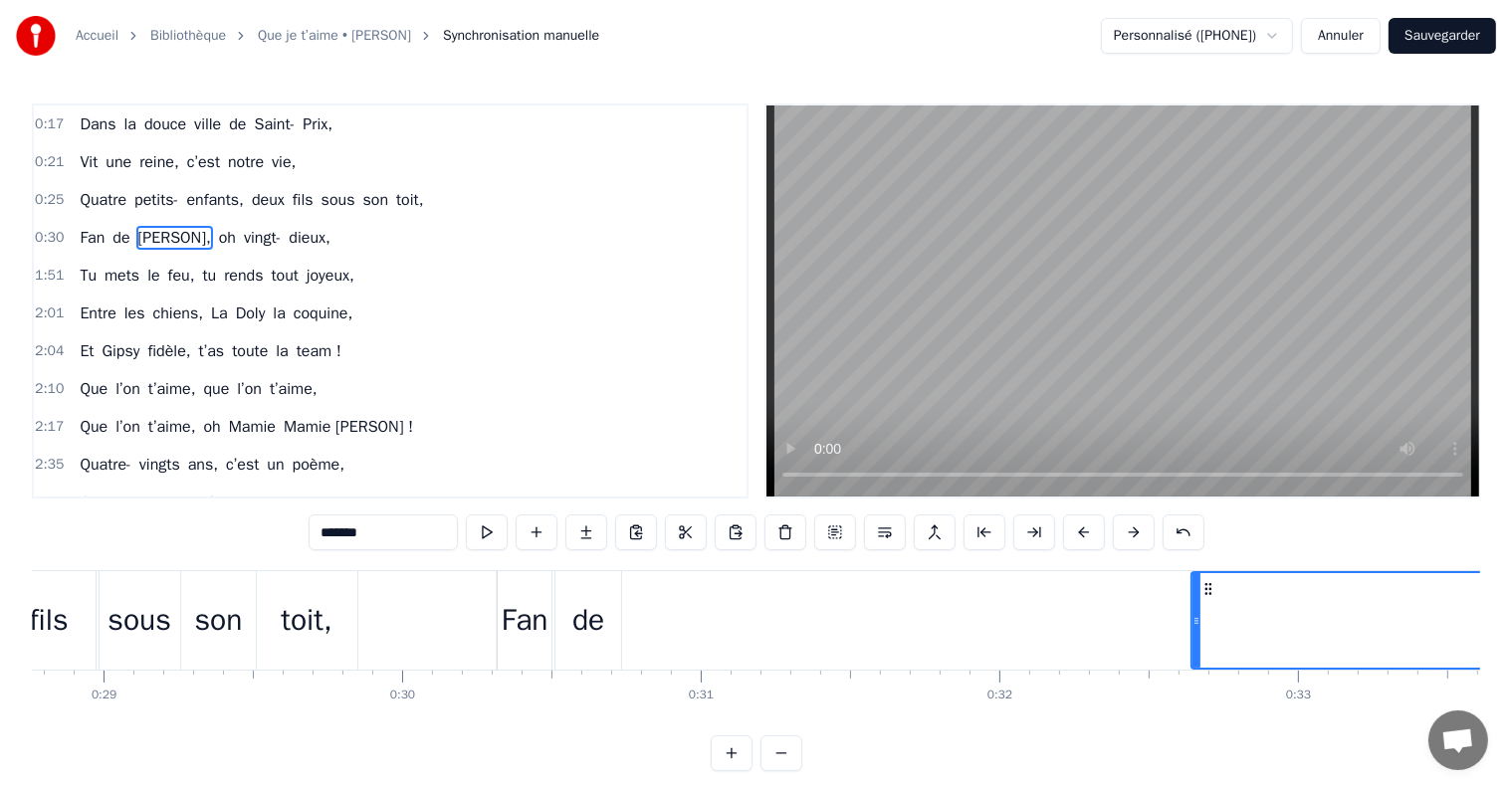 drag, startPoint x: 563, startPoint y: 605, endPoint x: 1328, endPoint y: 592, distance: 765.11045 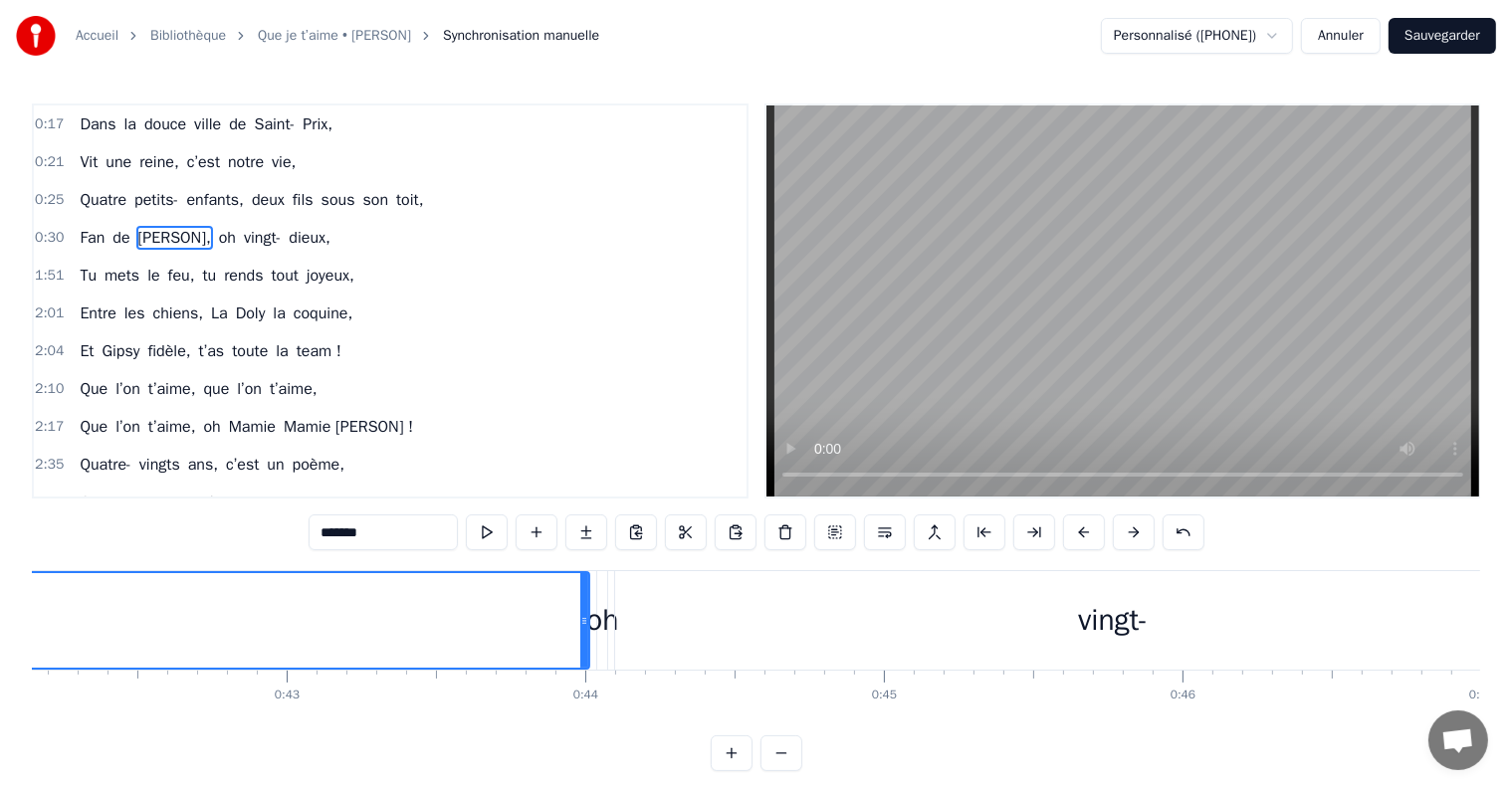 scroll, scrollTop: 0, scrollLeft: 12482, axis: horizontal 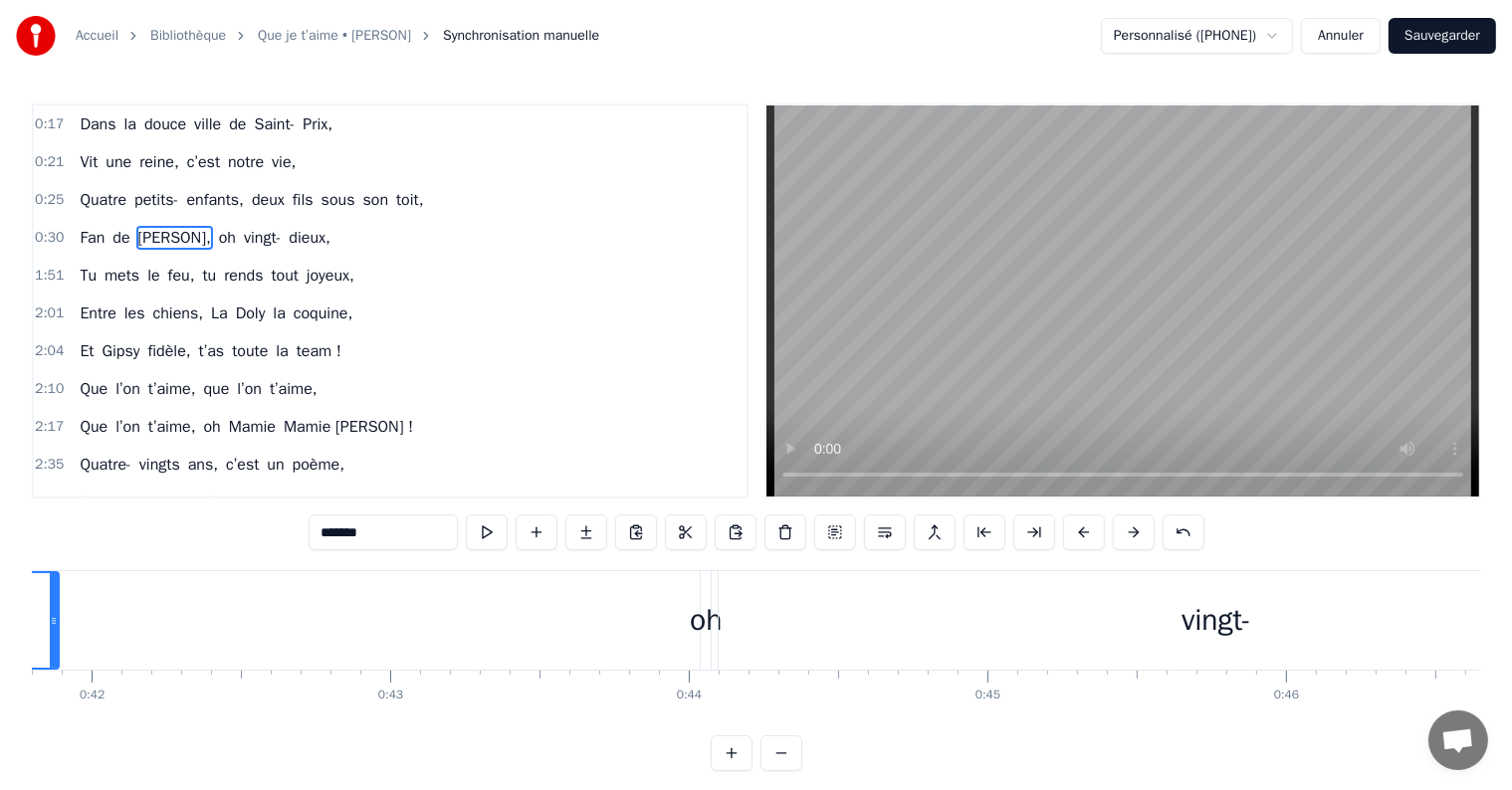 drag, startPoint x: 689, startPoint y: 606, endPoint x: 61, endPoint y: 681, distance: 632.4626 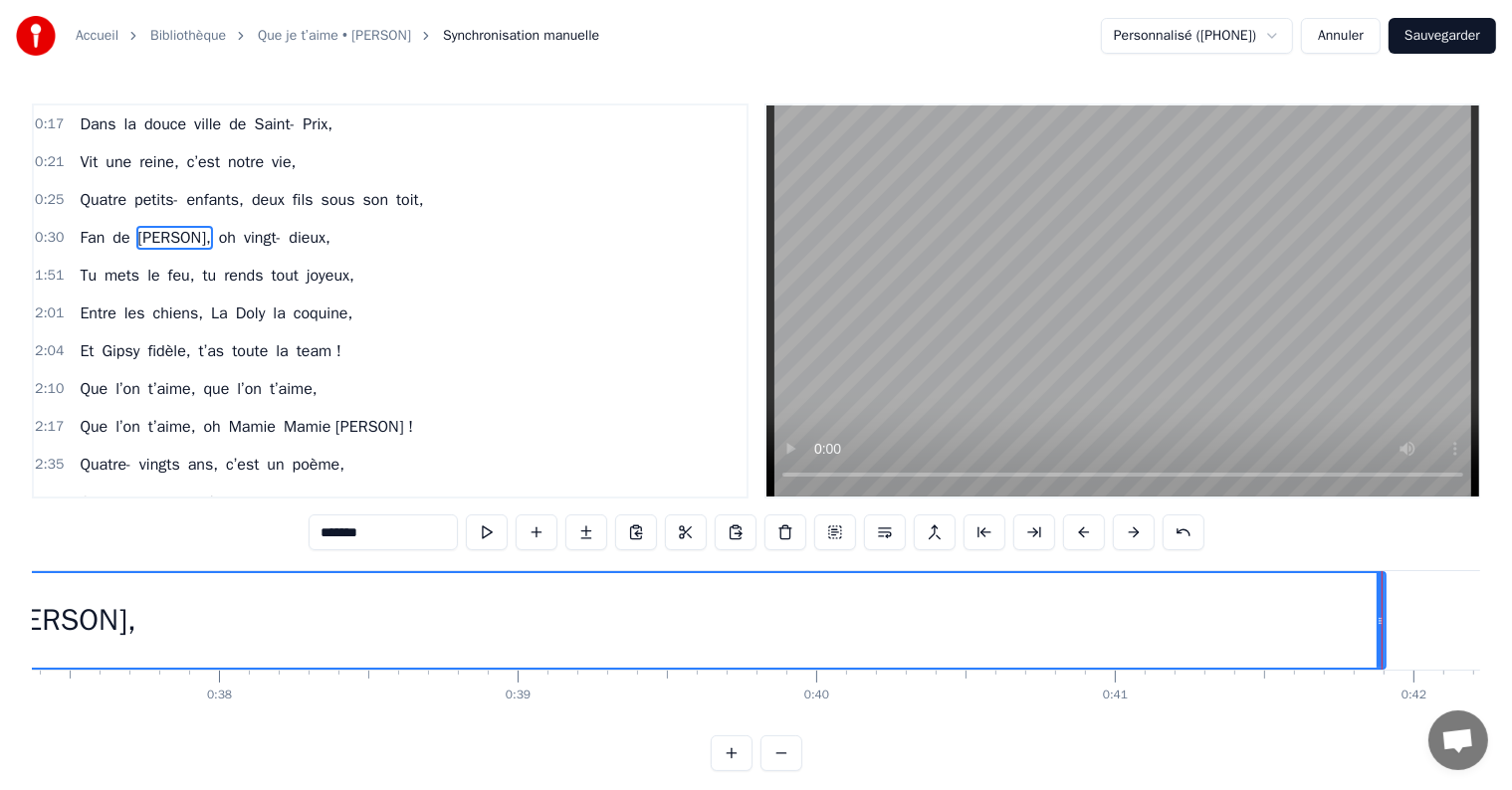 scroll, scrollTop: 0, scrollLeft: 11195, axis: horizontal 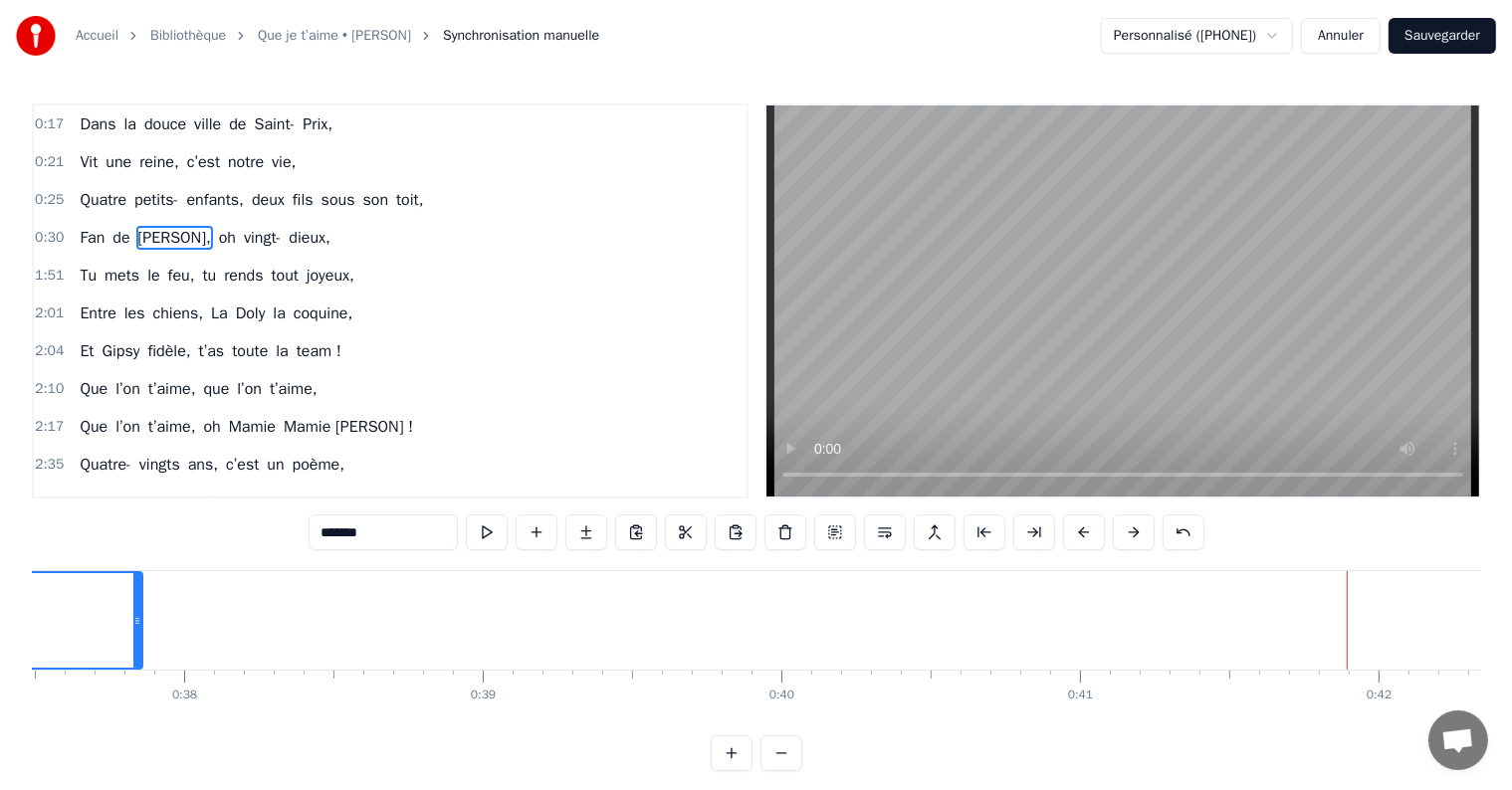 drag, startPoint x: 1350, startPoint y: 590, endPoint x: 168, endPoint y: 617, distance: 1182.308 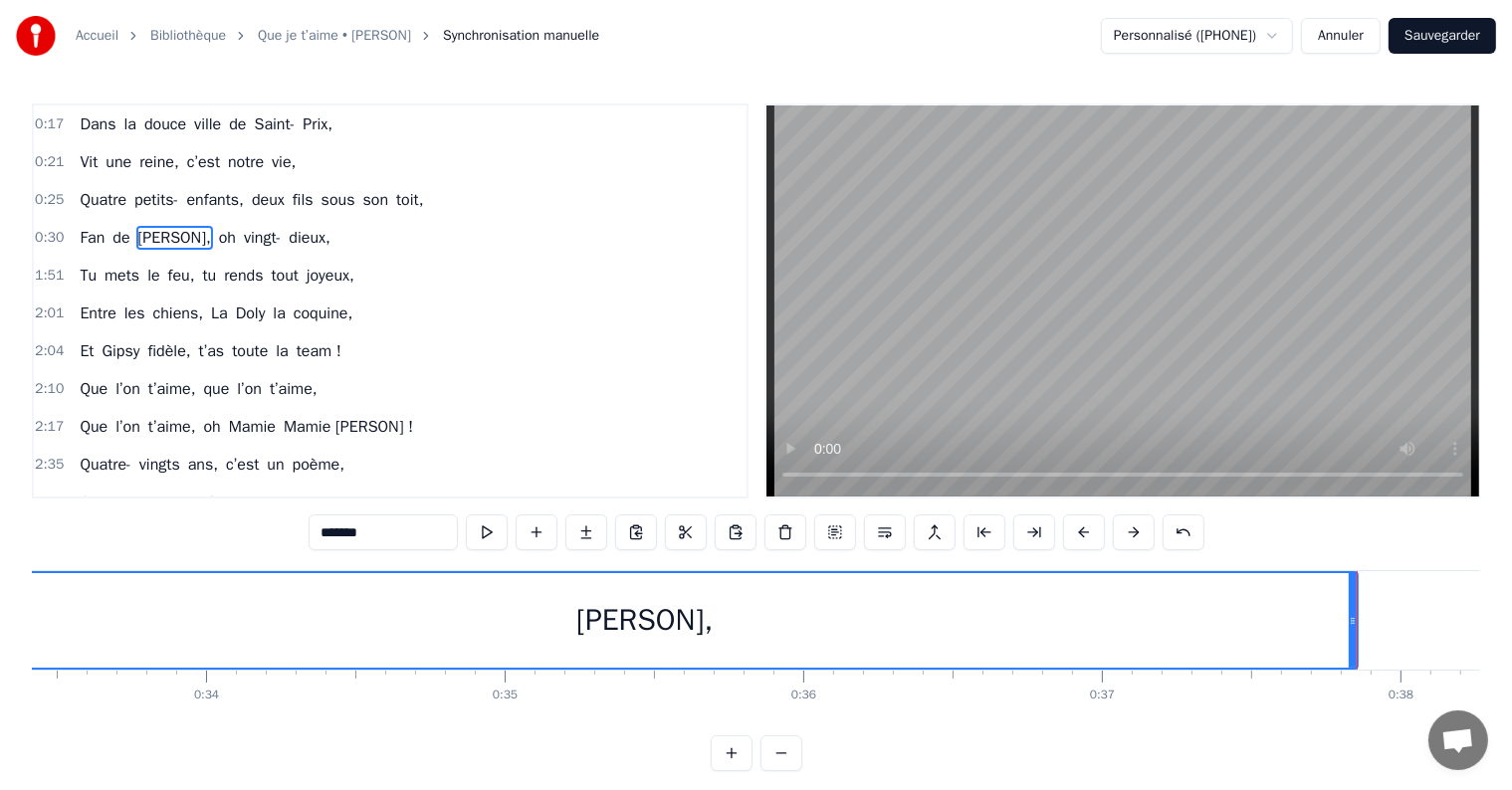 scroll, scrollTop: 0, scrollLeft: 10047, axis: horizontal 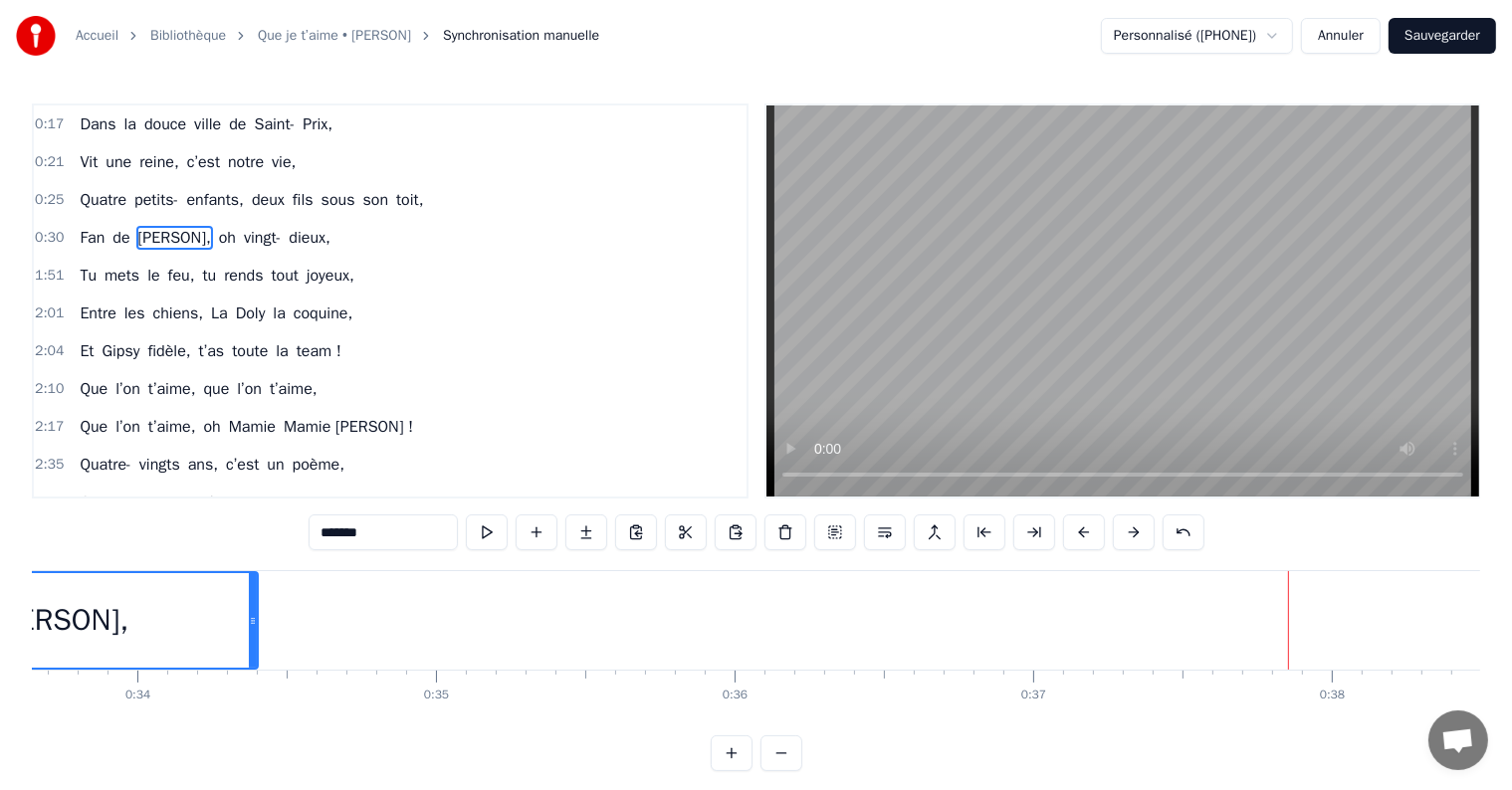 drag, startPoint x: 1282, startPoint y: 590, endPoint x: 244, endPoint y: 611, distance: 1038.2124 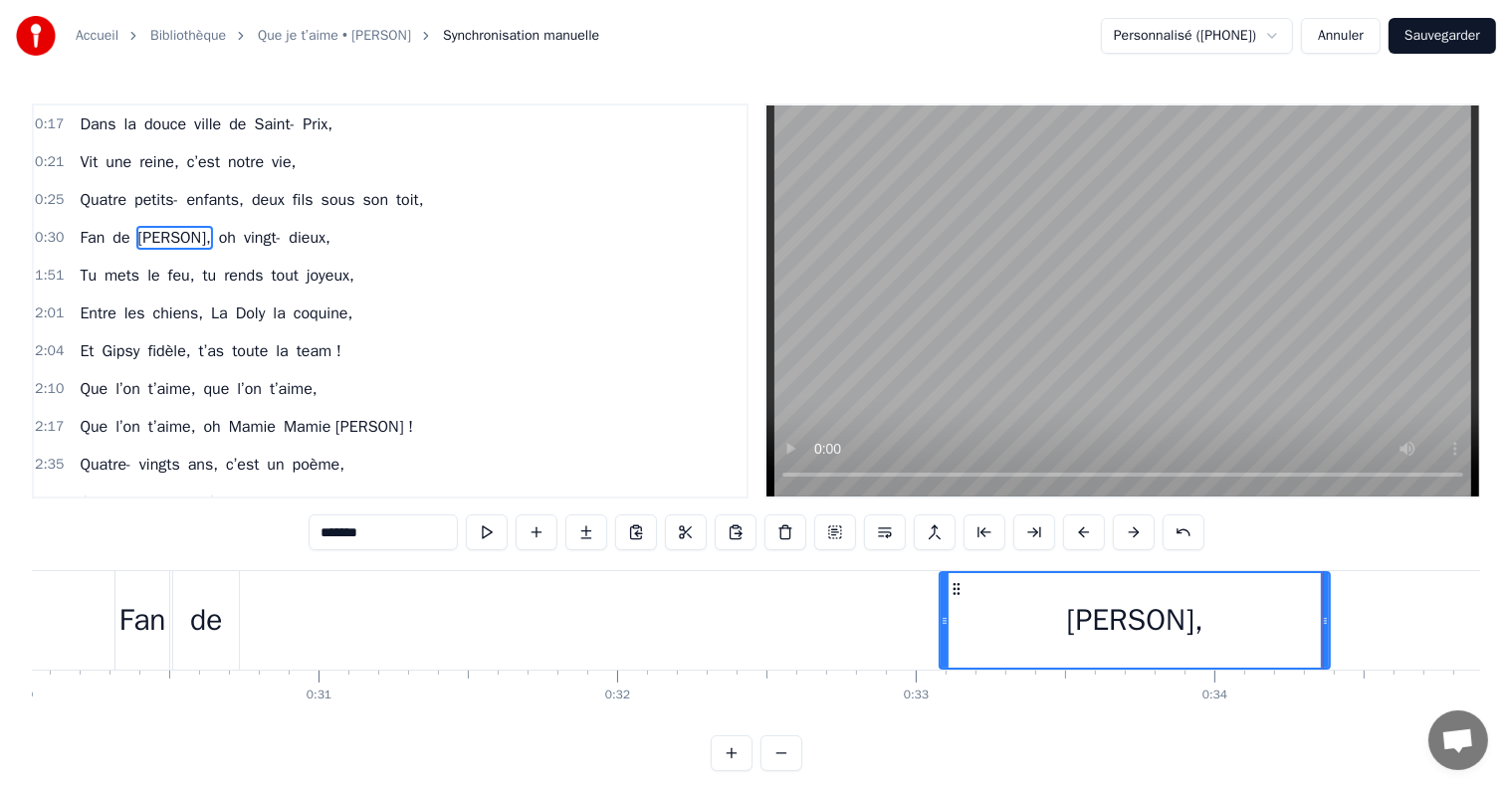 scroll, scrollTop: 0, scrollLeft: 8761, axis: horizontal 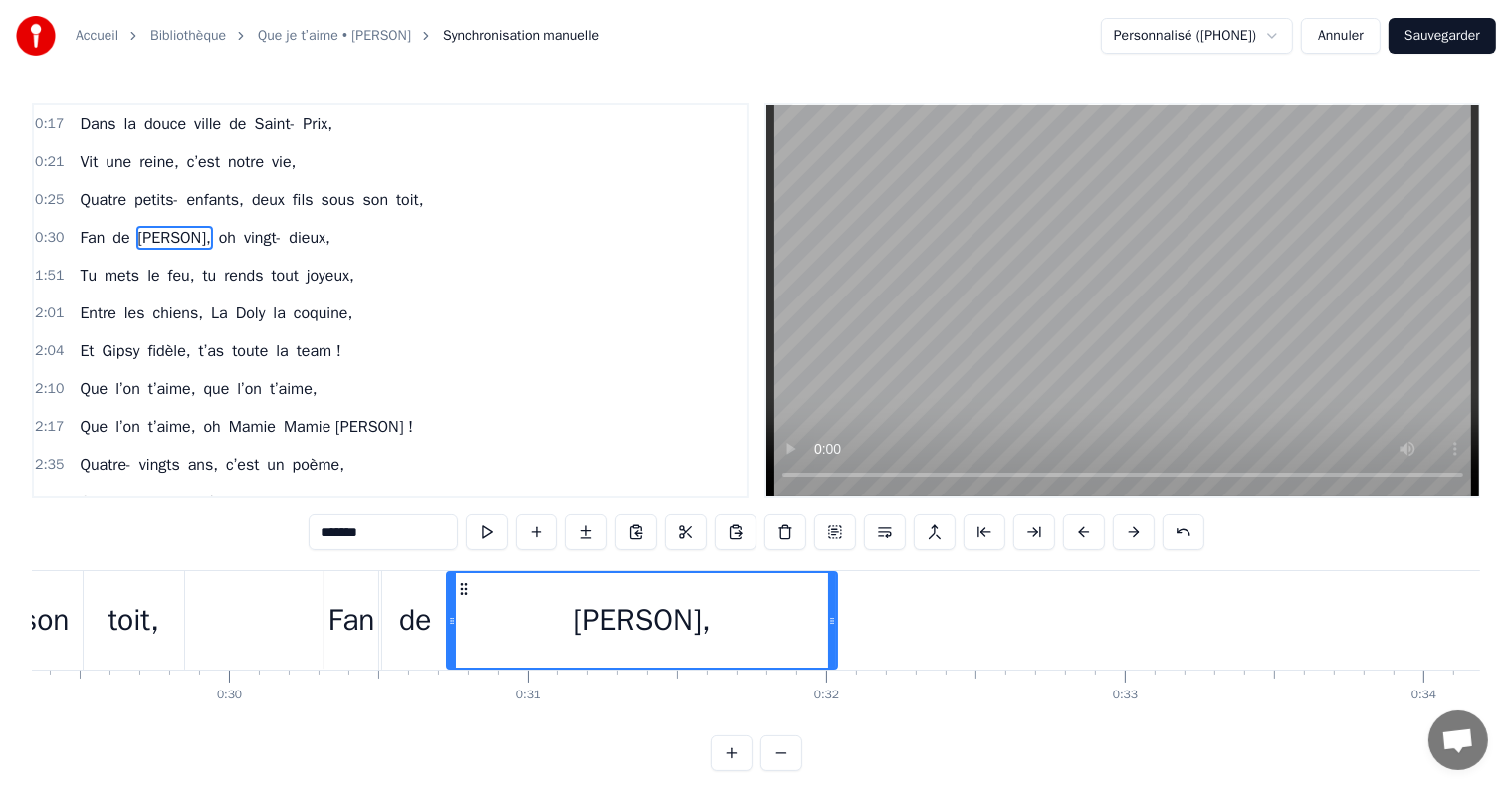 drag, startPoint x: 1167, startPoint y: 581, endPoint x: 466, endPoint y: 616, distance: 701.8732 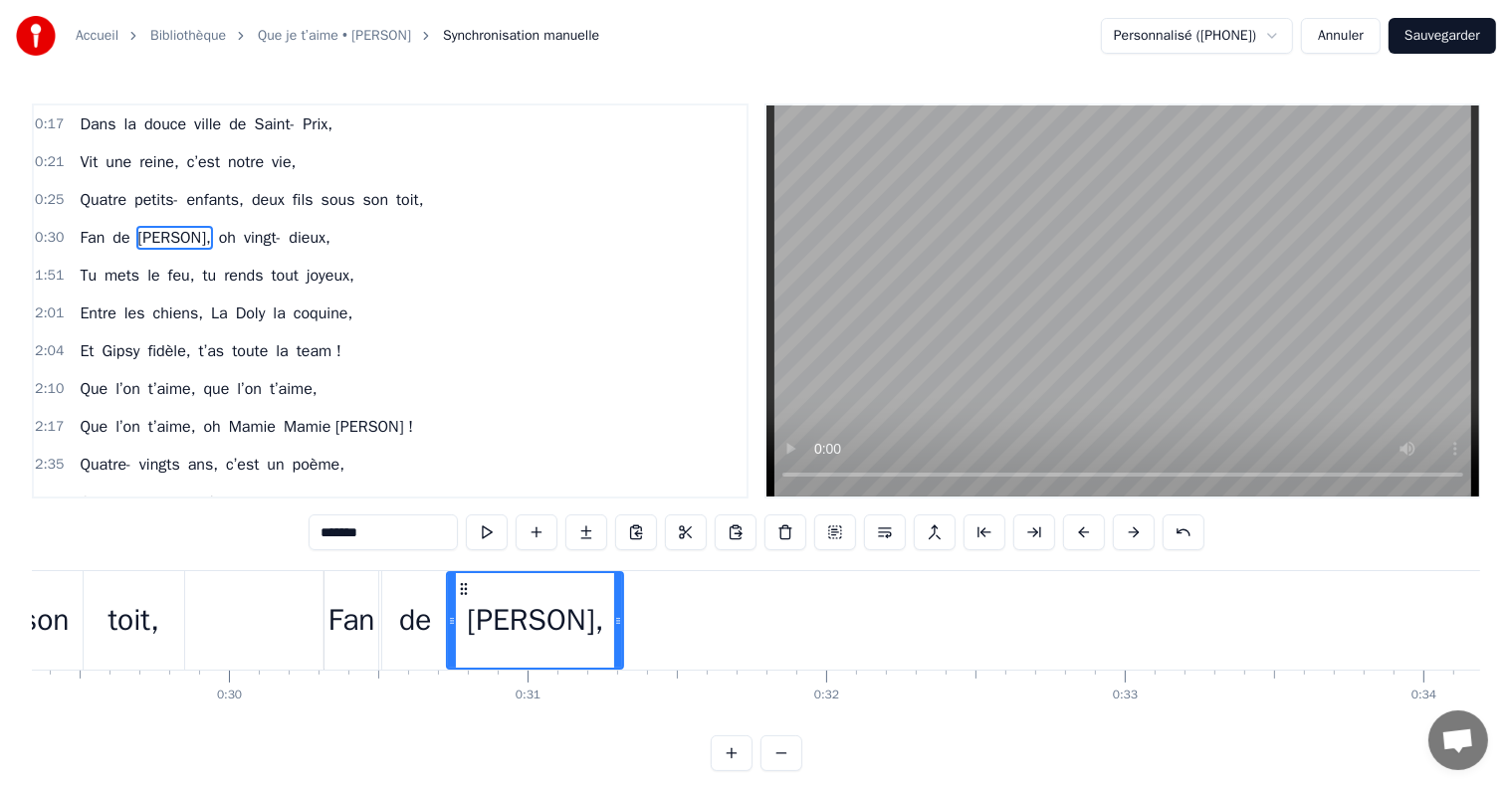 drag, startPoint x: 834, startPoint y: 599, endPoint x: 620, endPoint y: 591, distance: 214.14948 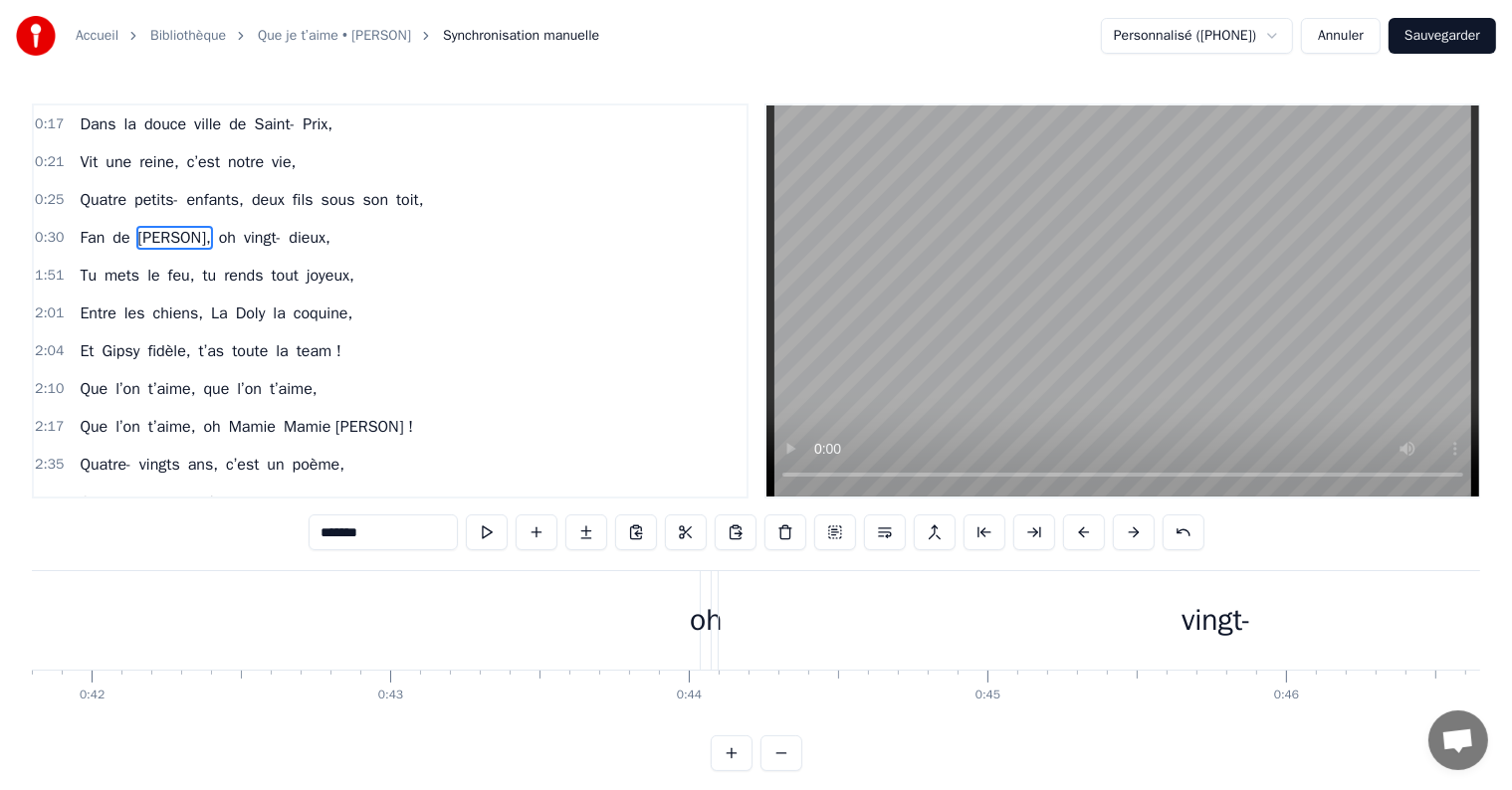 scroll, scrollTop: 0, scrollLeft: 12551, axis: horizontal 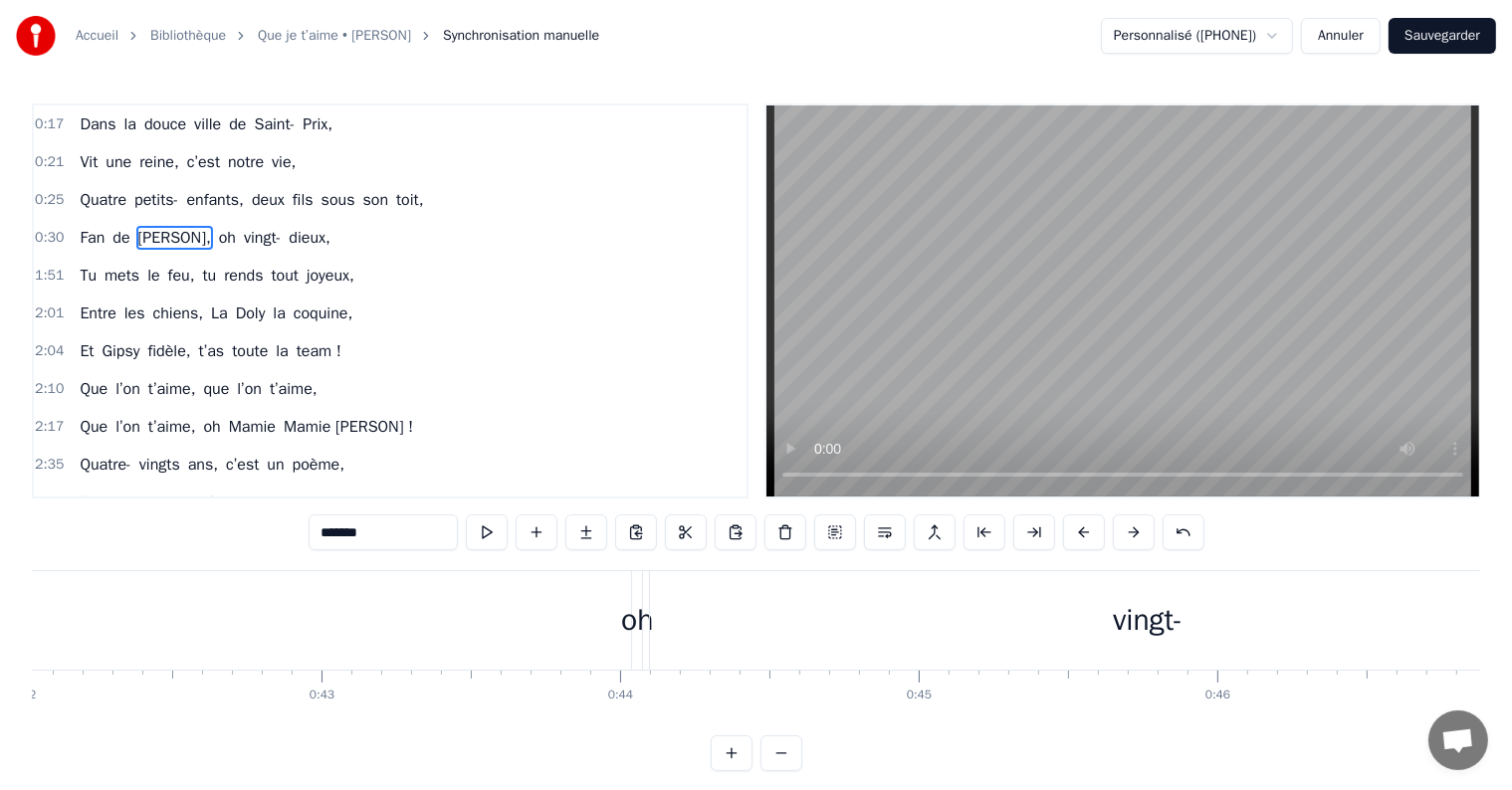 click on "oh" at bounding box center (637, 620) 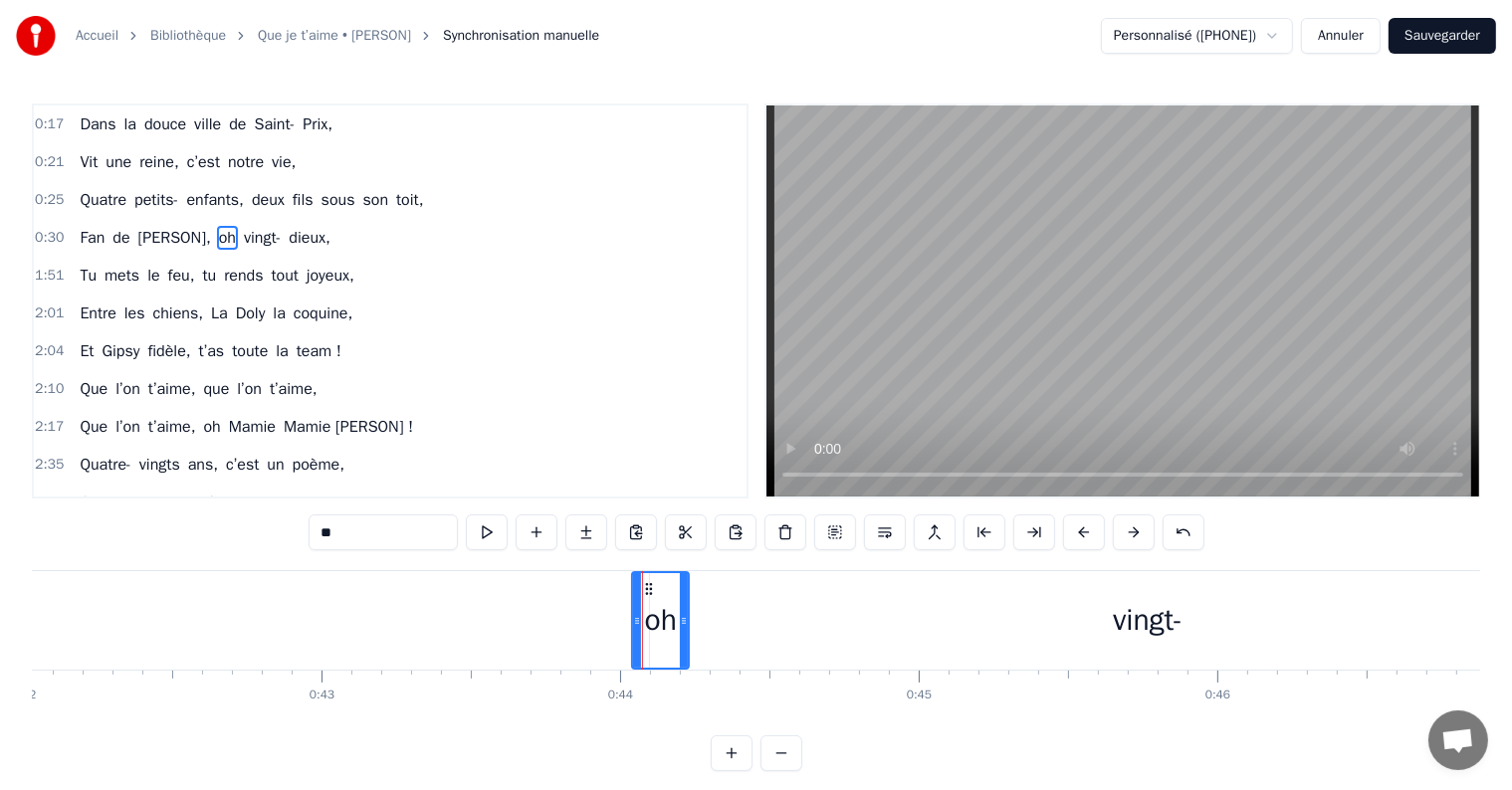 drag, startPoint x: 638, startPoint y: 588, endPoint x: 687, endPoint y: 590, distance: 49.0408 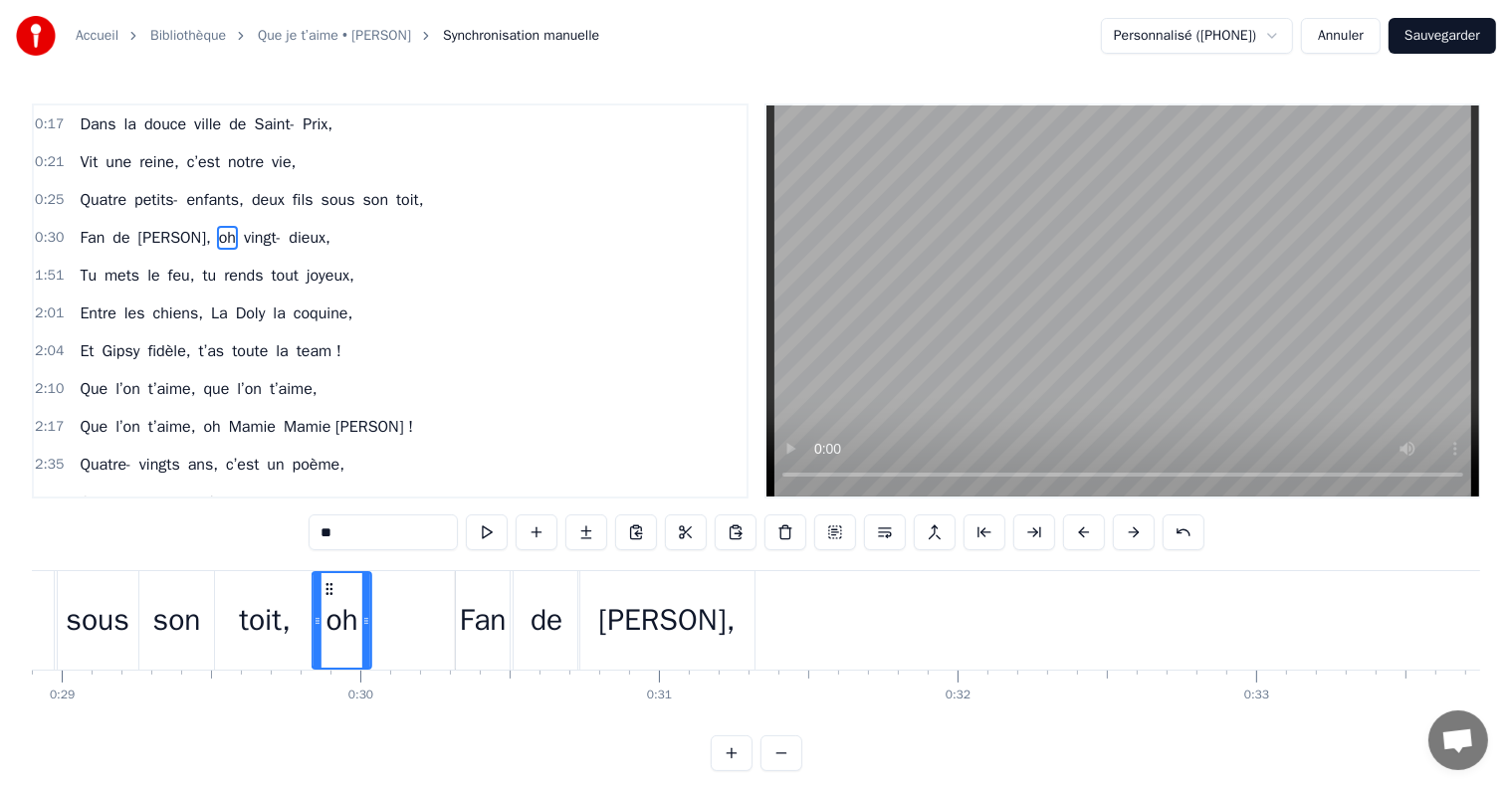 scroll, scrollTop: 0, scrollLeft: 8628, axis: horizontal 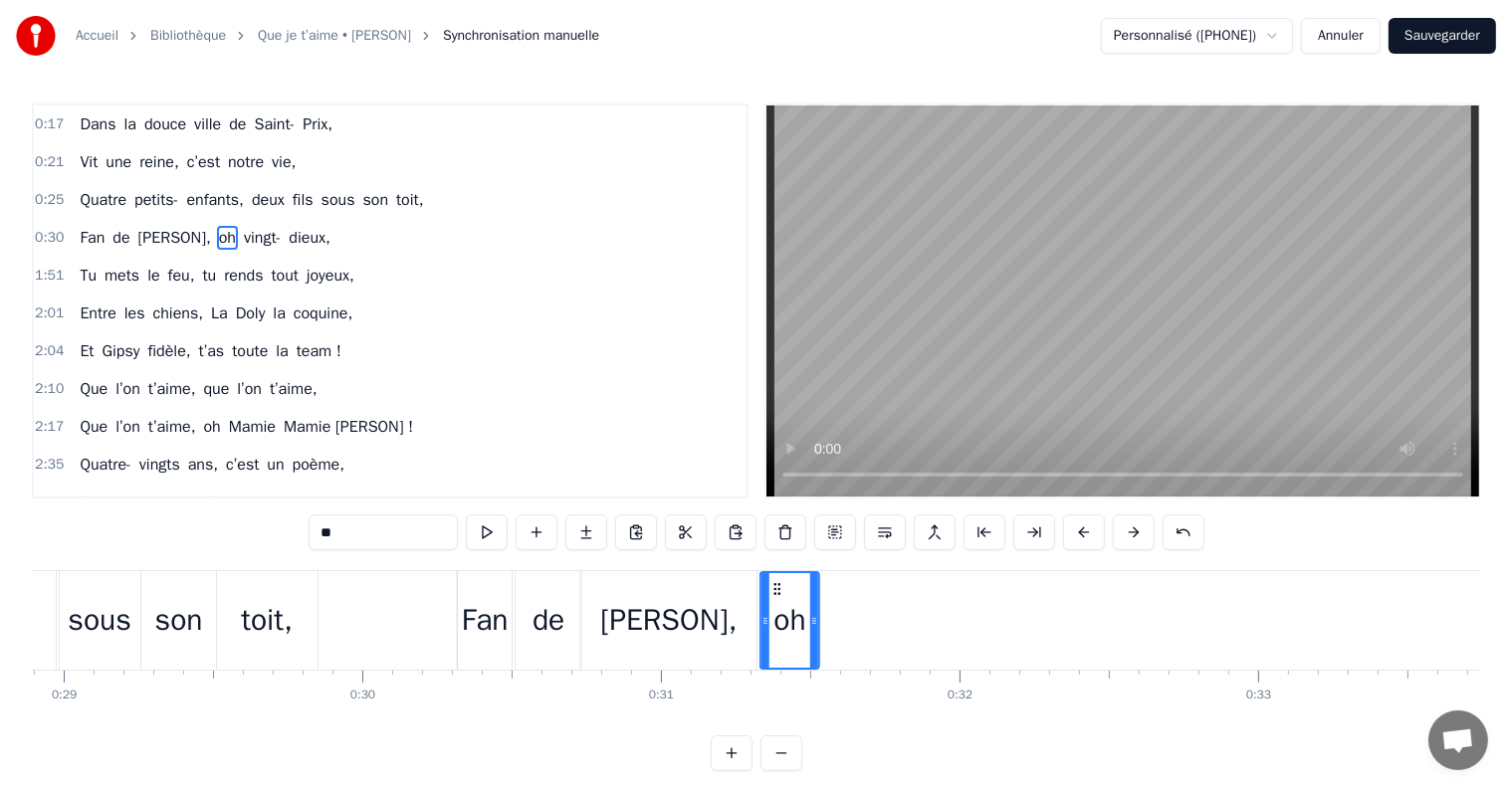drag, startPoint x: 644, startPoint y: 586, endPoint x: 772, endPoint y: 615, distance: 131.24405 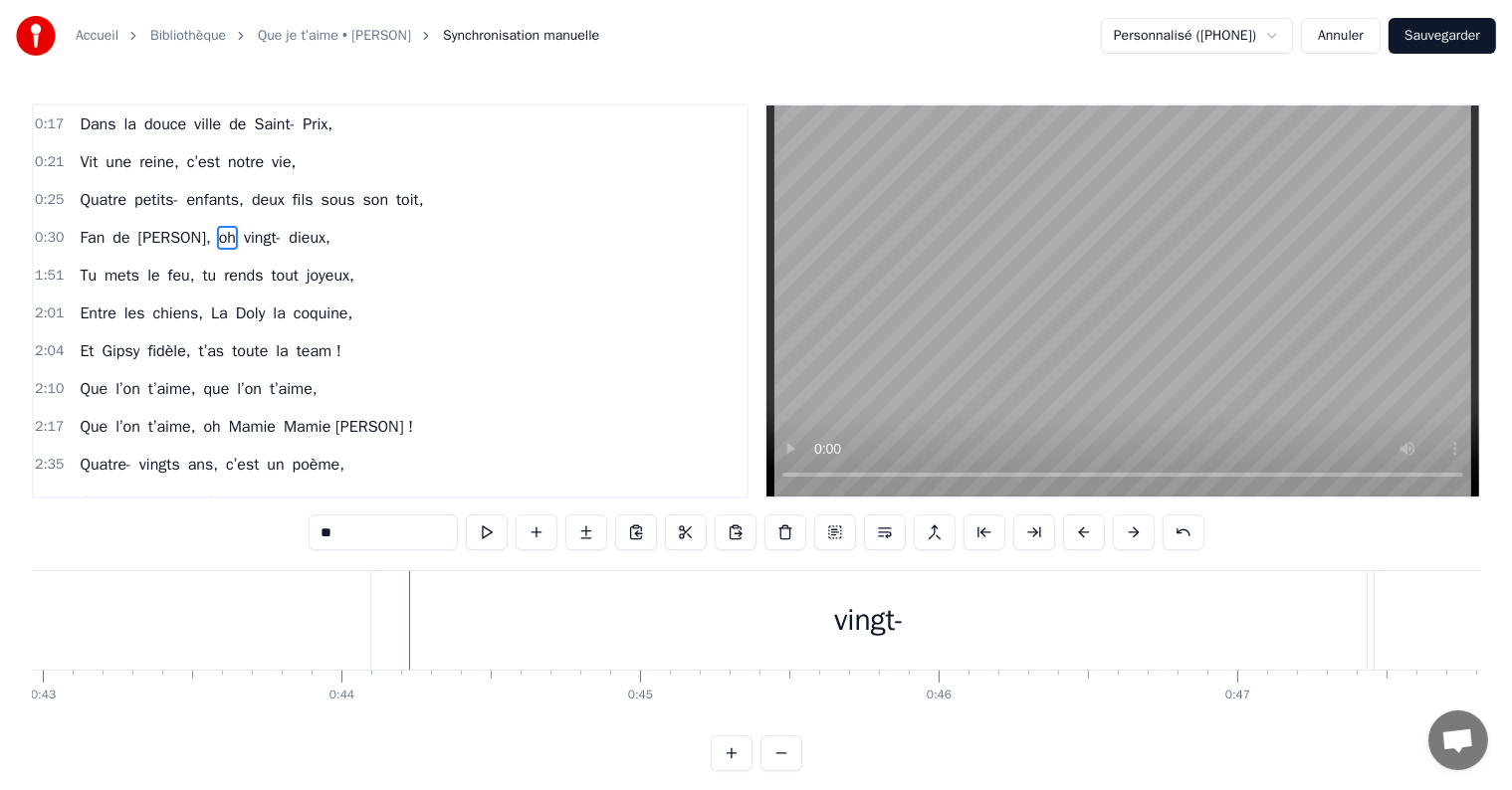 scroll, scrollTop: 0, scrollLeft: 12934, axis: horizontal 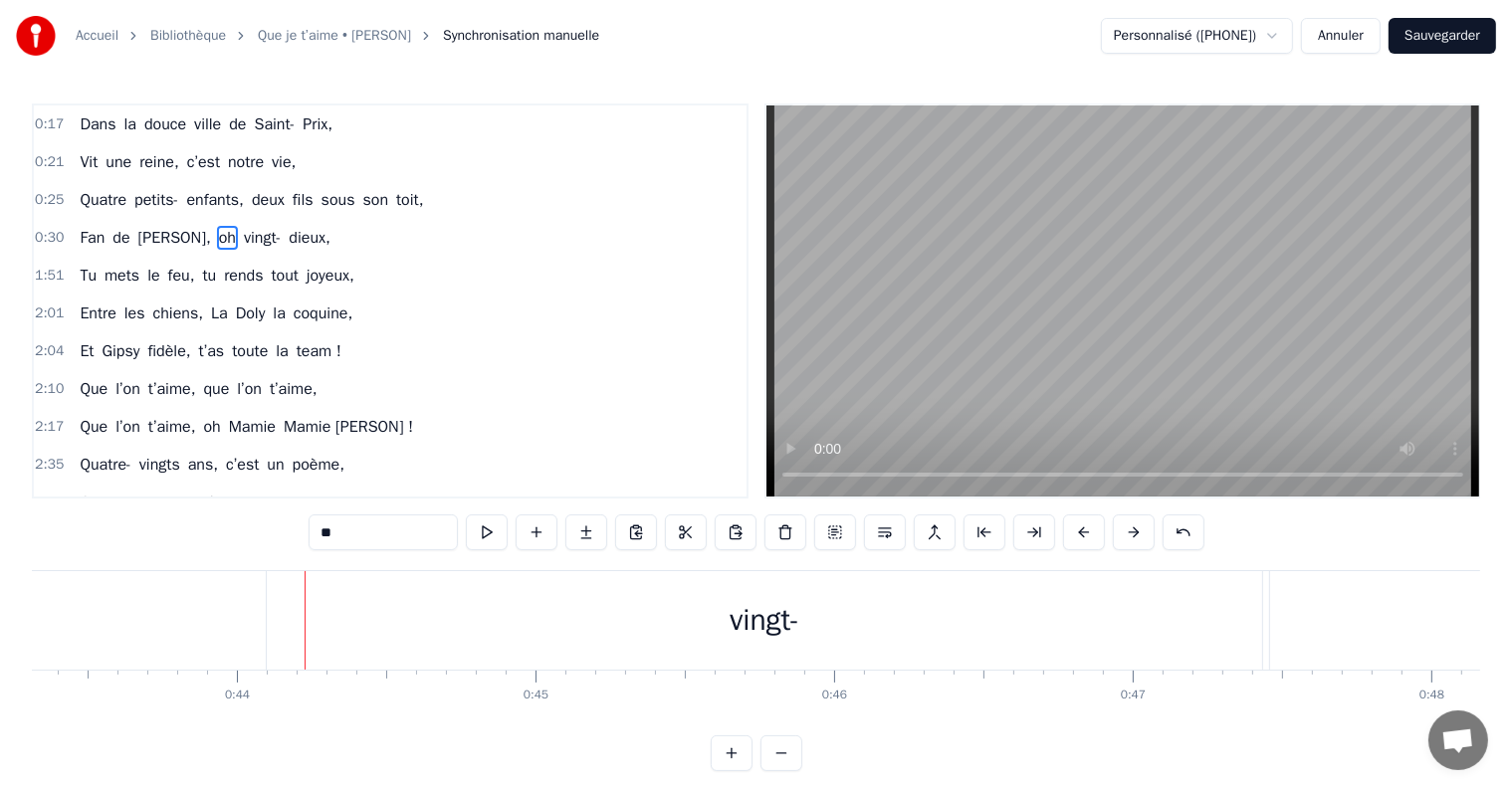 click on "vingt-" at bounding box center [764, 620] 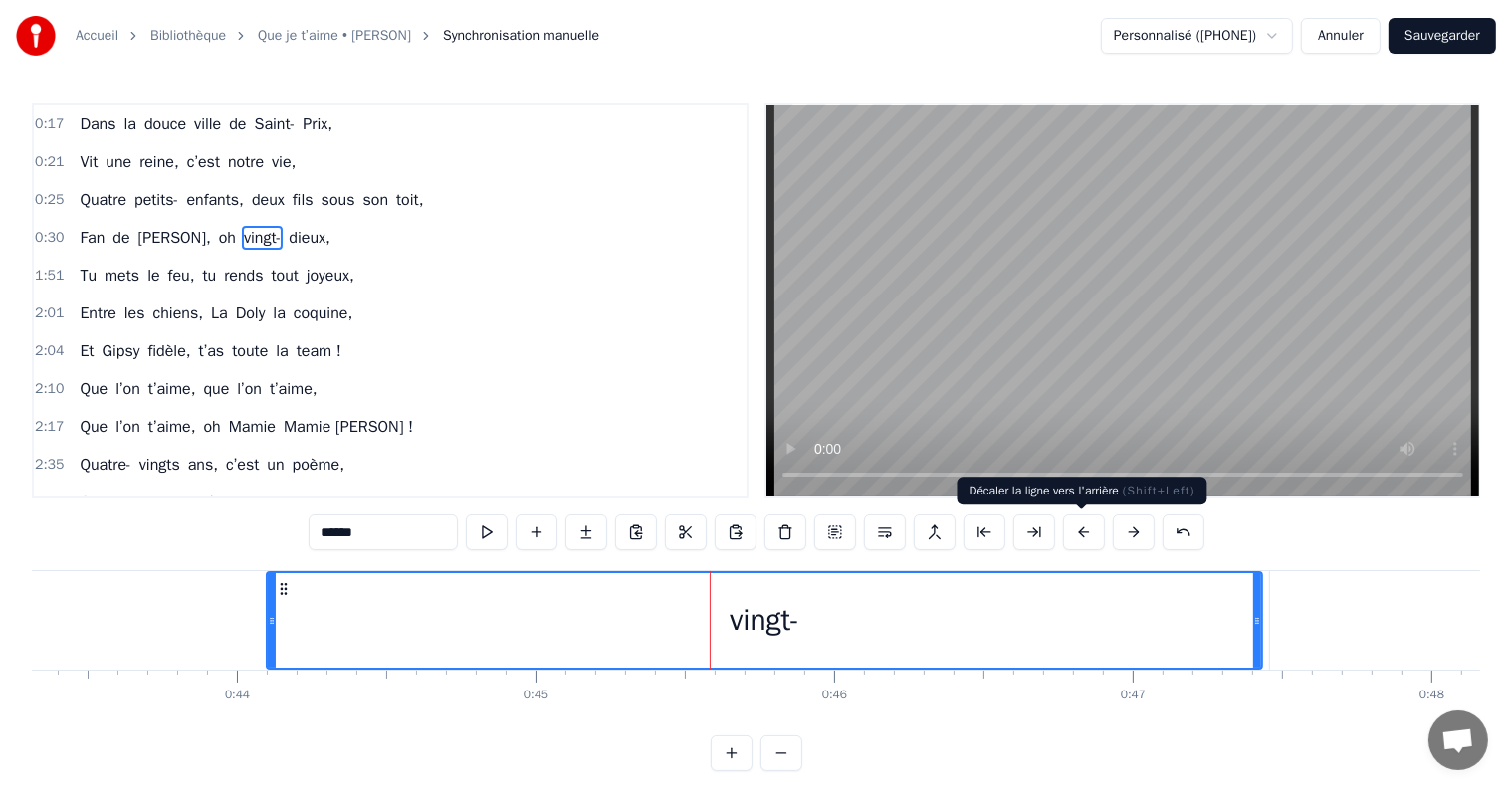 click at bounding box center (1084, 532) 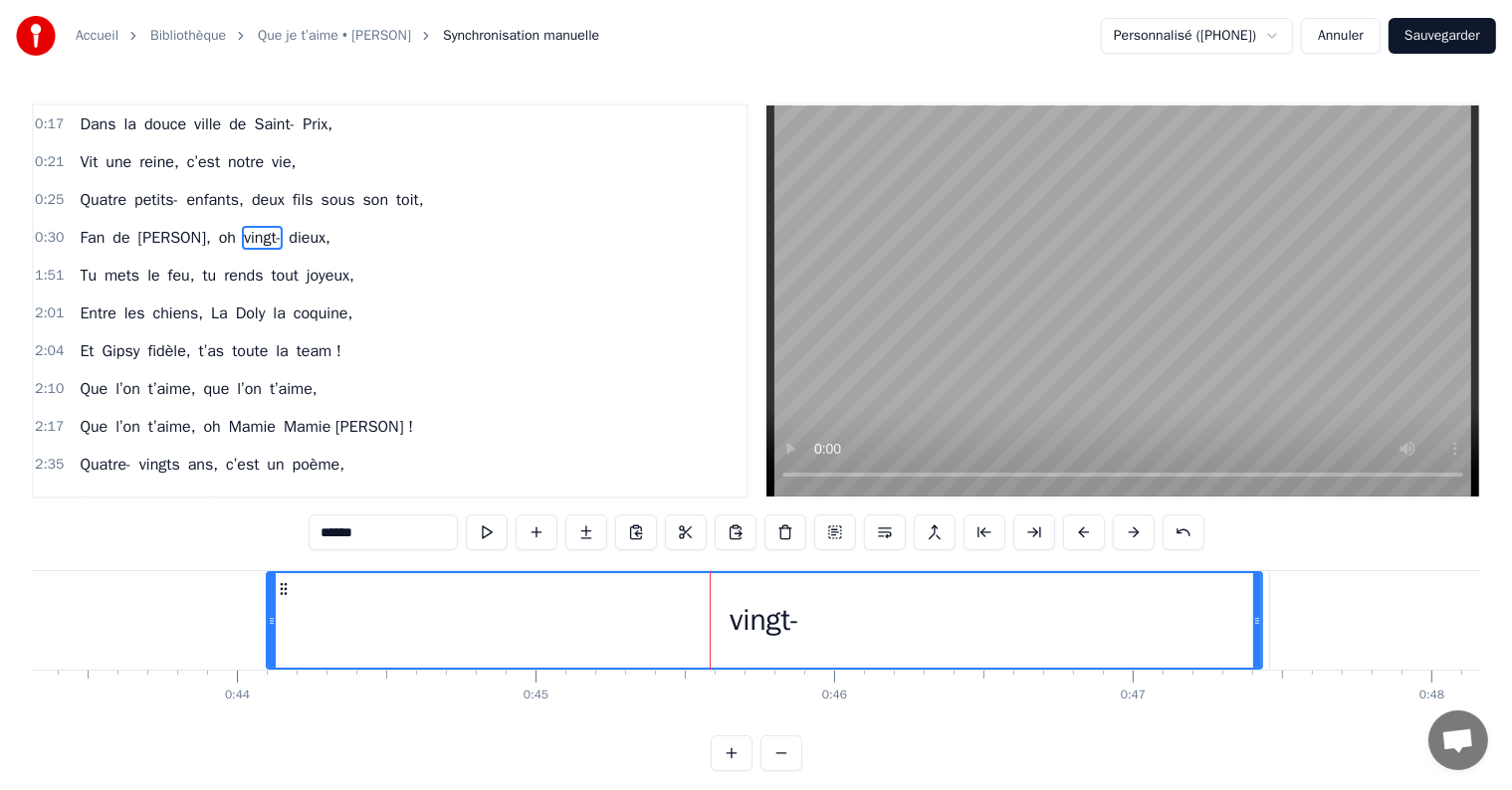 click at bounding box center (1084, 532) 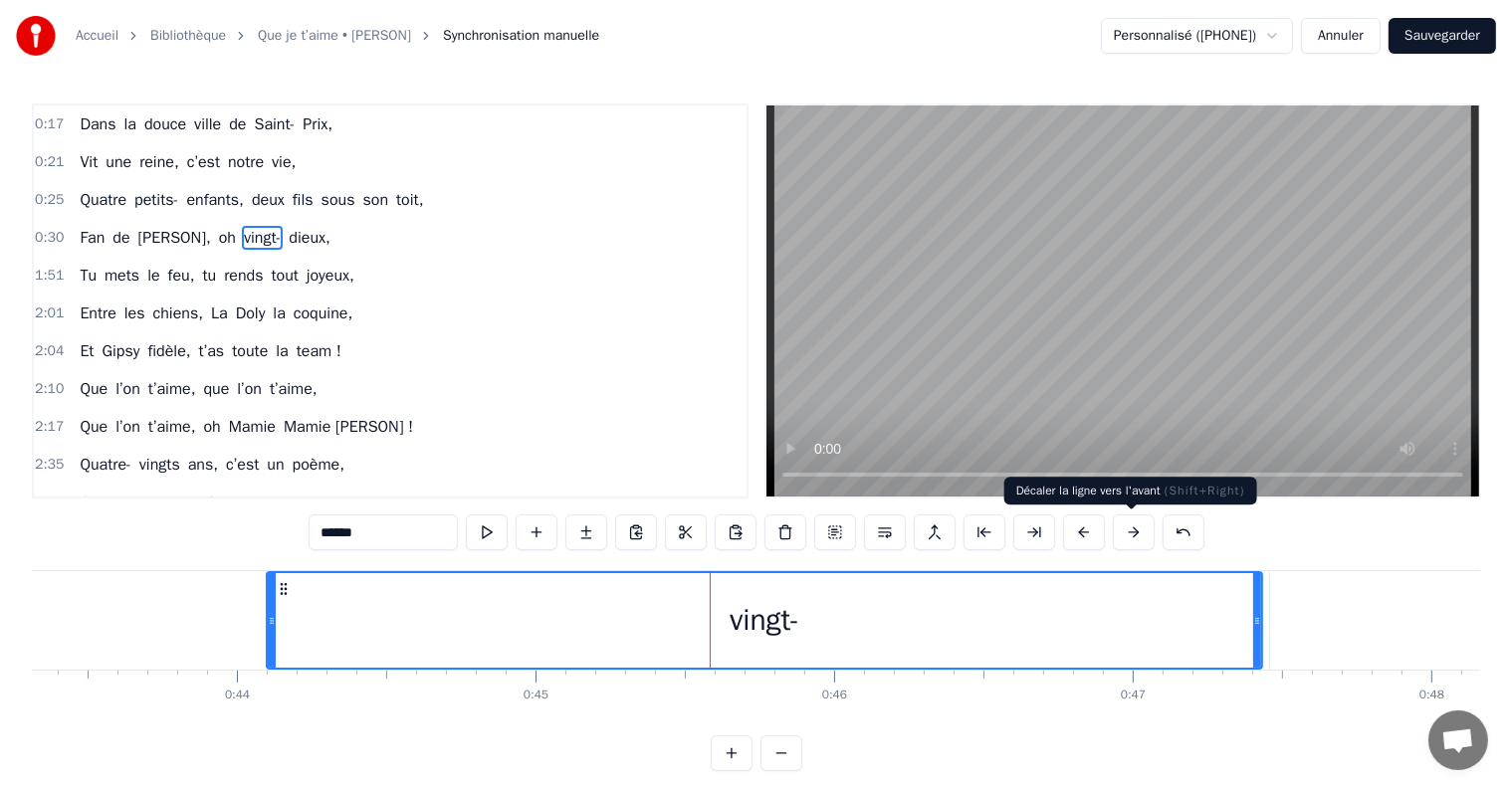 click at bounding box center [1134, 532] 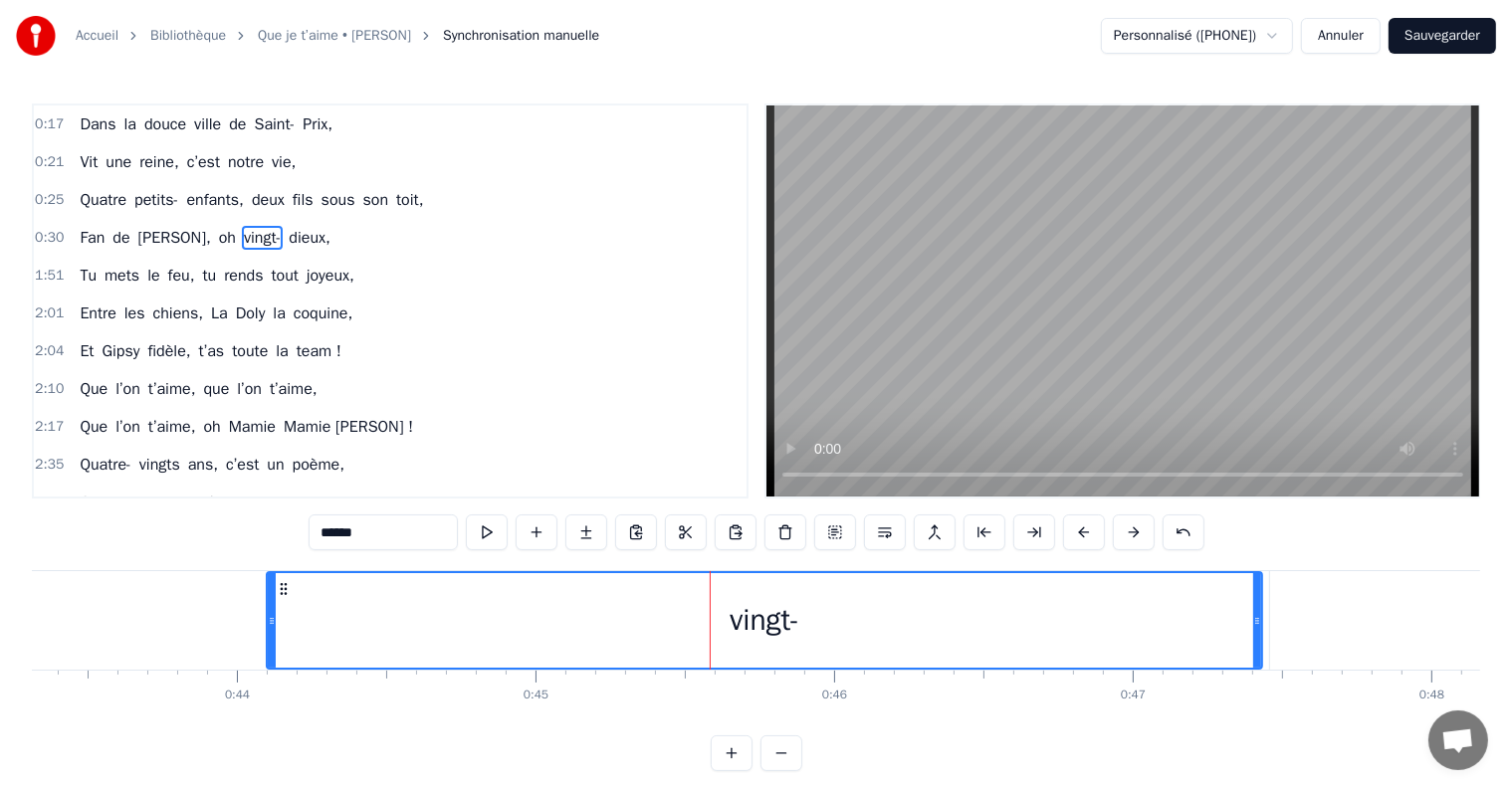 click at bounding box center (1134, 532) 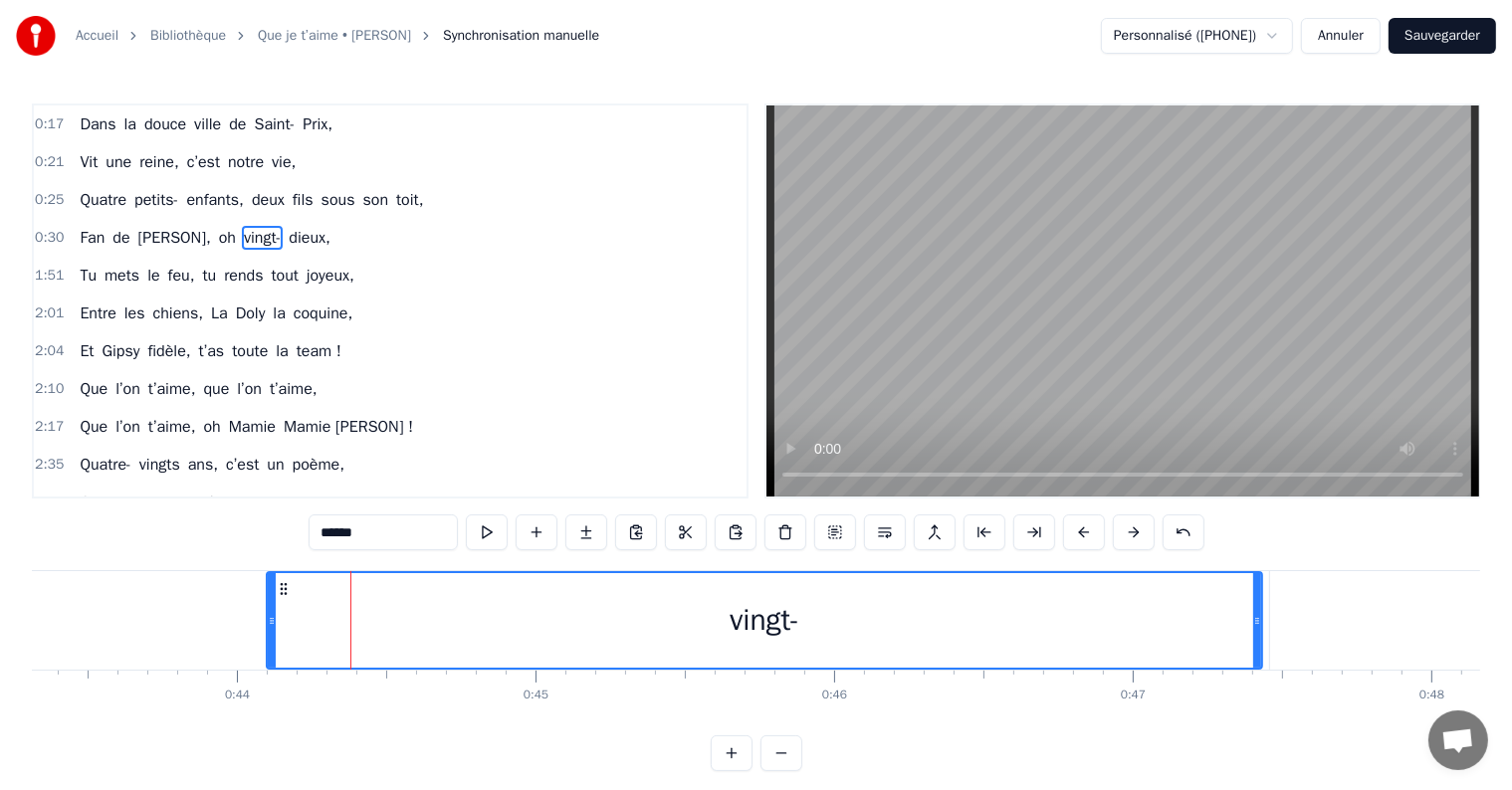click 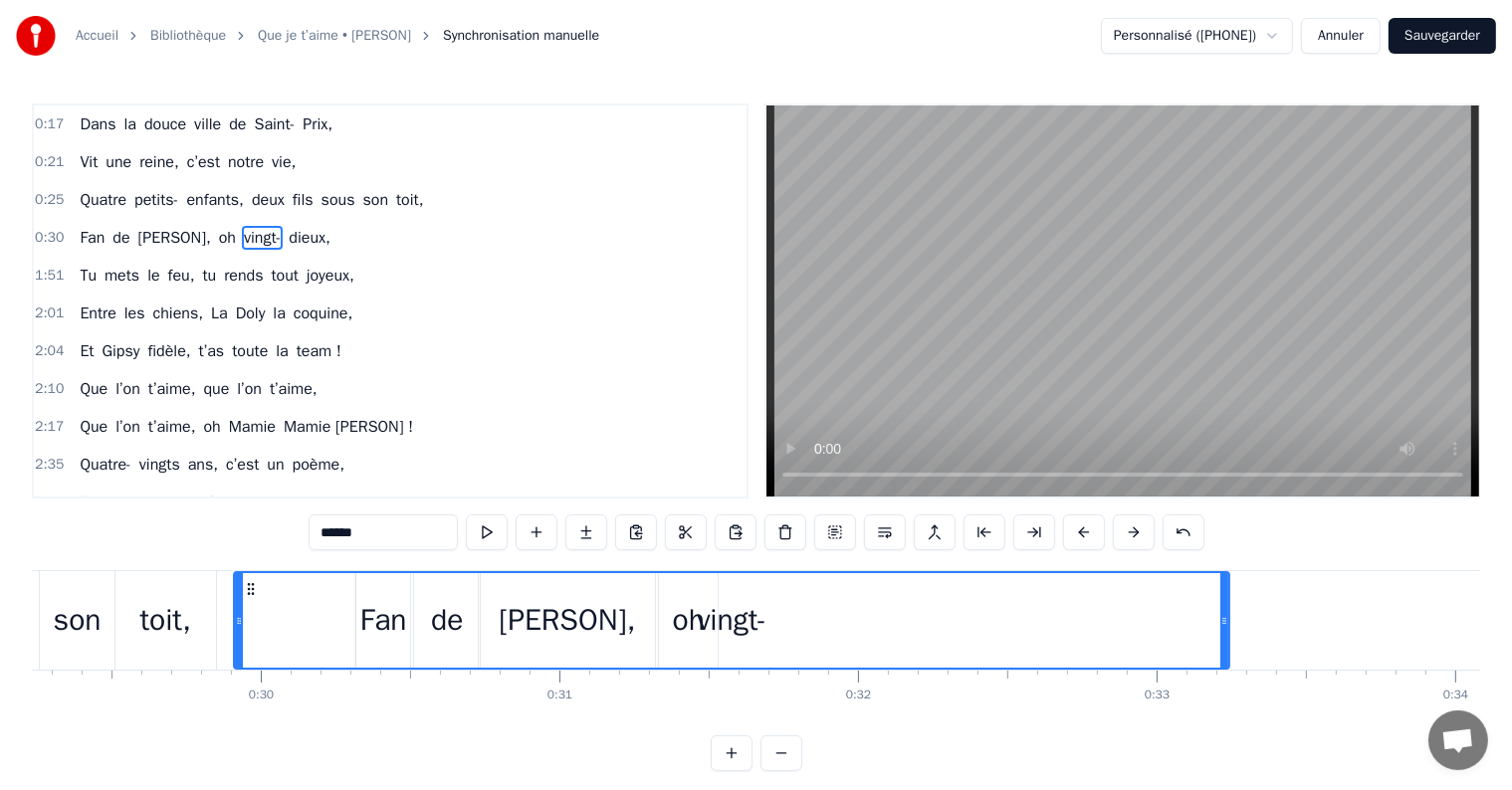 scroll, scrollTop: 0, scrollLeft: 8682, axis: horizontal 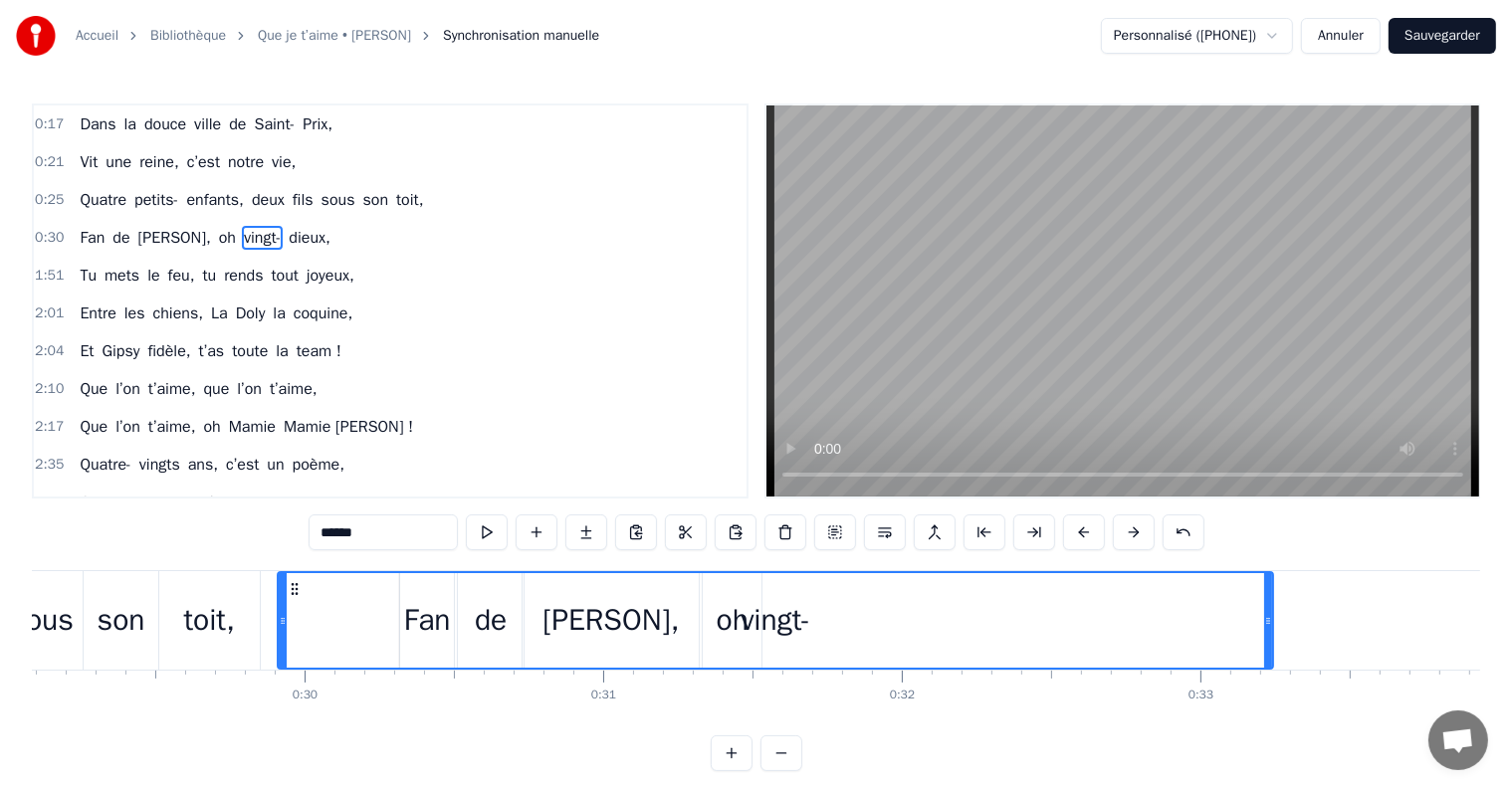 drag, startPoint x: 281, startPoint y: 590, endPoint x: 251, endPoint y: 599, distance: 31.32092 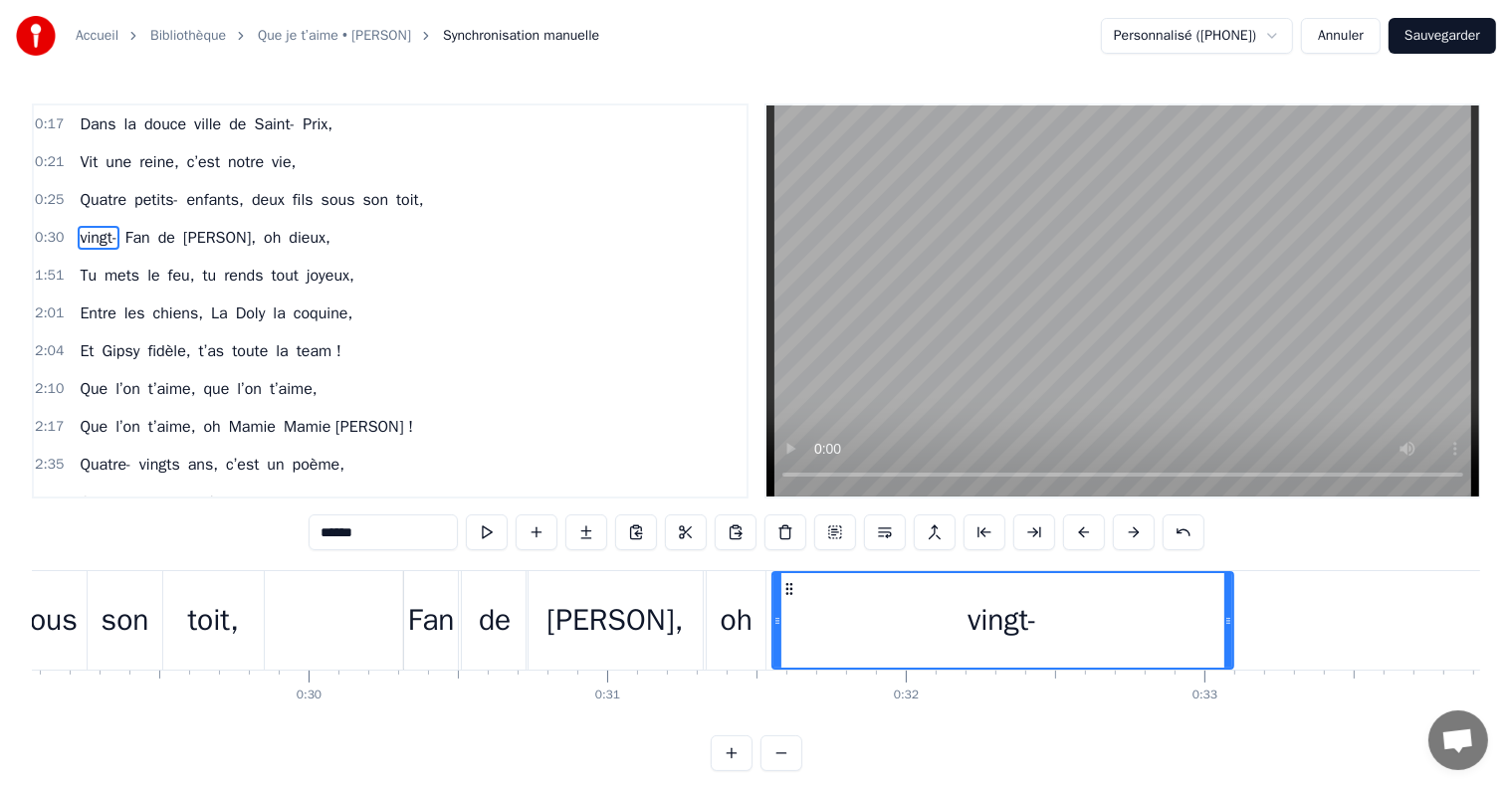 drag, startPoint x: 239, startPoint y: 578, endPoint x: 773, endPoint y: 596, distance: 534.3033 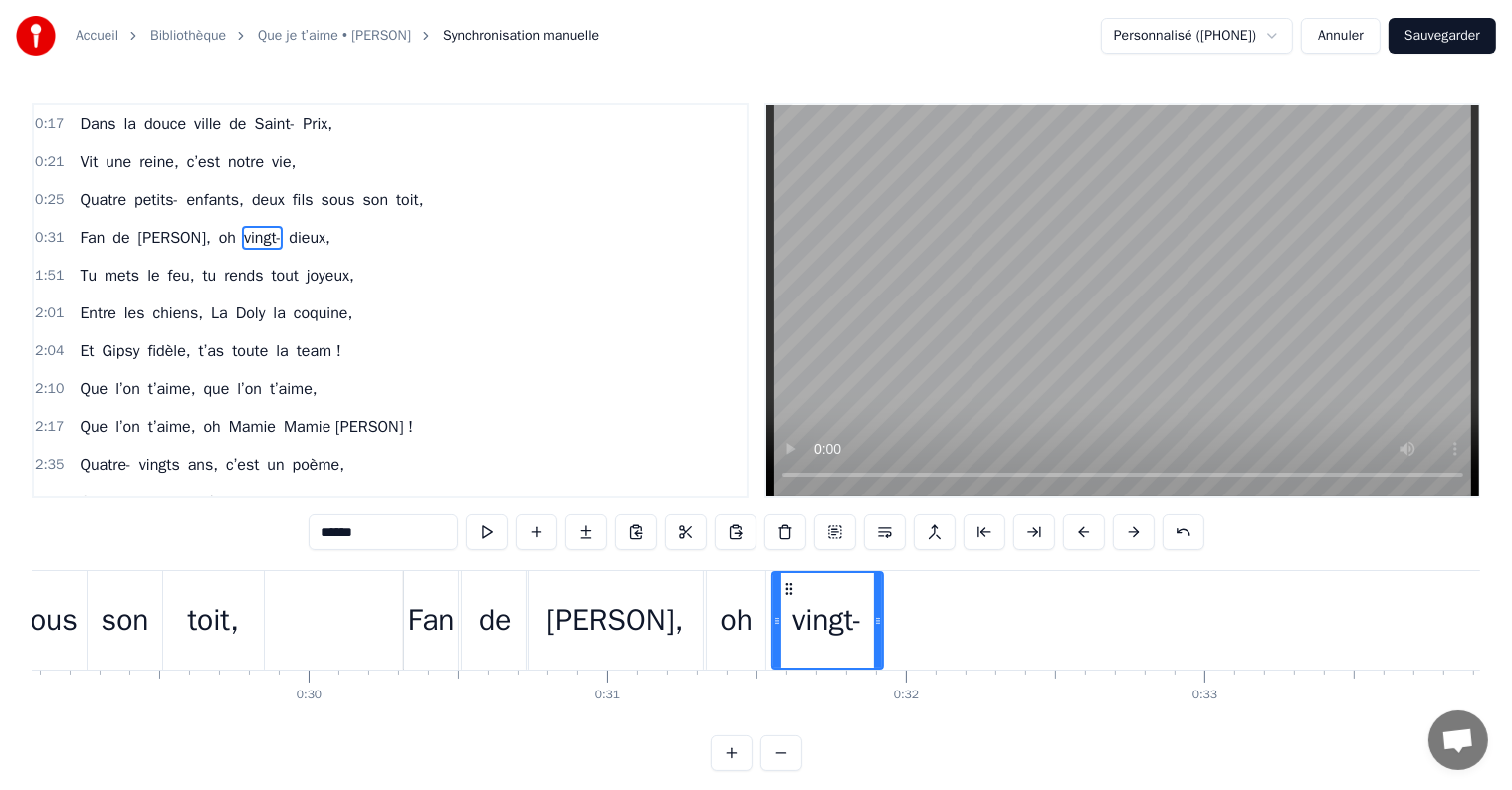 drag, startPoint x: 1230, startPoint y: 602, endPoint x: 880, endPoint y: 588, distance: 350.2799 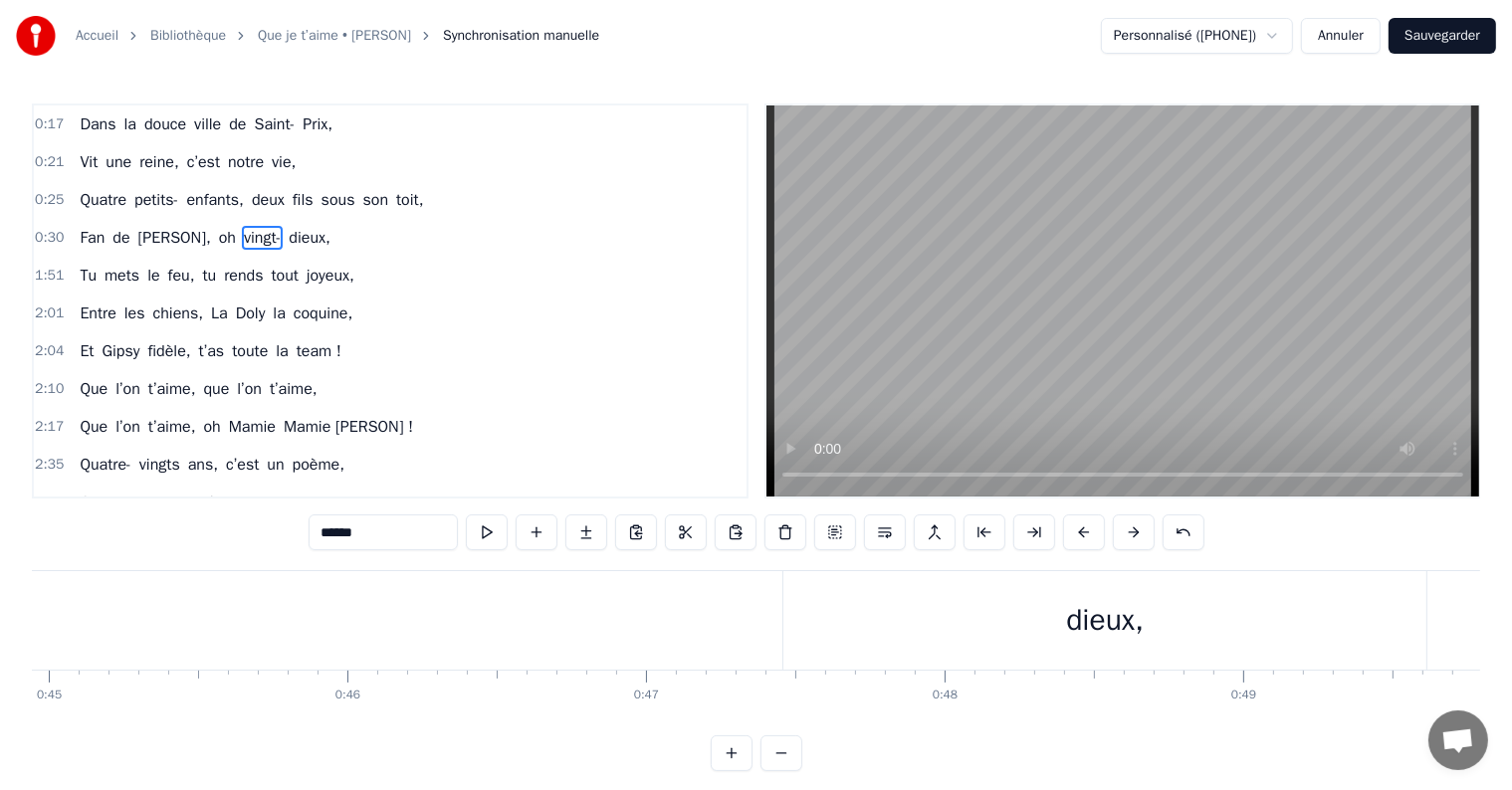 scroll, scrollTop: 0, scrollLeft: 13560, axis: horizontal 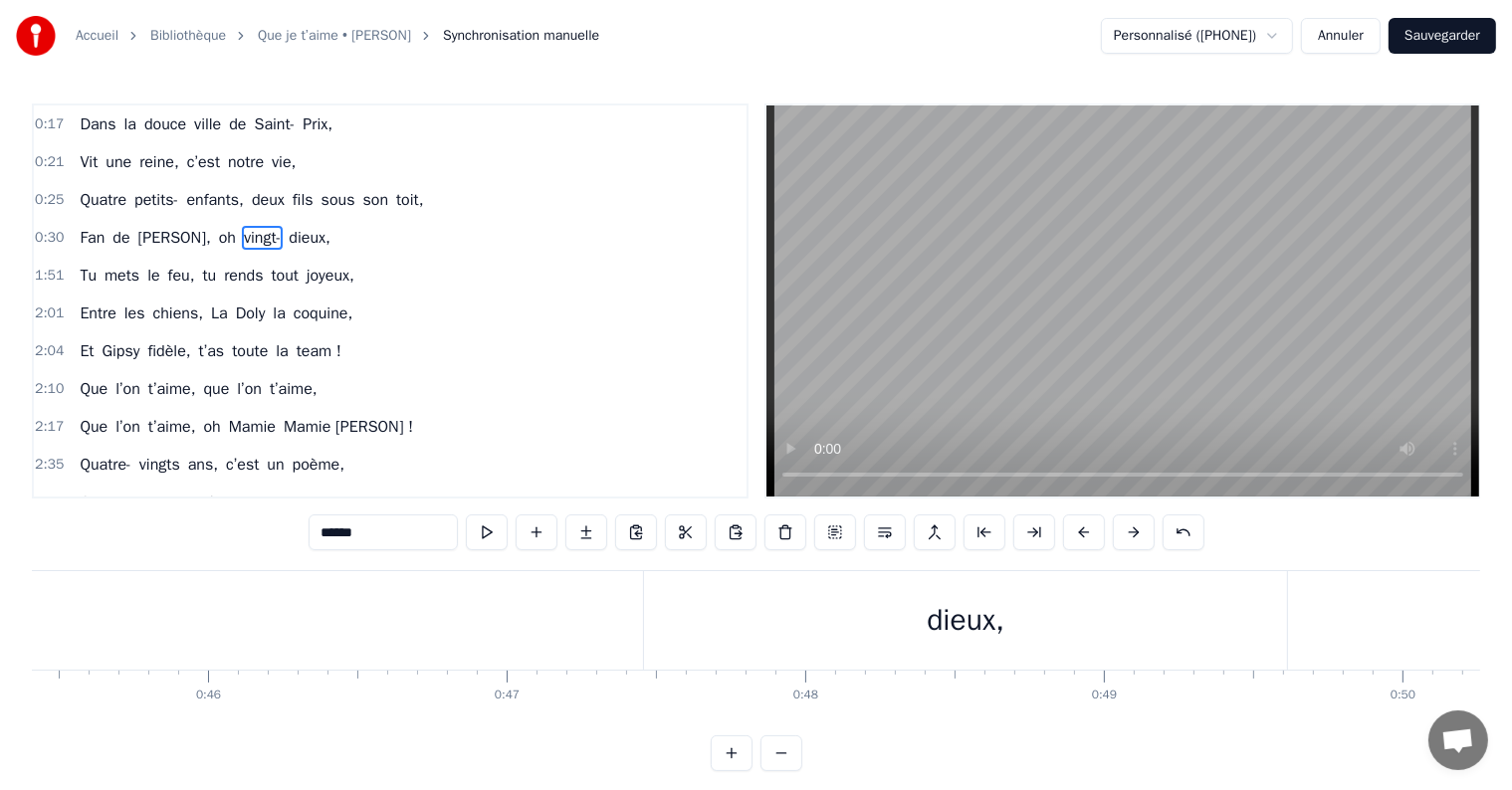 click on "dieux," at bounding box center (966, 620) 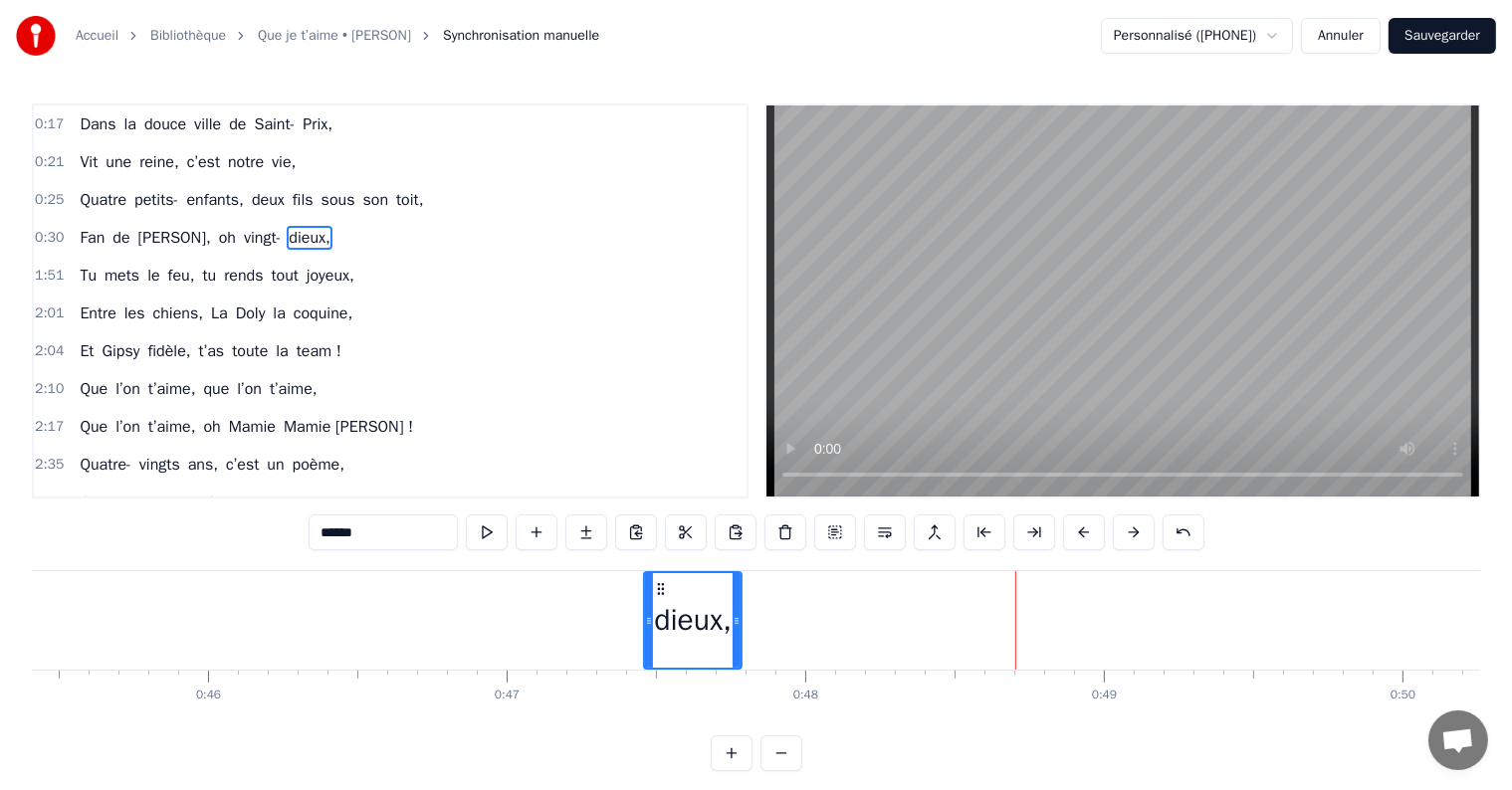 drag, startPoint x: 1282, startPoint y: 598, endPoint x: 736, endPoint y: 589, distance: 546.0742 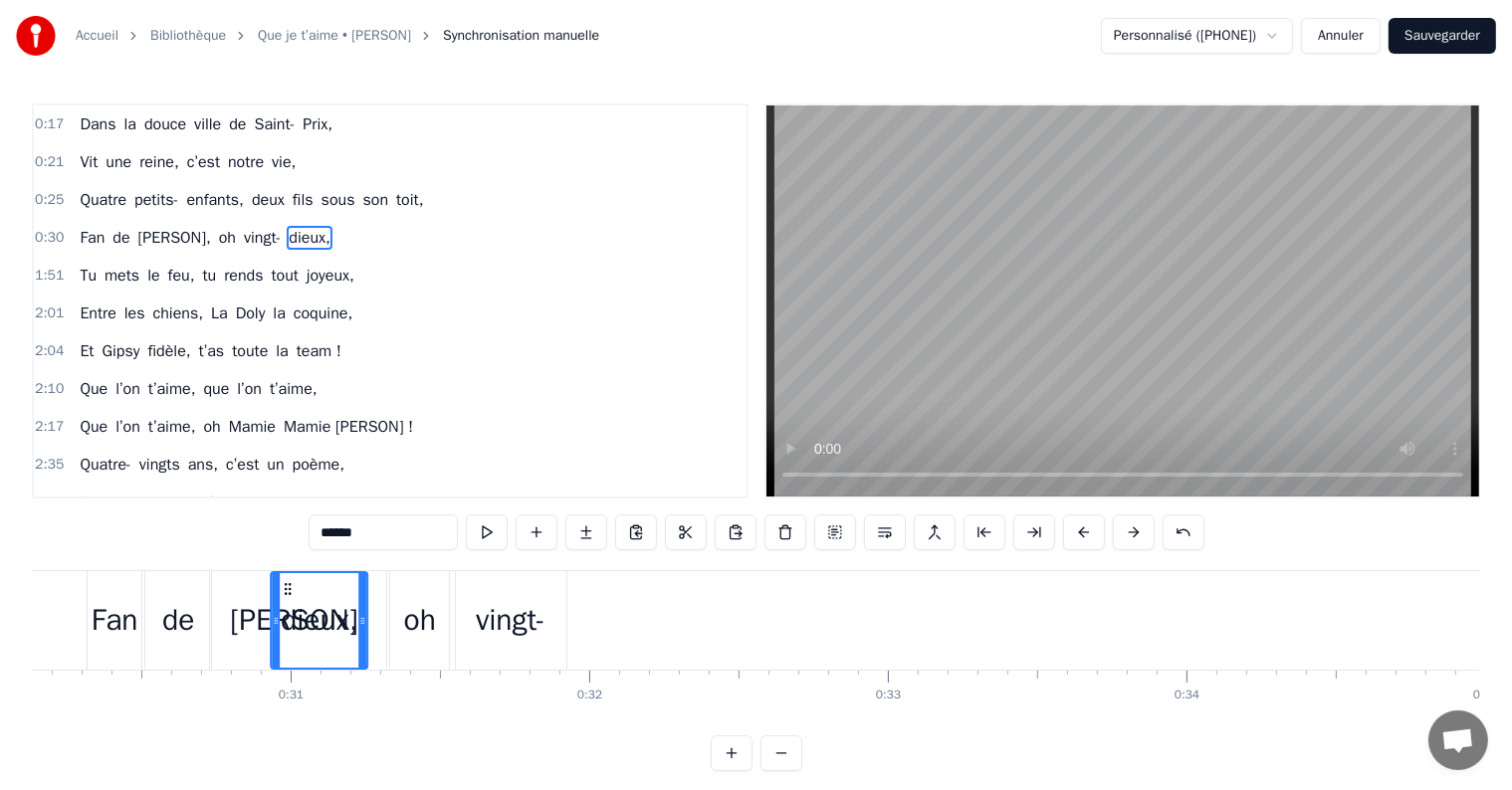 scroll, scrollTop: 0, scrollLeft: 8989, axis: horizontal 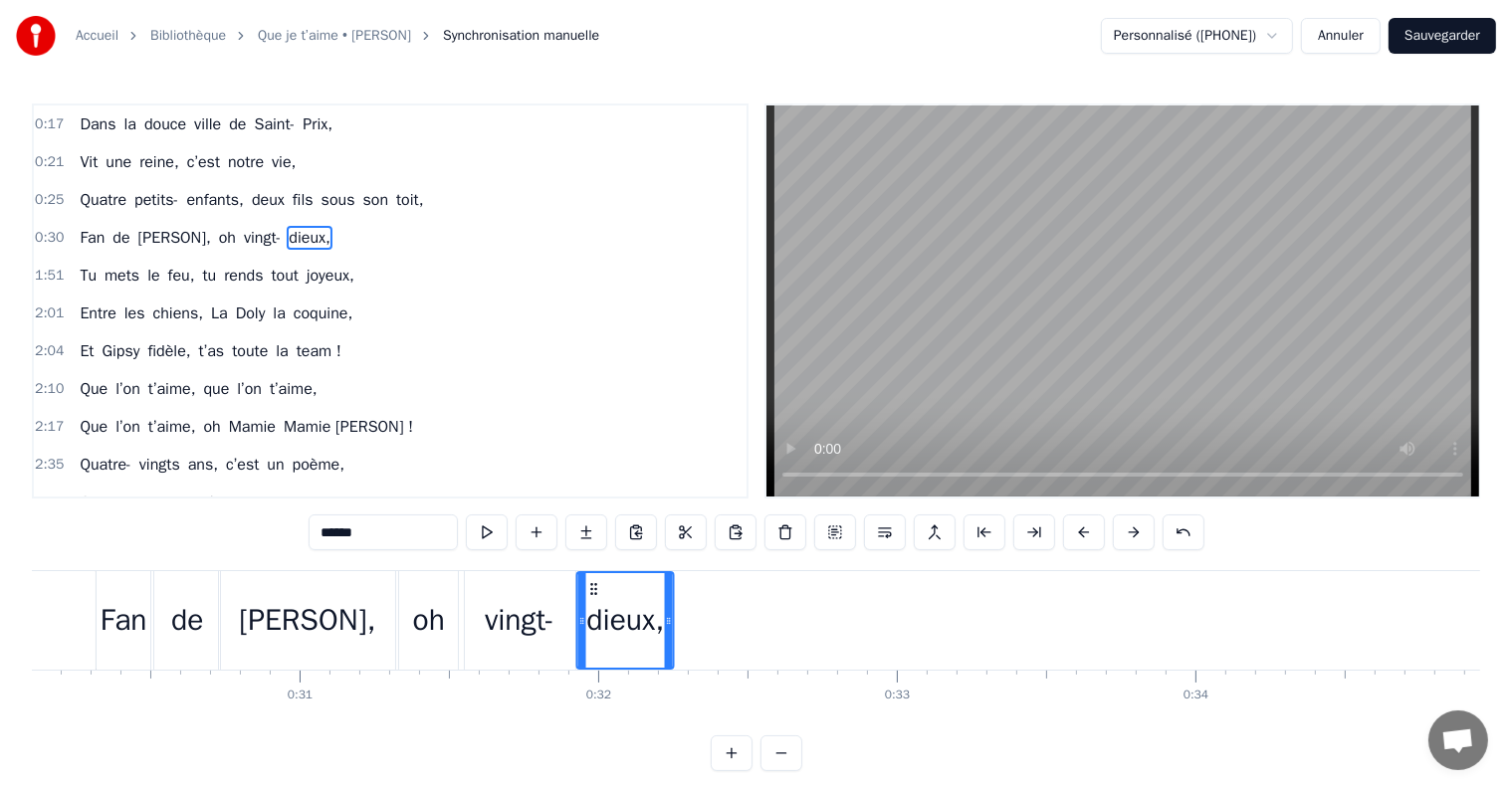 drag, startPoint x: 660, startPoint y: 591, endPoint x: 593, endPoint y: 628, distance: 76.537572 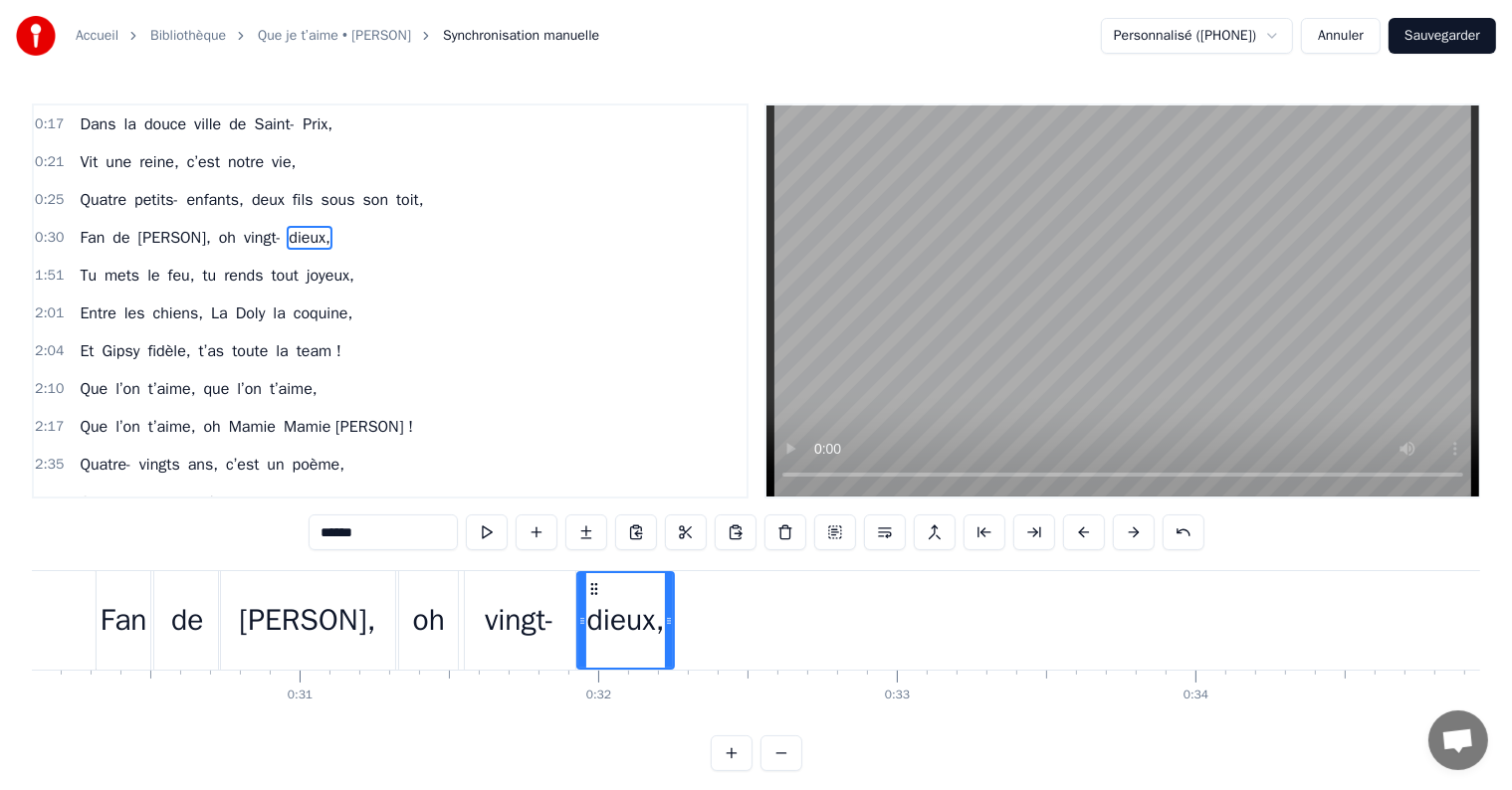 scroll, scrollTop: 0, scrollLeft: 8692, axis: horizontal 